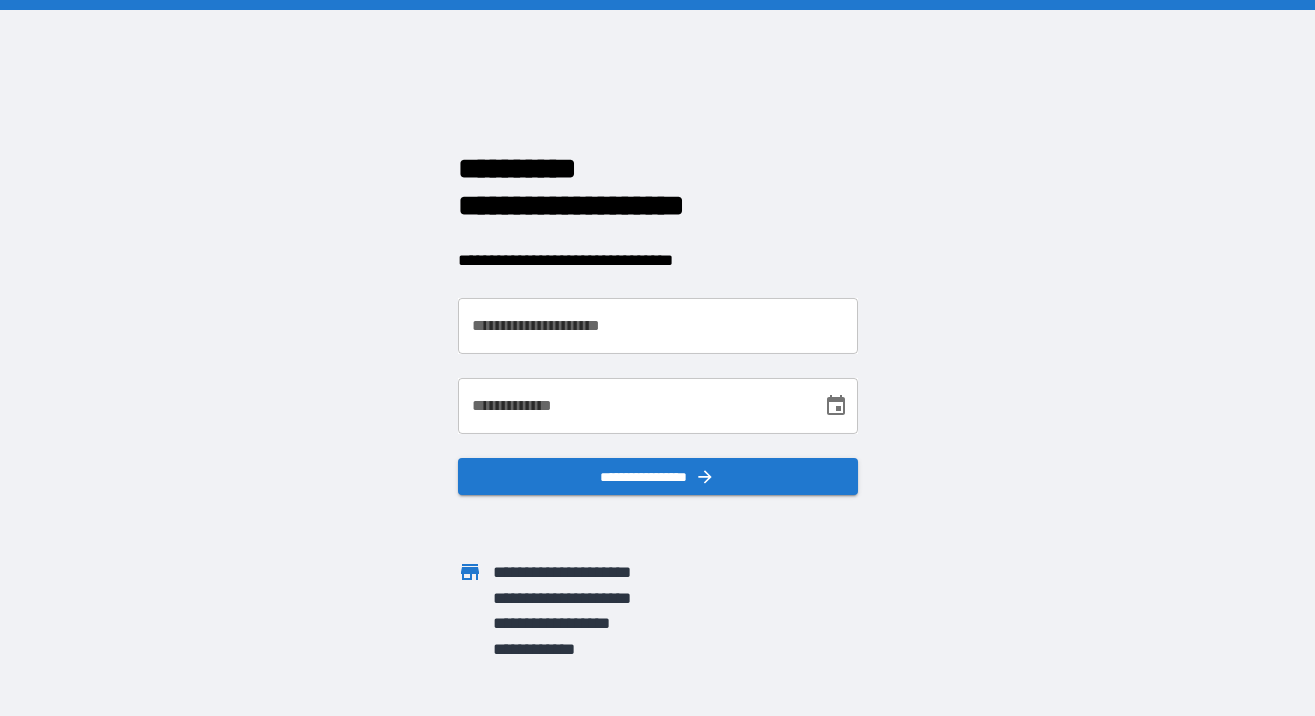scroll, scrollTop: 0, scrollLeft: 0, axis: both 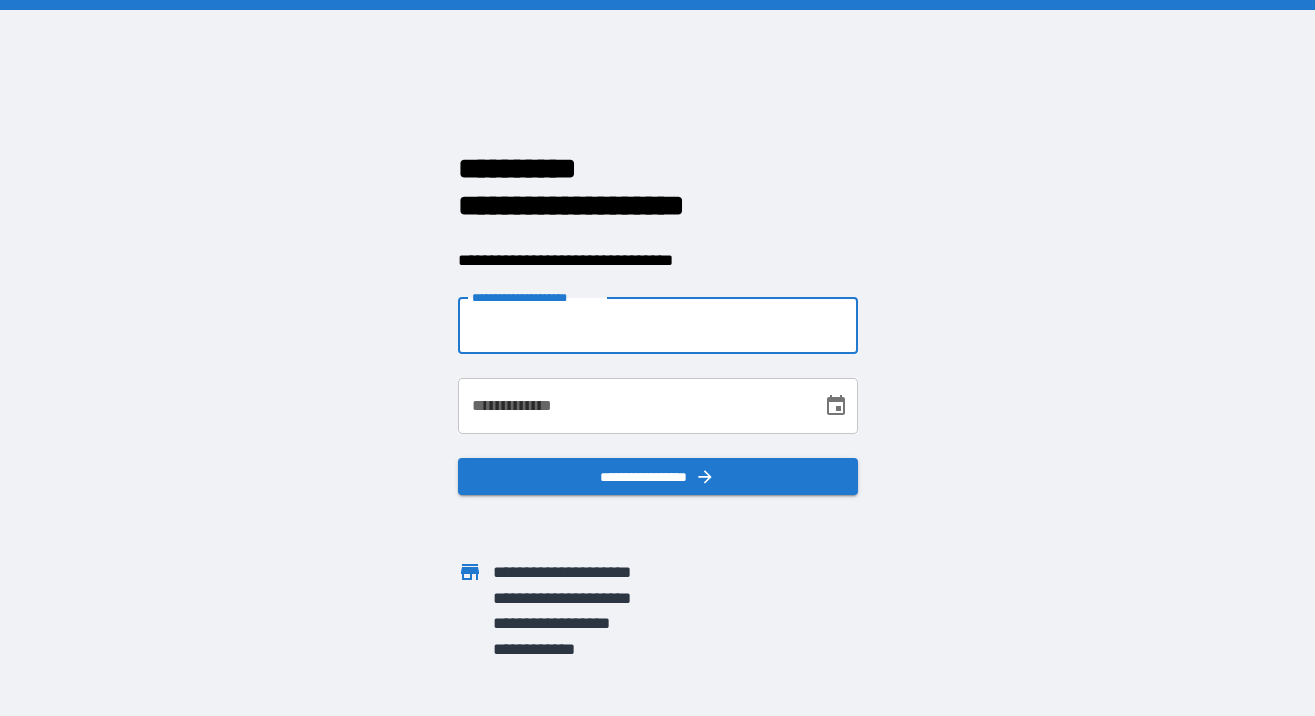 type on "**********" 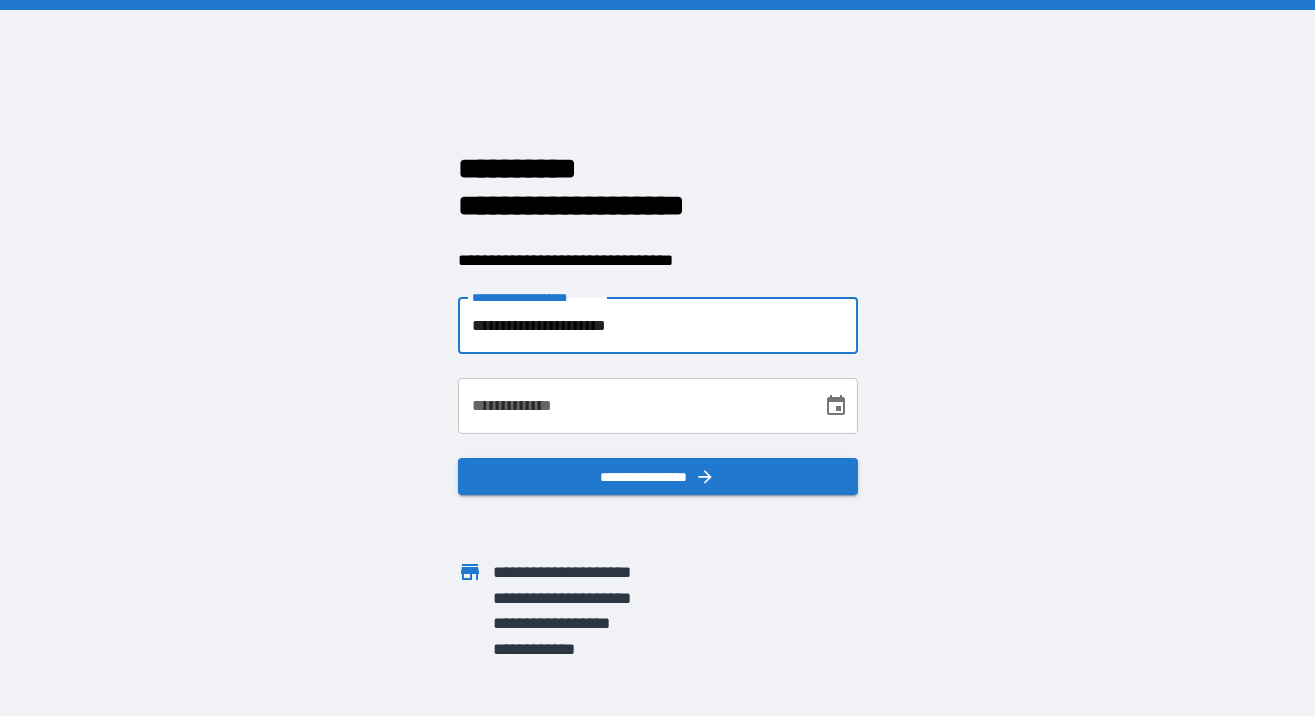 click on "**********" at bounding box center (633, 406) 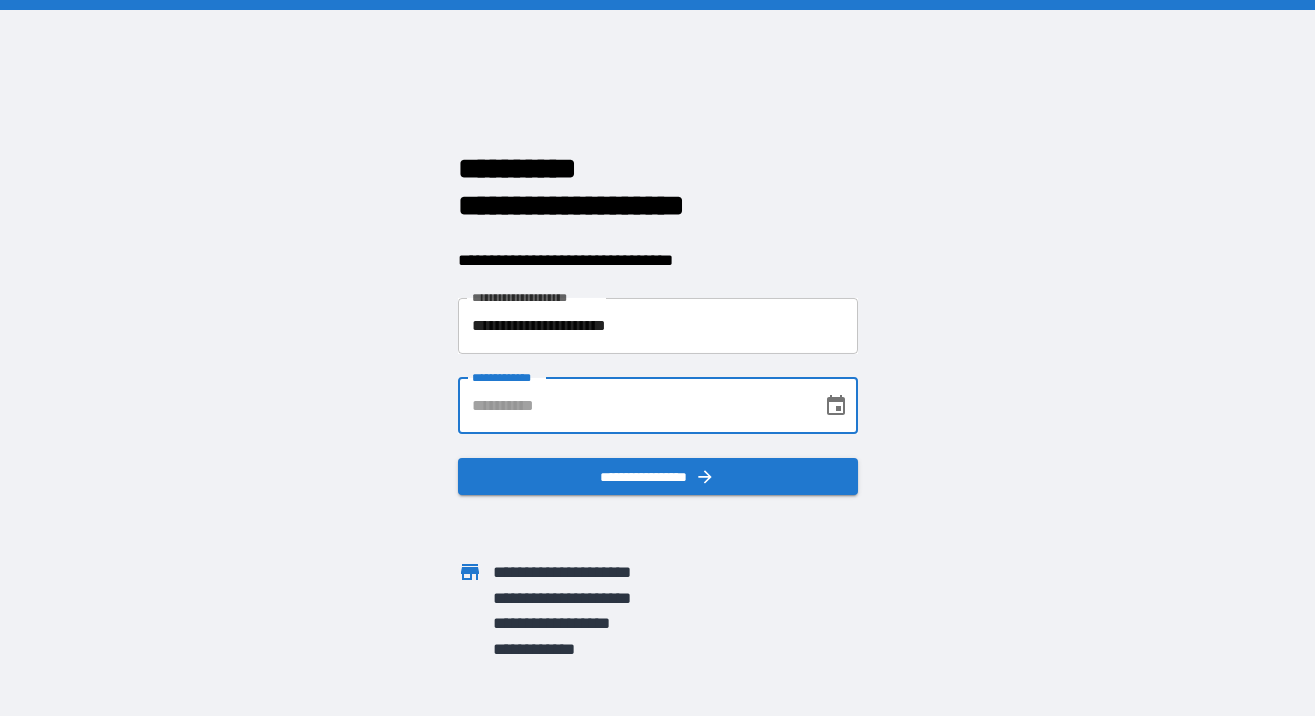click on "**********" at bounding box center (658, 326) 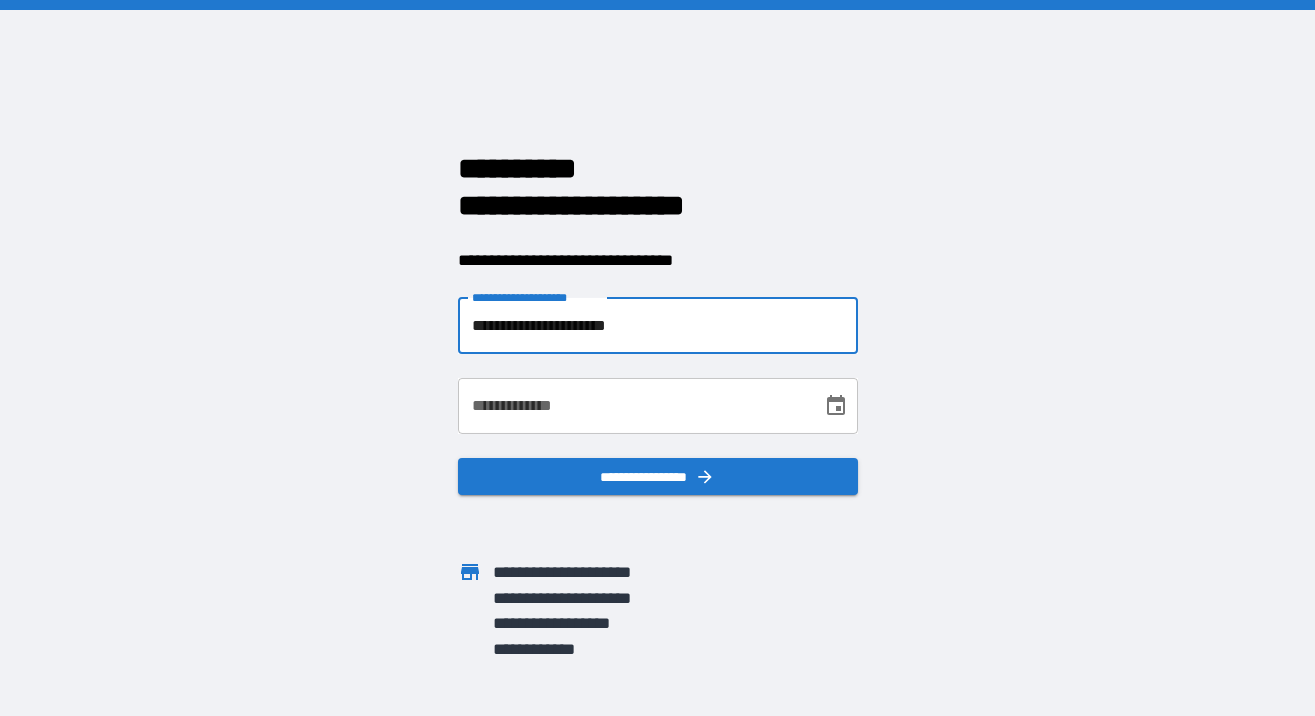 click on "**********" at bounding box center [657, 358] 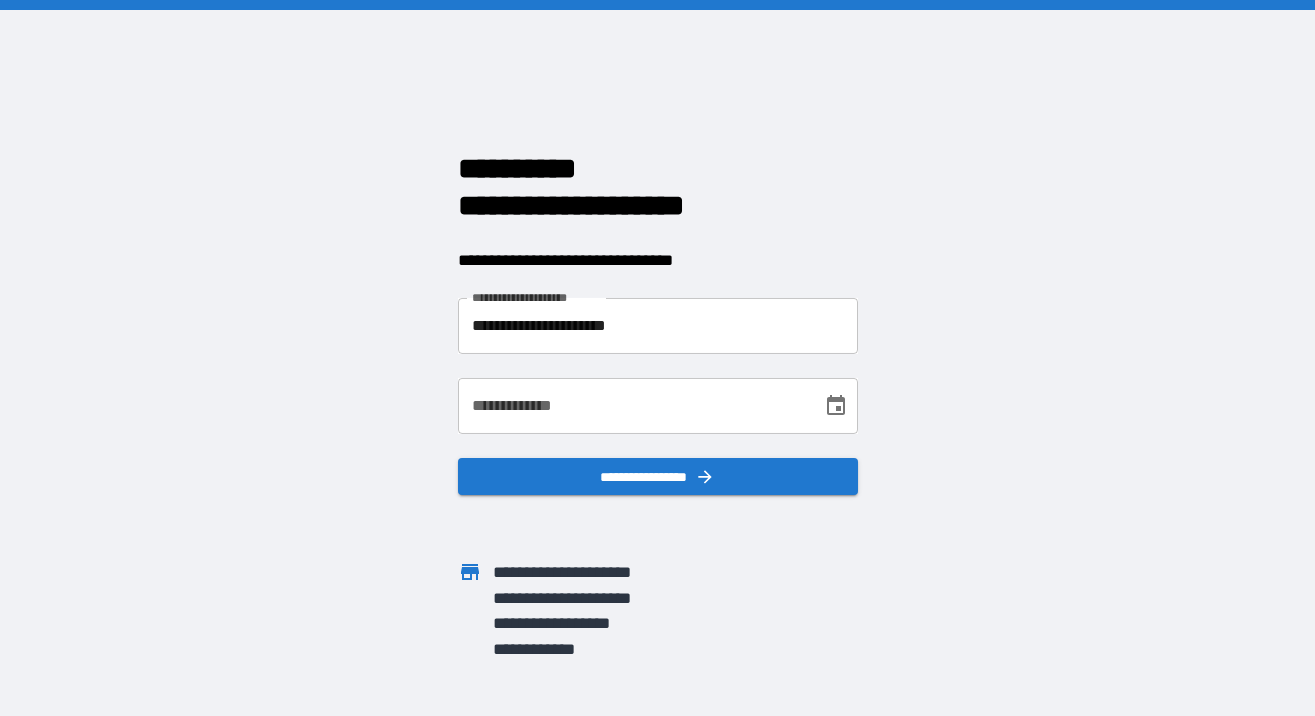 click on "**********" at bounding box center [633, 406] 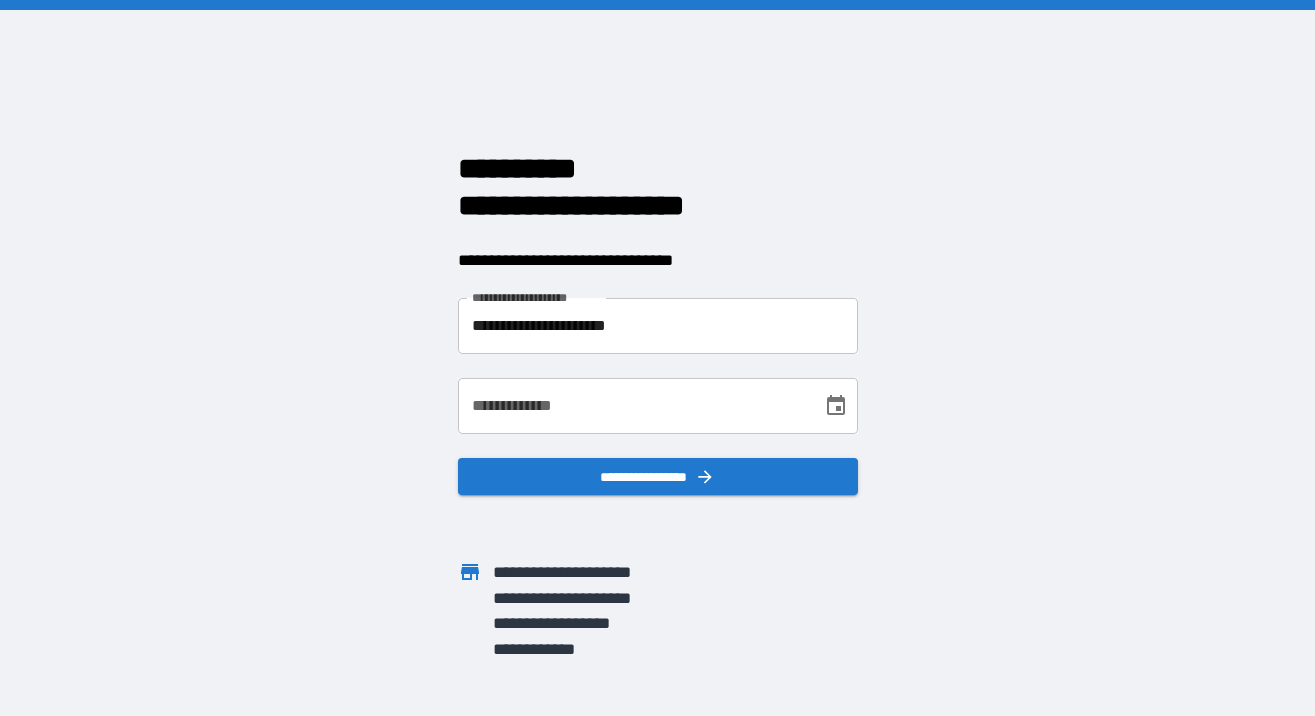 click on "**********" at bounding box center [640, 624] 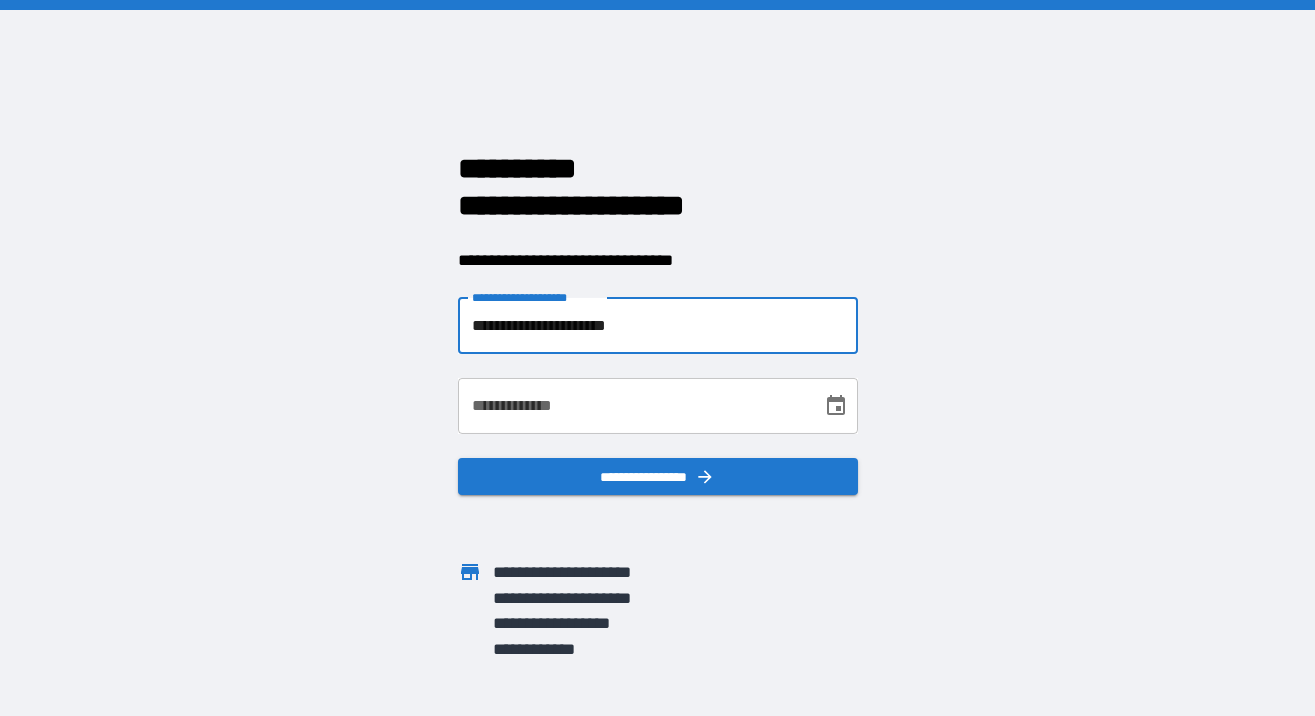 drag, startPoint x: 701, startPoint y: 327, endPoint x: 324, endPoint y: 312, distance: 377.29828 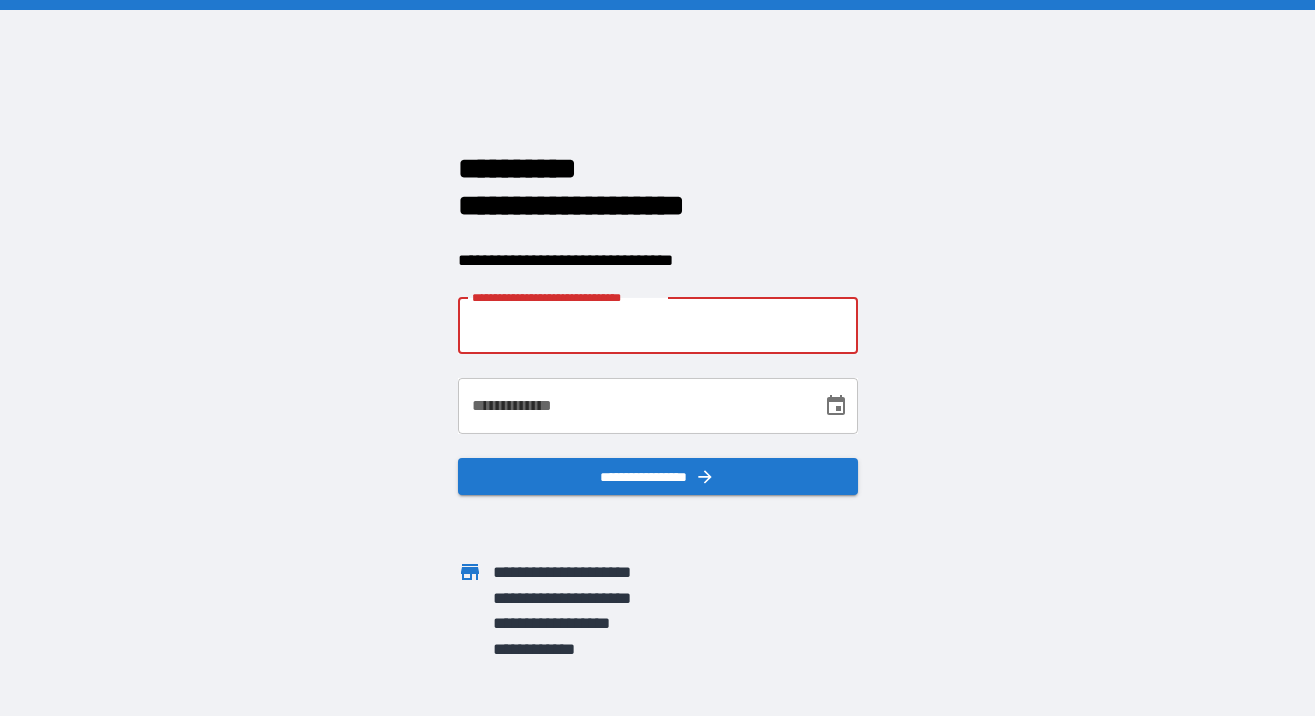 type 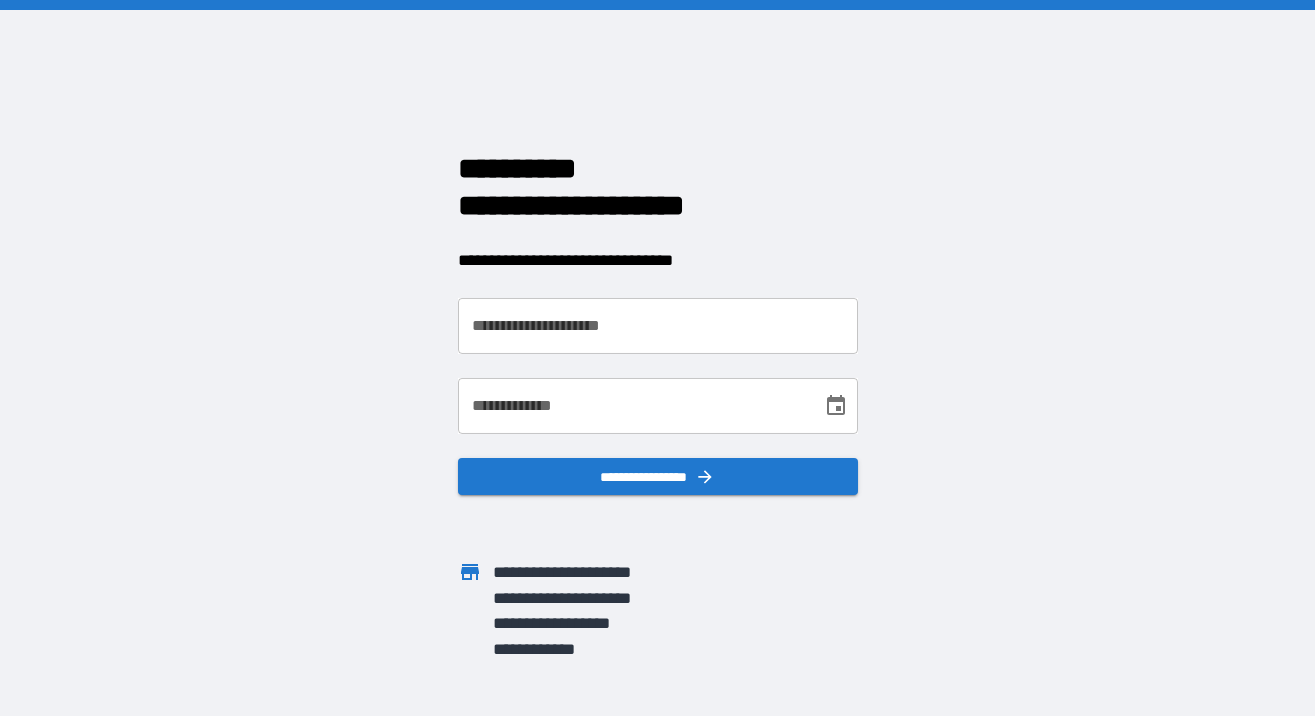 scroll, scrollTop: 0, scrollLeft: 0, axis: both 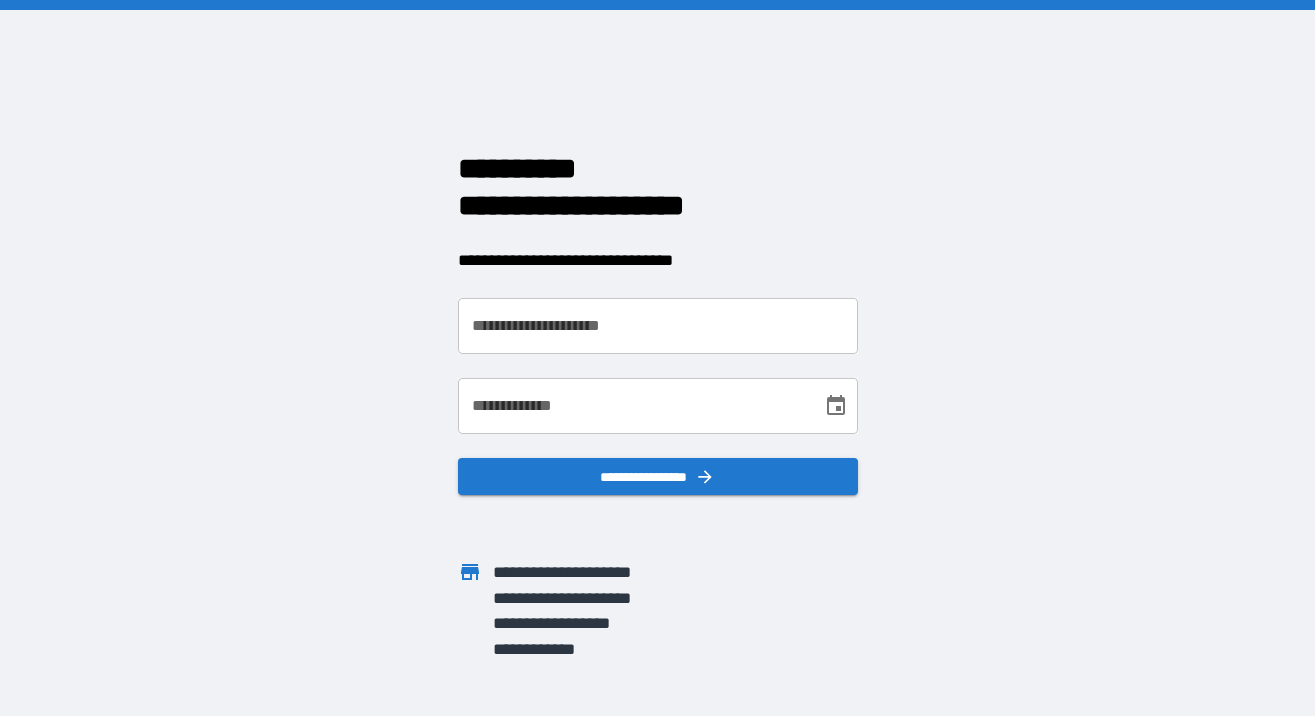 click on "**********" at bounding box center (658, 326) 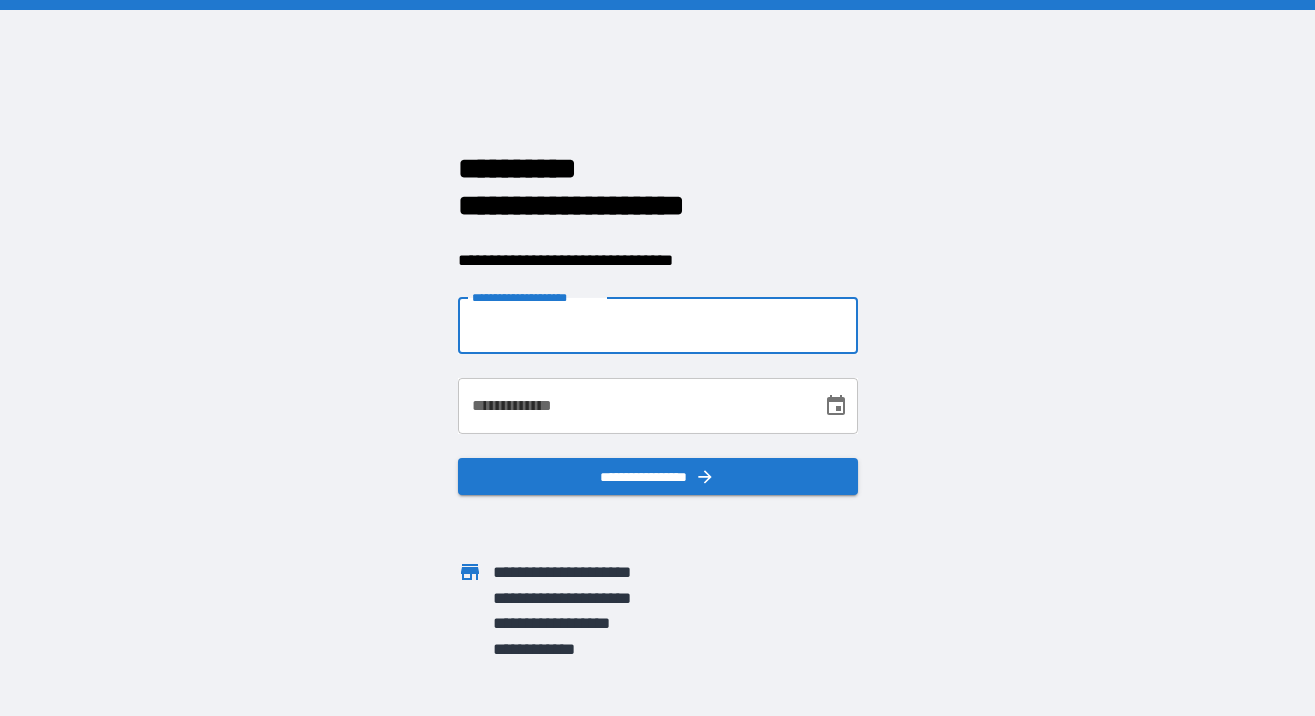 click on "**********" at bounding box center [658, 326] 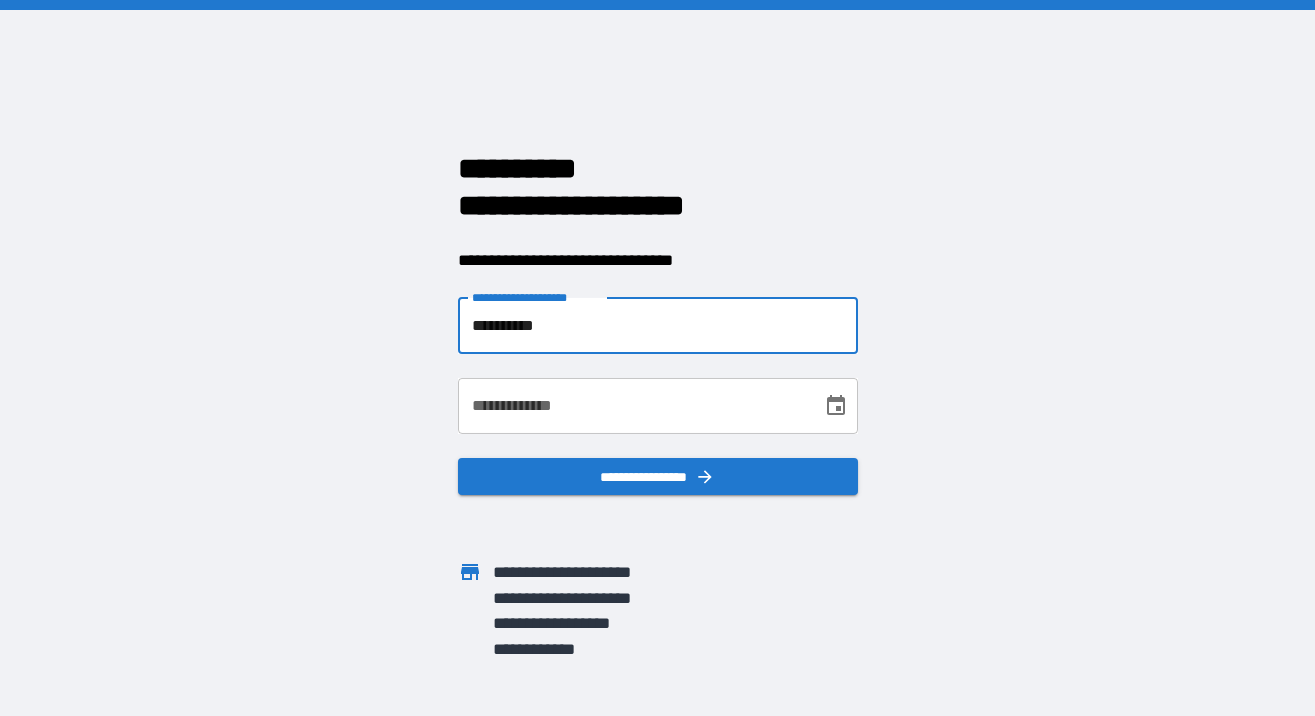 type on "**********" 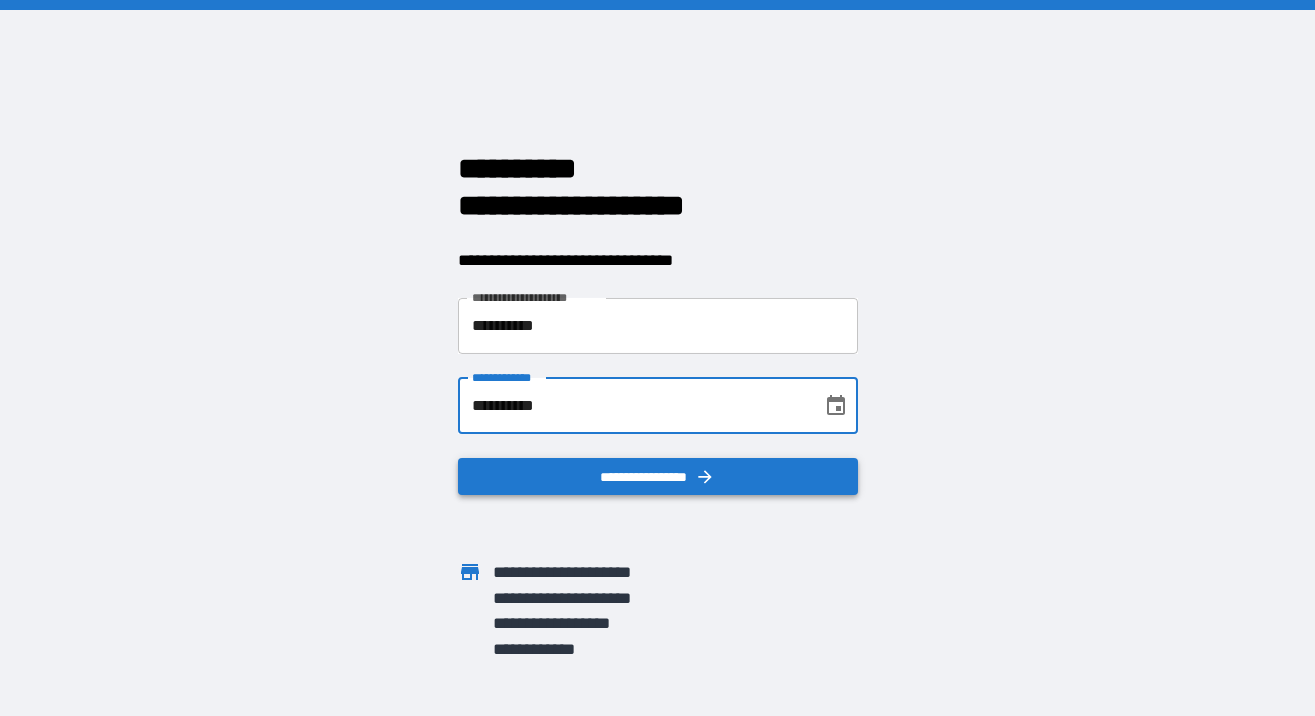 type on "**********" 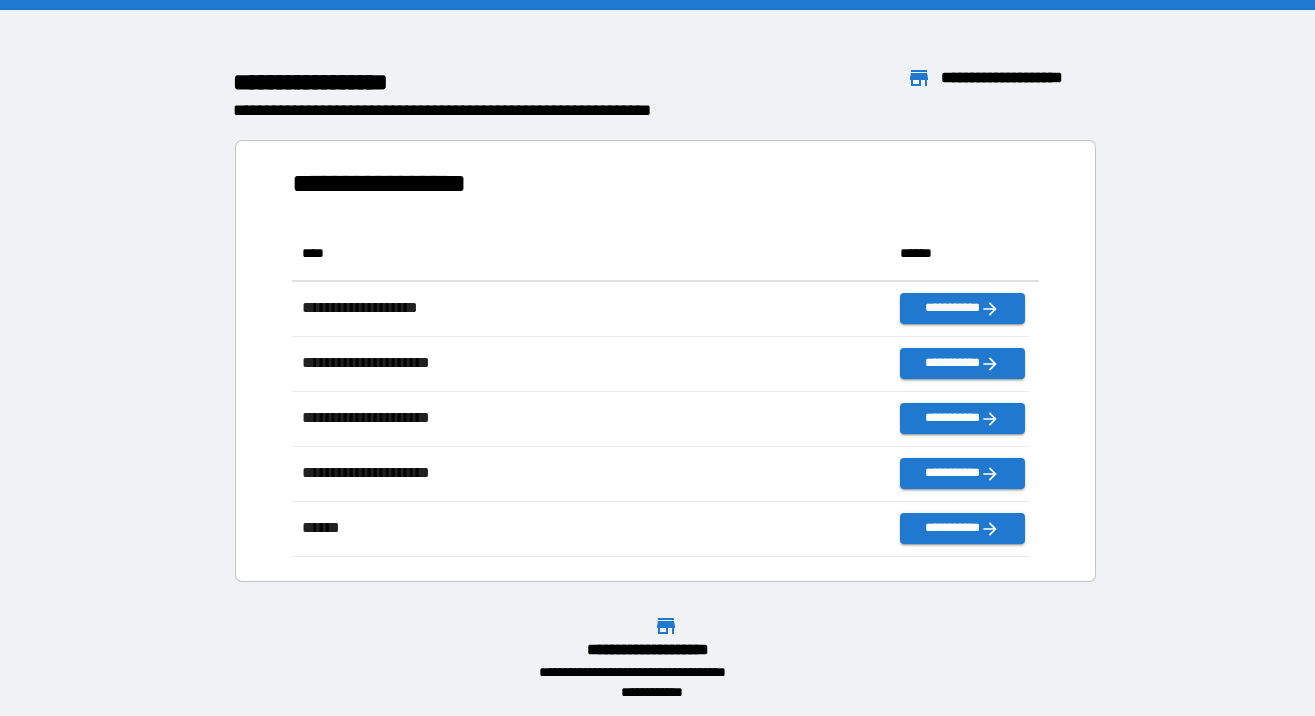 scroll, scrollTop: 16, scrollLeft: 16, axis: both 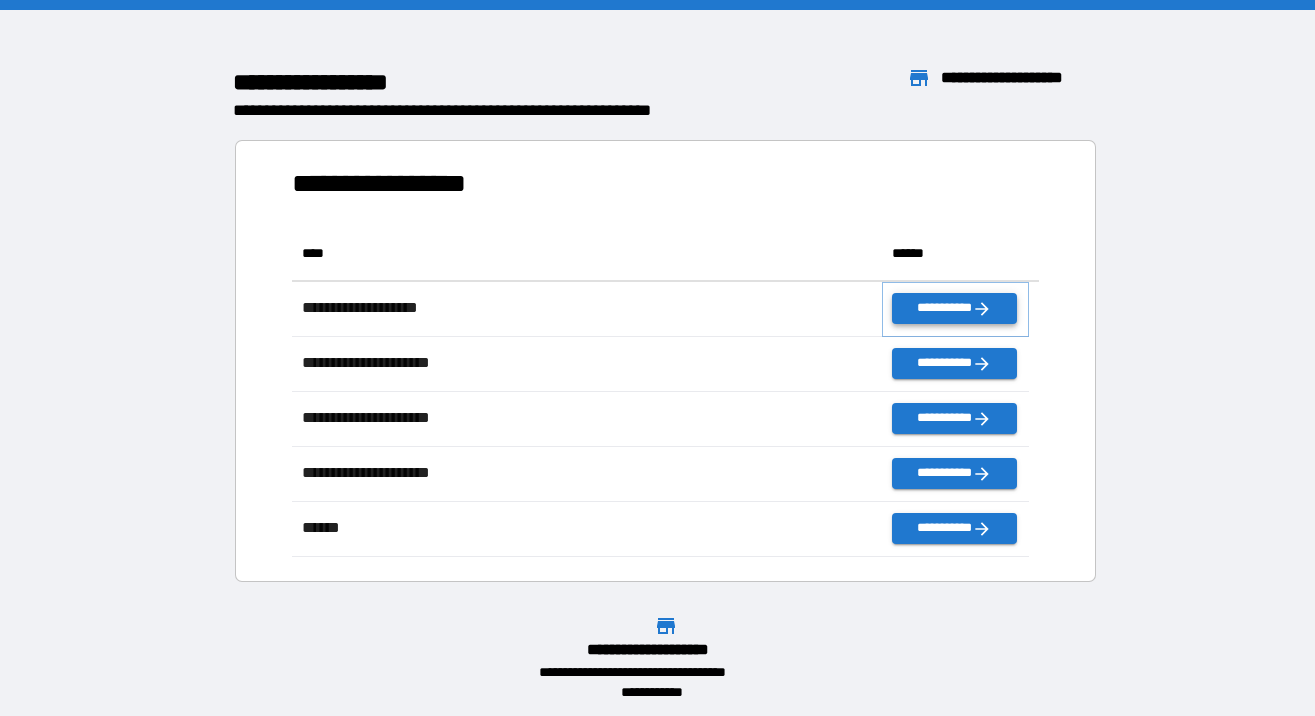 click on "**********" at bounding box center [954, 308] 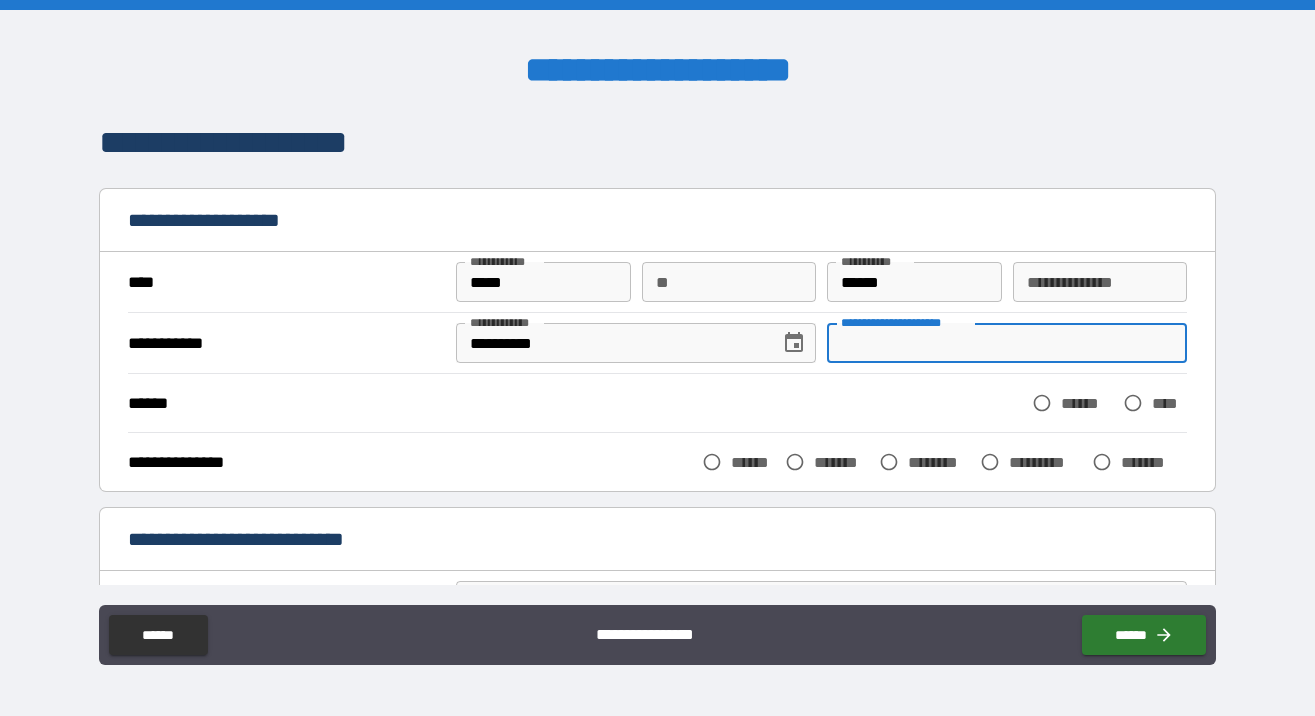 click on "**********" at bounding box center [1007, 343] 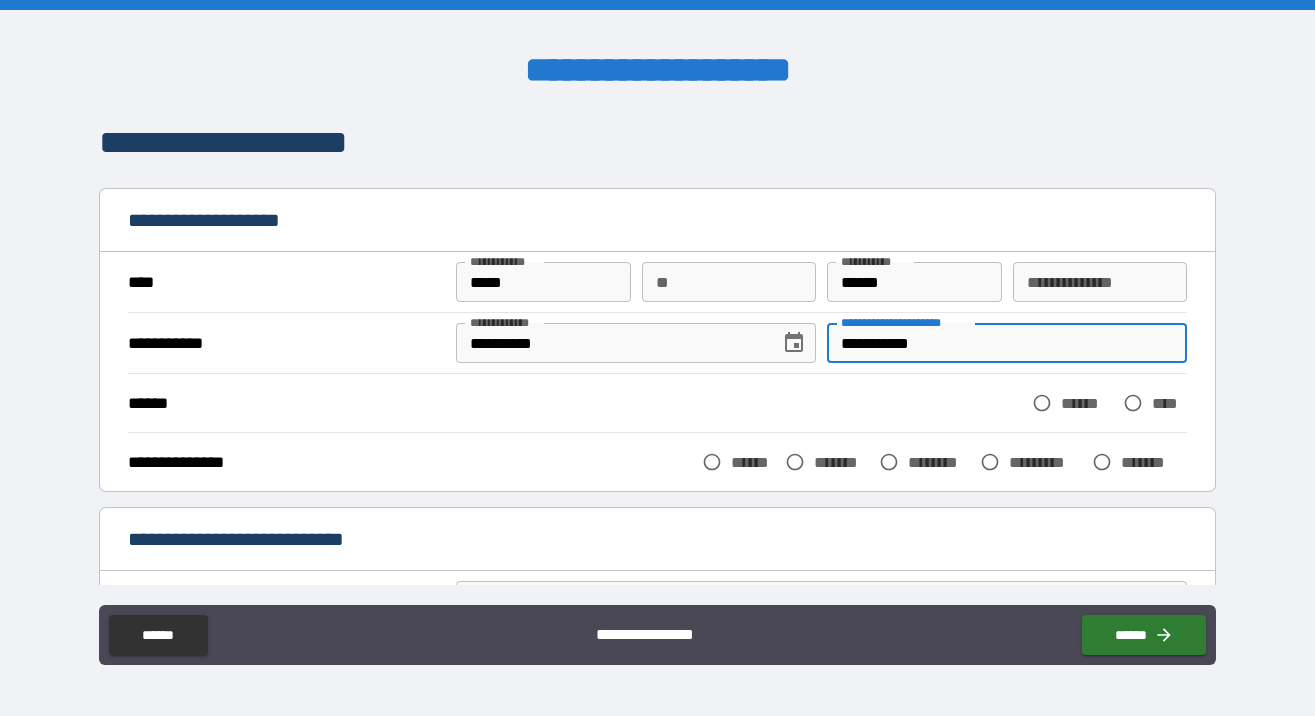 type on "**********" 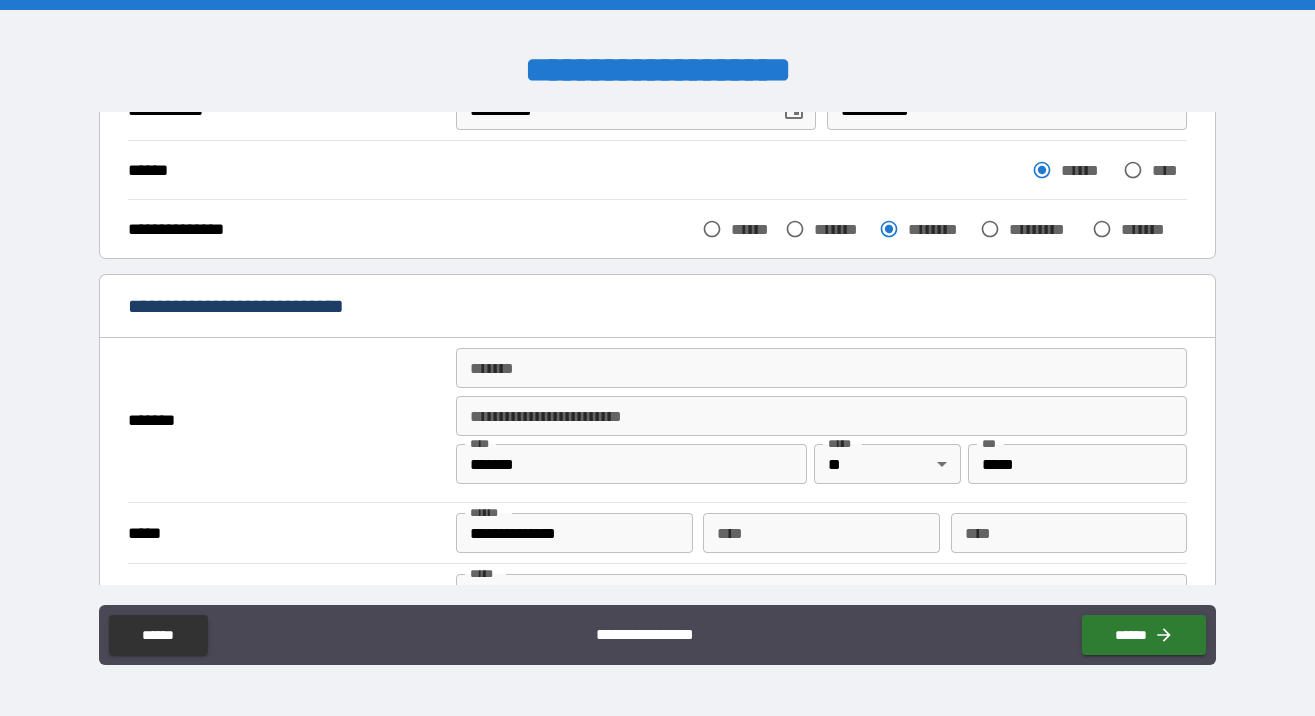 scroll, scrollTop: 237, scrollLeft: 0, axis: vertical 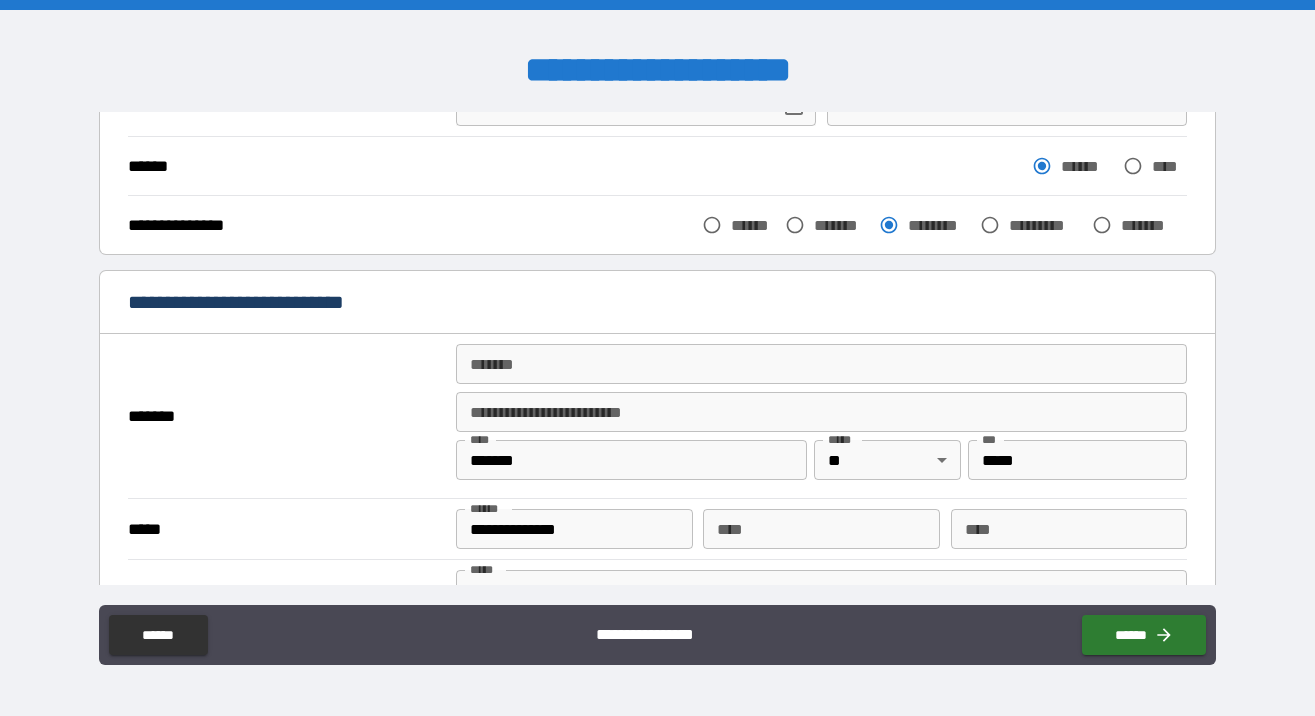 click on "*******" at bounding box center [821, 364] 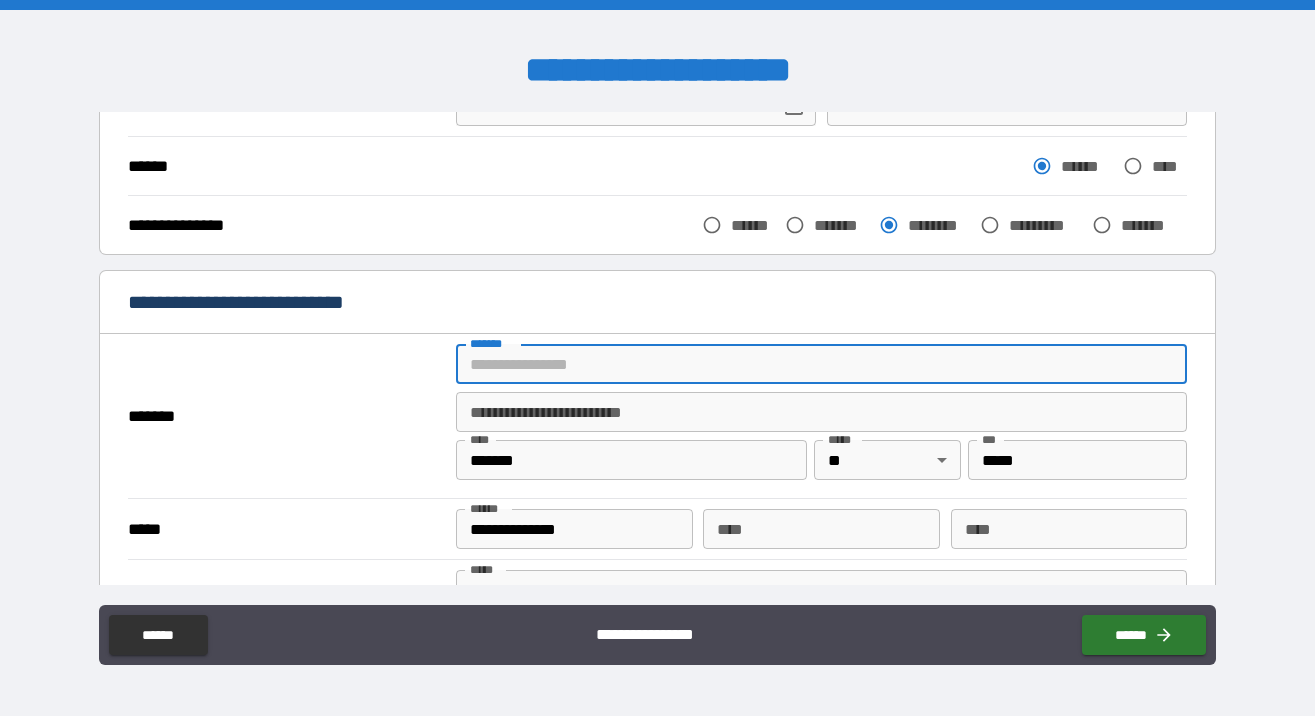 type on "**********" 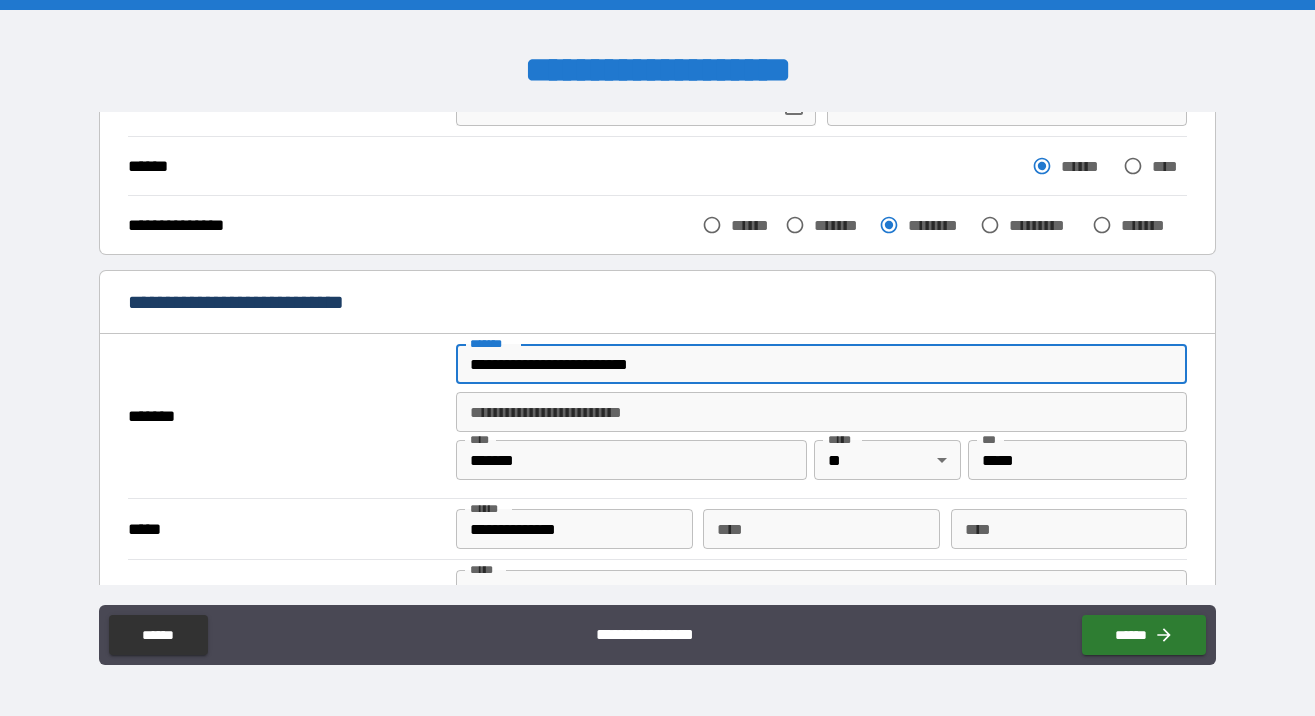 type on "*" 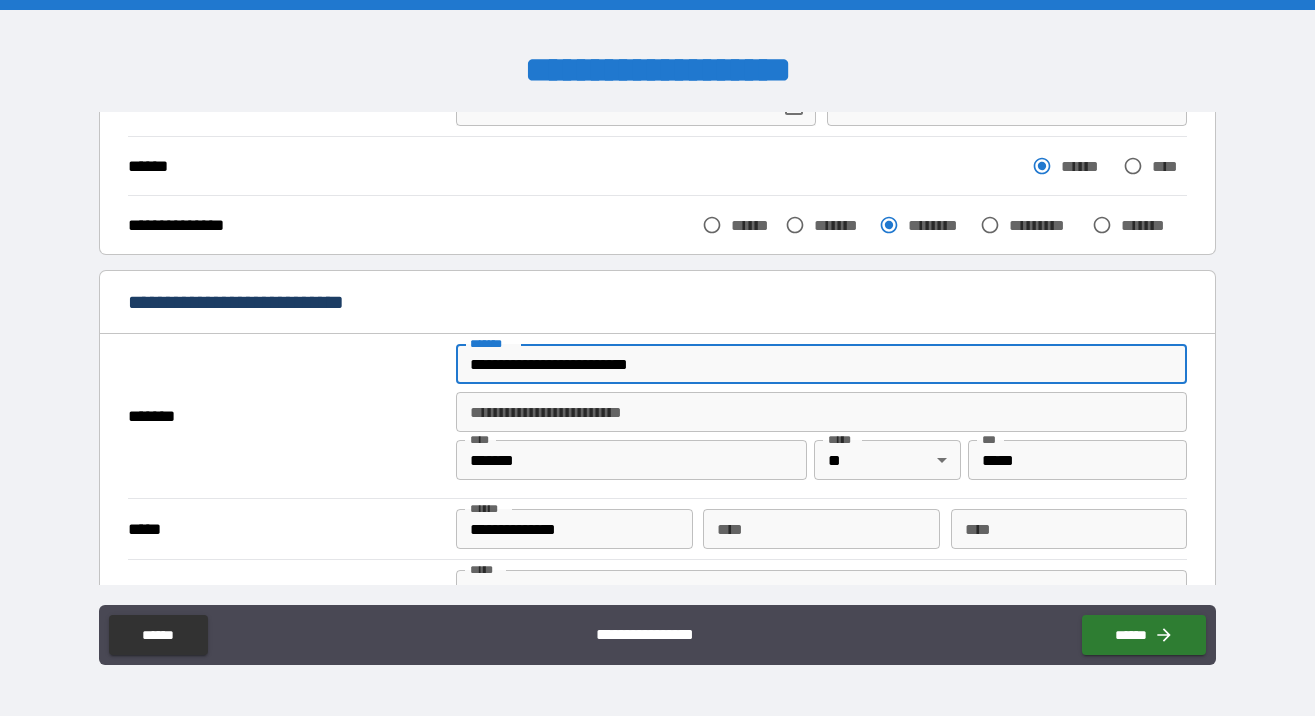 click on "*******" at bounding box center (631, 460) 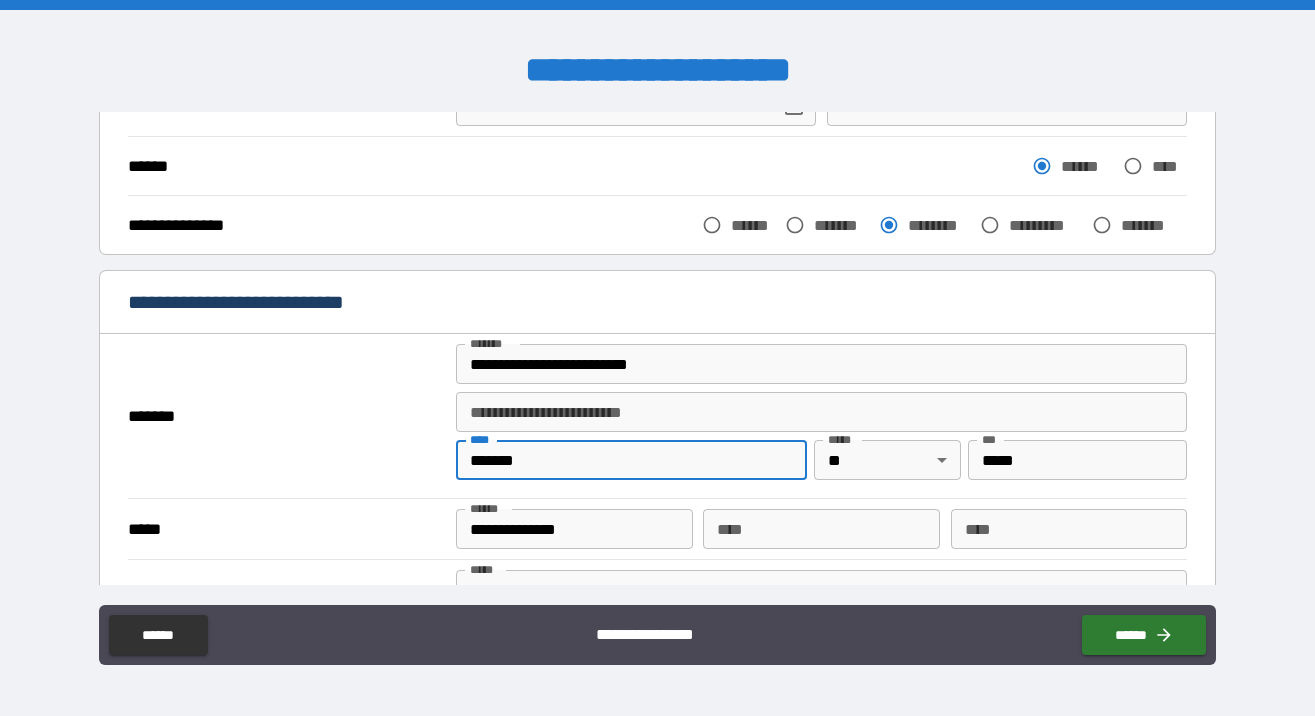 drag, startPoint x: 567, startPoint y: 463, endPoint x: 387, endPoint y: 463, distance: 180 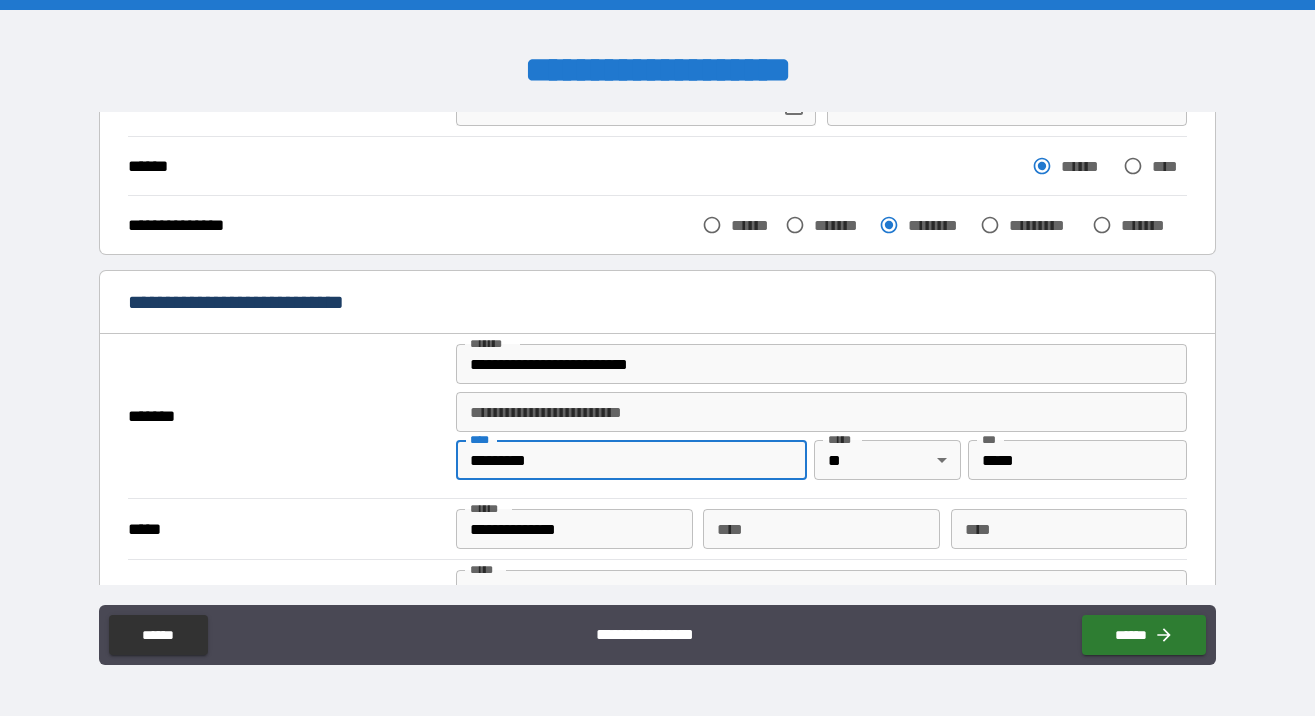 type on "*********" 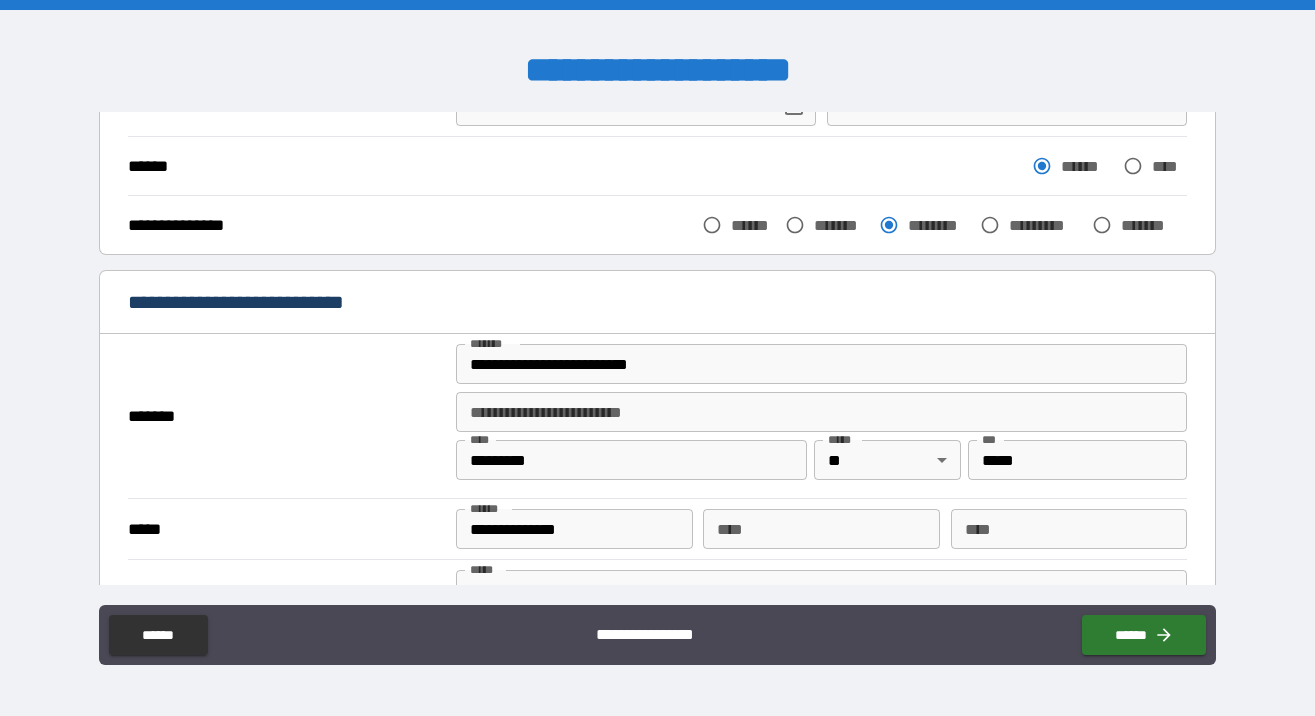 click on "*****" at bounding box center [1077, 460] 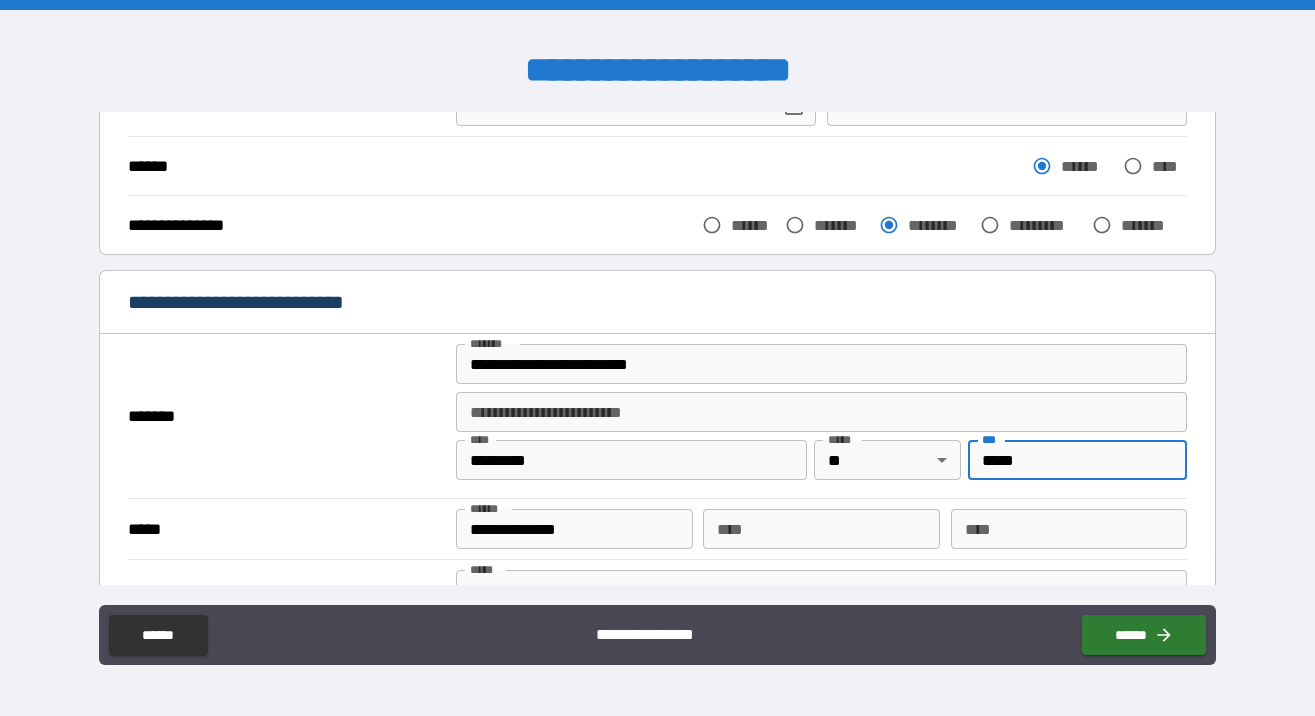 type on "*****" 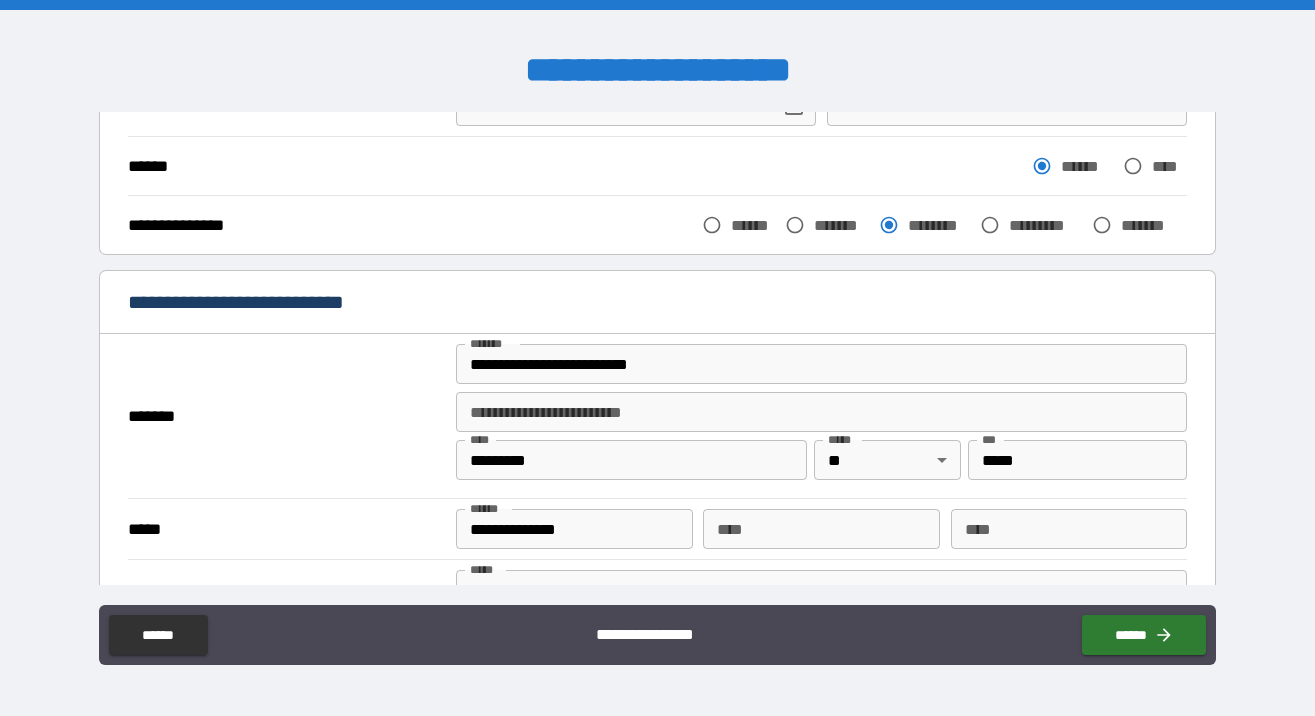 click on "*****" at bounding box center (285, 530) 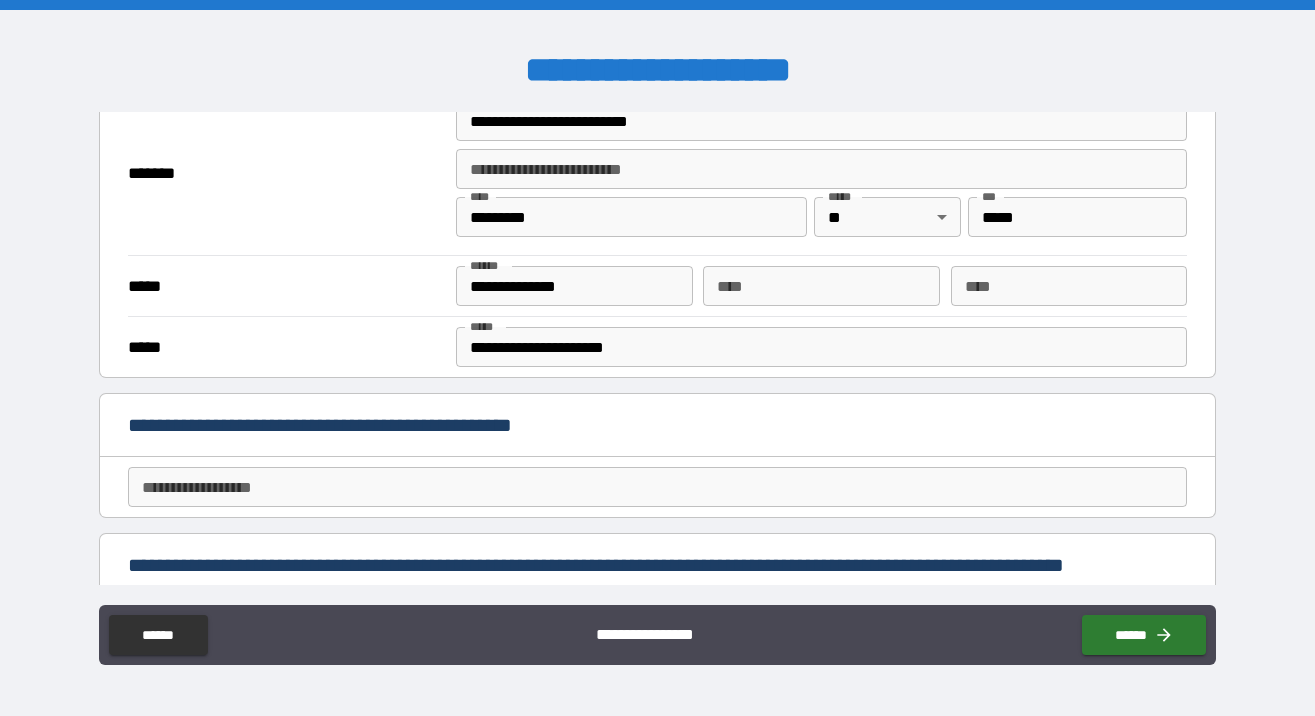 scroll, scrollTop: 501, scrollLeft: 0, axis: vertical 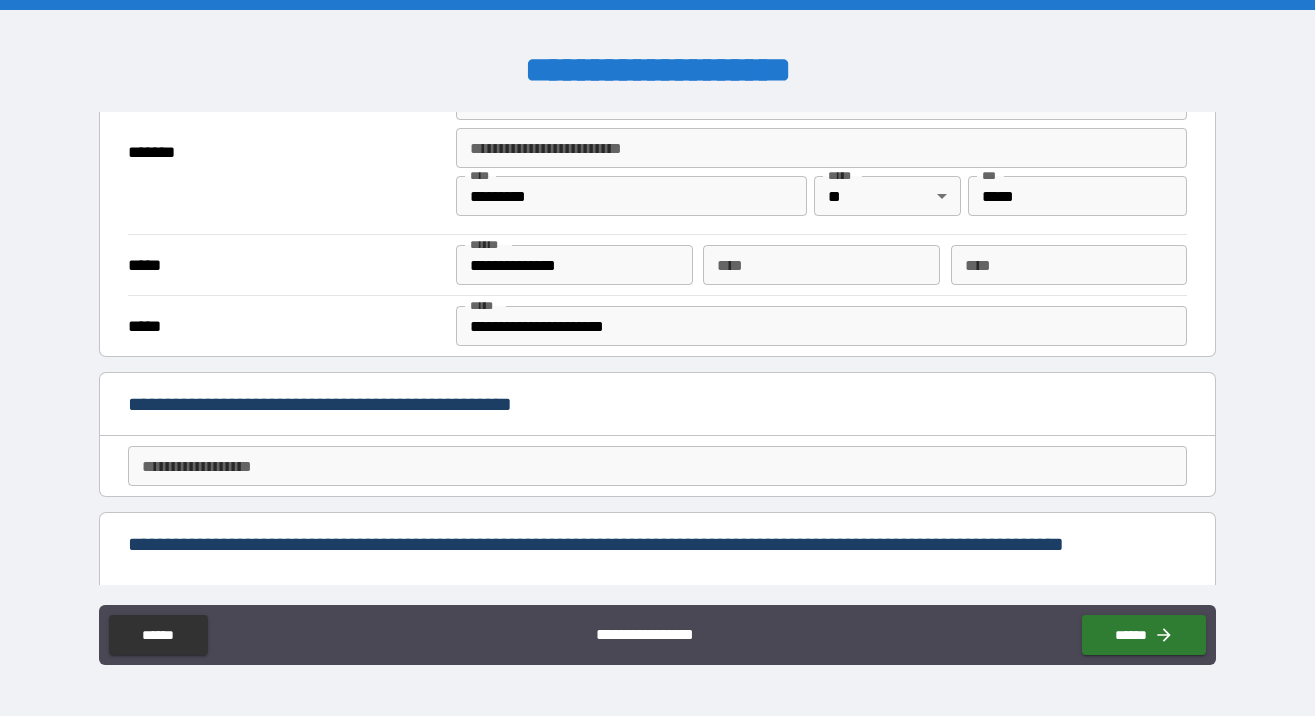 click on "**********" at bounding box center [658, 466] 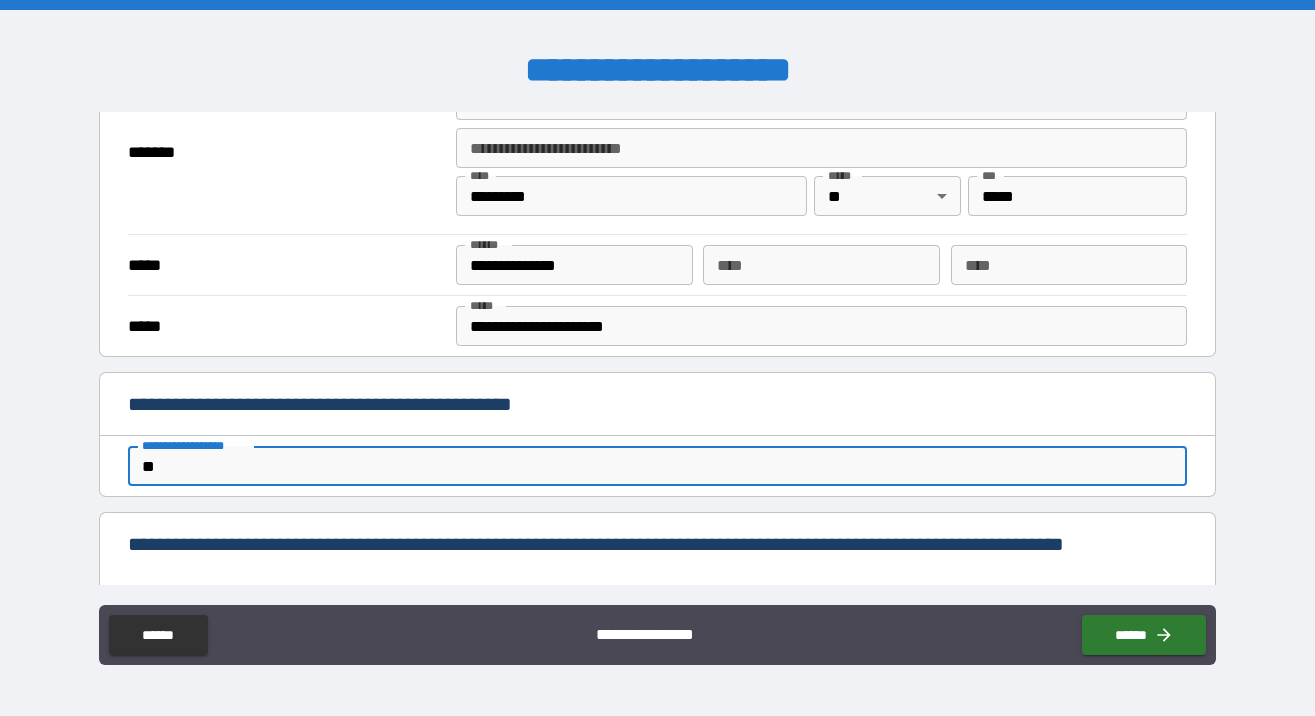 type on "*" 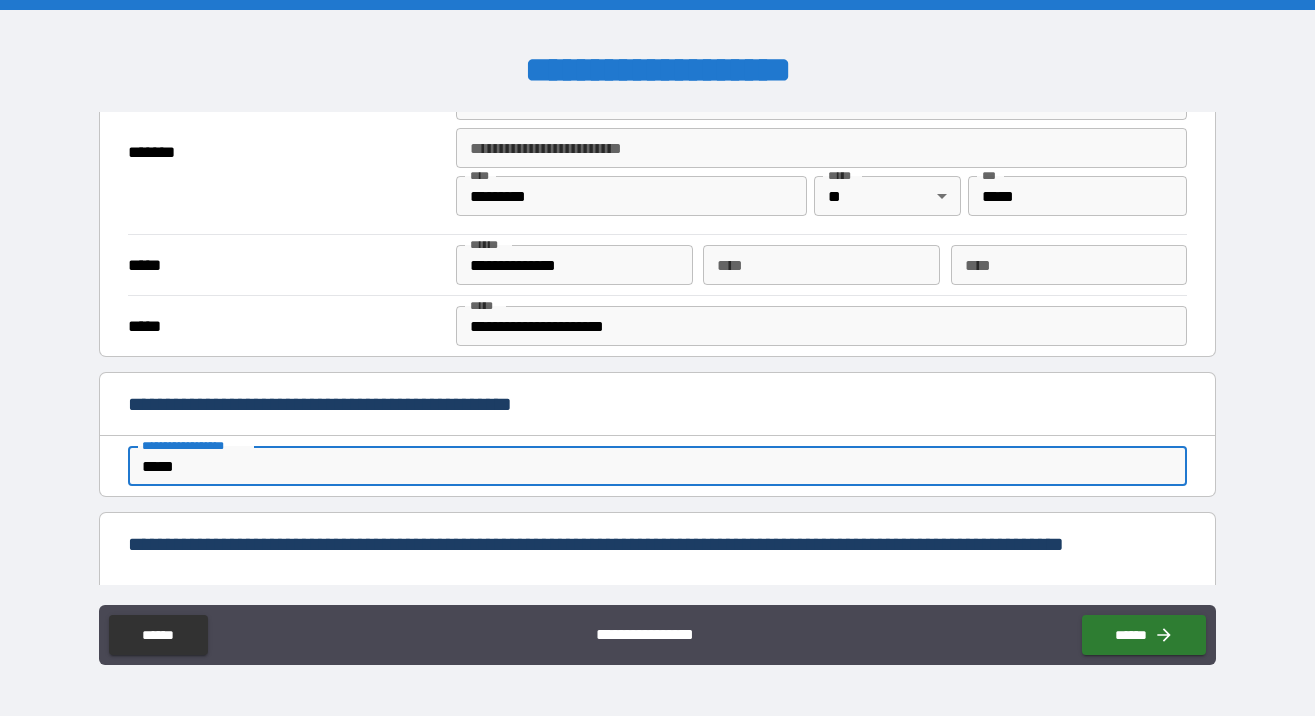 click on "*****" at bounding box center (658, 466) 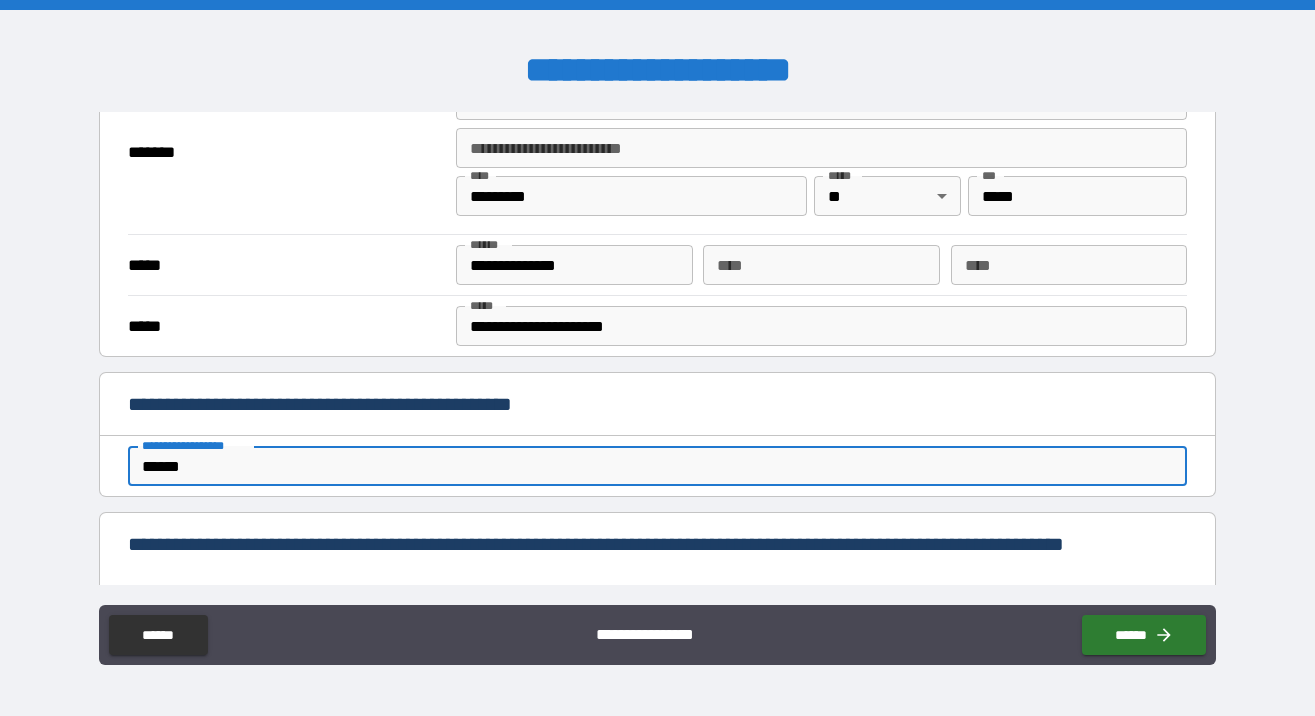 type on "******" 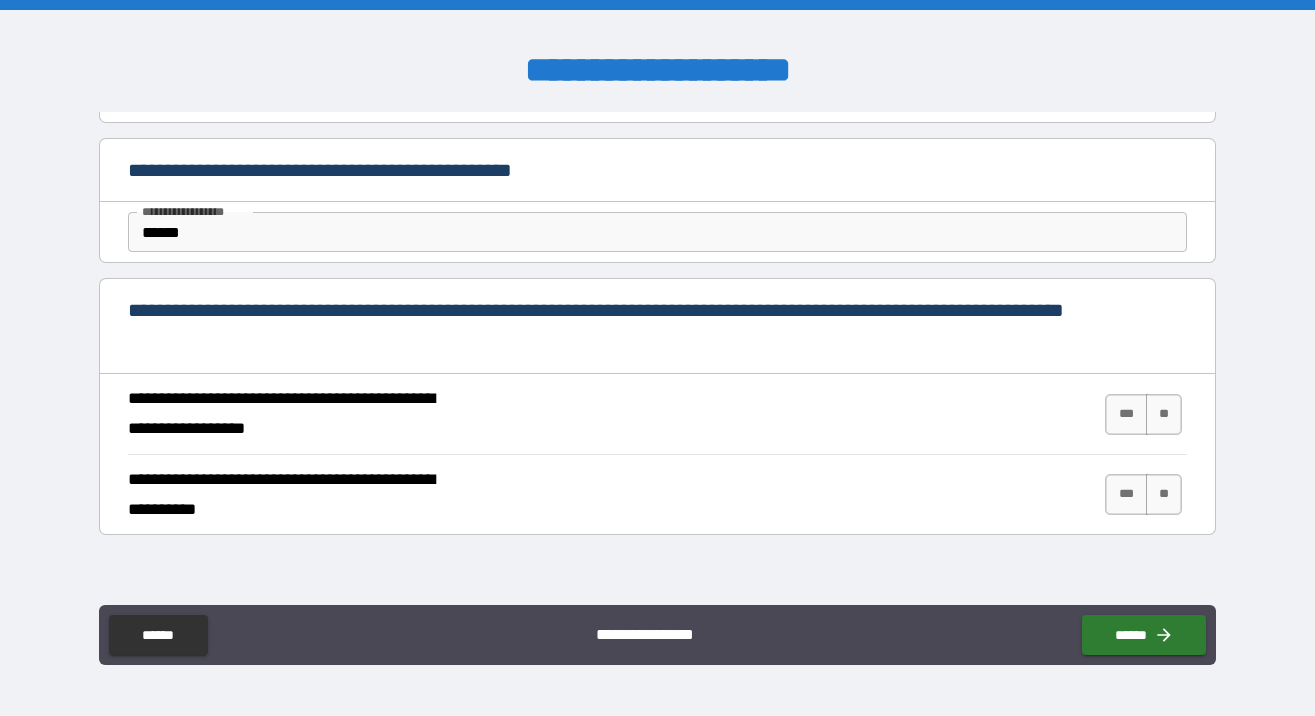 scroll, scrollTop: 755, scrollLeft: 0, axis: vertical 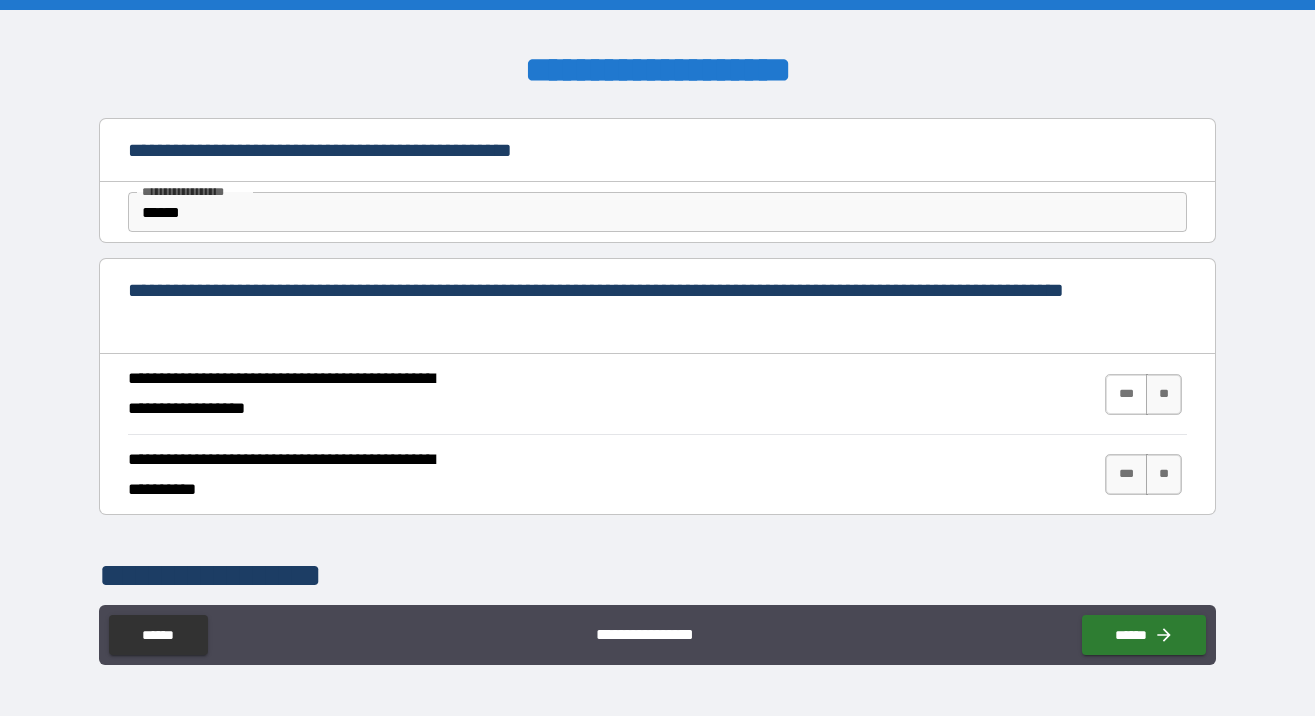 click on "***" at bounding box center [1126, 394] 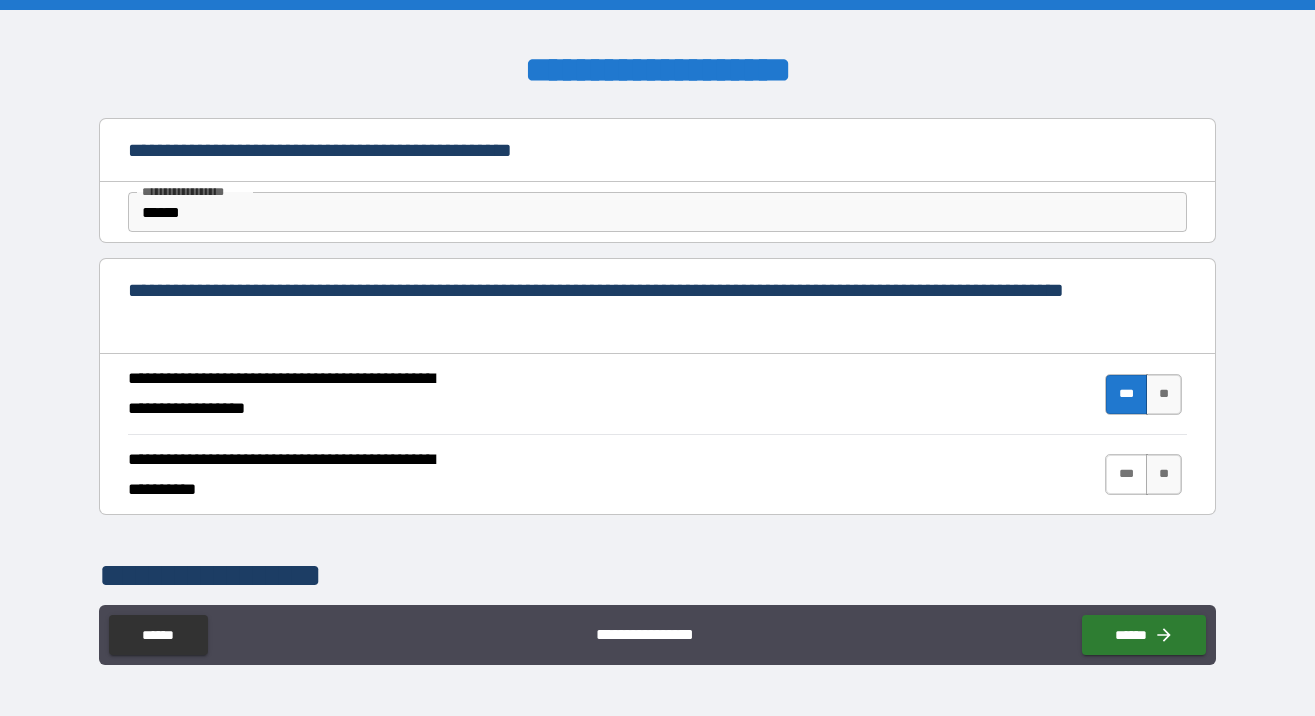 click on "***" at bounding box center [1126, 474] 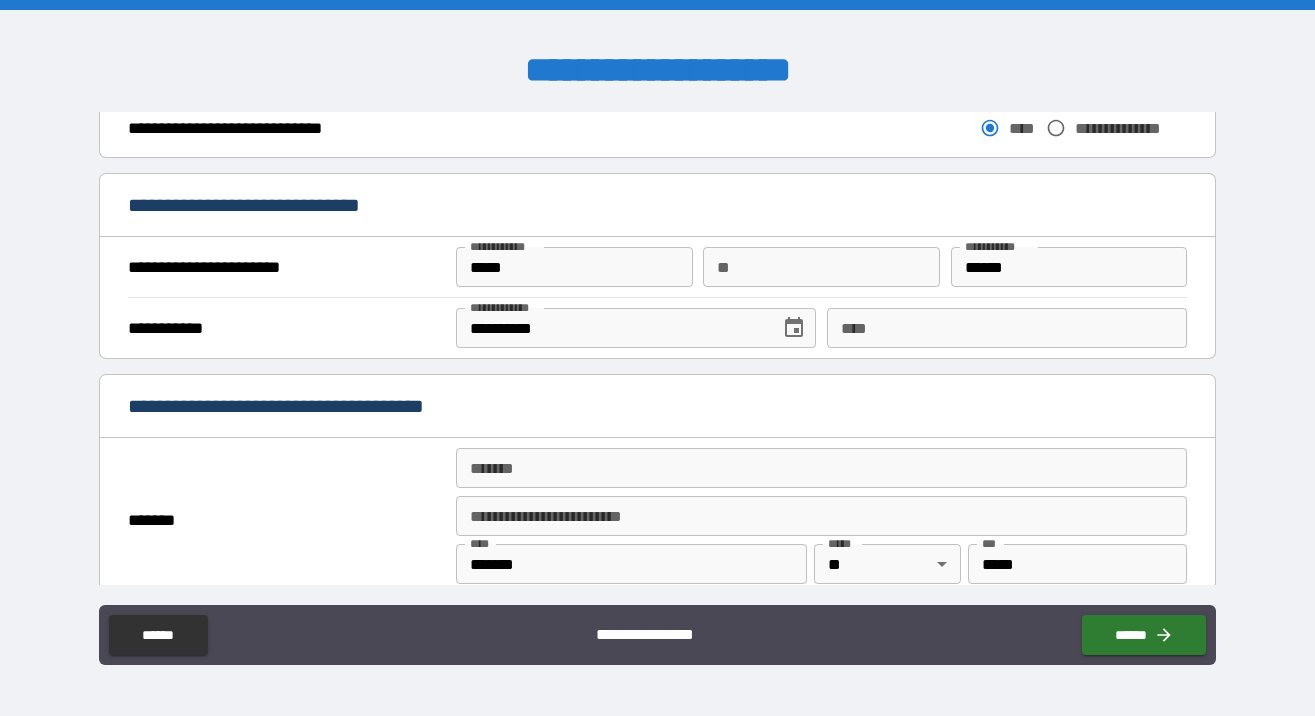 scroll, scrollTop: 1283, scrollLeft: 0, axis: vertical 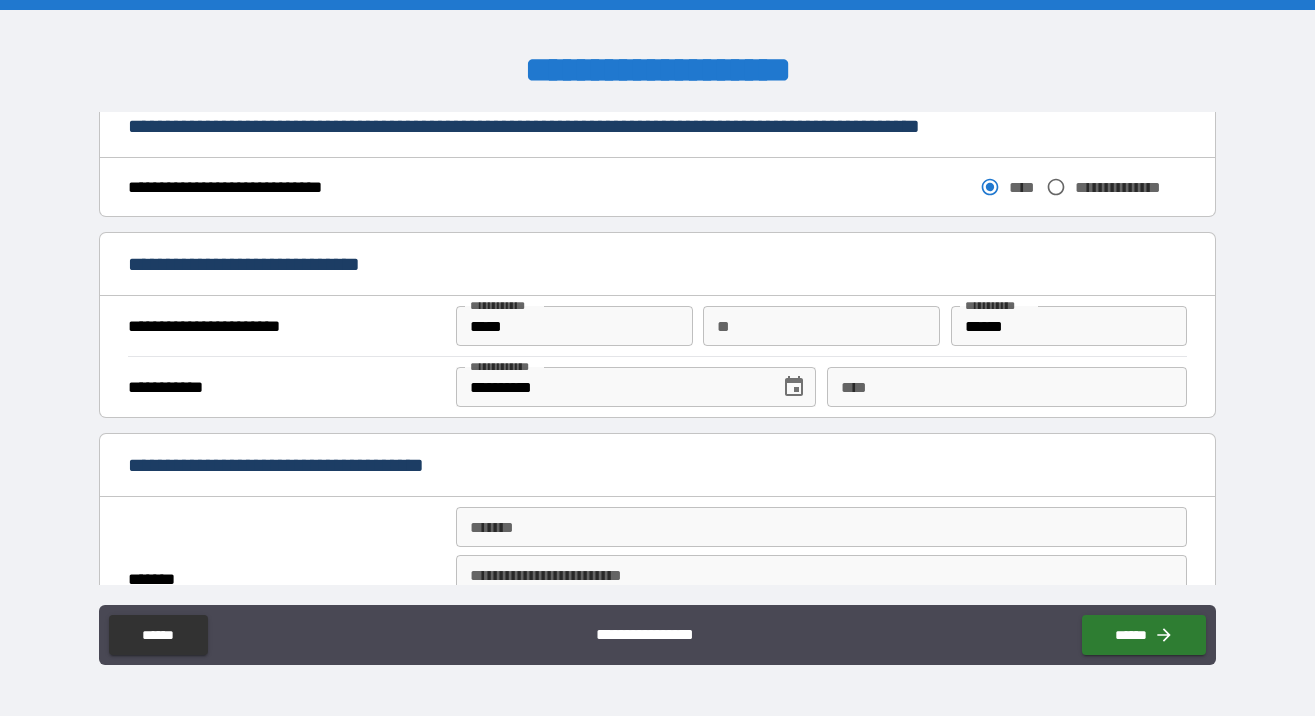 click on "****" at bounding box center [1007, 387] 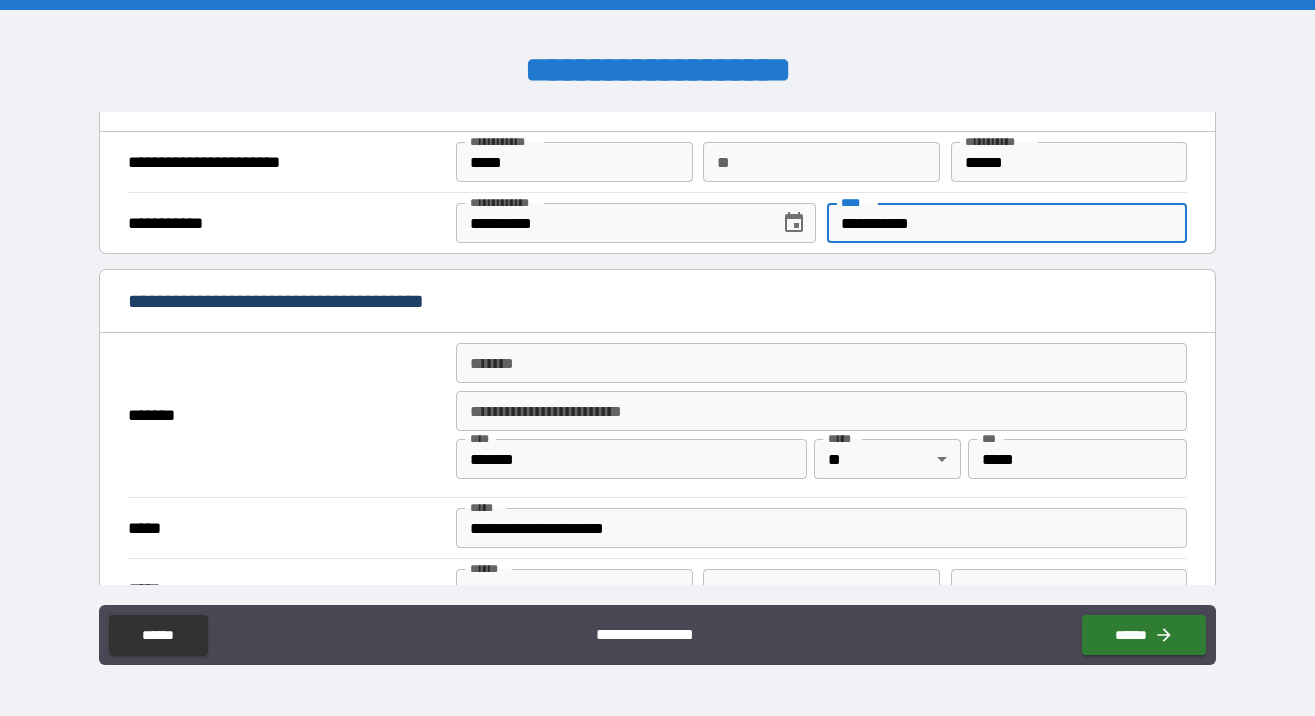 scroll, scrollTop: 1463, scrollLeft: 0, axis: vertical 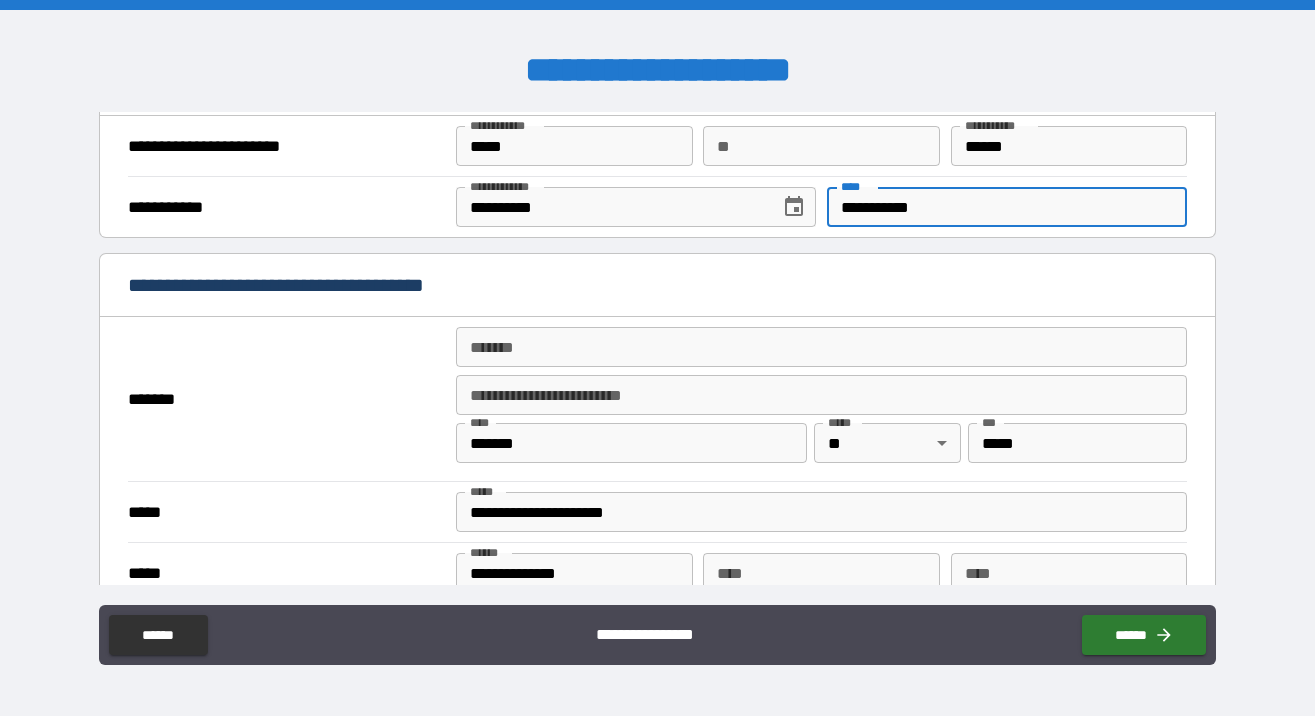 type on "**********" 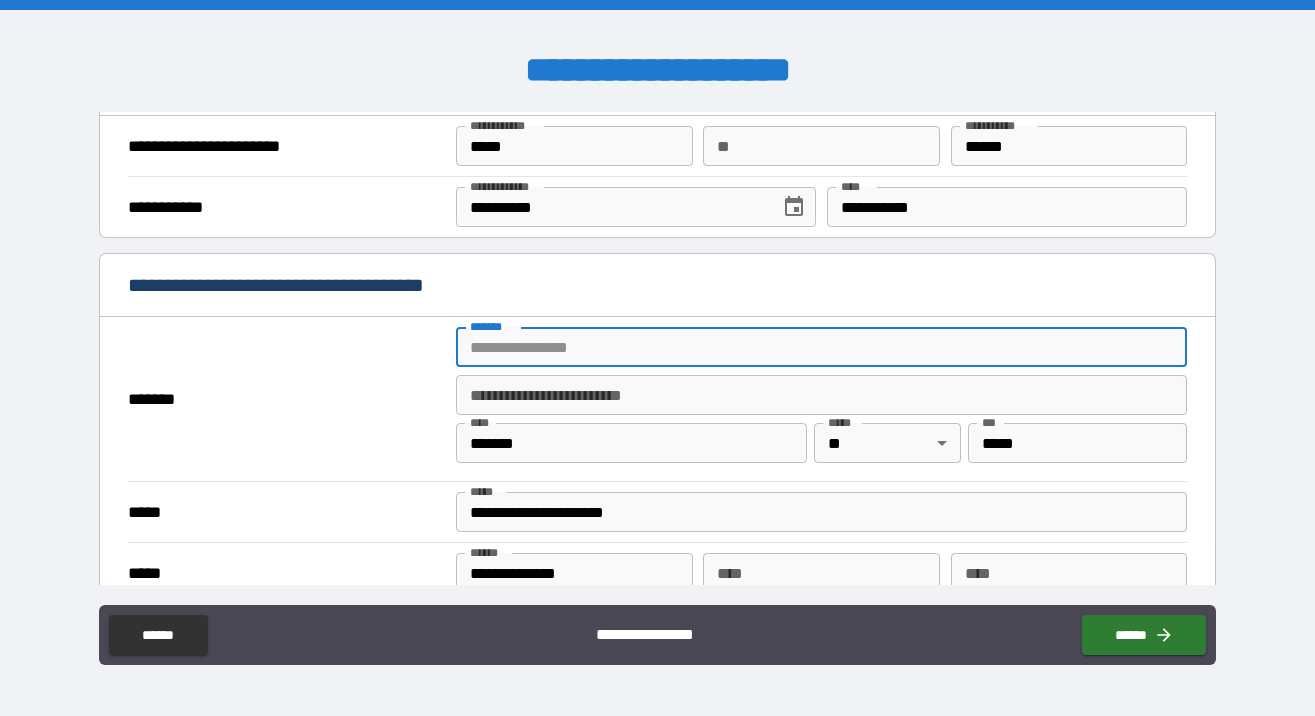 click on "*******" at bounding box center [821, 347] 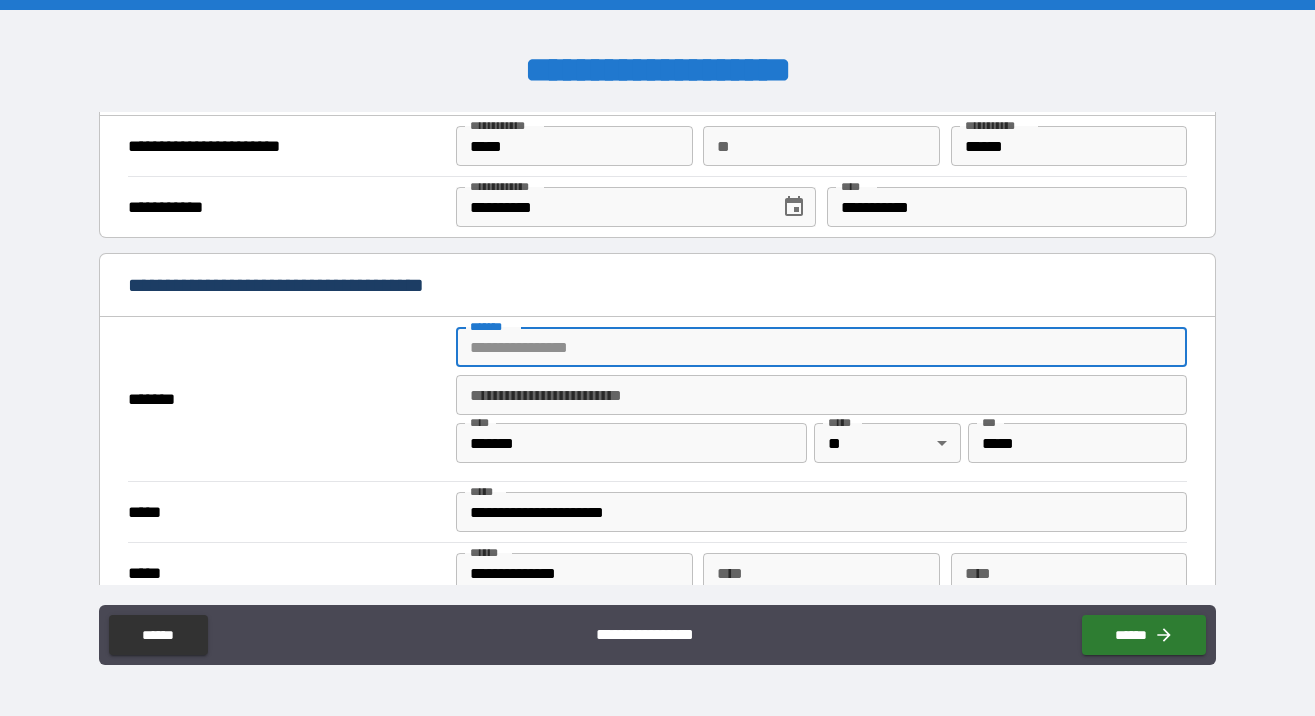 type on "**********" 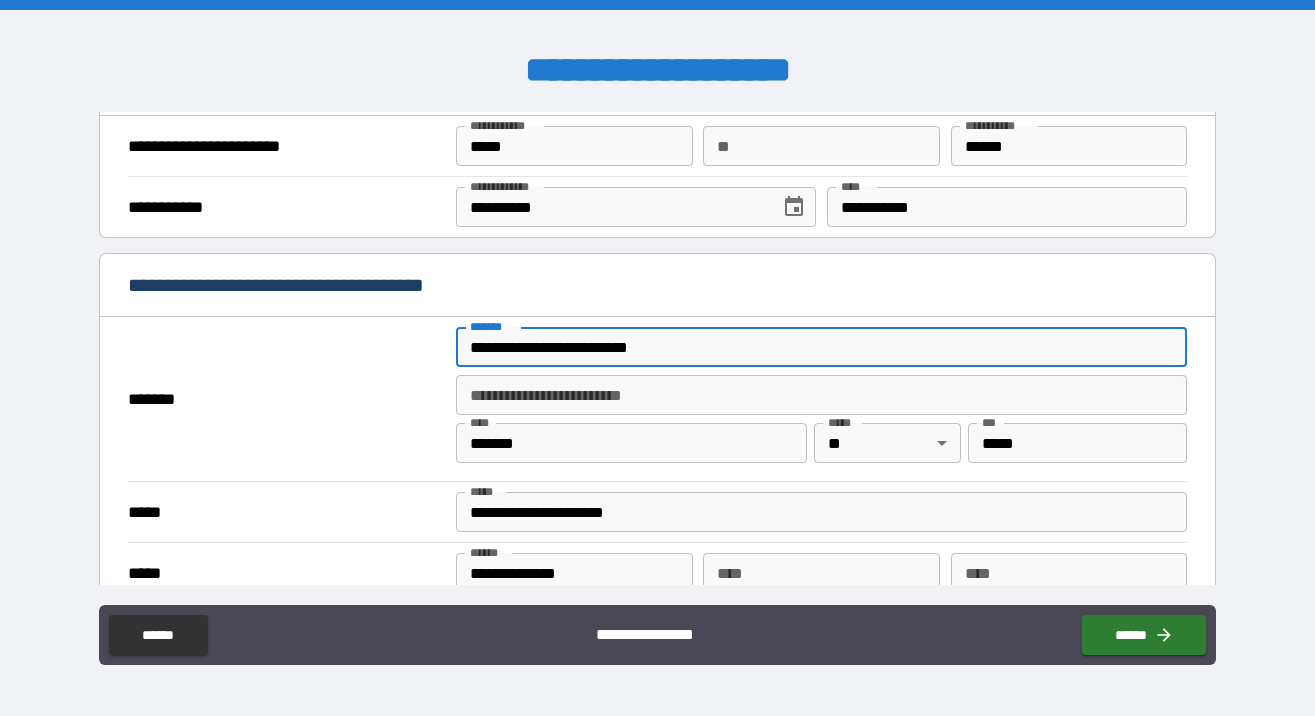type on "*" 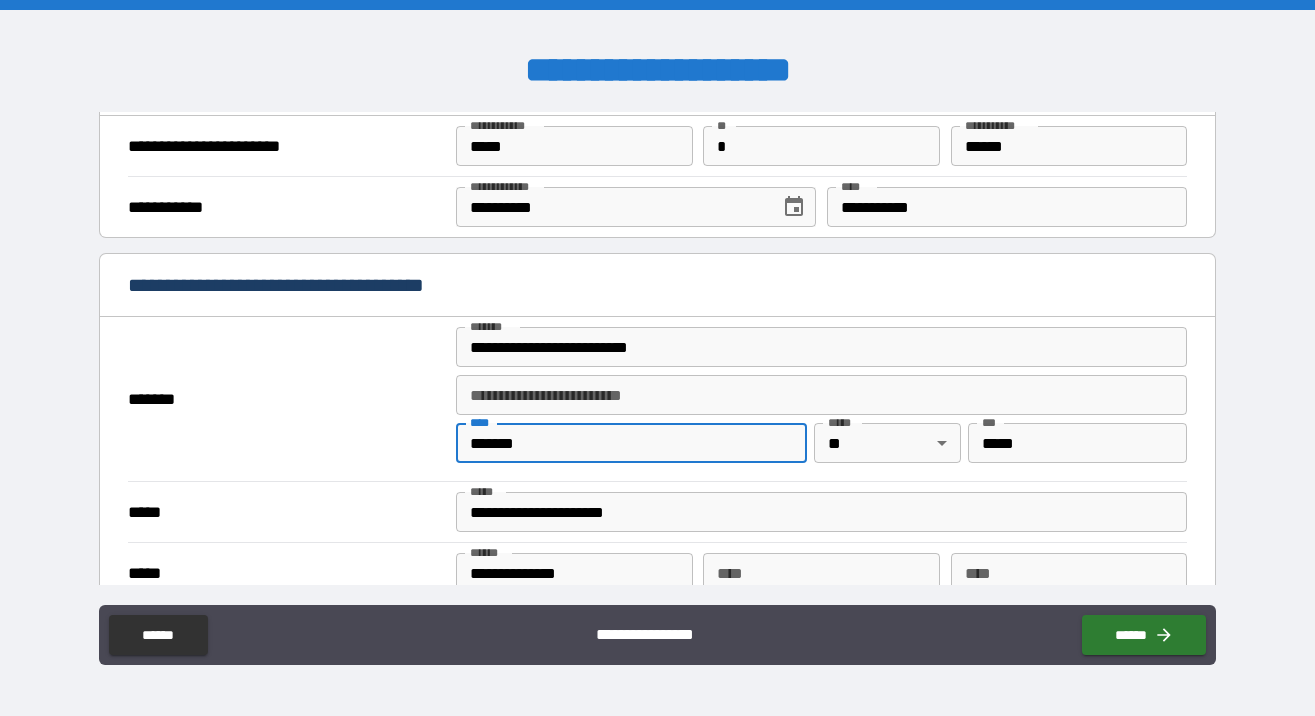 drag, startPoint x: 596, startPoint y: 445, endPoint x: 383, endPoint y: 445, distance: 213 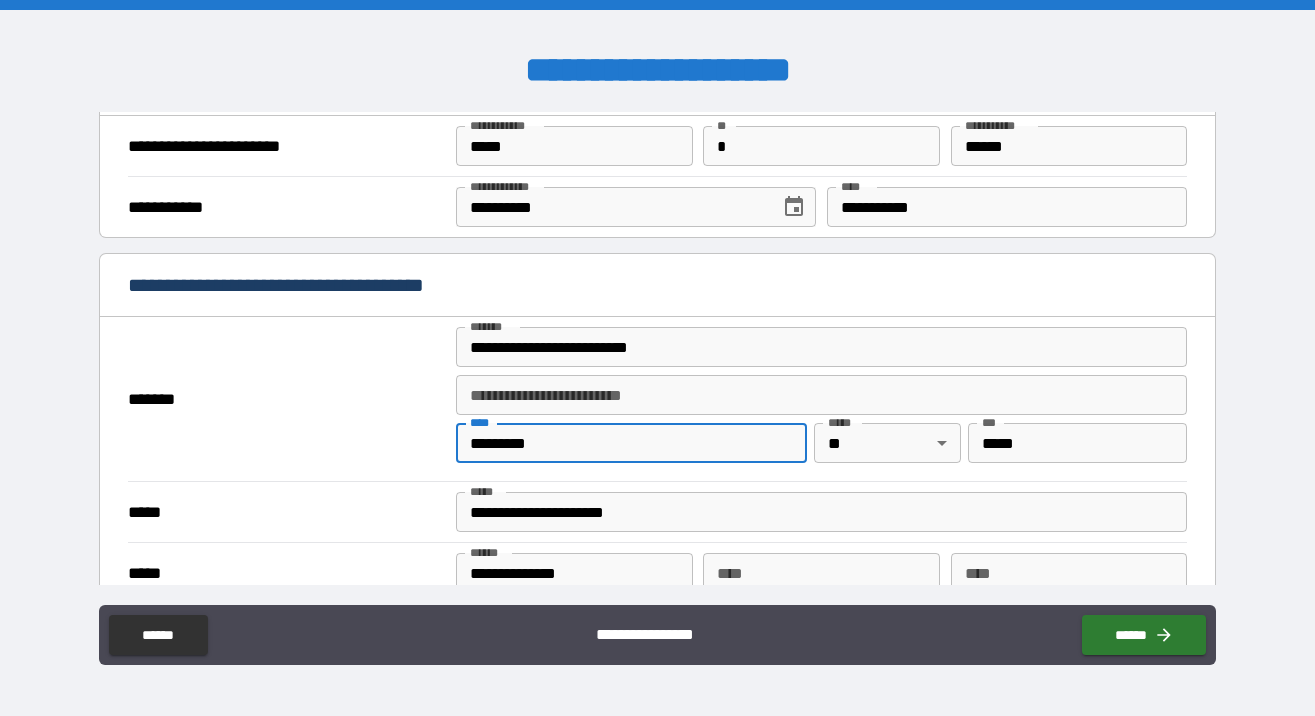 type on "*********" 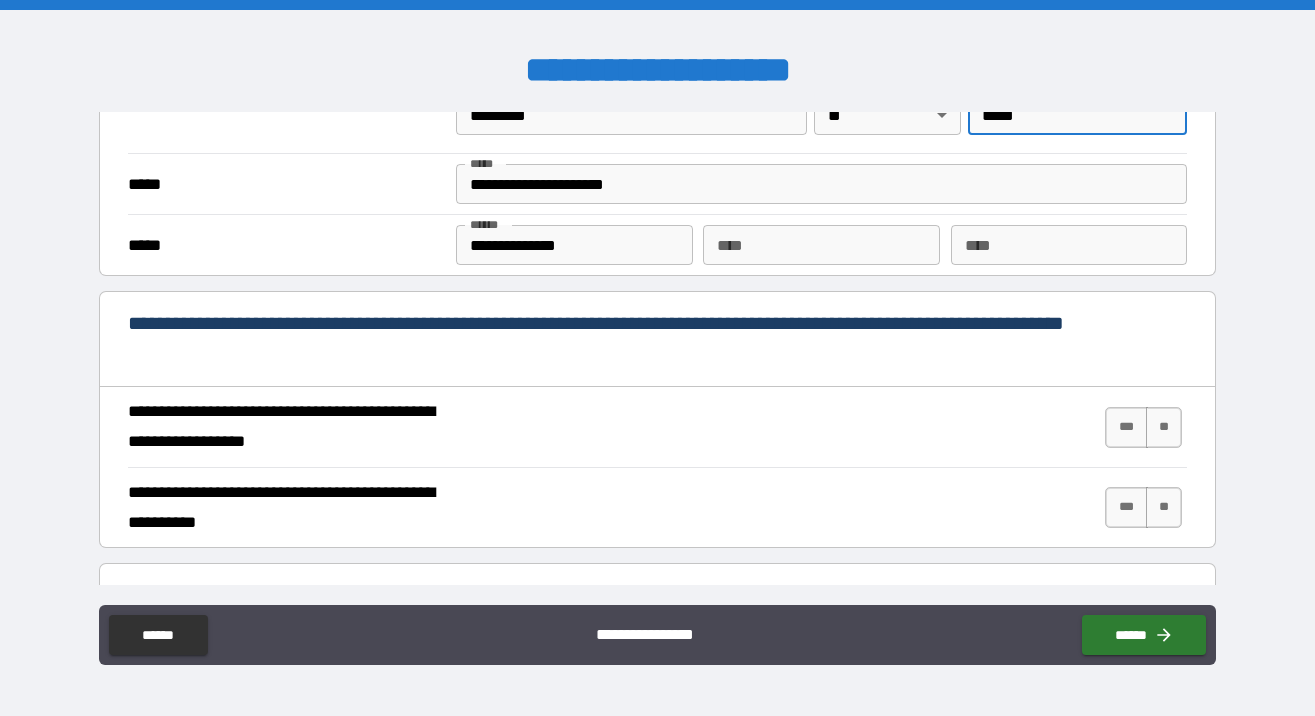 scroll, scrollTop: 1851, scrollLeft: 0, axis: vertical 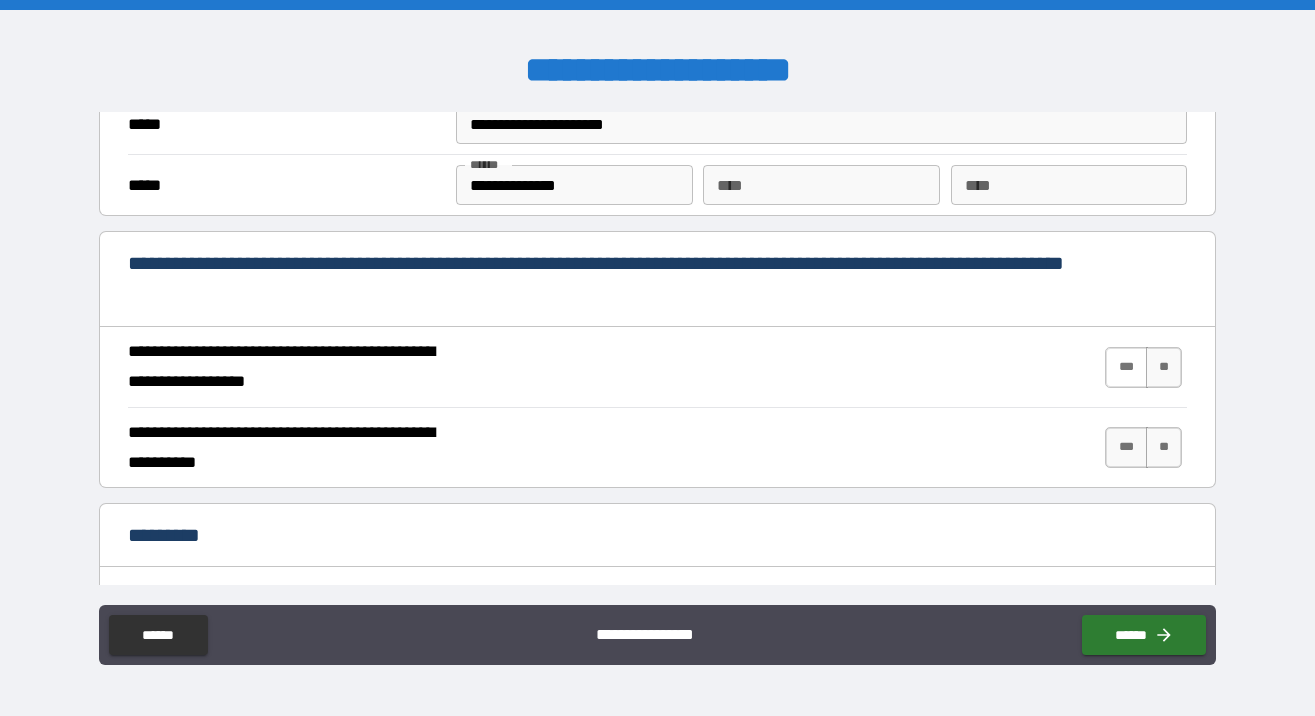 type on "*****" 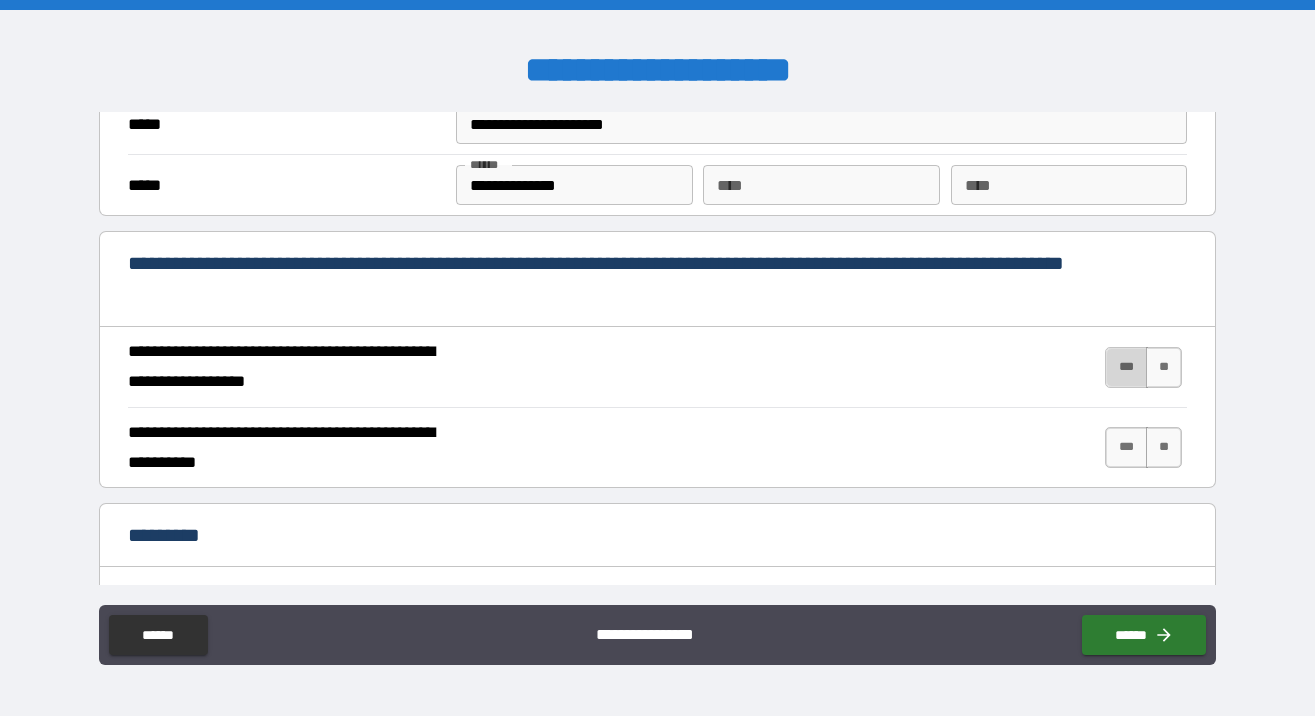 click on "***" at bounding box center (1126, 367) 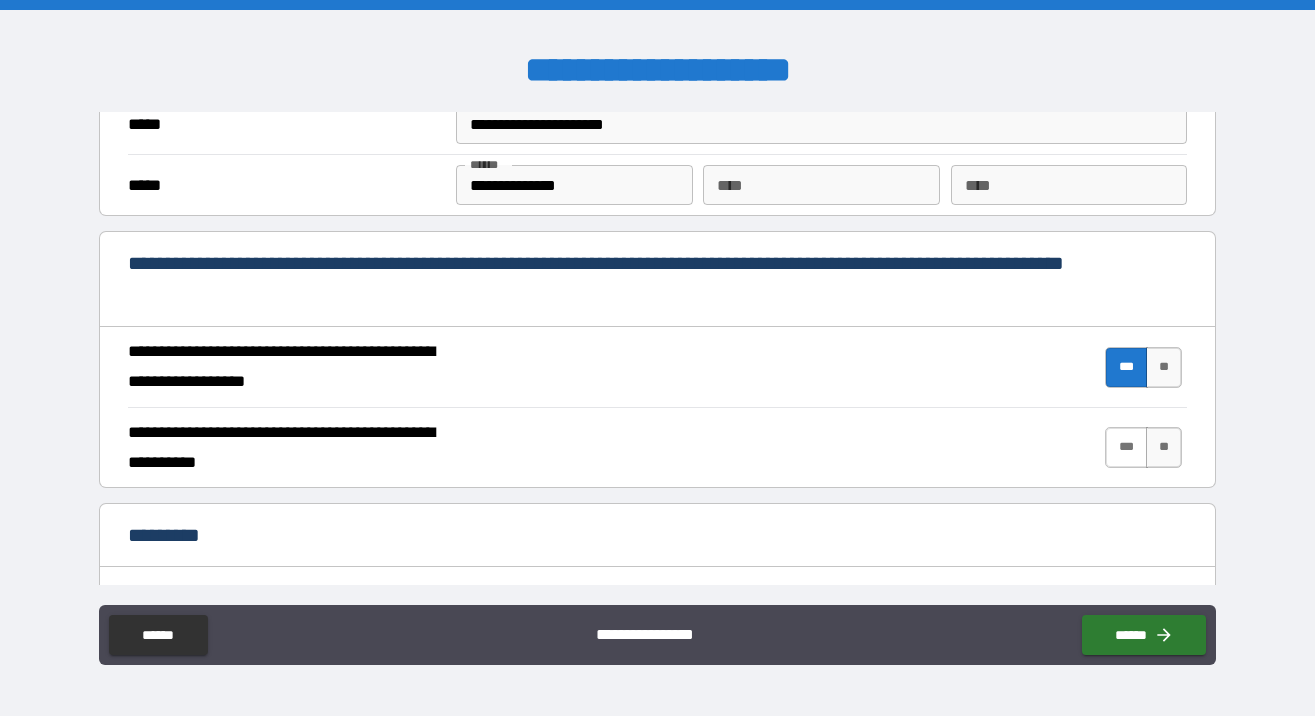 click on "***" at bounding box center (1126, 447) 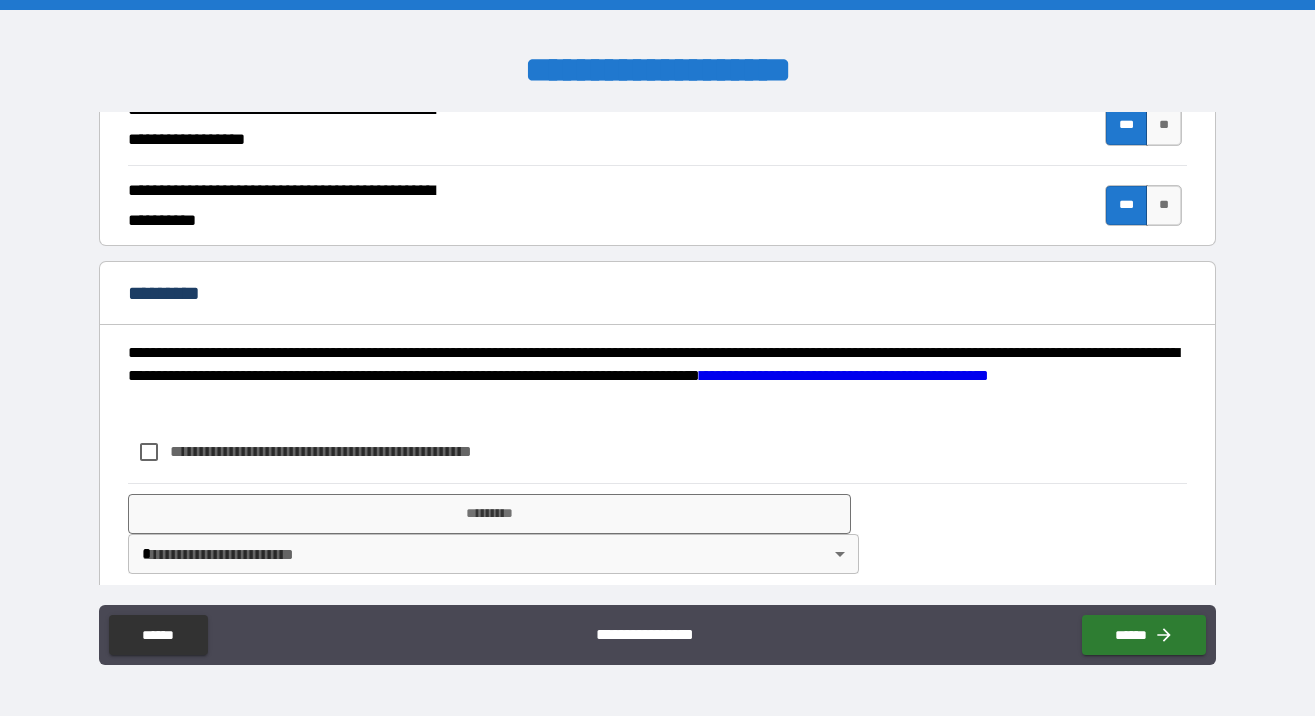 scroll, scrollTop: 2112, scrollLeft: 0, axis: vertical 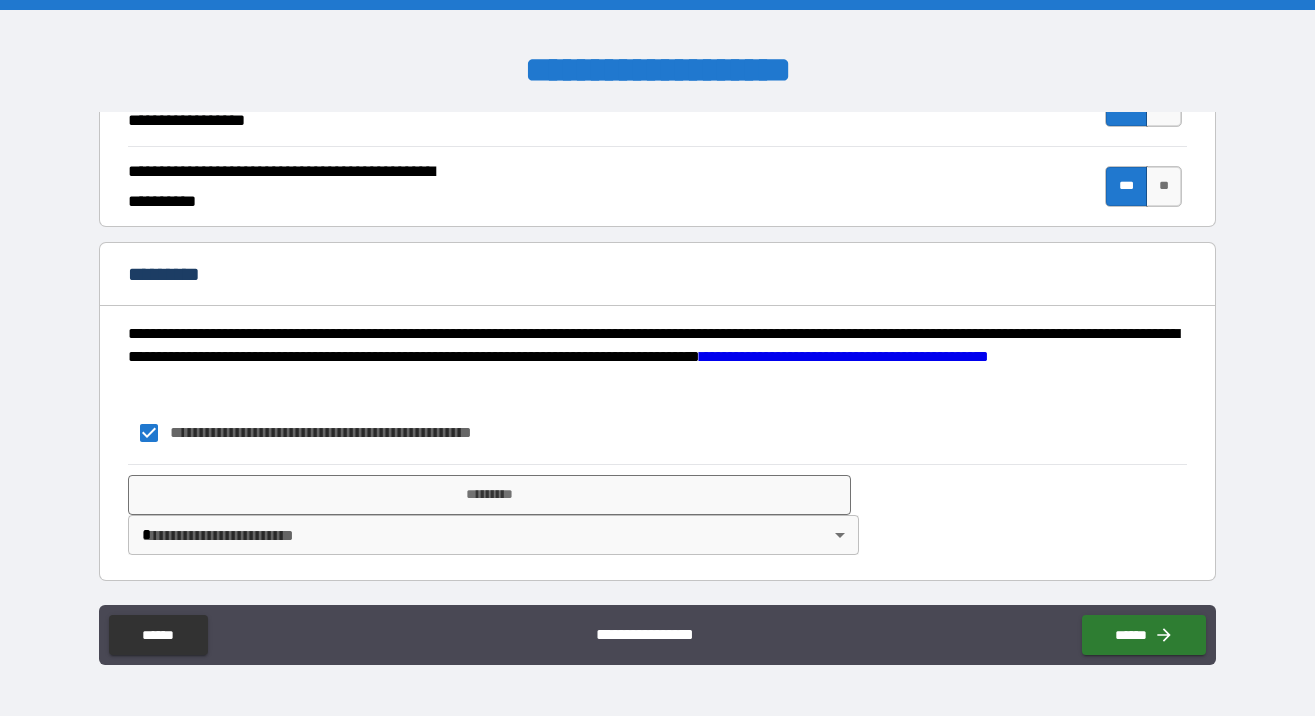 click on "**********" at bounding box center [657, 358] 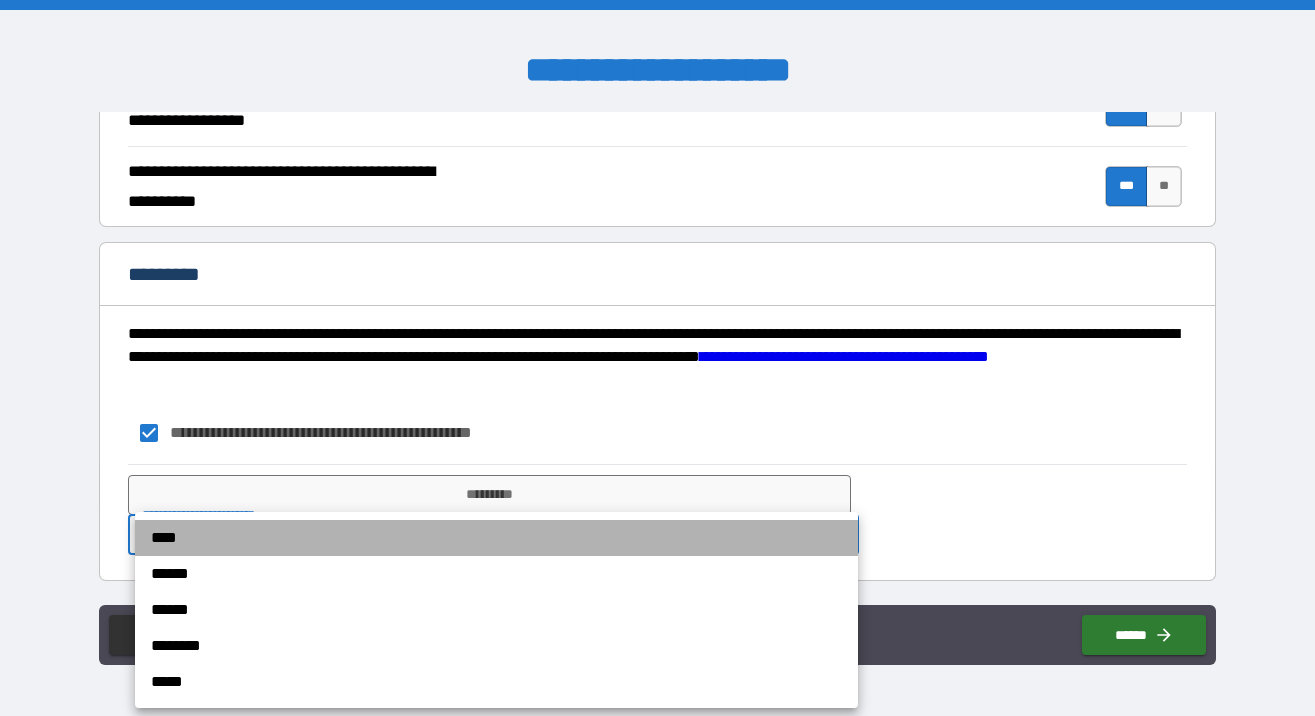 click on "****" at bounding box center (496, 538) 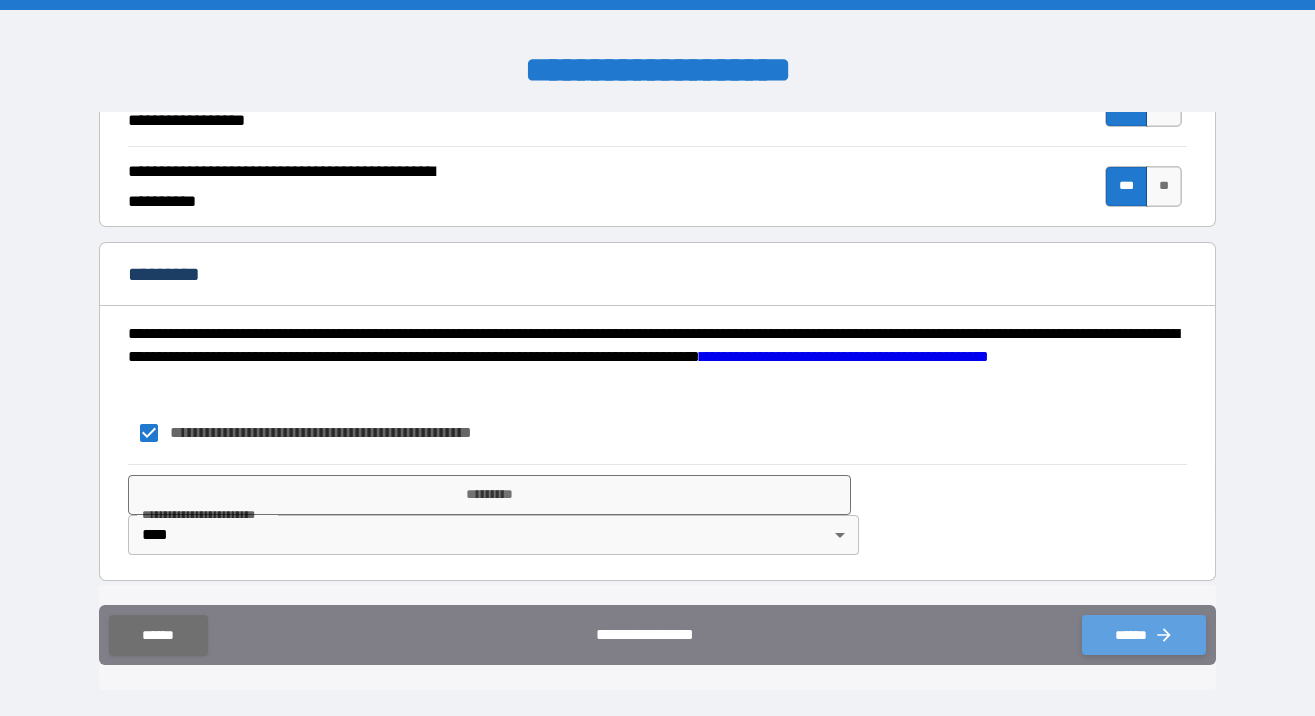 click on "******" at bounding box center (1144, 635) 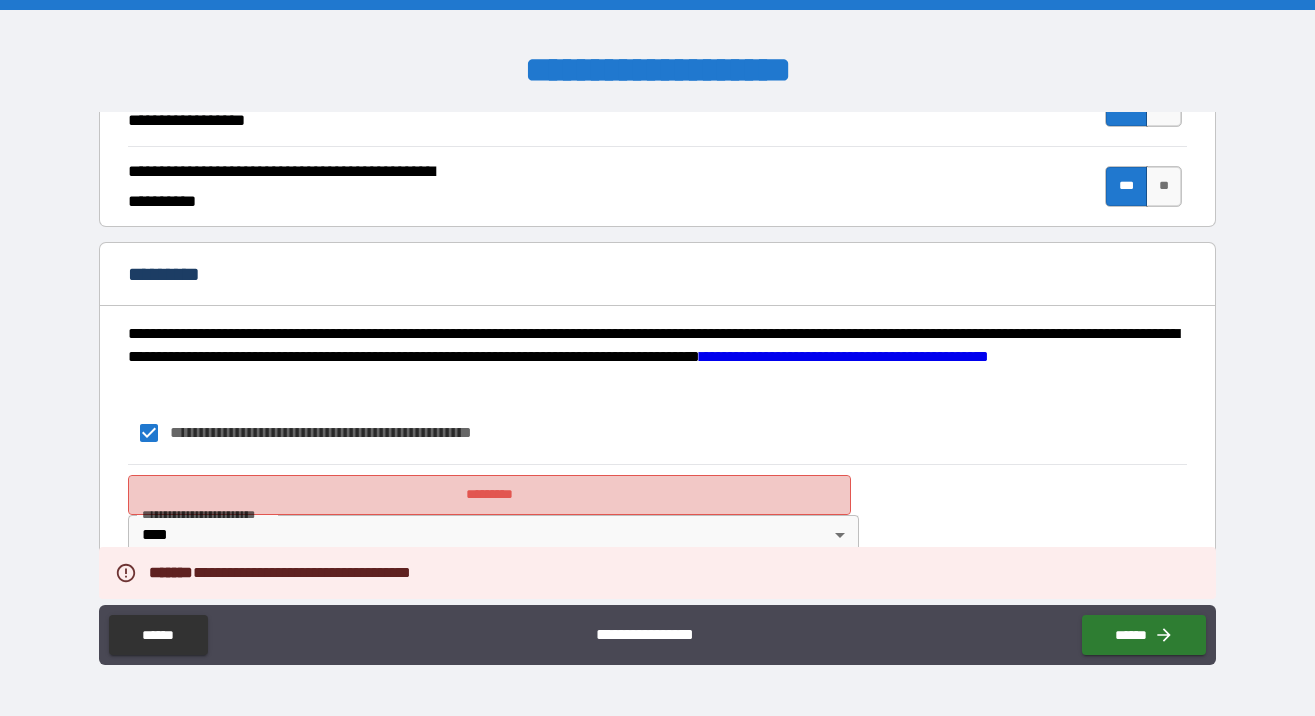 click on "*********" at bounding box center [489, 495] 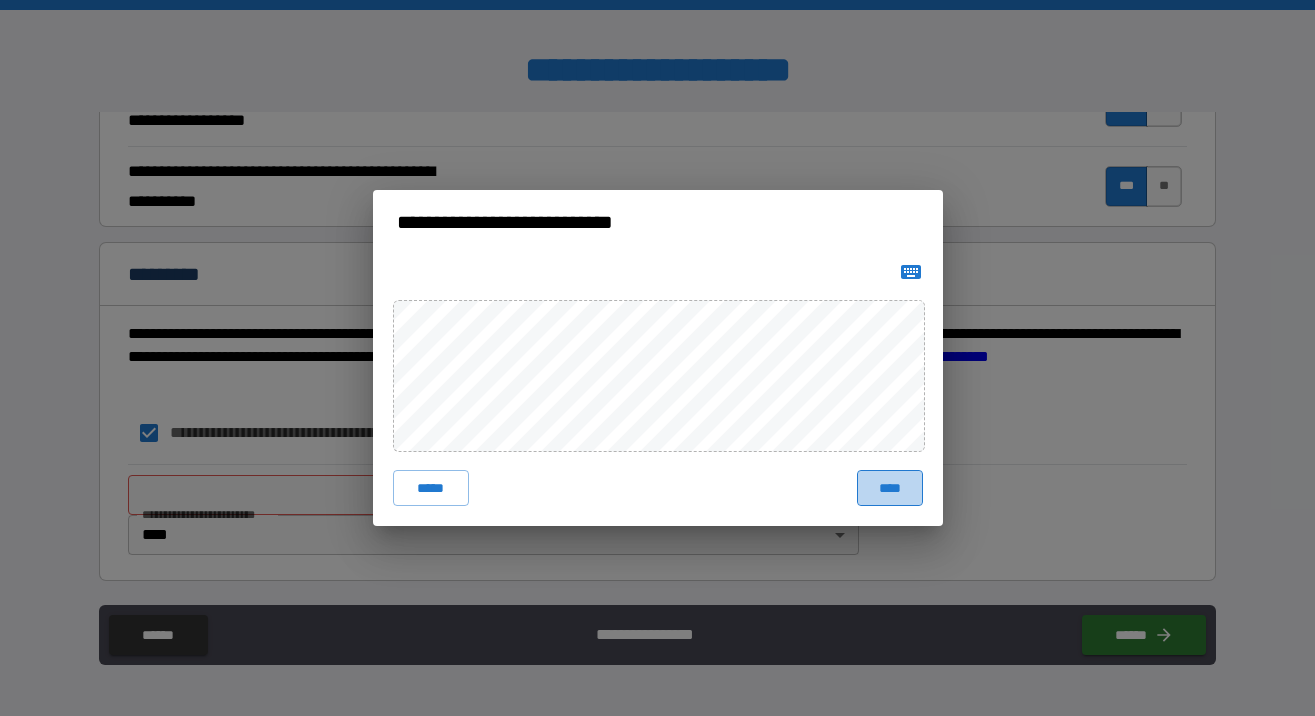 click on "****" at bounding box center [890, 488] 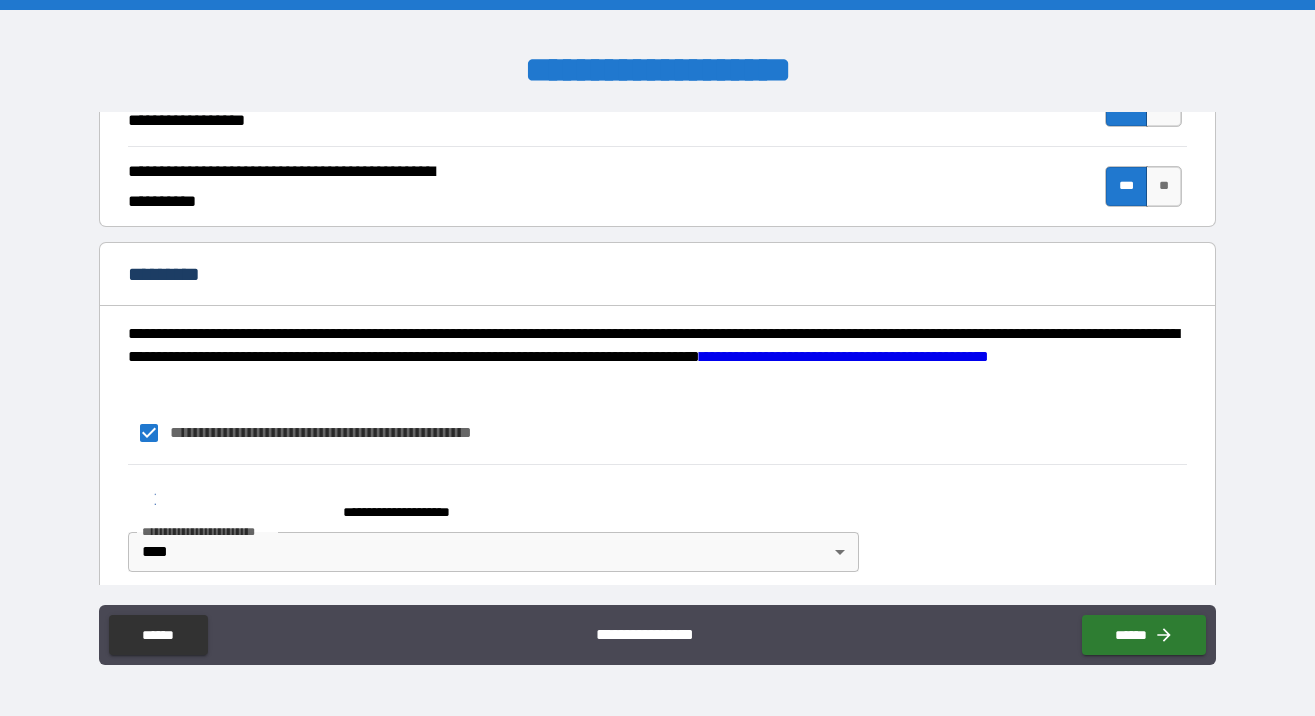 click on "**********" at bounding box center (657, 358) 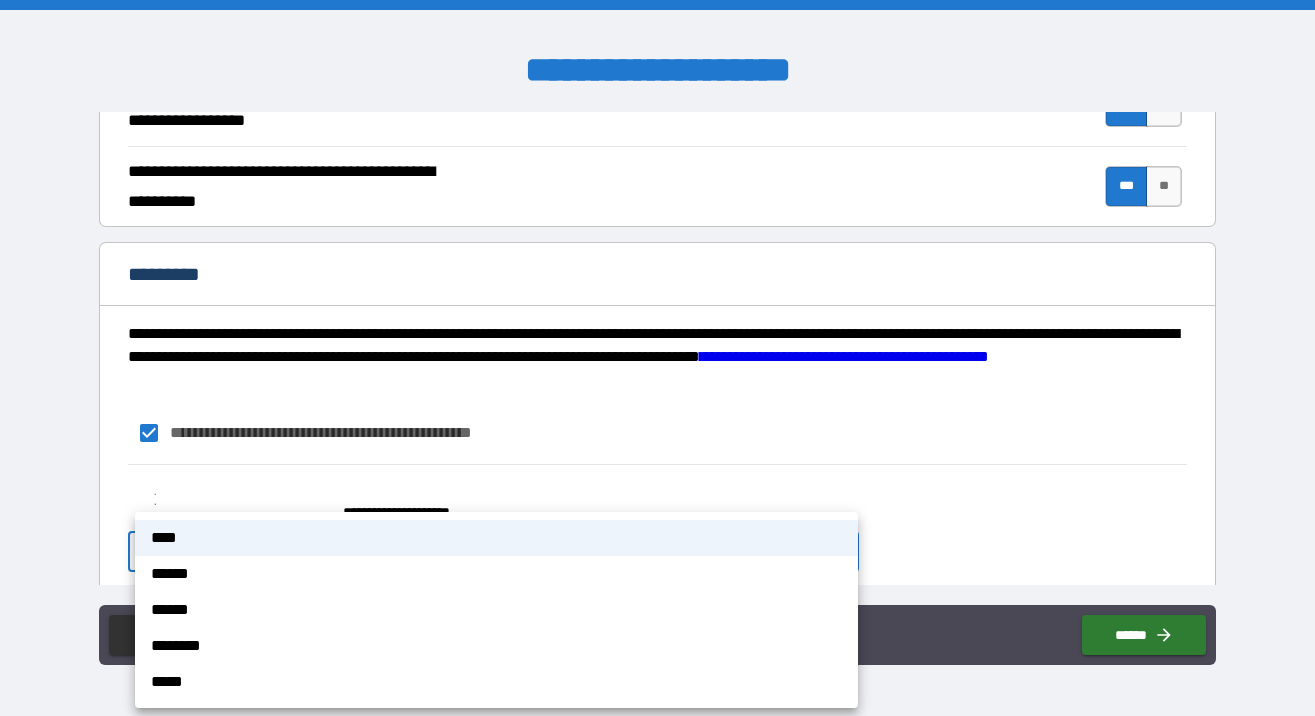 click on "****" at bounding box center (496, 538) 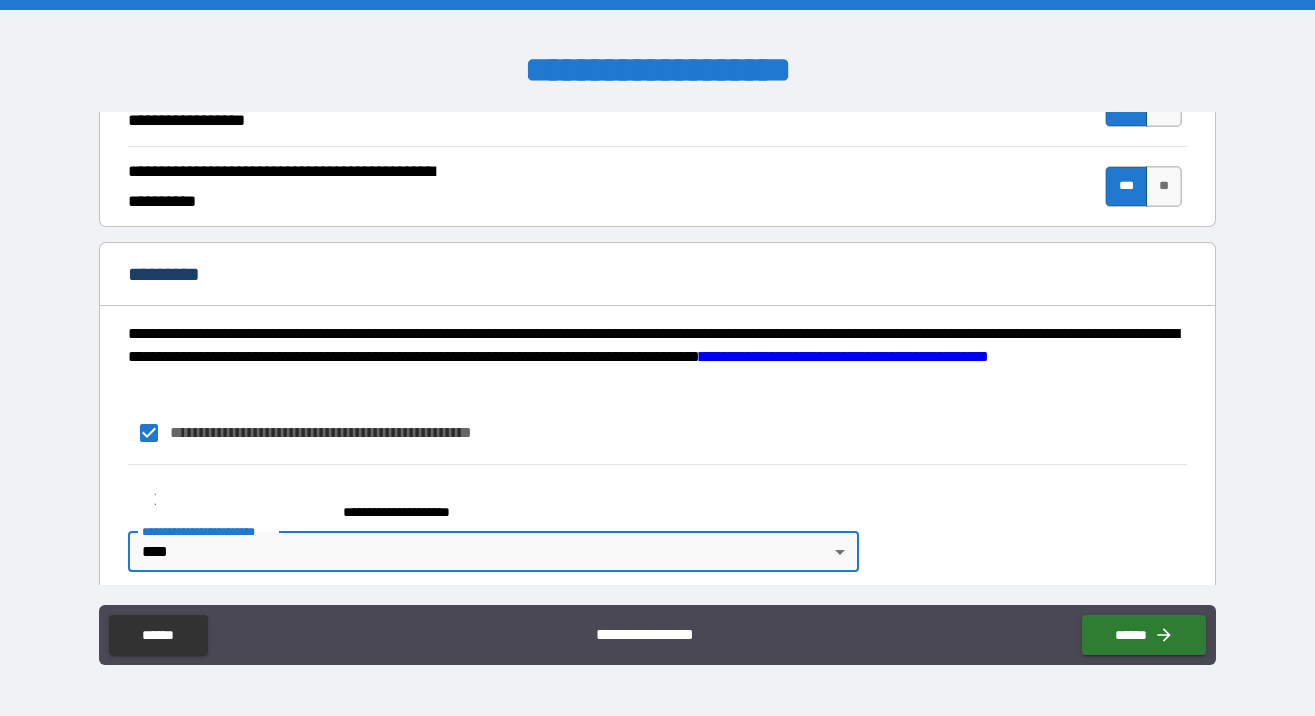 scroll, scrollTop: 2130, scrollLeft: 0, axis: vertical 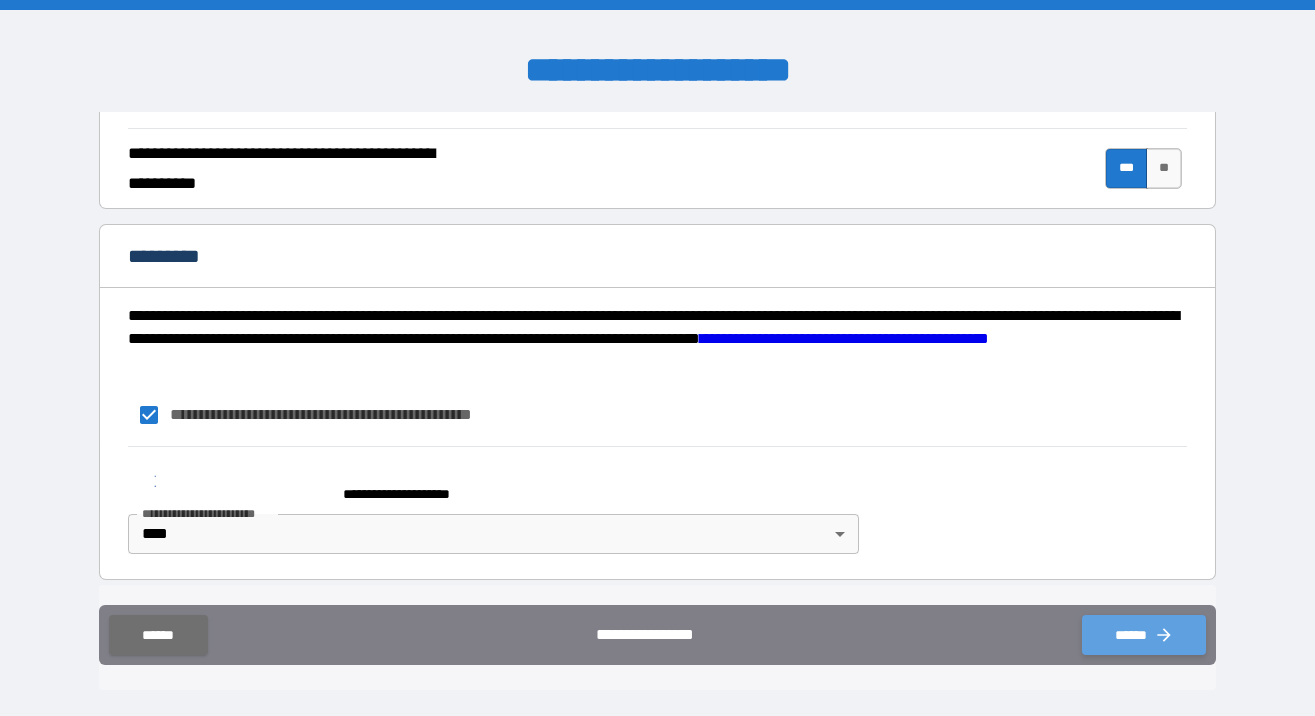 click 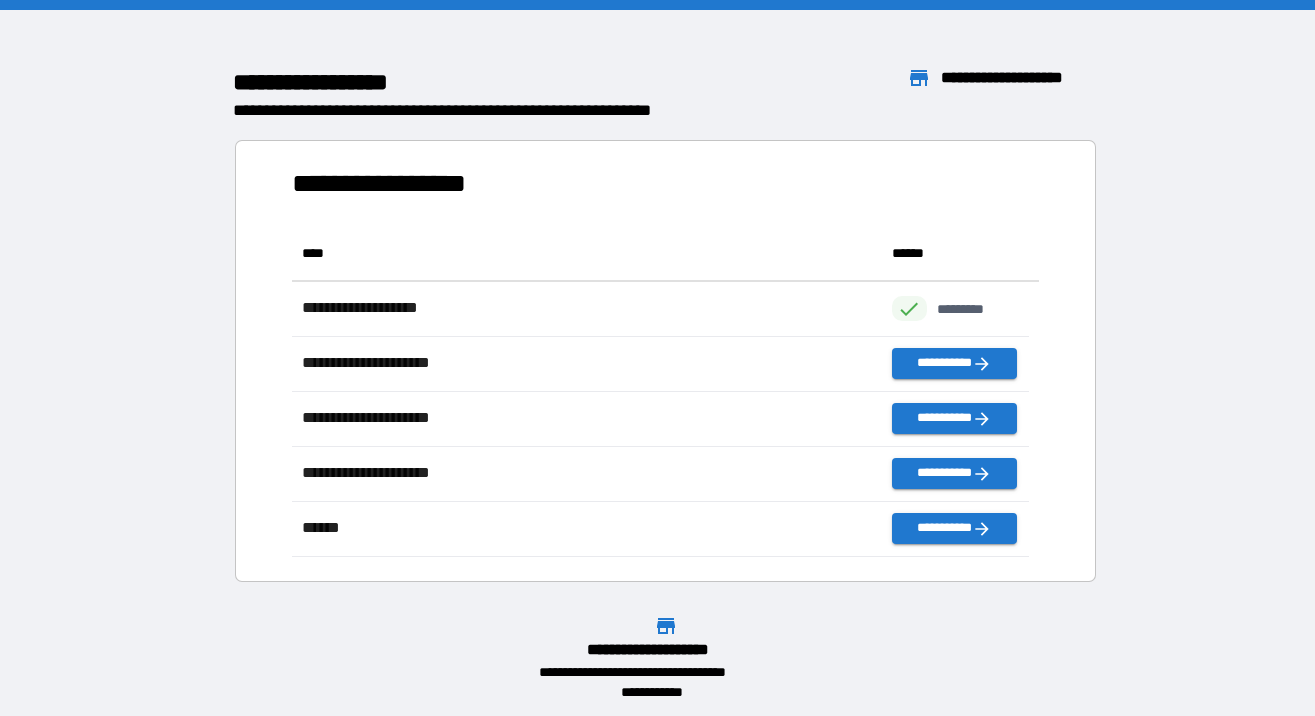 scroll, scrollTop: 16, scrollLeft: 16, axis: both 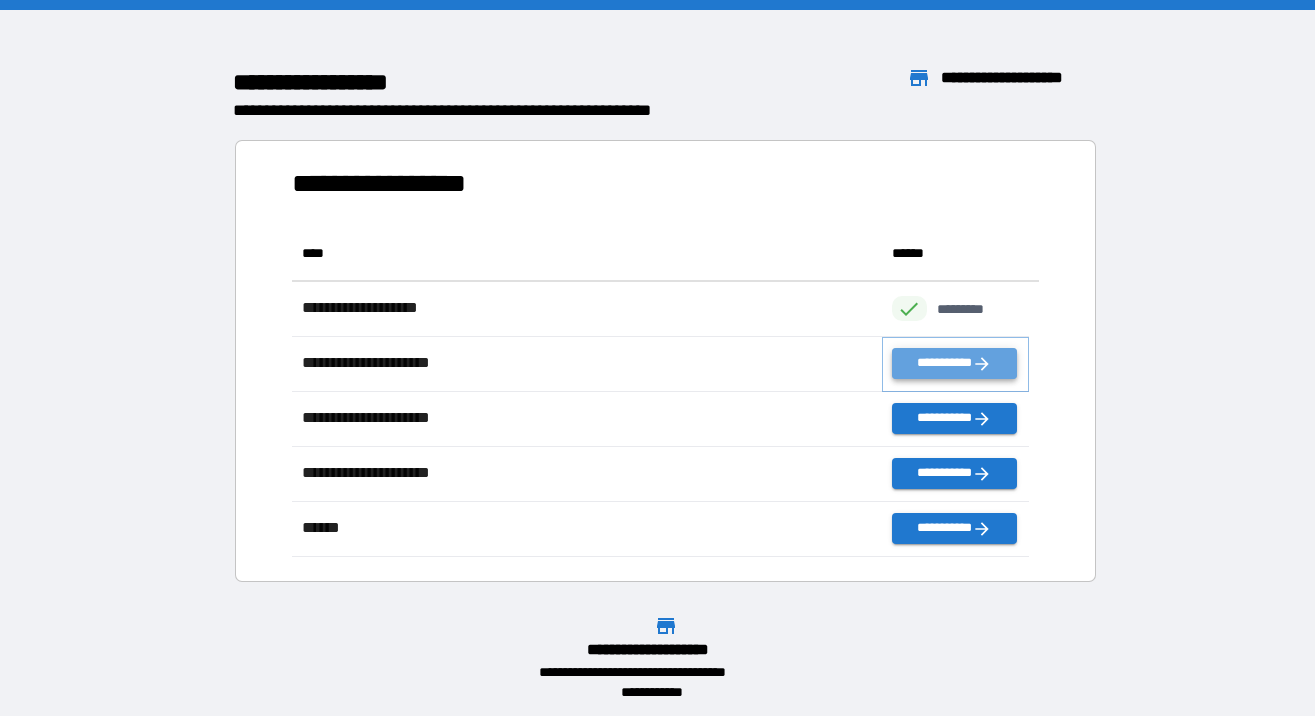 click on "**********" at bounding box center [954, 363] 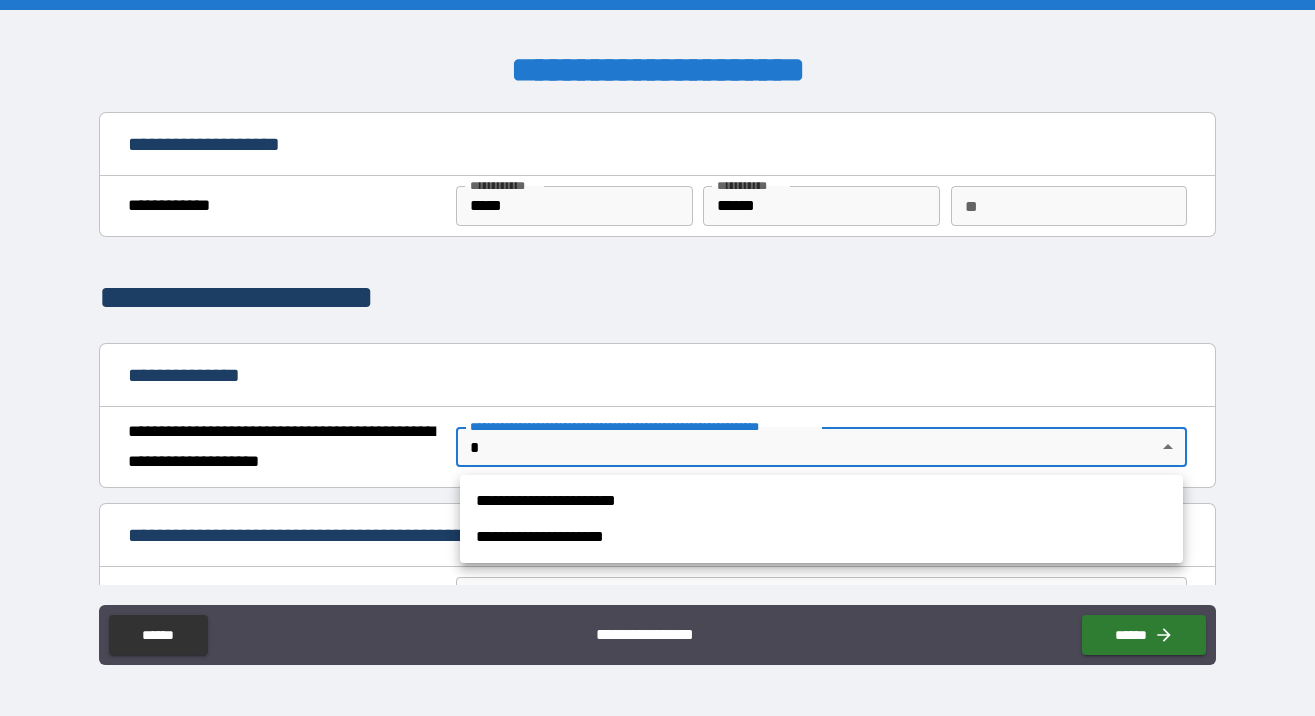 click on "**********" at bounding box center (657, 358) 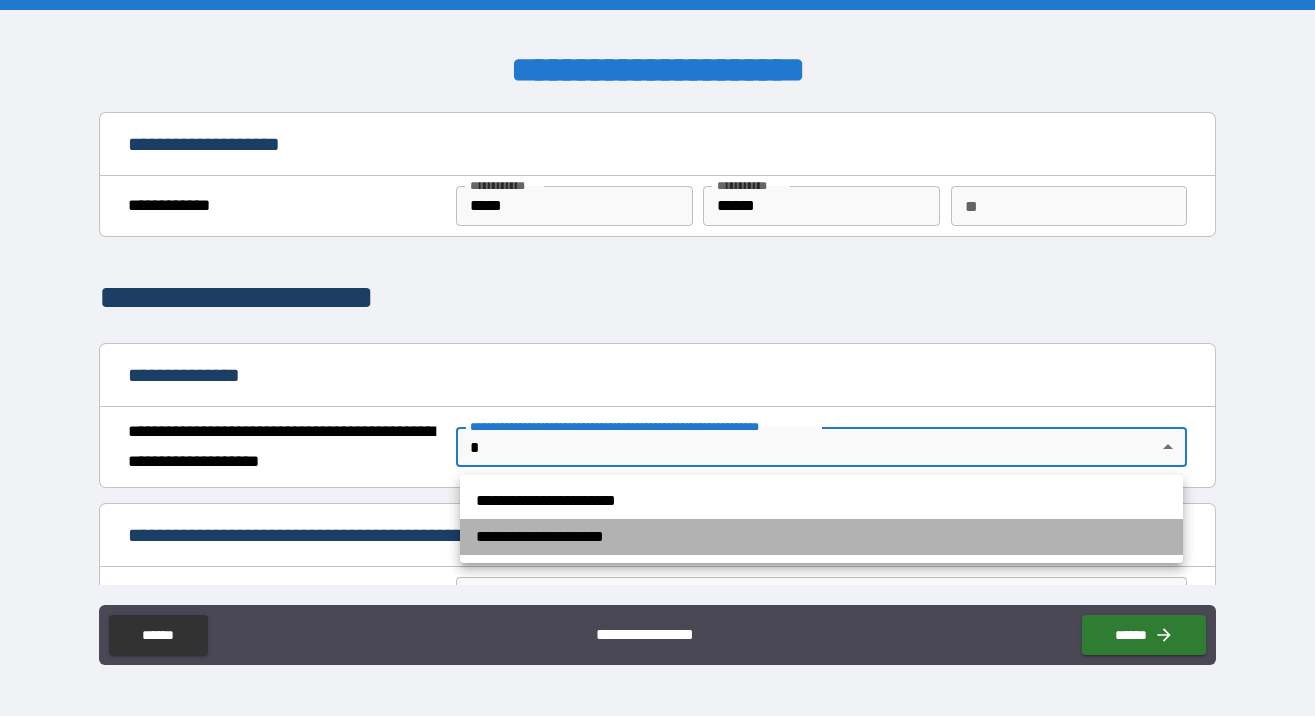 click on "**********" at bounding box center (821, 537) 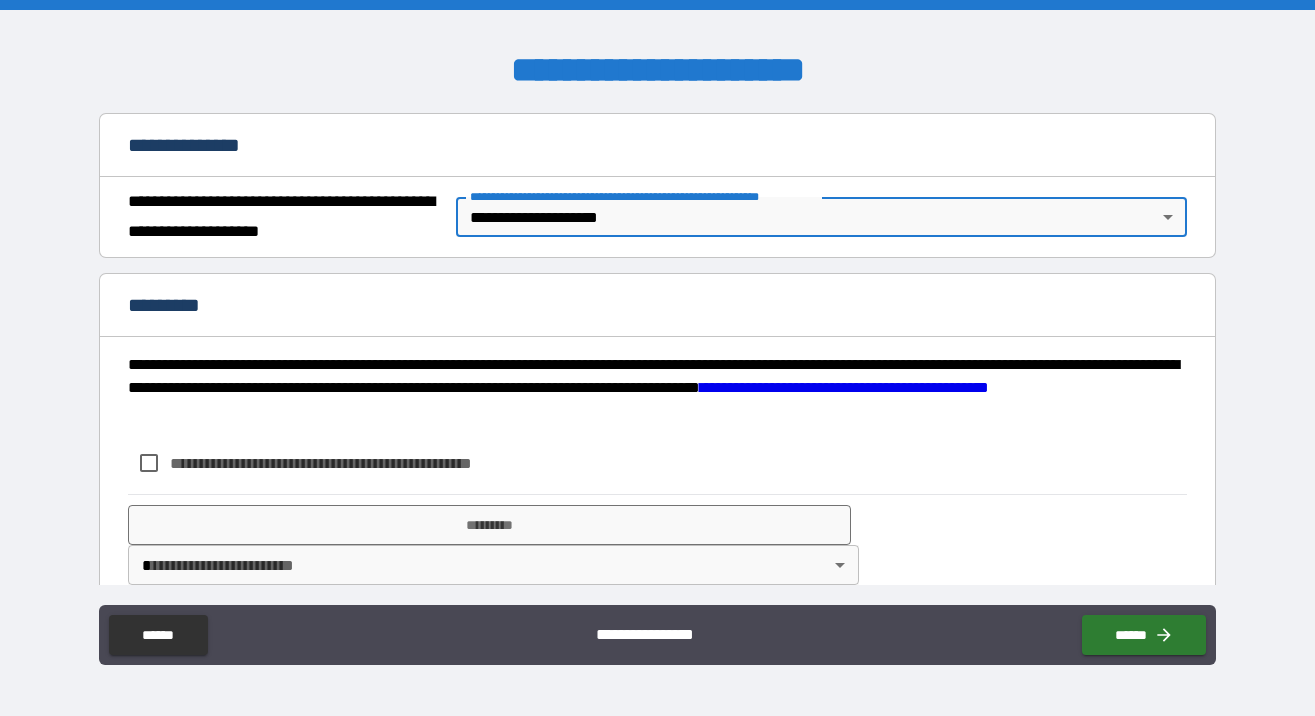 scroll, scrollTop: 261, scrollLeft: 0, axis: vertical 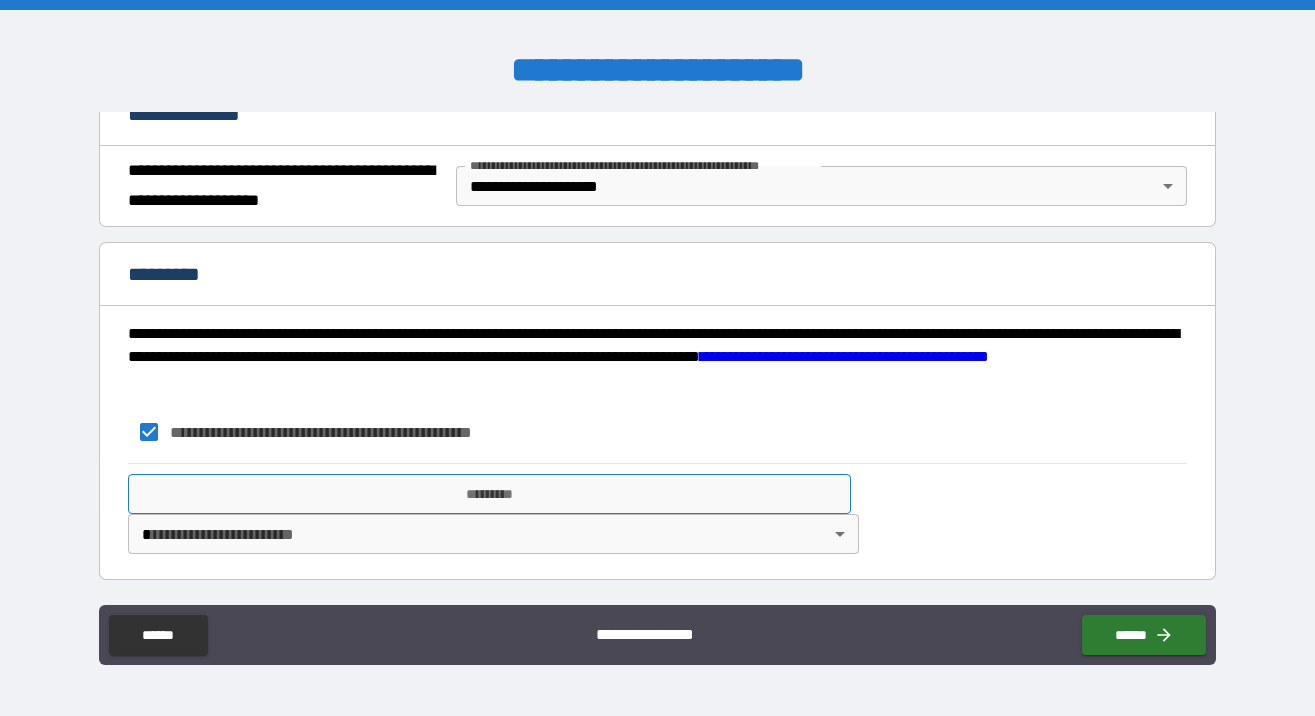 click on "*********" at bounding box center (489, 494) 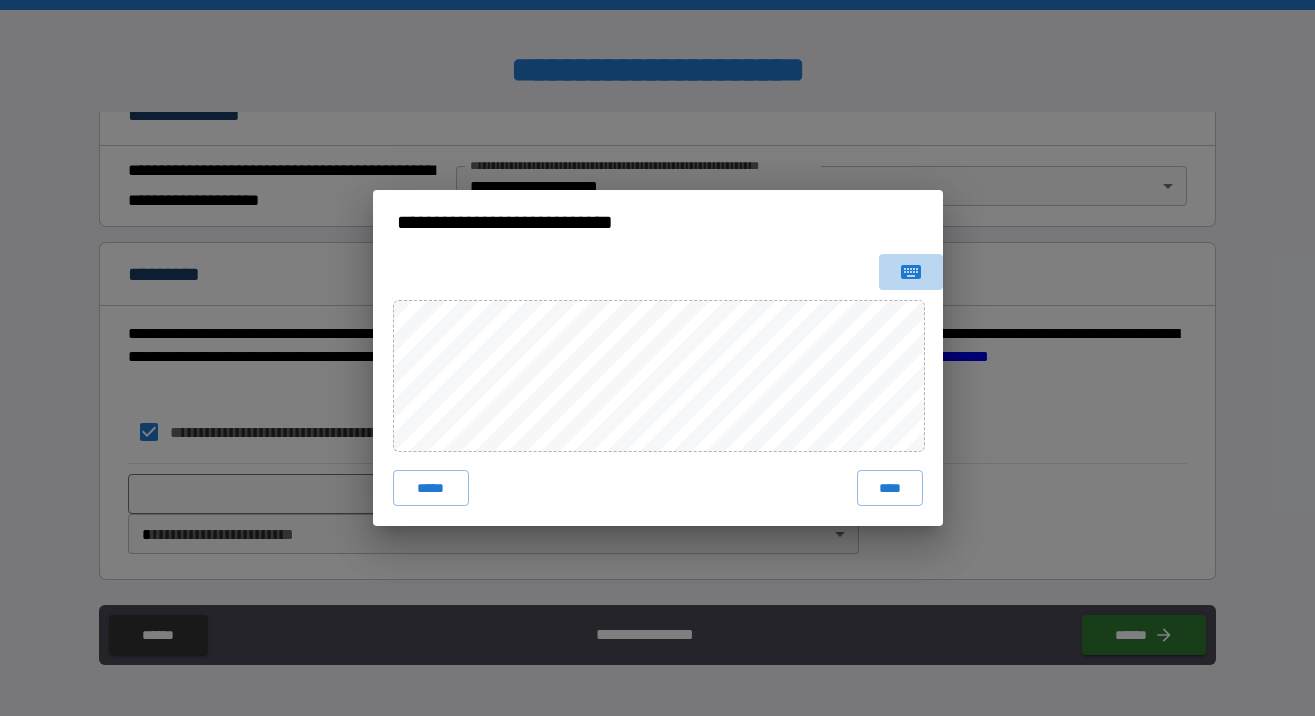click 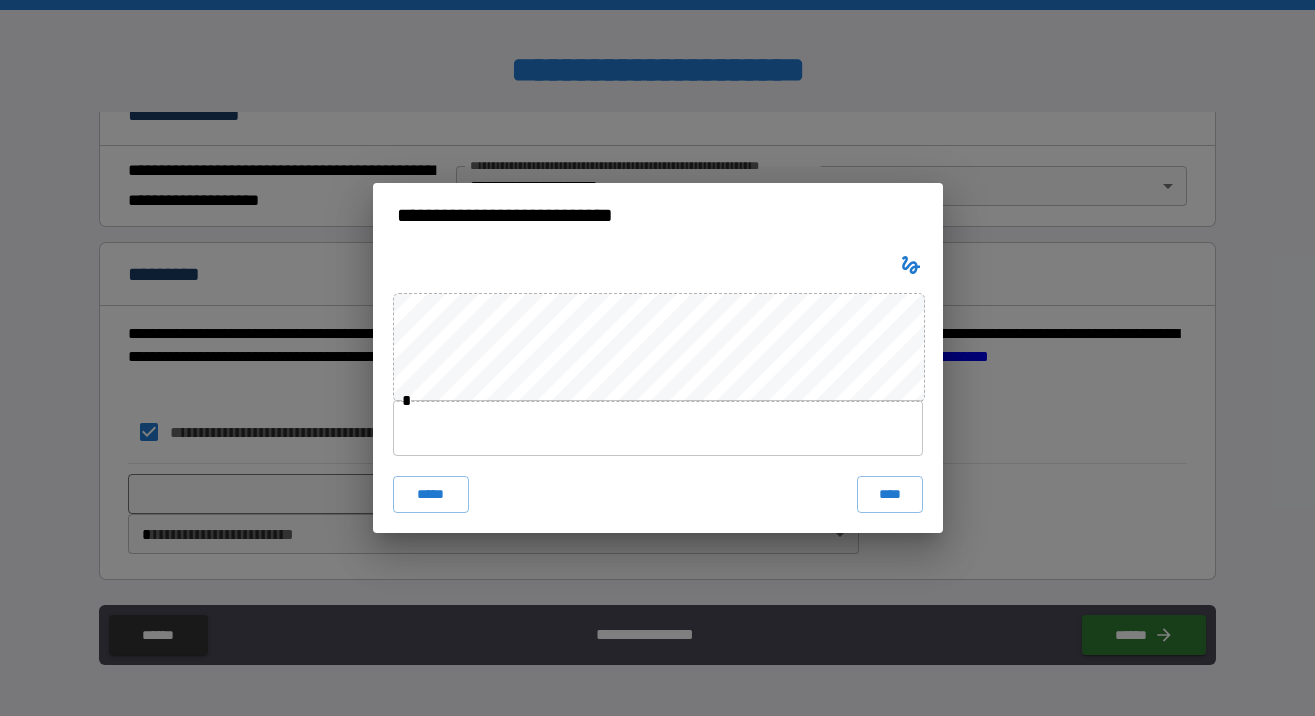 type 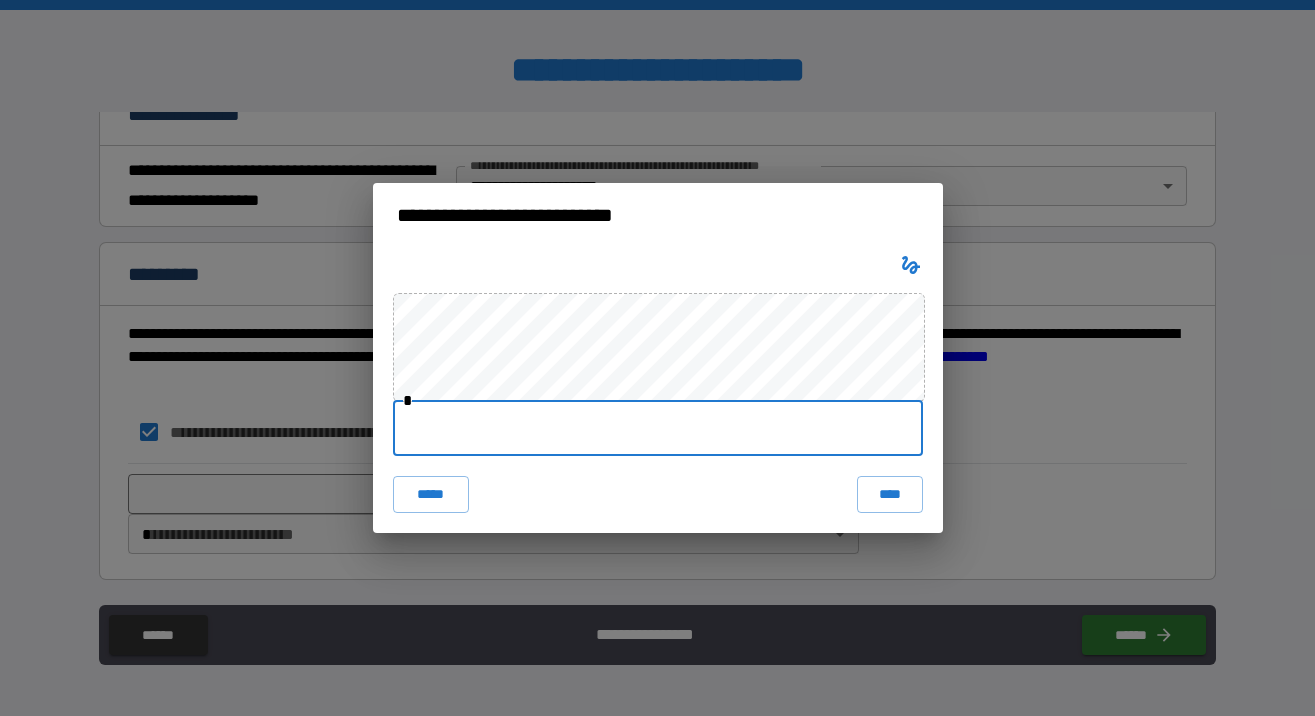 click at bounding box center [658, 428] 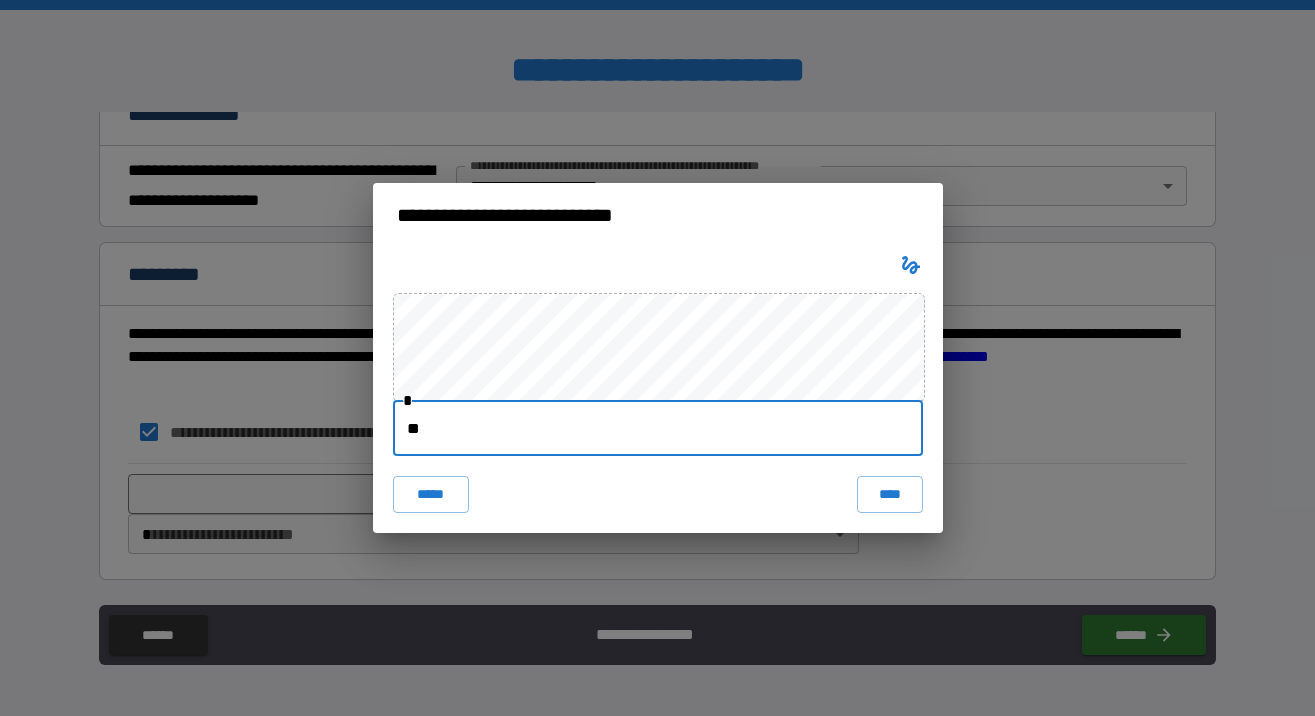 type on "*" 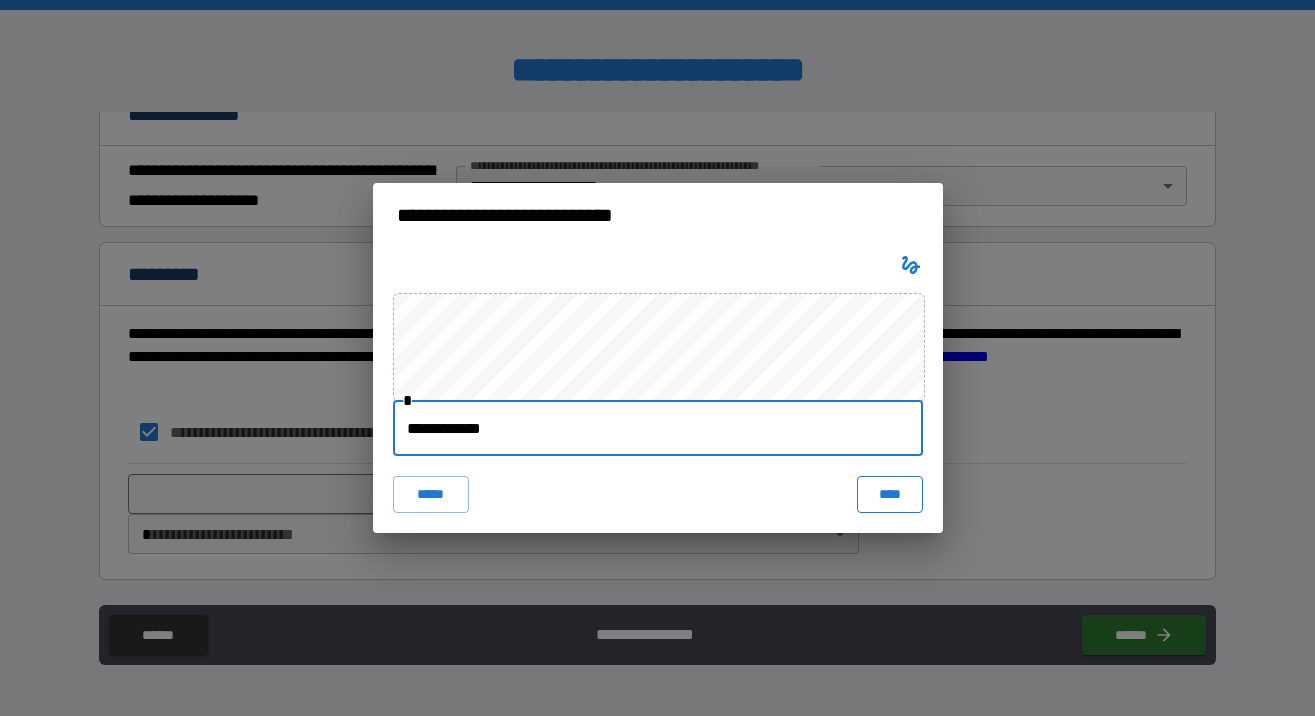 type on "**********" 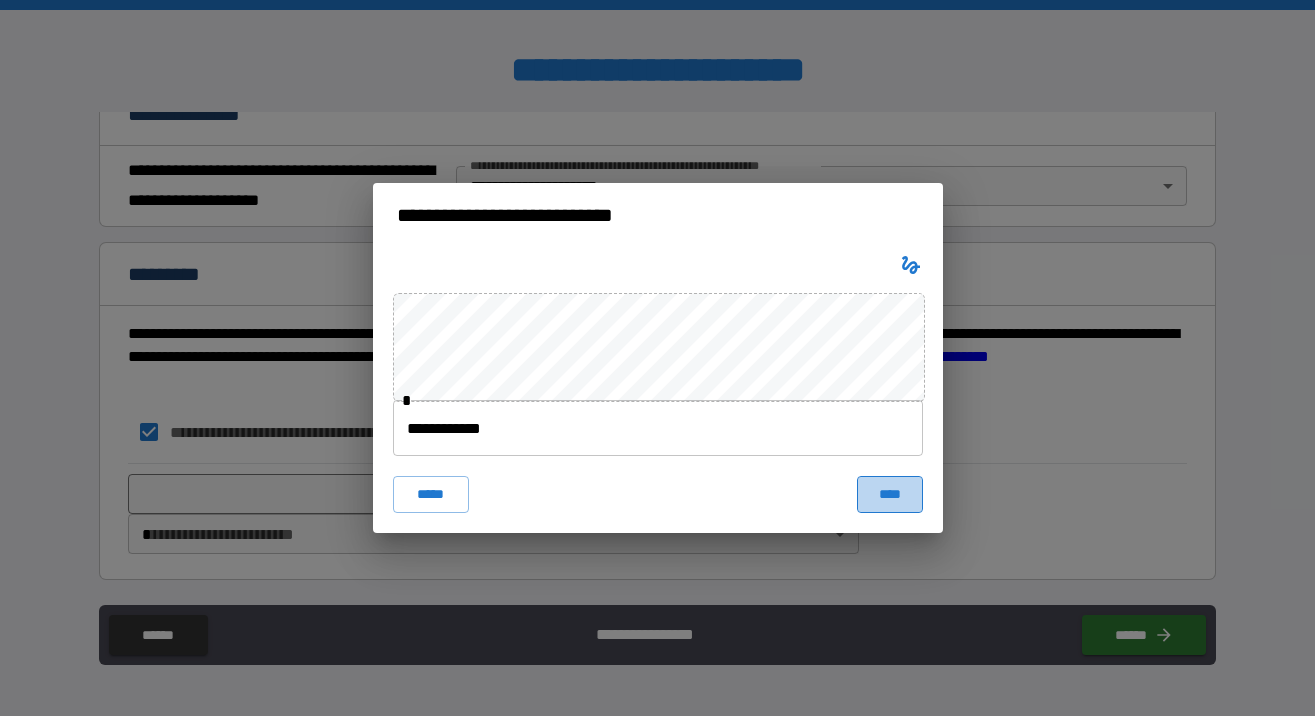 click on "****" at bounding box center (890, 494) 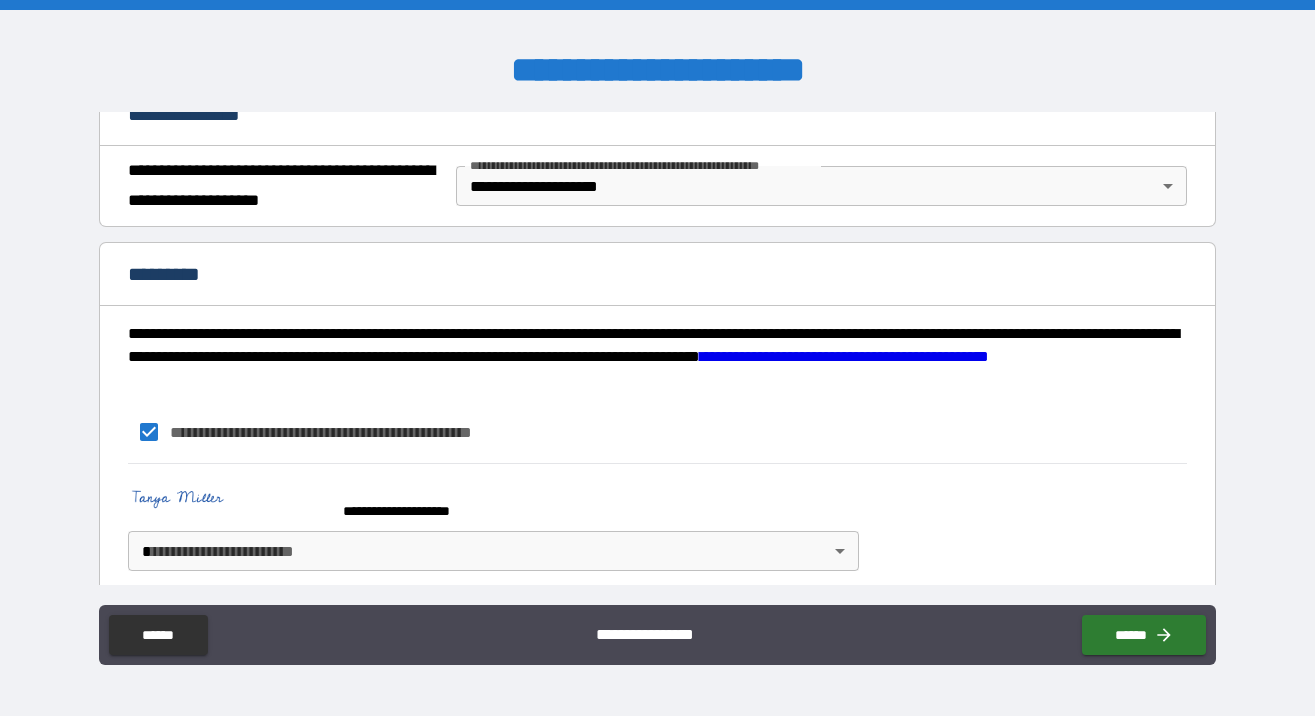 click on "**********" at bounding box center (657, 358) 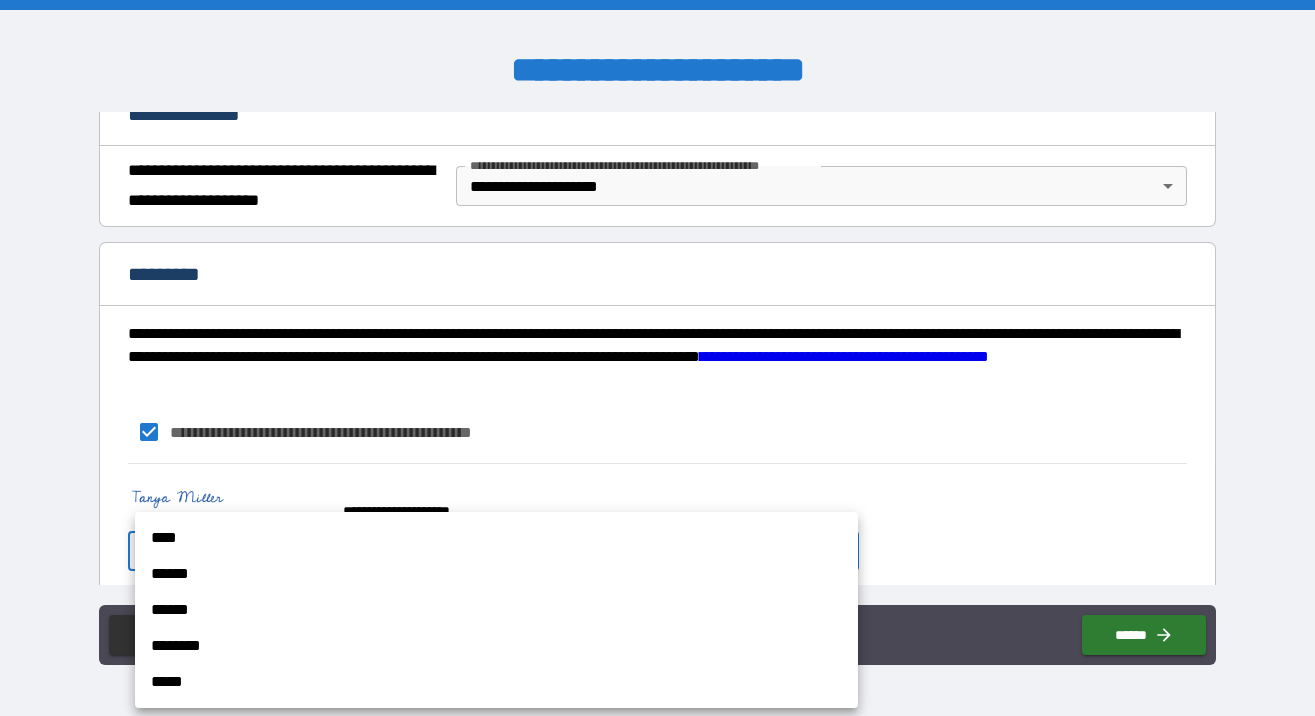 click on "****" at bounding box center [496, 538] 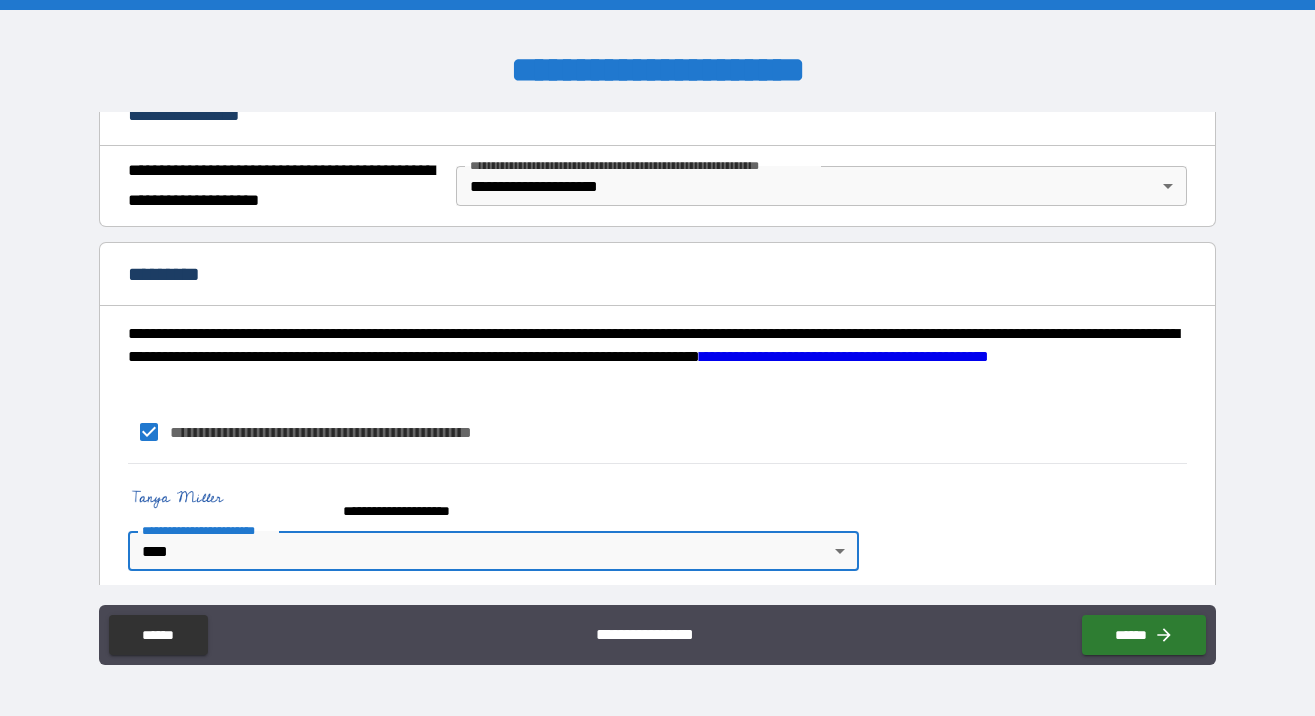scroll, scrollTop: 278, scrollLeft: 0, axis: vertical 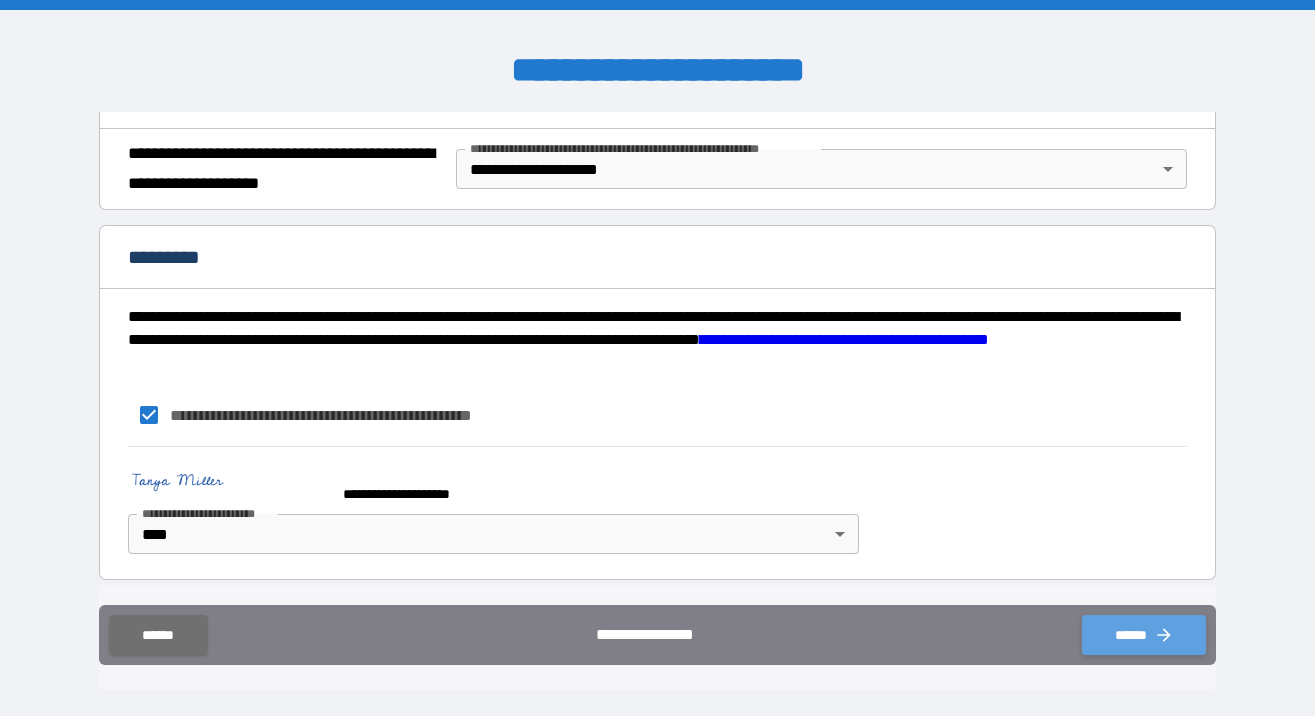 click on "******" at bounding box center [1144, 635] 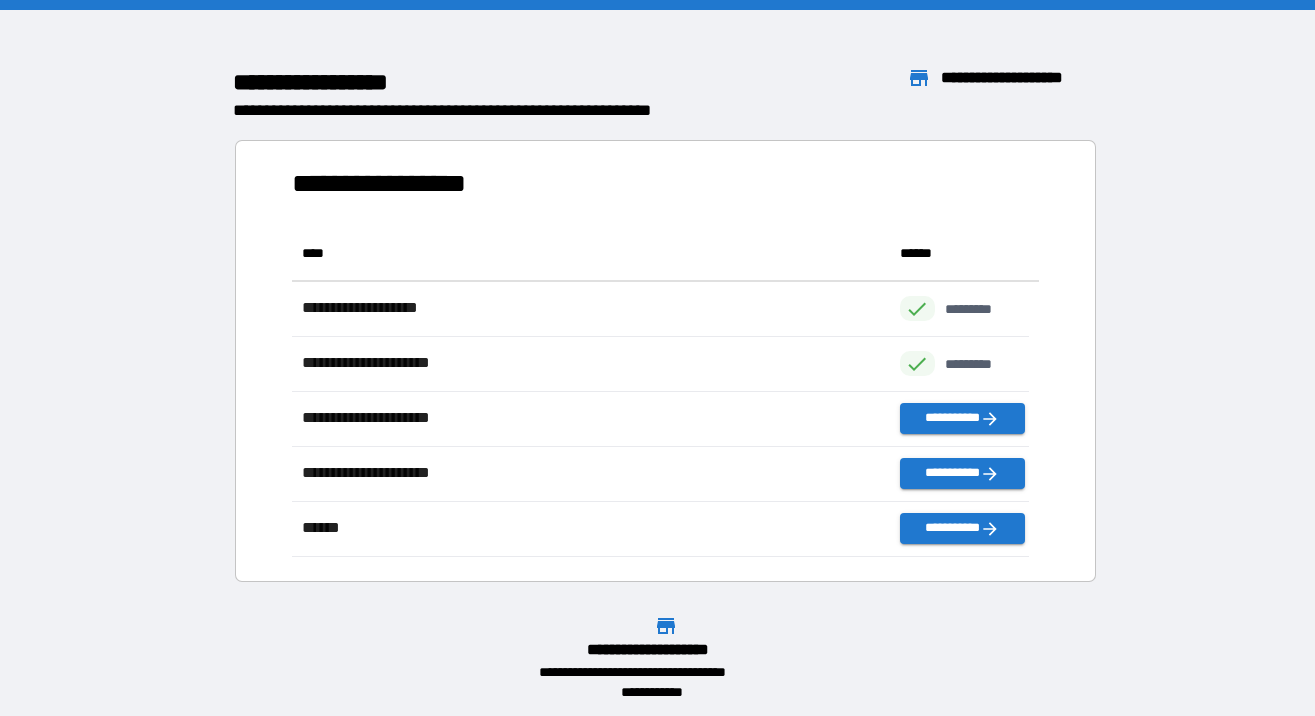 scroll, scrollTop: 316, scrollLeft: 722, axis: both 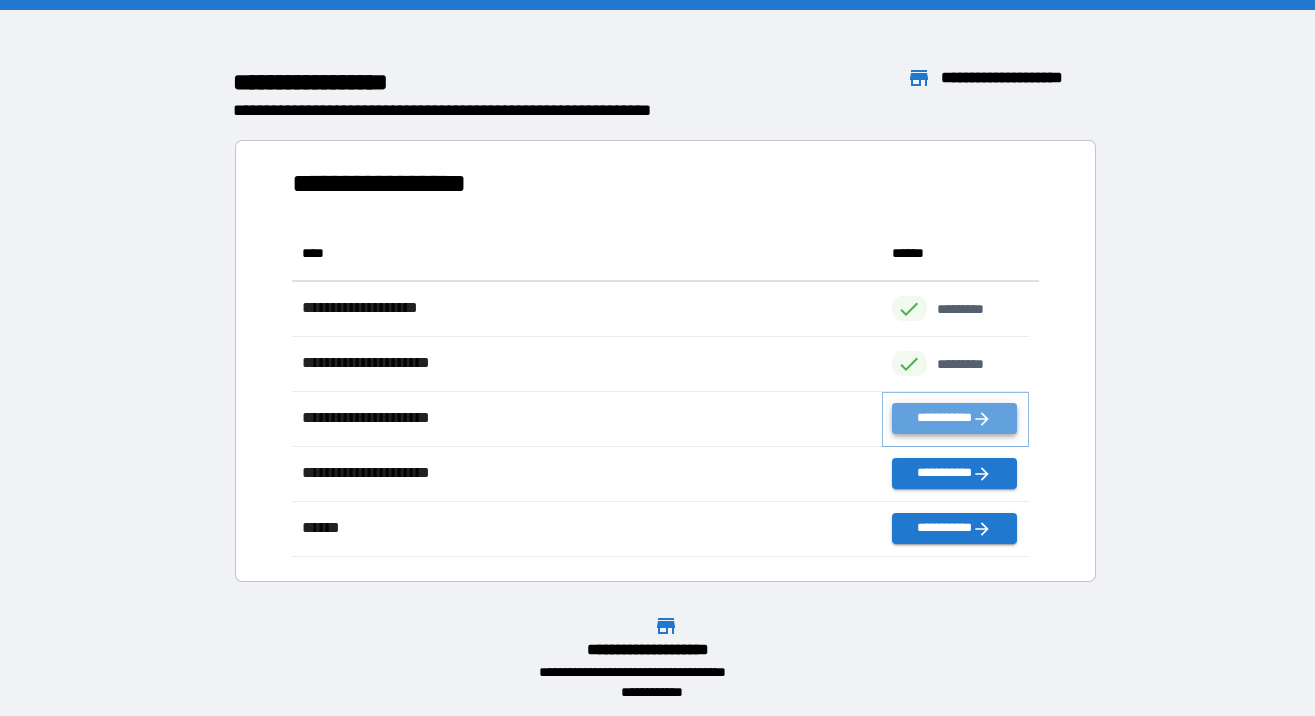 click on "**********" at bounding box center (954, 418) 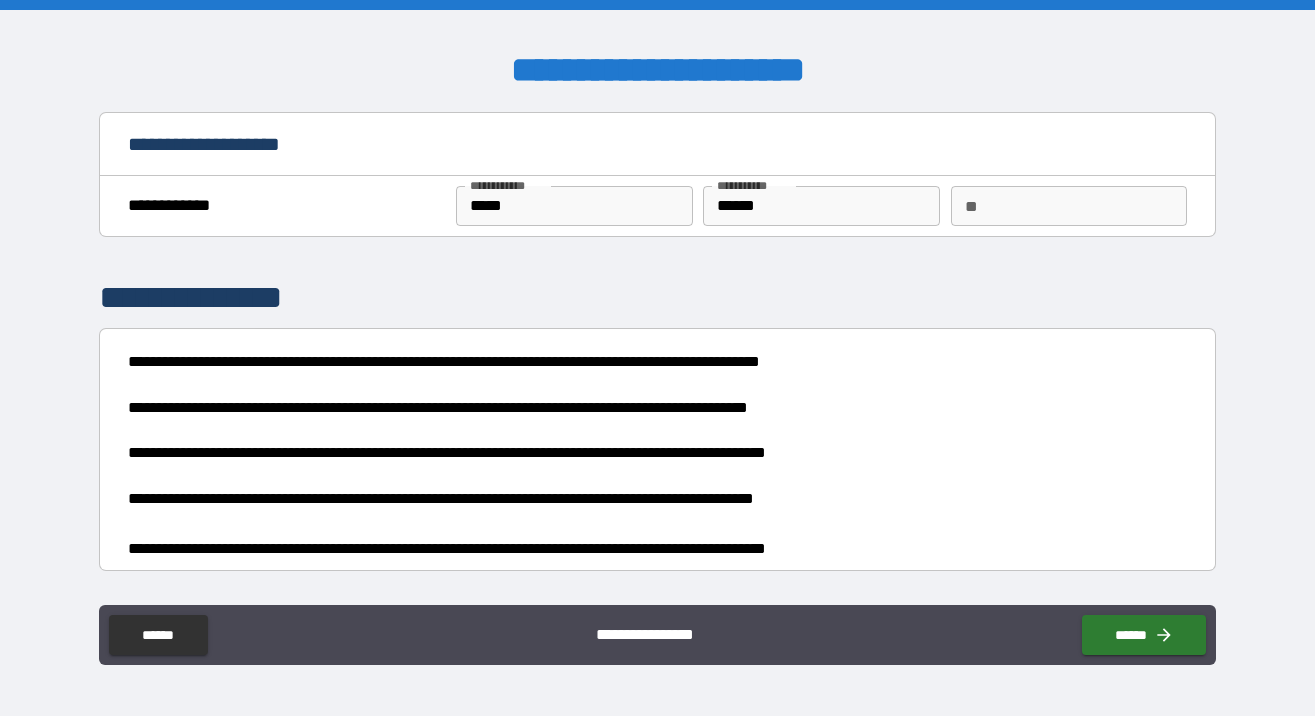 click on "**********" at bounding box center (652, 430) 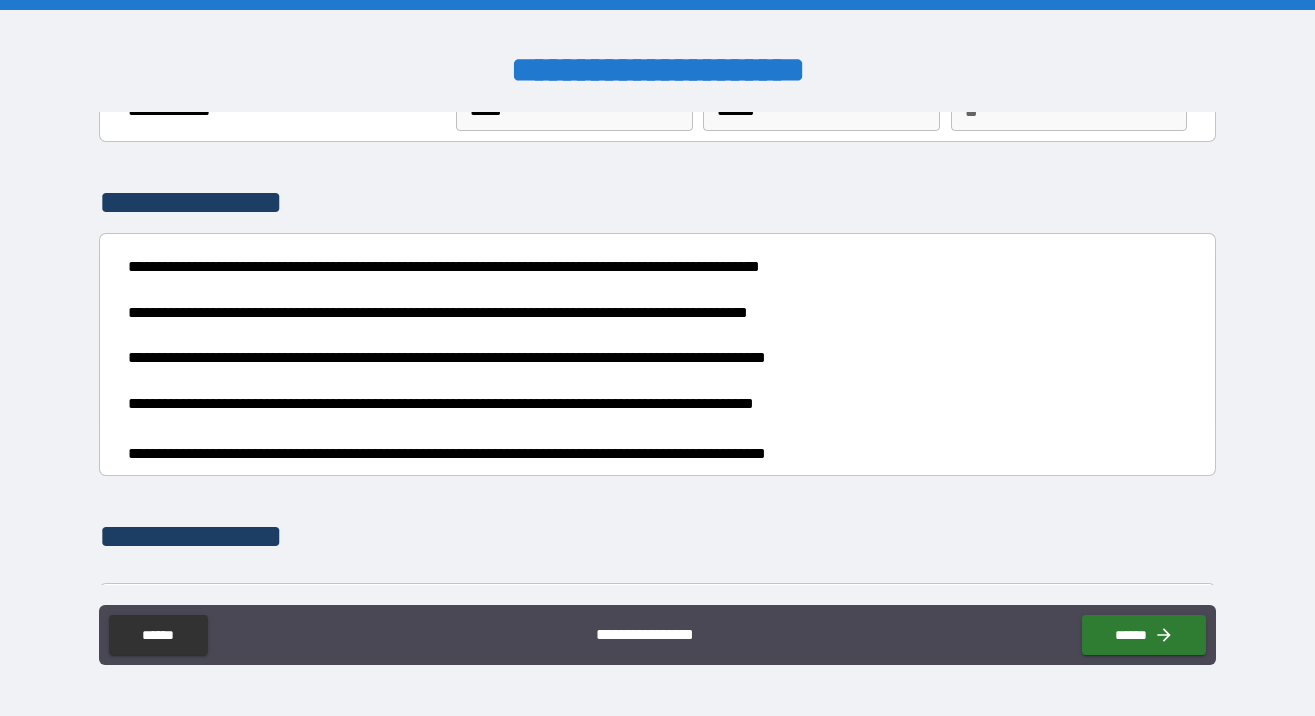scroll, scrollTop: 106, scrollLeft: 0, axis: vertical 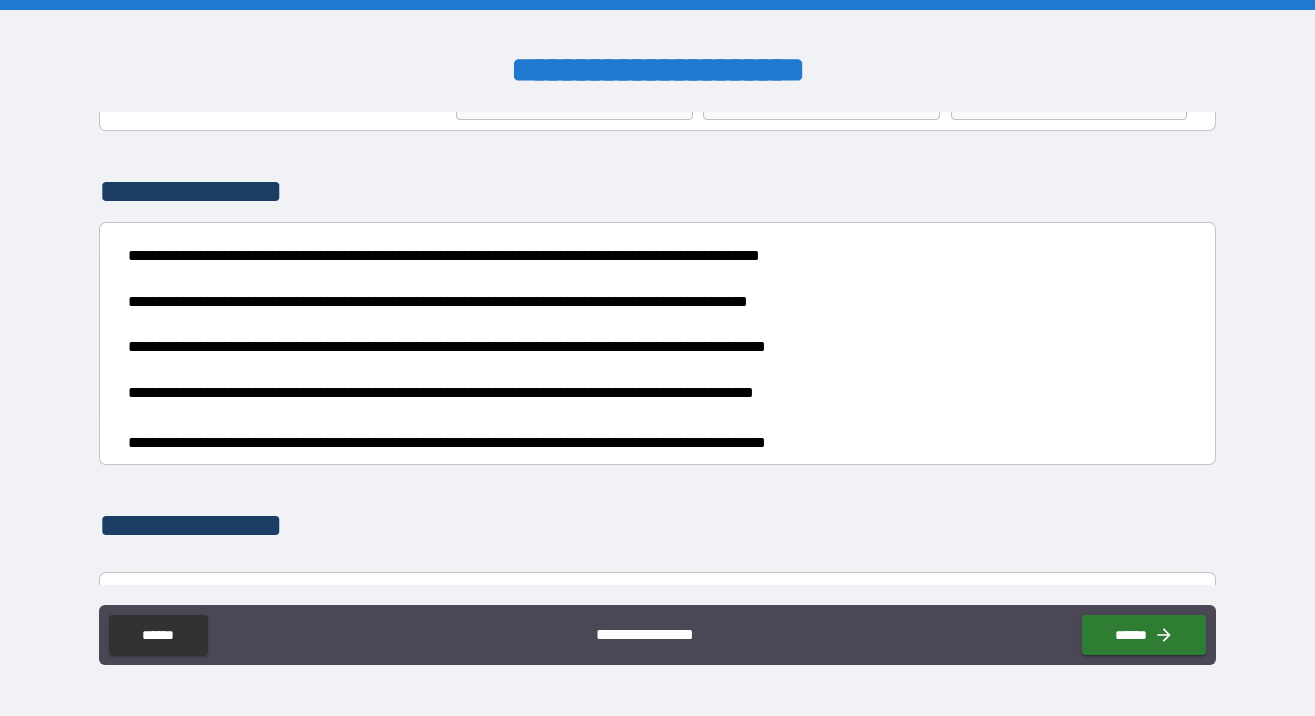 click on "**********" at bounding box center [652, 324] 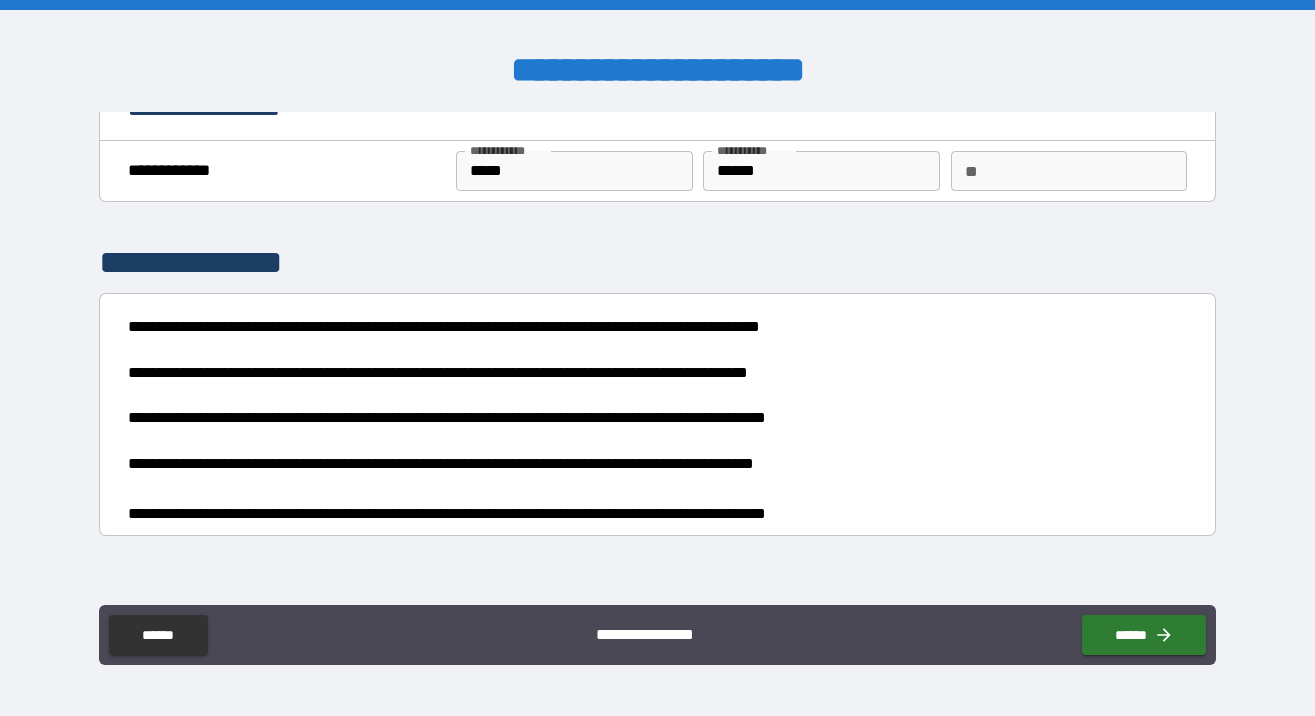 scroll, scrollTop: 0, scrollLeft: 0, axis: both 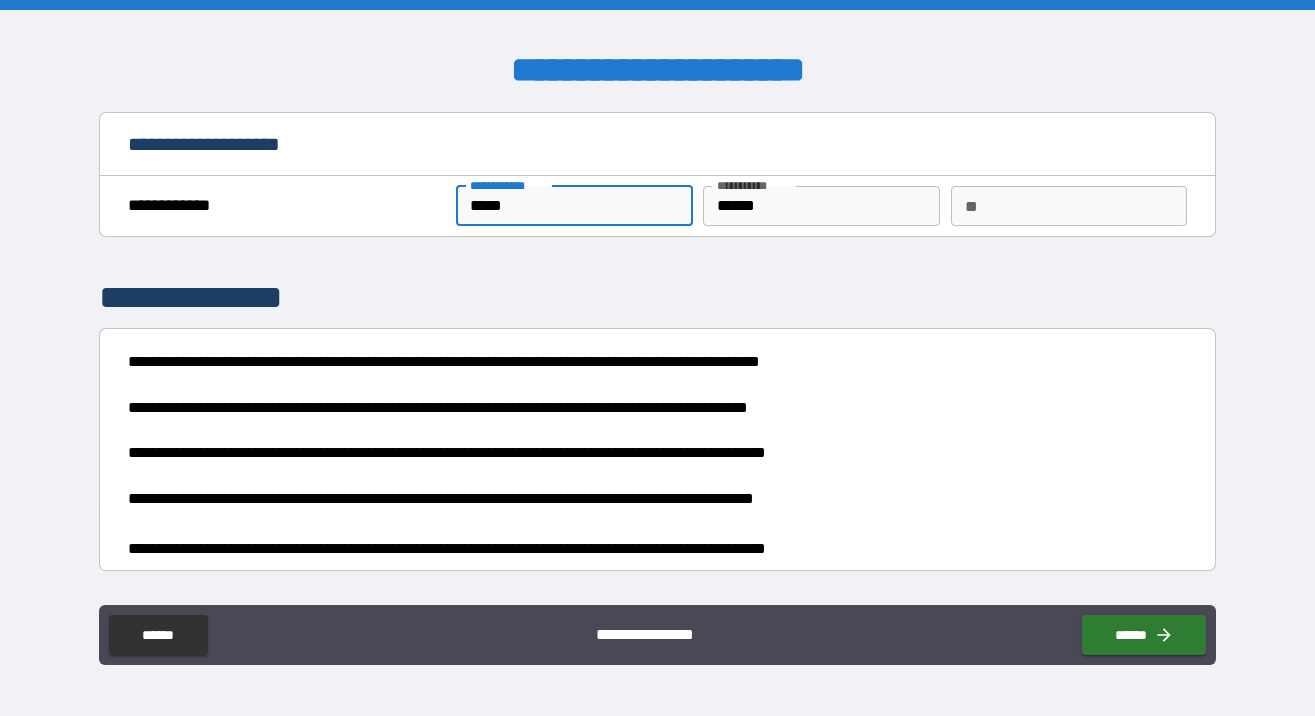 click on "*****" at bounding box center (574, 206) 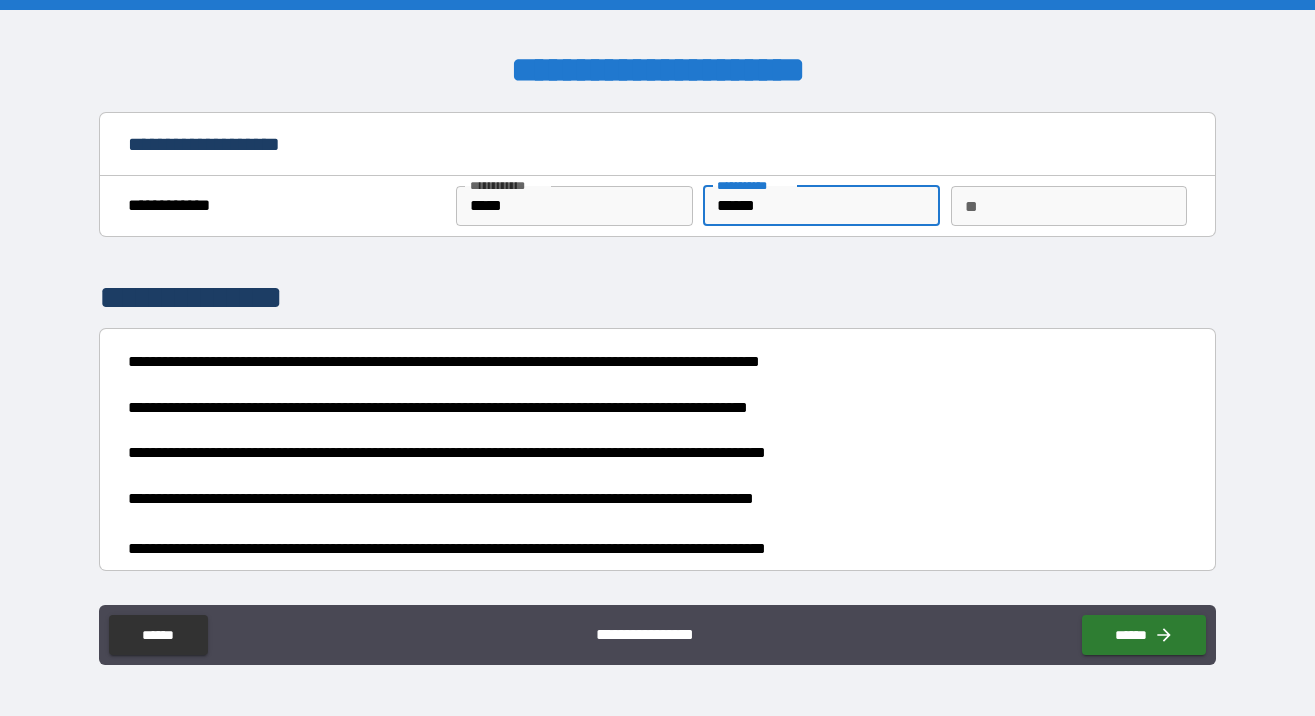 click on "******" at bounding box center [821, 206] 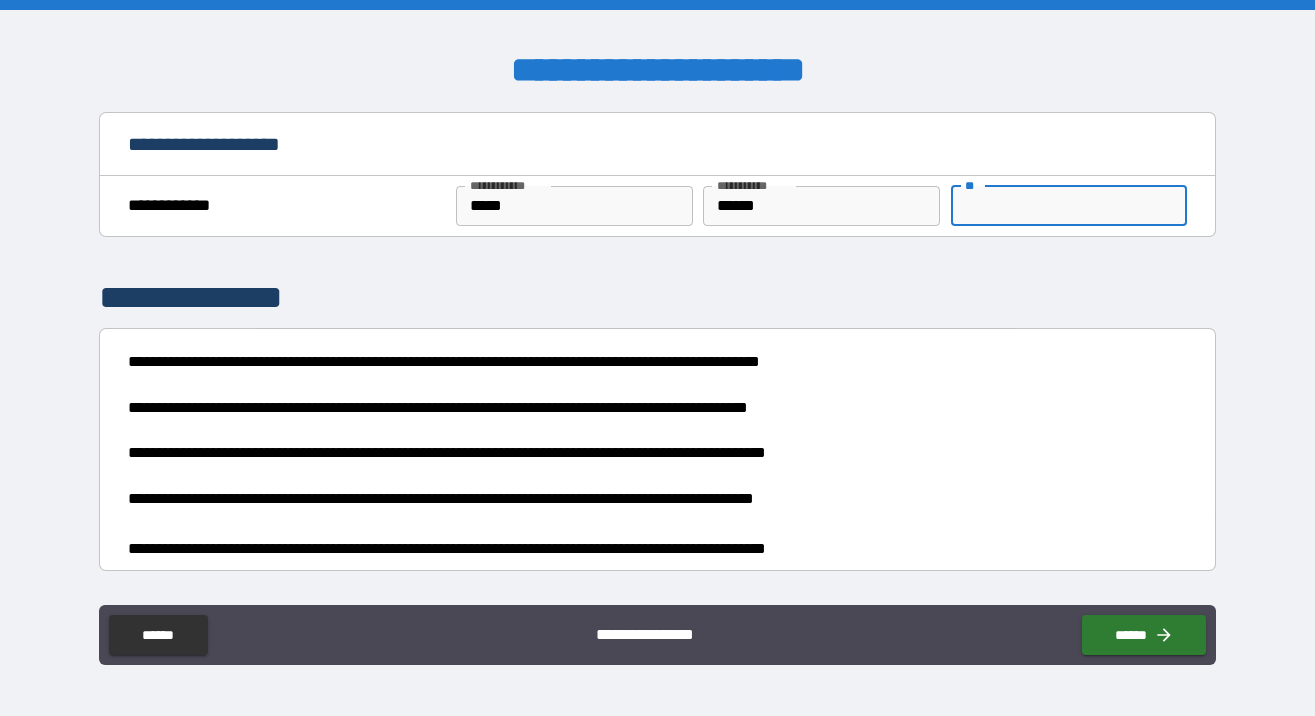 click on "**" at bounding box center (1069, 206) 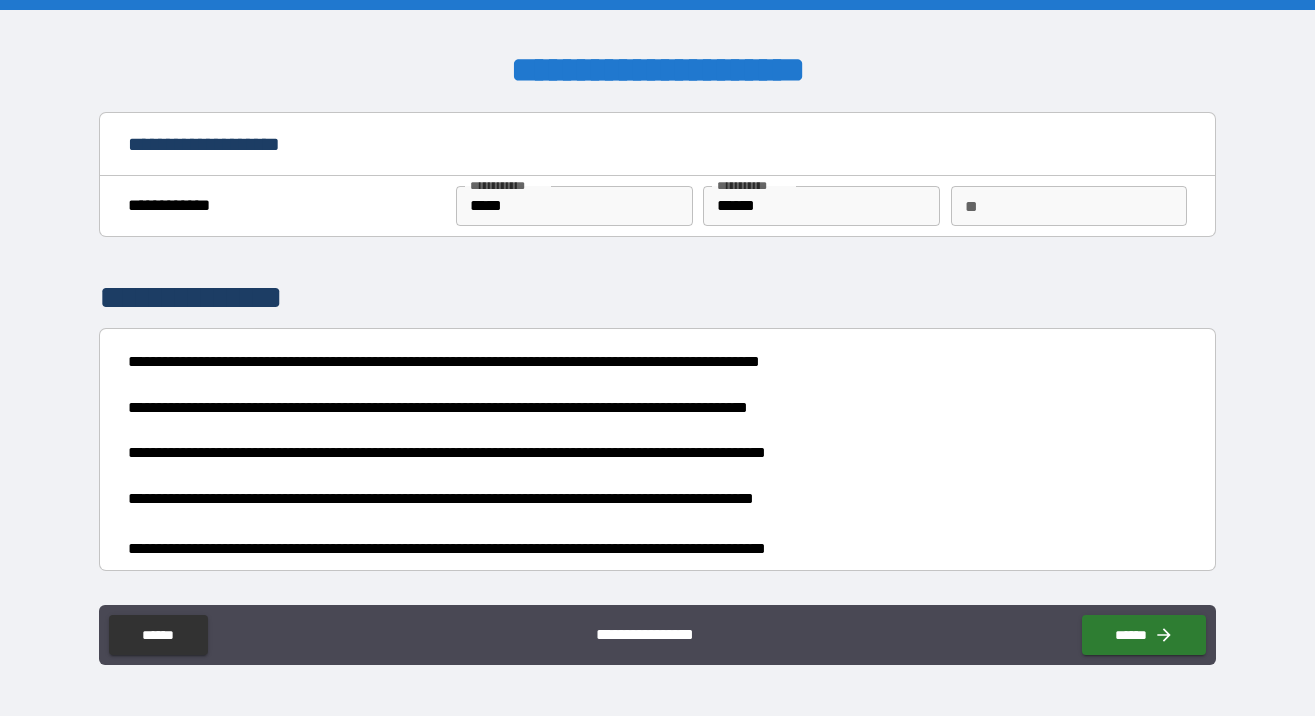 click on "**********" at bounding box center (652, 430) 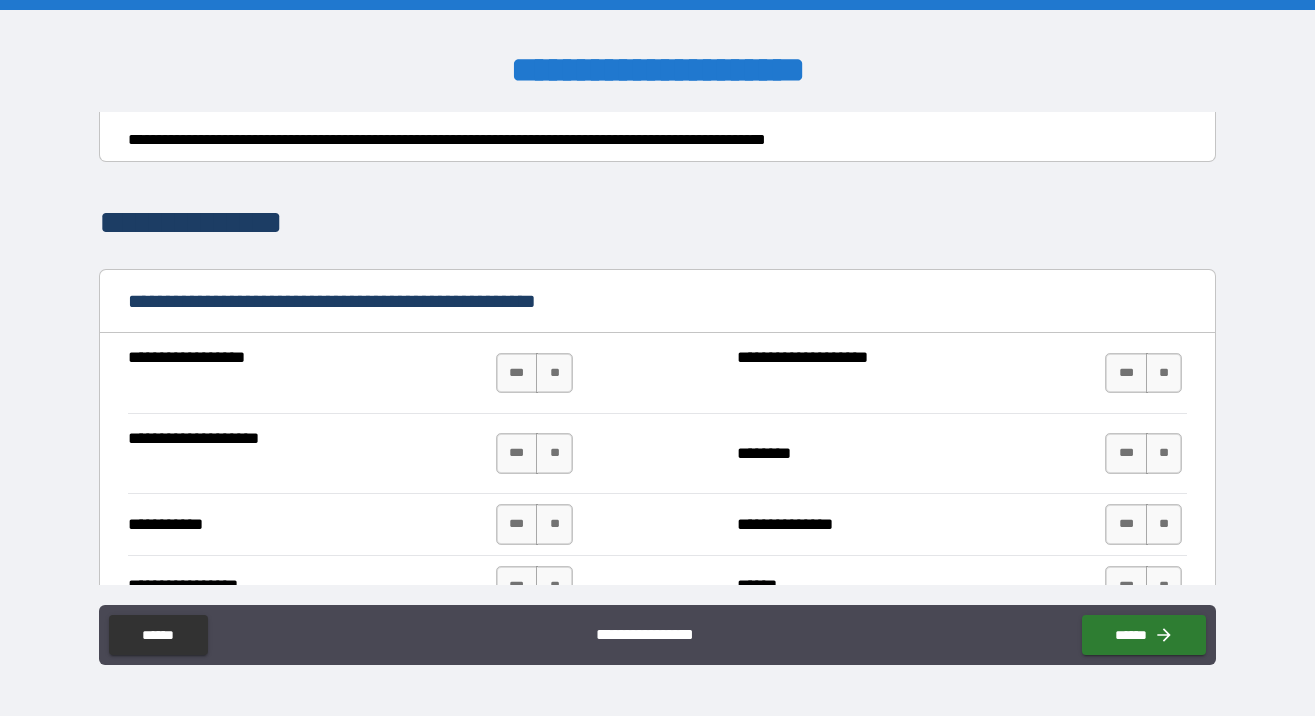 scroll, scrollTop: 426, scrollLeft: 0, axis: vertical 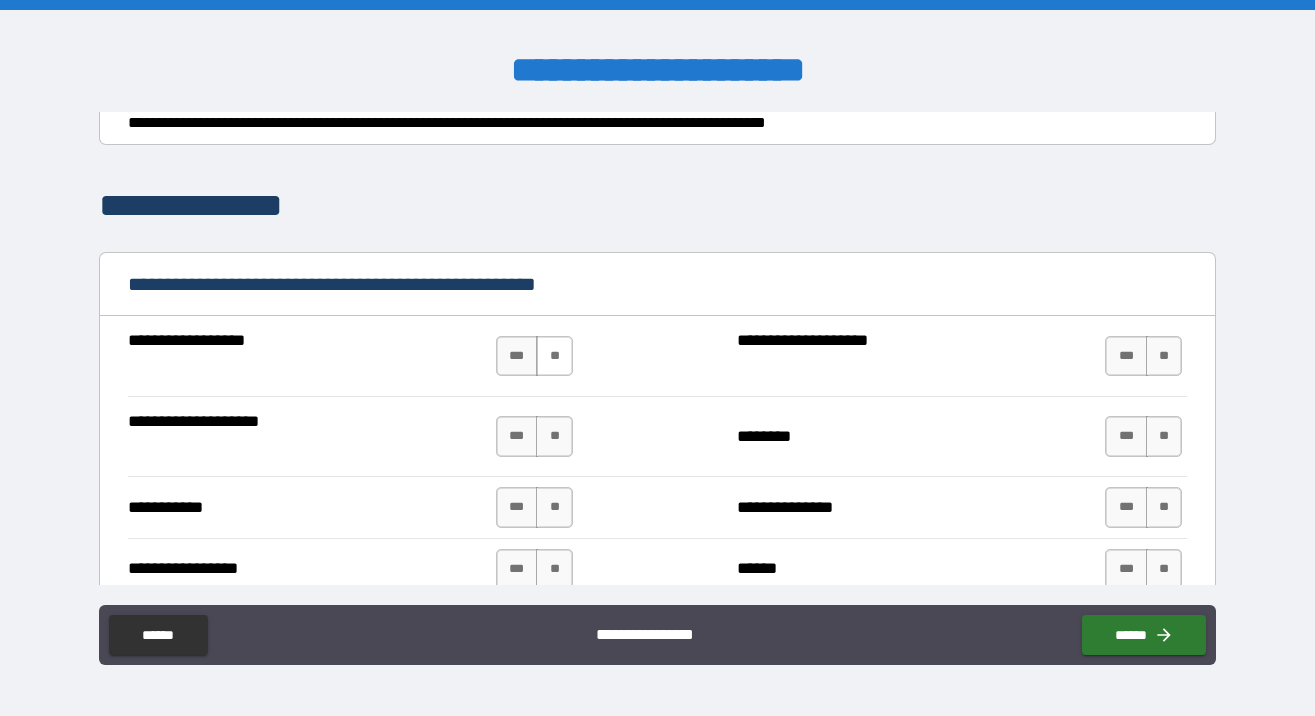 click on "**" at bounding box center [554, 356] 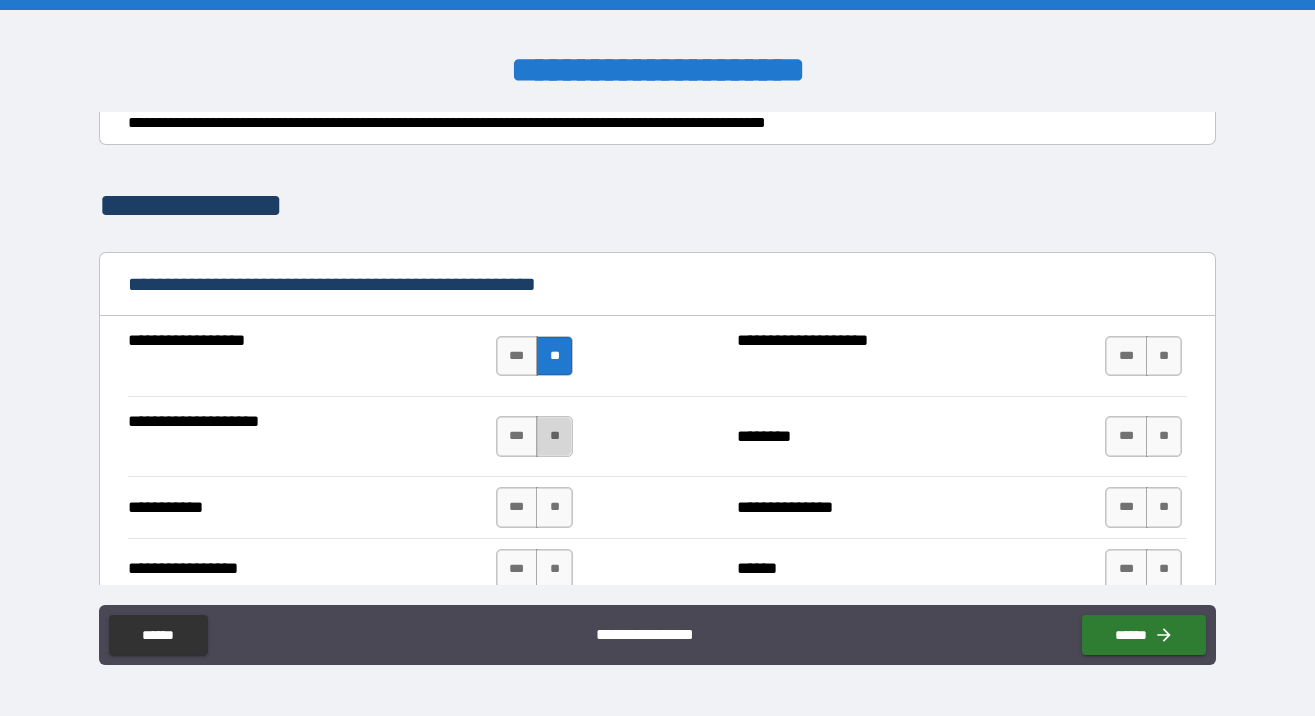 click on "**" at bounding box center [554, 436] 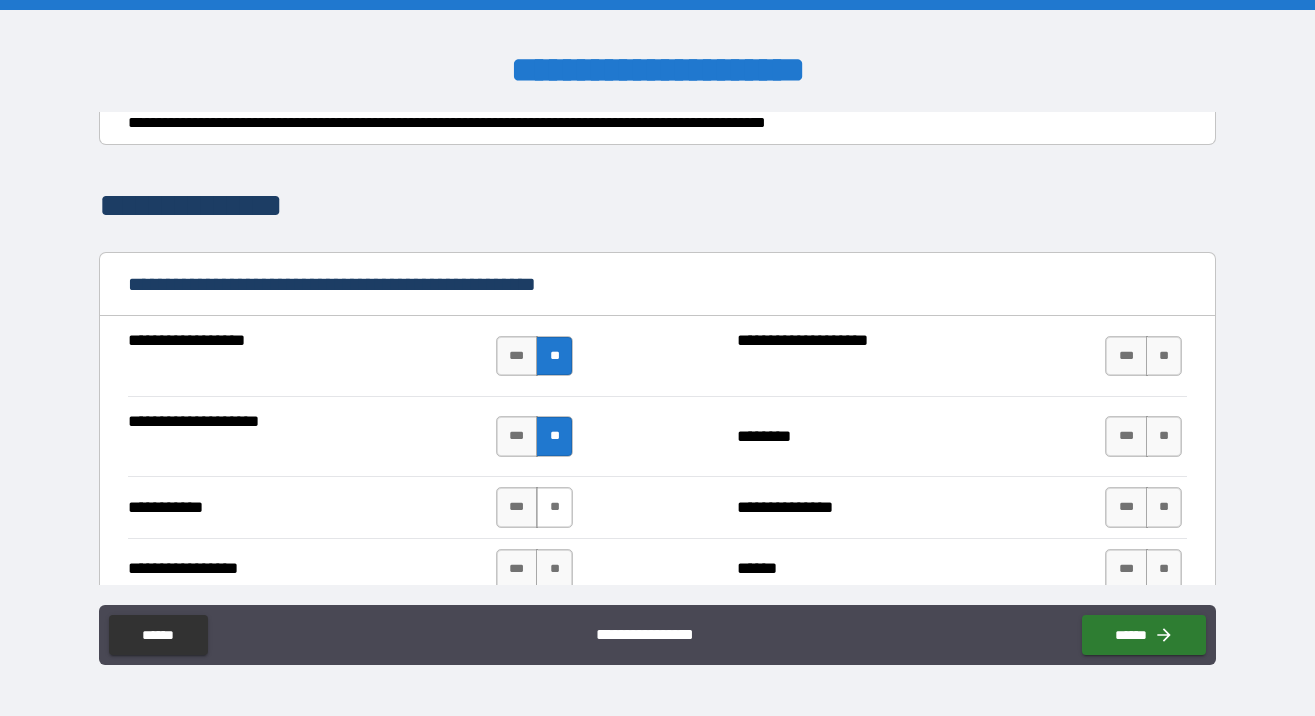 click on "**" at bounding box center (554, 507) 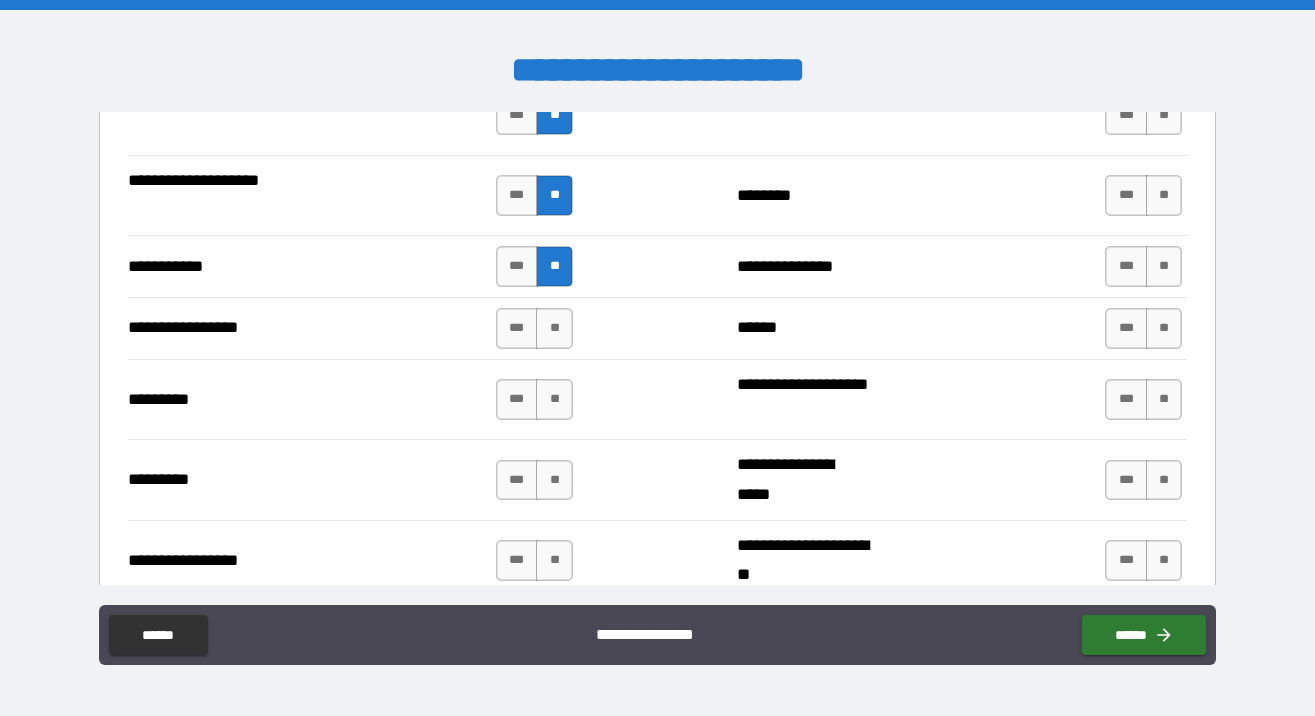 scroll, scrollTop: 688, scrollLeft: 0, axis: vertical 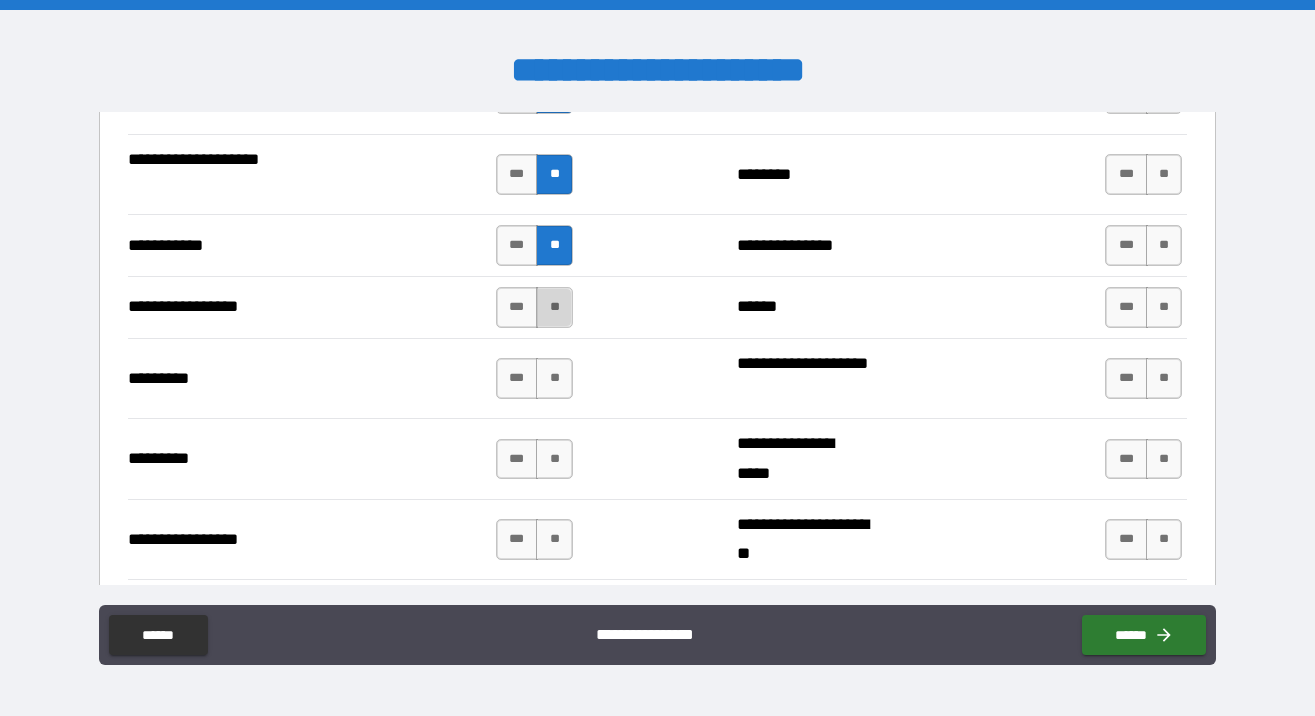 click on "**" at bounding box center (554, 307) 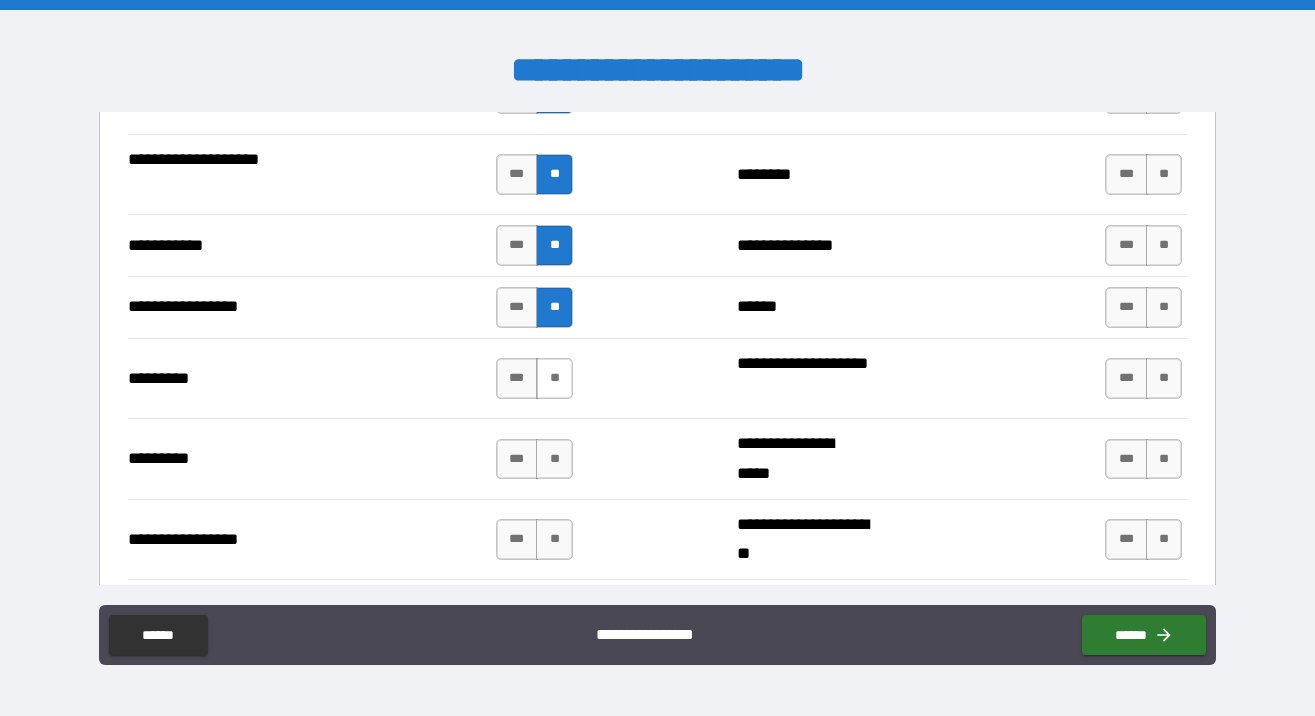 click on "**" at bounding box center (554, 378) 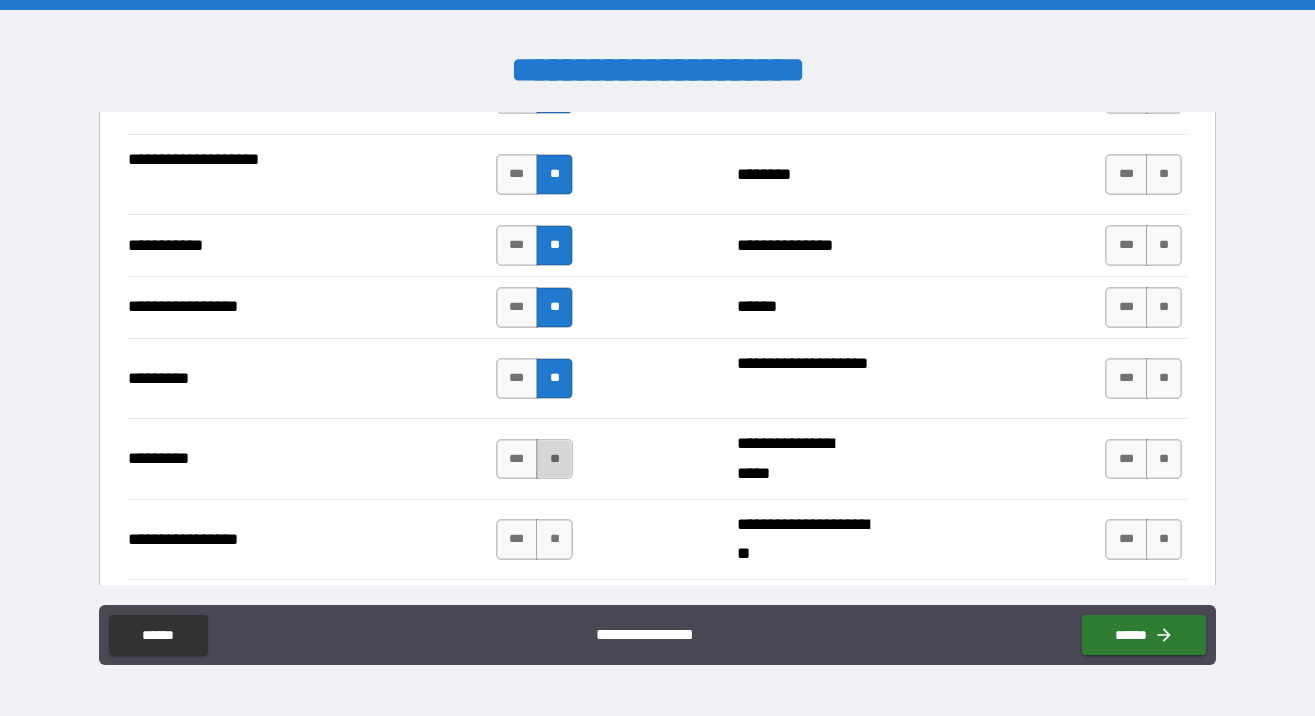click on "**" at bounding box center [554, 459] 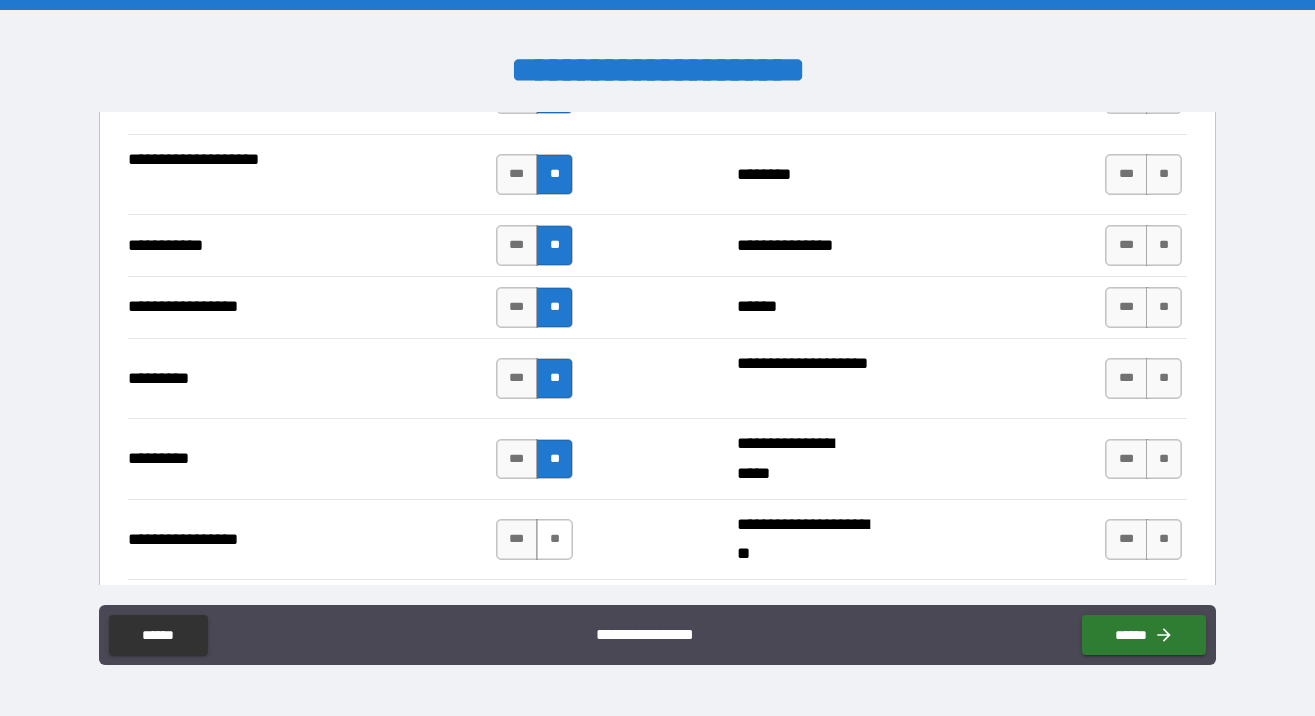 click on "**" at bounding box center (554, 539) 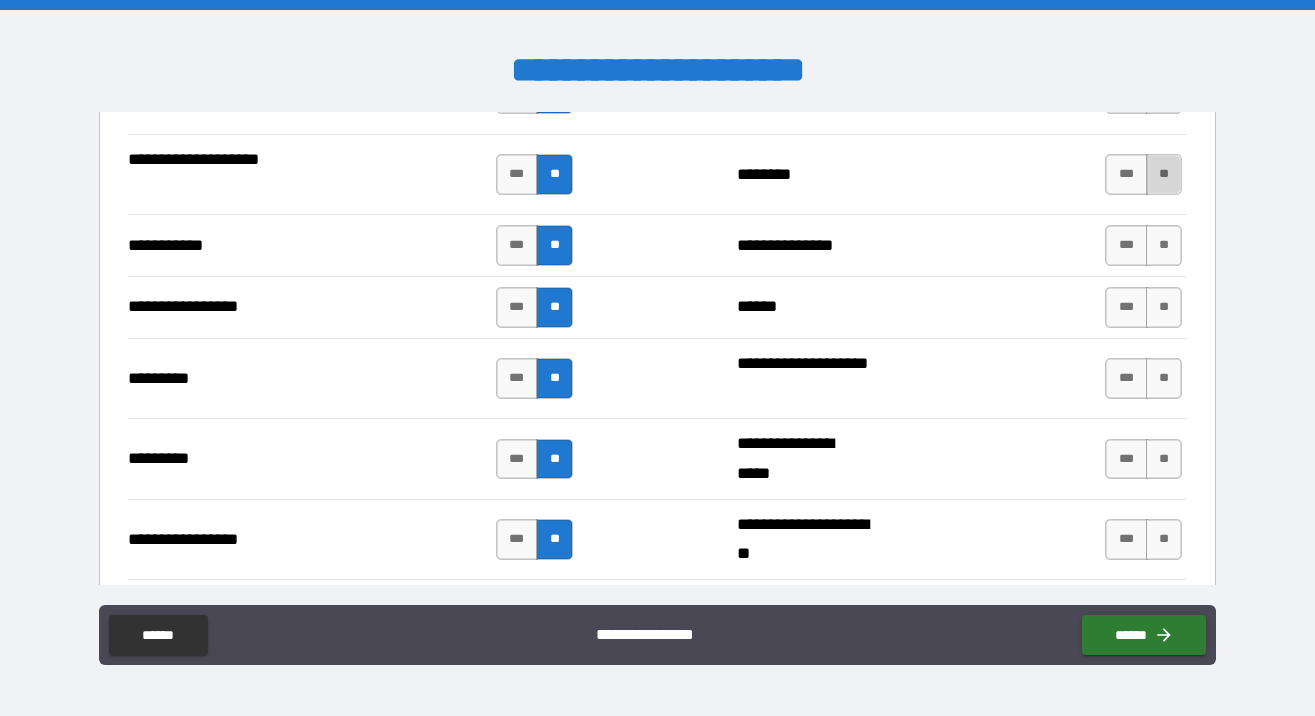 click on "**" at bounding box center [1164, 174] 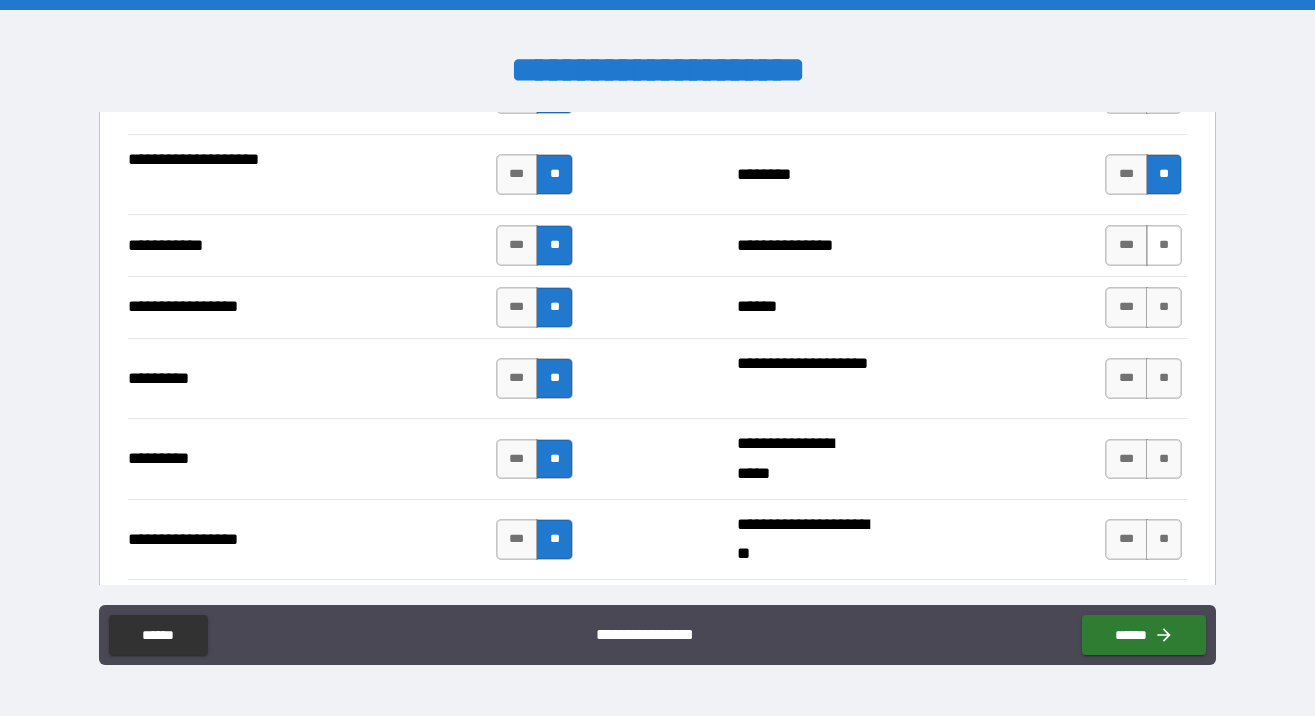 click on "**" at bounding box center (1164, 245) 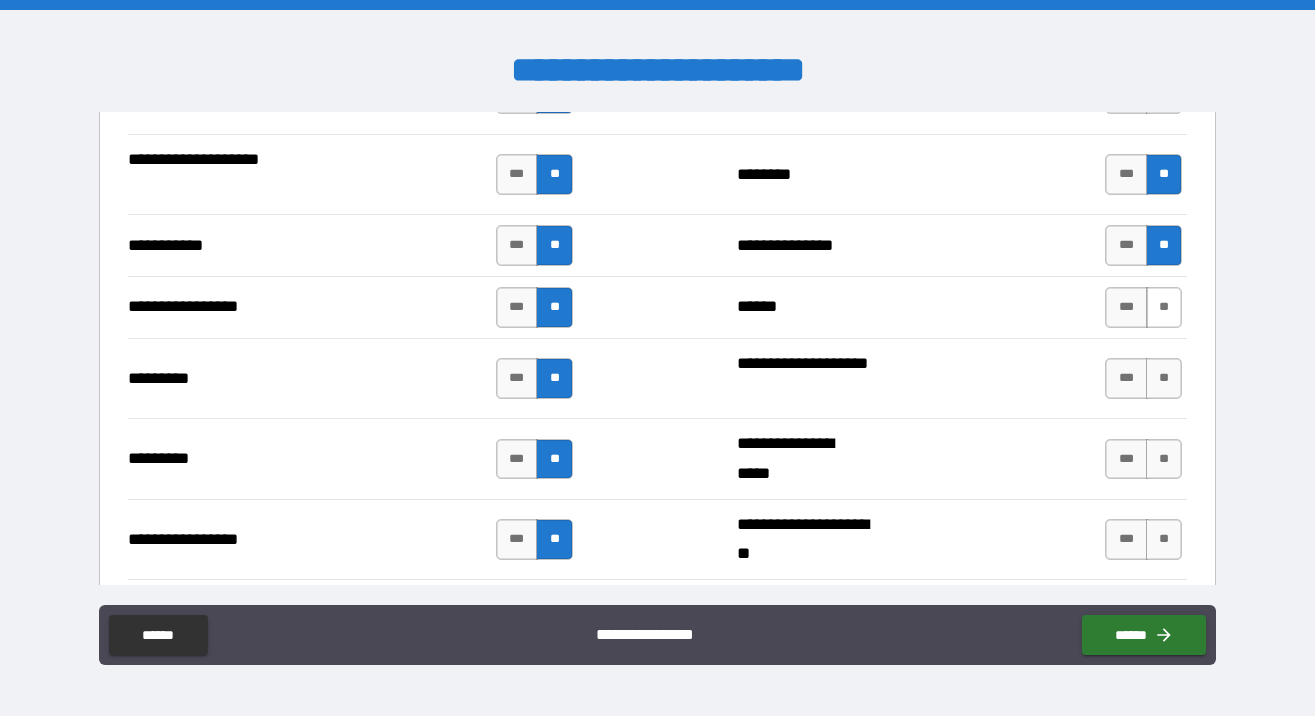click on "**" at bounding box center (1164, 307) 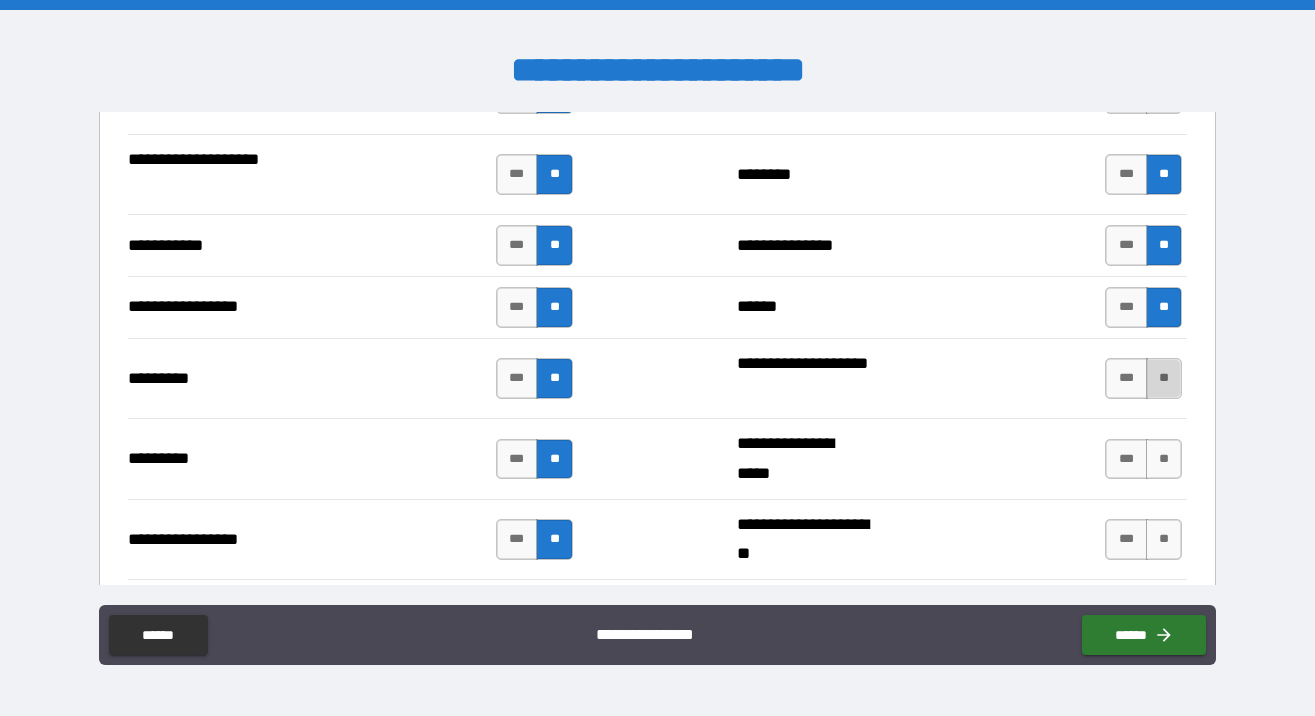 click on "**" at bounding box center (1164, 378) 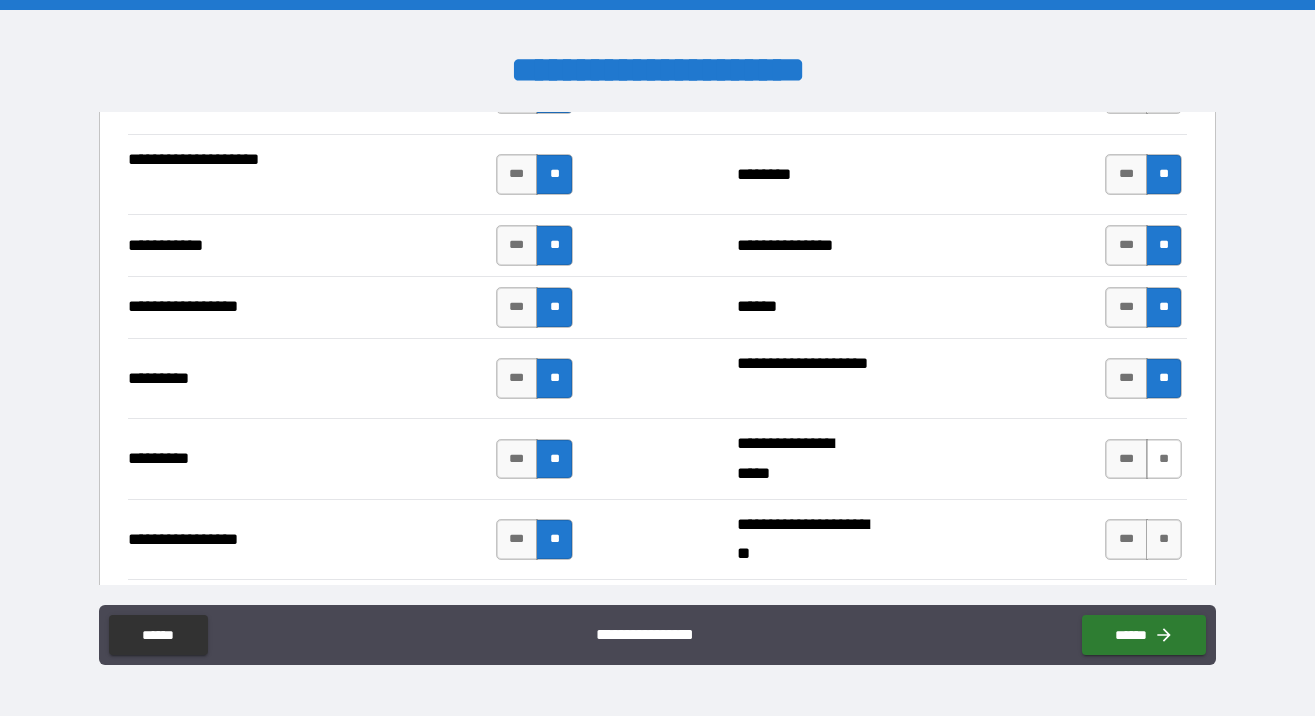 click on "**" at bounding box center [1164, 459] 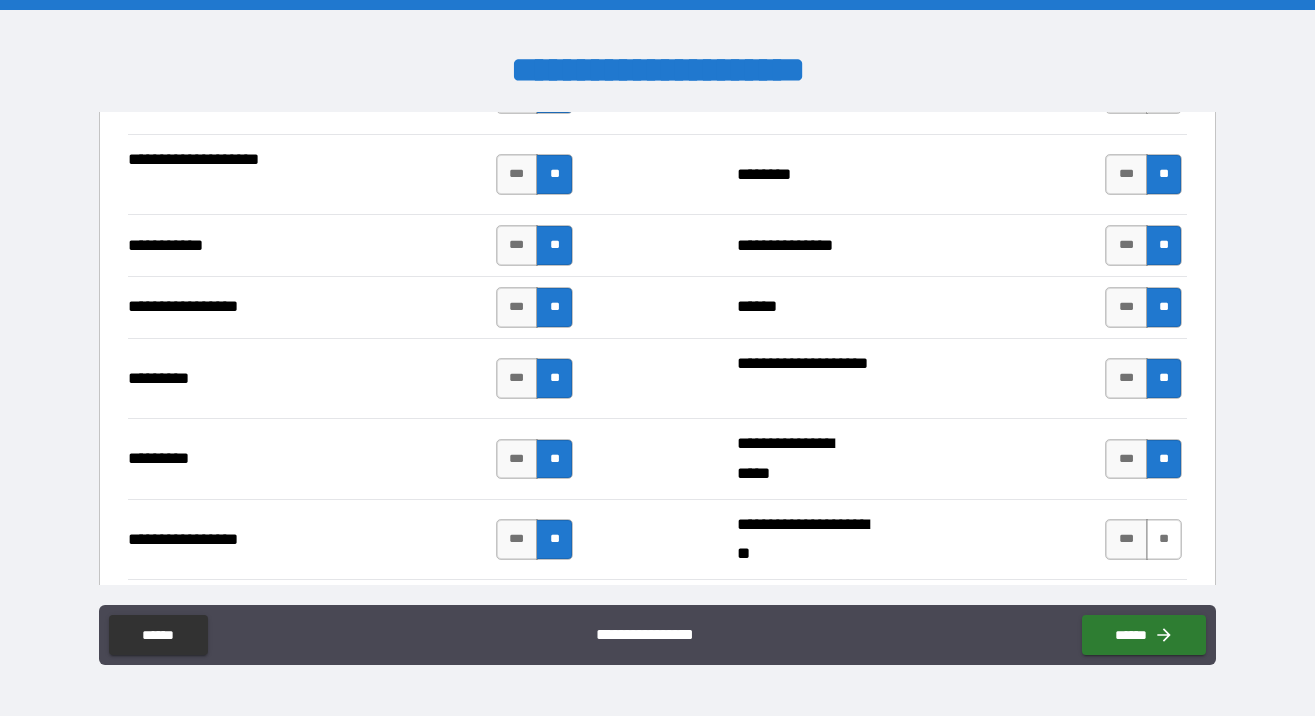 click on "**" at bounding box center (1164, 539) 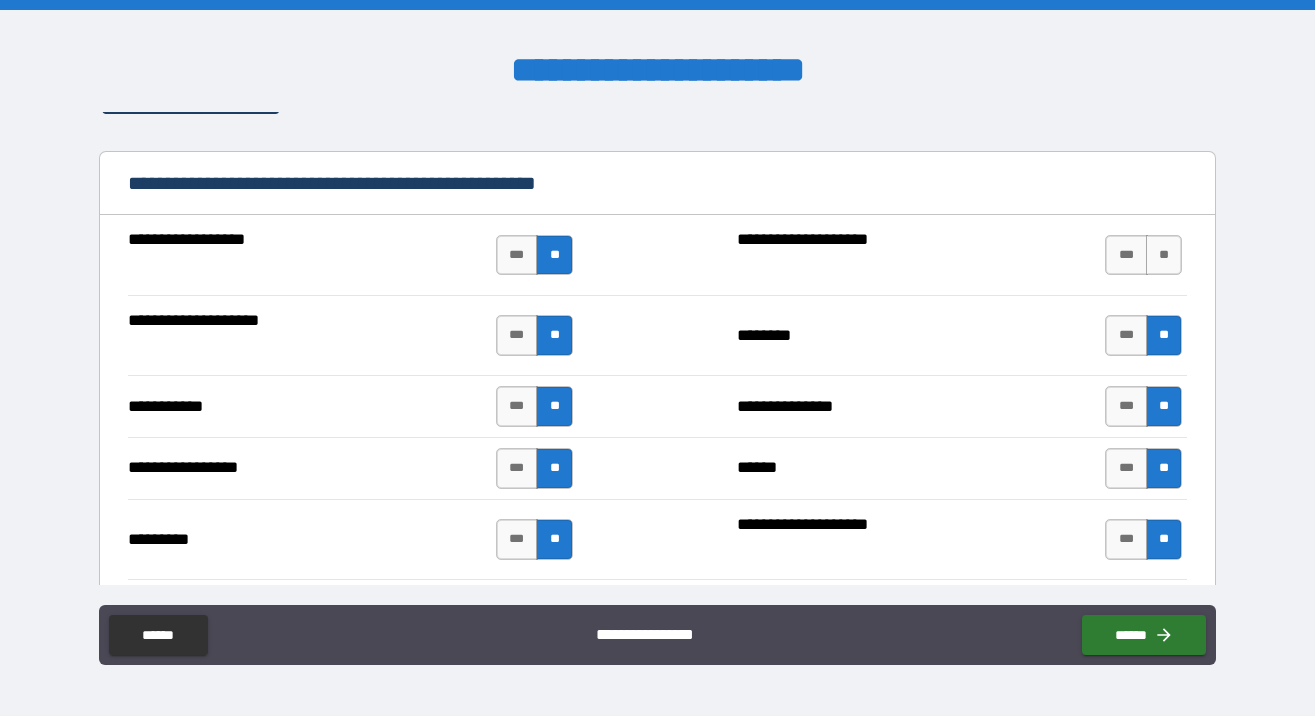 scroll, scrollTop: 522, scrollLeft: 0, axis: vertical 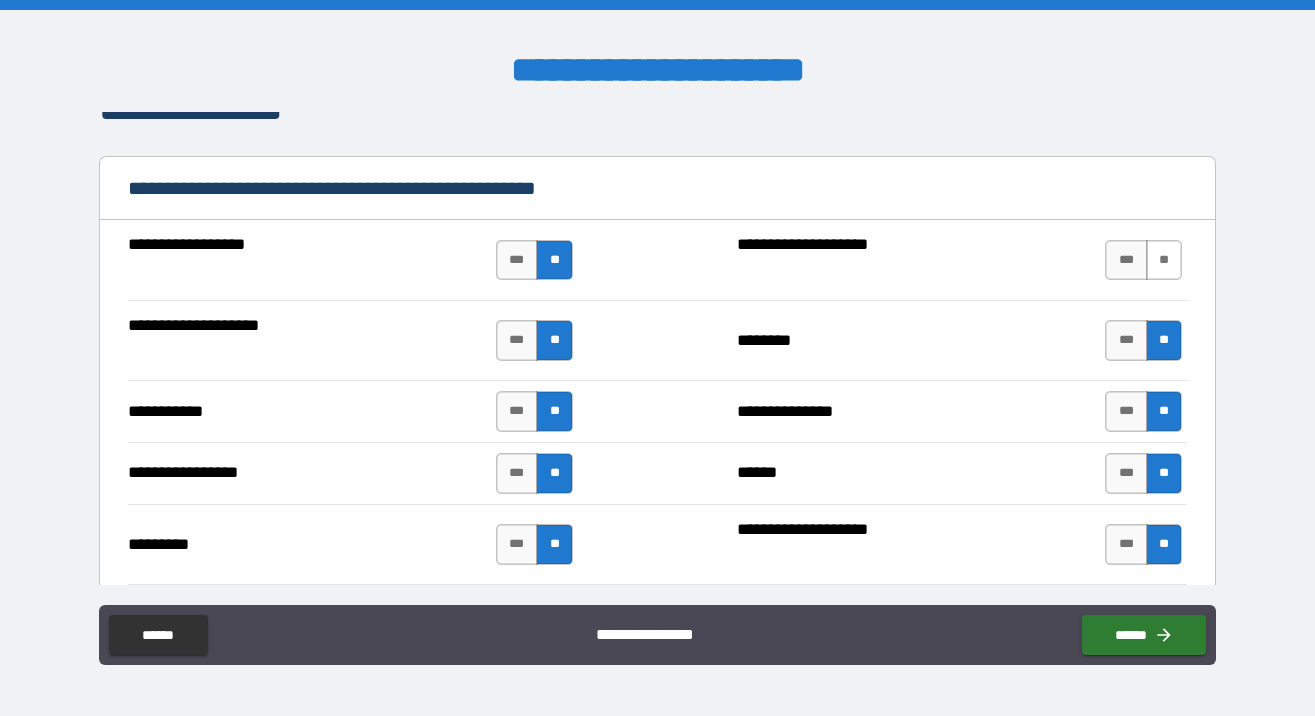 click on "**" at bounding box center [1164, 260] 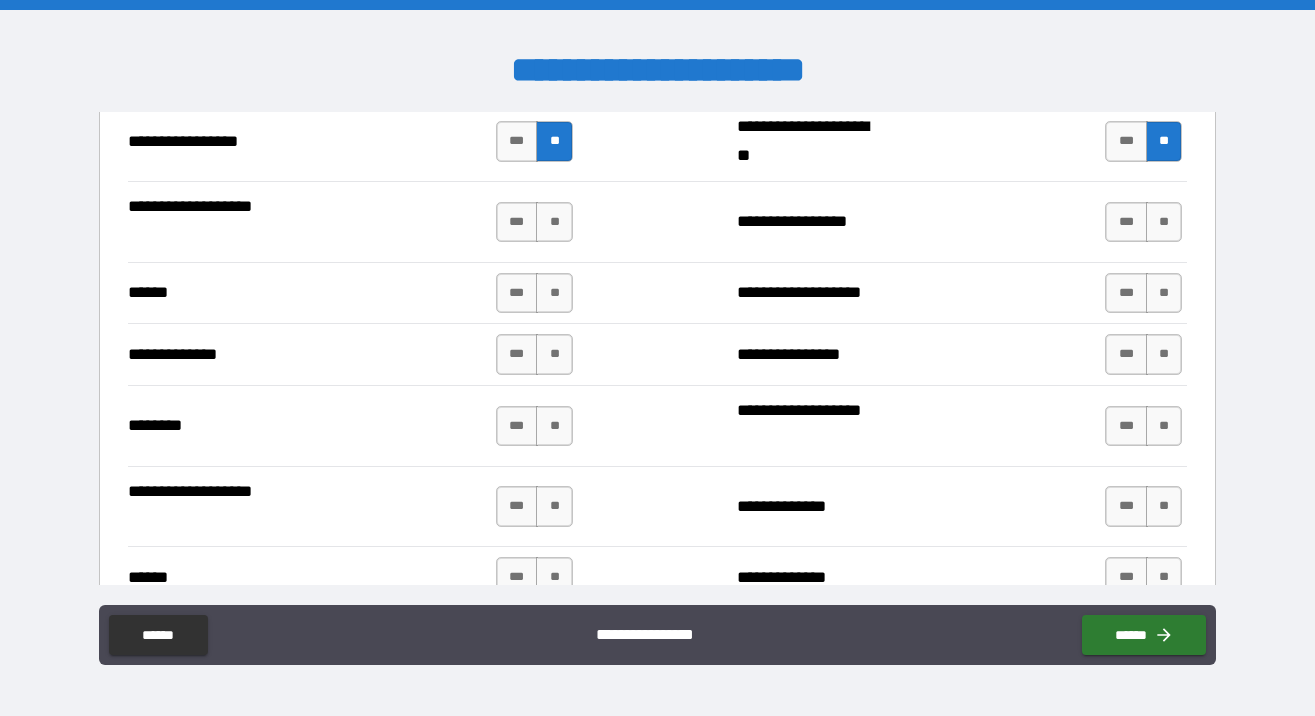 scroll, scrollTop: 1124, scrollLeft: 0, axis: vertical 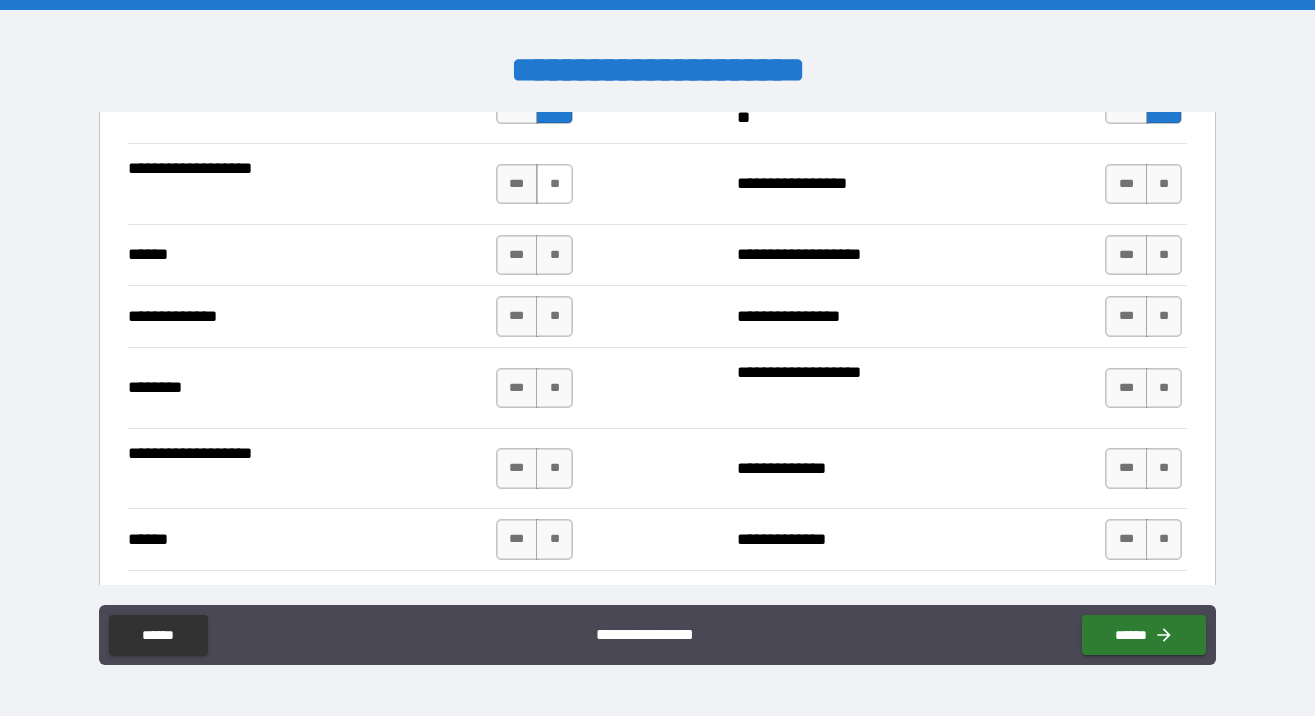 click on "**" at bounding box center [554, 184] 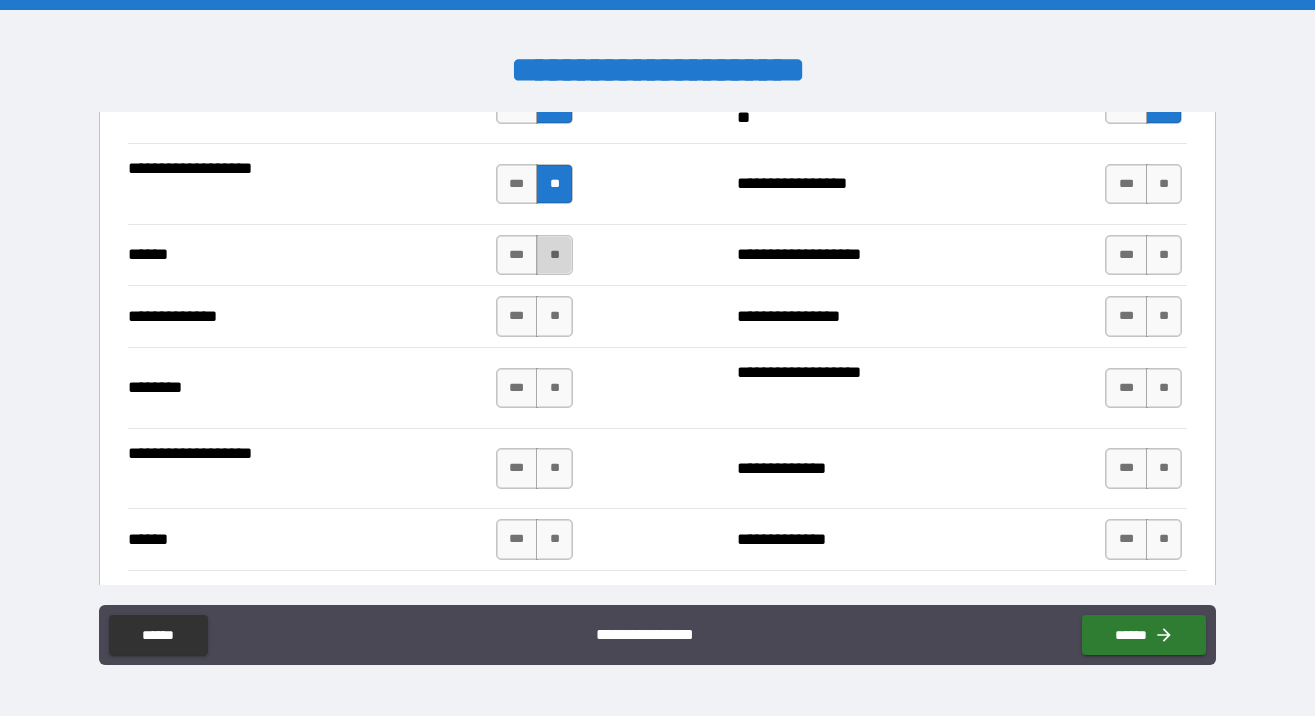 click on "**" at bounding box center [554, 255] 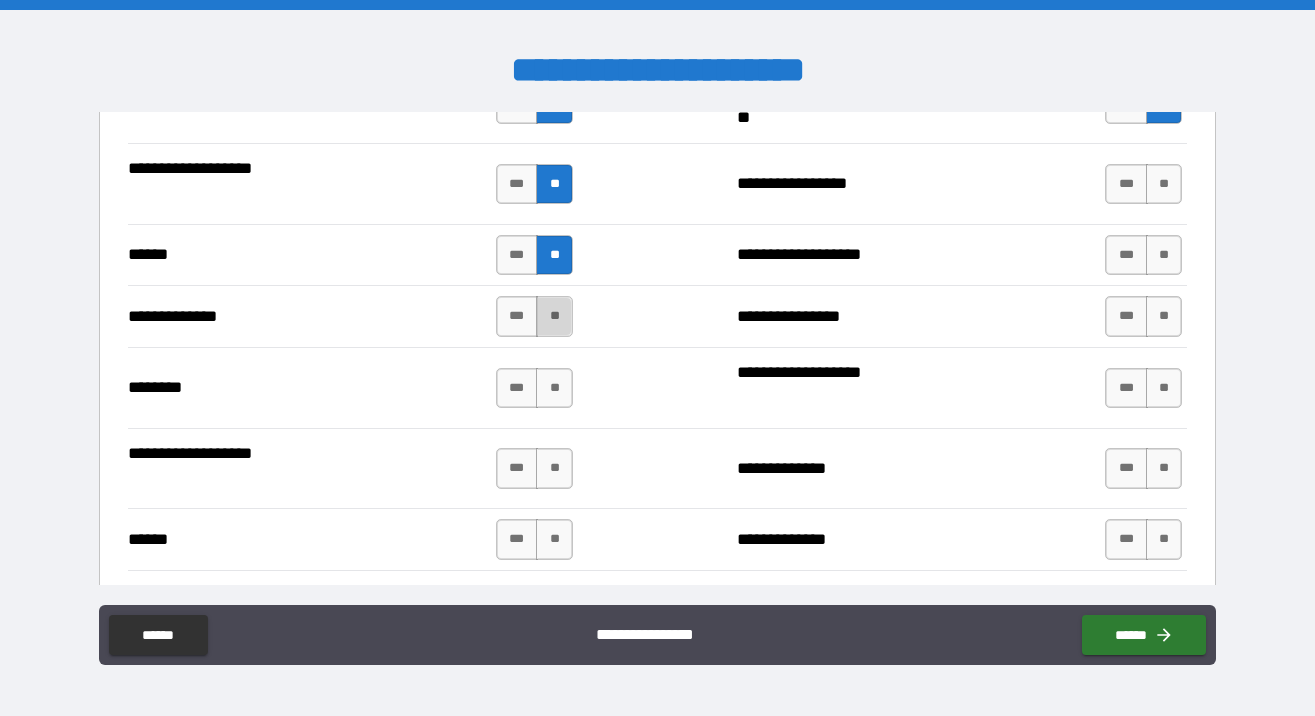 click on "**" at bounding box center (554, 316) 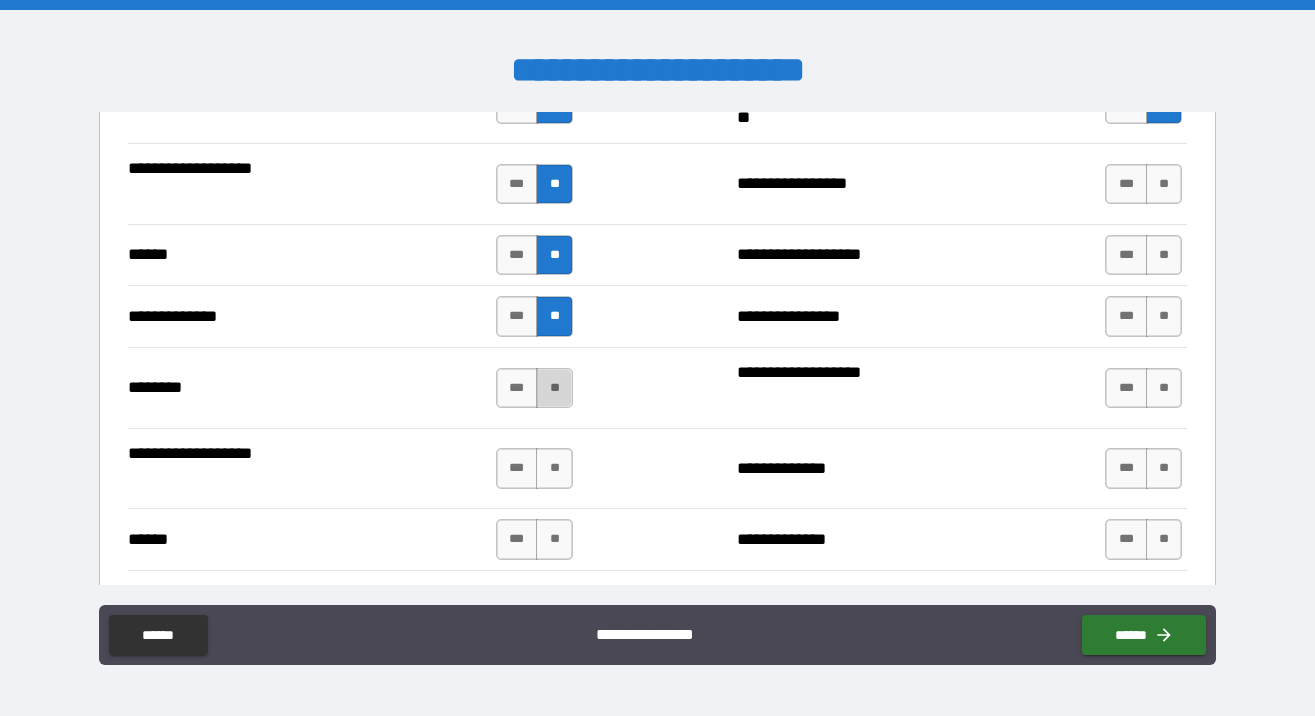 click on "**" at bounding box center (554, 388) 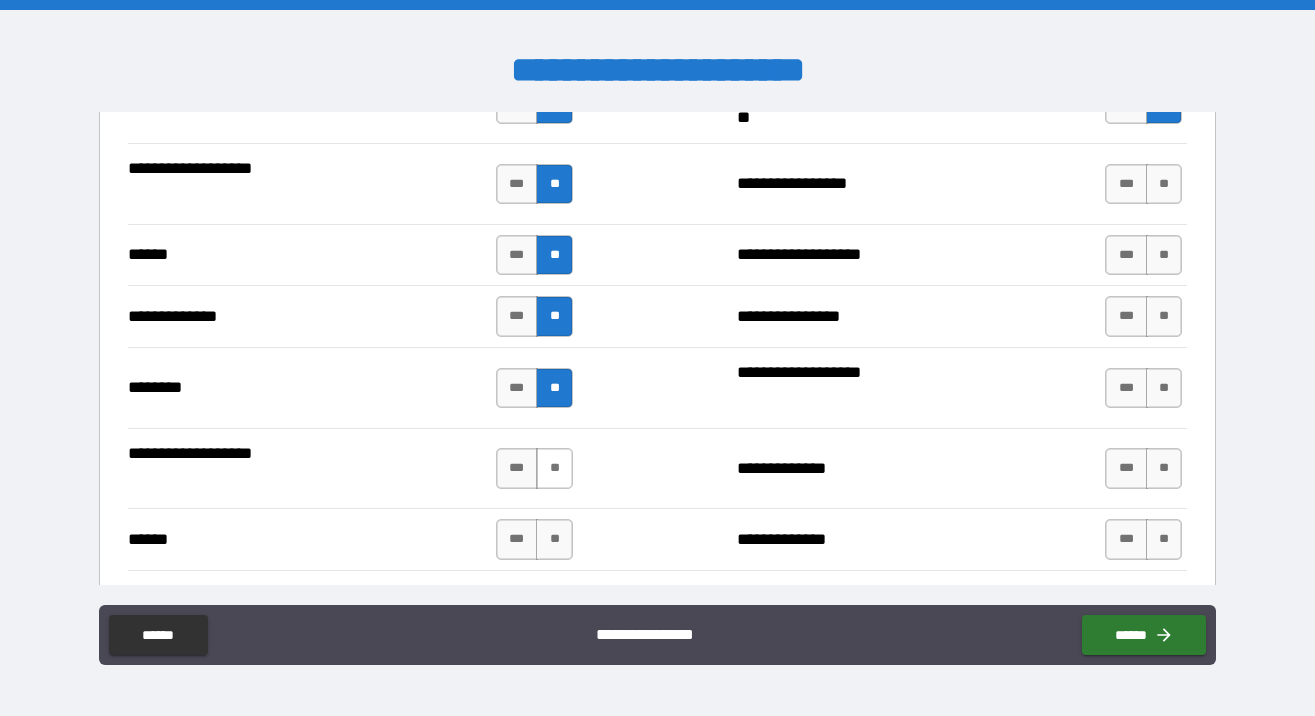 click on "**" at bounding box center [554, 468] 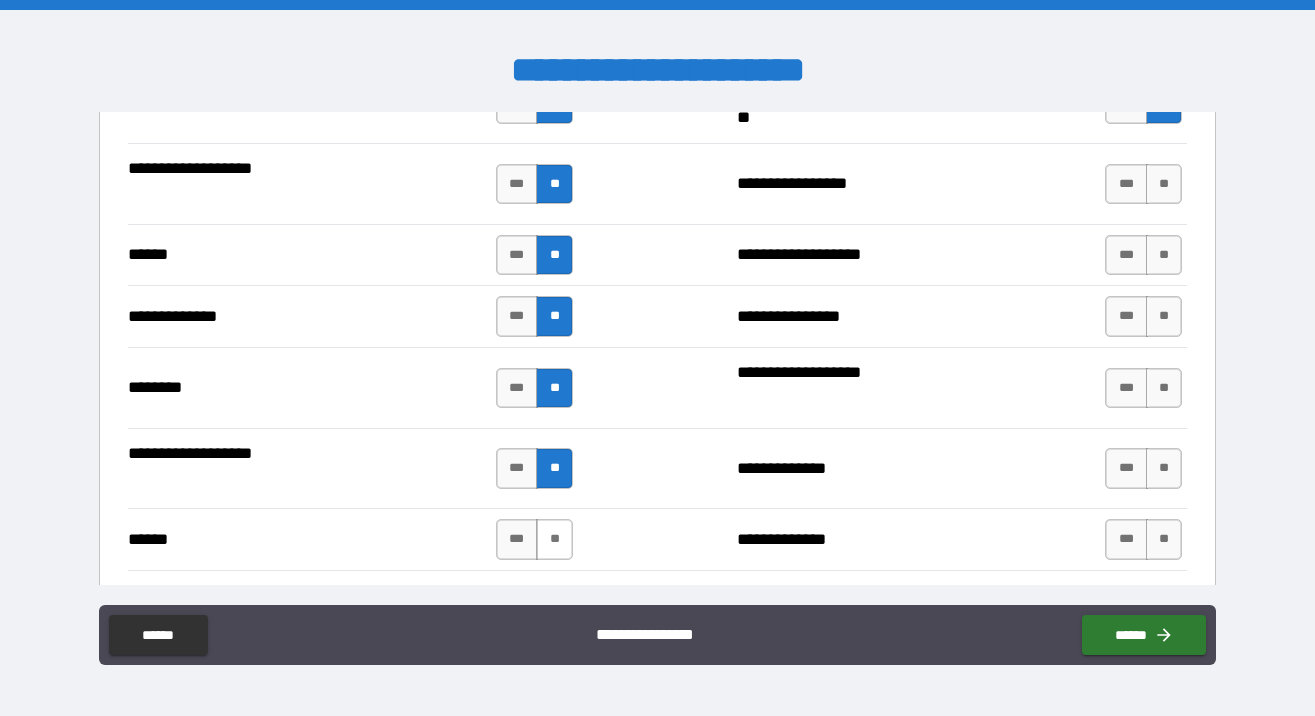 click on "**" at bounding box center (554, 539) 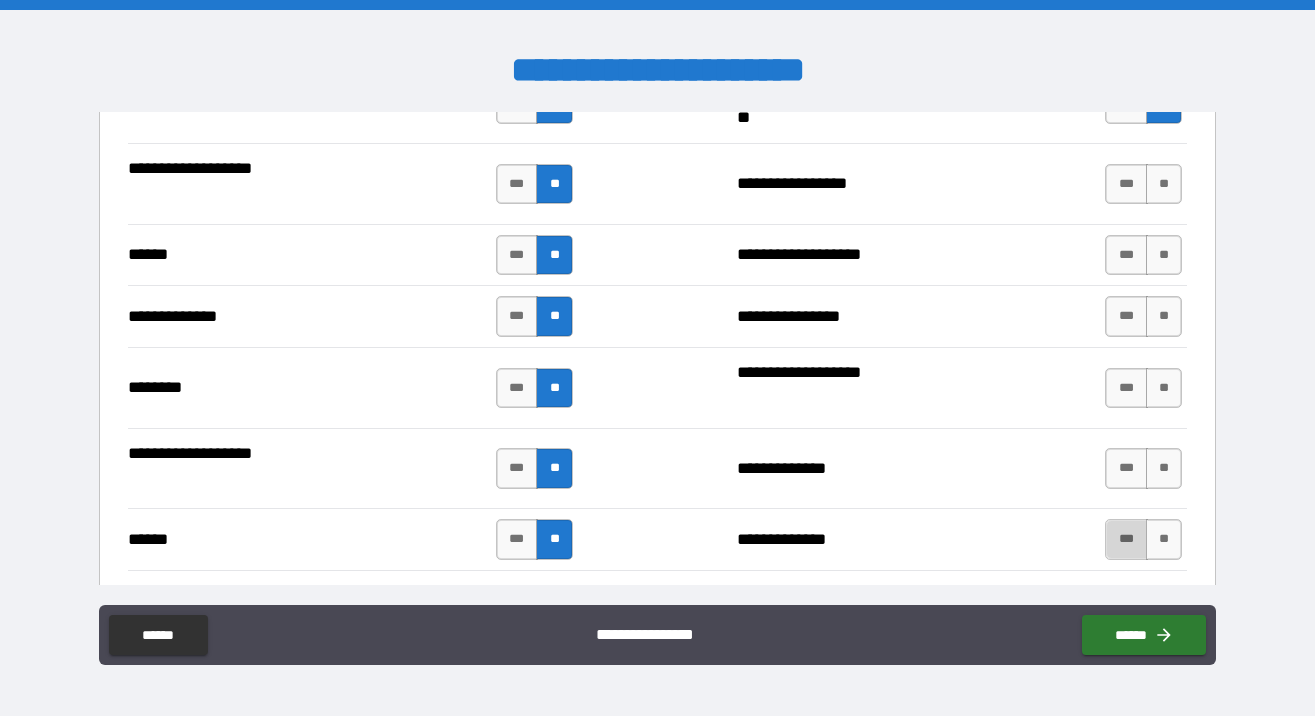 click on "***" at bounding box center (1126, 539) 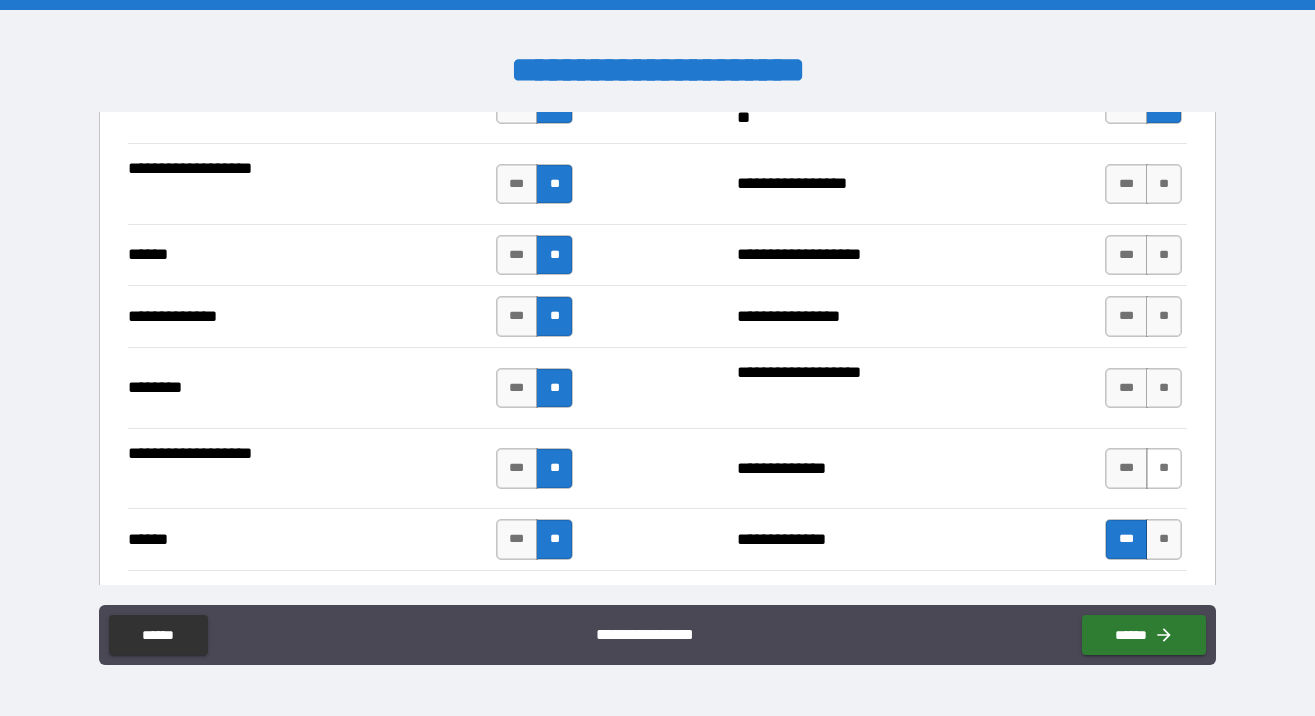 click on "**" at bounding box center (1164, 468) 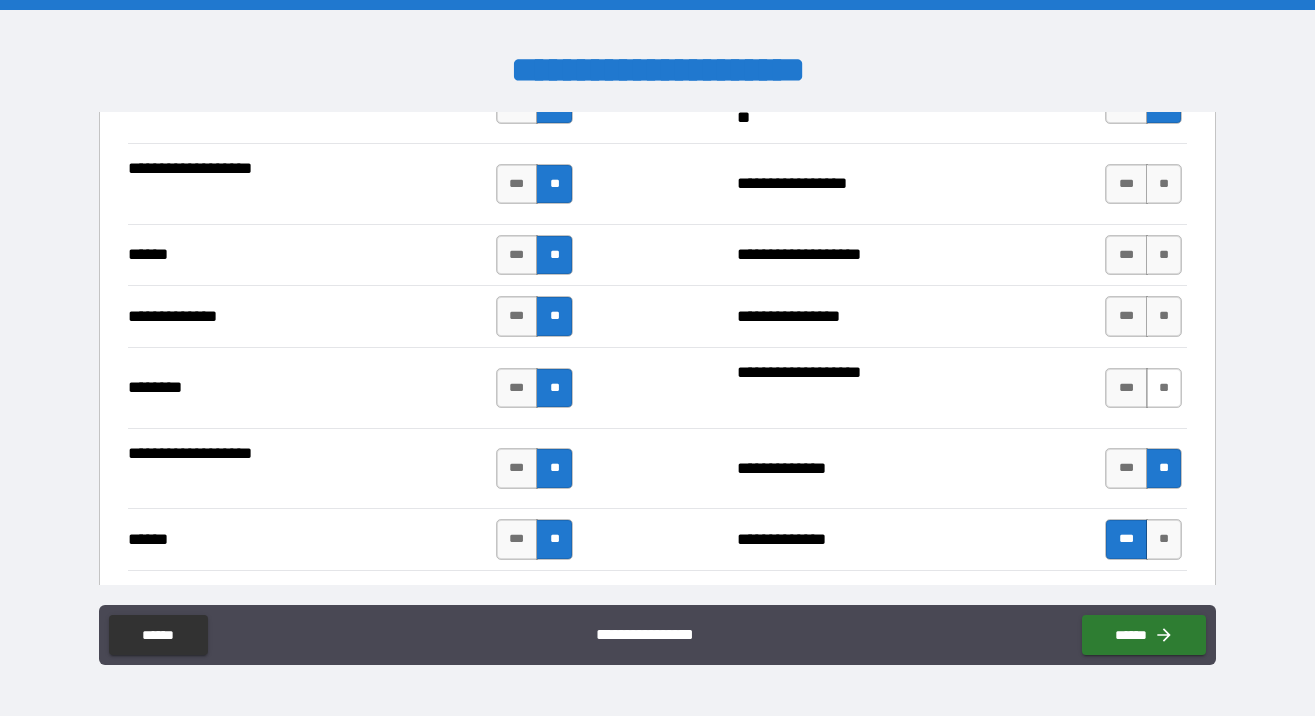 click on "**" at bounding box center [1164, 388] 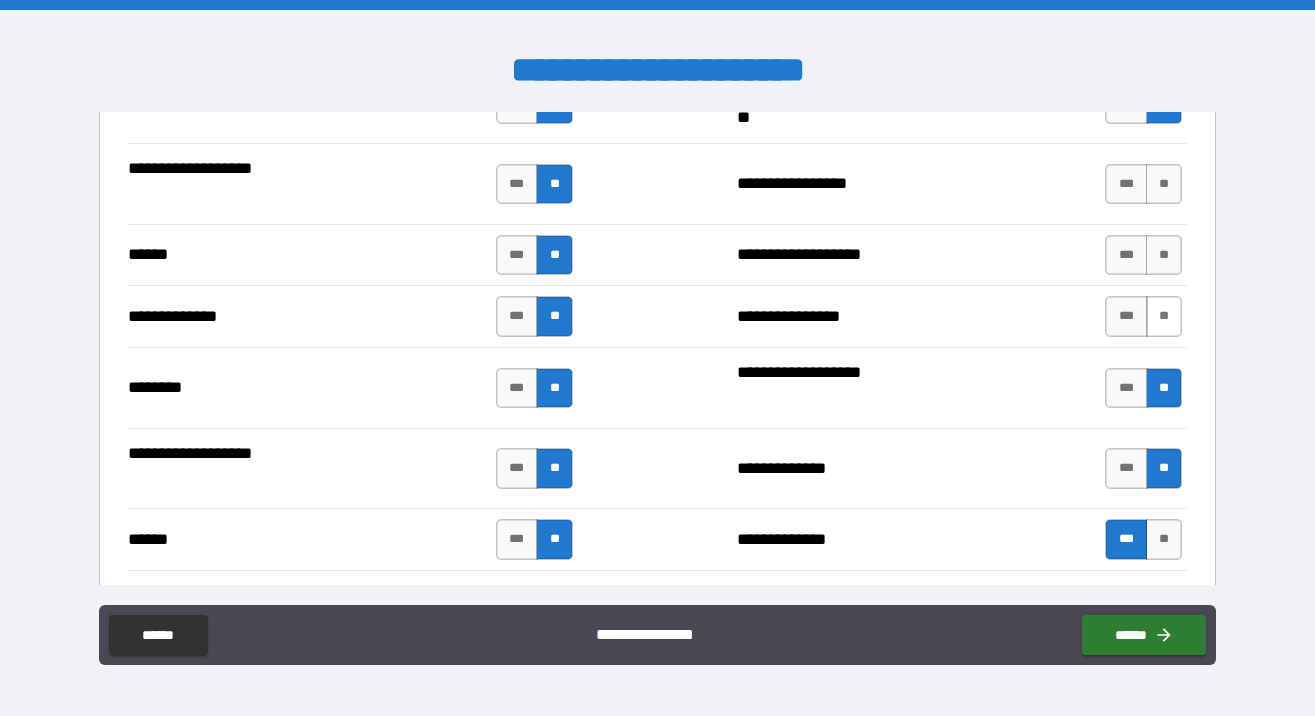 click on "**" at bounding box center (1164, 316) 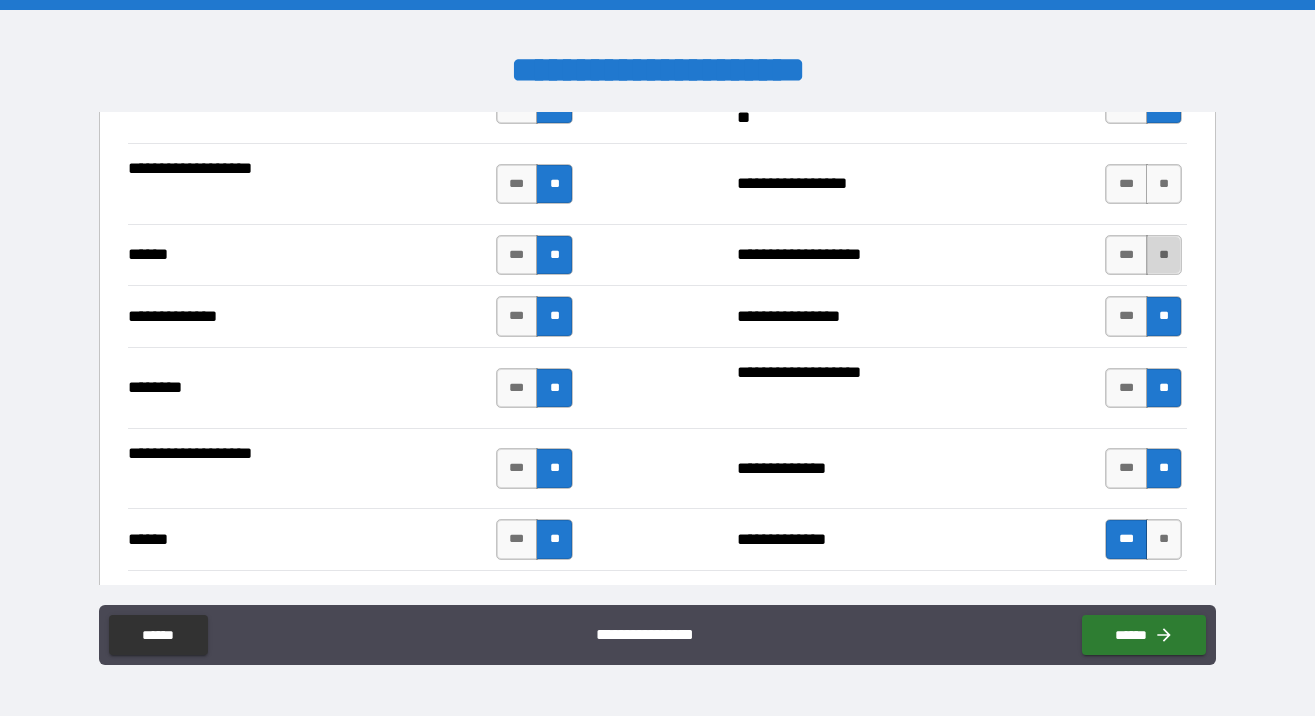 click on "**" at bounding box center (1164, 255) 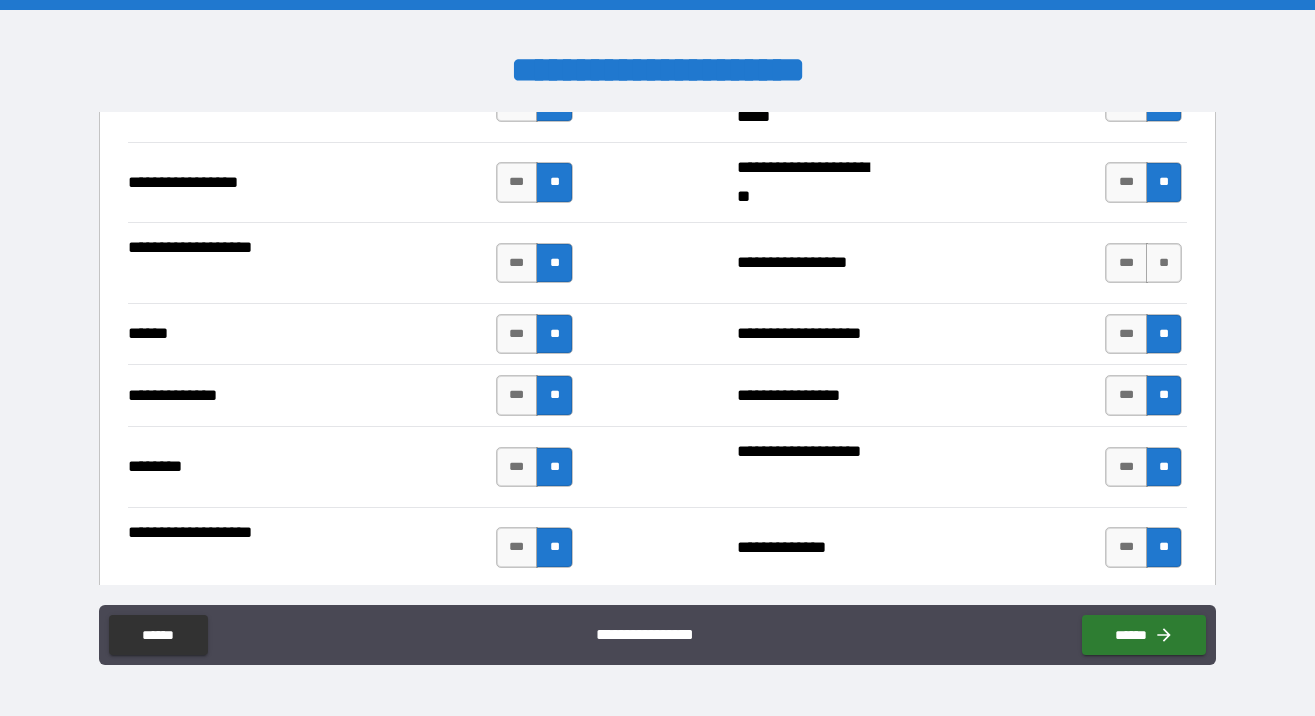 scroll, scrollTop: 1025, scrollLeft: 0, axis: vertical 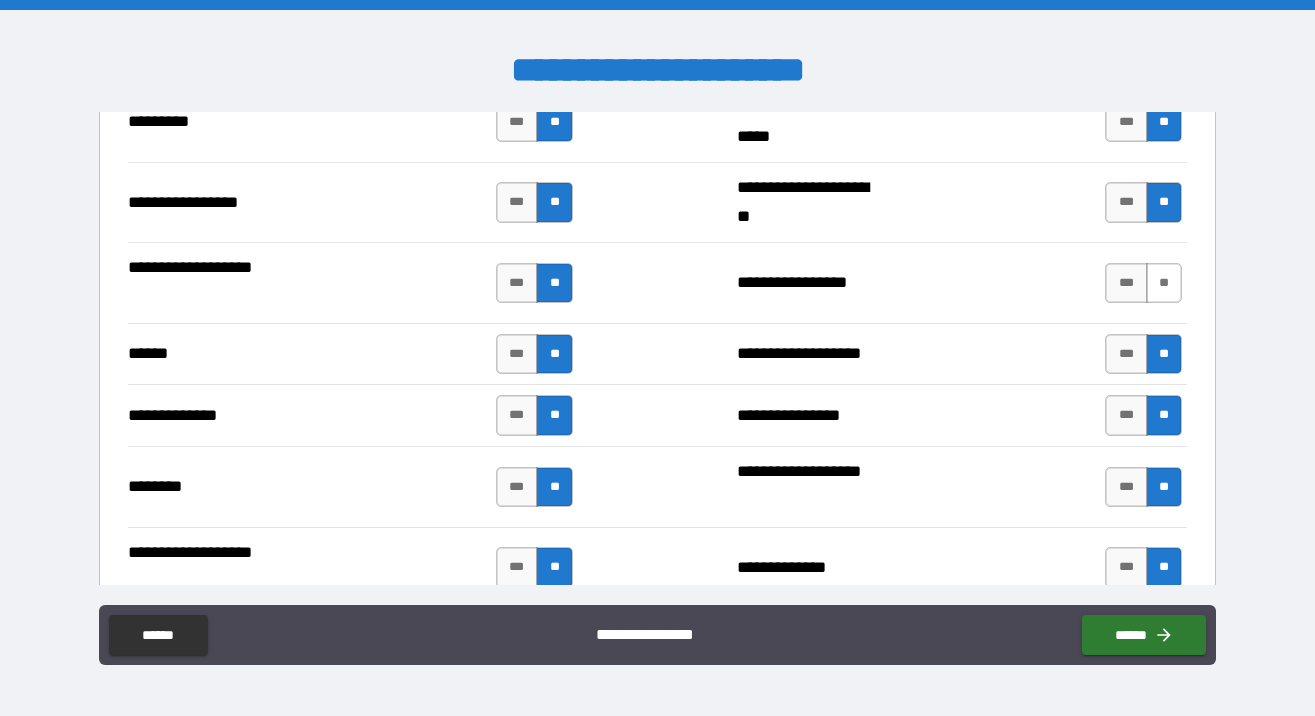 click on "**" at bounding box center [1164, 283] 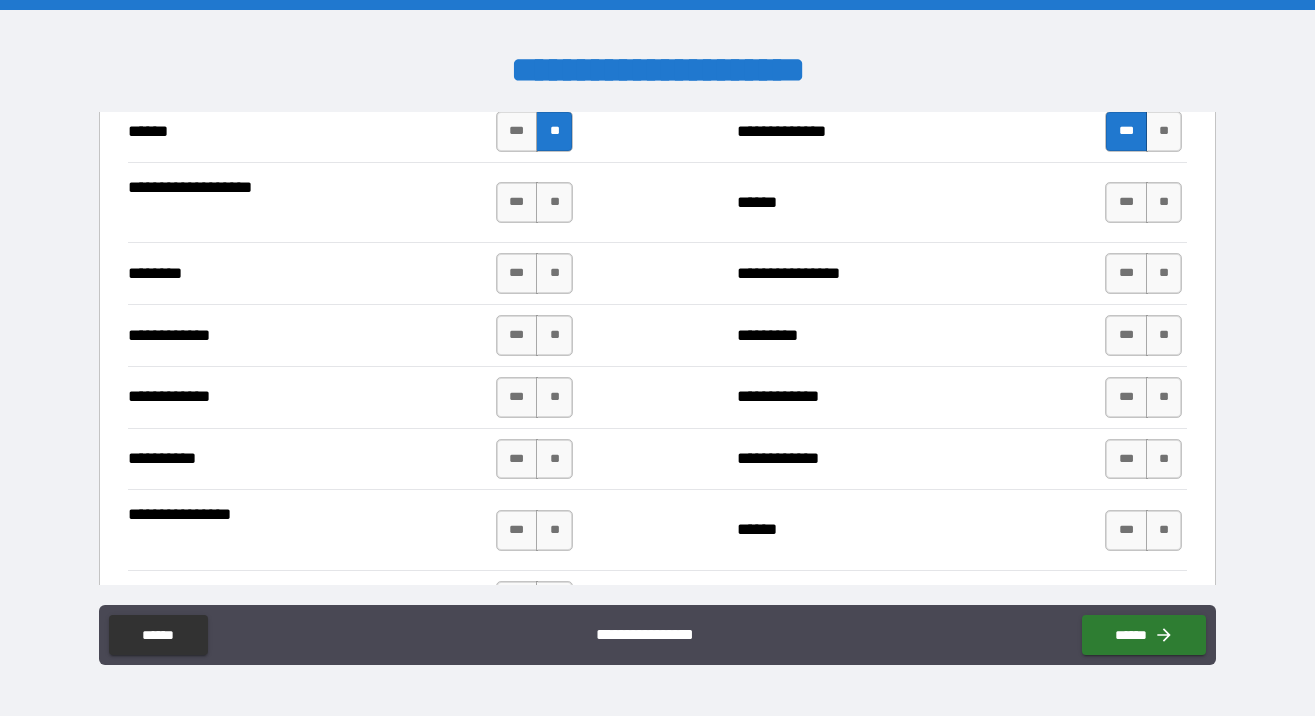 scroll, scrollTop: 1536, scrollLeft: 0, axis: vertical 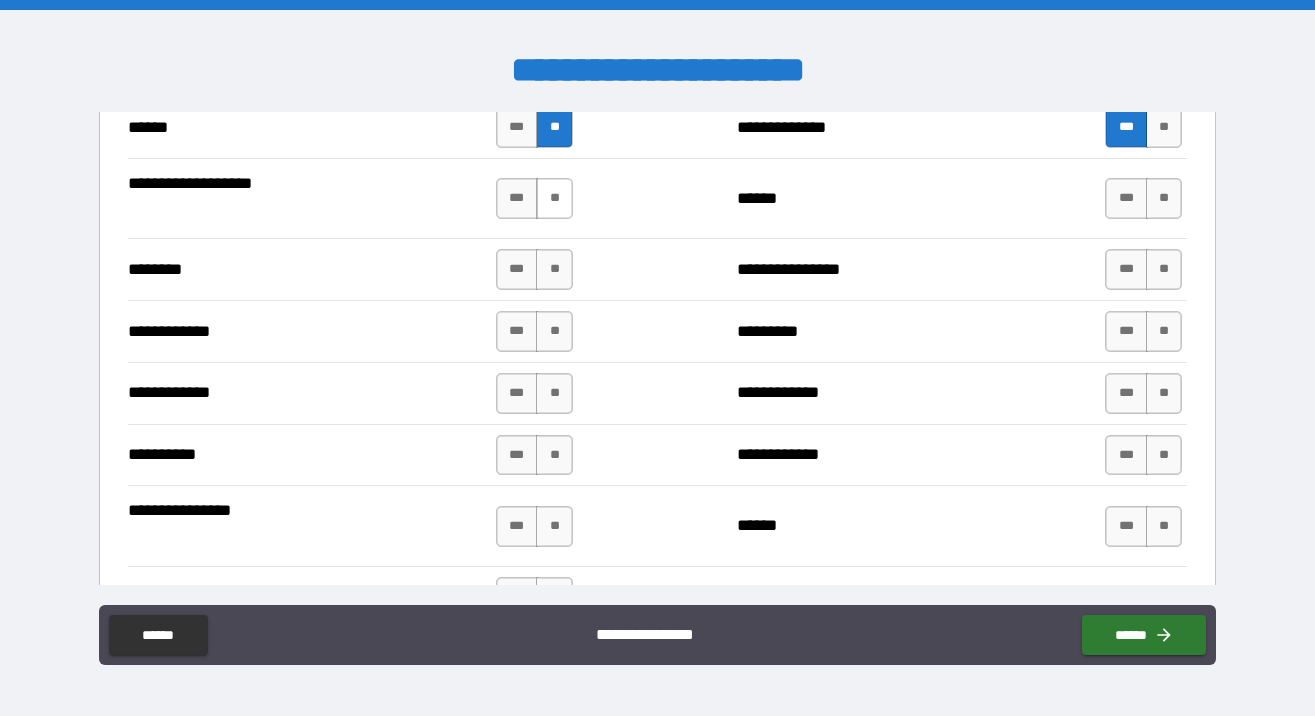 click on "**" at bounding box center [554, 198] 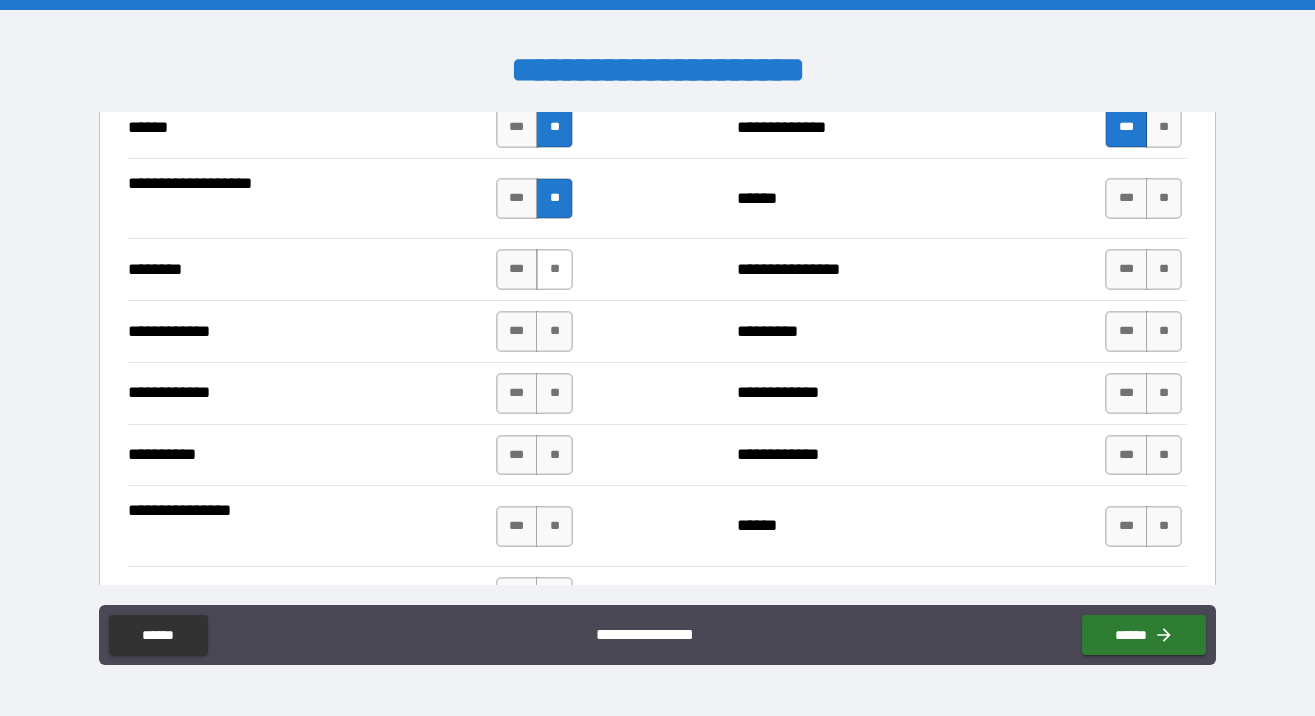click on "**" at bounding box center [554, 269] 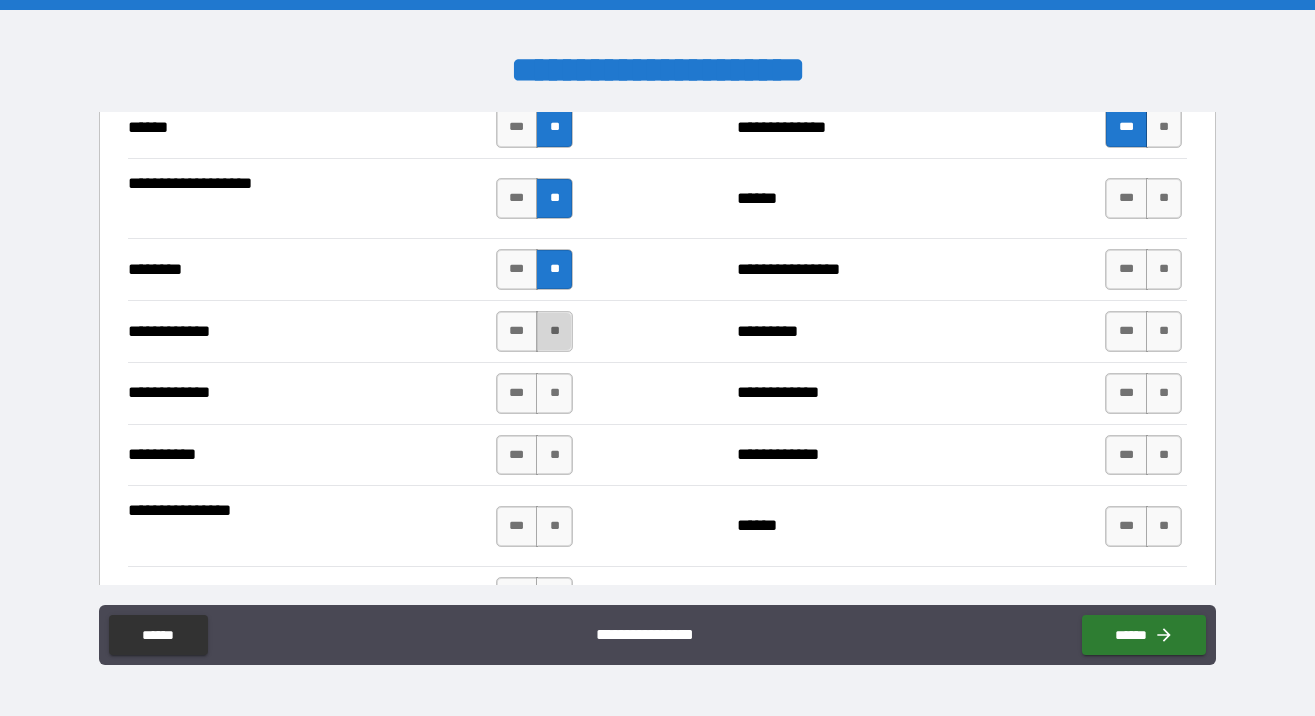 click on "**" at bounding box center (554, 331) 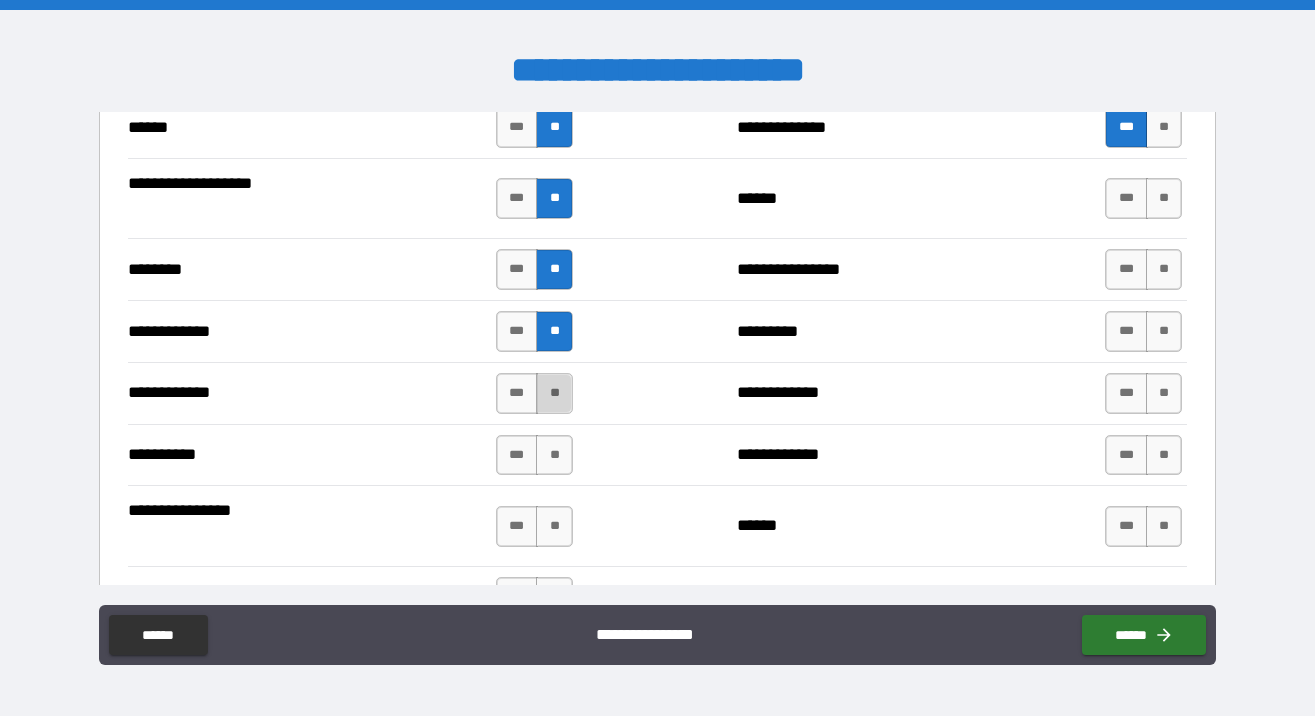 click on "**" at bounding box center (554, 393) 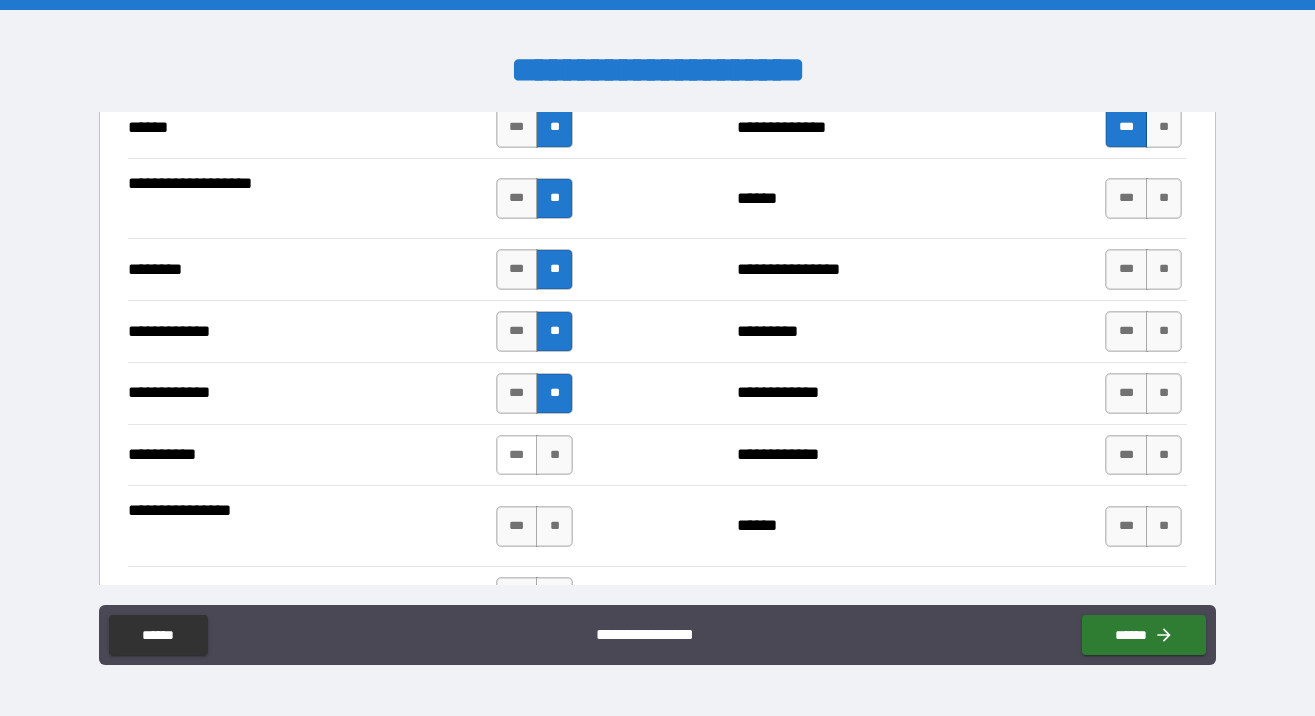 click on "***" at bounding box center [517, 455] 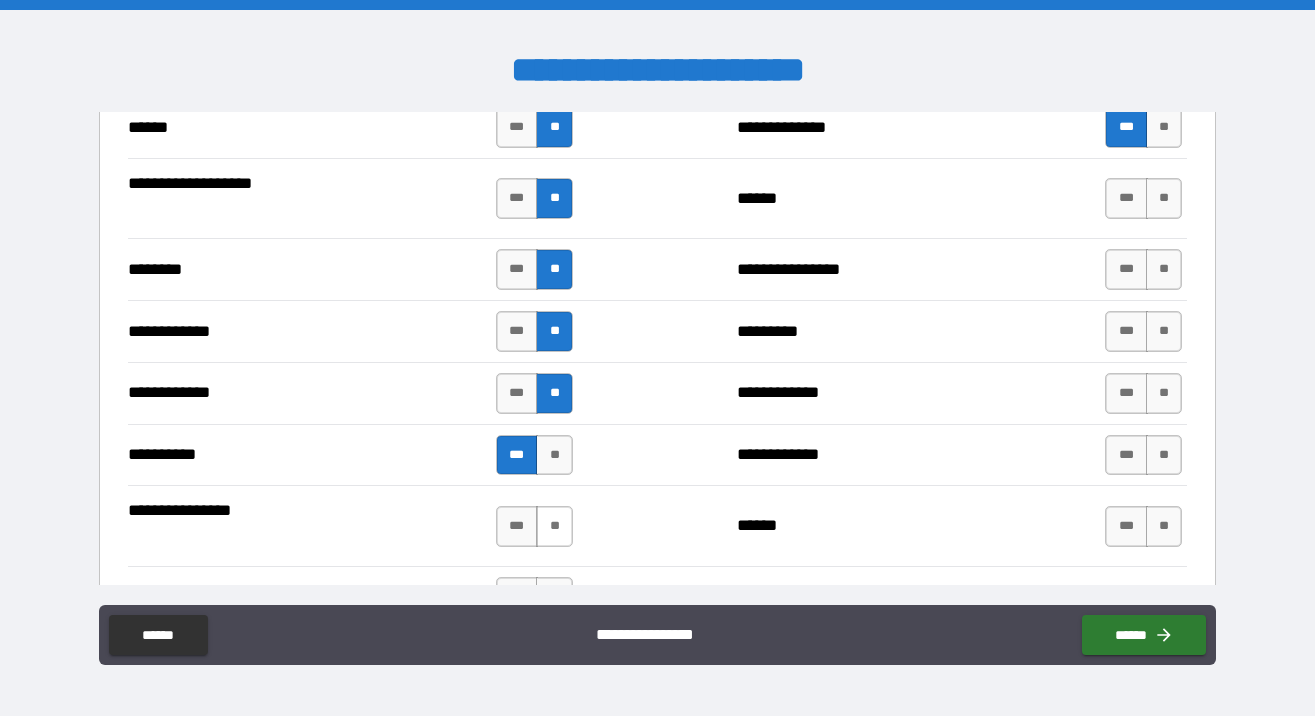 click on "**" at bounding box center (554, 526) 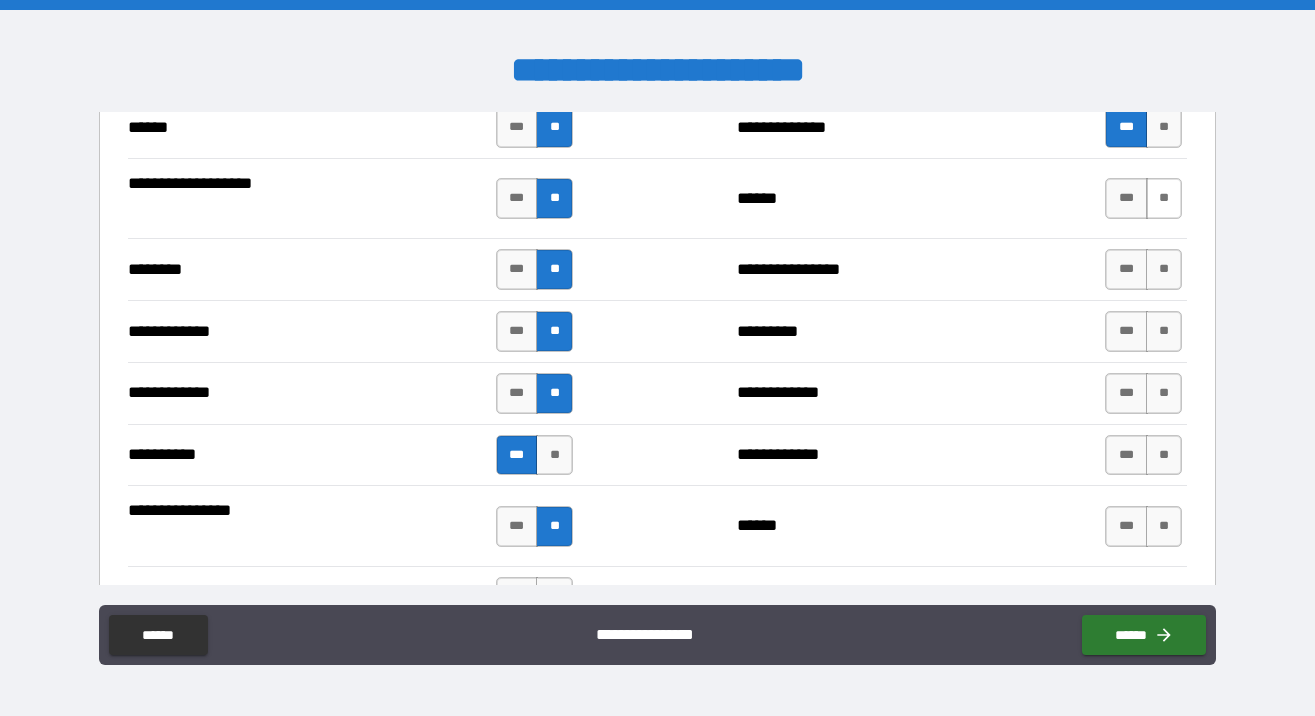 click on "**" at bounding box center (1164, 198) 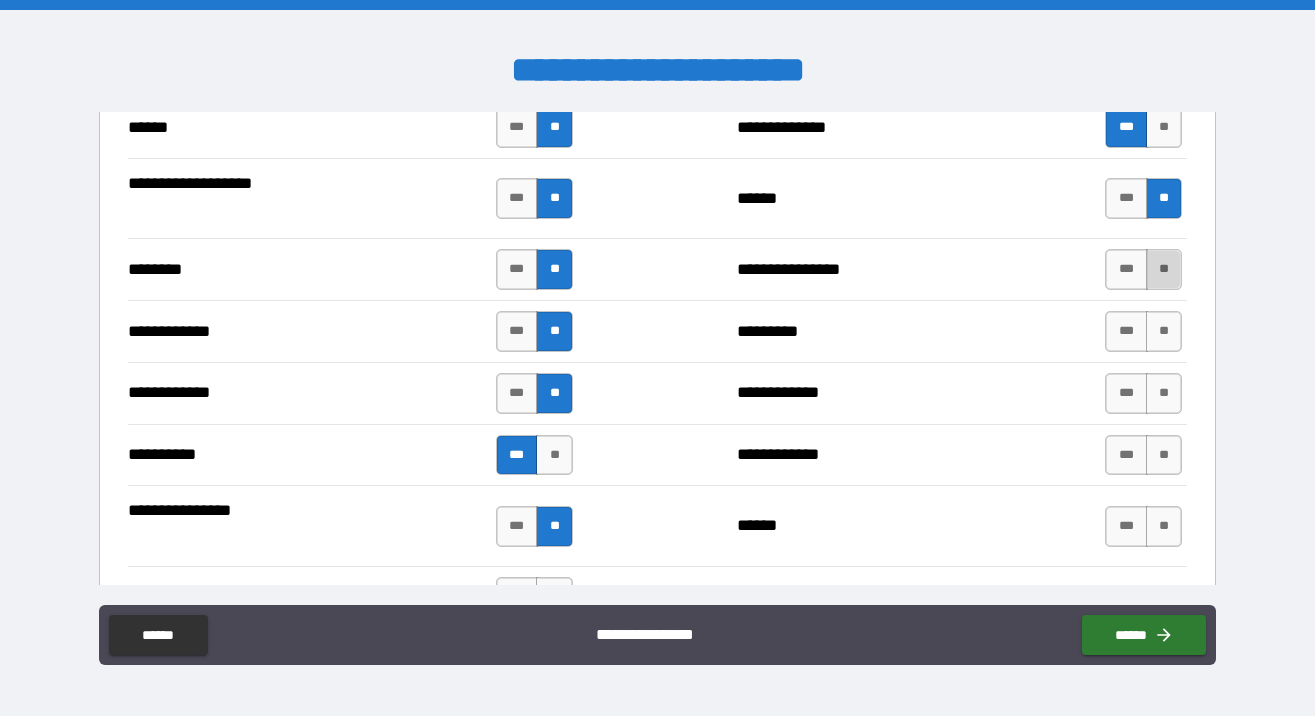 click on "**" at bounding box center [1164, 269] 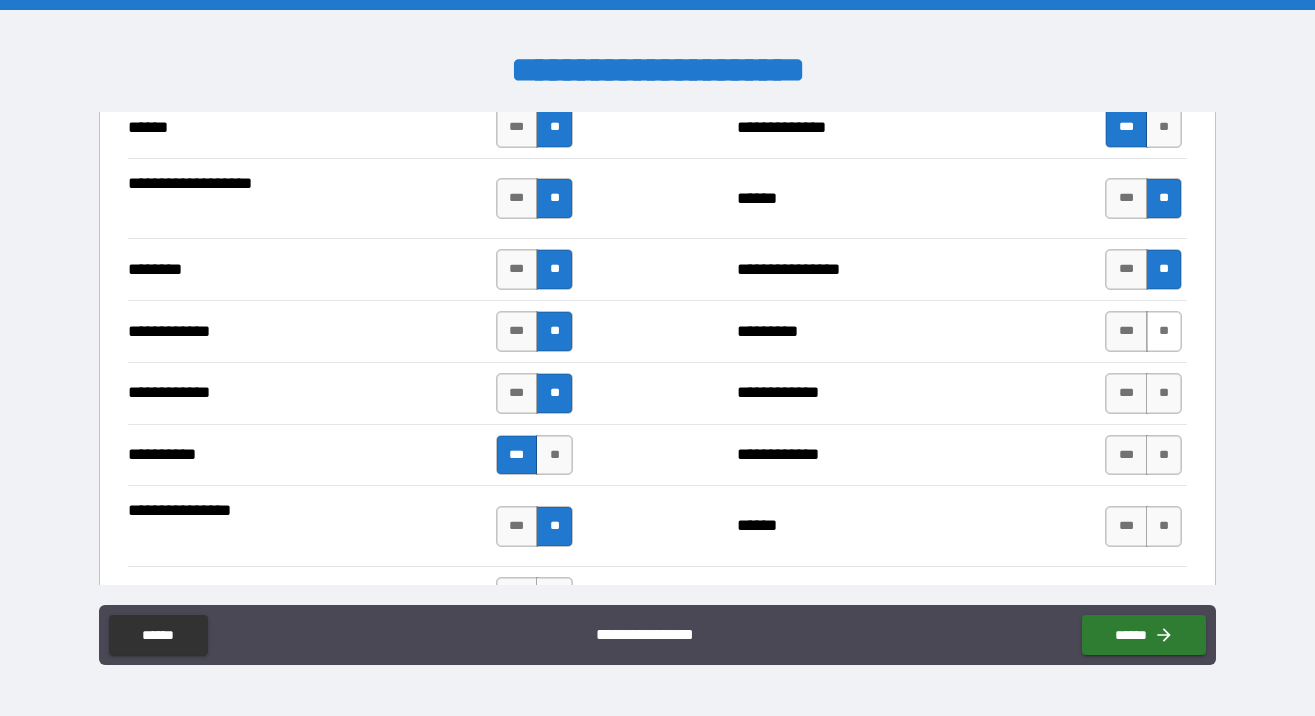 click on "**" at bounding box center [1164, 331] 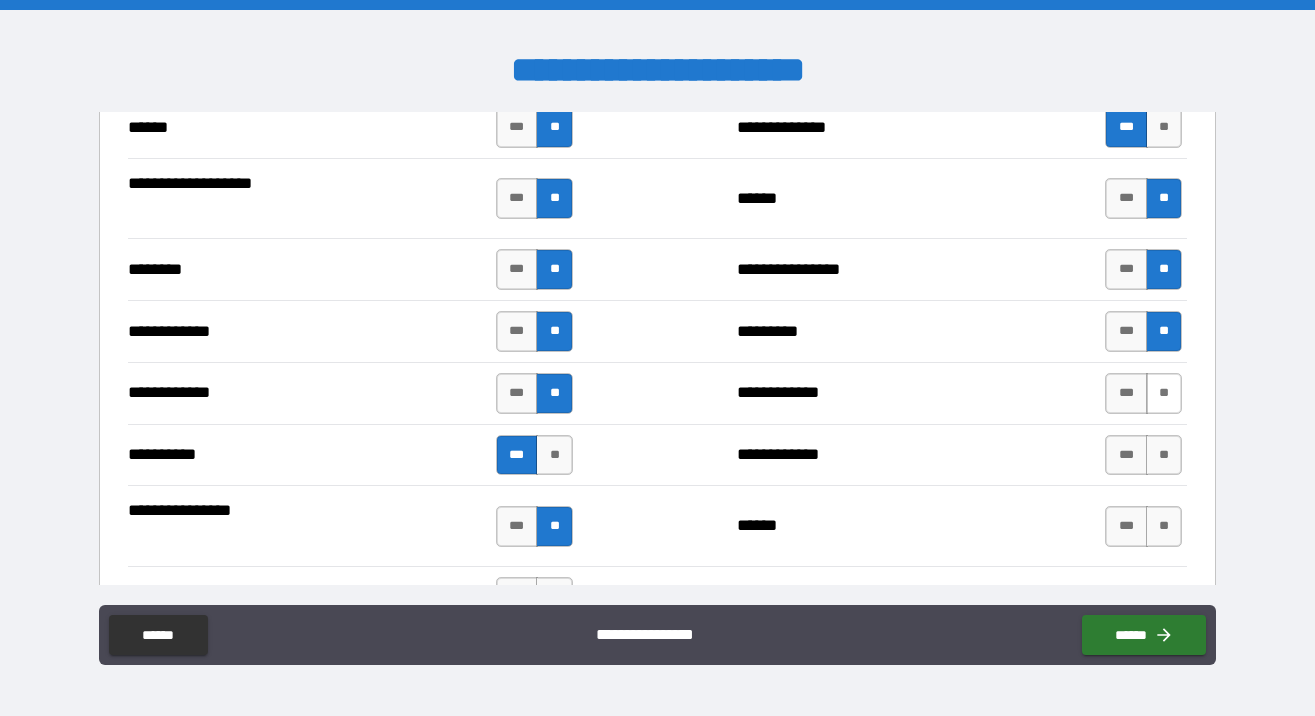 click on "**" at bounding box center (1164, 393) 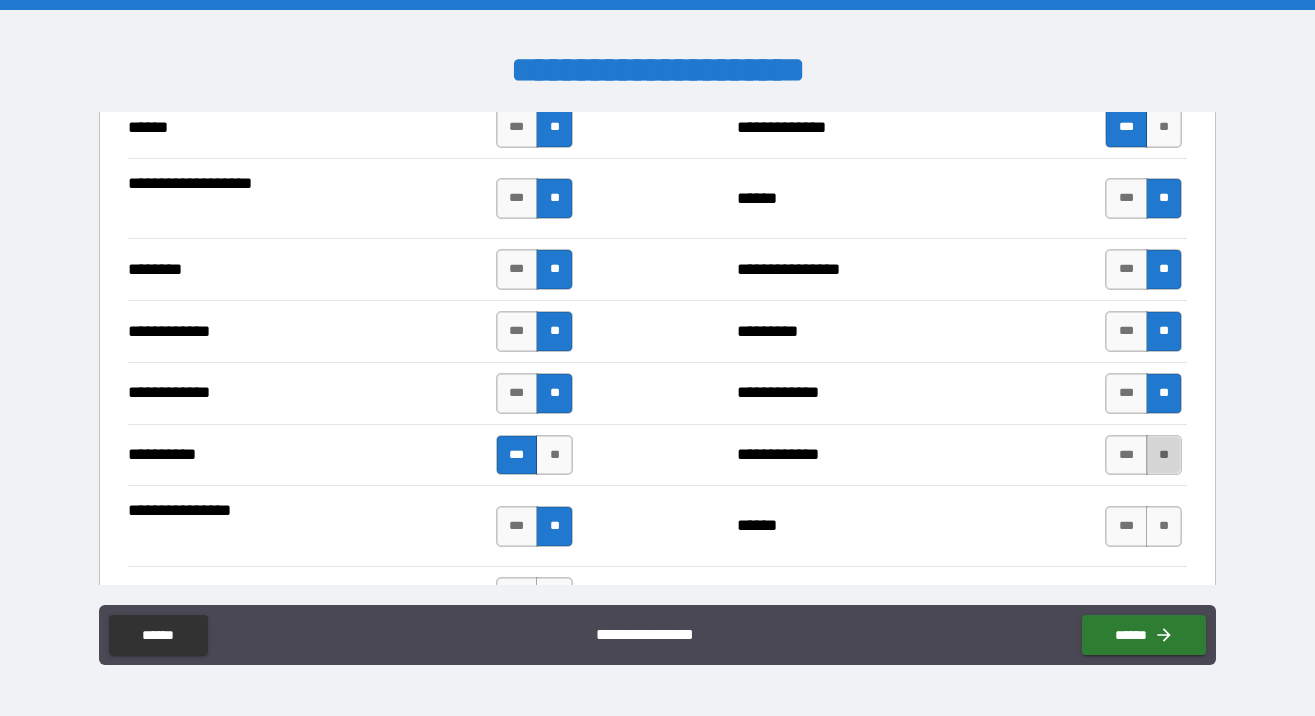 click on "**" at bounding box center (1164, 455) 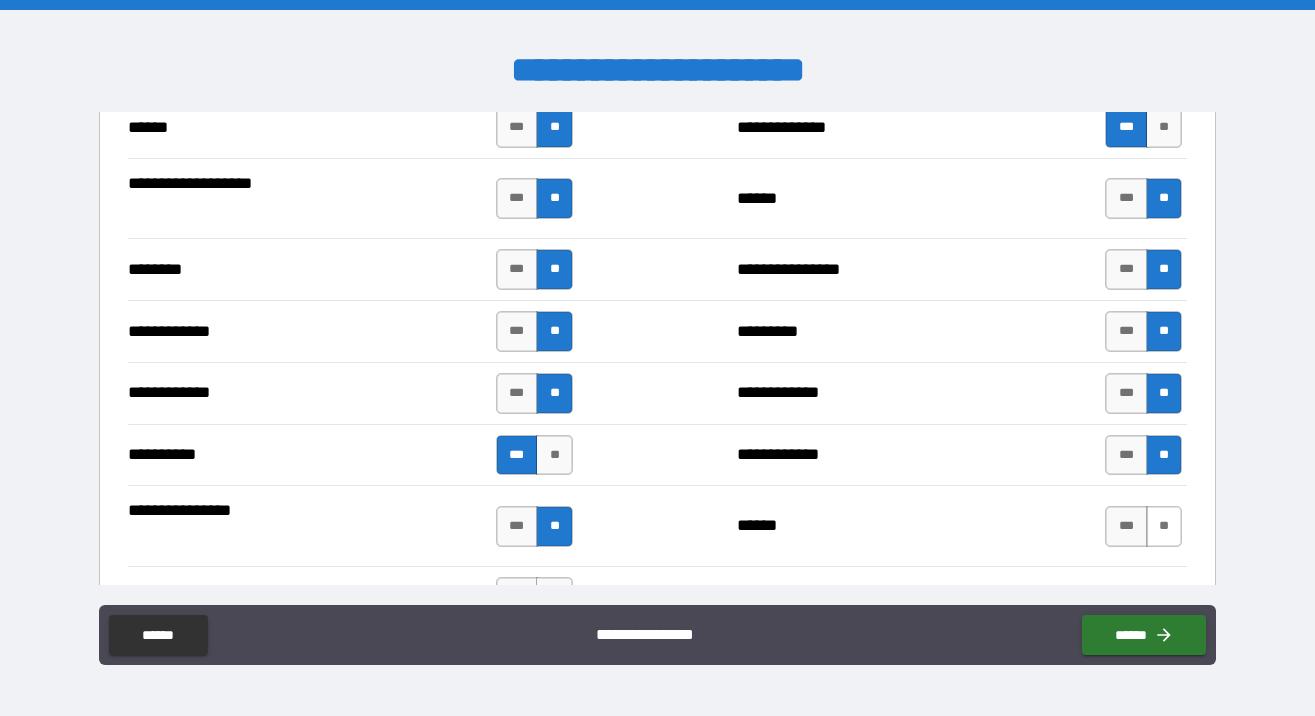 click on "**" at bounding box center (1164, 526) 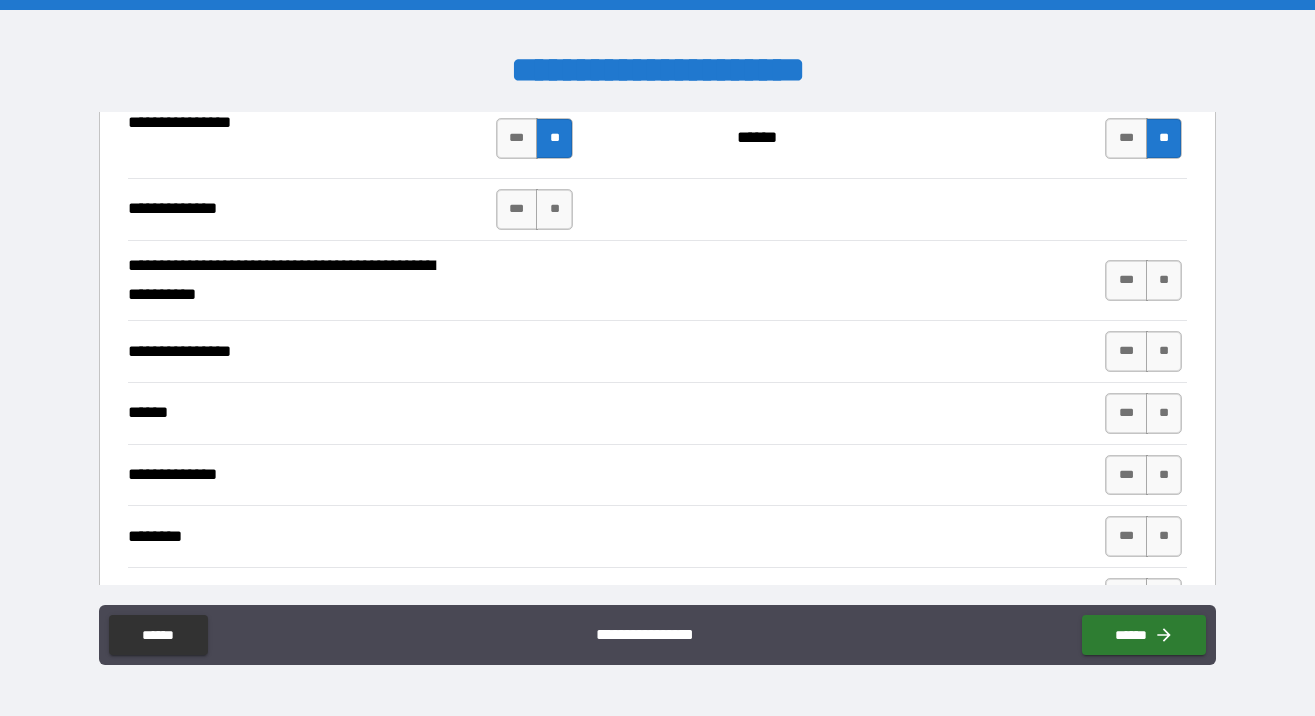scroll, scrollTop: 1928, scrollLeft: 0, axis: vertical 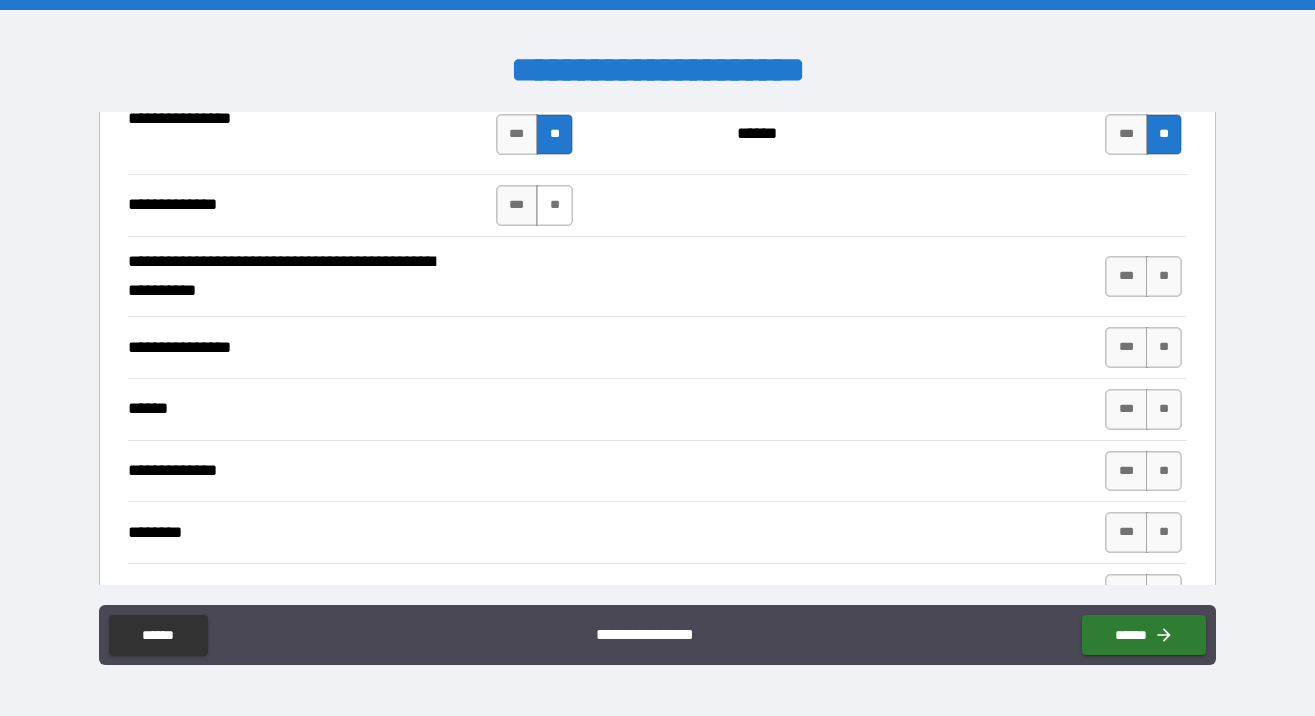 click on "**" at bounding box center [554, 205] 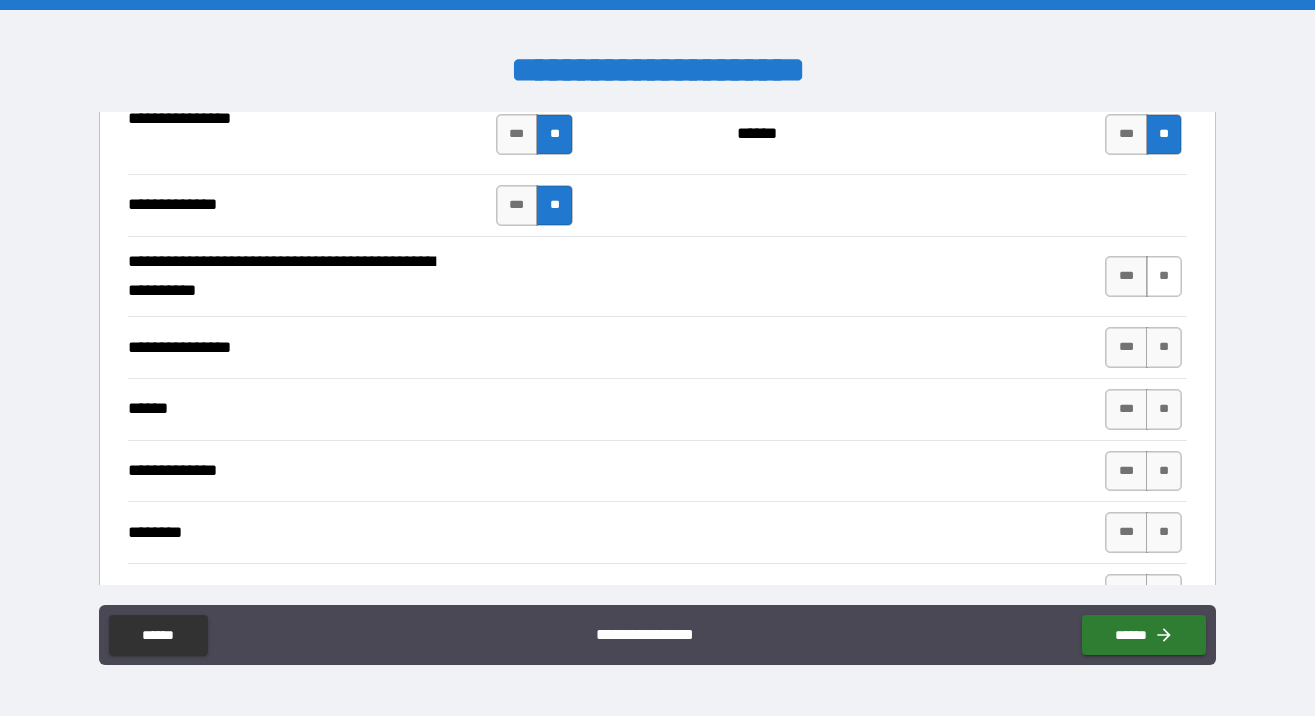 click on "**" at bounding box center [1164, 276] 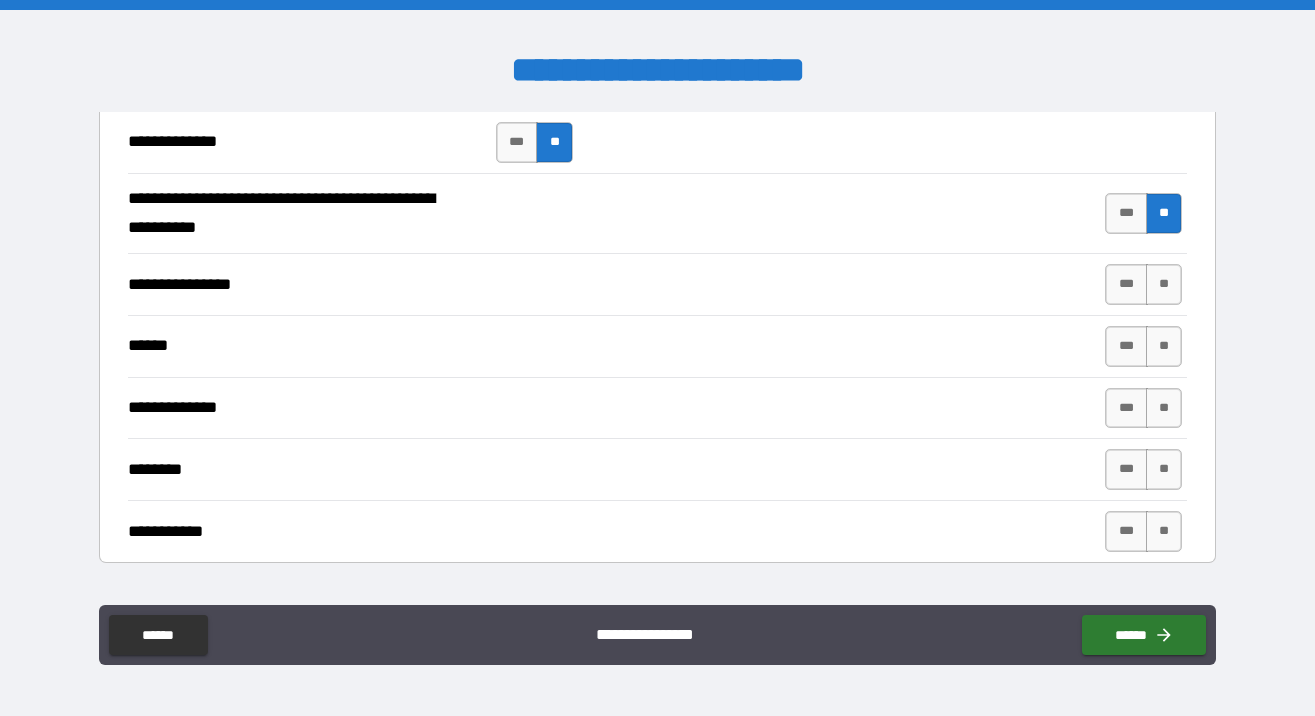 scroll, scrollTop: 2006, scrollLeft: 0, axis: vertical 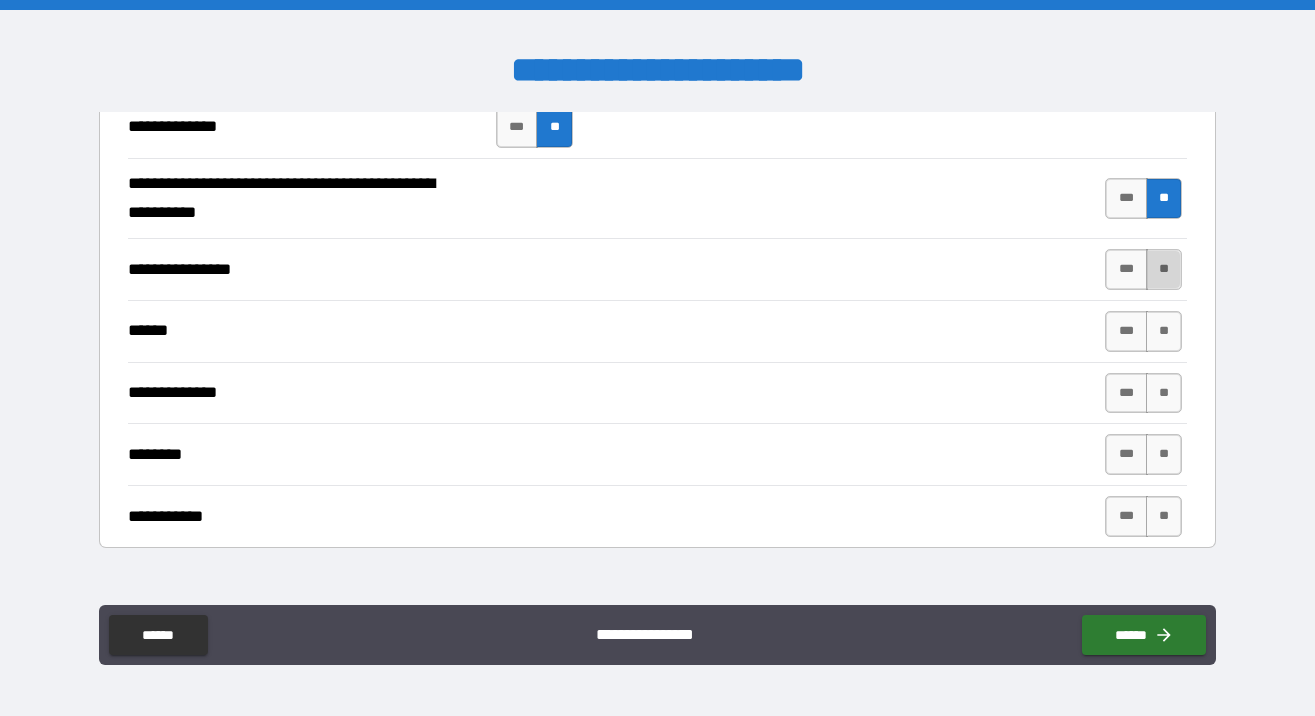 click on "**" at bounding box center [1164, 269] 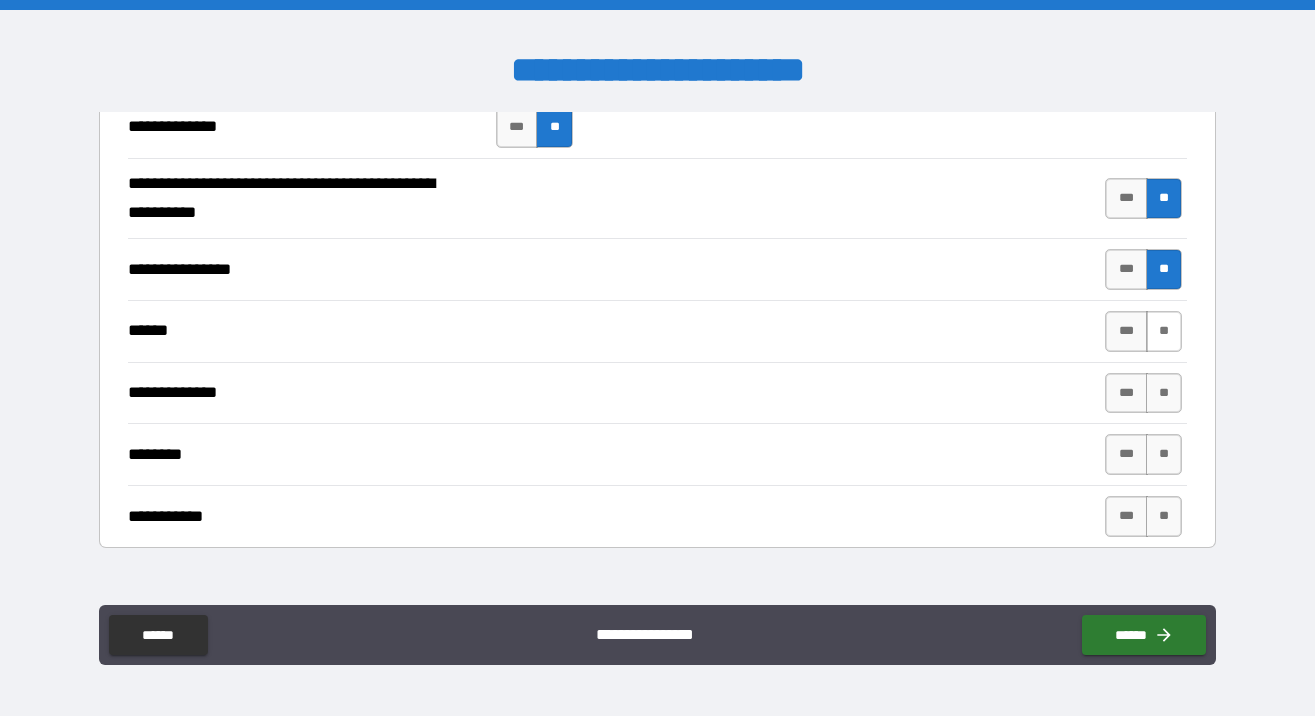 click on "**" at bounding box center (1164, 331) 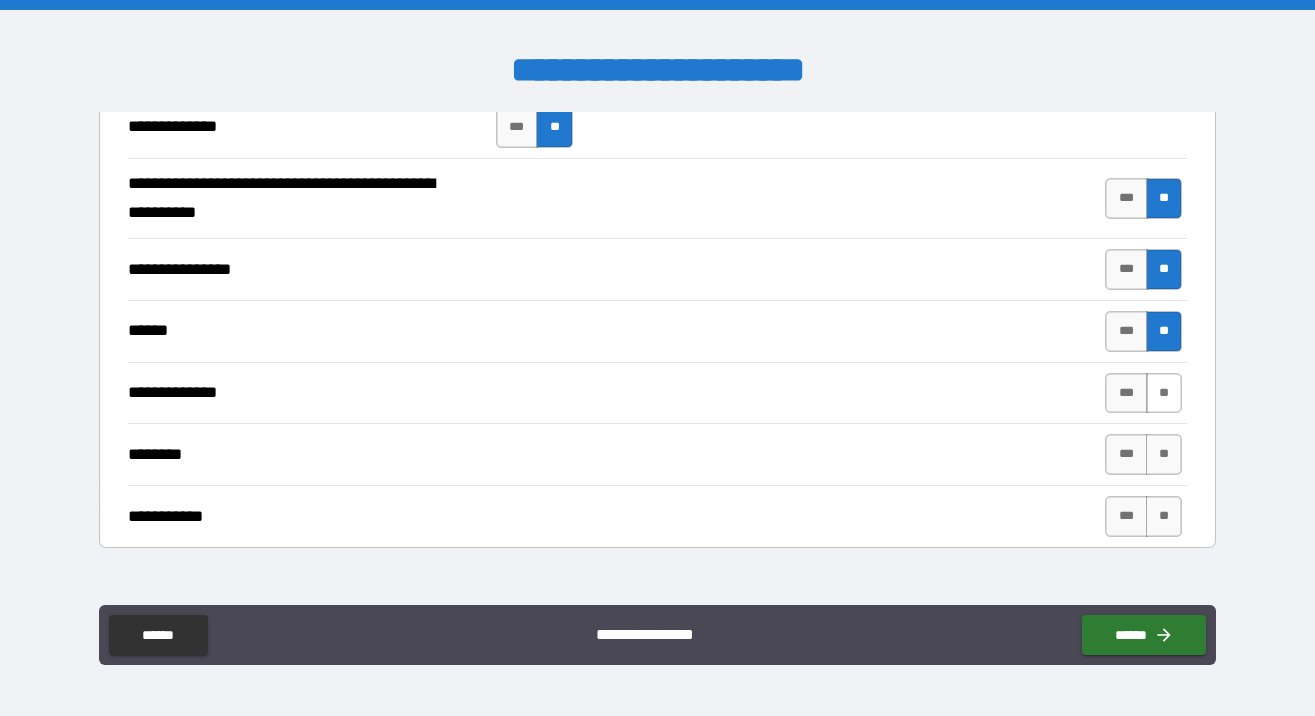 click on "**" at bounding box center (1164, 393) 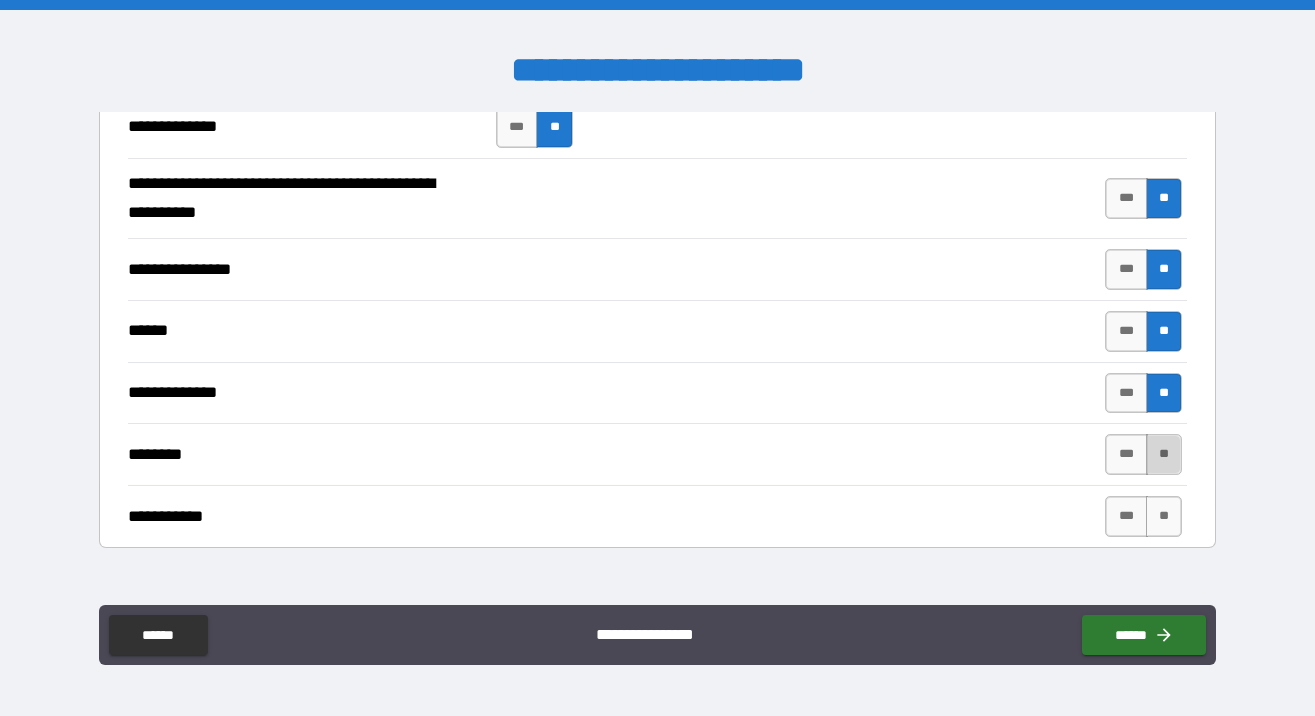 click on "**" at bounding box center (1164, 454) 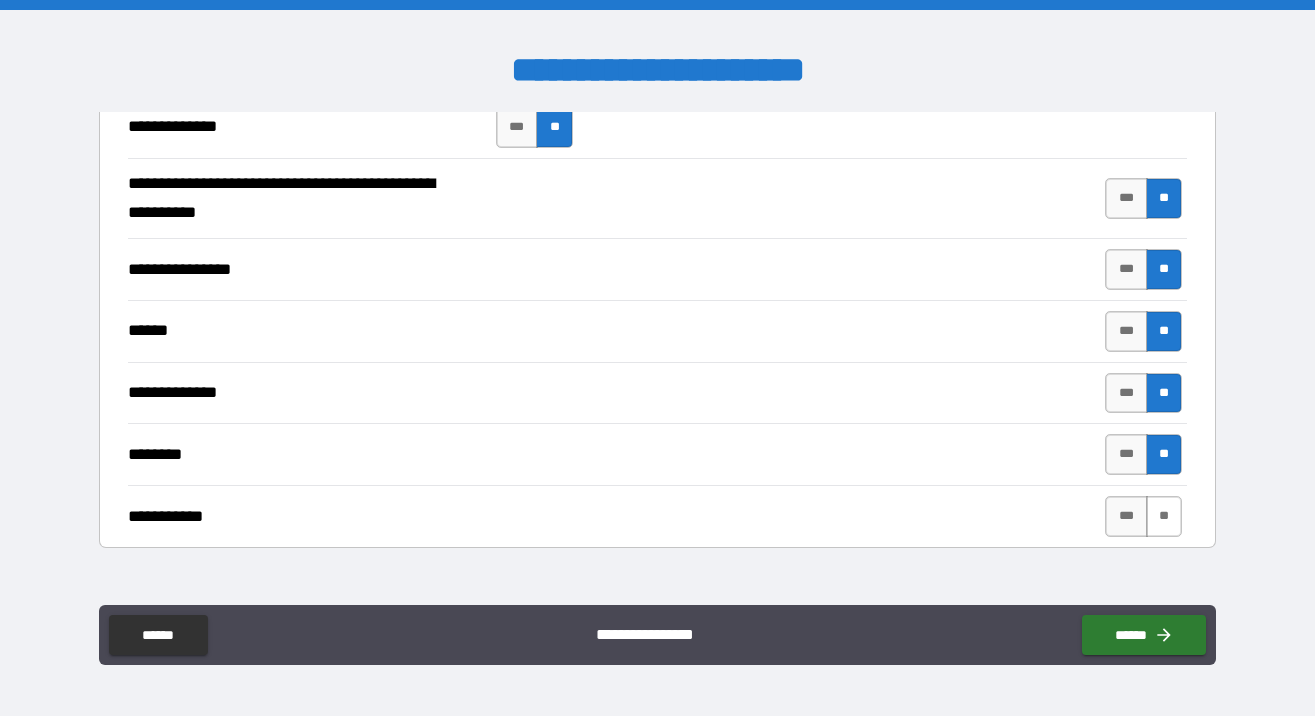 click on "**" at bounding box center [1164, 516] 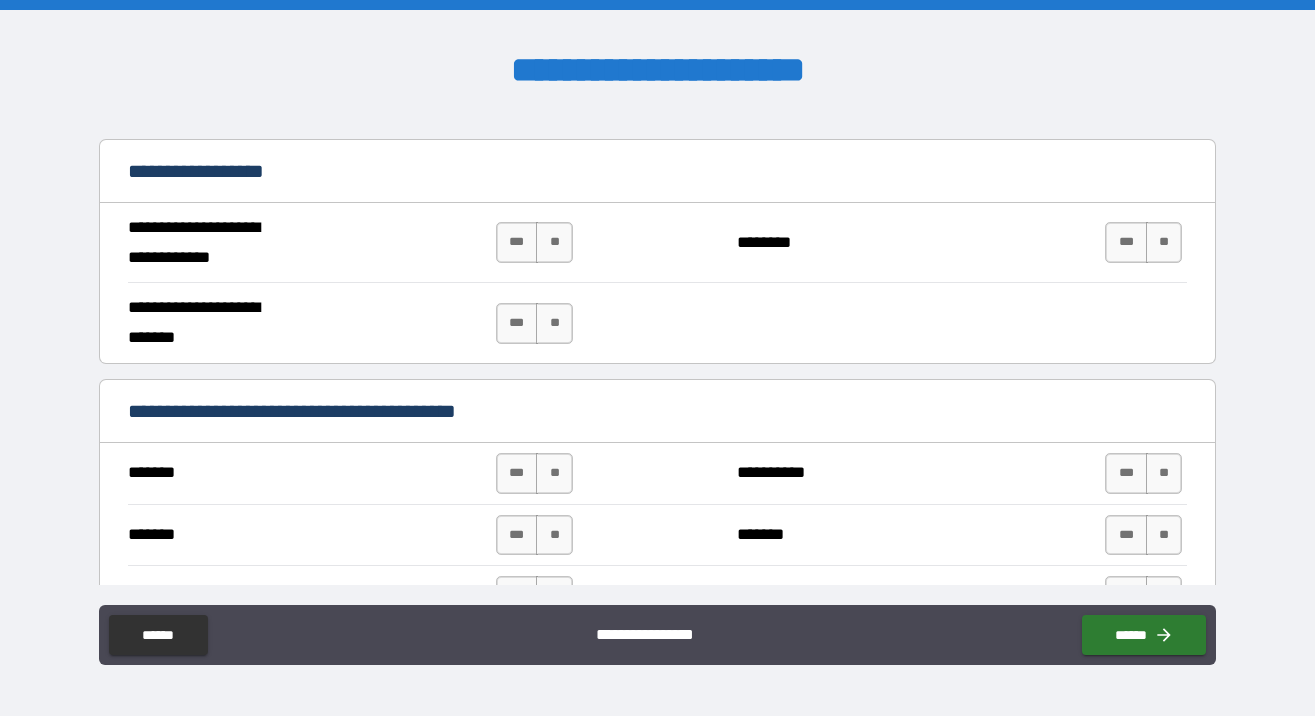 scroll, scrollTop: 2527, scrollLeft: 0, axis: vertical 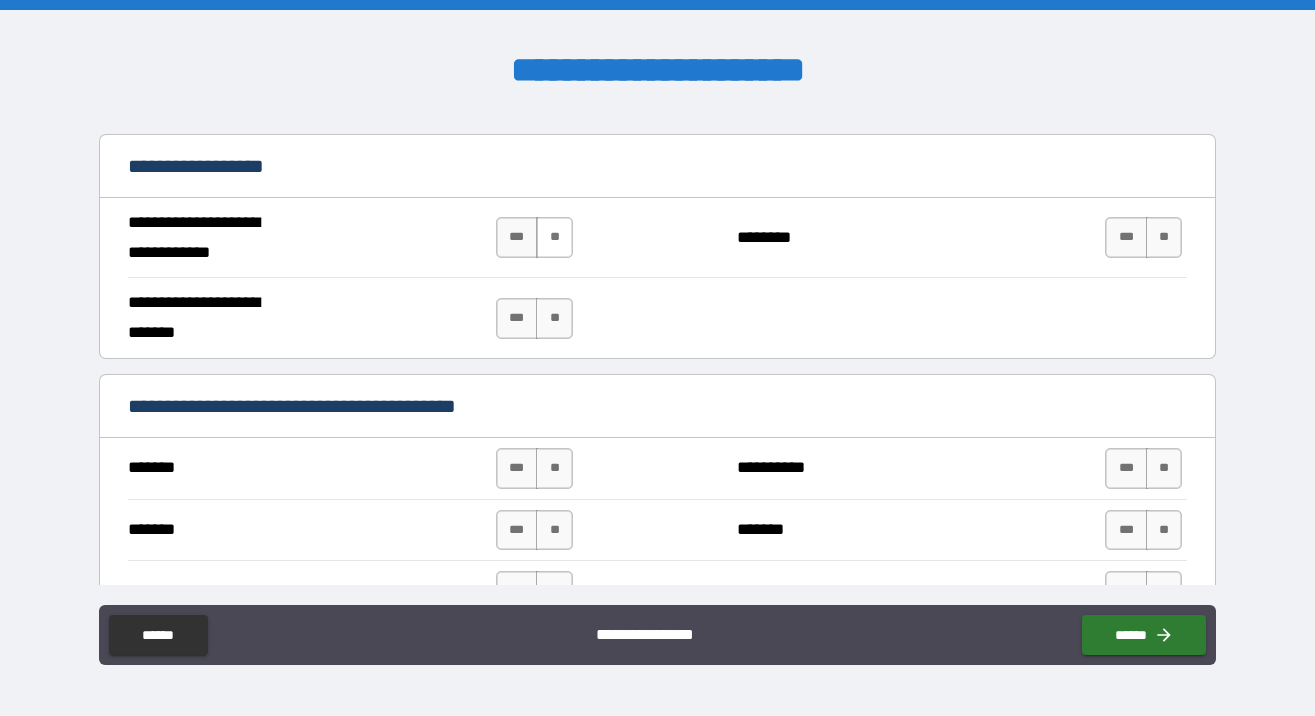click on "**" at bounding box center [554, 237] 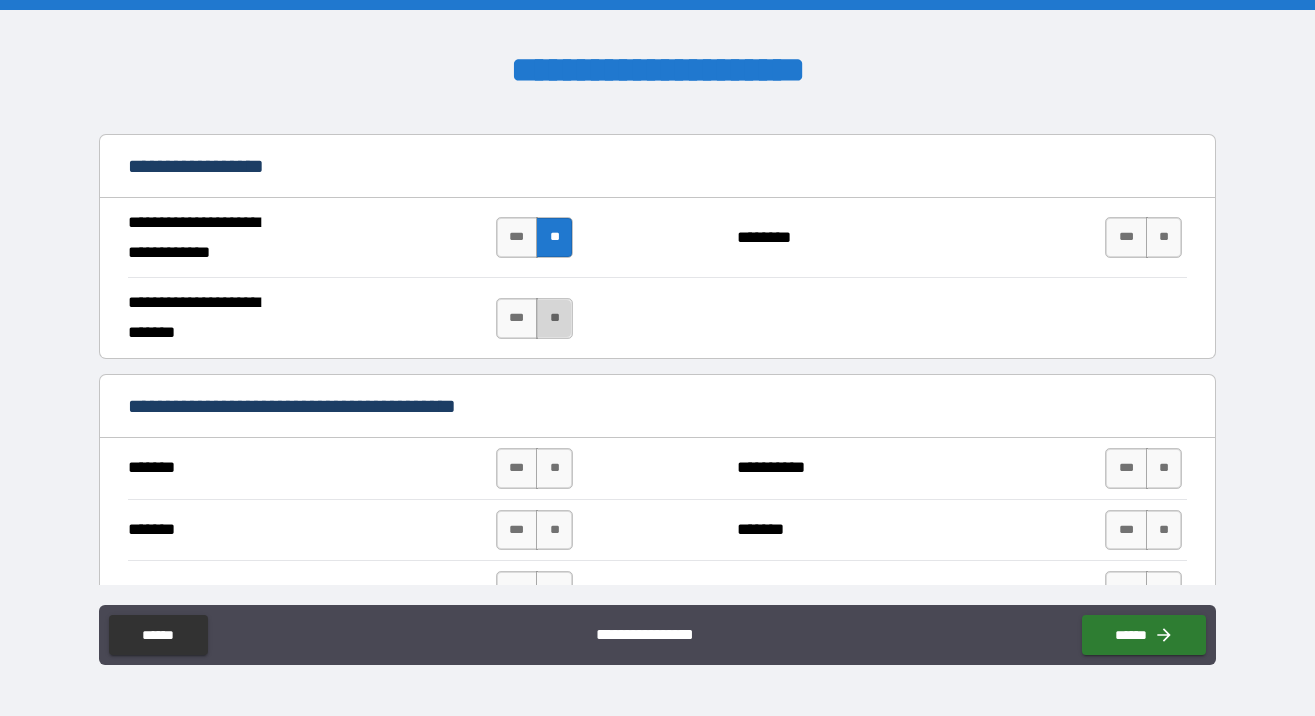 click on "**" at bounding box center [554, 318] 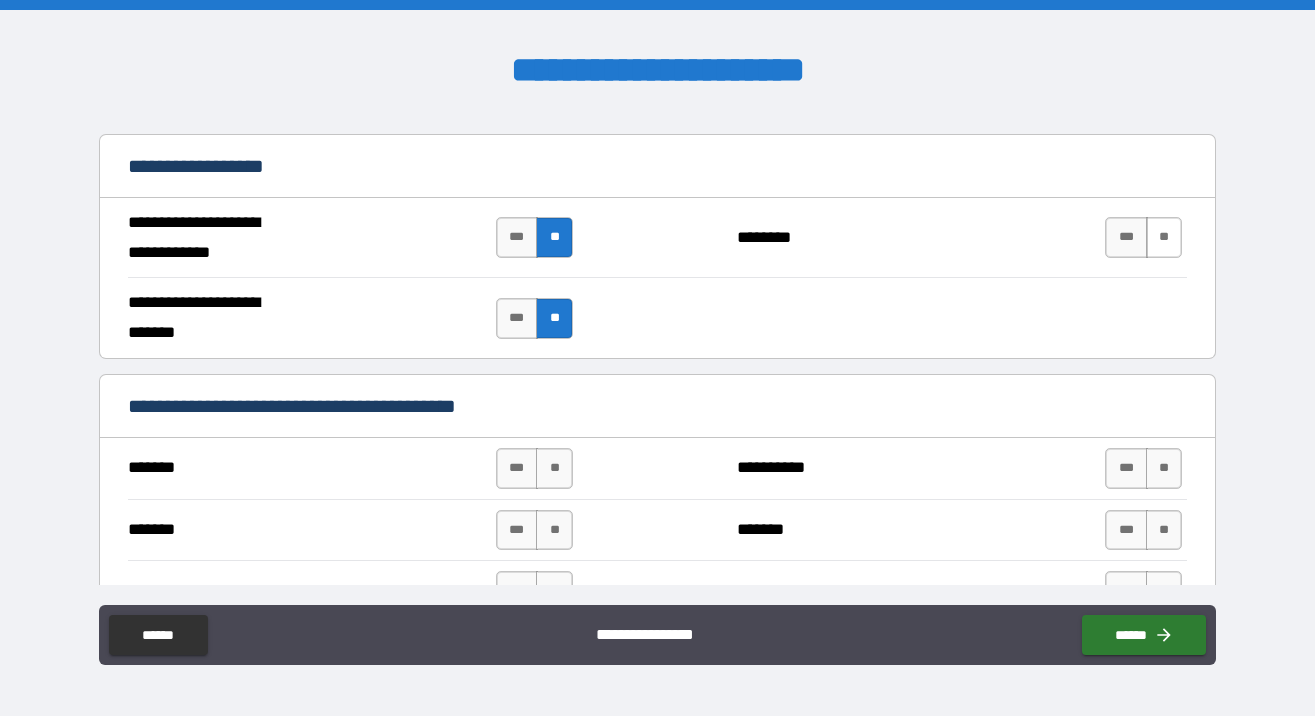 click on "**" at bounding box center (1164, 237) 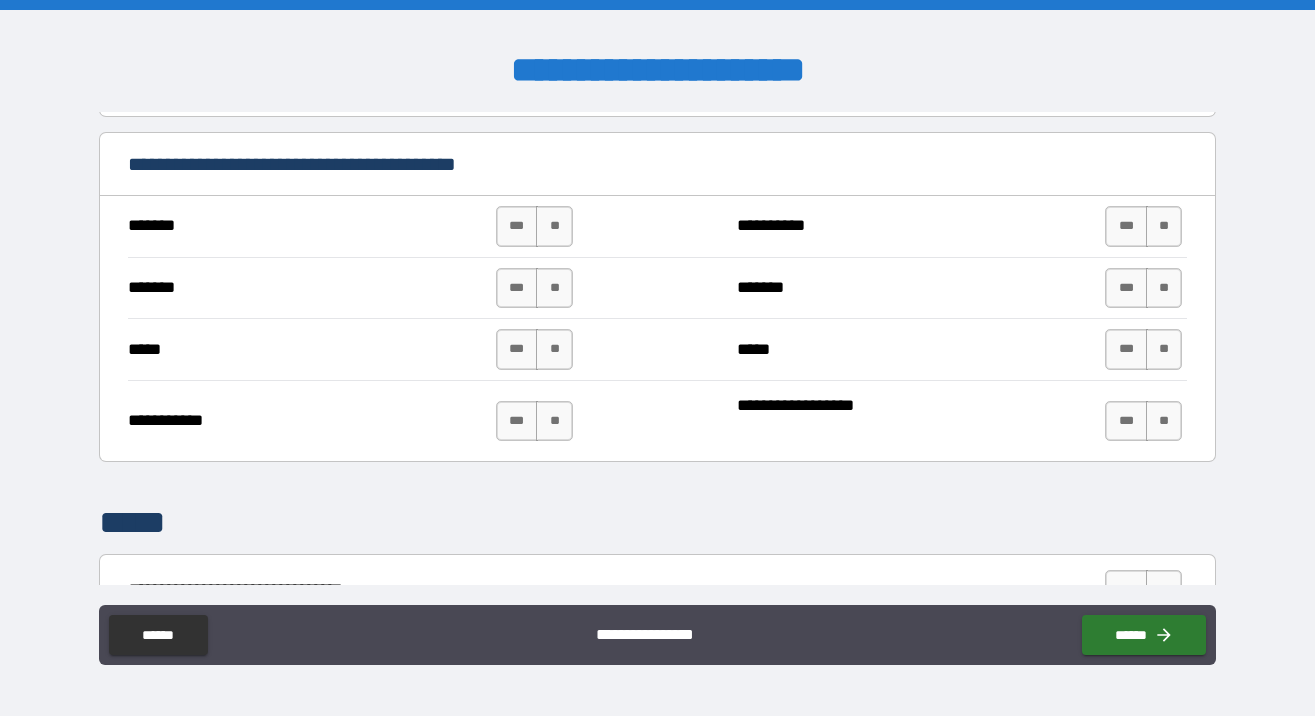 scroll, scrollTop: 2773, scrollLeft: 0, axis: vertical 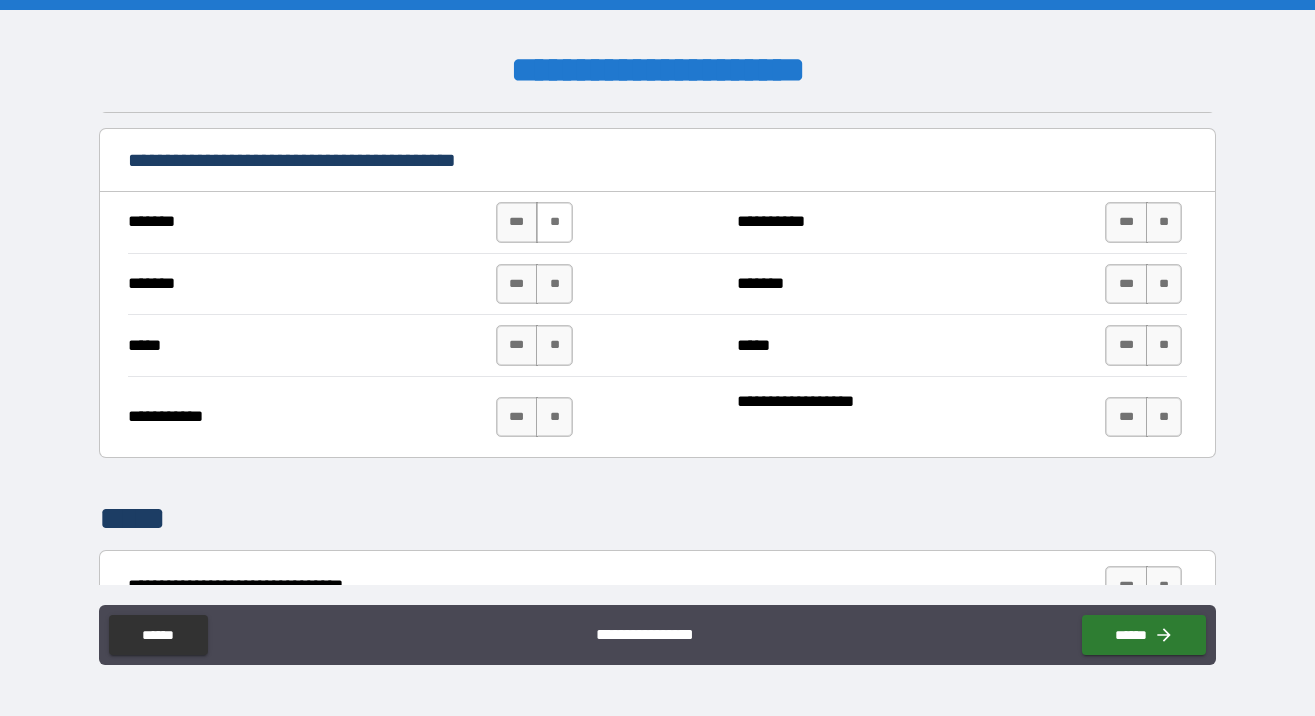 click on "**" at bounding box center (554, 222) 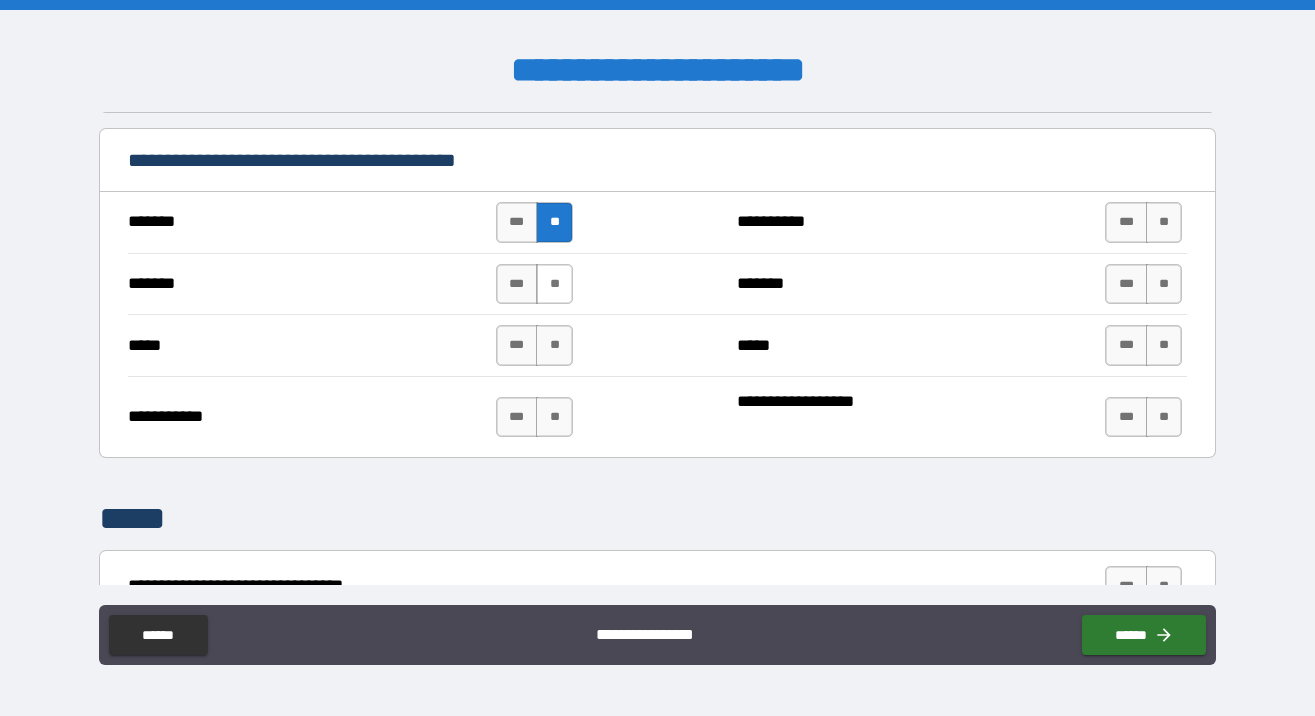click on "**" at bounding box center [554, 284] 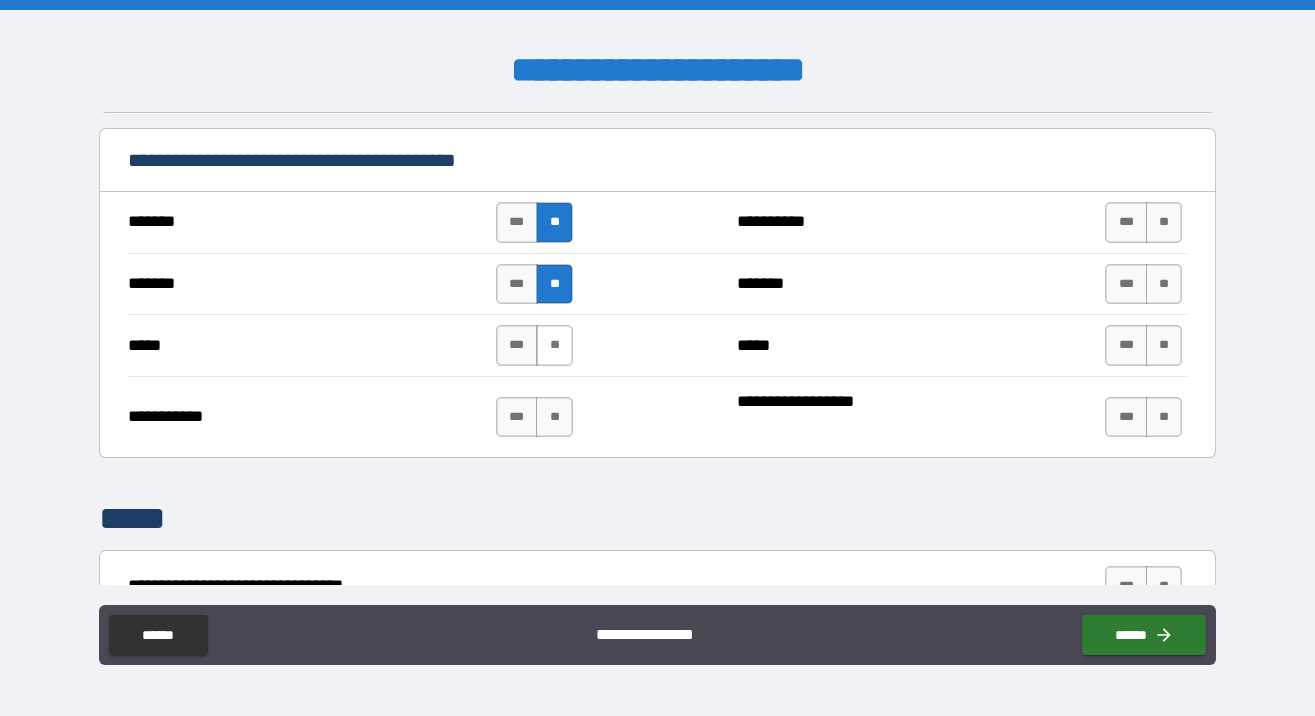 click on "**" at bounding box center (554, 345) 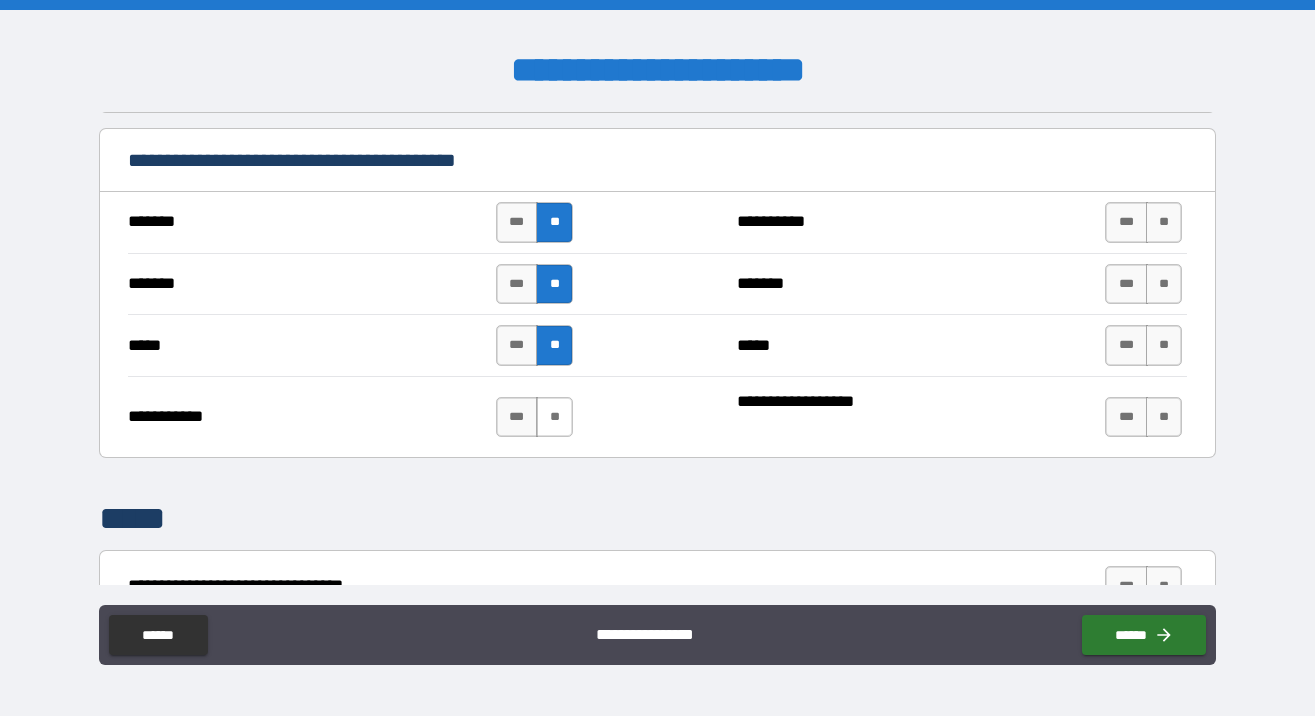 click on "**" at bounding box center [554, 417] 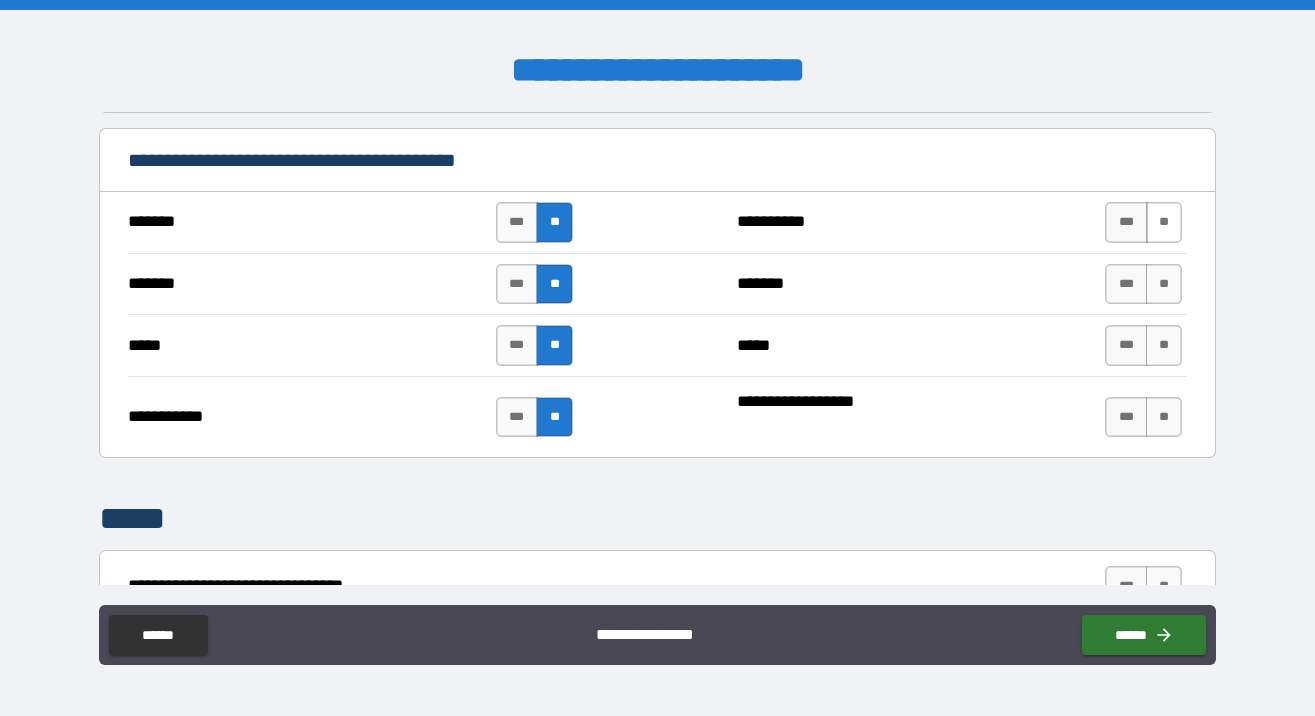 click on "**" at bounding box center [1164, 222] 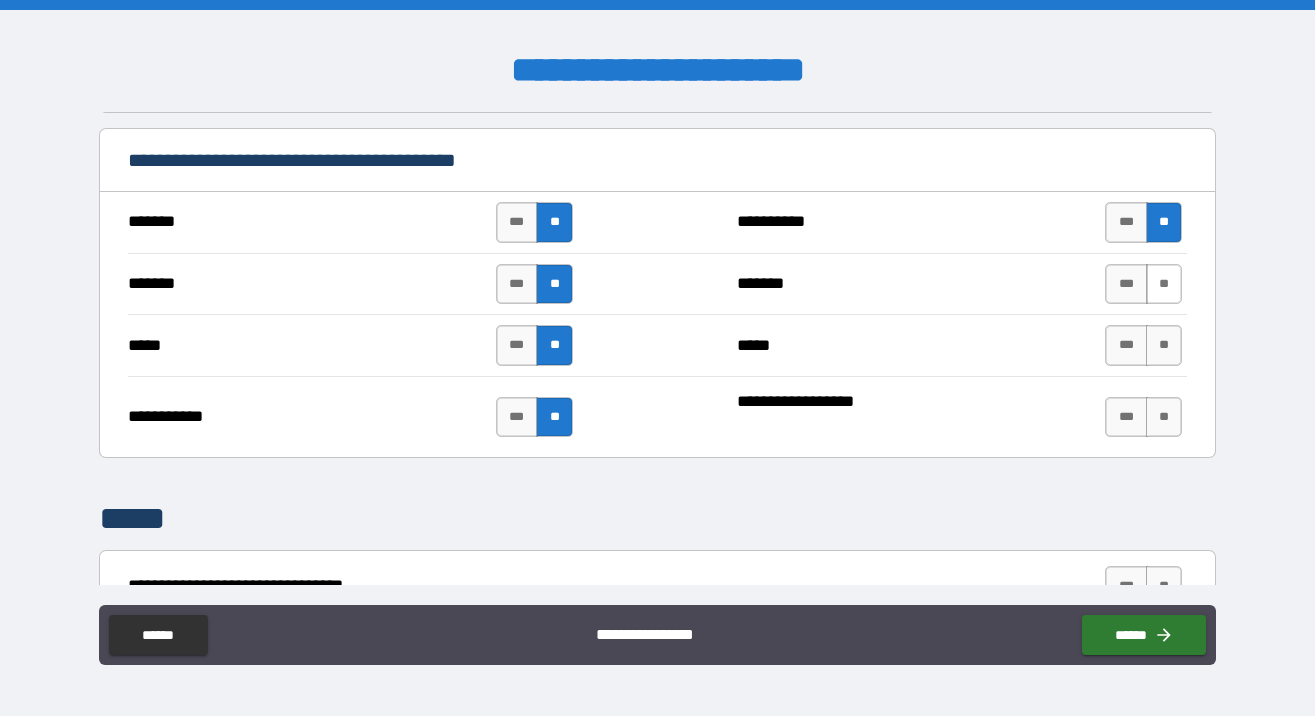 click on "**" at bounding box center [1164, 284] 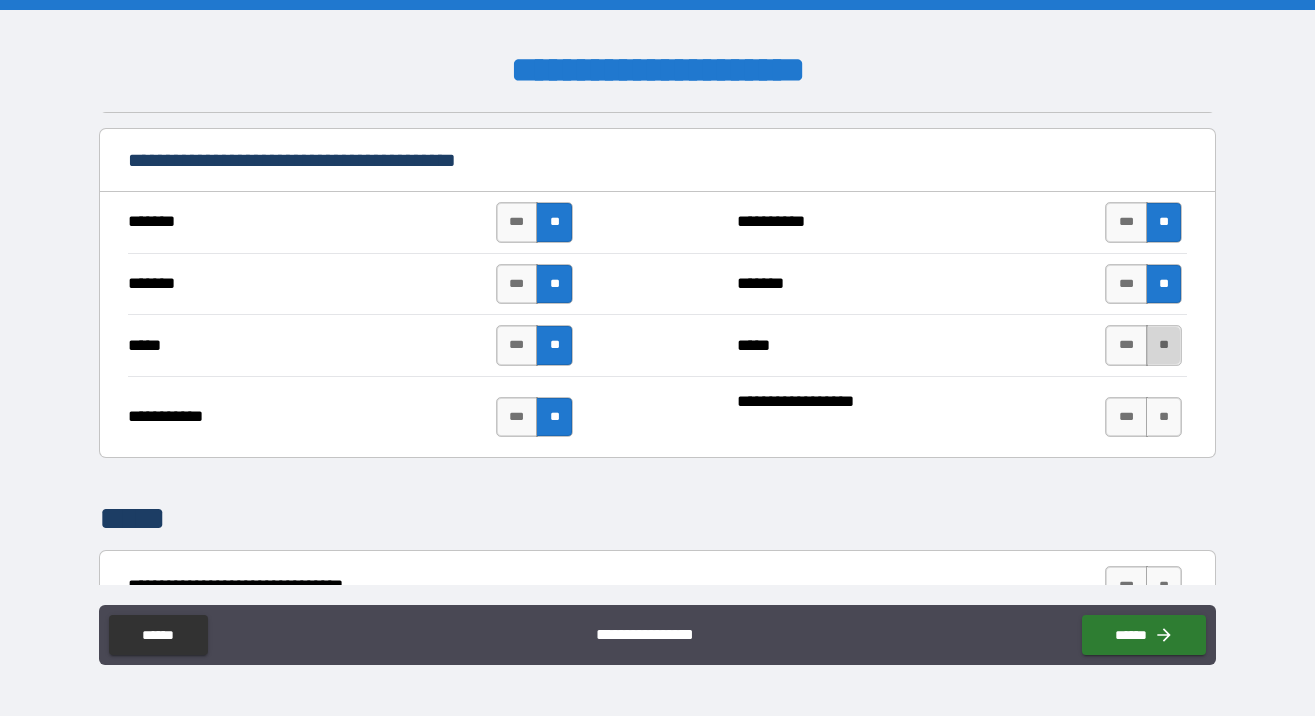 click on "**" at bounding box center [1164, 345] 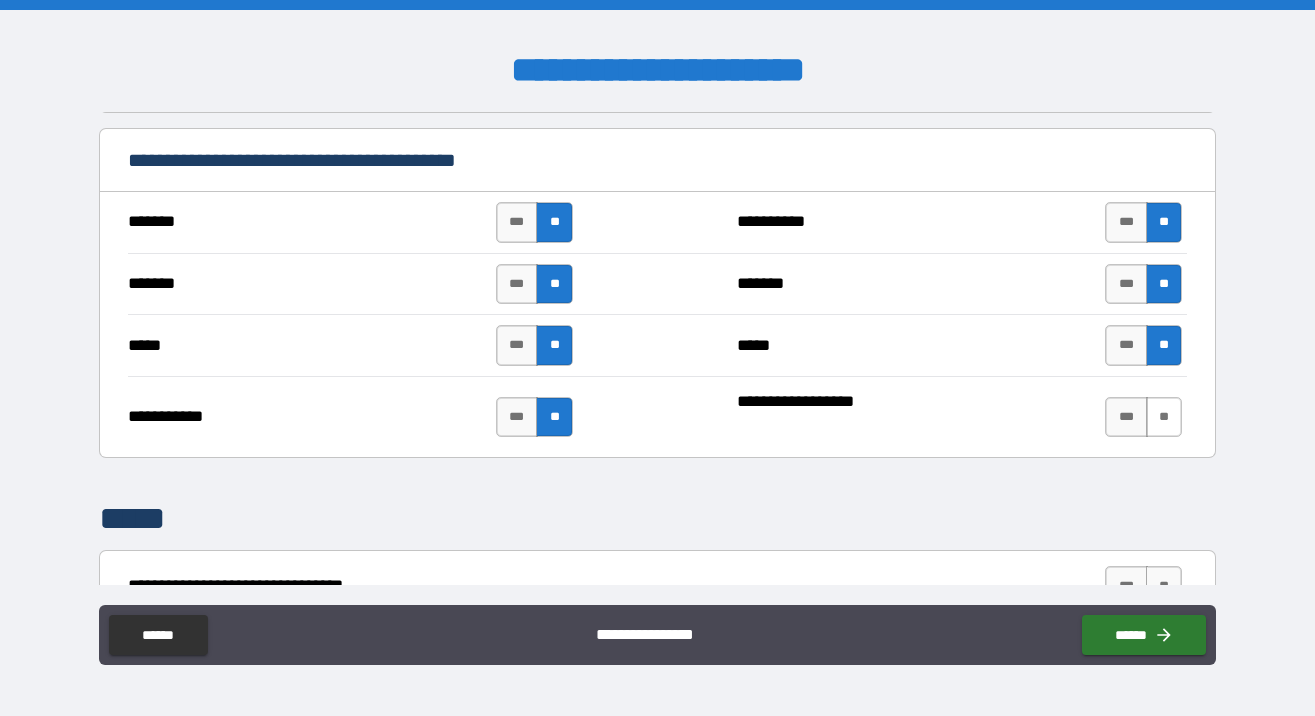 click on "**" at bounding box center [1164, 417] 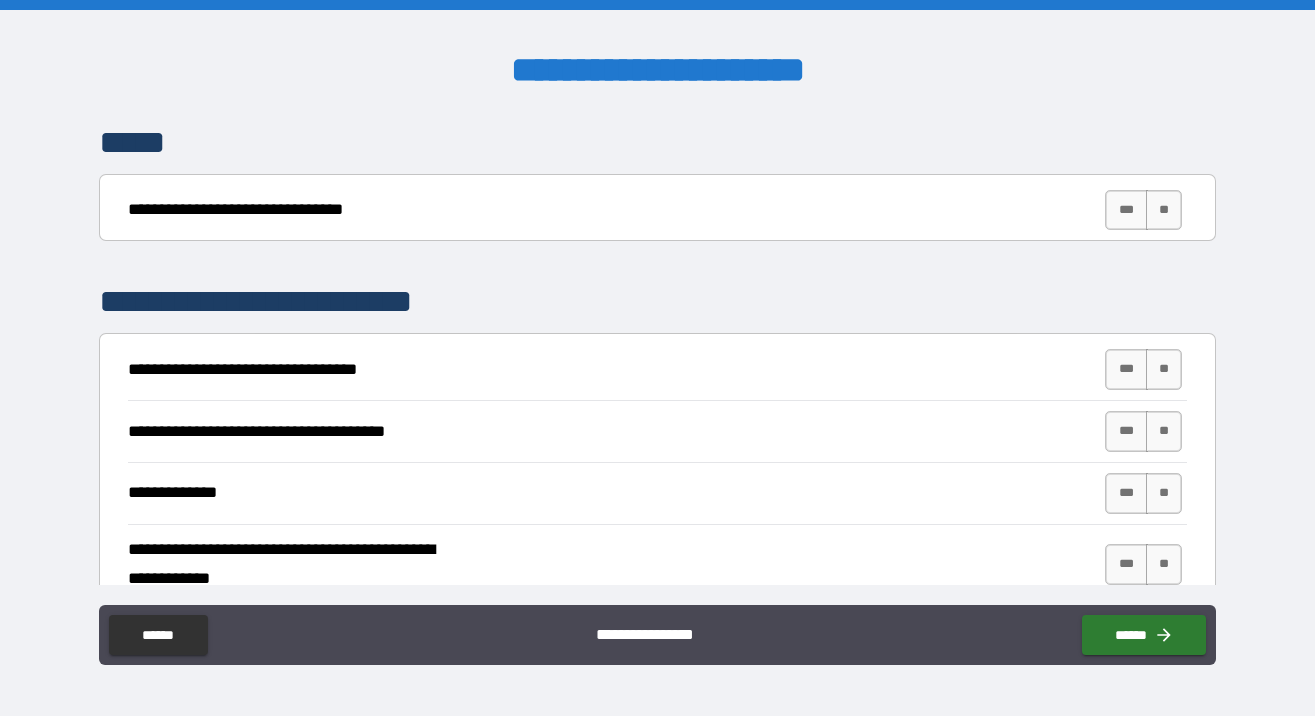 scroll, scrollTop: 3172, scrollLeft: 0, axis: vertical 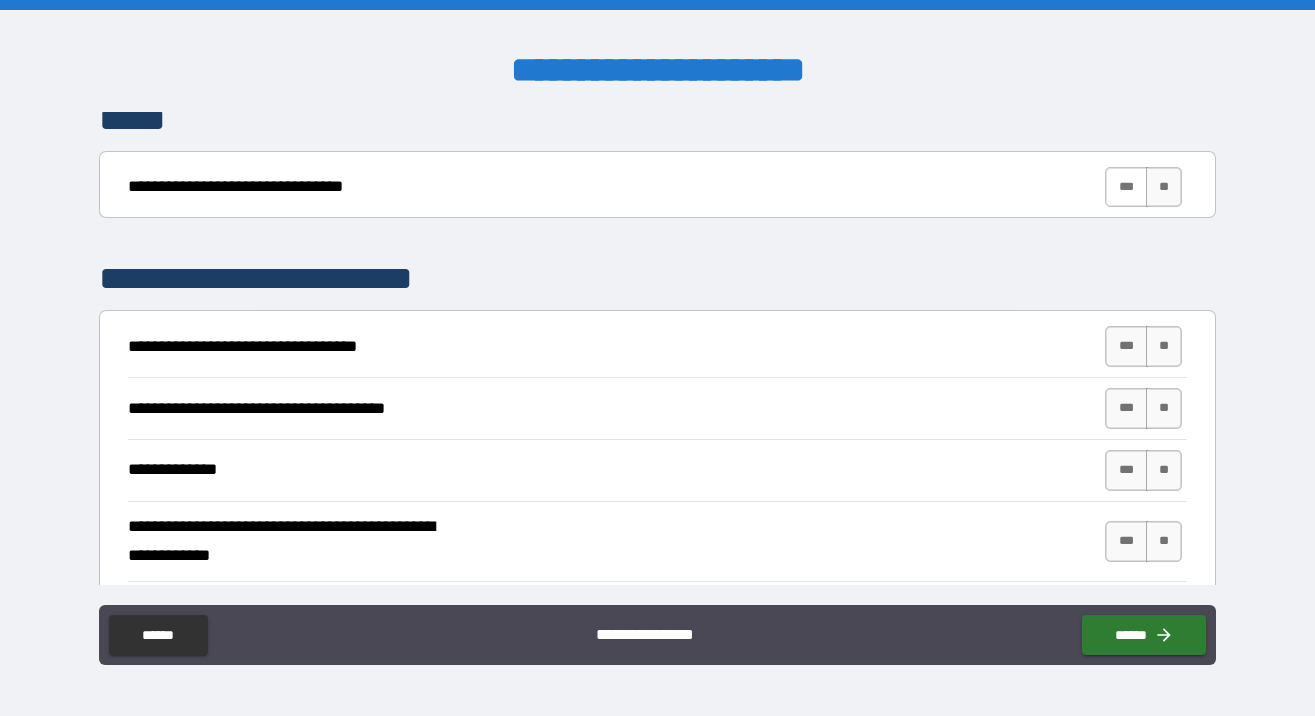 click on "***" at bounding box center (1126, 187) 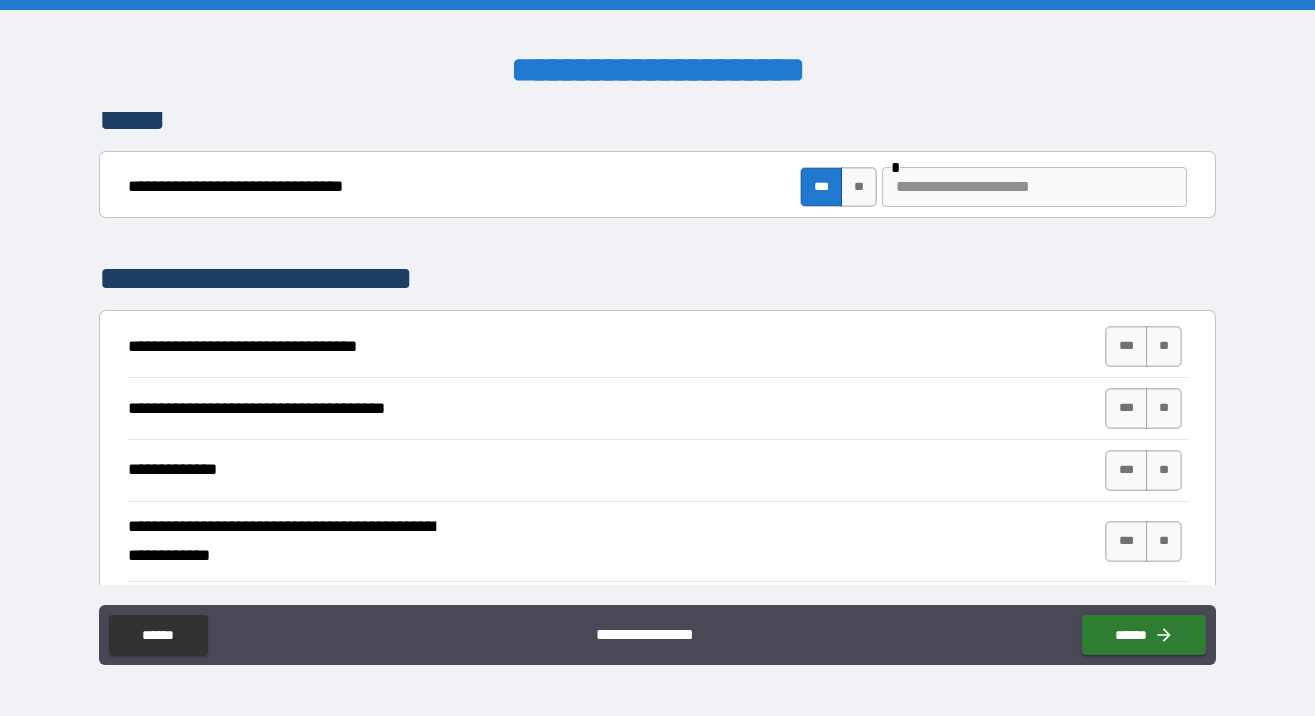 click at bounding box center (1034, 187) 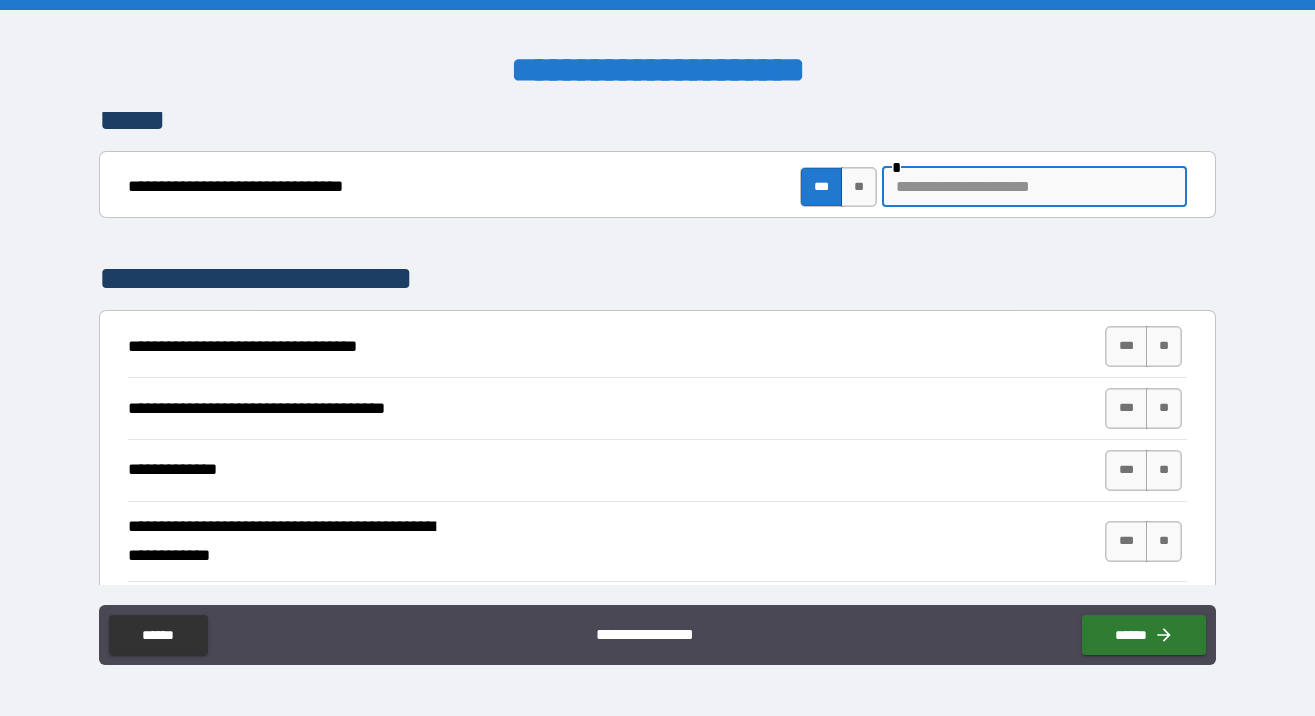type on "*" 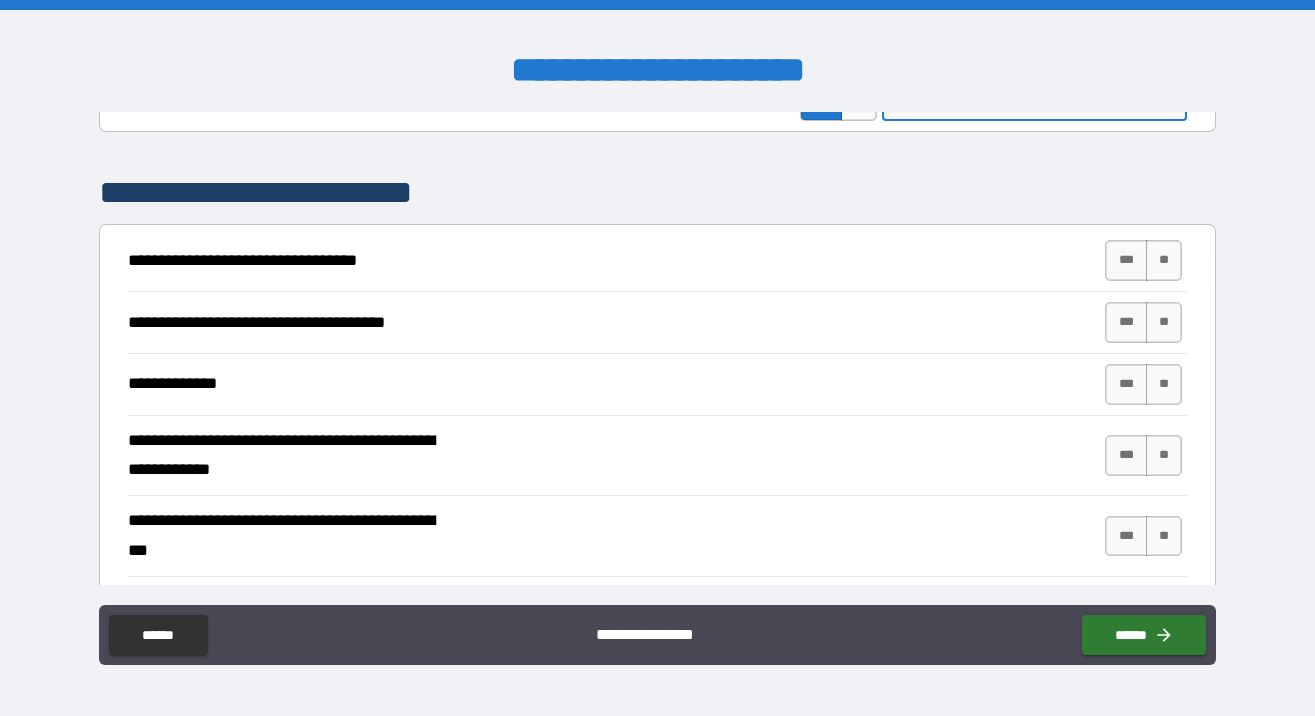 scroll, scrollTop: 3266, scrollLeft: 0, axis: vertical 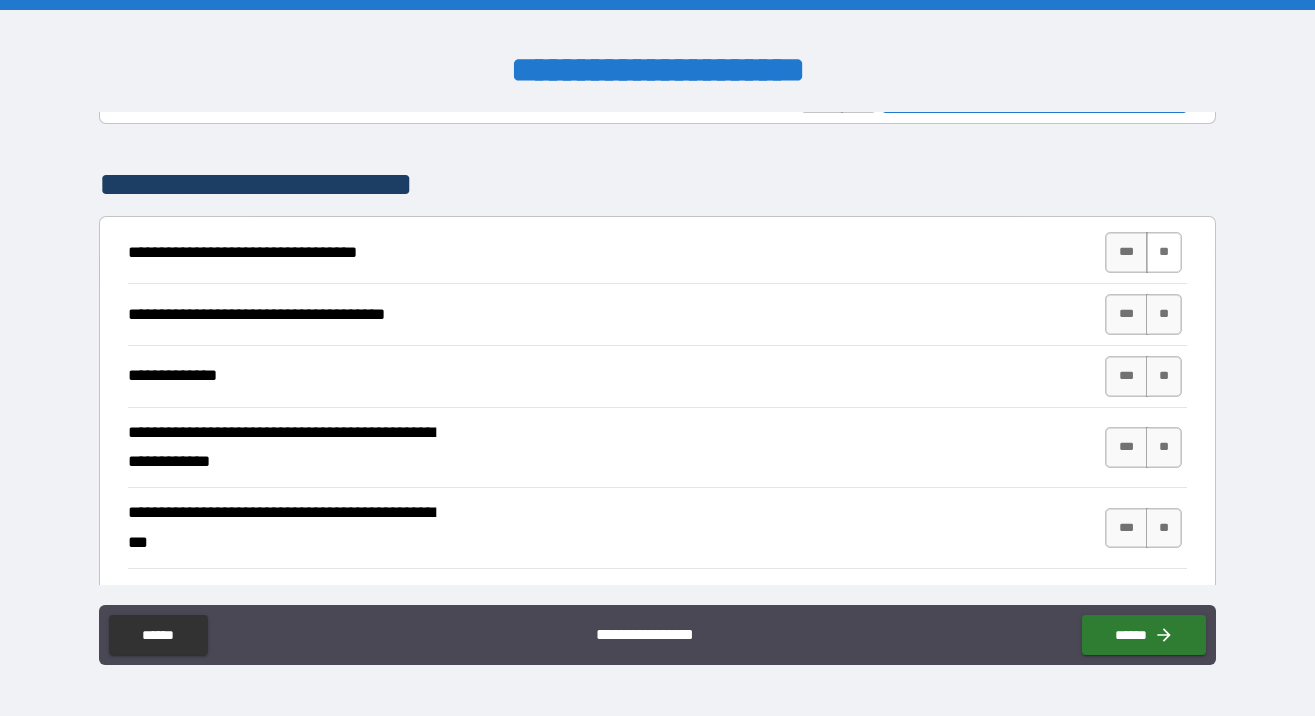 type on "**********" 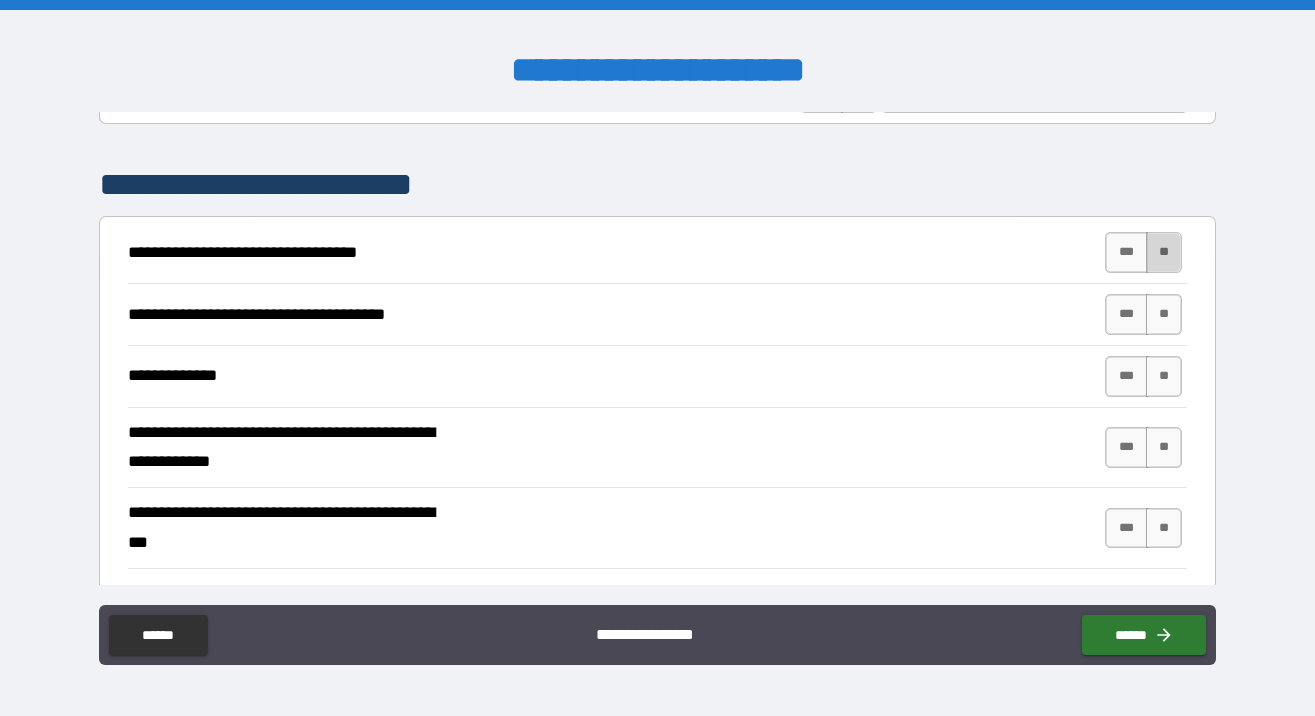 click on "**" at bounding box center [1164, 252] 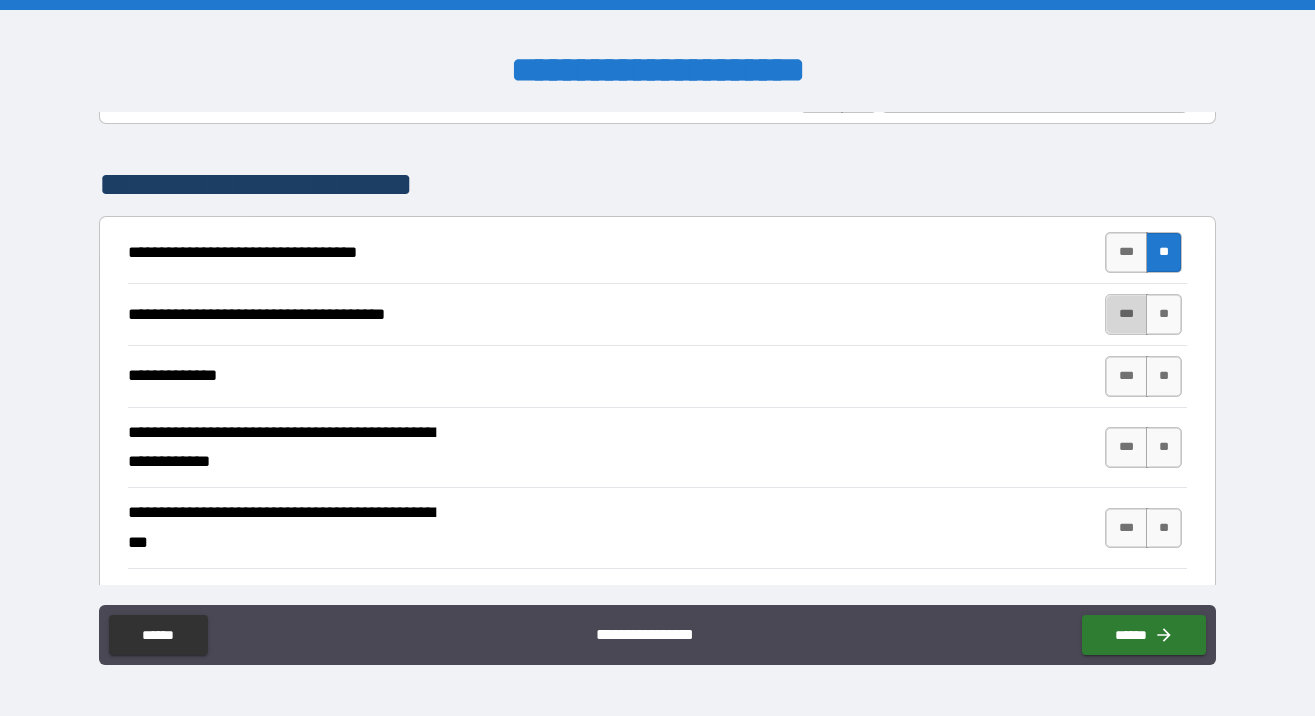 click on "***" at bounding box center [1126, 314] 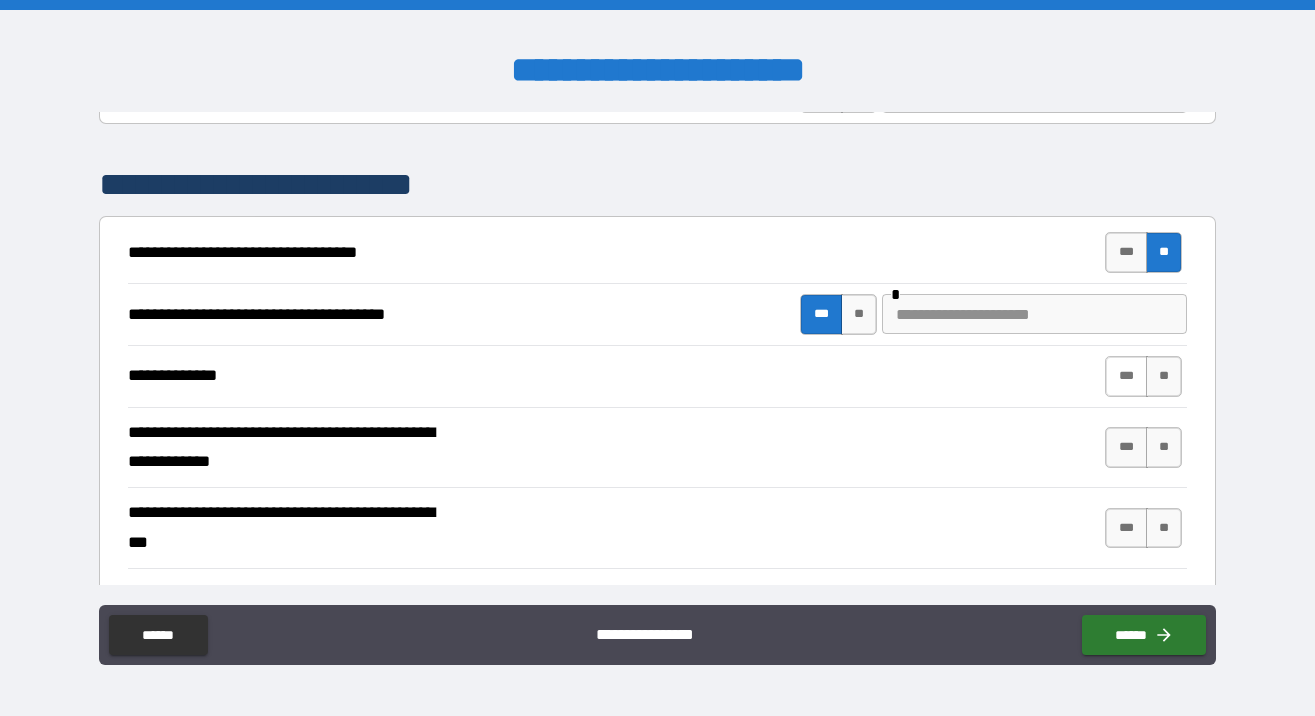 click on "***" at bounding box center (1126, 376) 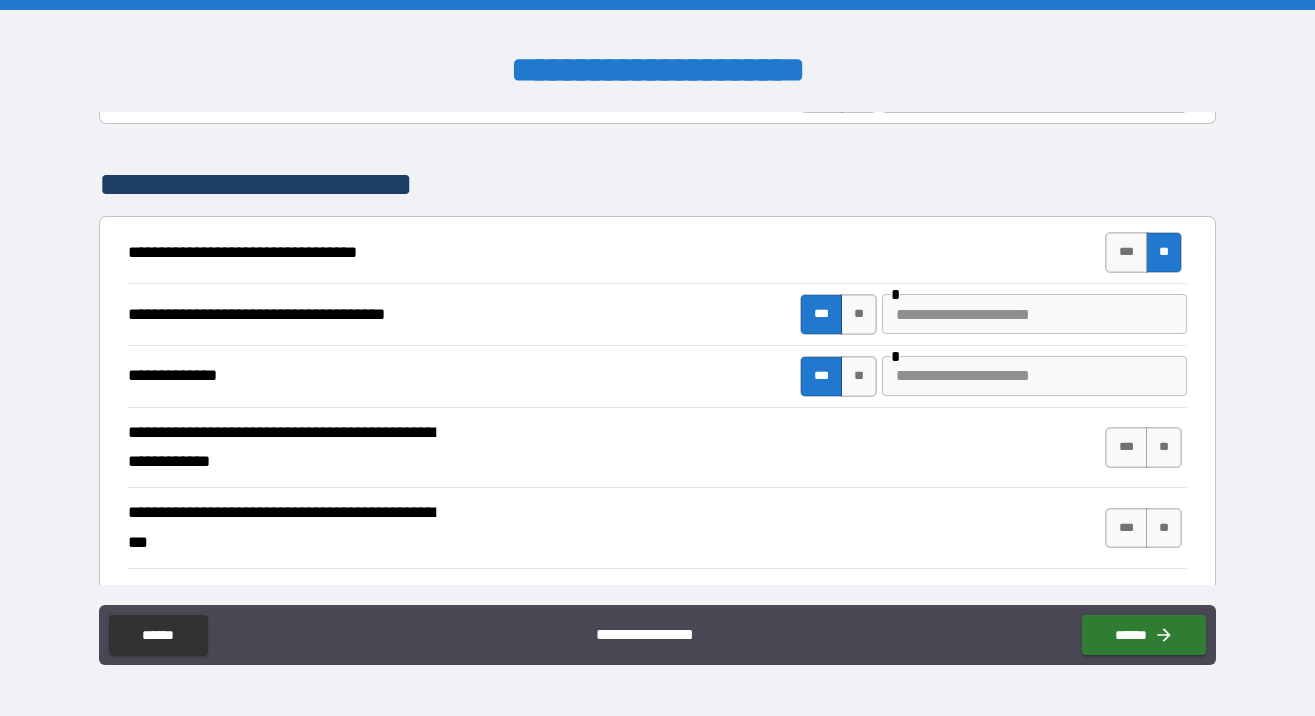 click at bounding box center [1034, 314] 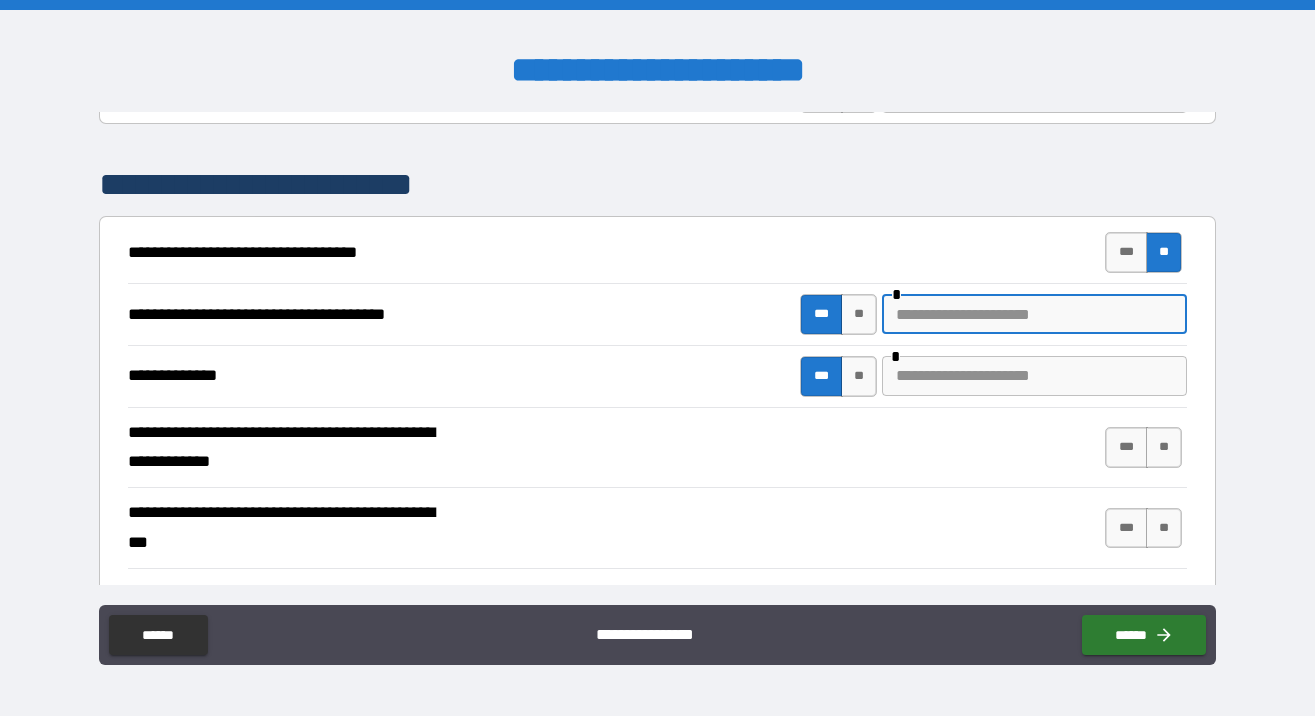 click at bounding box center [1034, 376] 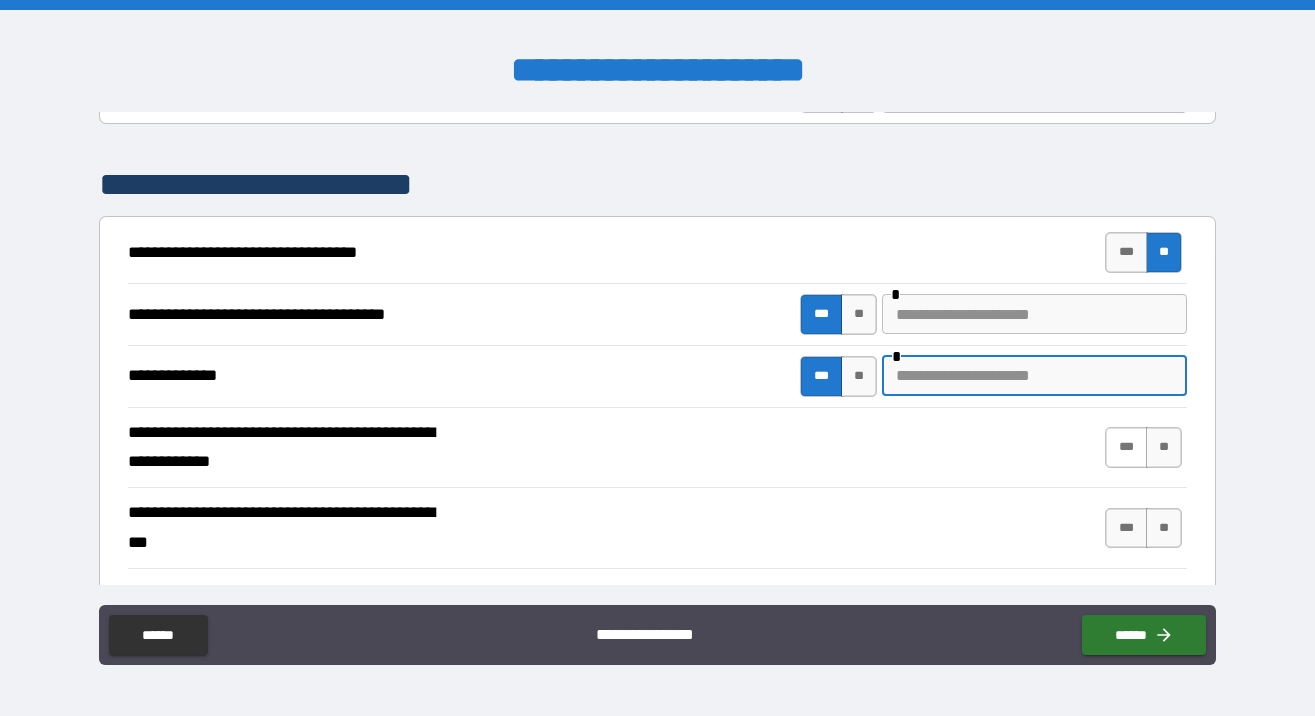 click on "***" at bounding box center (1126, 447) 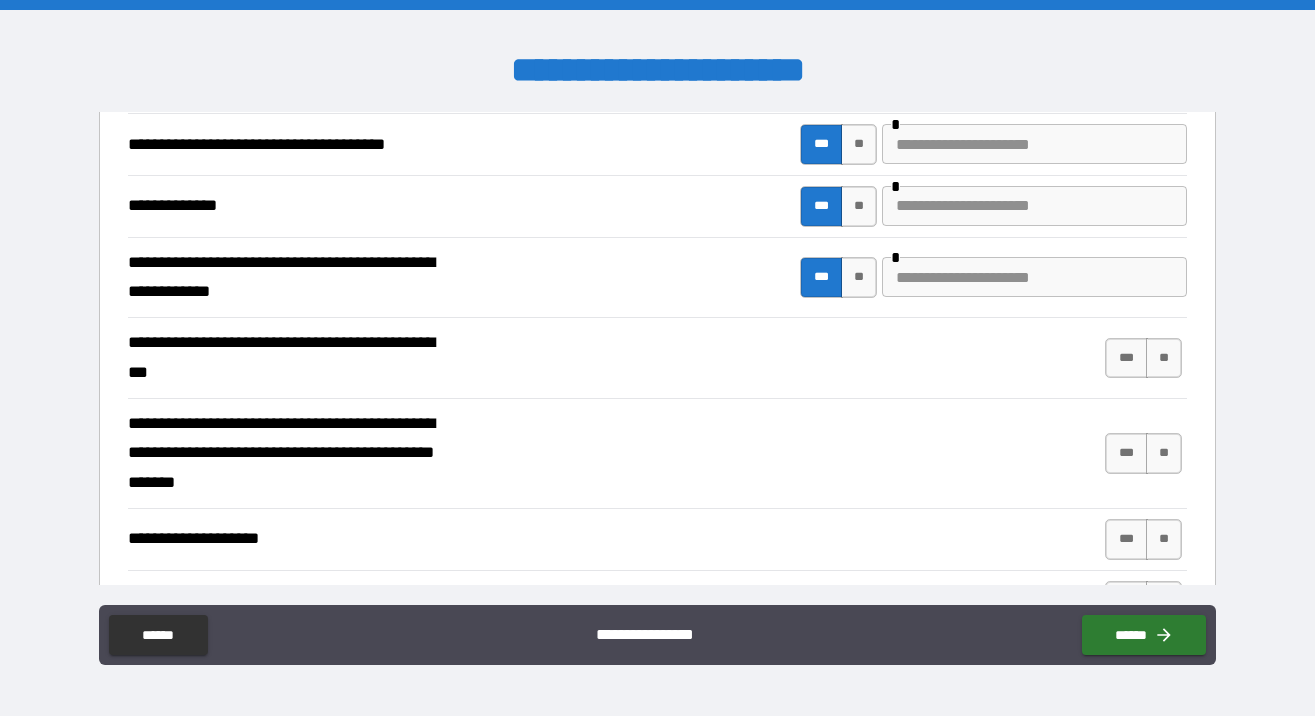 scroll, scrollTop: 3449, scrollLeft: 0, axis: vertical 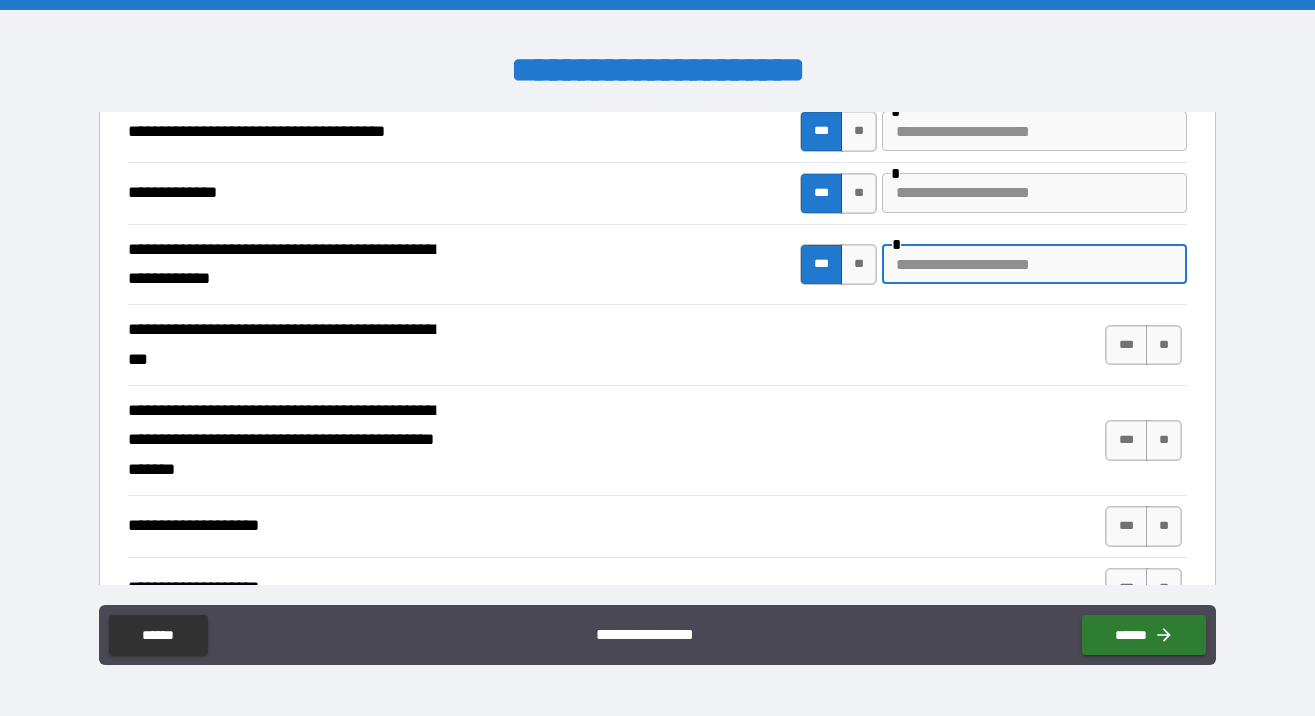 click at bounding box center [1034, 264] 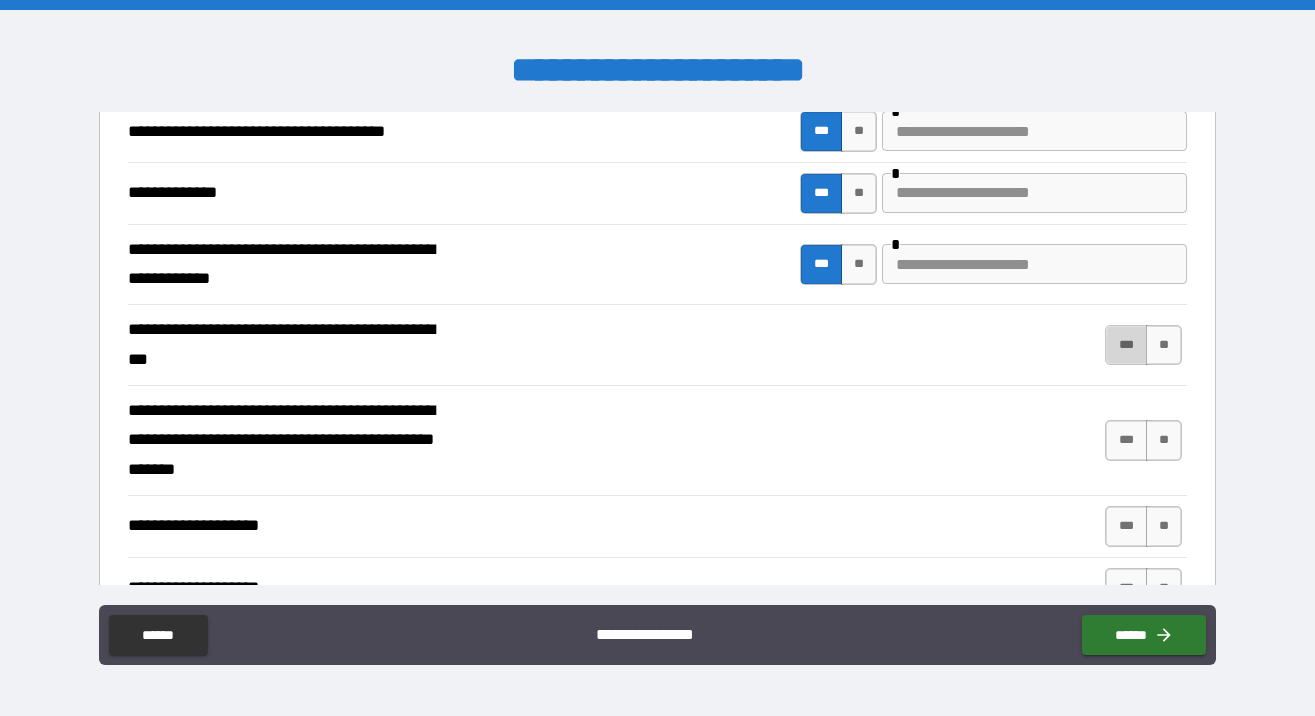 click on "***" at bounding box center (1126, 345) 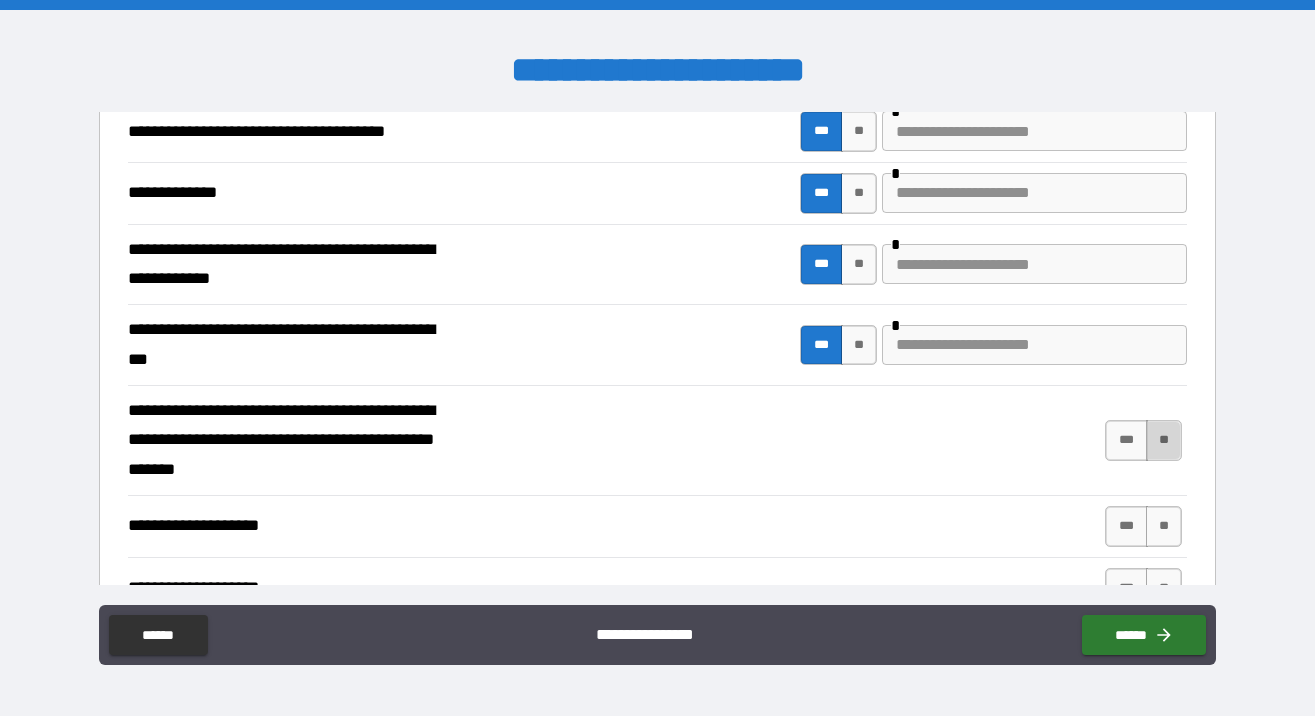click on "**" at bounding box center (1164, 440) 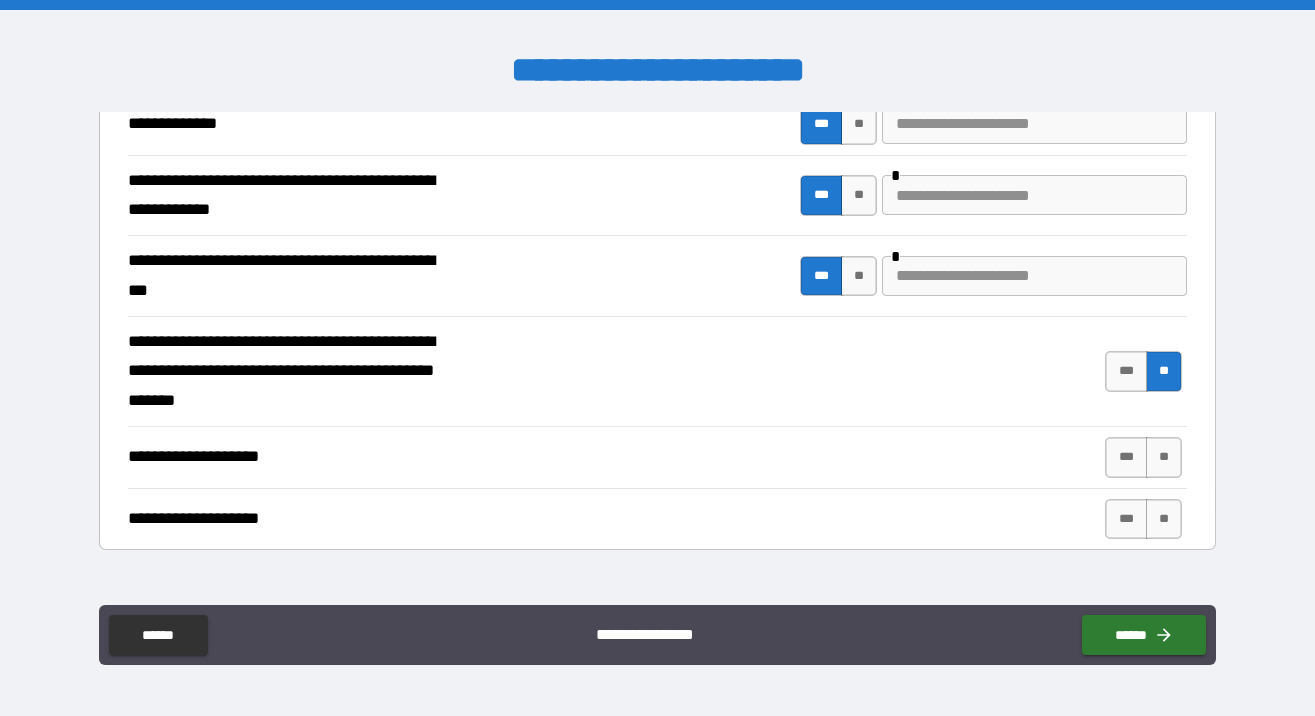 scroll, scrollTop: 3533, scrollLeft: 0, axis: vertical 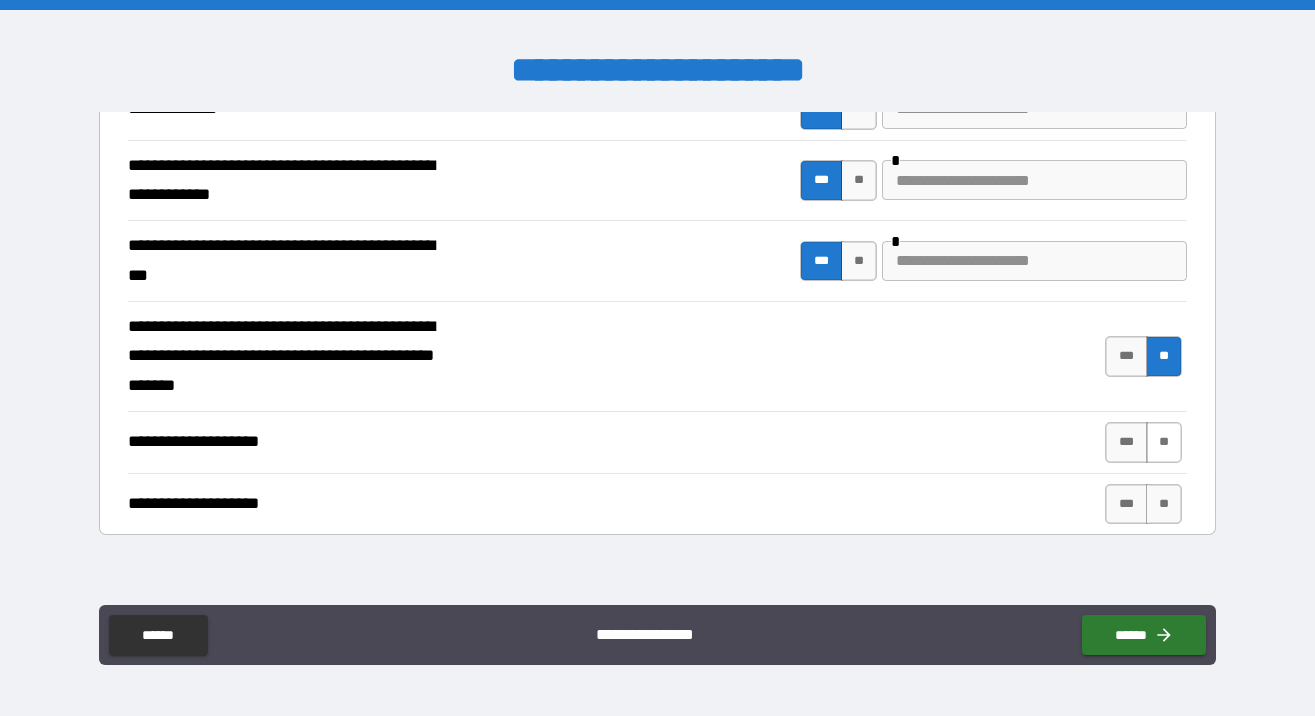 click on "**" at bounding box center (1164, 442) 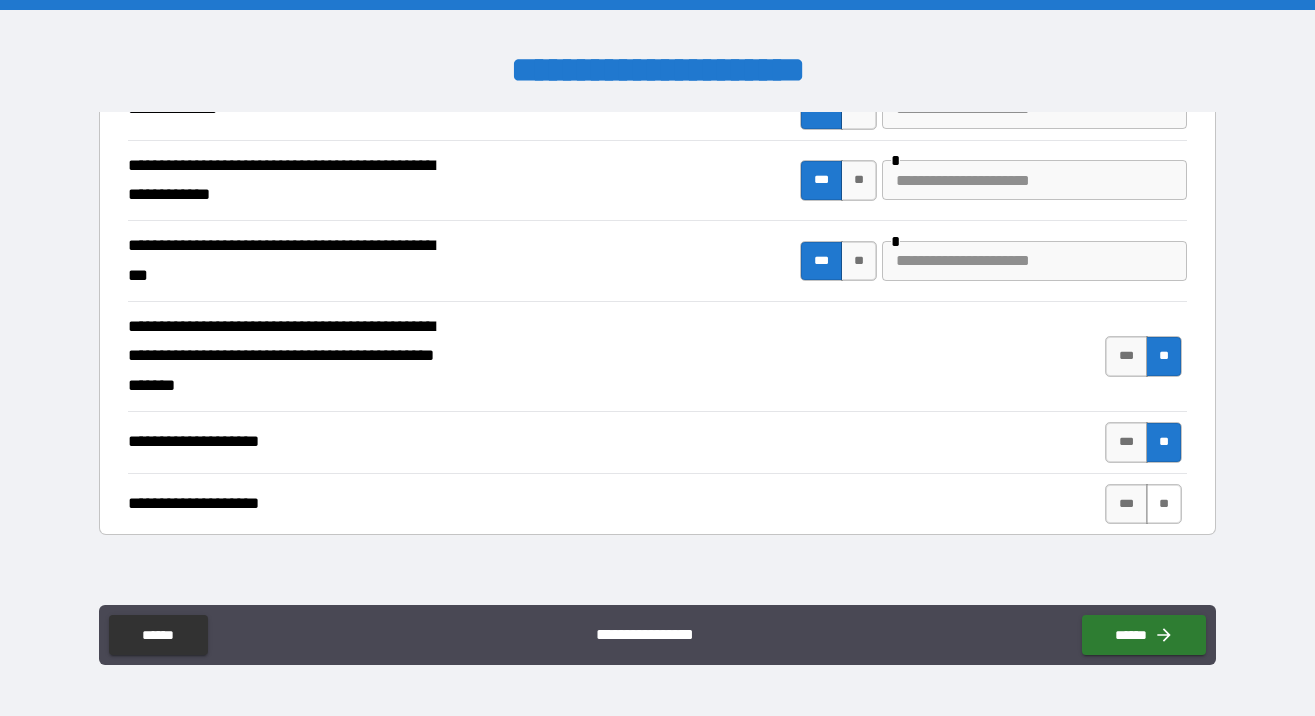 click on "**" at bounding box center (1164, 504) 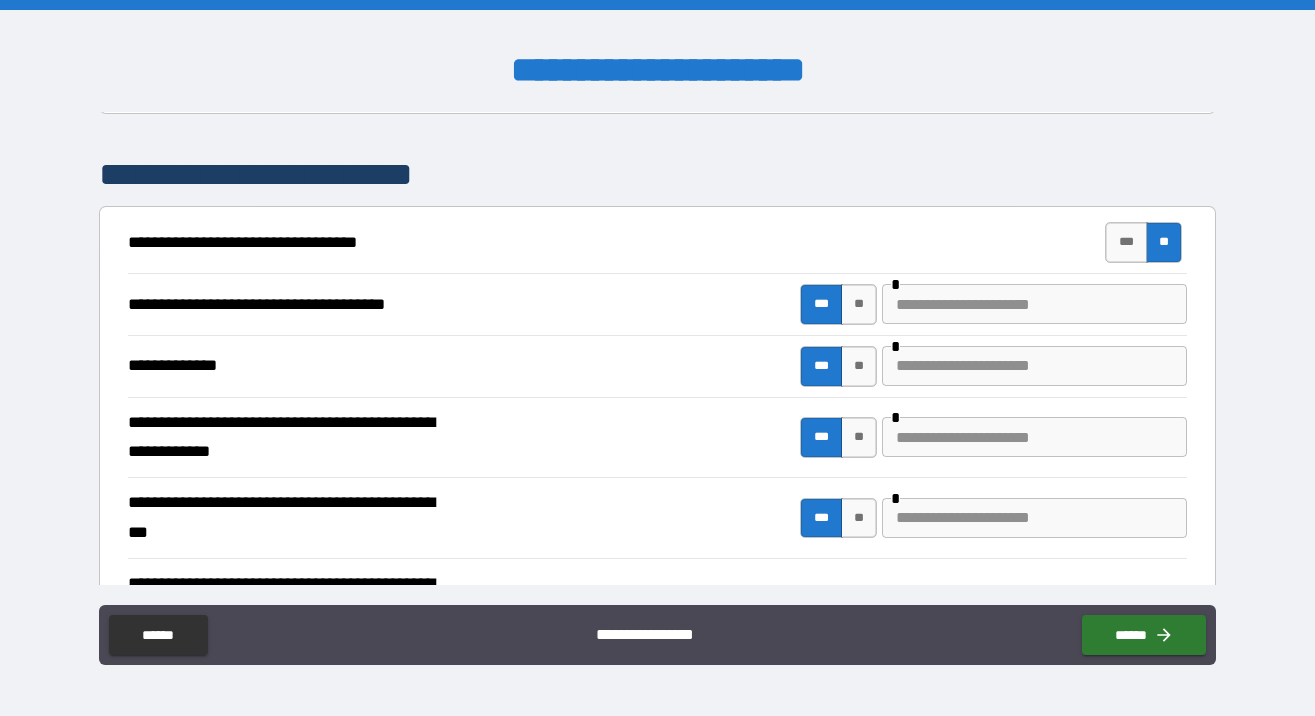 scroll, scrollTop: 3281, scrollLeft: 0, axis: vertical 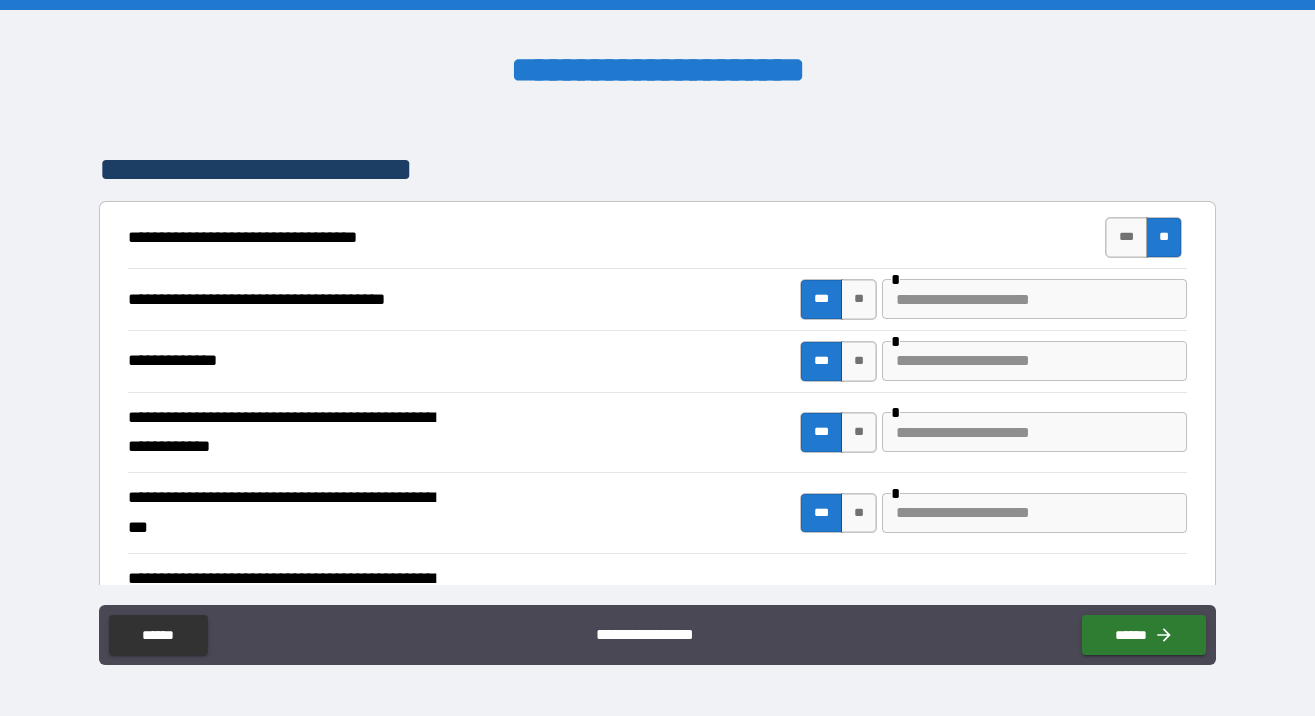 click at bounding box center (1034, 299) 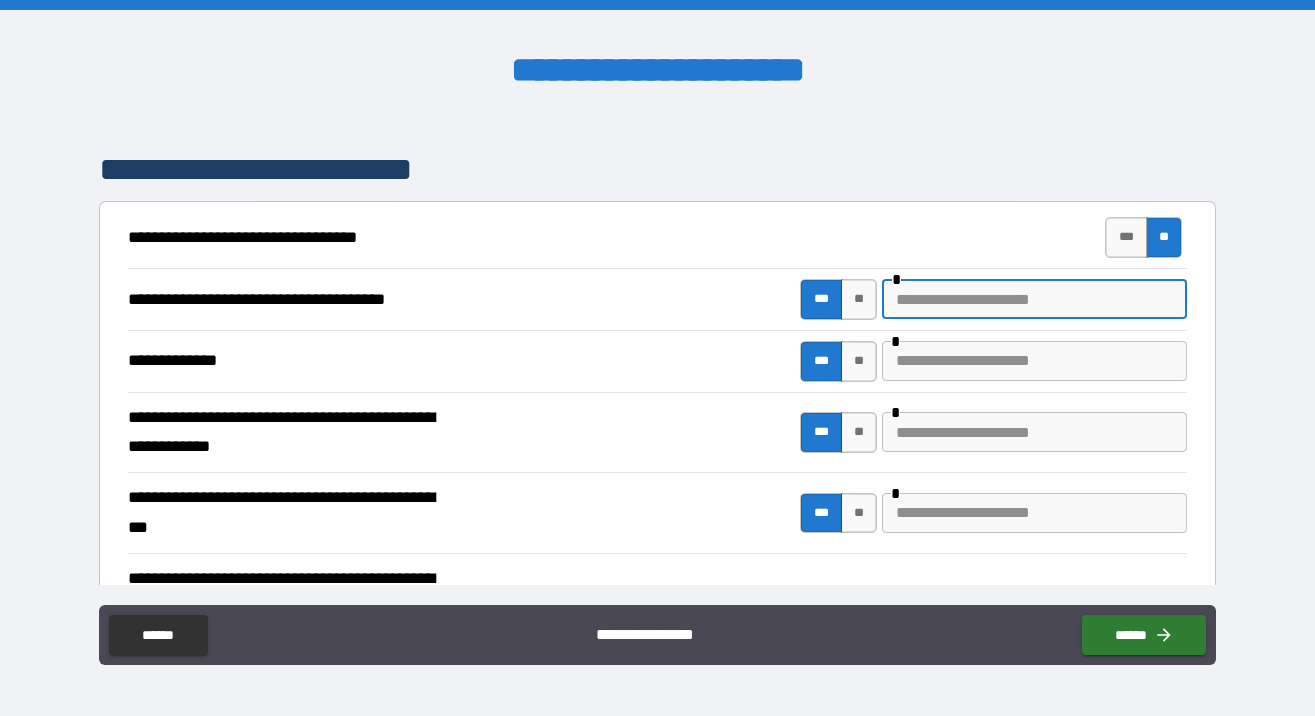 type on "*" 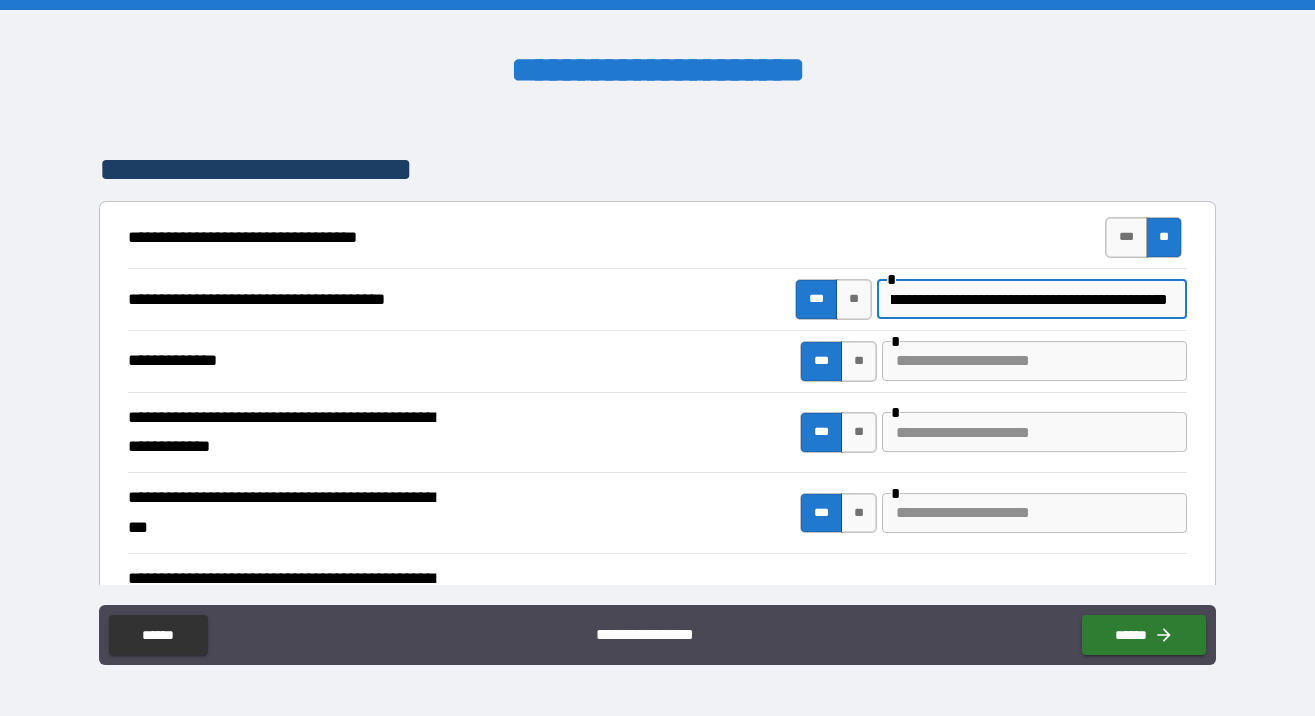 scroll, scrollTop: 0, scrollLeft: 172, axis: horizontal 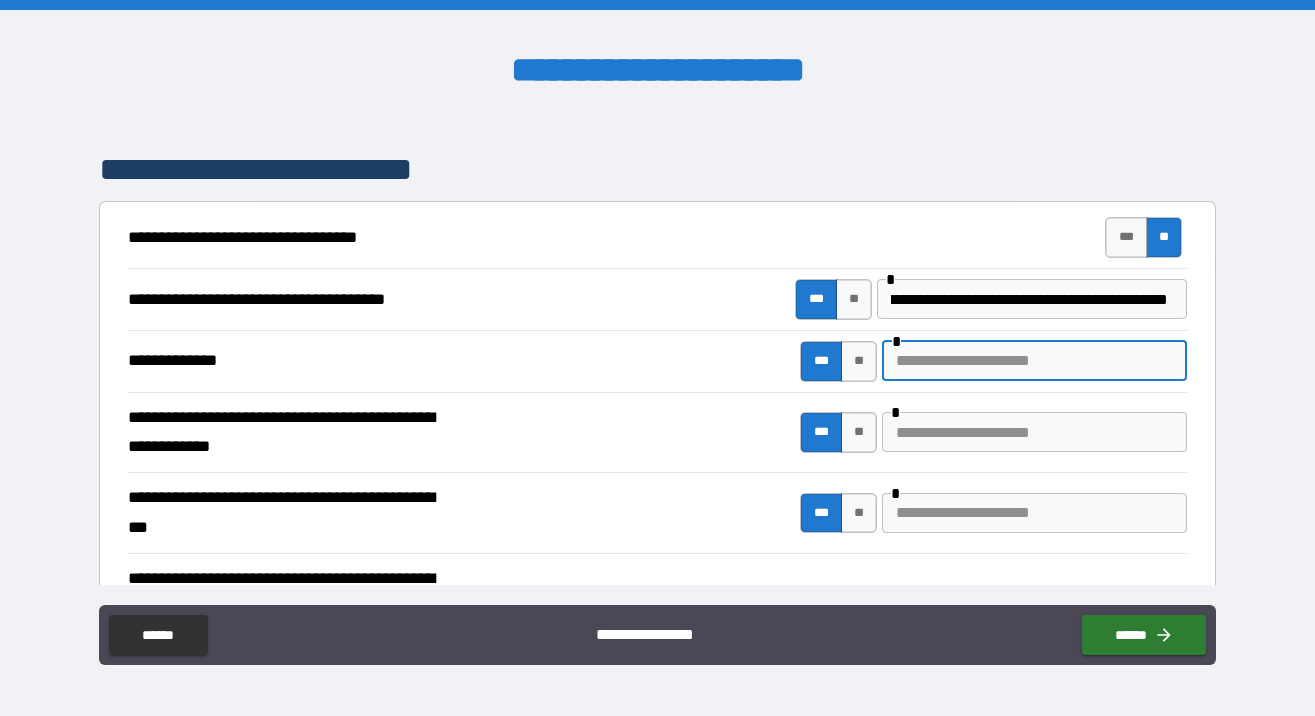 click at bounding box center (1034, 361) 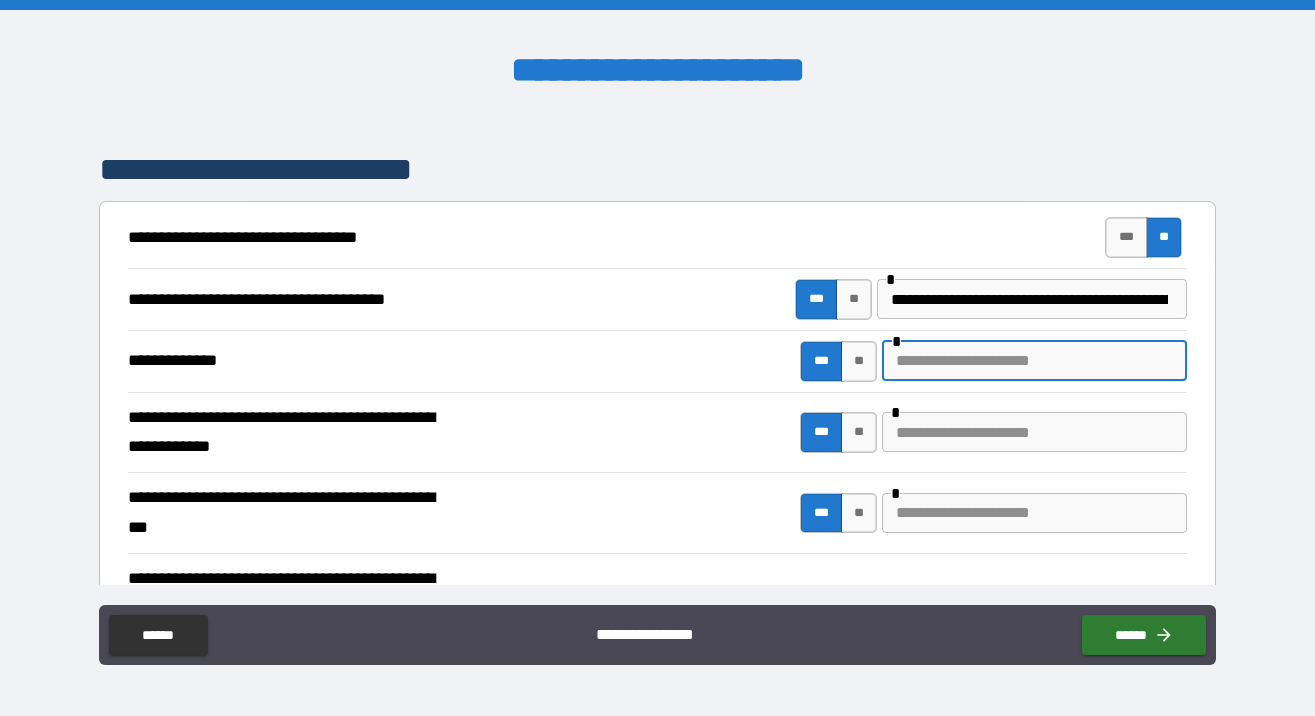 type on "*" 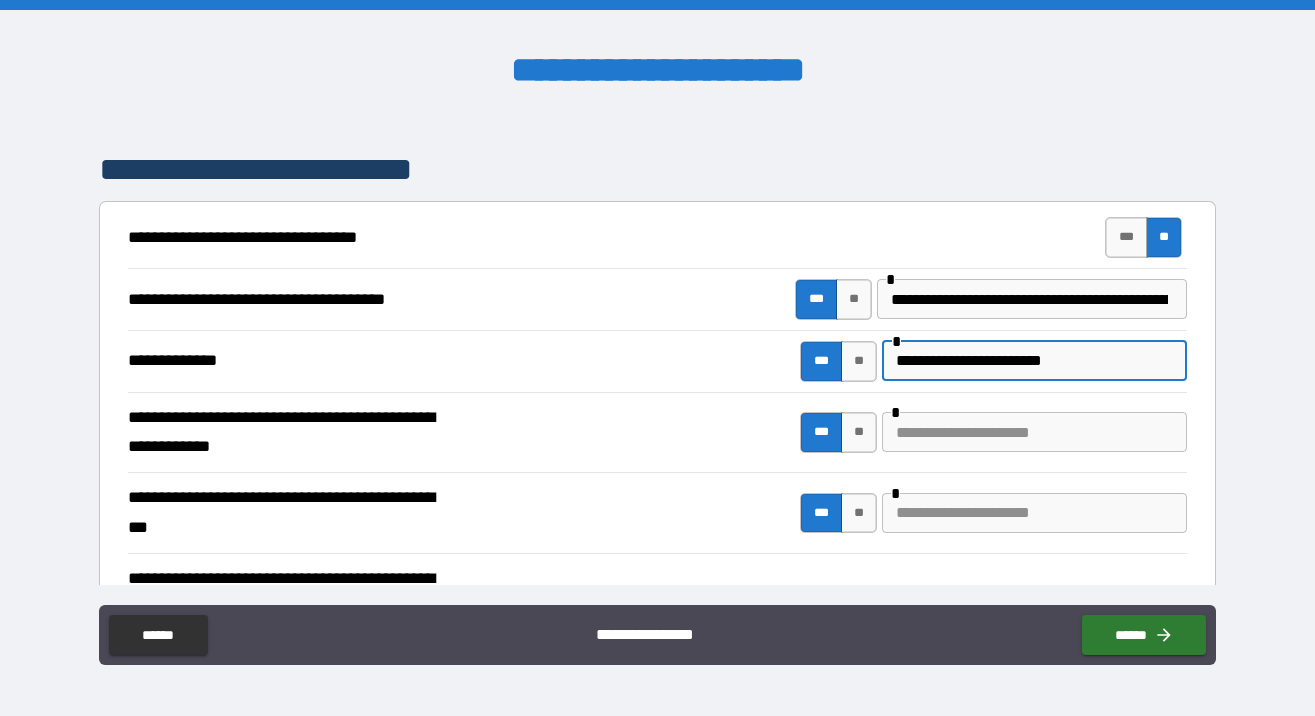 type on "**********" 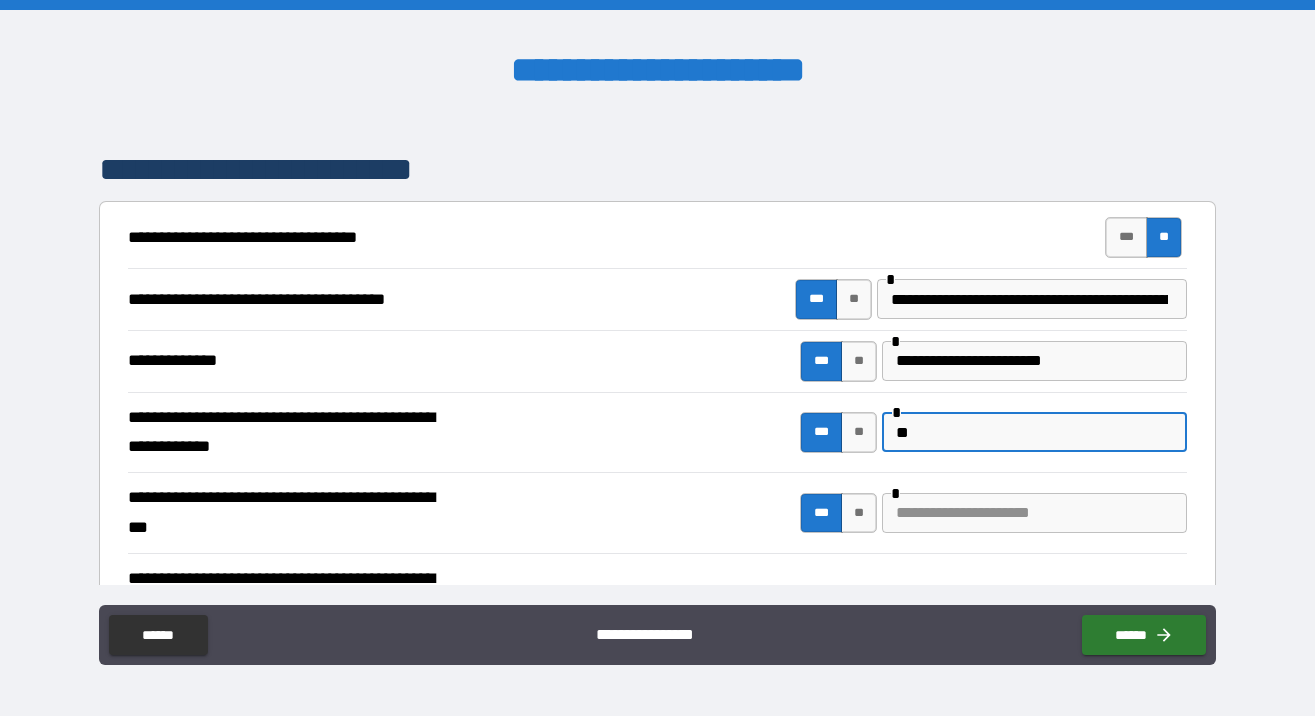 type on "*" 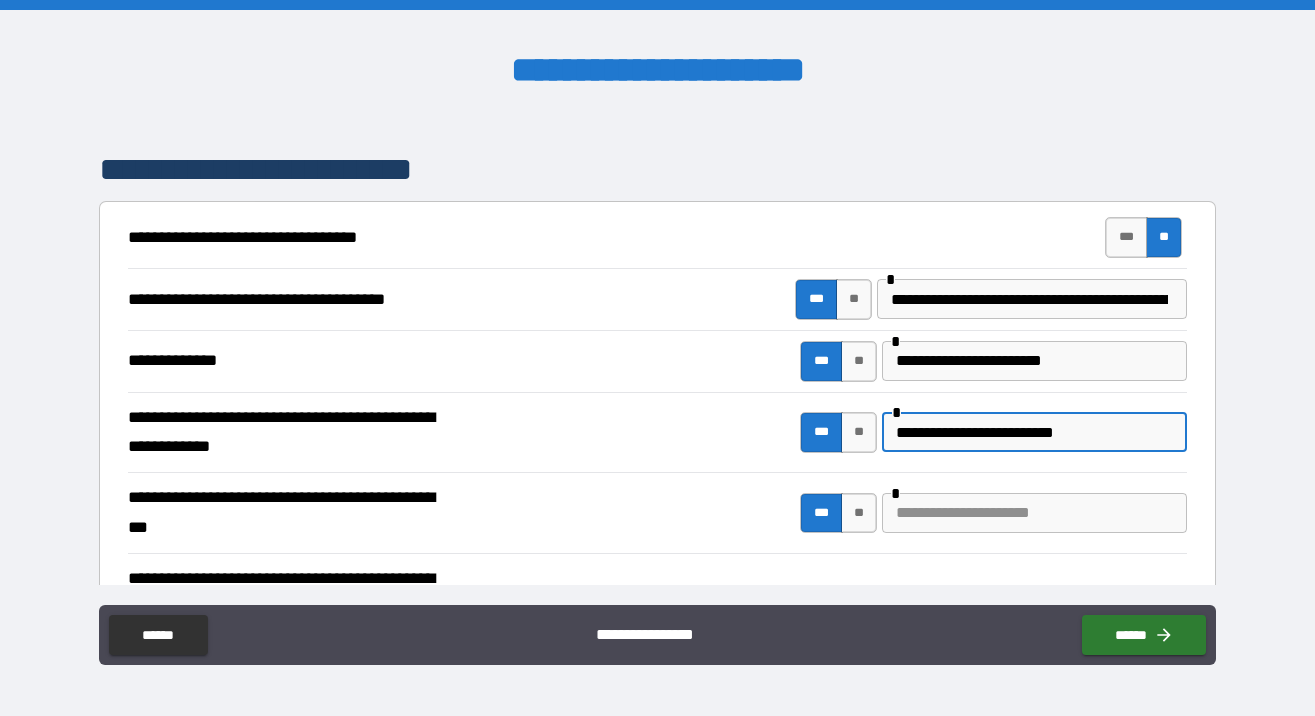 type on "**********" 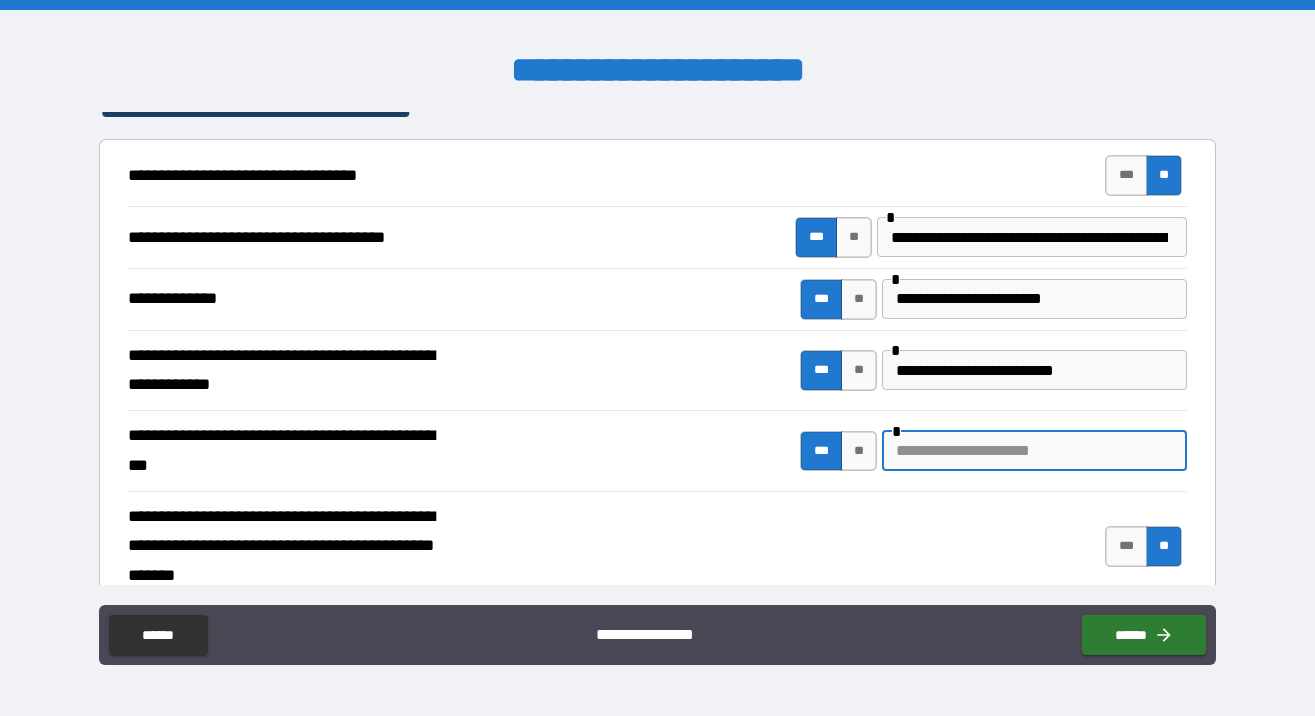 scroll, scrollTop: 3354, scrollLeft: 0, axis: vertical 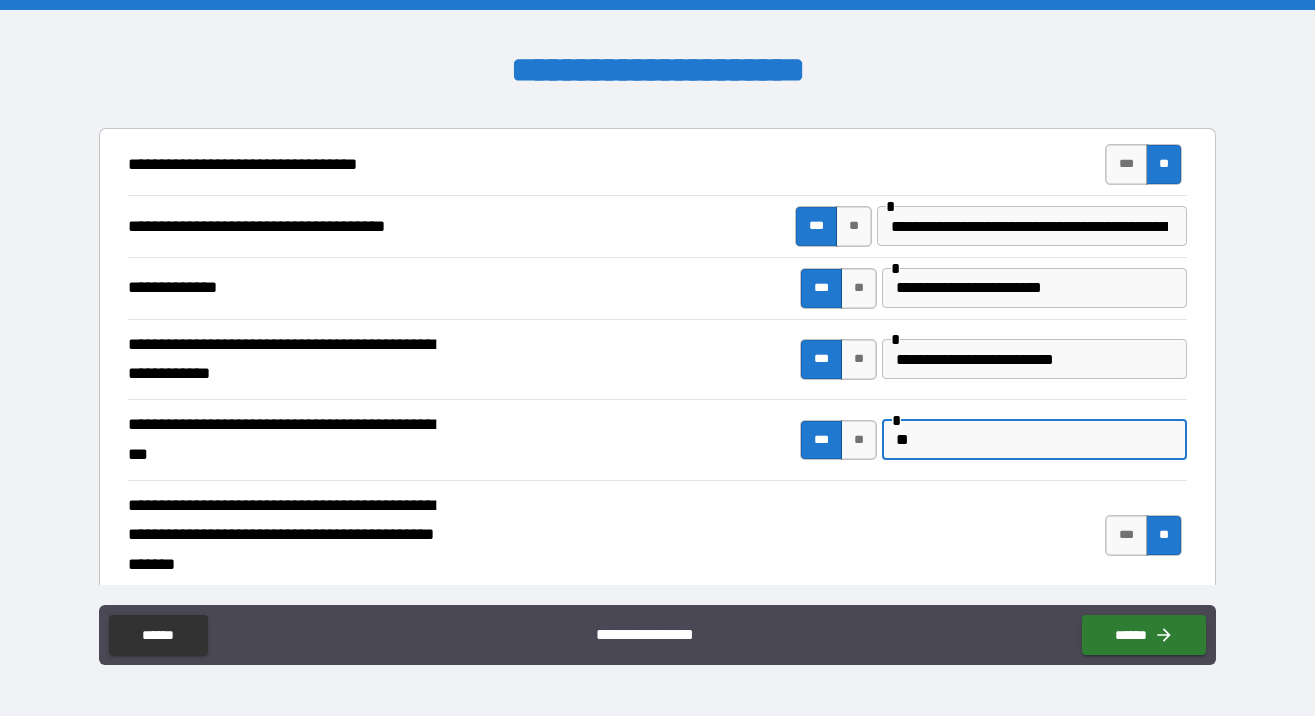 type on "*" 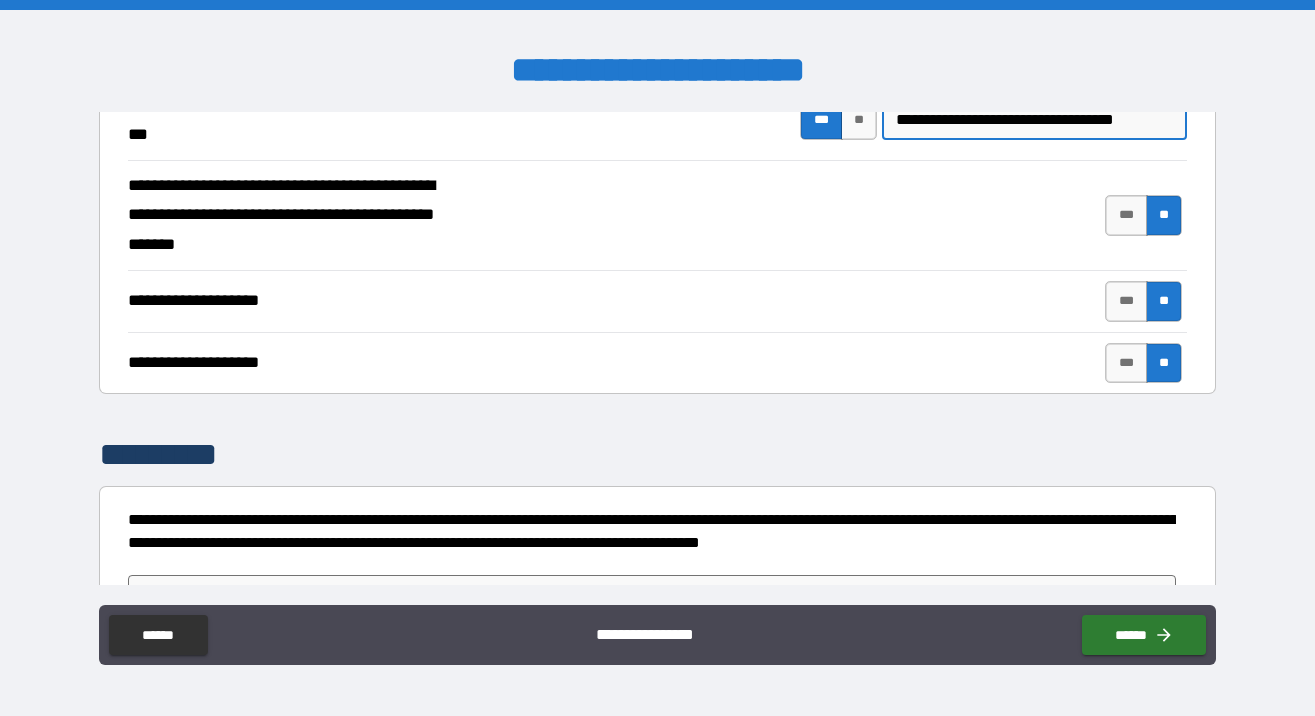 scroll, scrollTop: 3735, scrollLeft: 0, axis: vertical 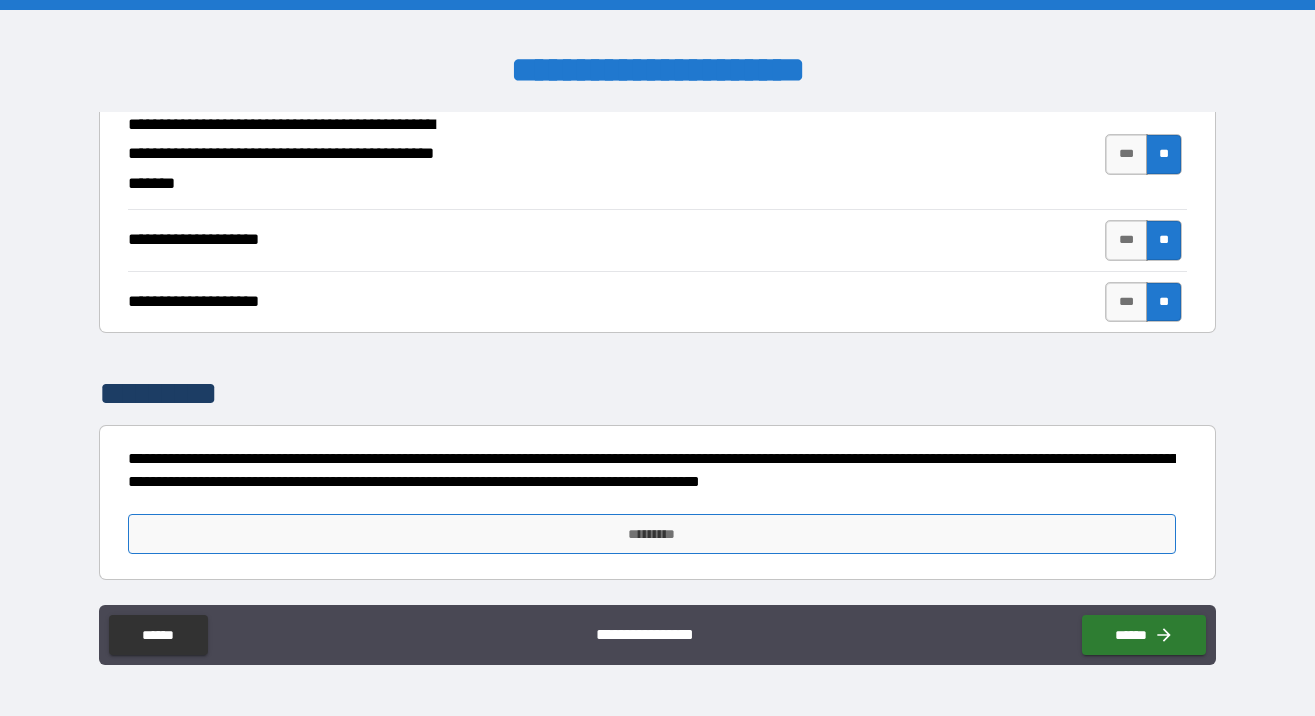 type on "**********" 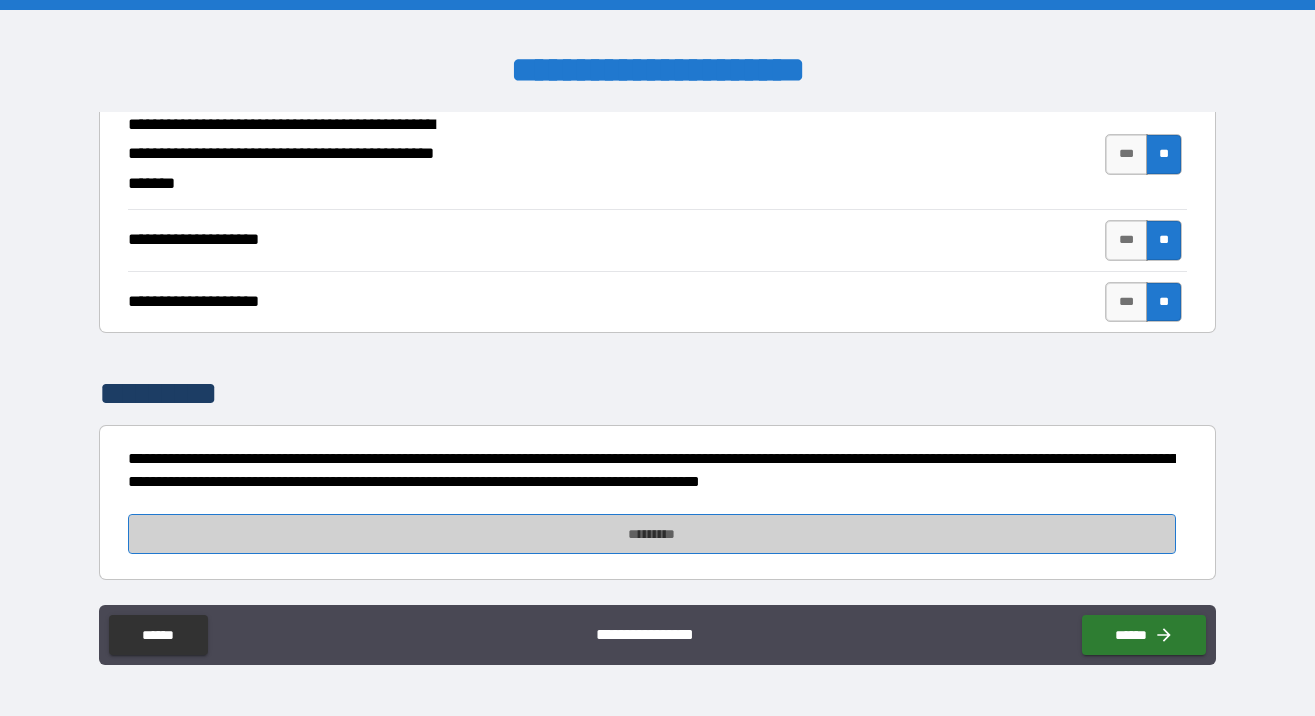 click on "*********" at bounding box center (652, 534) 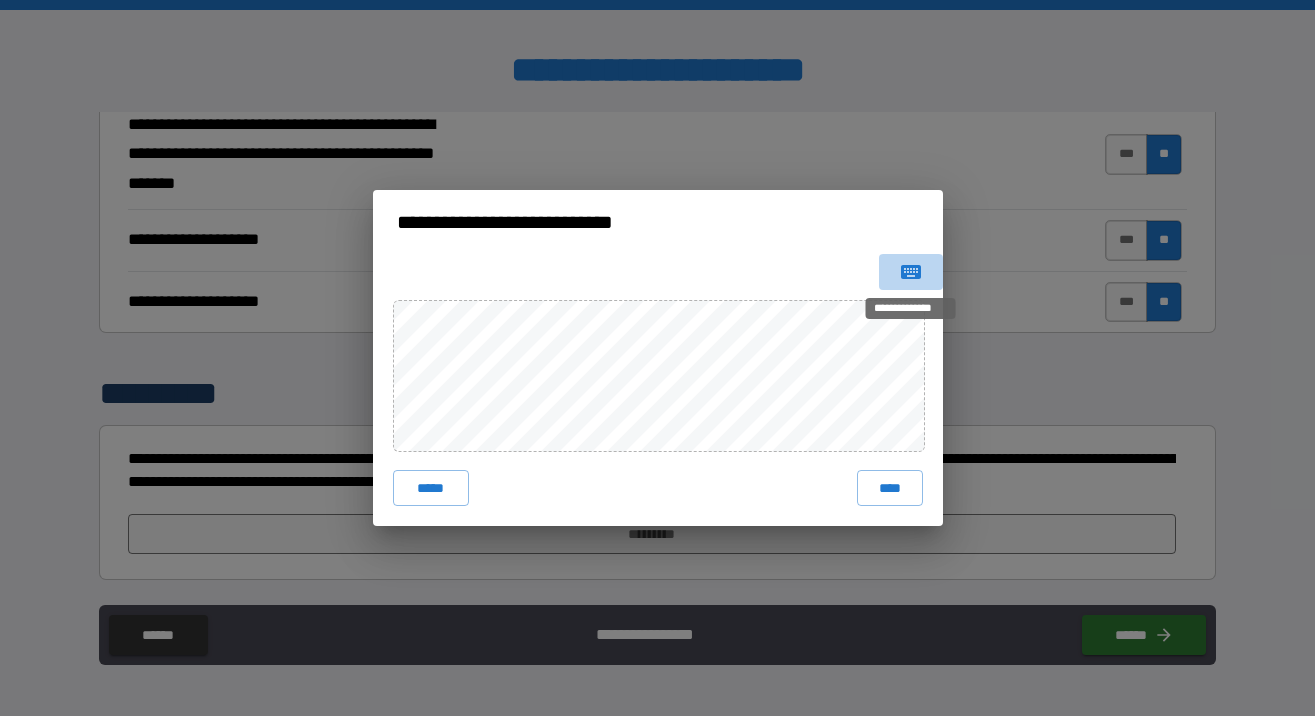 click 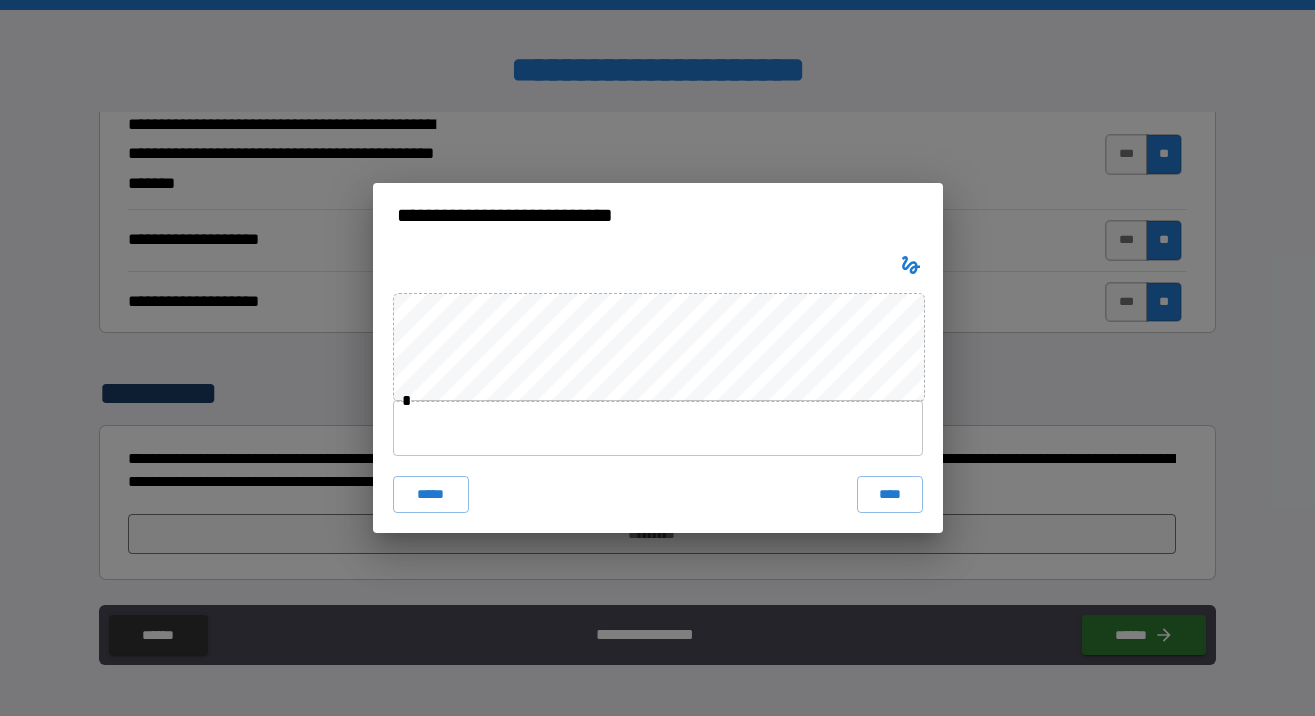 click at bounding box center [658, 428] 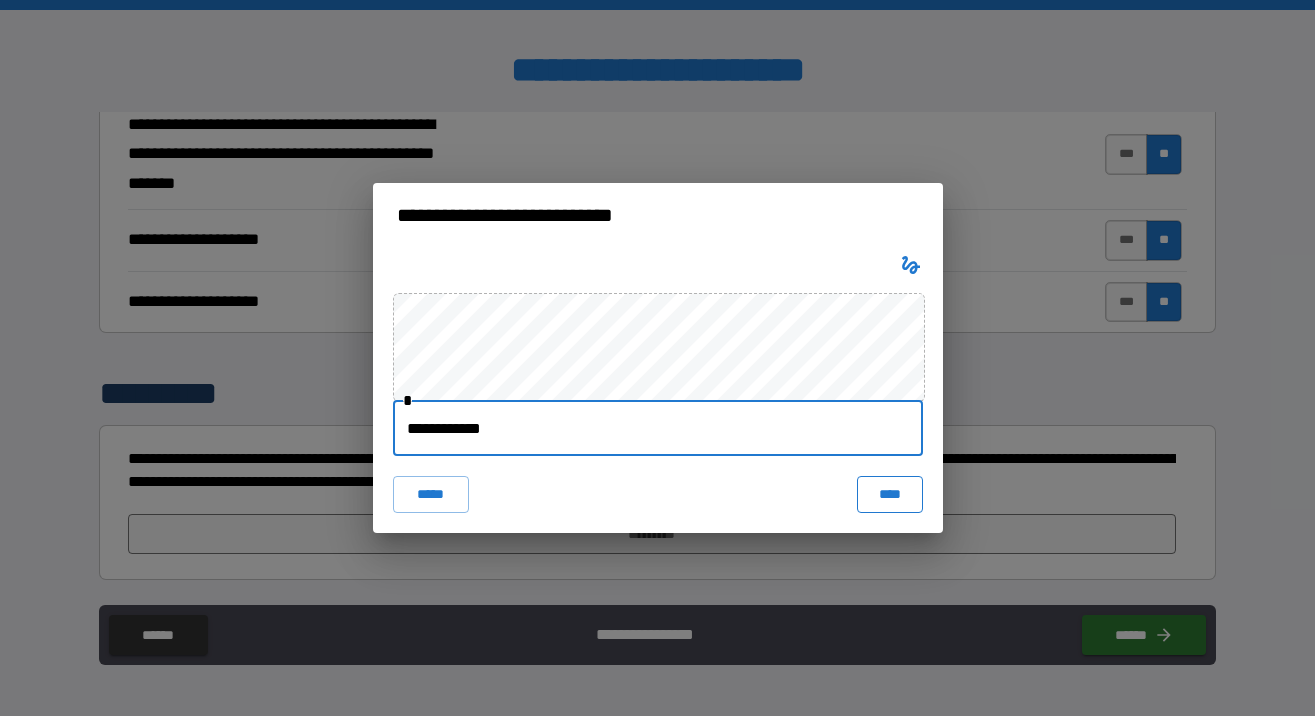 type on "**********" 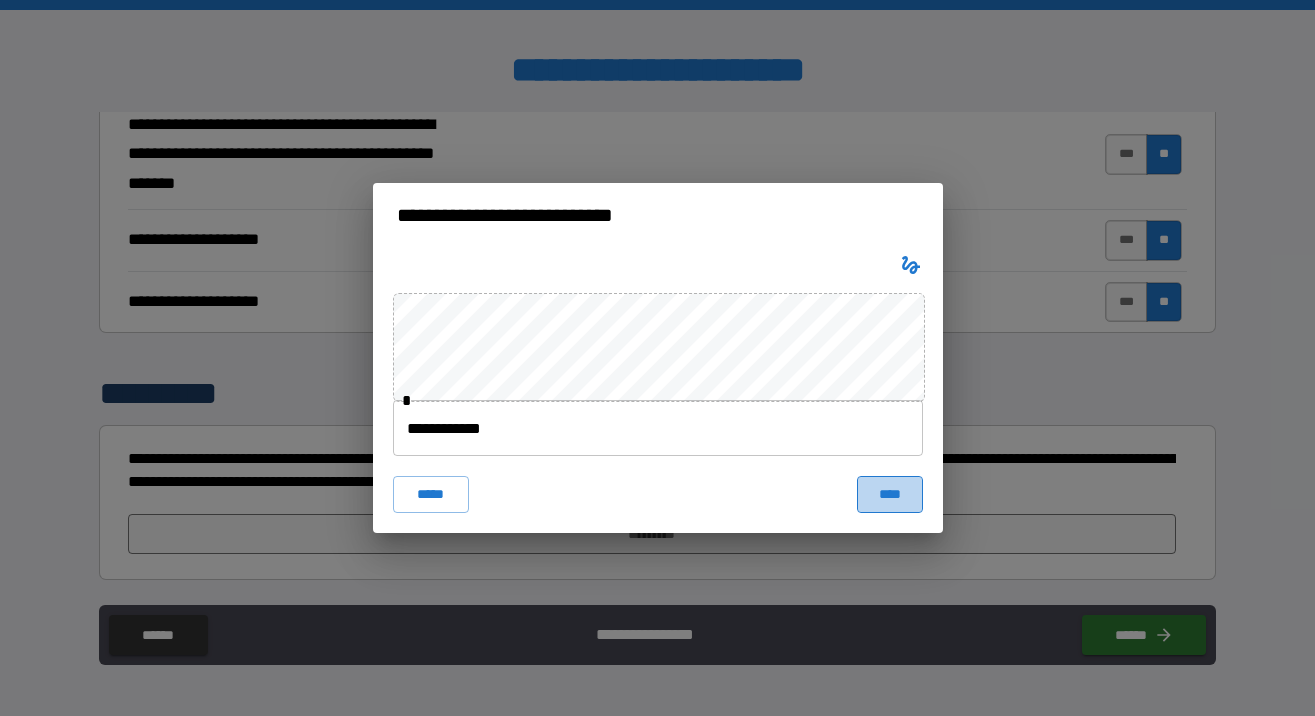 click on "****" at bounding box center [890, 494] 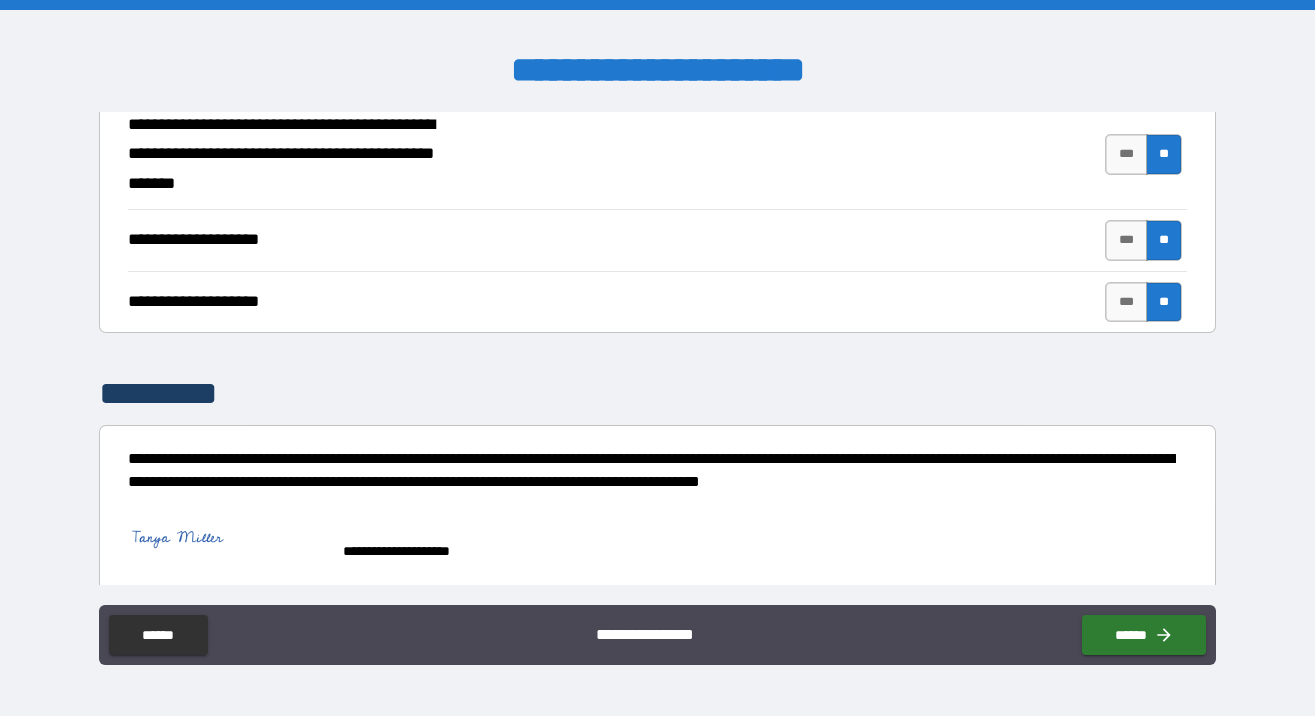 scroll, scrollTop: 3752, scrollLeft: 0, axis: vertical 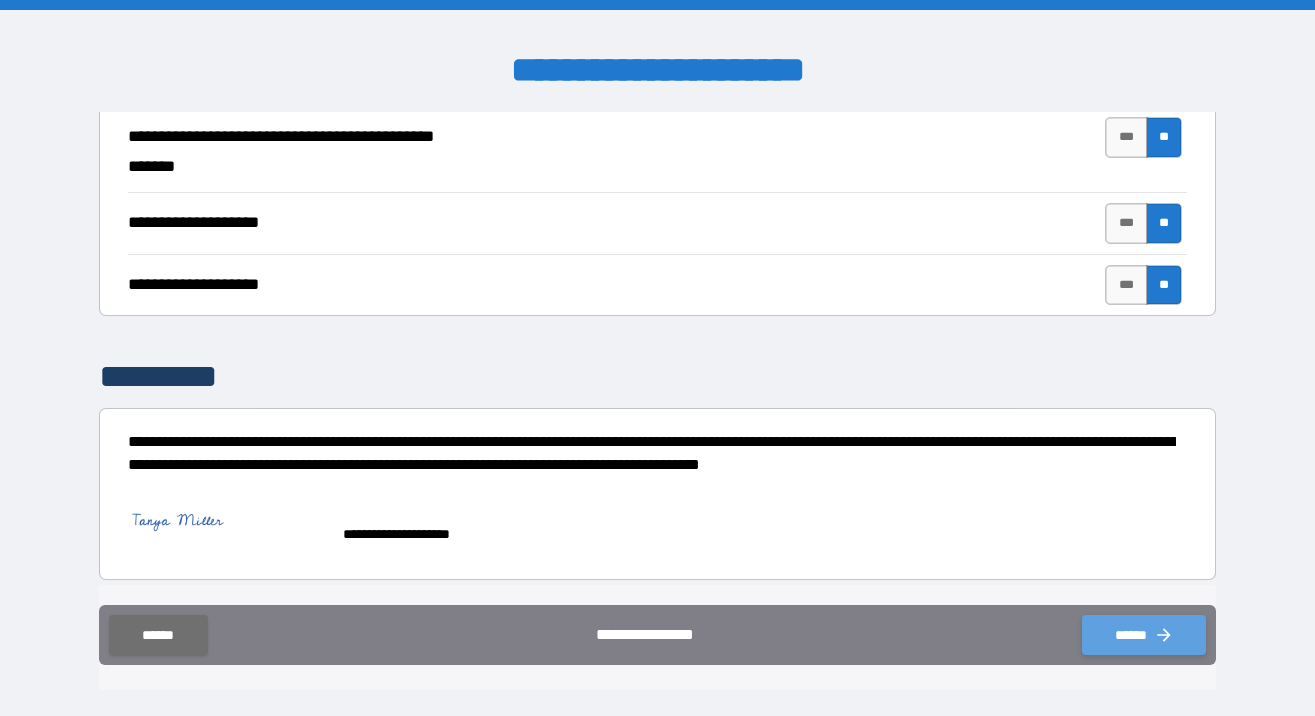 click on "******" at bounding box center (1144, 635) 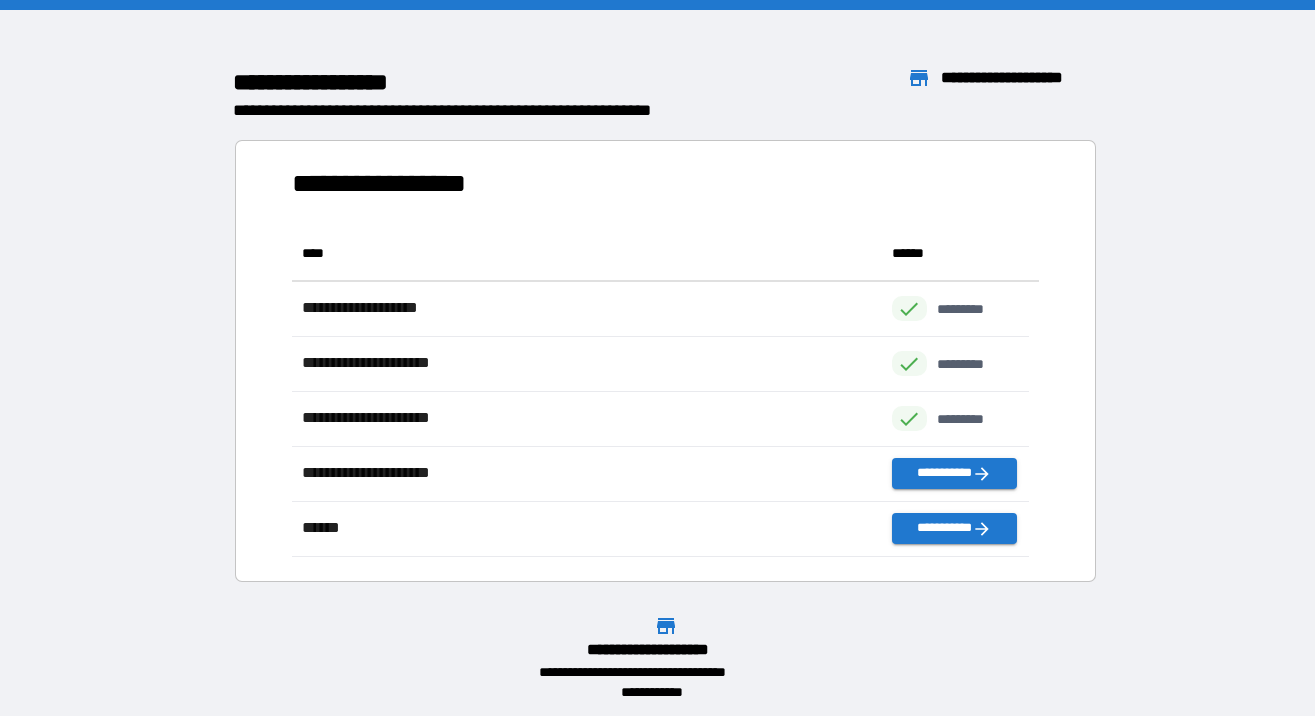 scroll, scrollTop: 316, scrollLeft: 722, axis: both 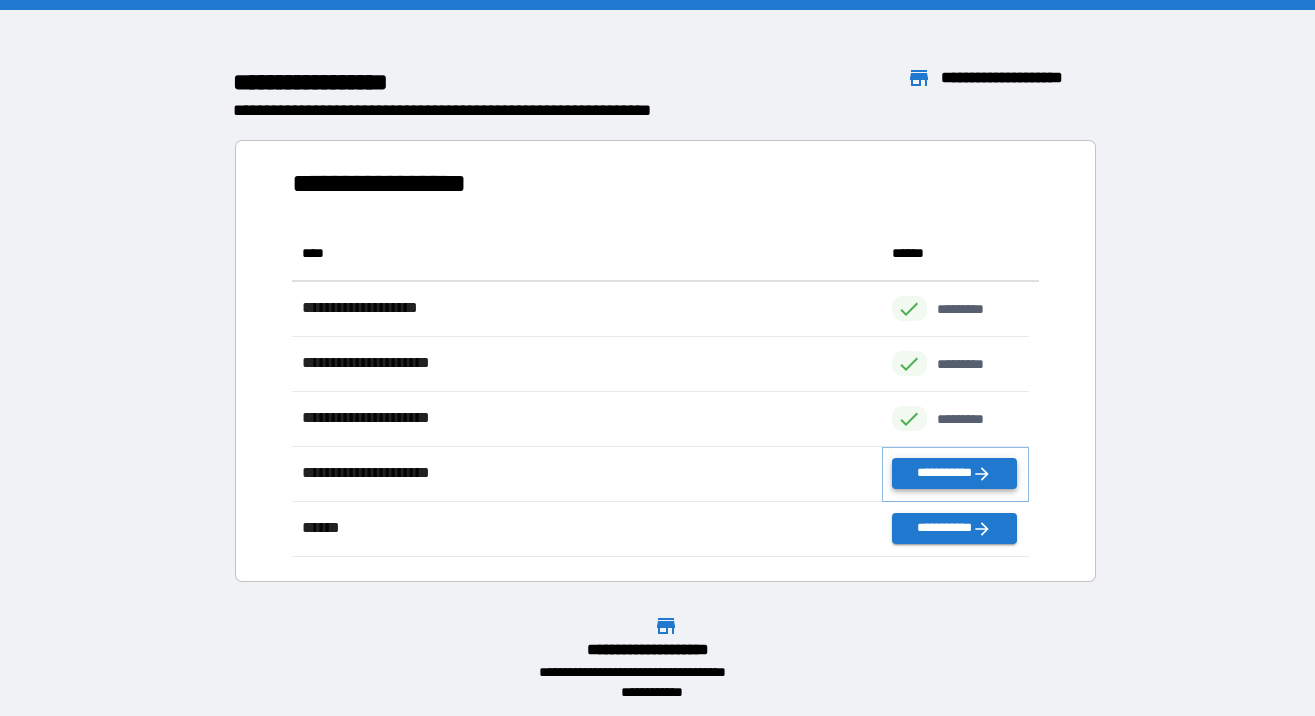 click on "**********" at bounding box center (954, 473) 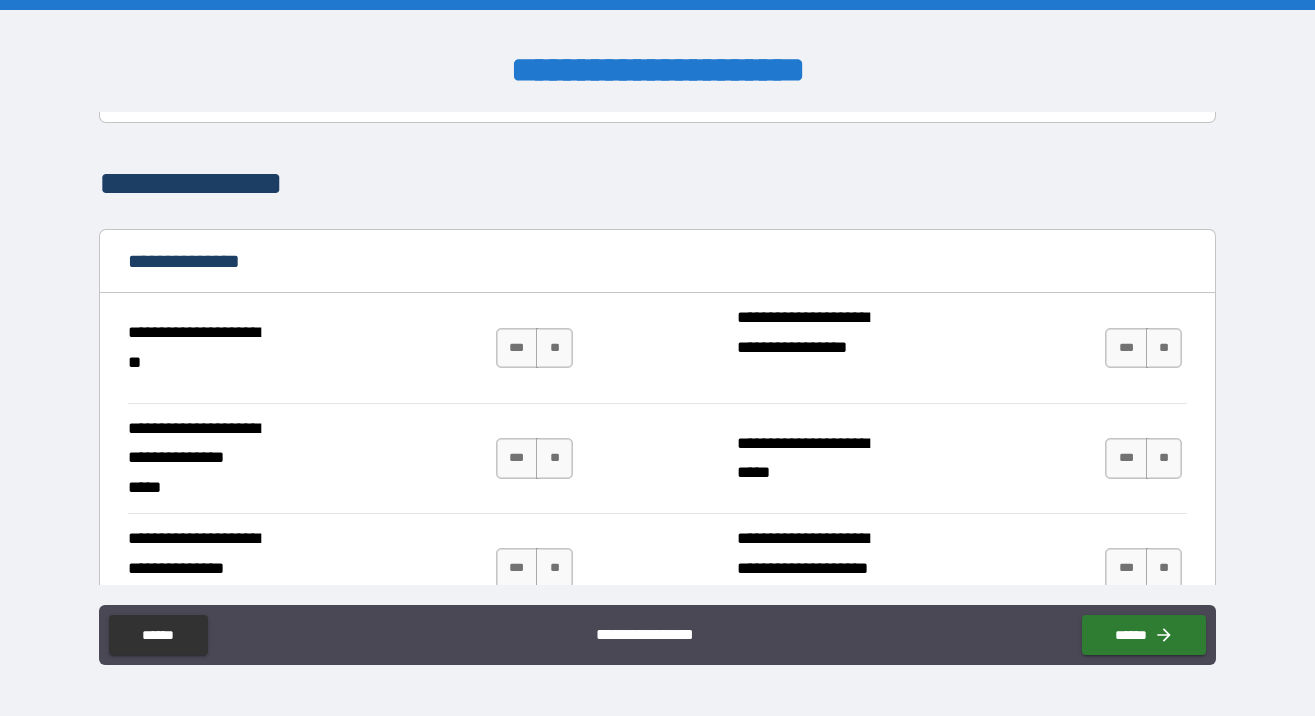 scroll, scrollTop: 118, scrollLeft: 0, axis: vertical 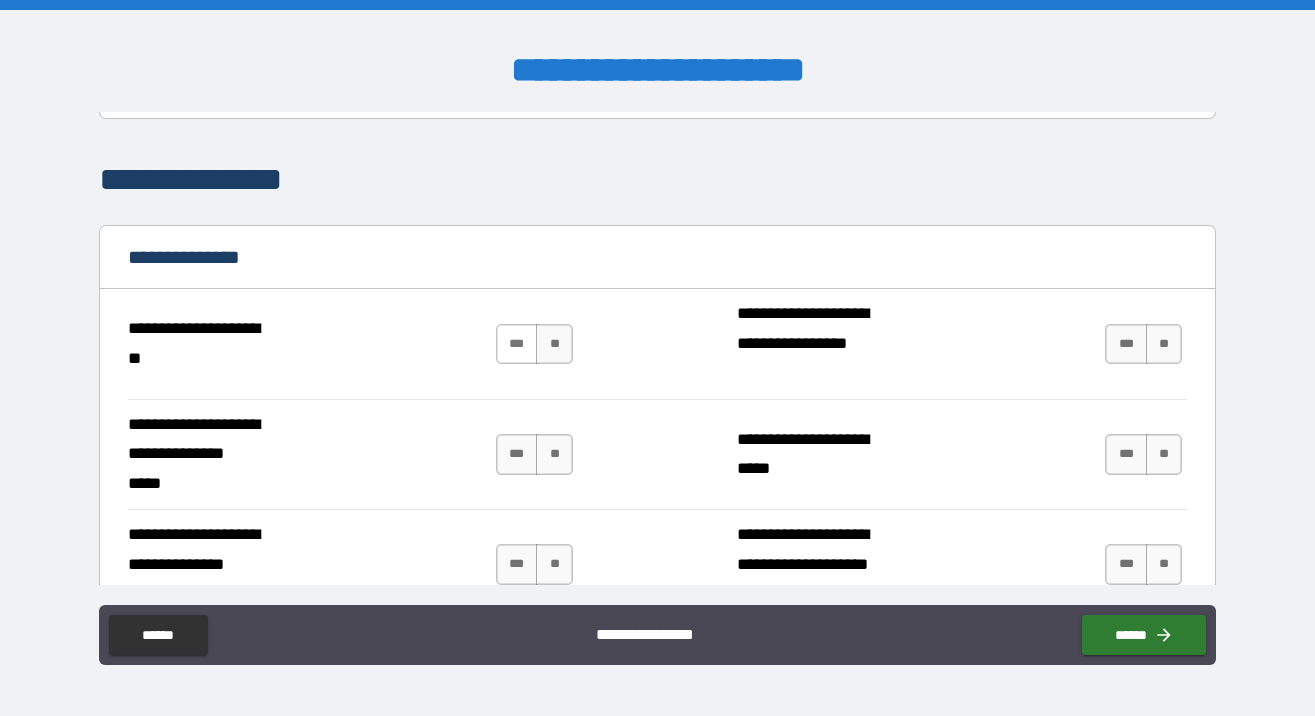 click on "***" at bounding box center [517, 344] 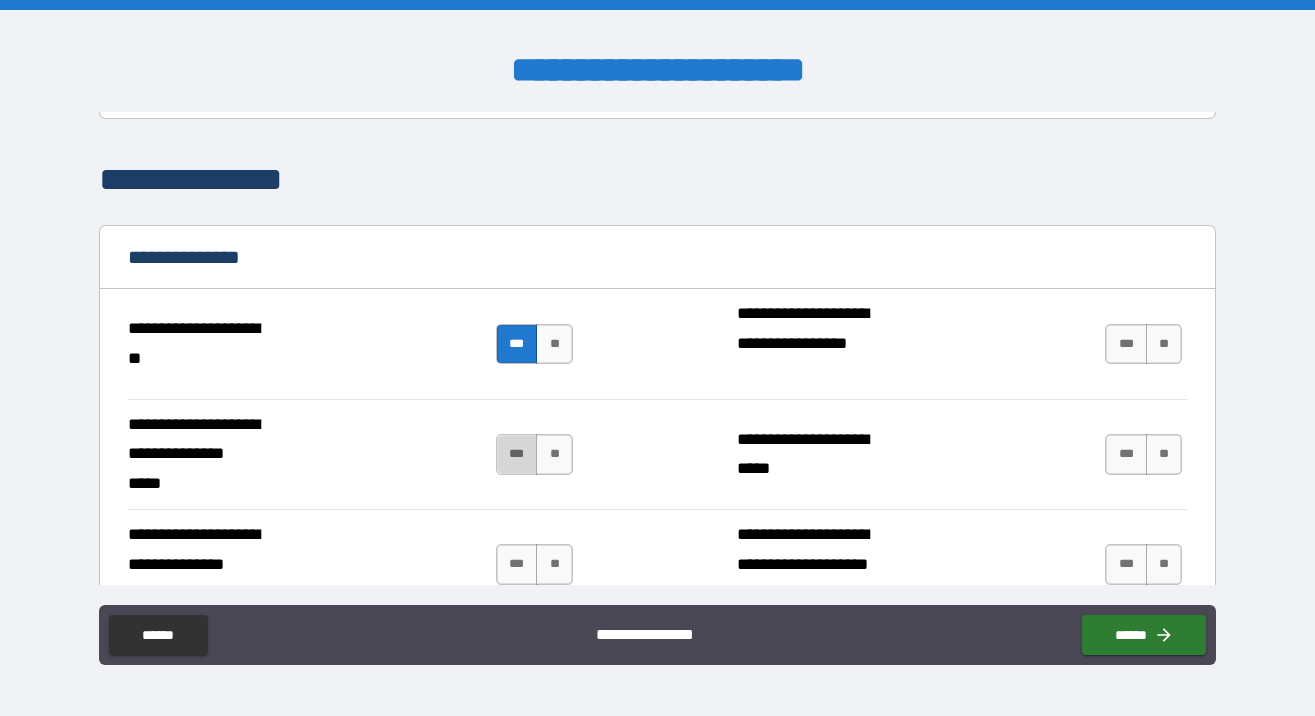 click on "***" at bounding box center (517, 454) 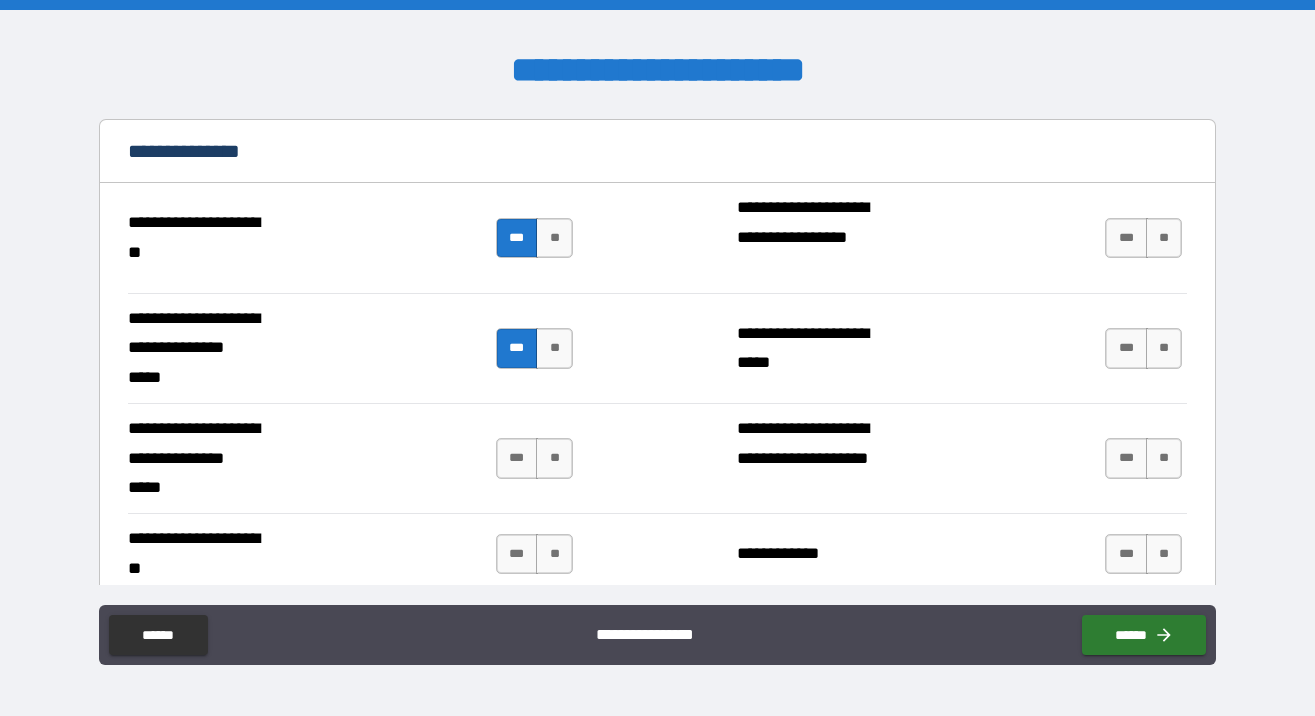 scroll, scrollTop: 231, scrollLeft: 0, axis: vertical 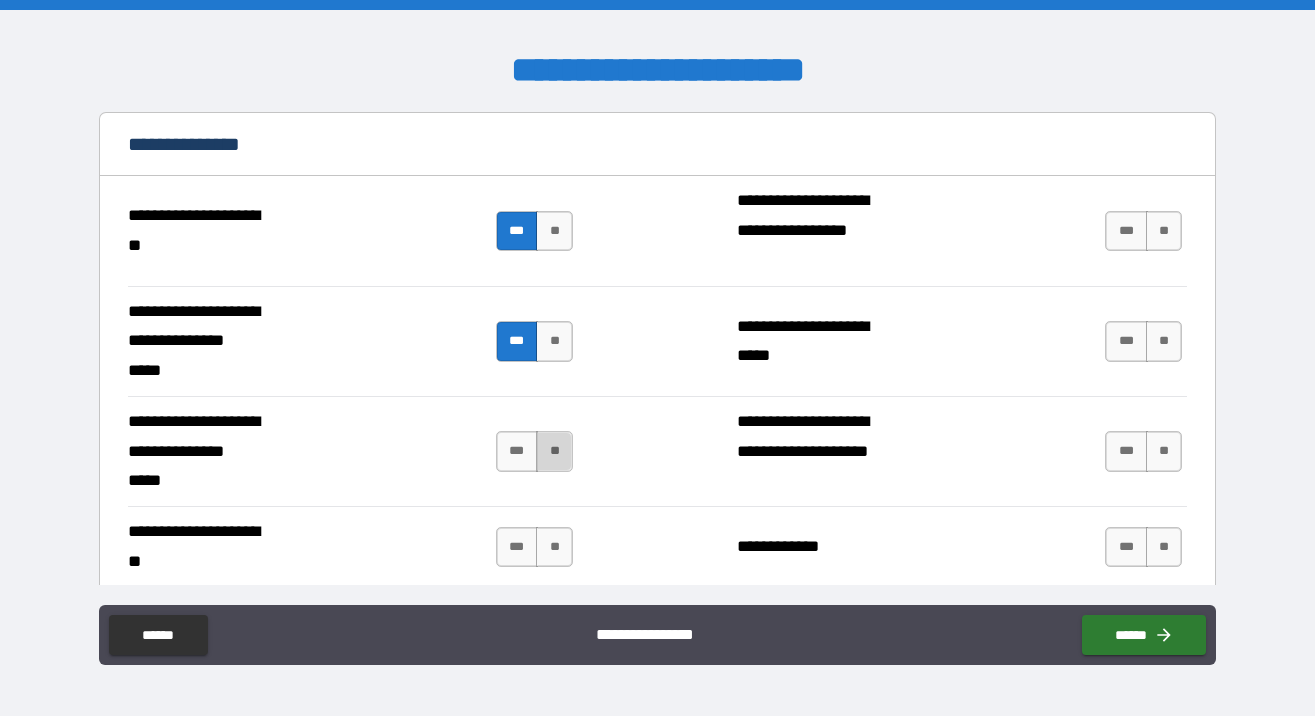 click on "**" at bounding box center (554, 451) 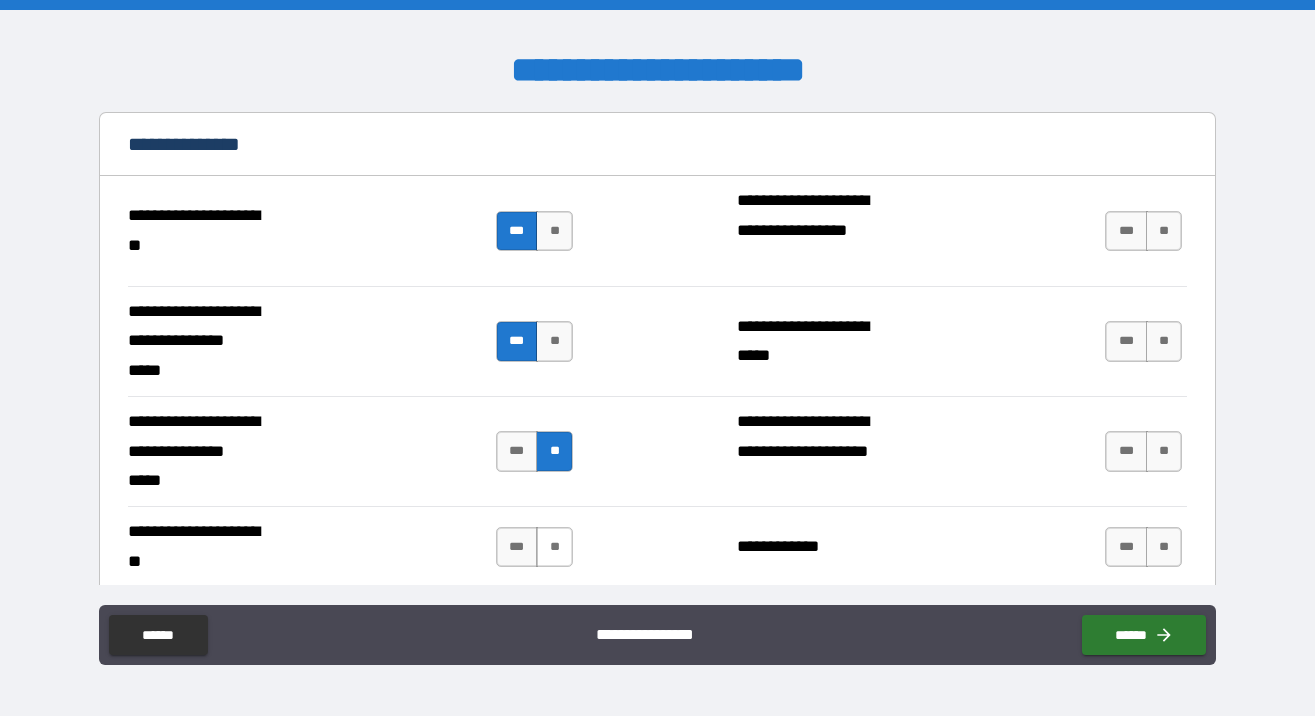 click on "**" at bounding box center [554, 547] 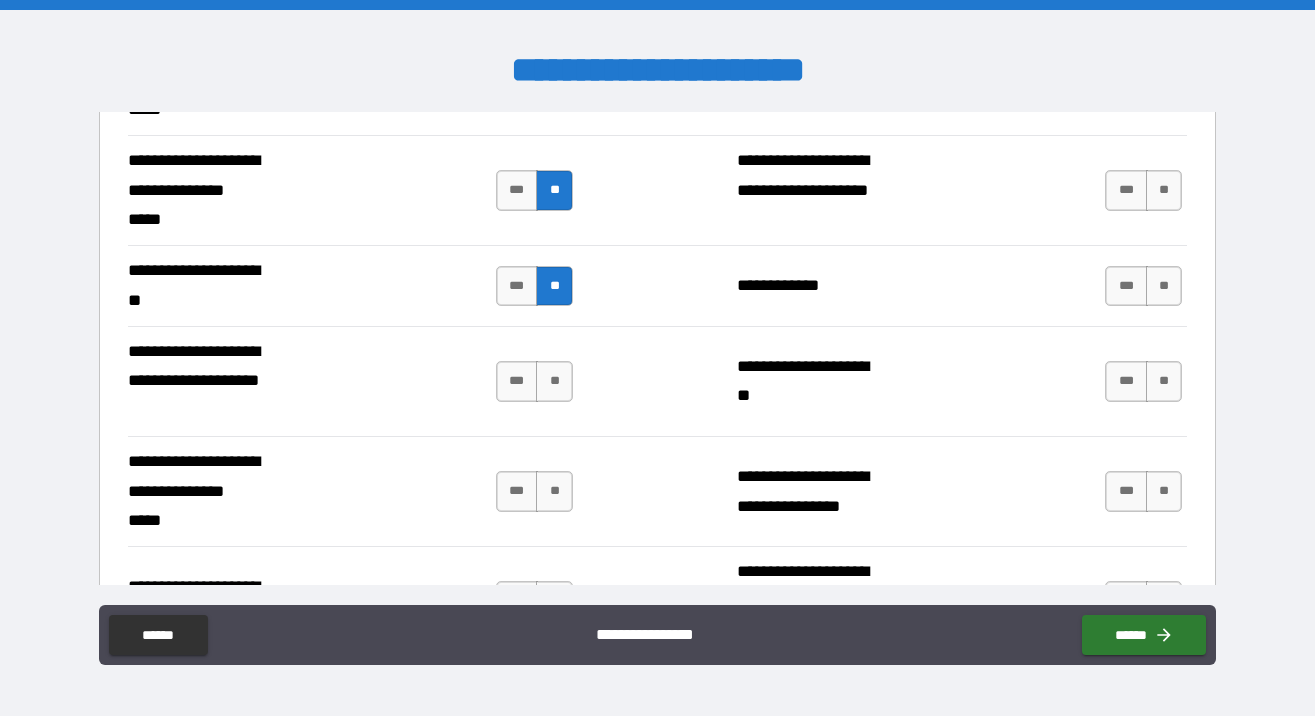 scroll, scrollTop: 500, scrollLeft: 0, axis: vertical 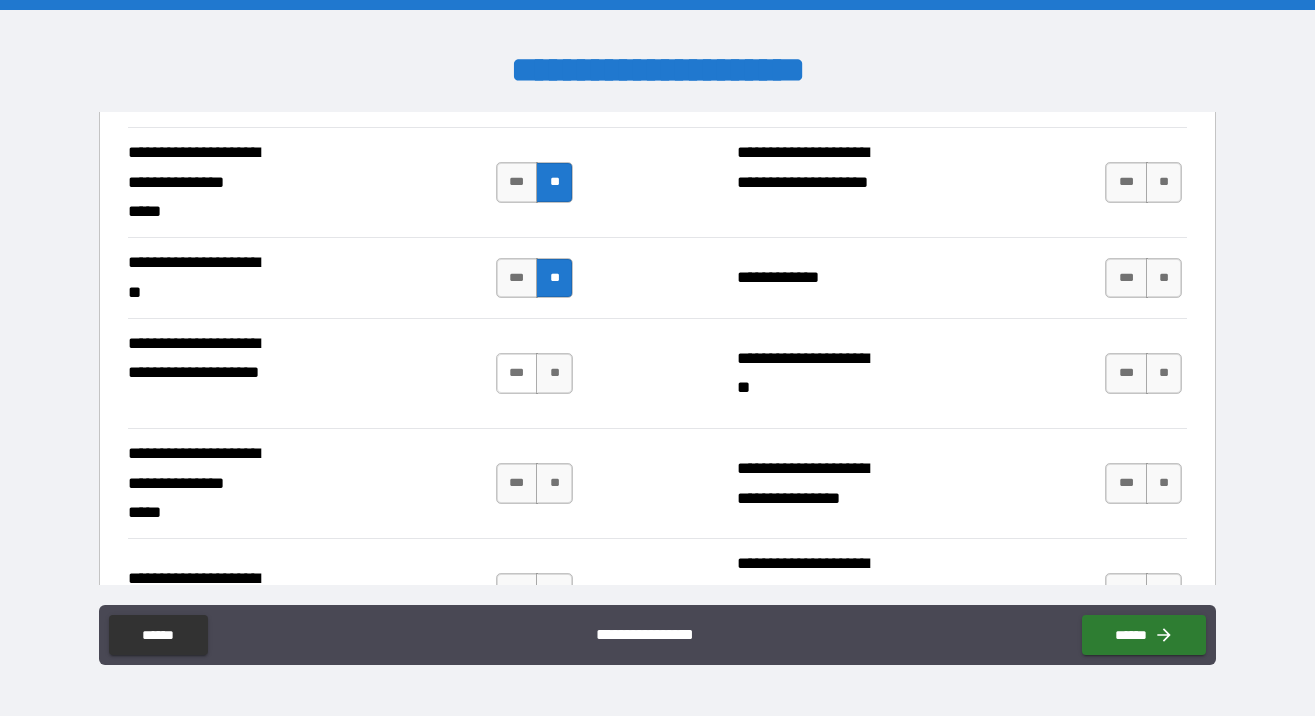 click on "***" at bounding box center (517, 373) 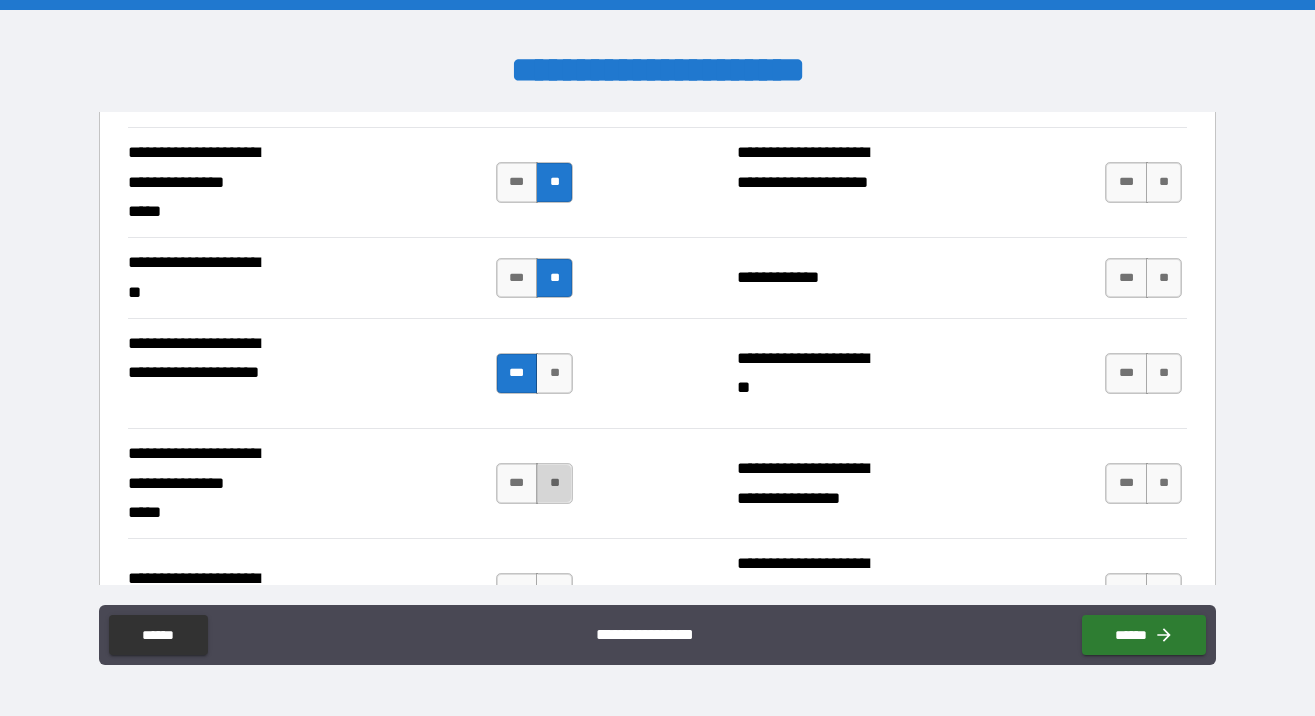 click on "**" at bounding box center [554, 483] 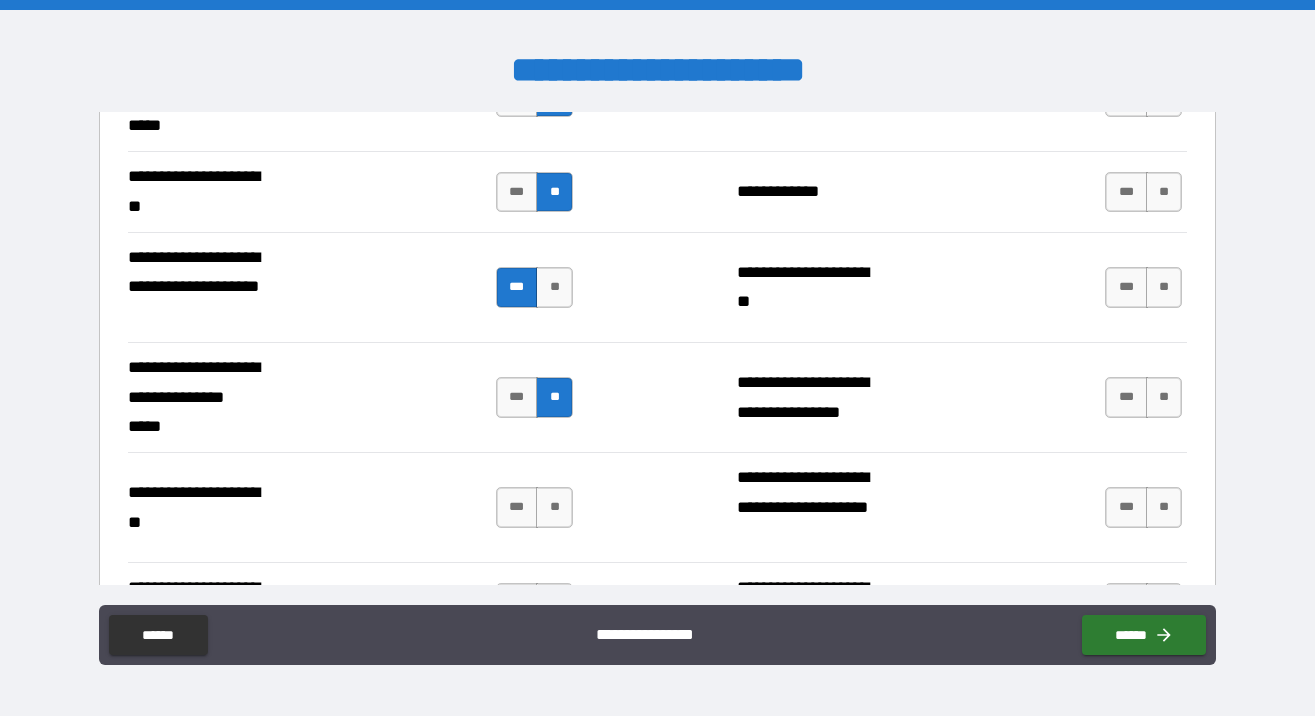 scroll, scrollTop: 599, scrollLeft: 0, axis: vertical 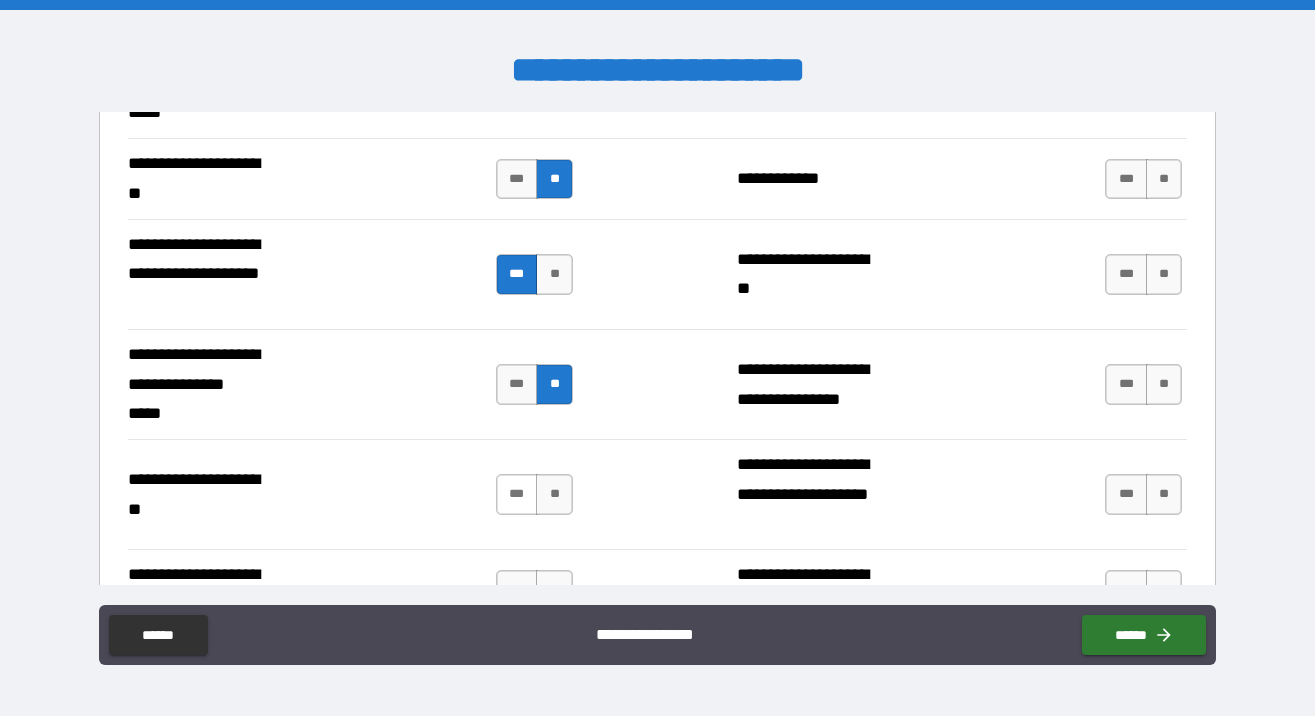 click on "***" at bounding box center (517, 494) 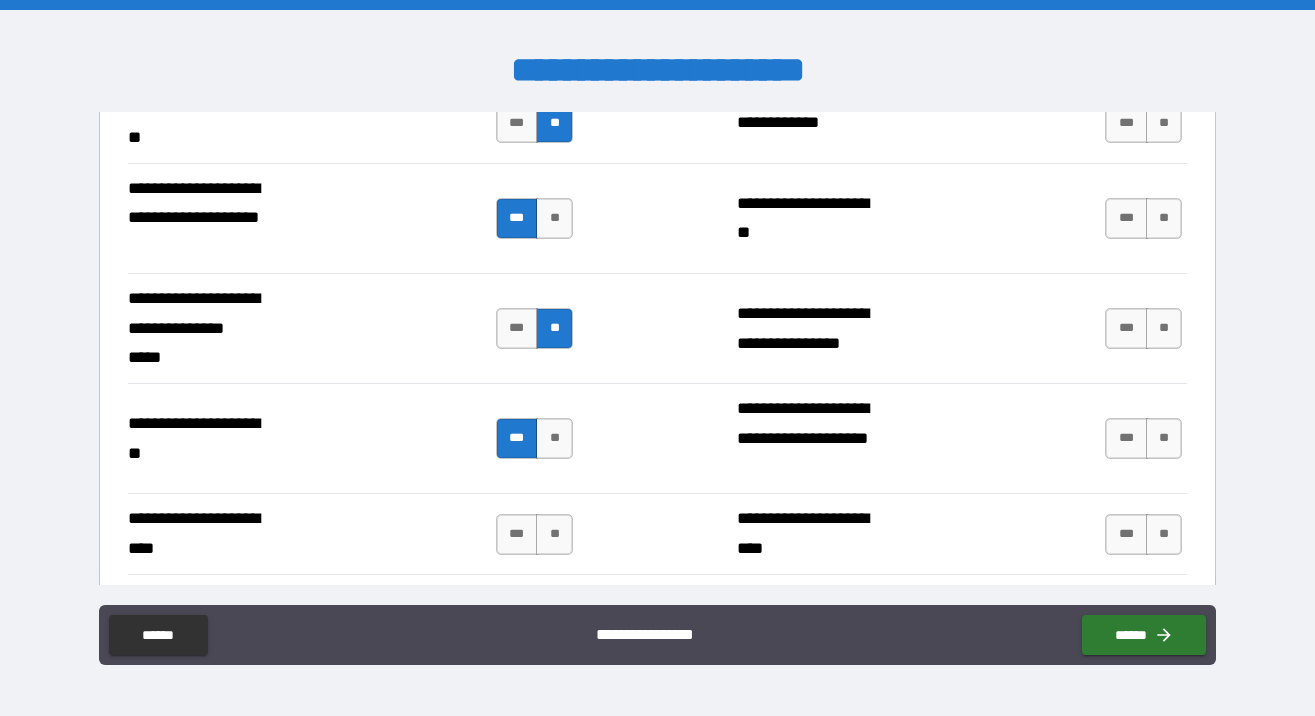 scroll, scrollTop: 658, scrollLeft: 0, axis: vertical 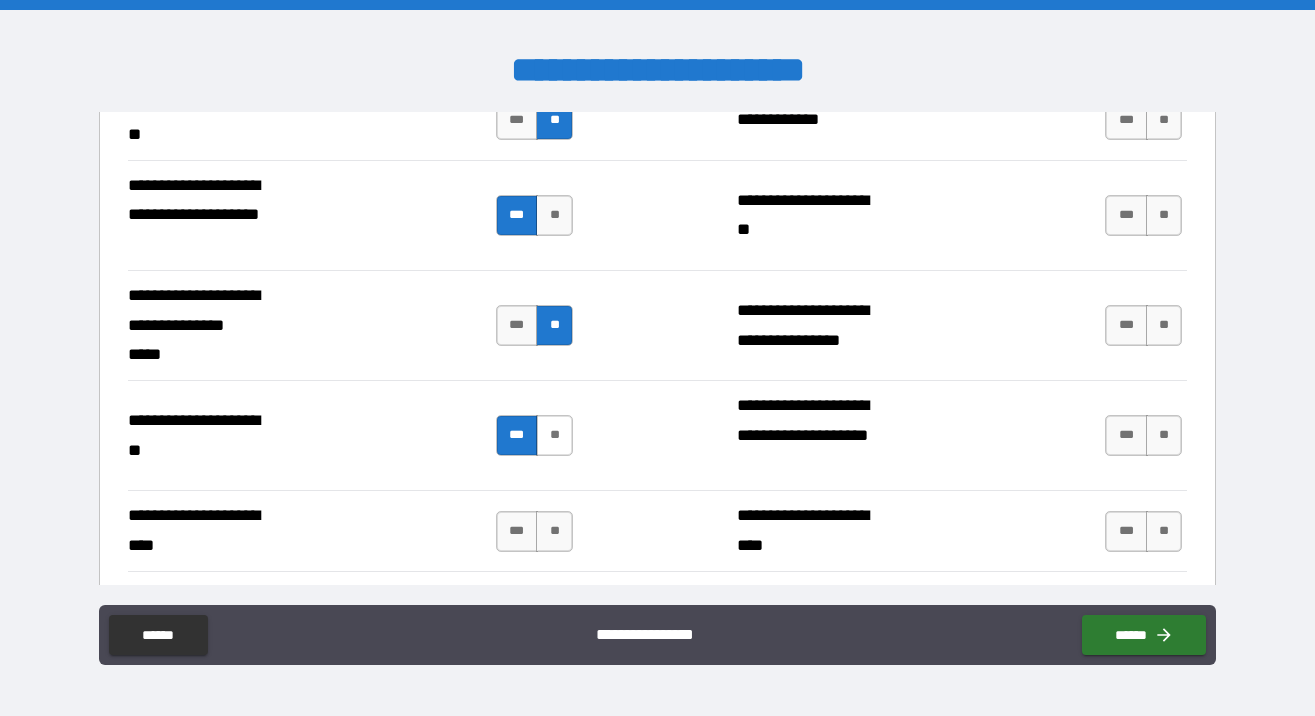 click on "**" at bounding box center [554, 435] 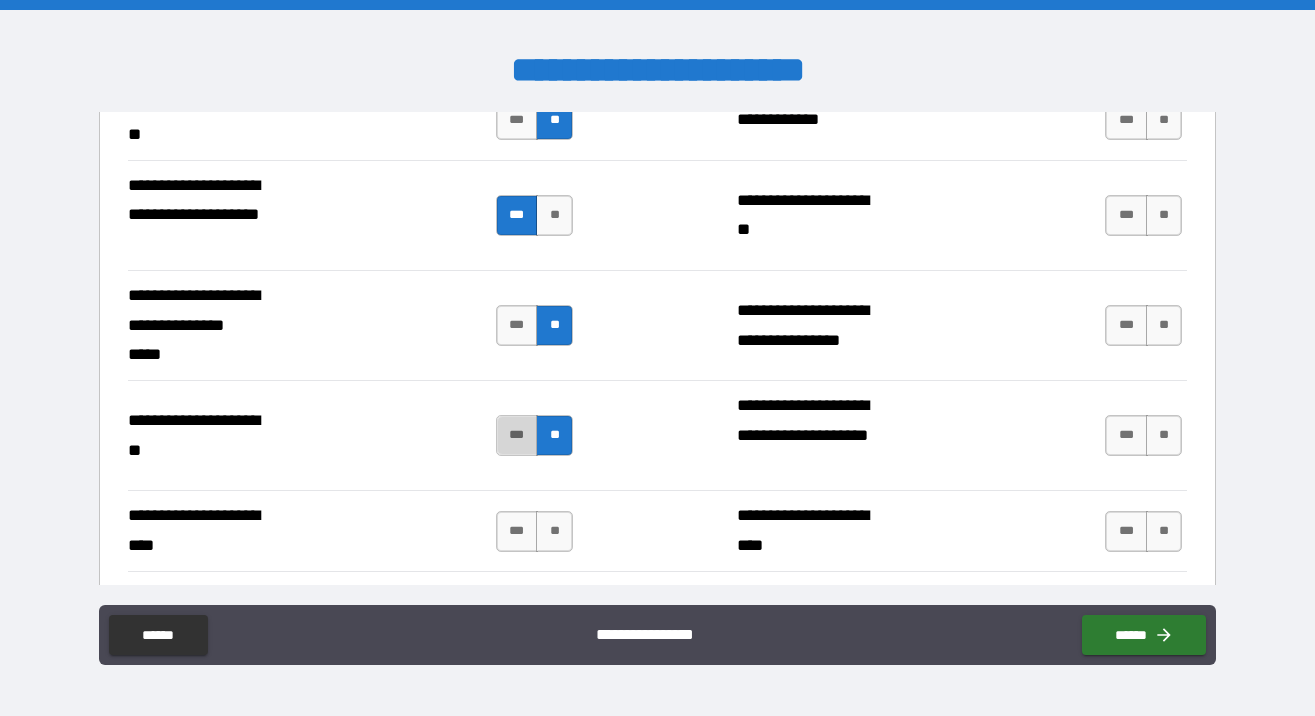 click on "***" at bounding box center [517, 435] 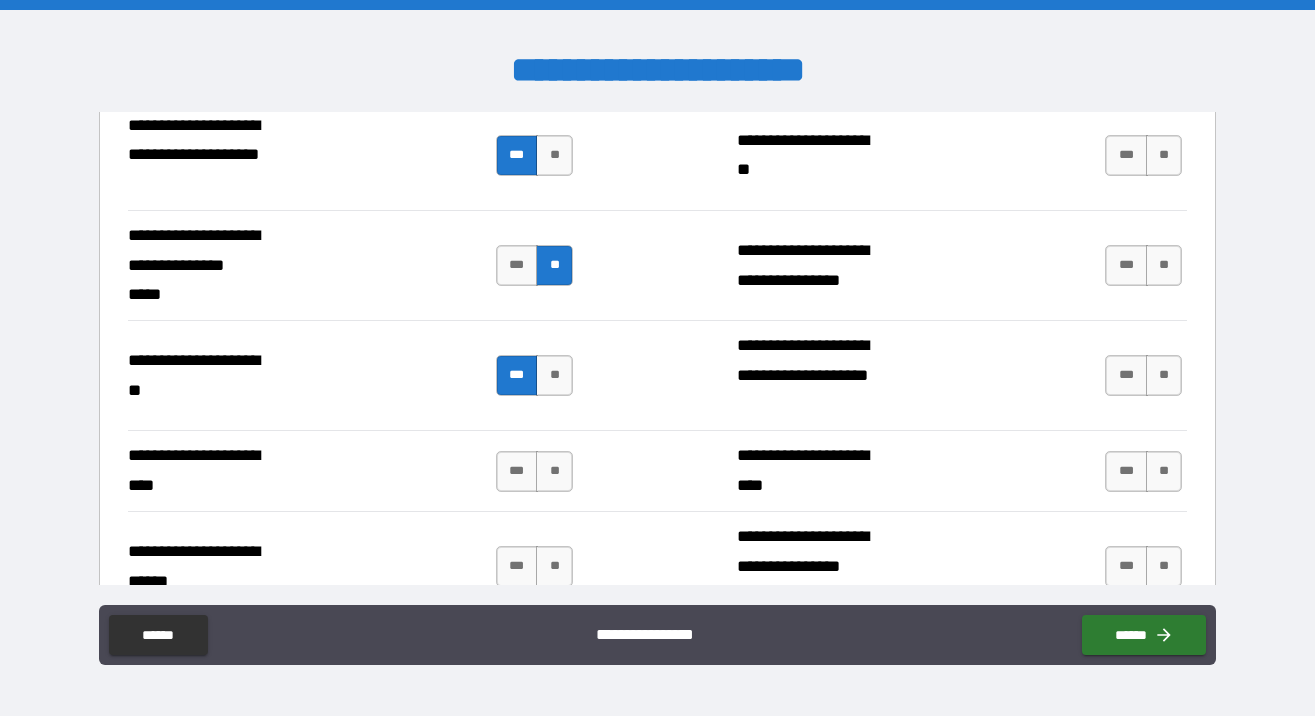 scroll, scrollTop: 743, scrollLeft: 0, axis: vertical 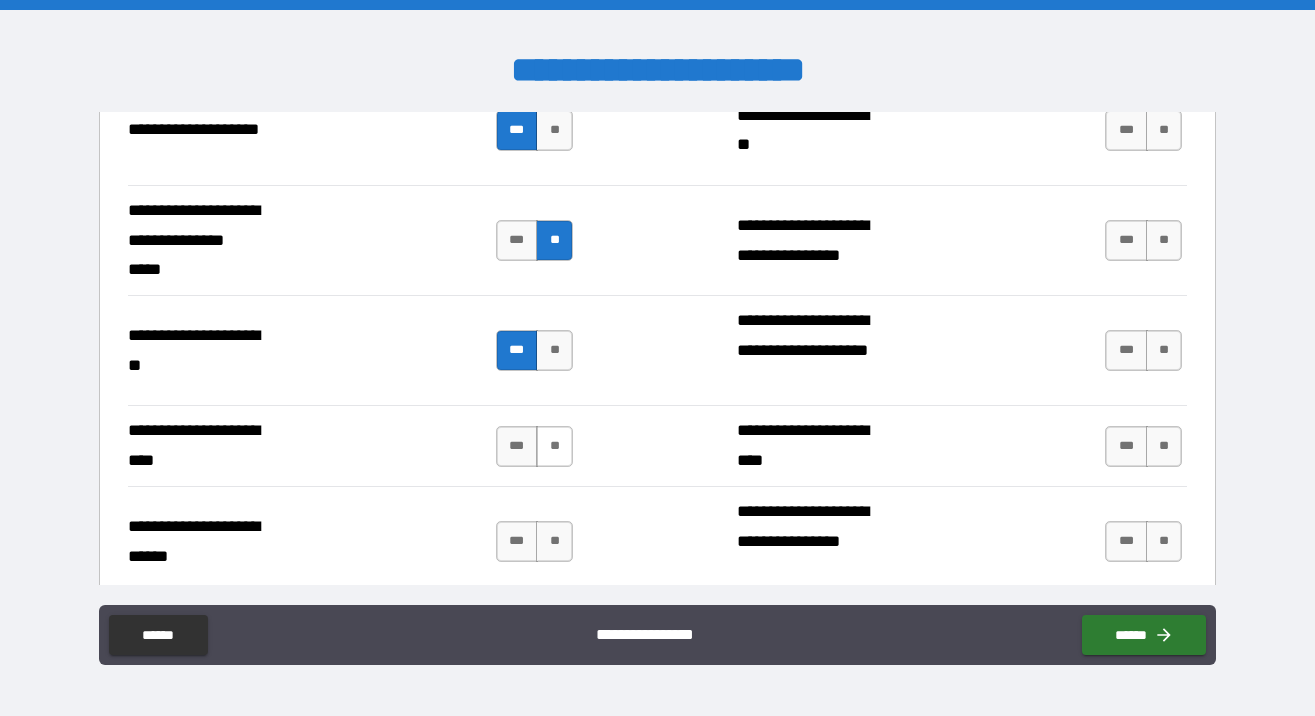 click on "**" at bounding box center (554, 446) 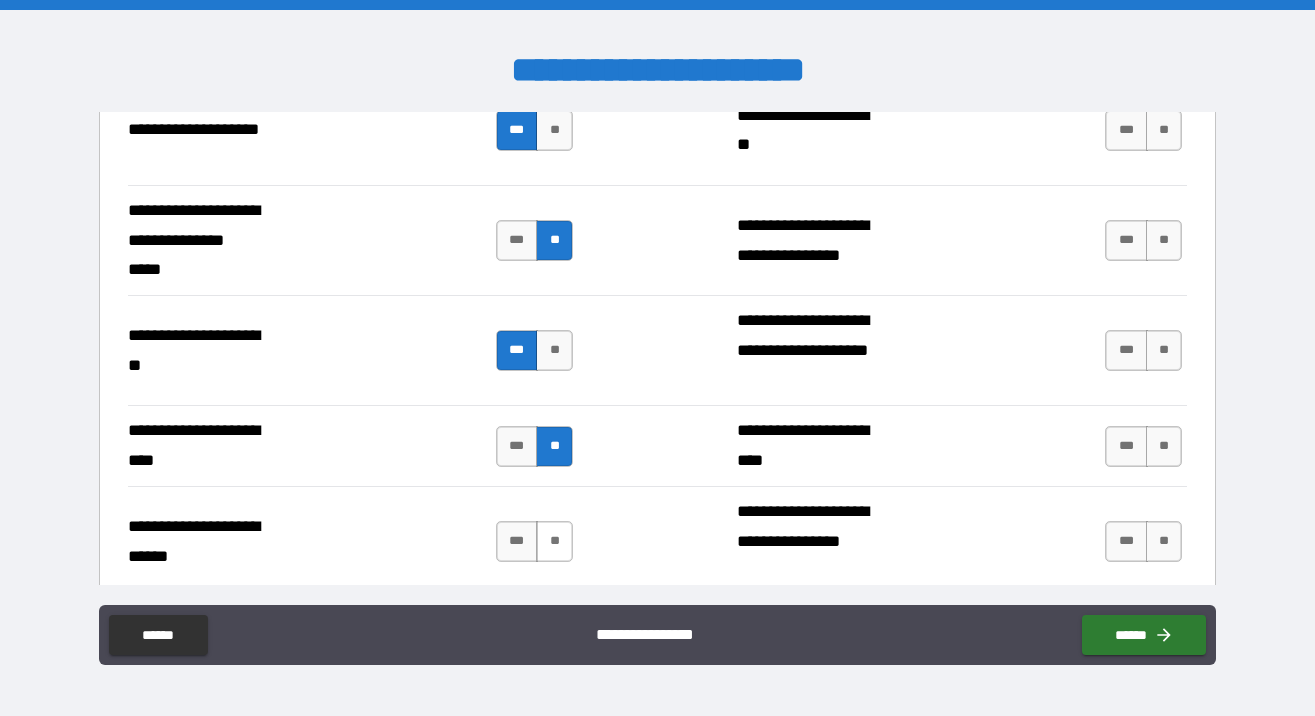 click on "**" at bounding box center (554, 541) 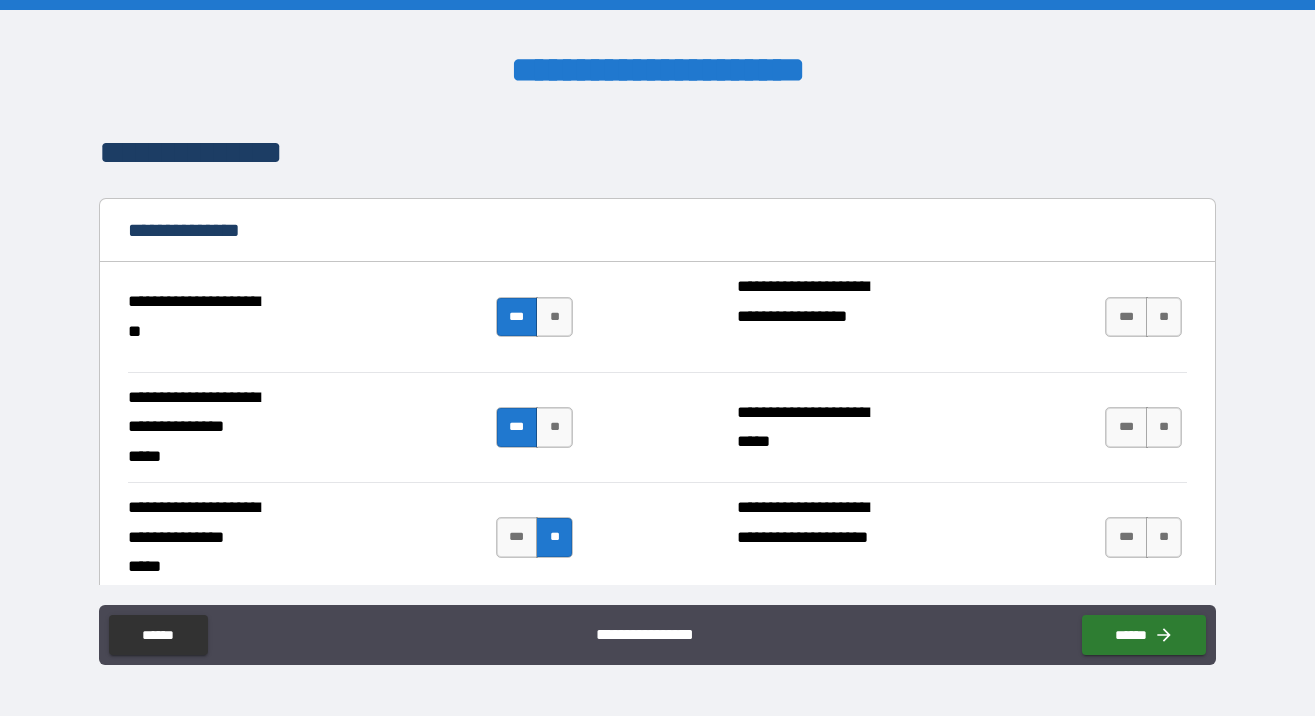 scroll, scrollTop: 142, scrollLeft: 0, axis: vertical 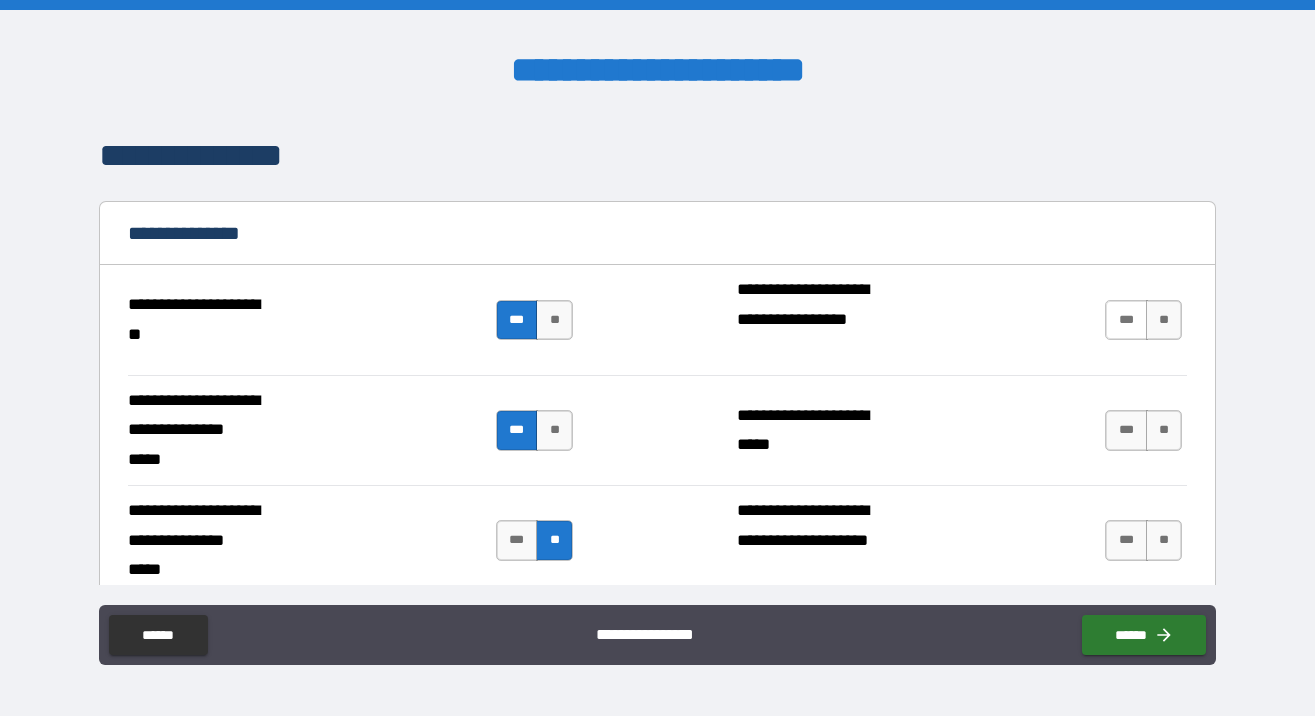 click on "***" at bounding box center [1126, 320] 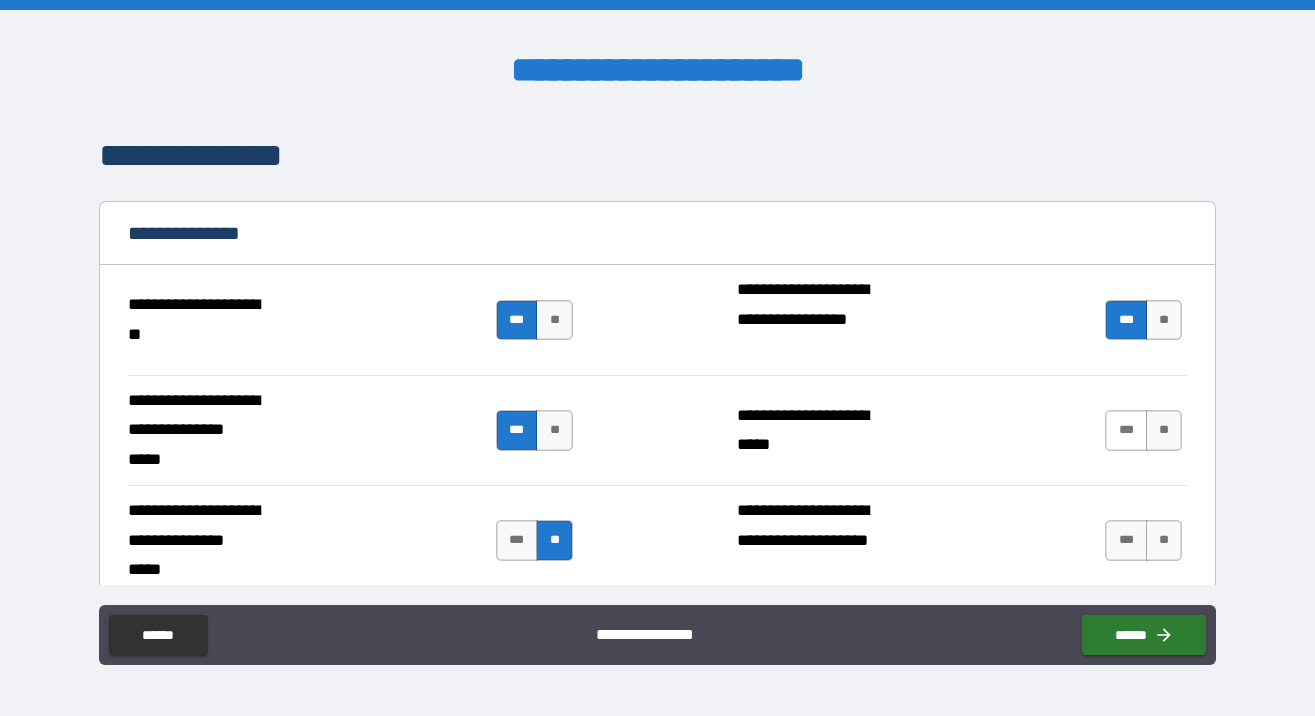 click on "***" at bounding box center [1126, 430] 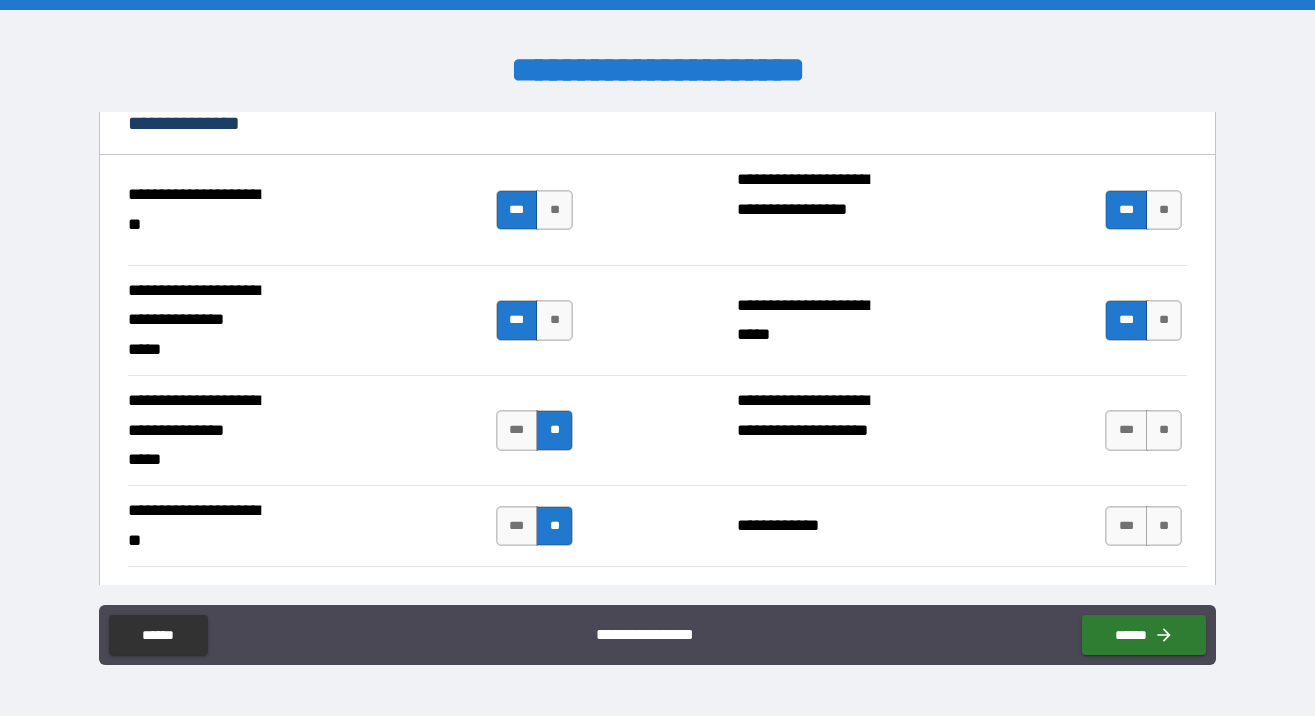 scroll, scrollTop: 318, scrollLeft: 0, axis: vertical 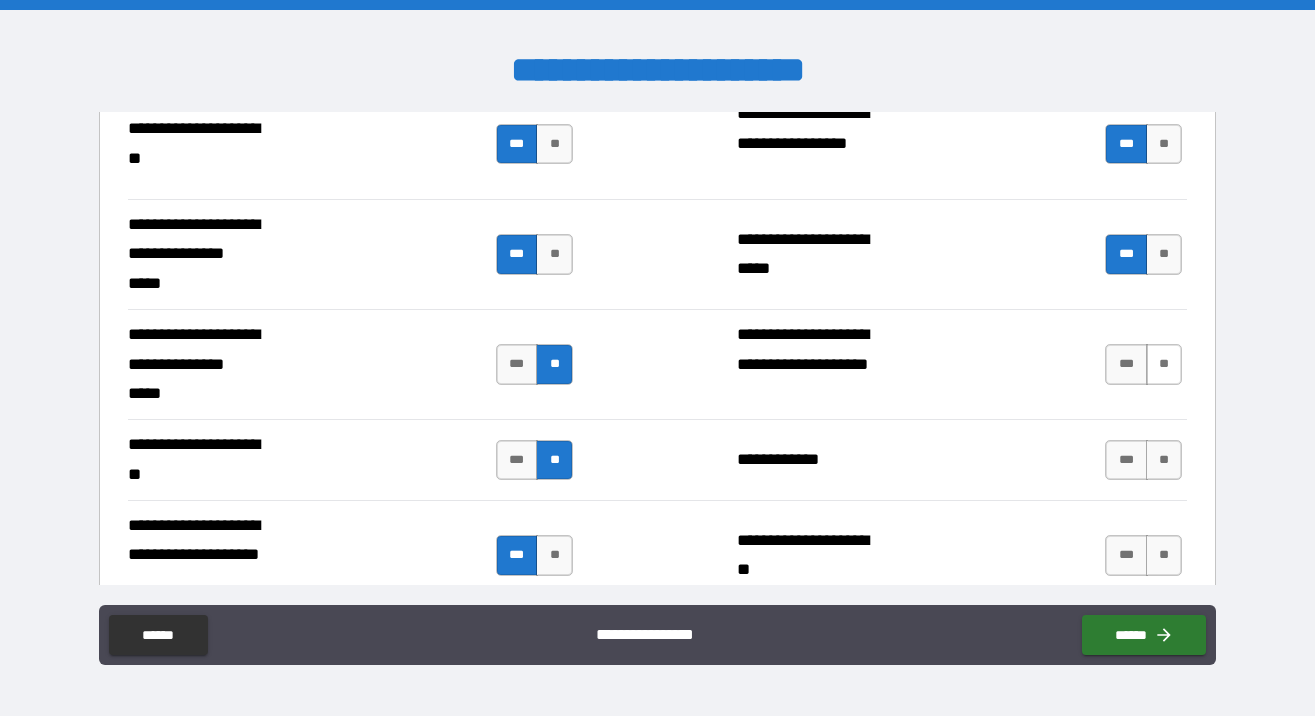 click on "**" at bounding box center [1164, 364] 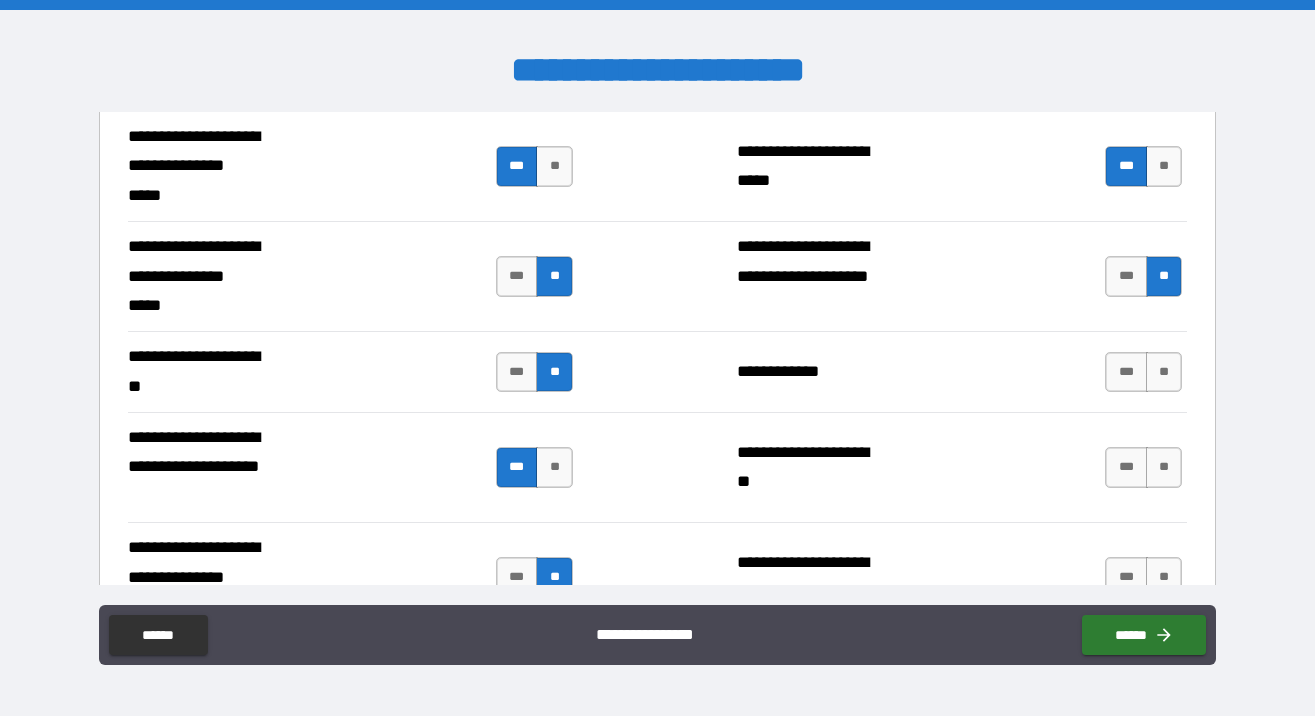 scroll, scrollTop: 451, scrollLeft: 0, axis: vertical 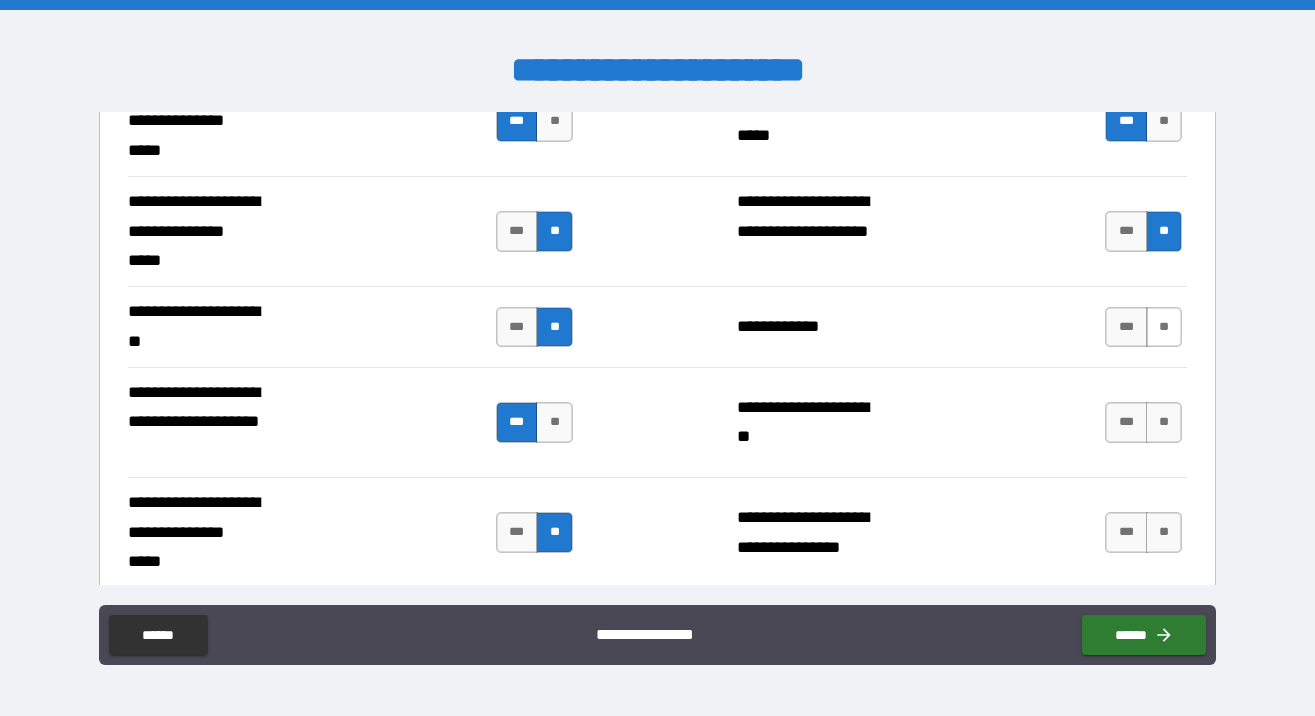 click on "**" at bounding box center [1164, 327] 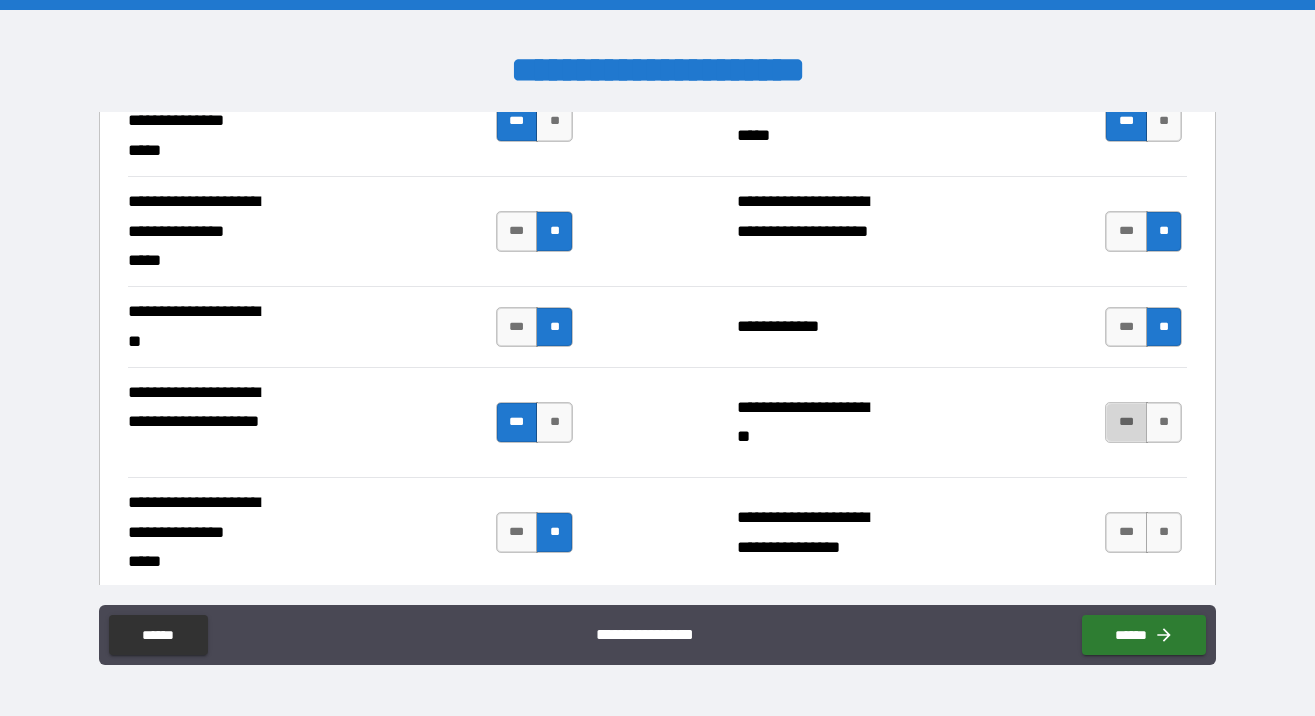 click on "***" at bounding box center [1126, 422] 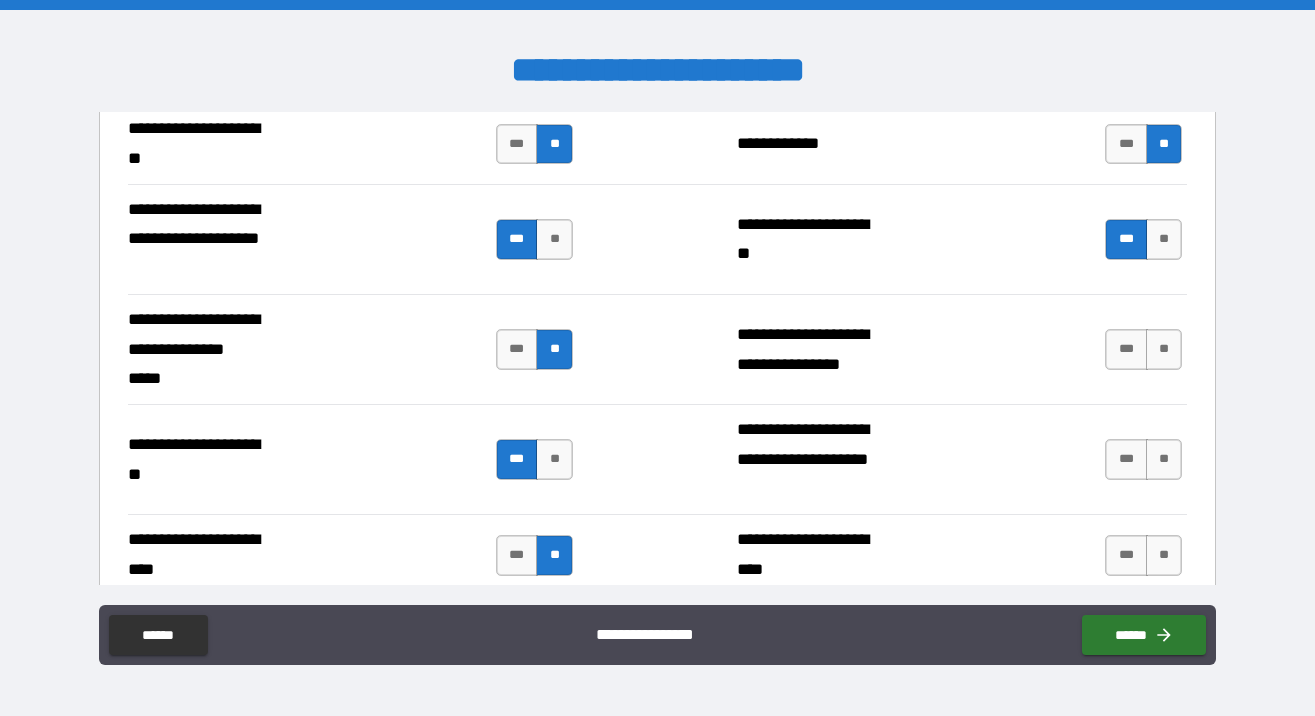 scroll, scrollTop: 647, scrollLeft: 0, axis: vertical 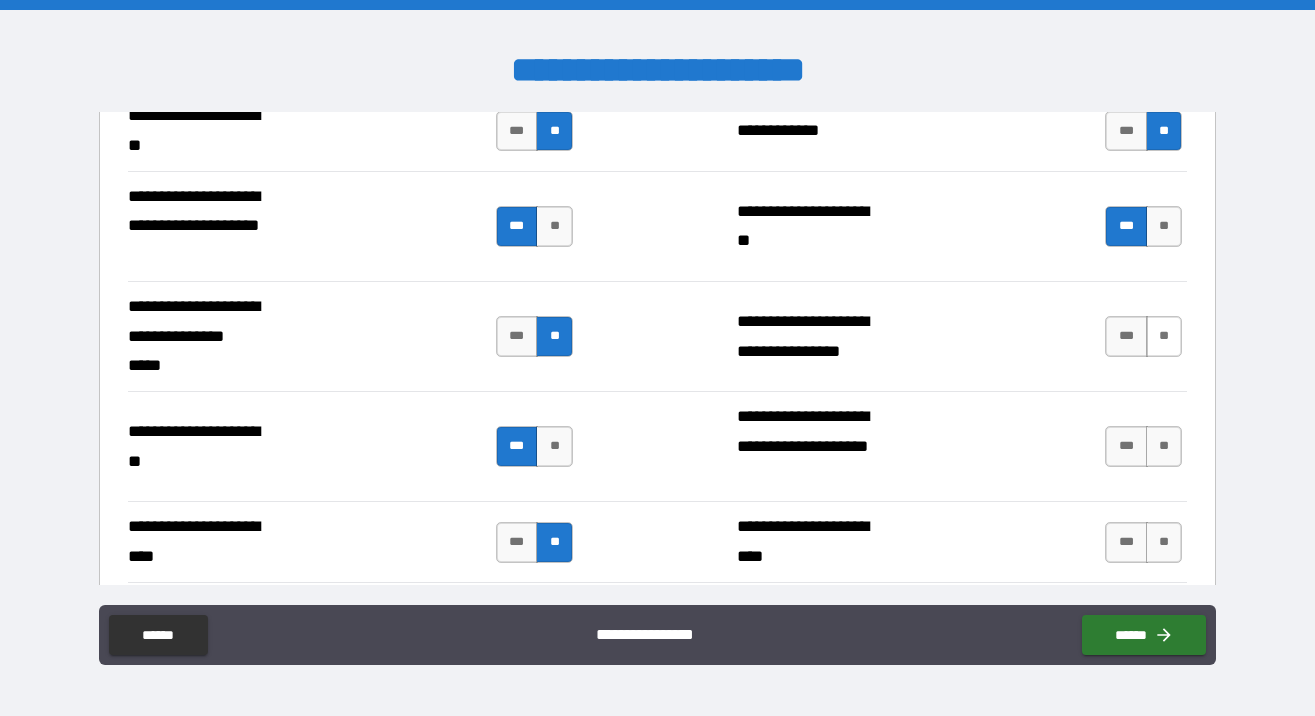 click on "**" at bounding box center (1164, 336) 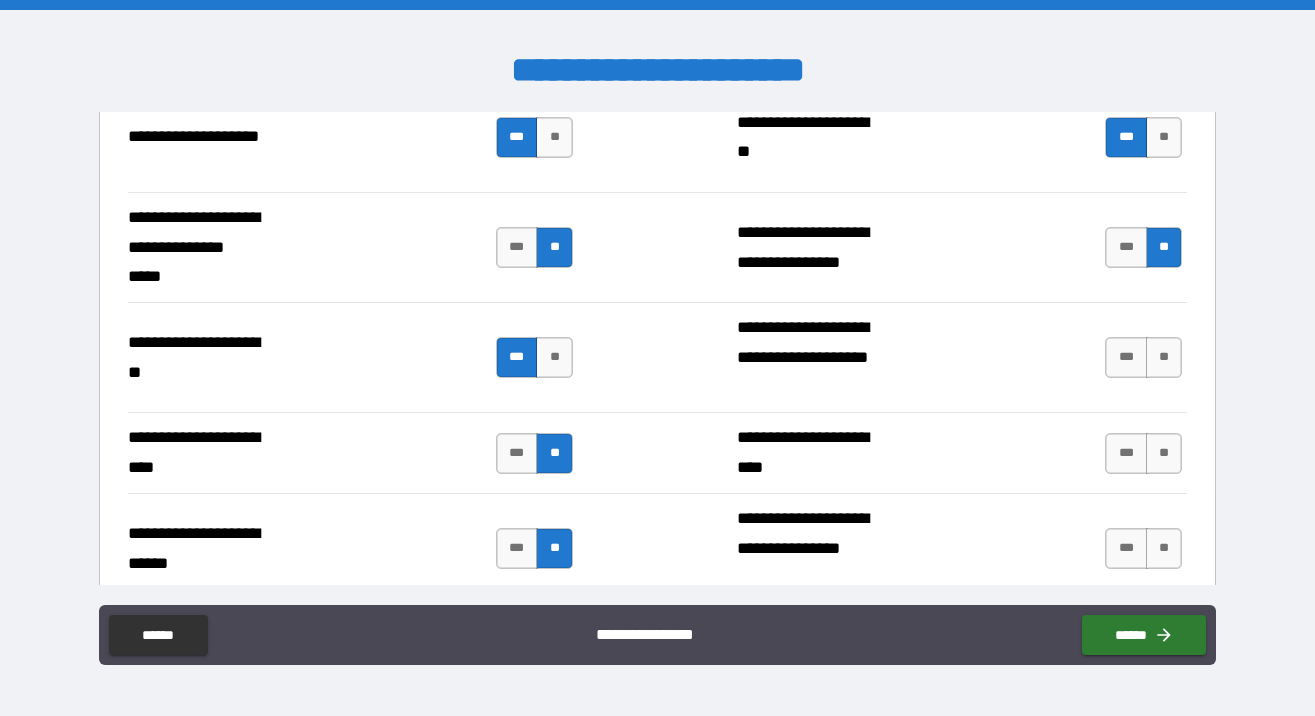 scroll, scrollTop: 743, scrollLeft: 0, axis: vertical 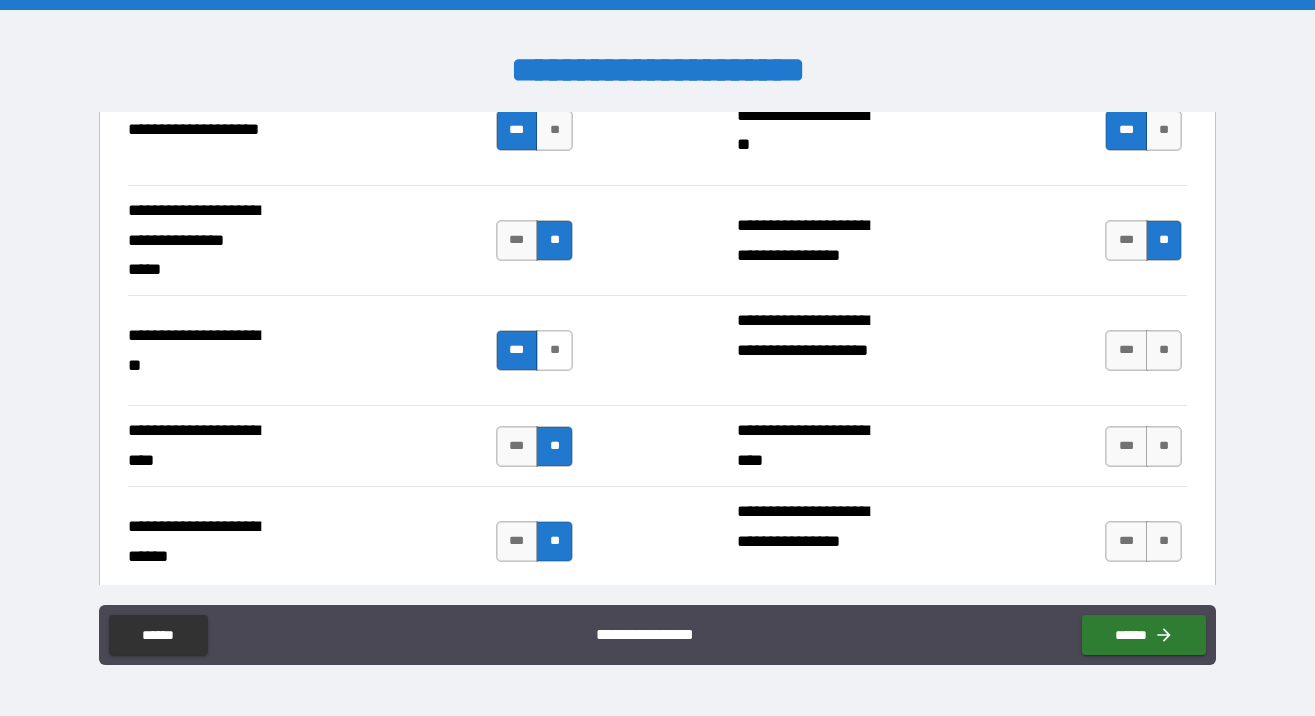 click on "**" at bounding box center (554, 350) 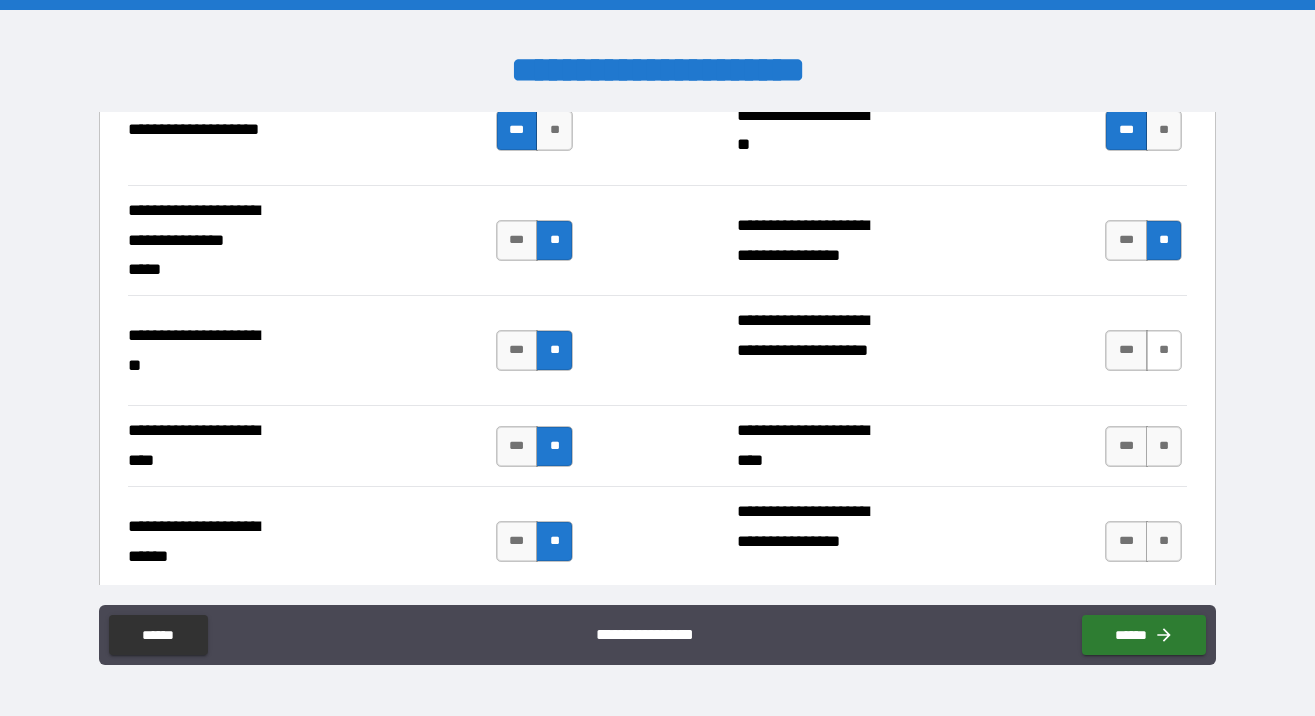 click on "**" at bounding box center [1164, 350] 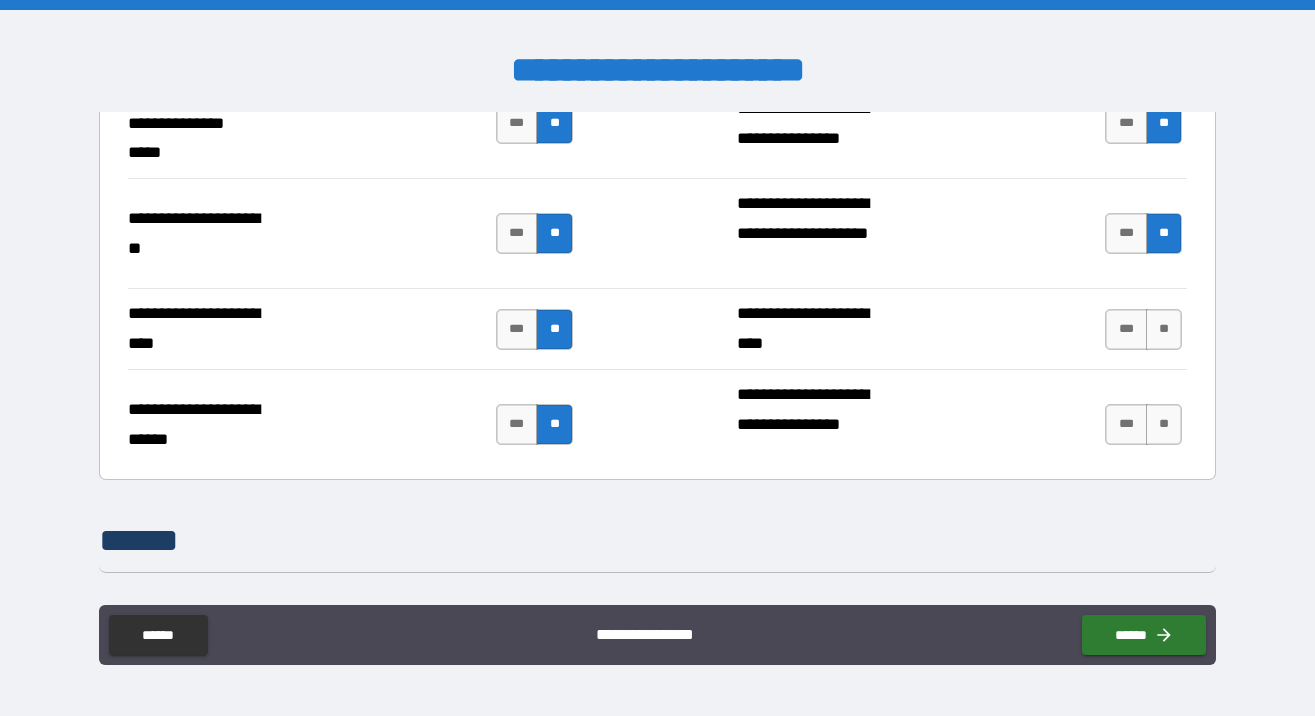 scroll, scrollTop: 884, scrollLeft: 0, axis: vertical 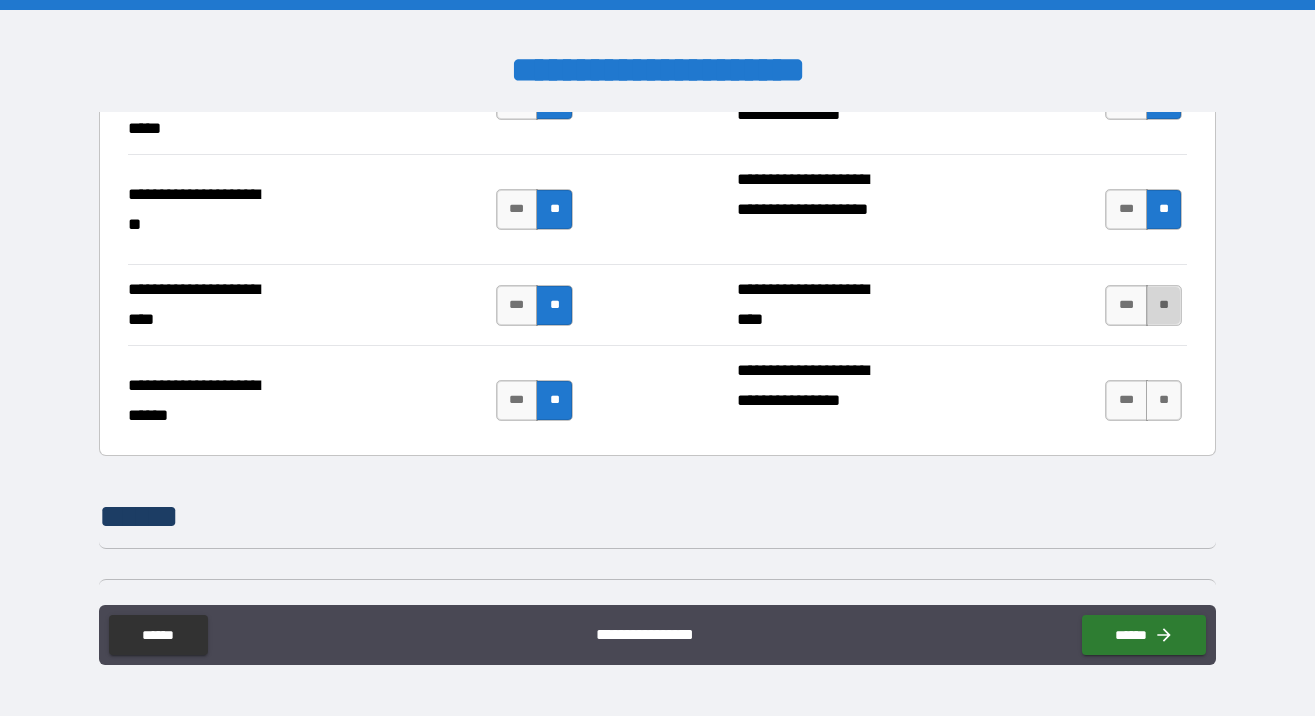 click on "**" at bounding box center (1164, 305) 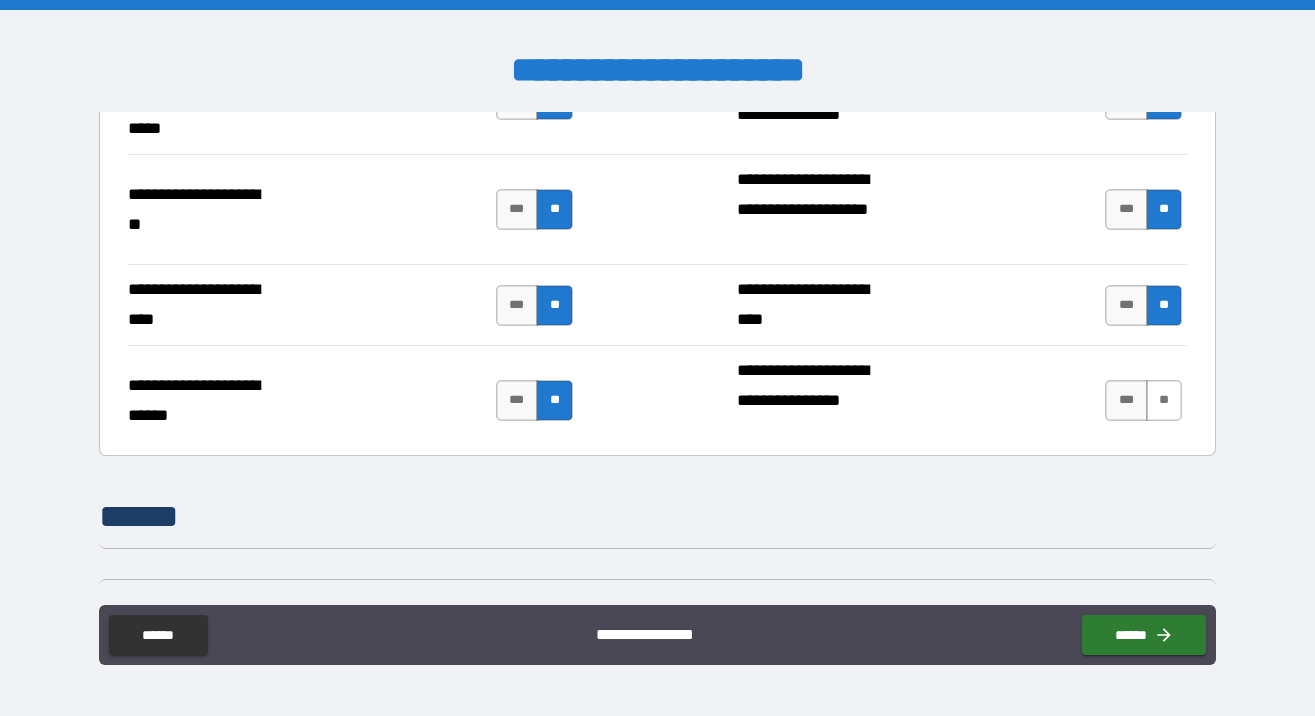 click on "**" at bounding box center (1164, 400) 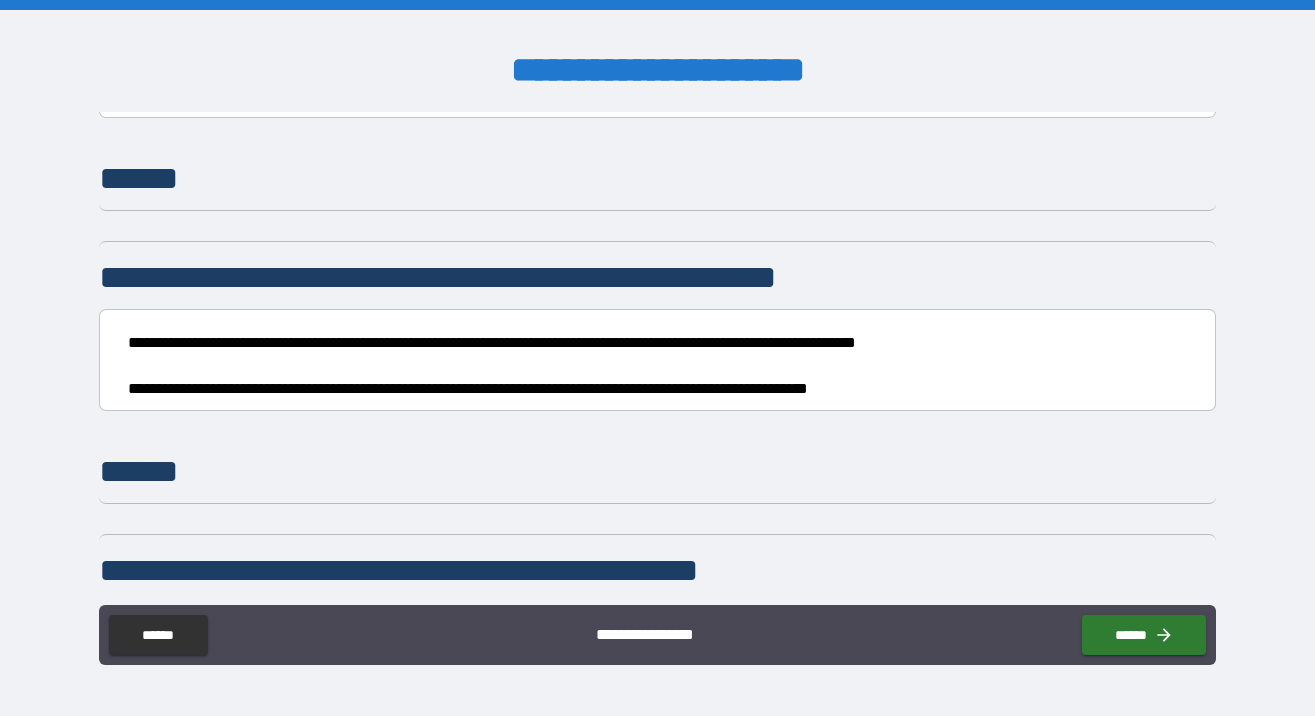 scroll, scrollTop: 1233, scrollLeft: 0, axis: vertical 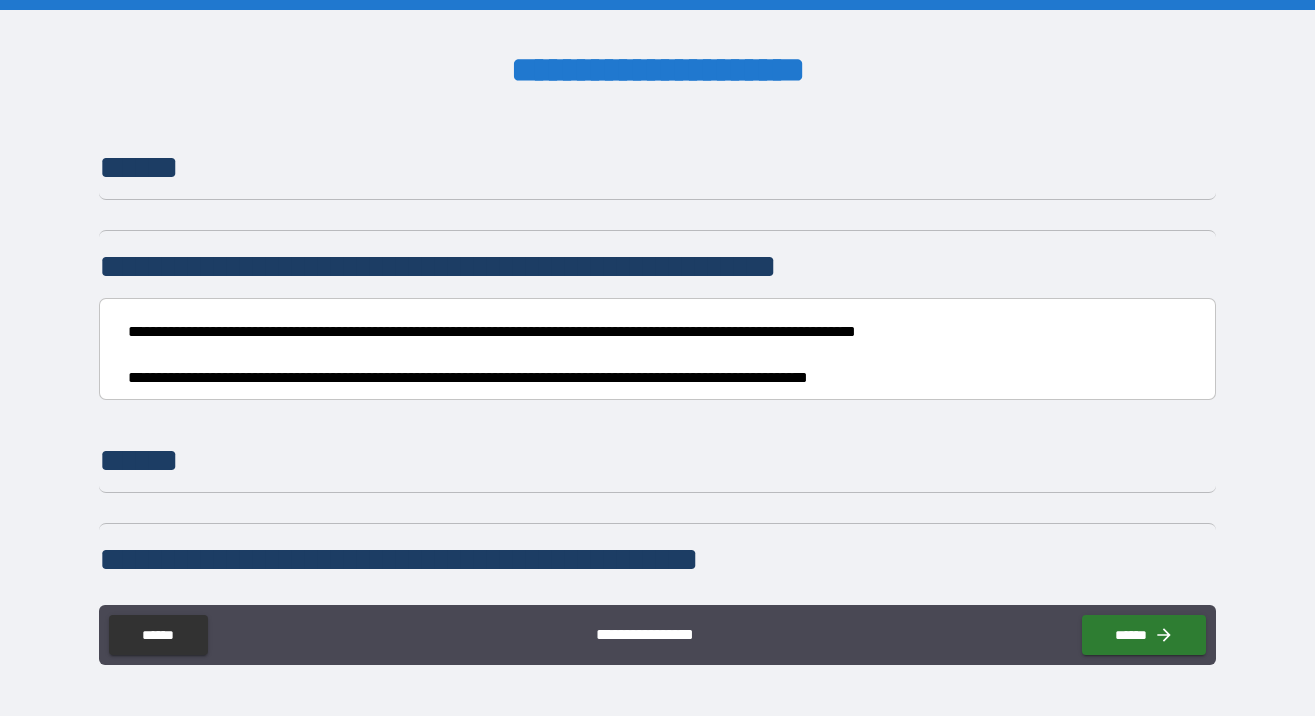 click on "**********" at bounding box center [652, 355] 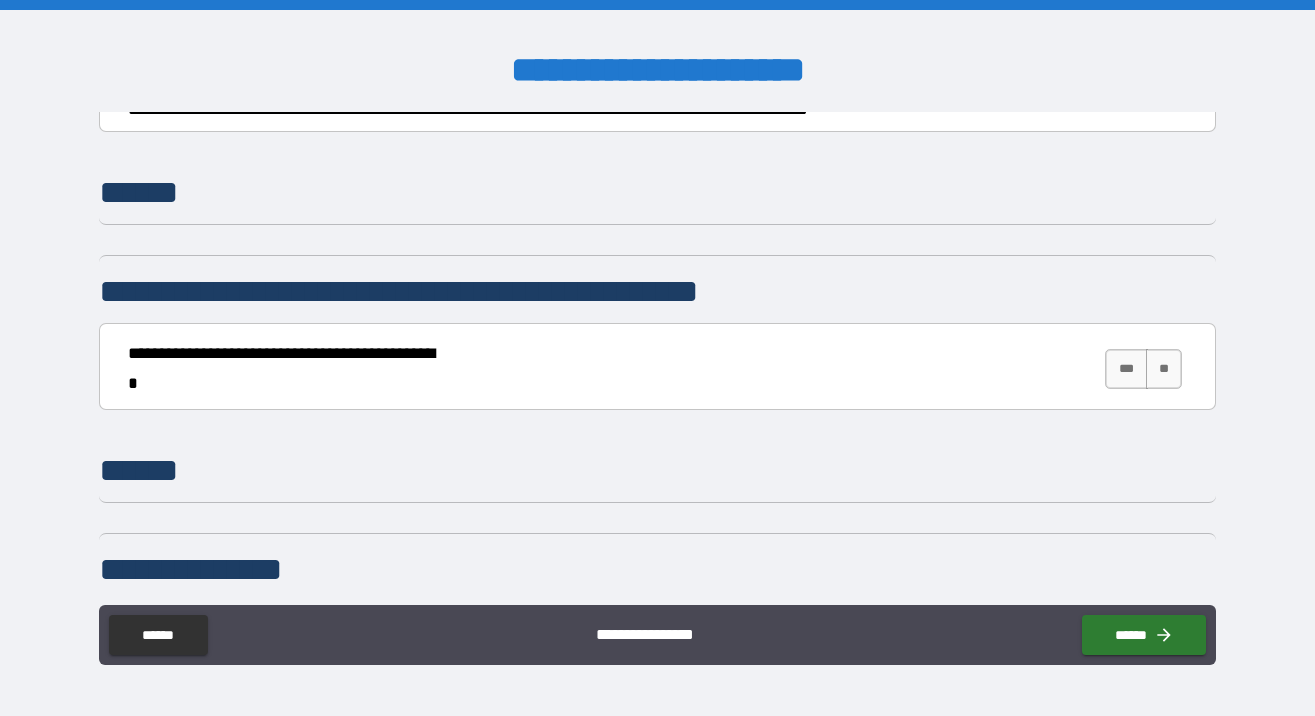 scroll, scrollTop: 1509, scrollLeft: 0, axis: vertical 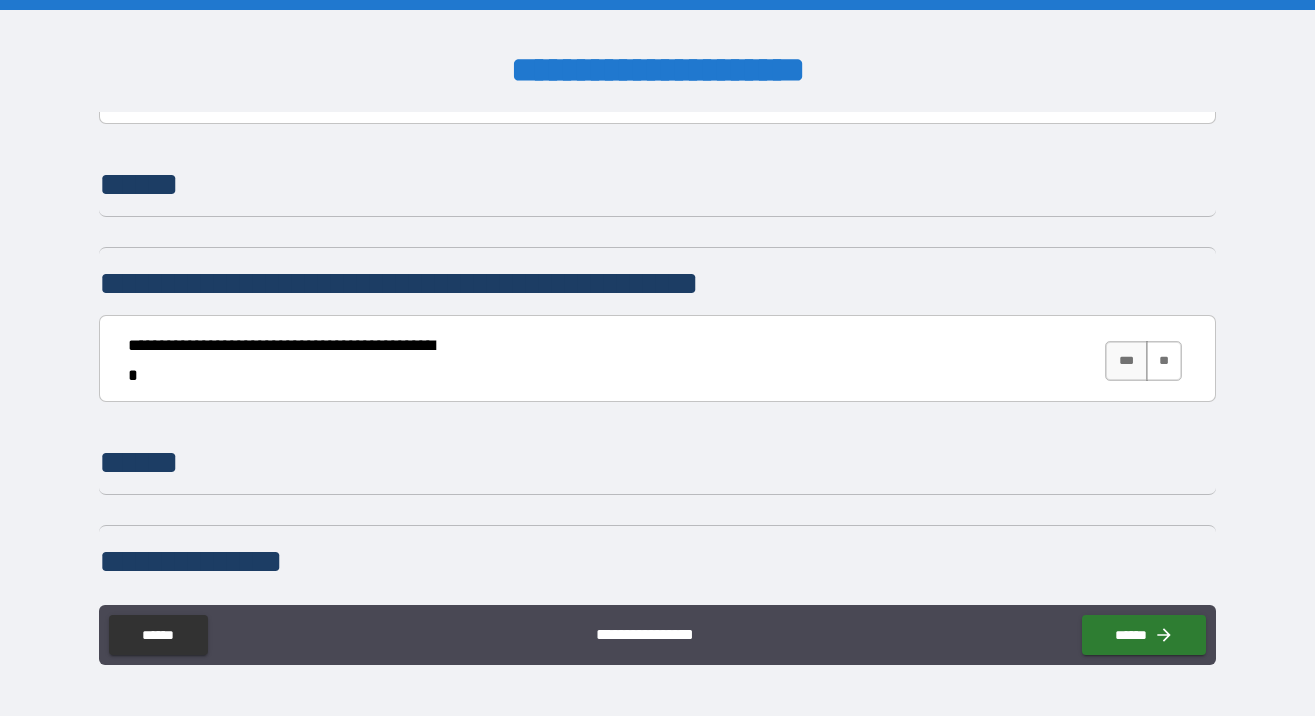 click on "**" at bounding box center (1164, 361) 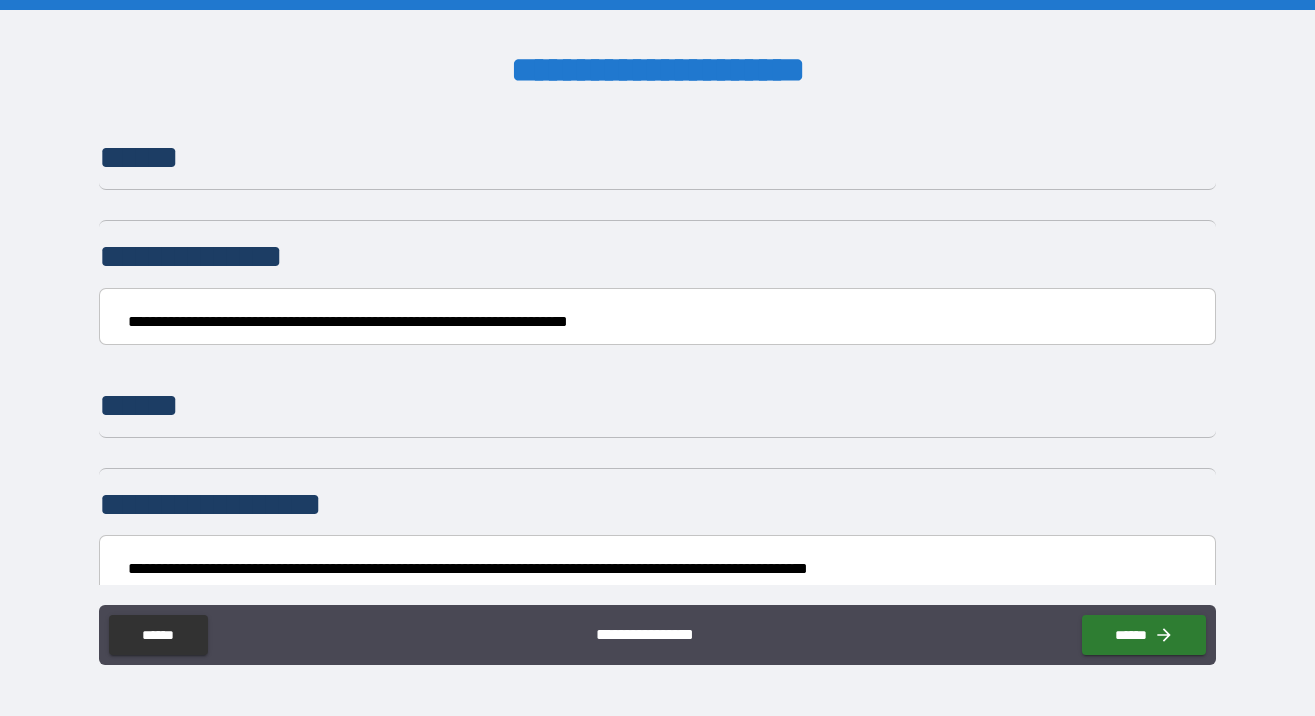 scroll, scrollTop: 1816, scrollLeft: 0, axis: vertical 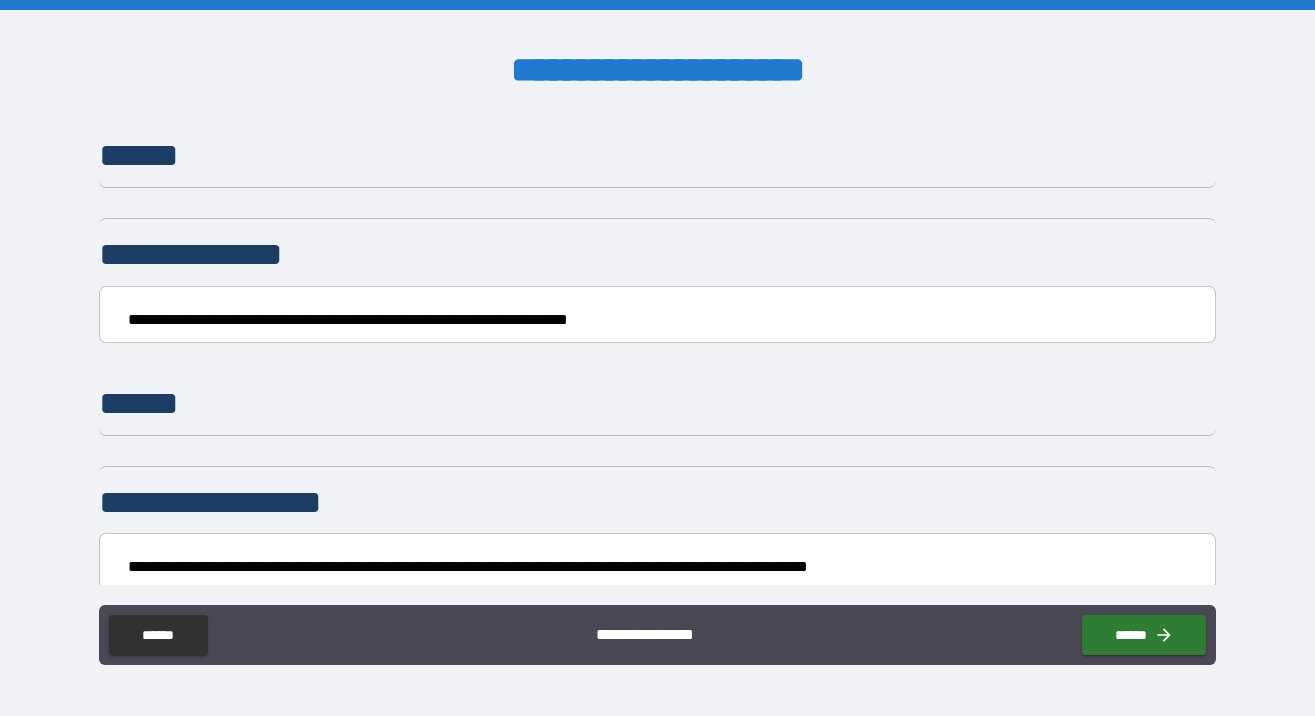 click on "**********" at bounding box center (652, 320) 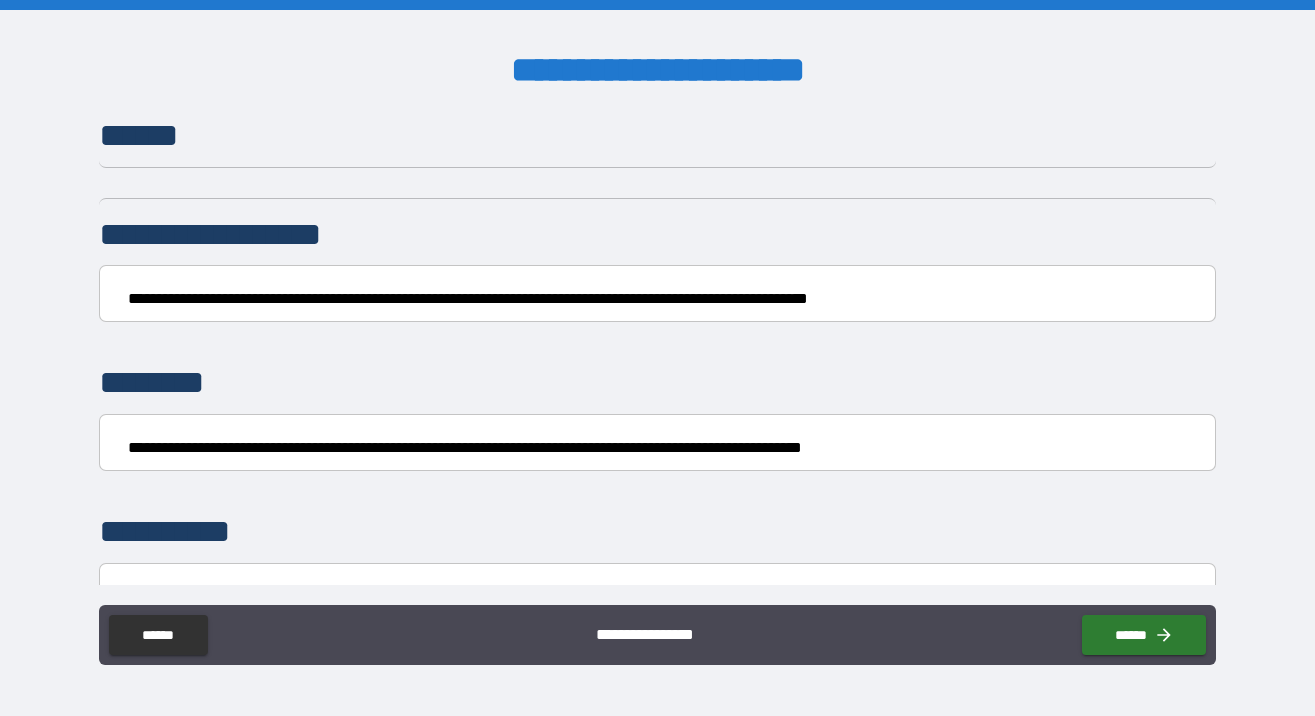 scroll, scrollTop: 2088, scrollLeft: 0, axis: vertical 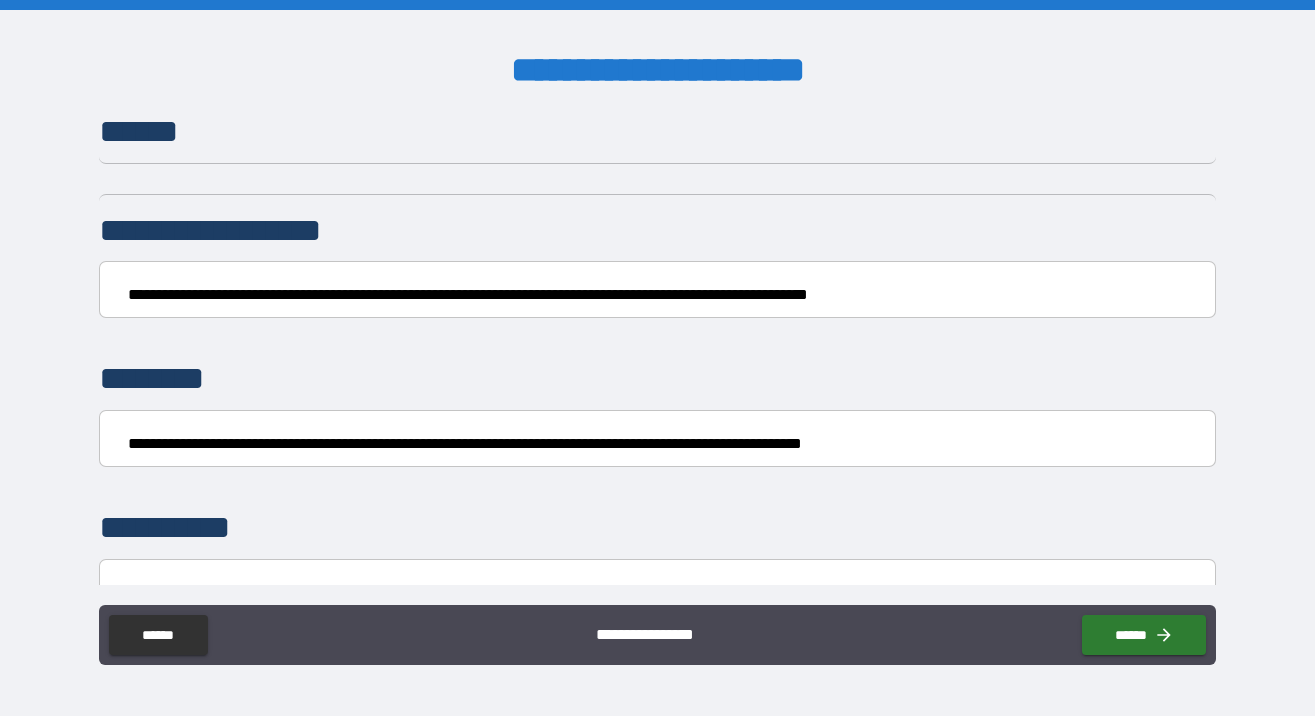 click on "**********" at bounding box center [652, 295] 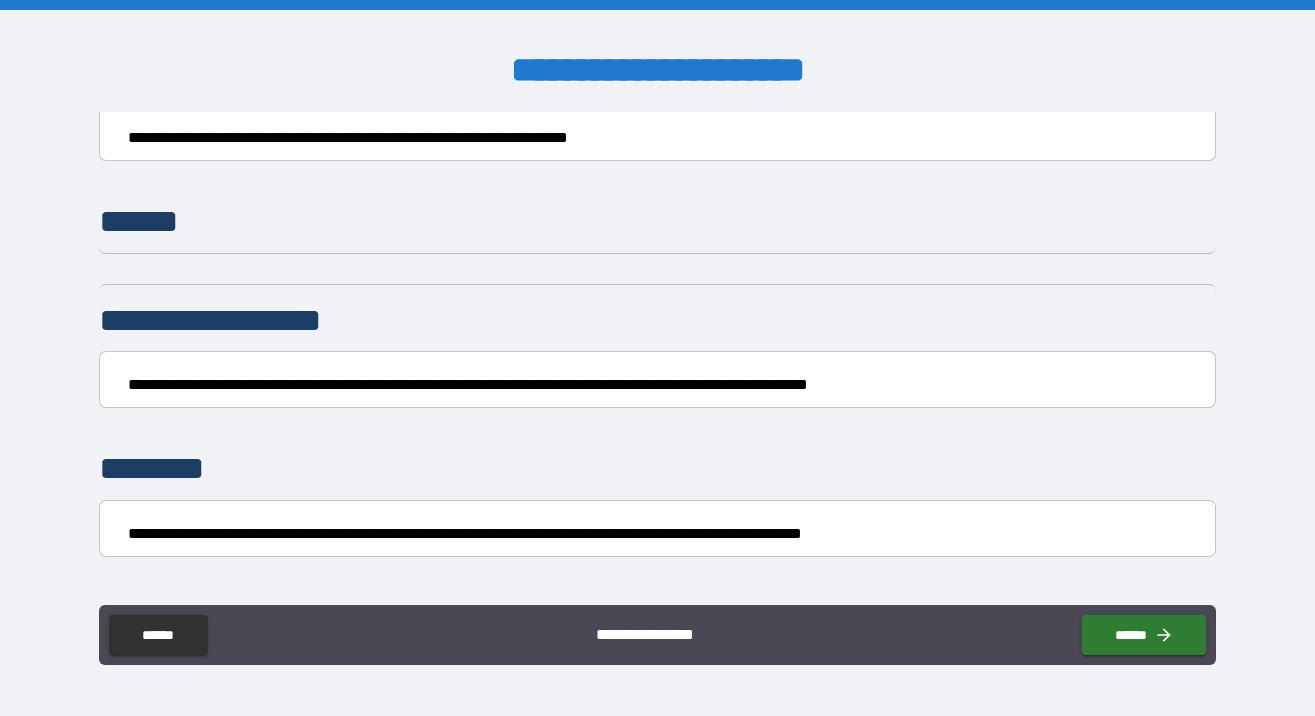 scroll, scrollTop: 2004, scrollLeft: 0, axis: vertical 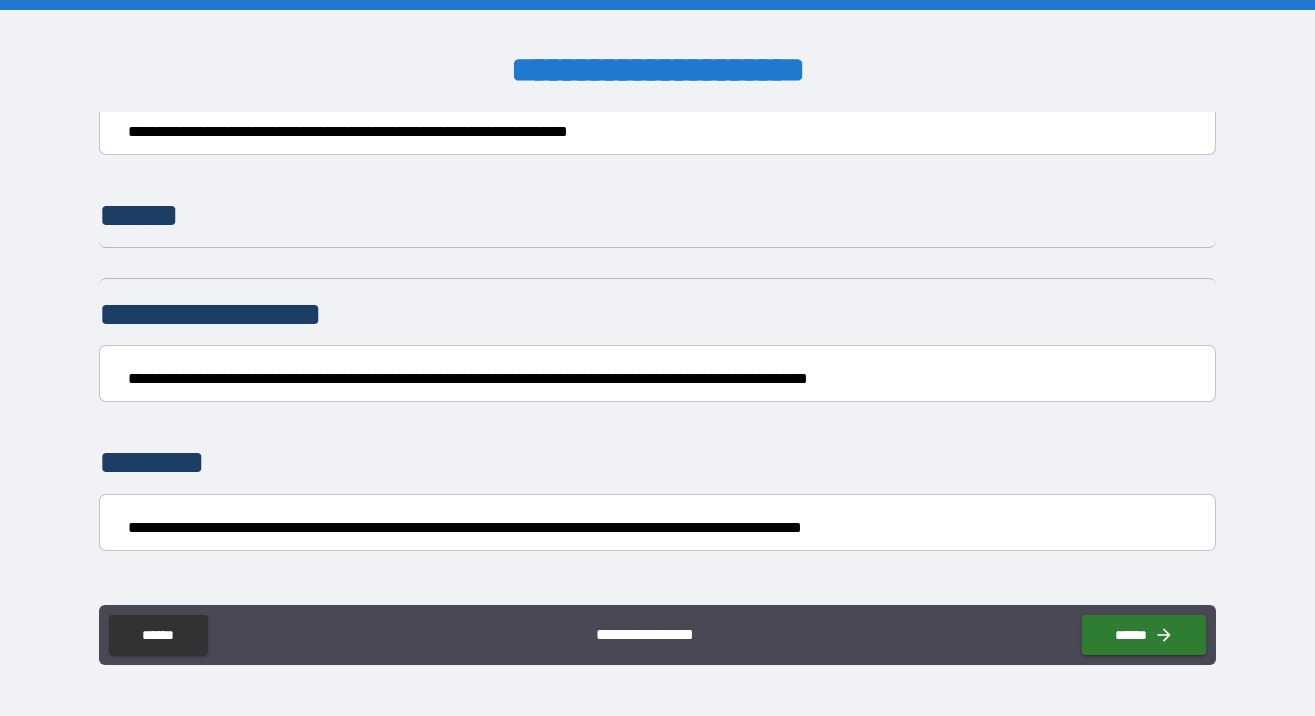 click on "**********" at bounding box center (658, 373) 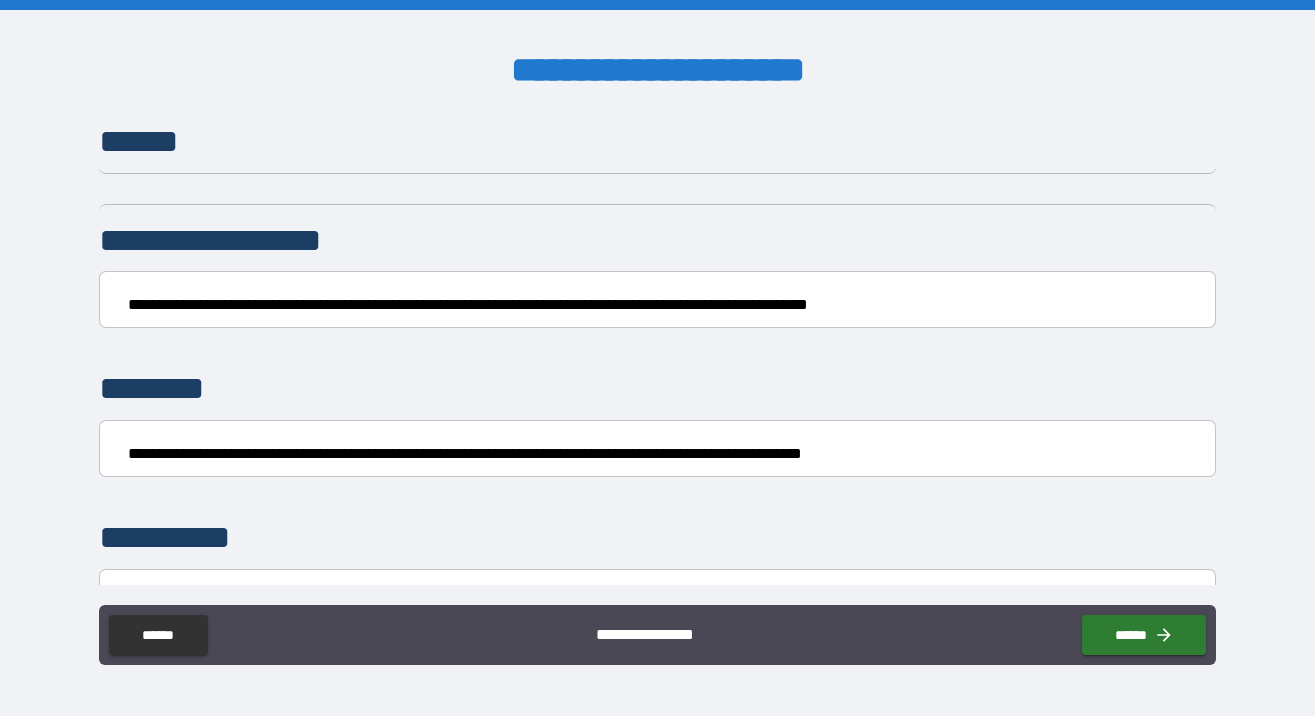 scroll, scrollTop: 2082, scrollLeft: 0, axis: vertical 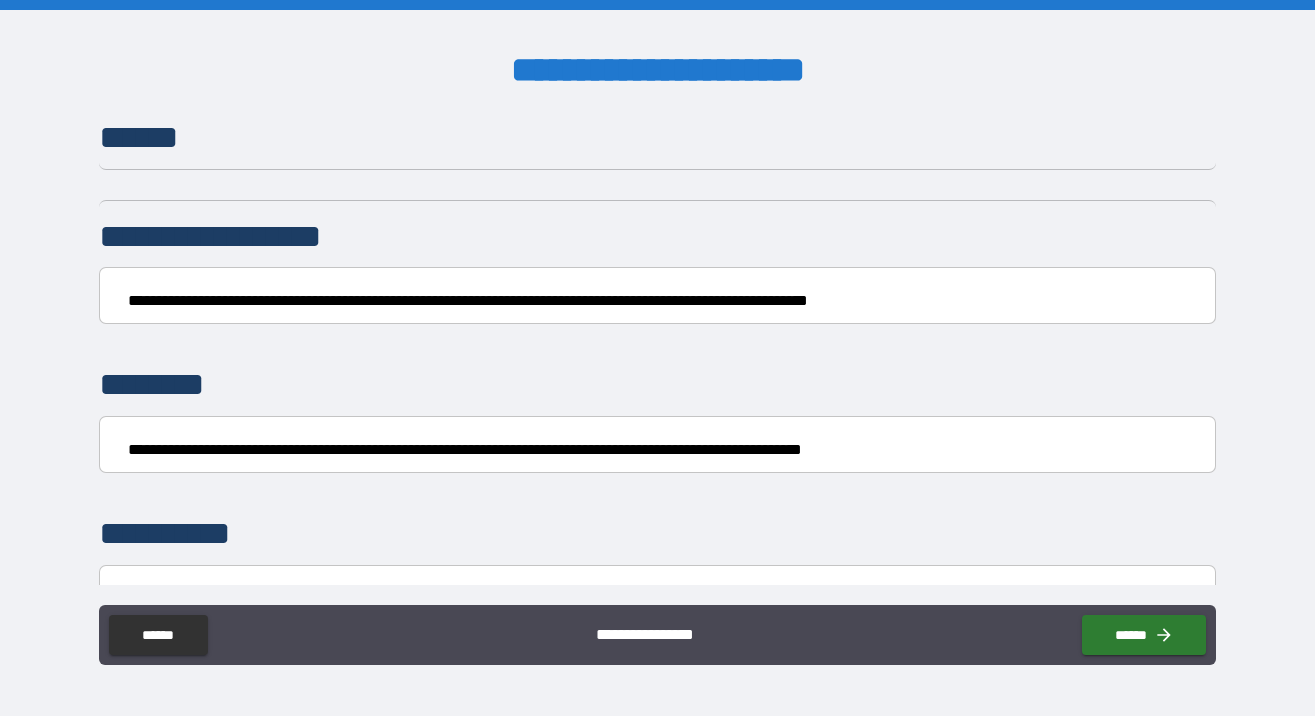 click on "**********" at bounding box center [658, 447] 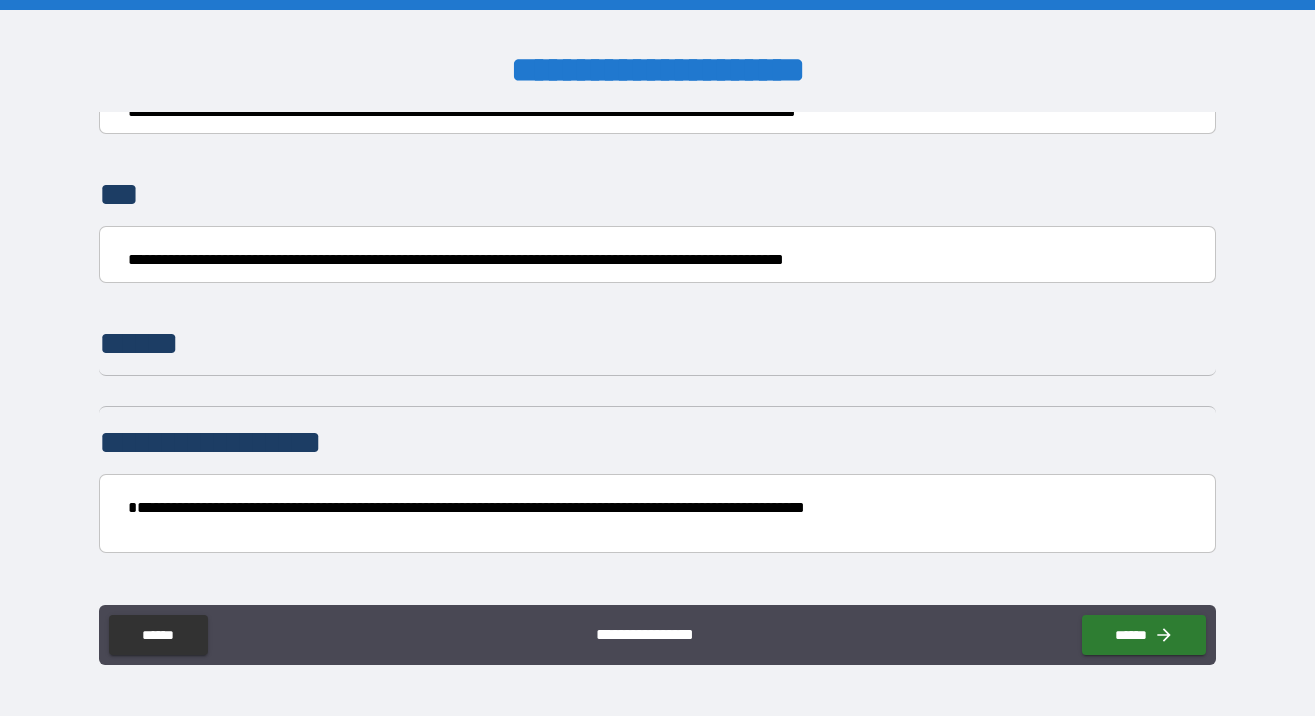 scroll, scrollTop: 2743, scrollLeft: 0, axis: vertical 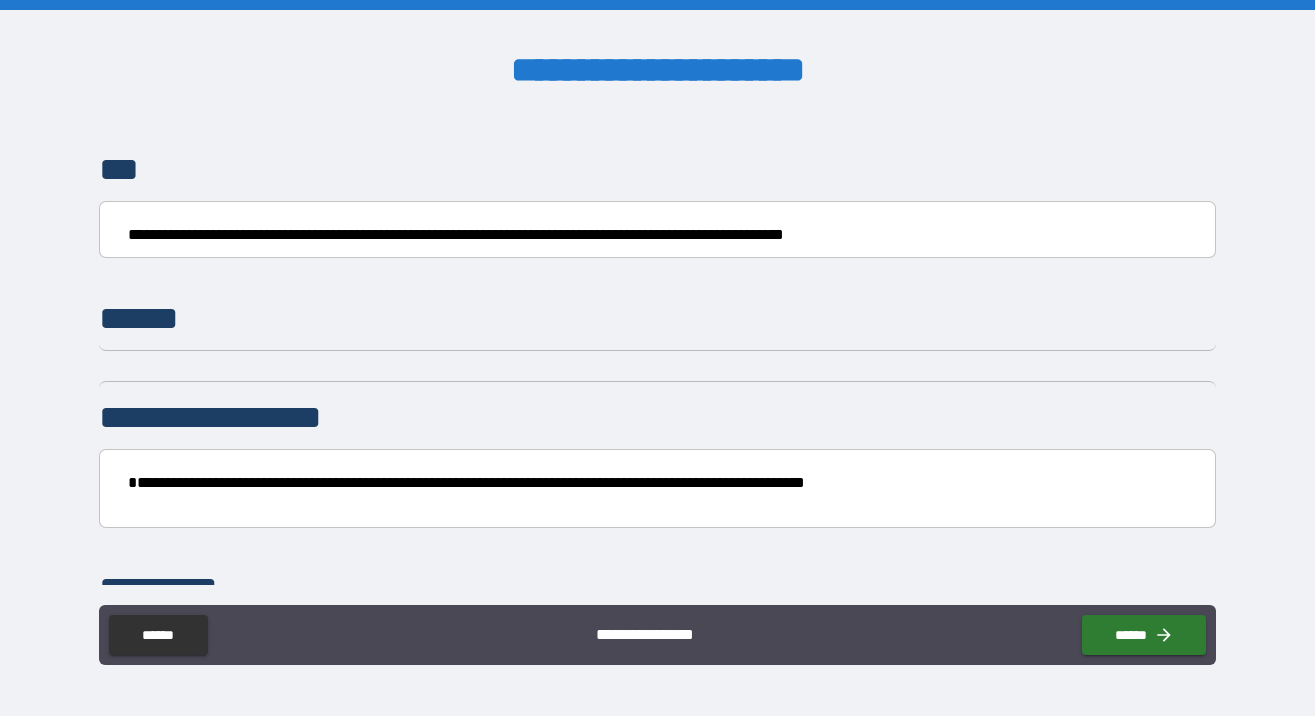 click on "**********" at bounding box center (658, 232) 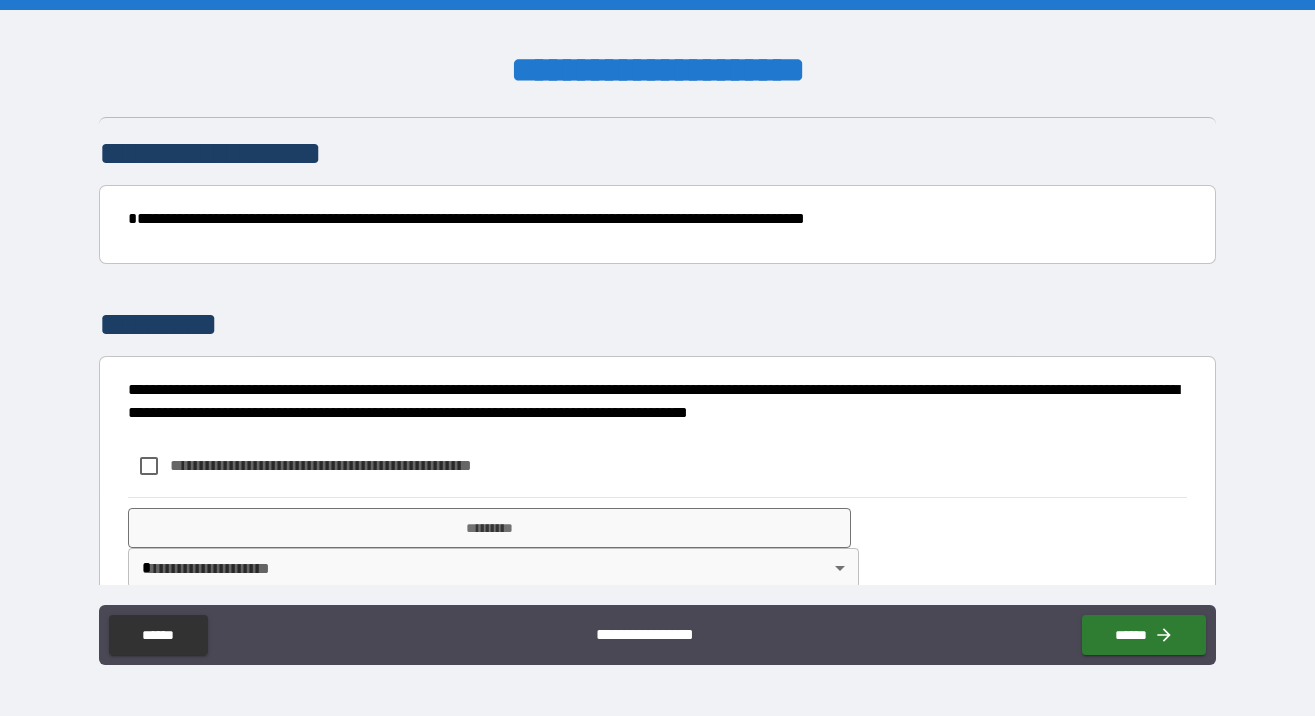 scroll, scrollTop: 3041, scrollLeft: 0, axis: vertical 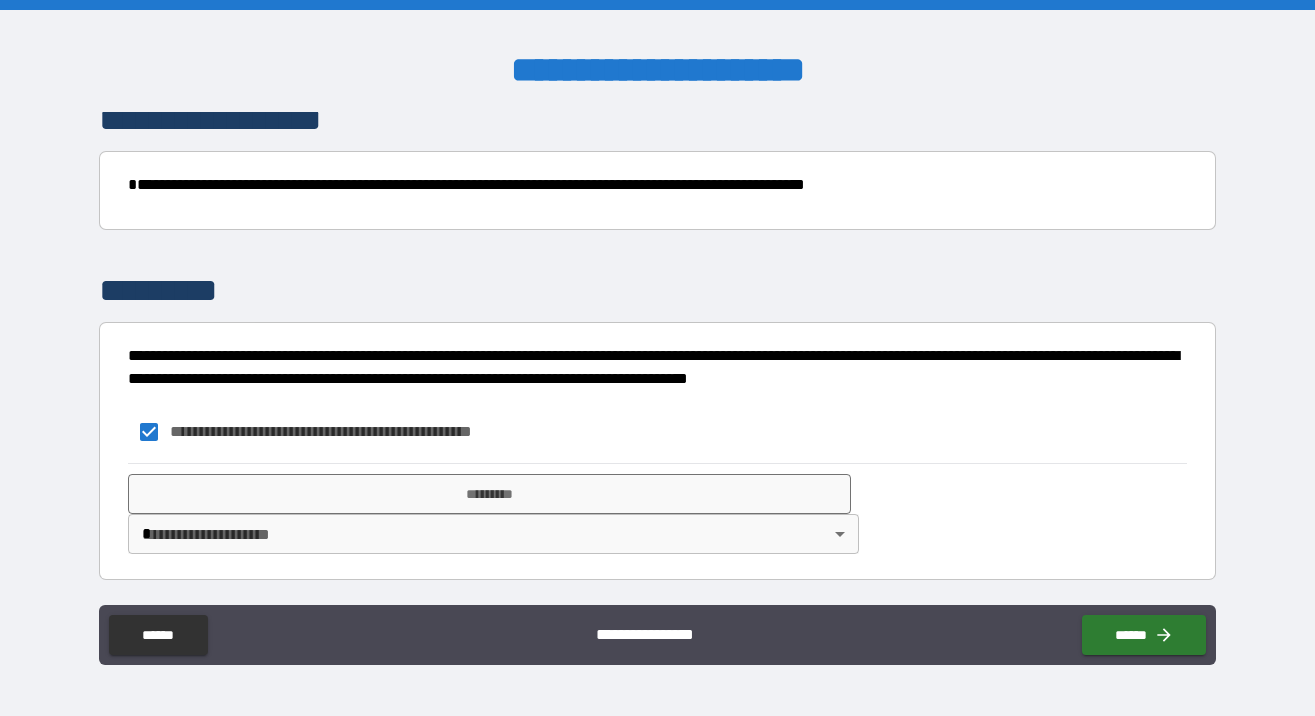 click on "**********" at bounding box center [652, 196] 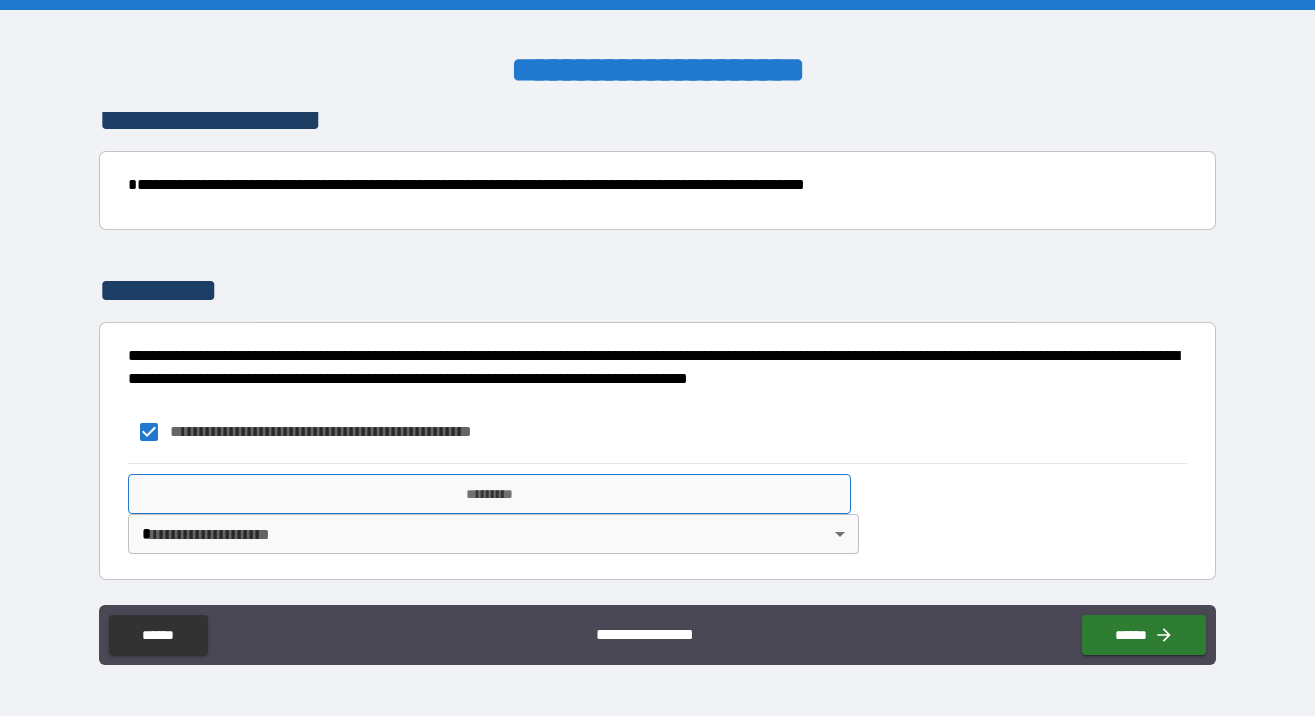click on "*********" at bounding box center (489, 494) 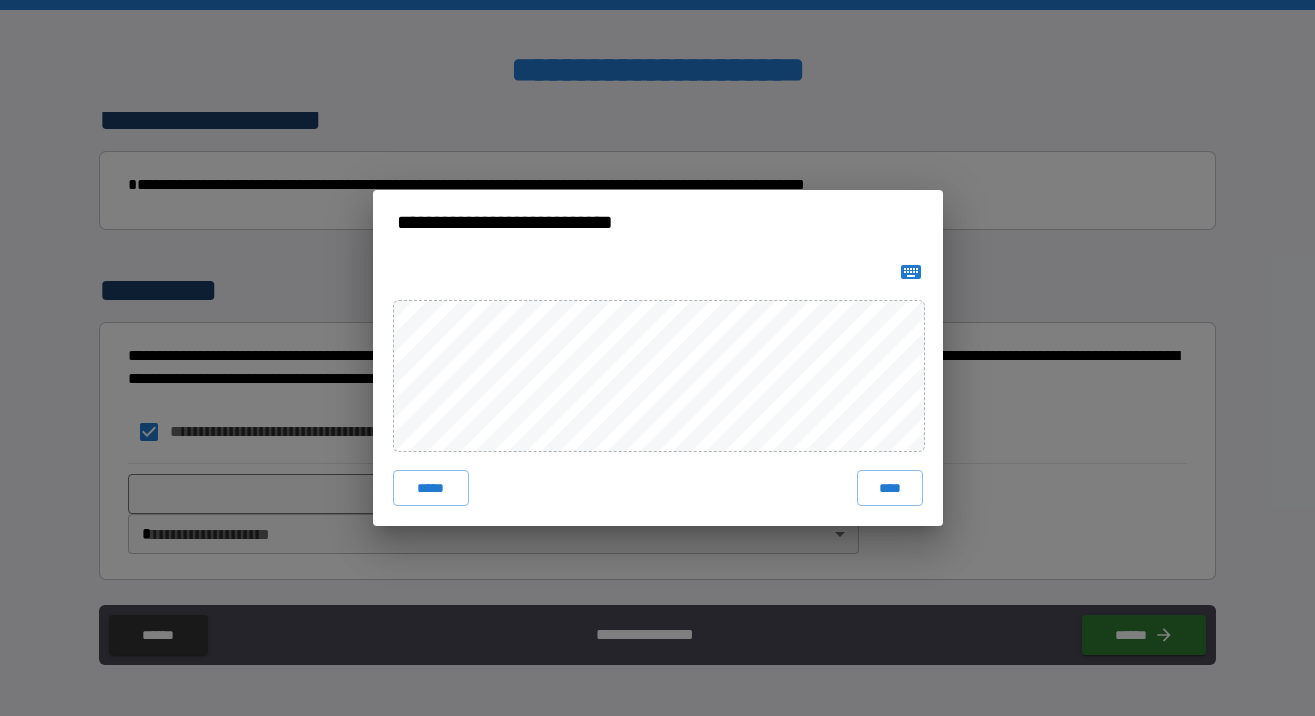 click 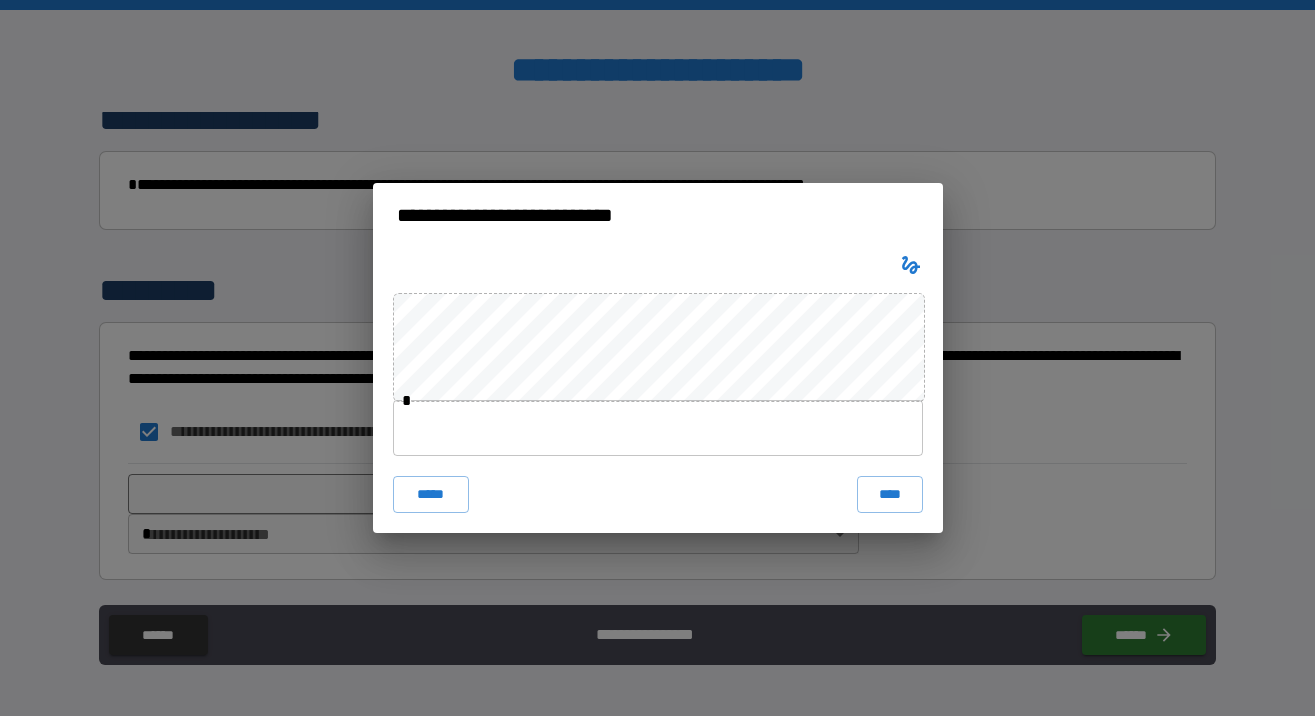click at bounding box center (658, 428) 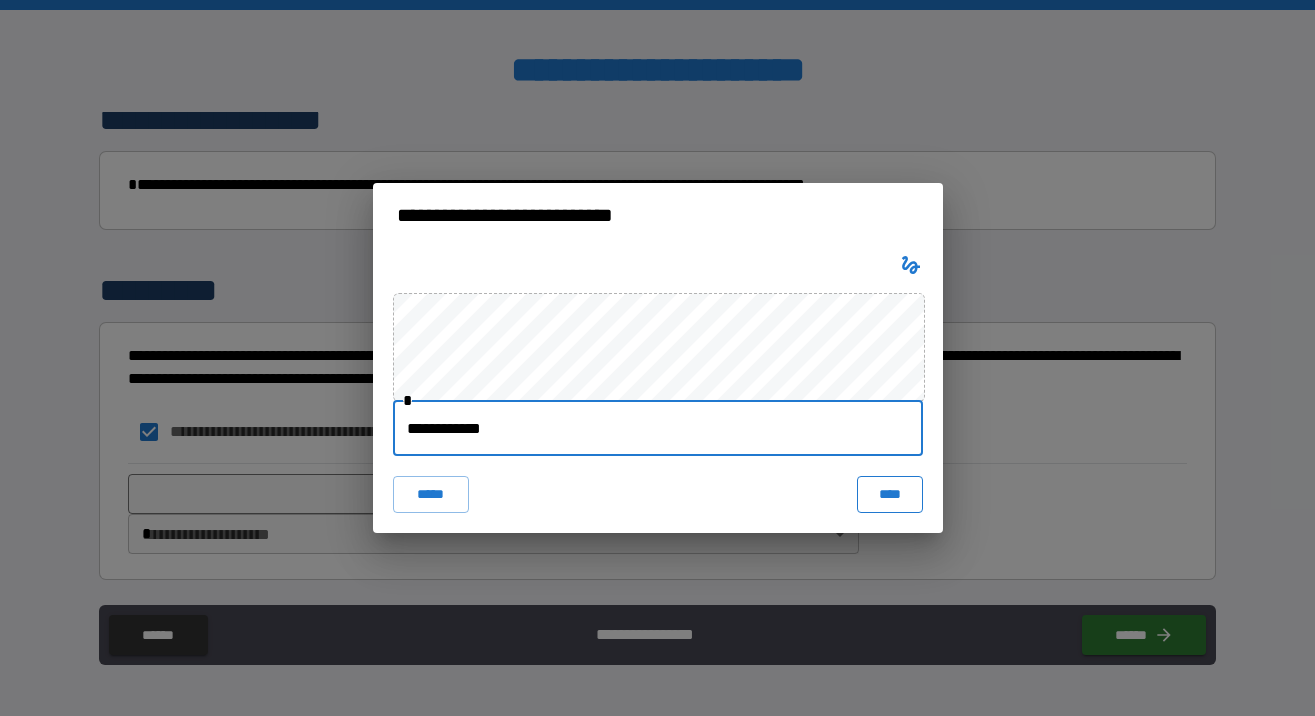 type on "**********" 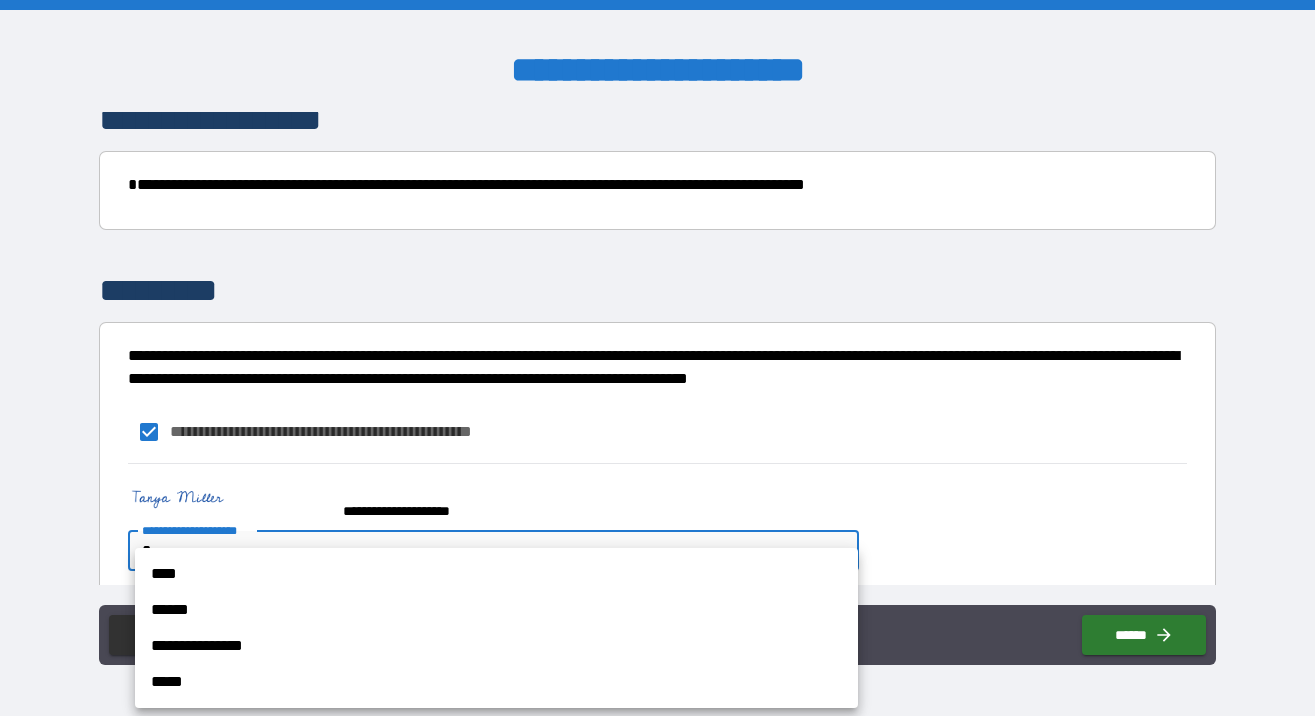 click on "**********" at bounding box center [657, 358] 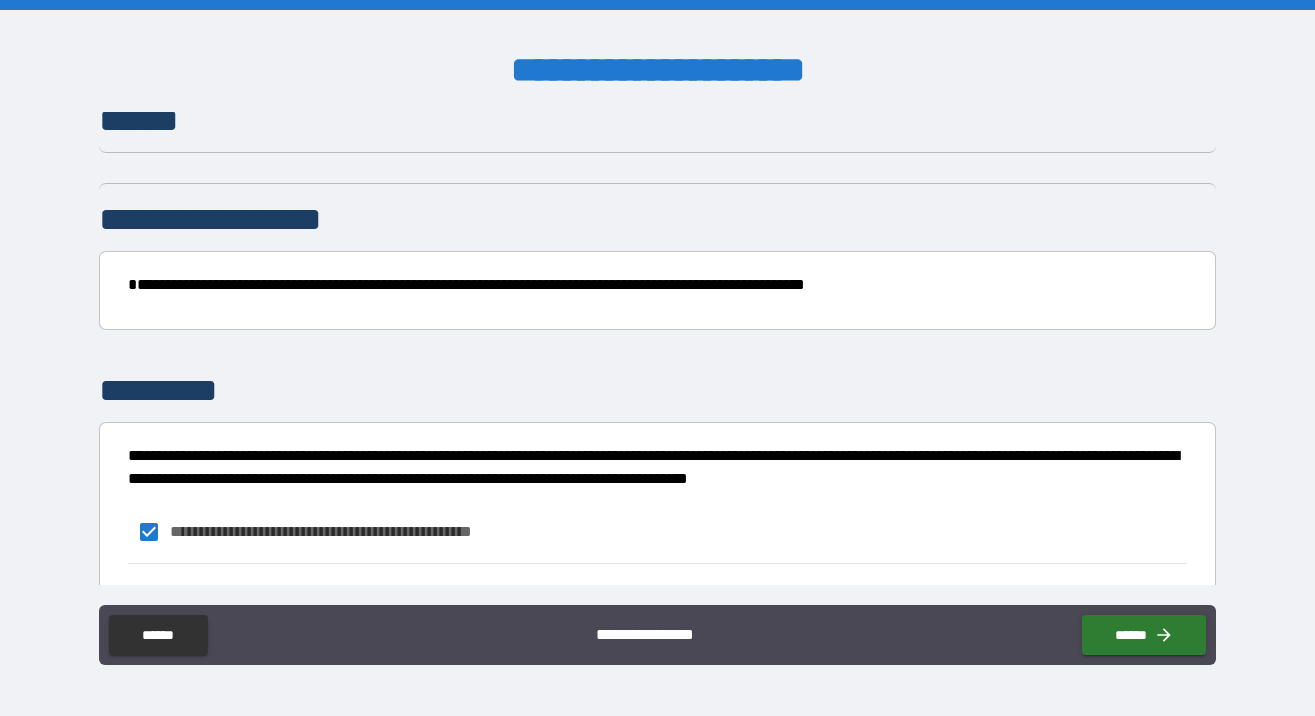 scroll, scrollTop: 2940, scrollLeft: 0, axis: vertical 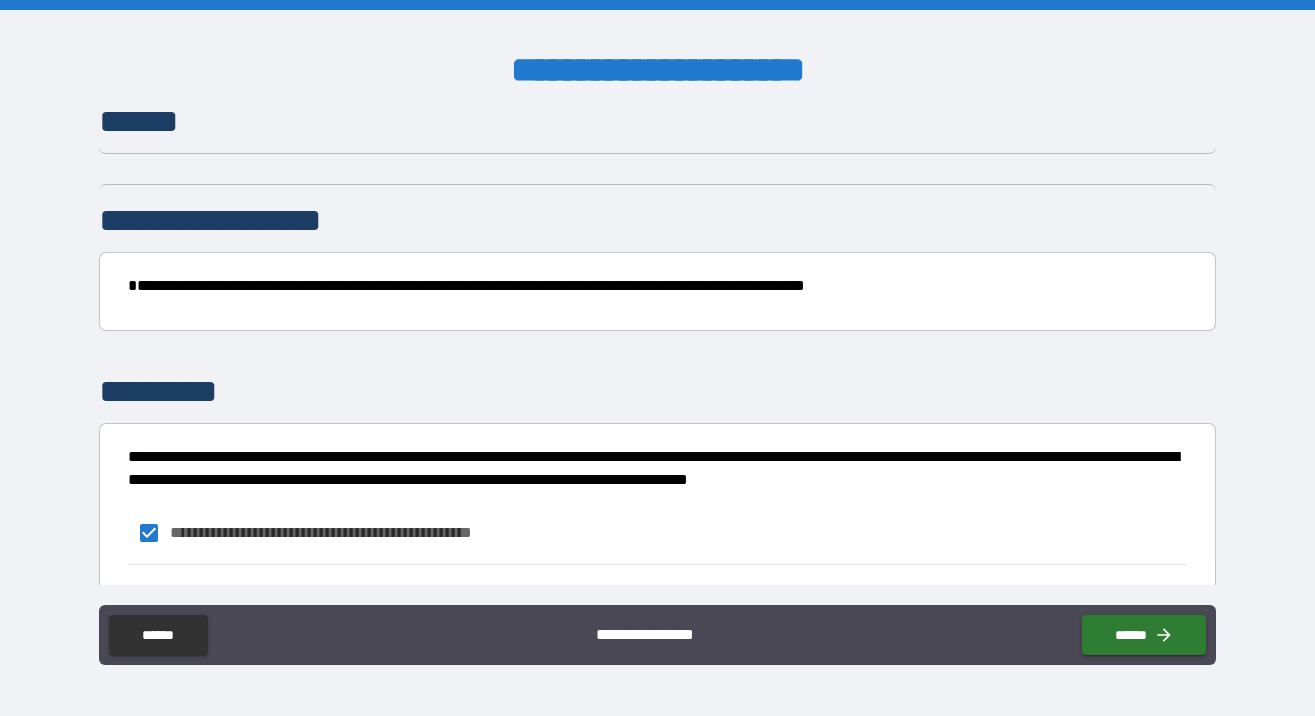 click on "**********" at bounding box center [652, 297] 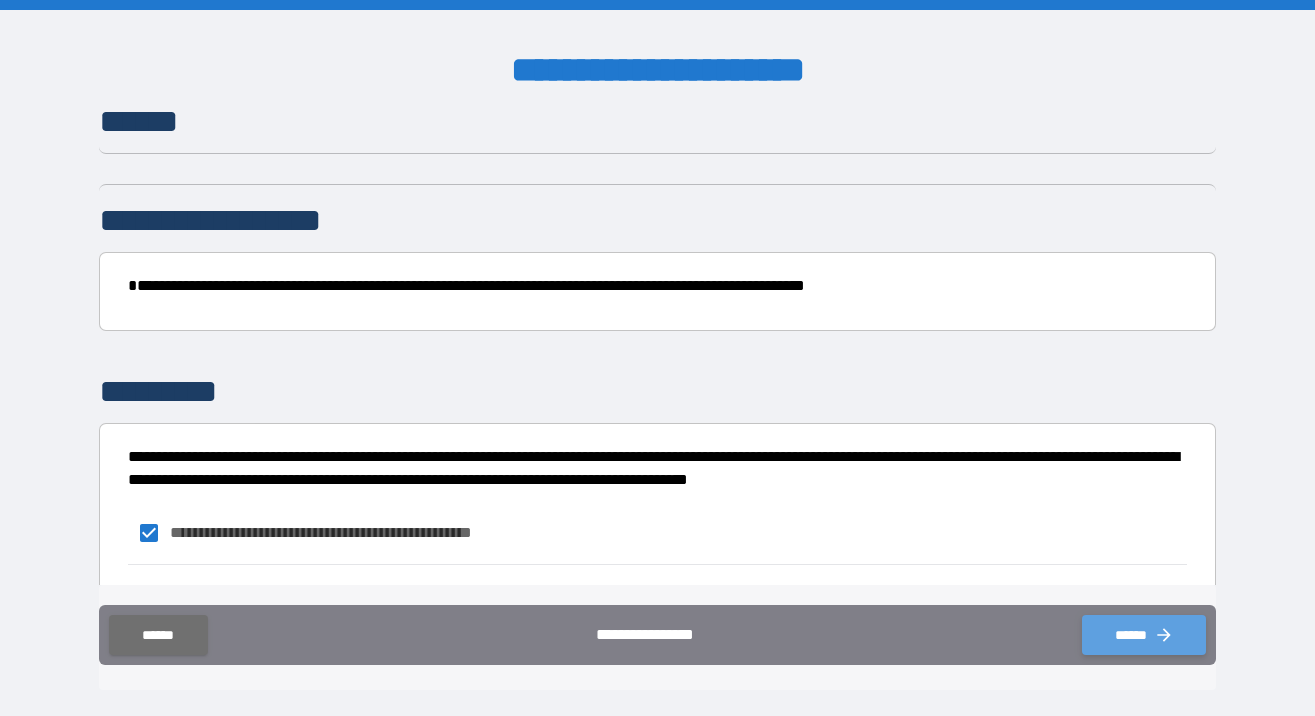 click on "******" at bounding box center [1144, 635] 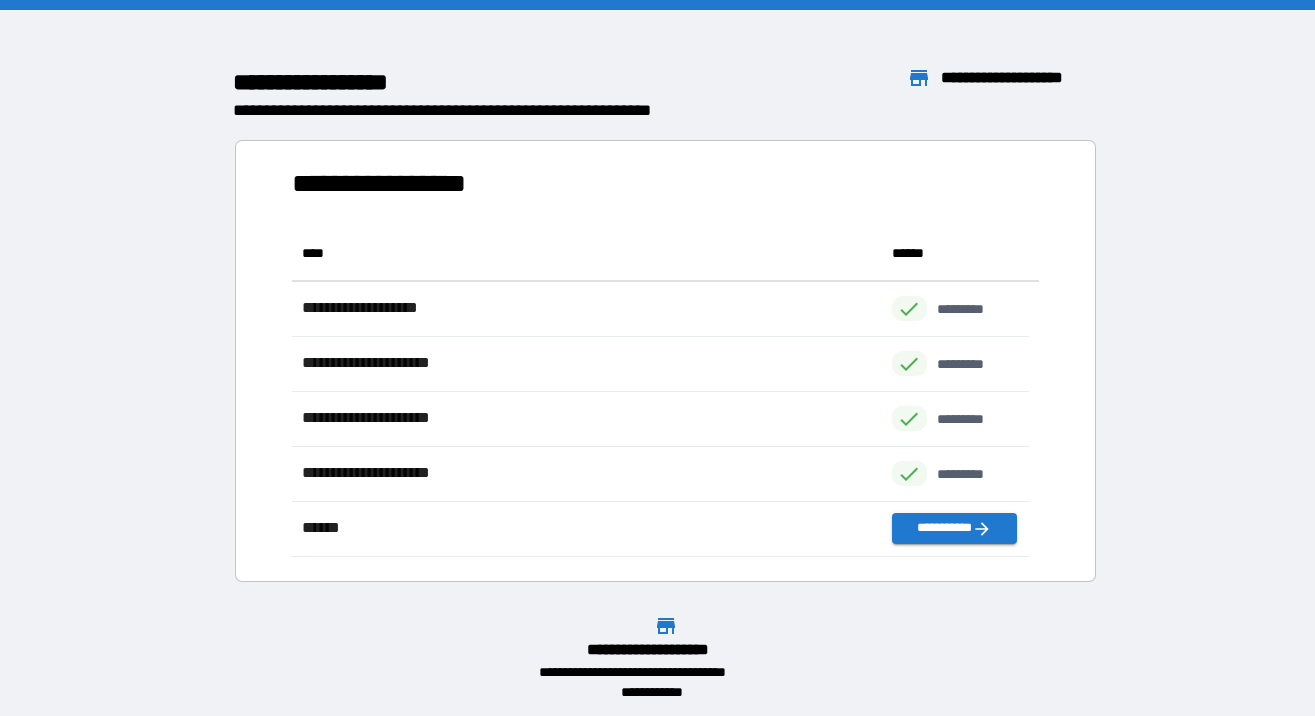 scroll, scrollTop: 16, scrollLeft: 16, axis: both 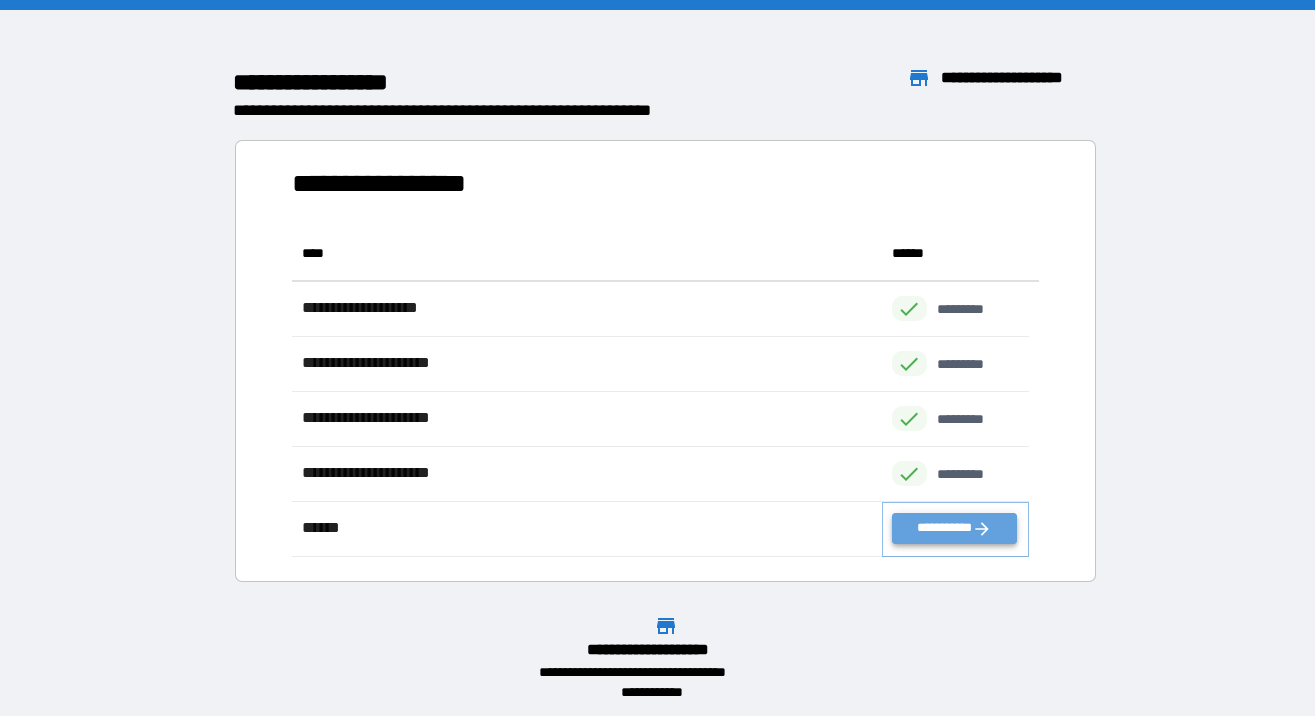 click on "**********" at bounding box center (954, 528) 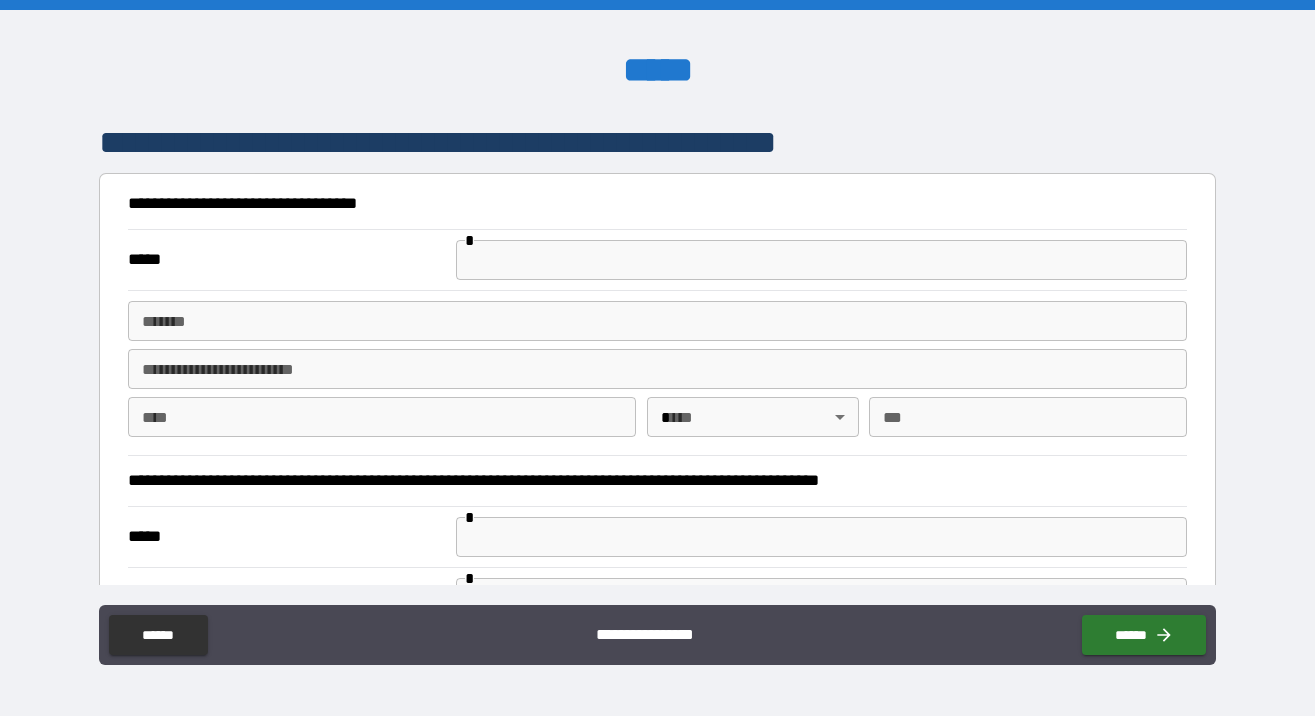 click at bounding box center [821, 260] 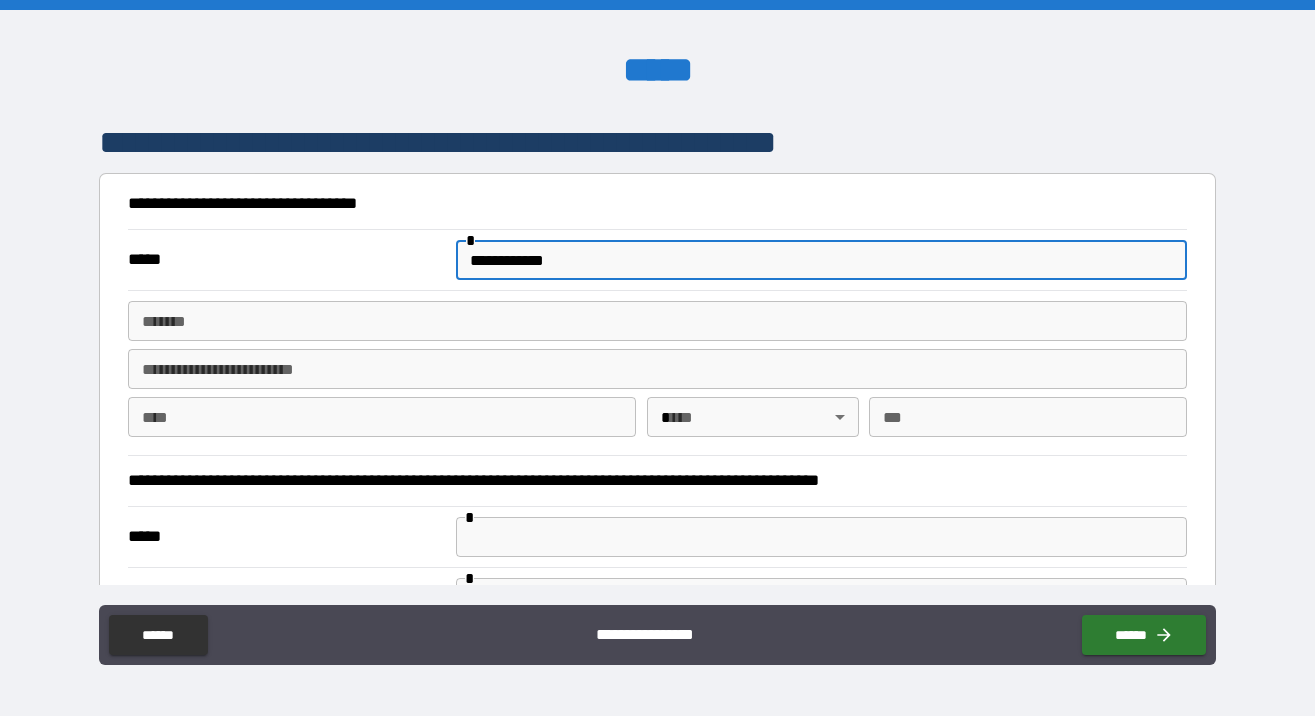 type on "**********" 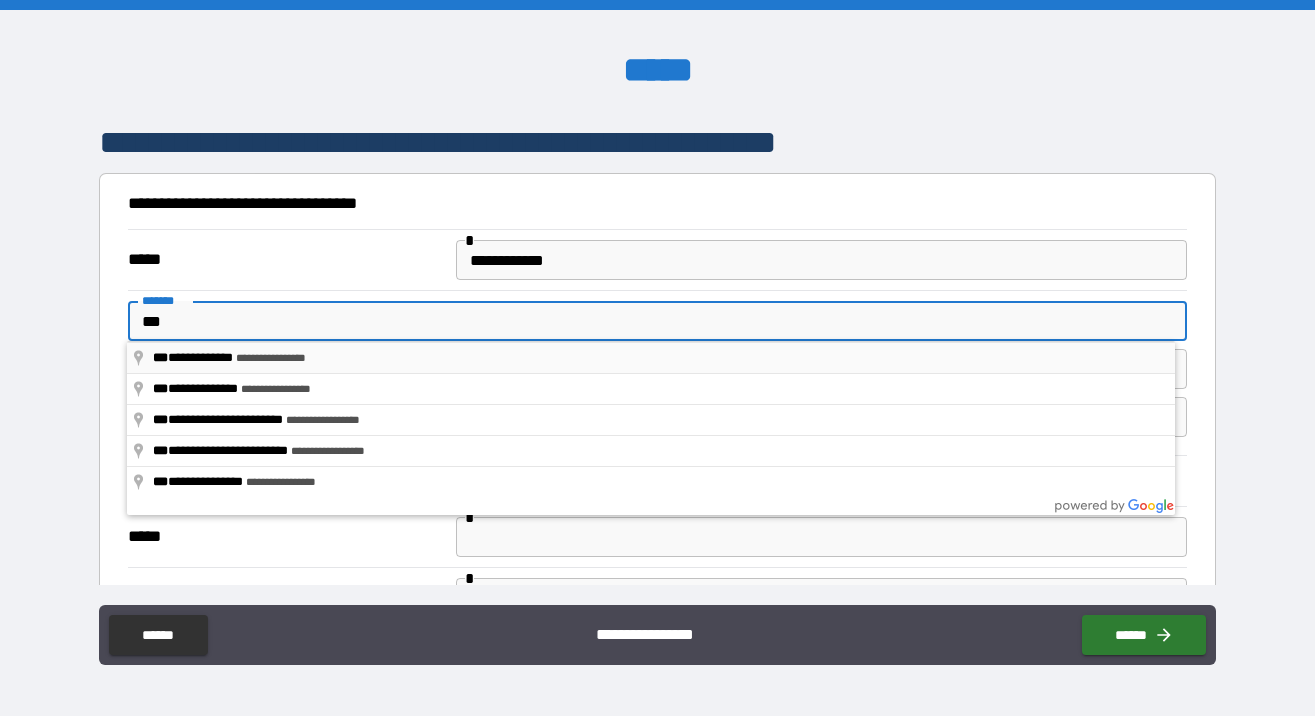 type on "**********" 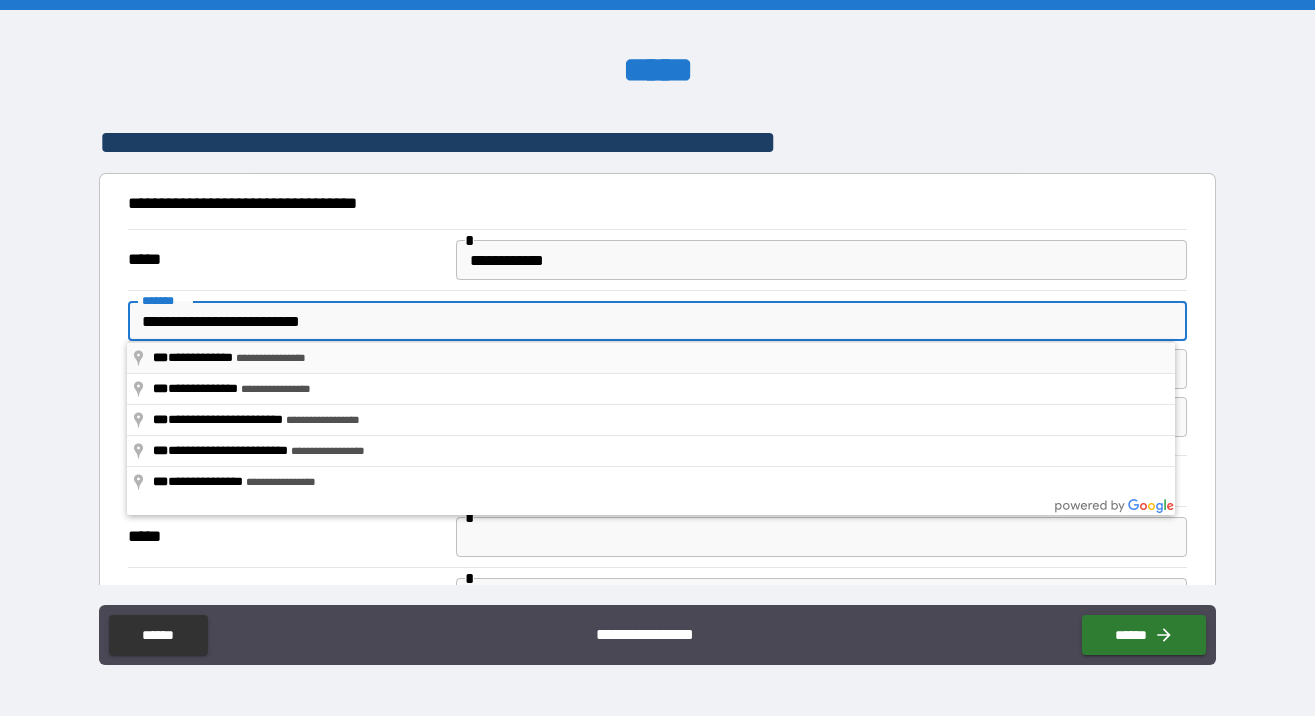 type on "*********" 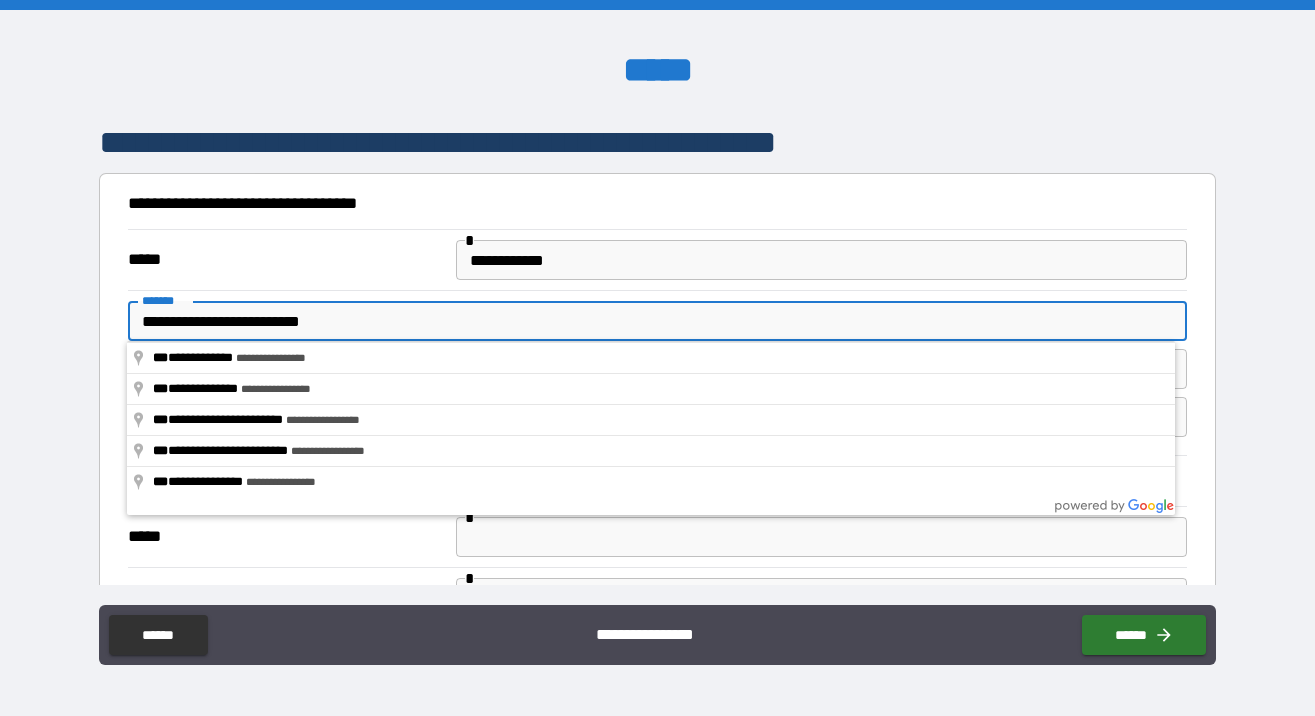 click on "***** *" at bounding box center (658, 536) 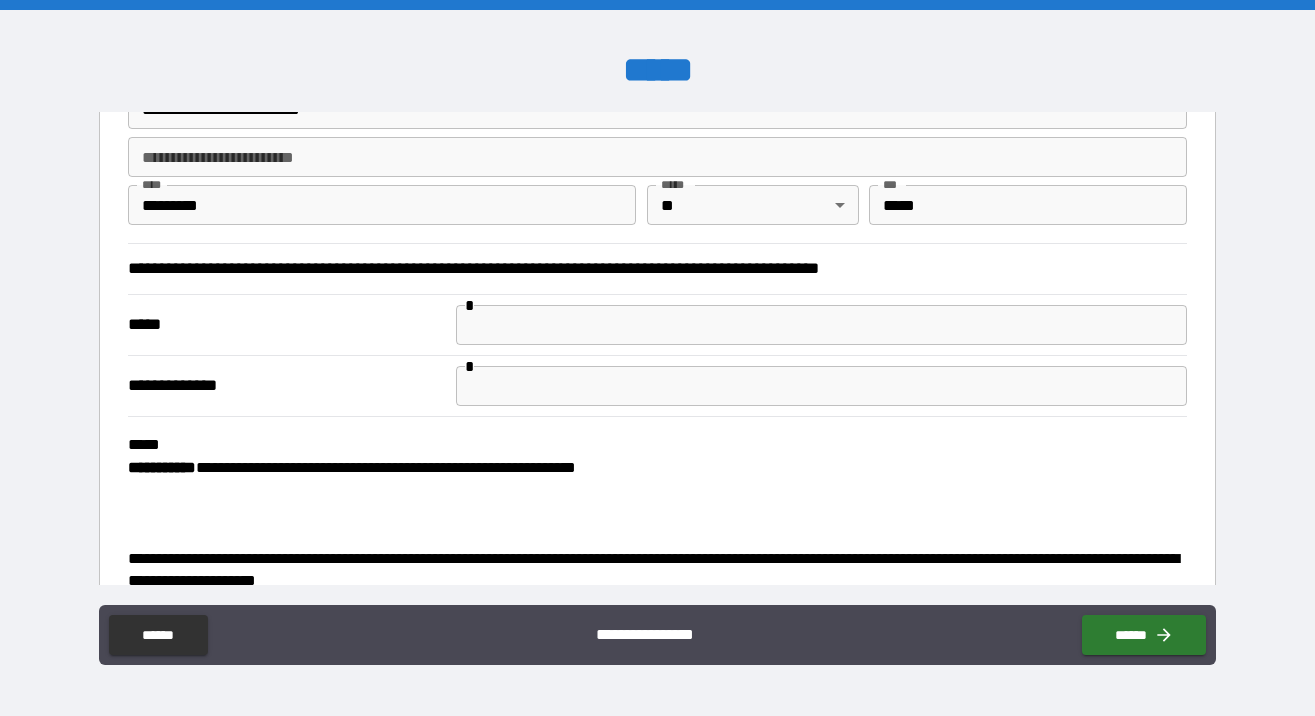 scroll, scrollTop: 224, scrollLeft: 0, axis: vertical 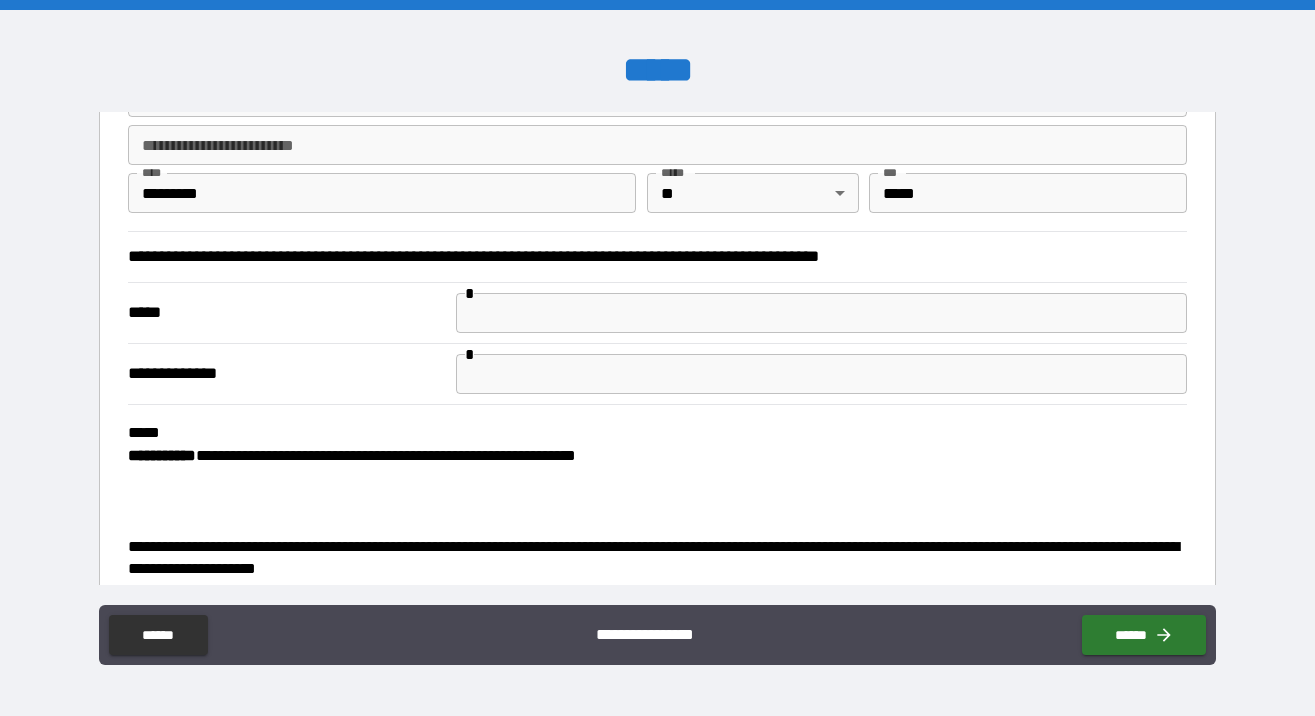 click at bounding box center [821, 313] 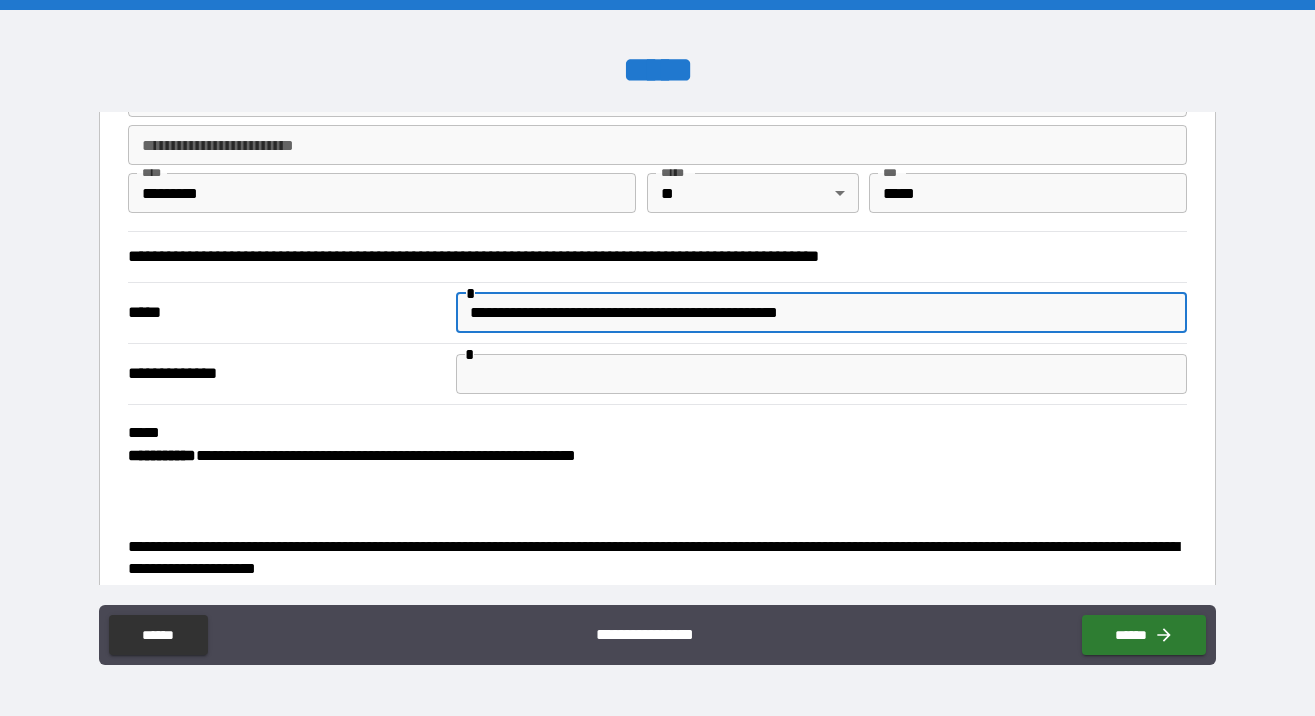 type on "**********" 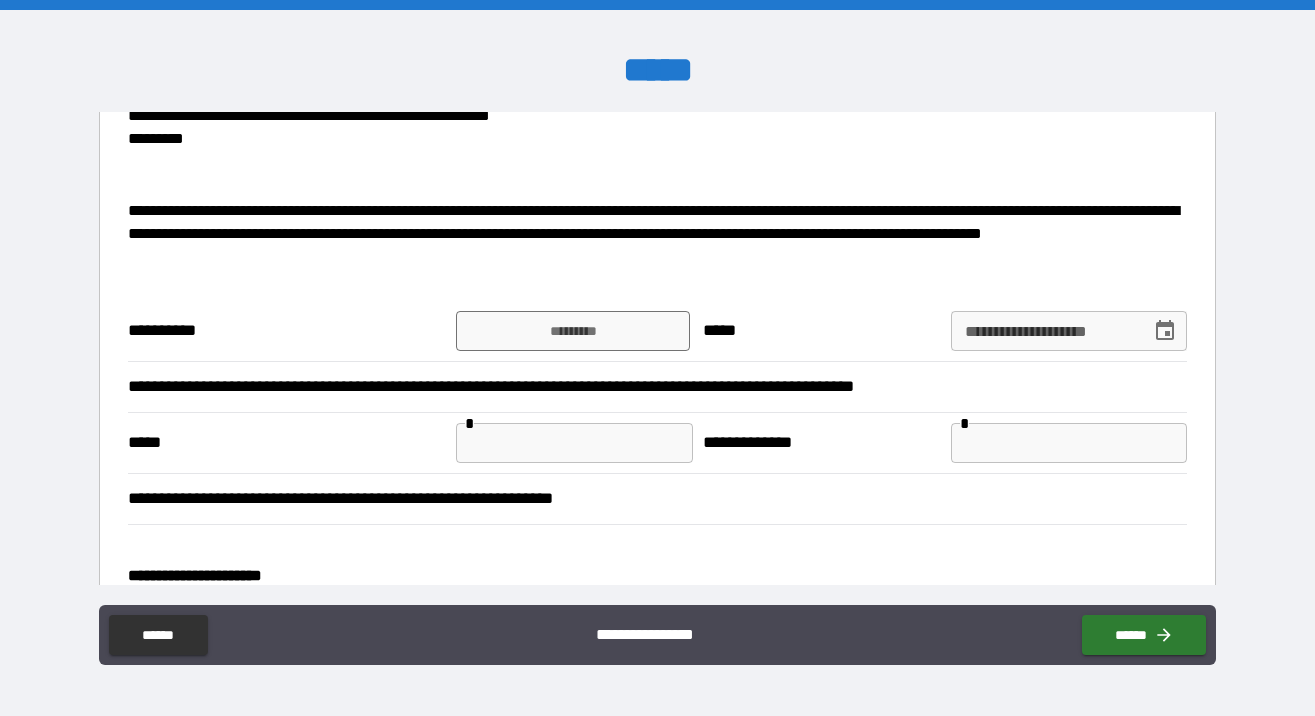 scroll, scrollTop: 1564, scrollLeft: 0, axis: vertical 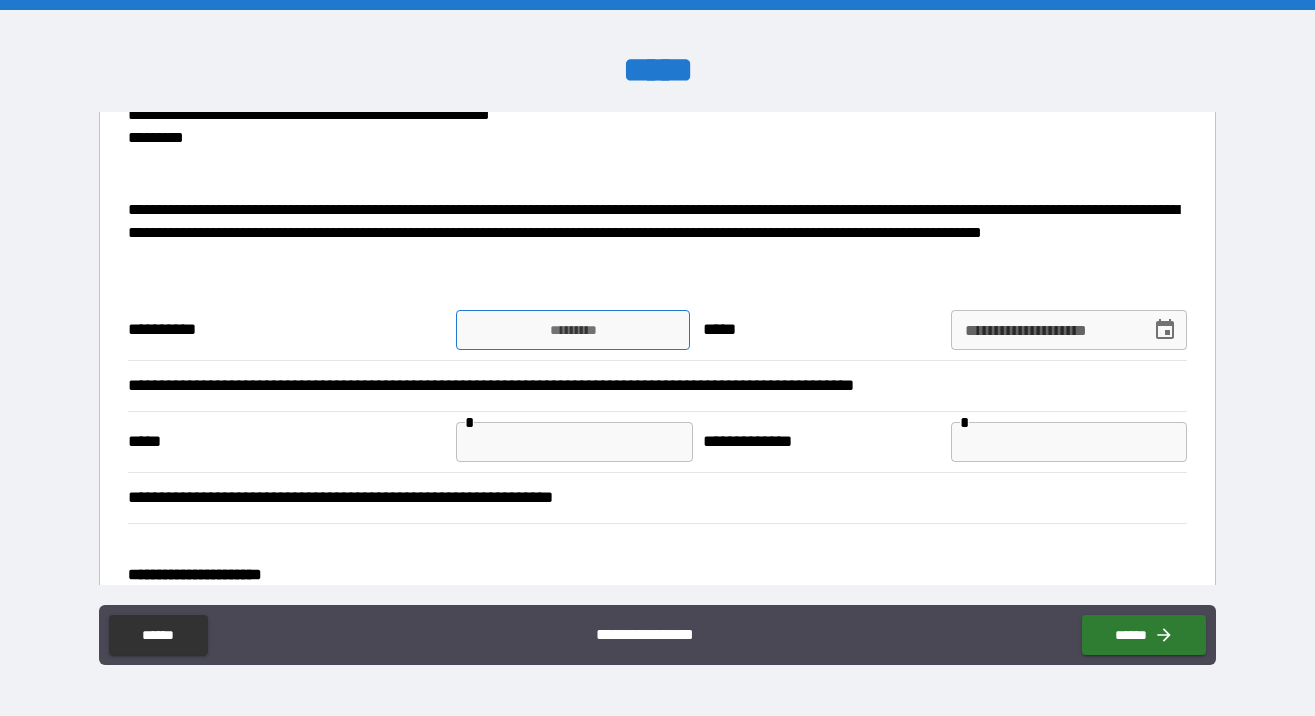 type on "**********" 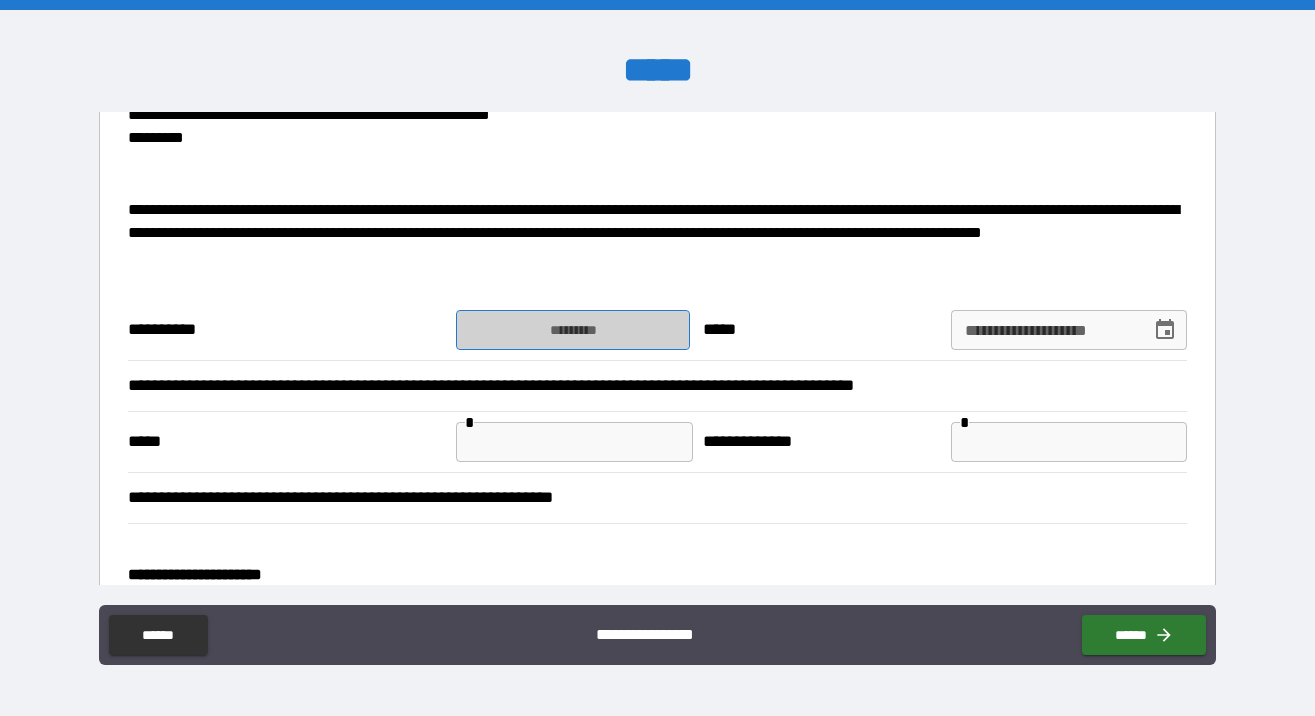 click on "*********" at bounding box center [573, 330] 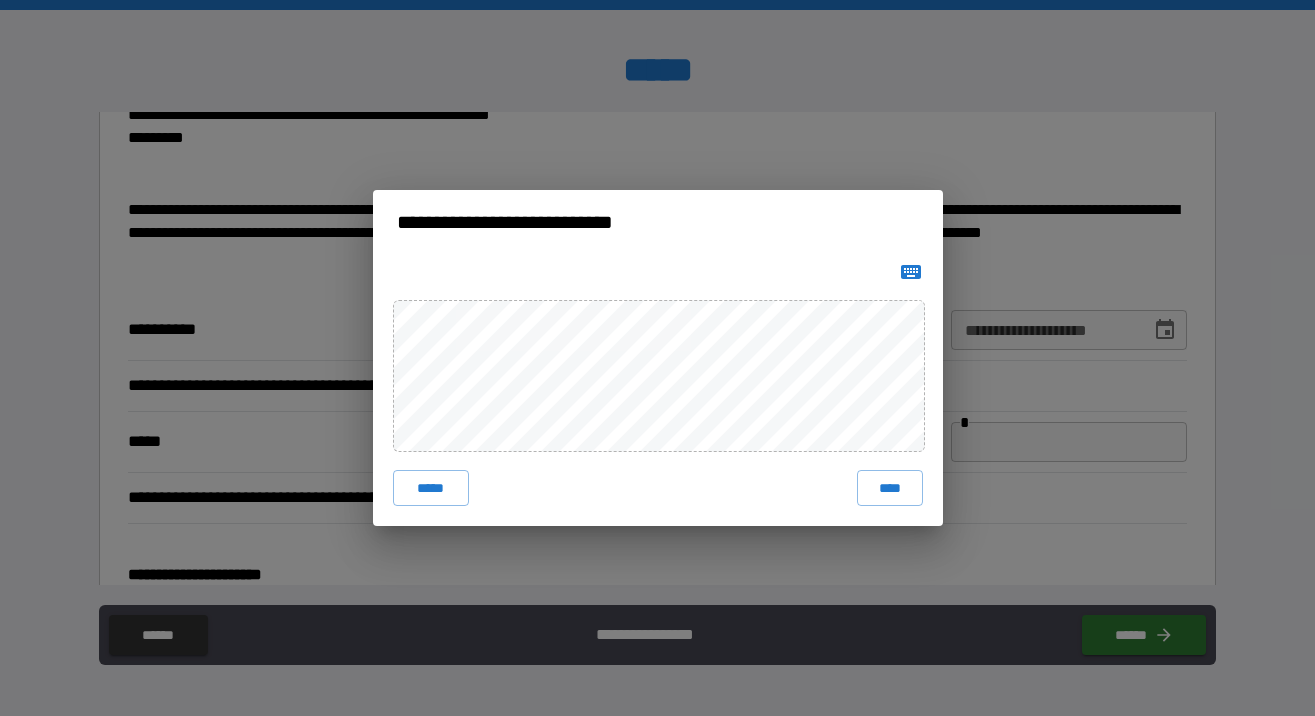 click 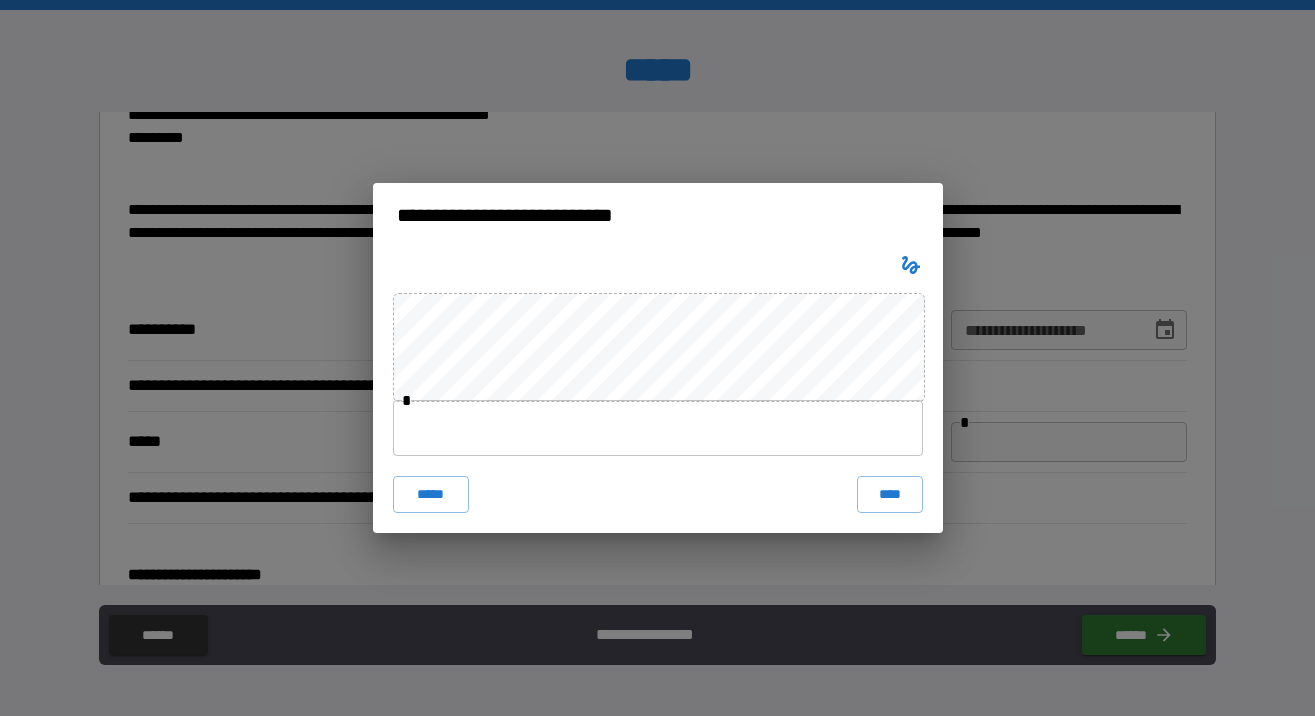 click at bounding box center [658, 428] 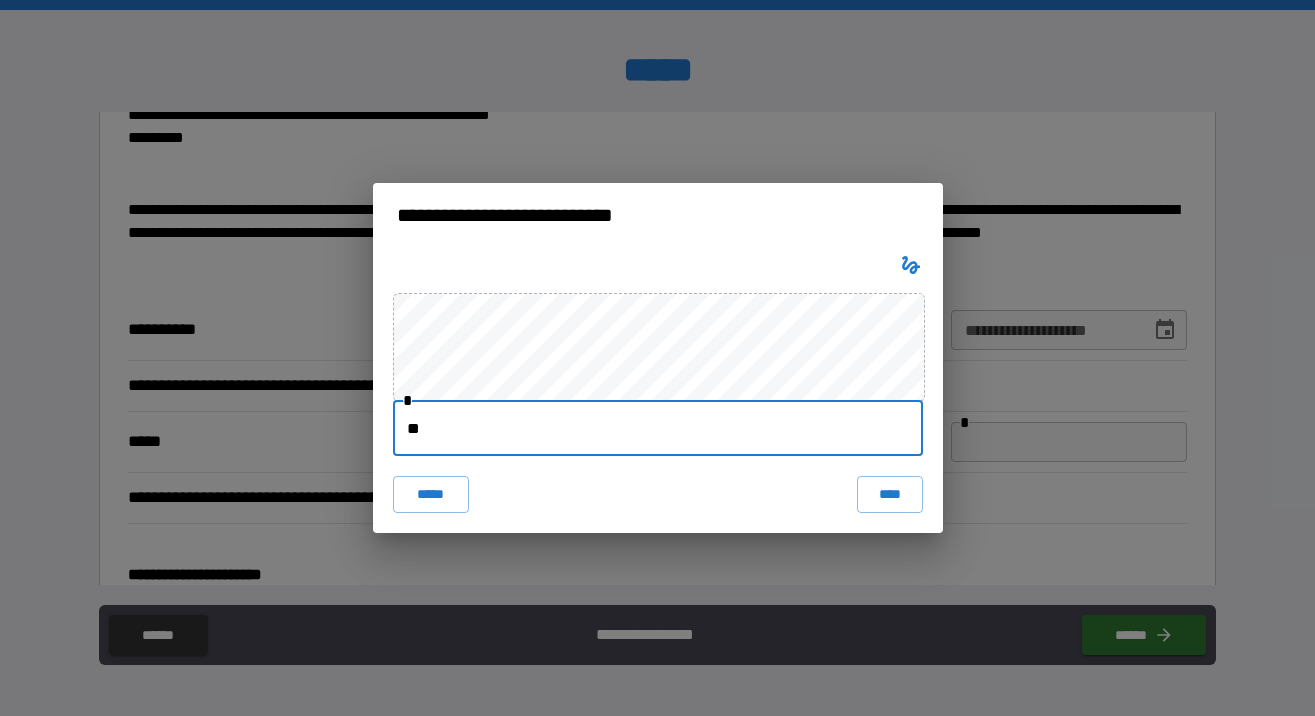 type on "*" 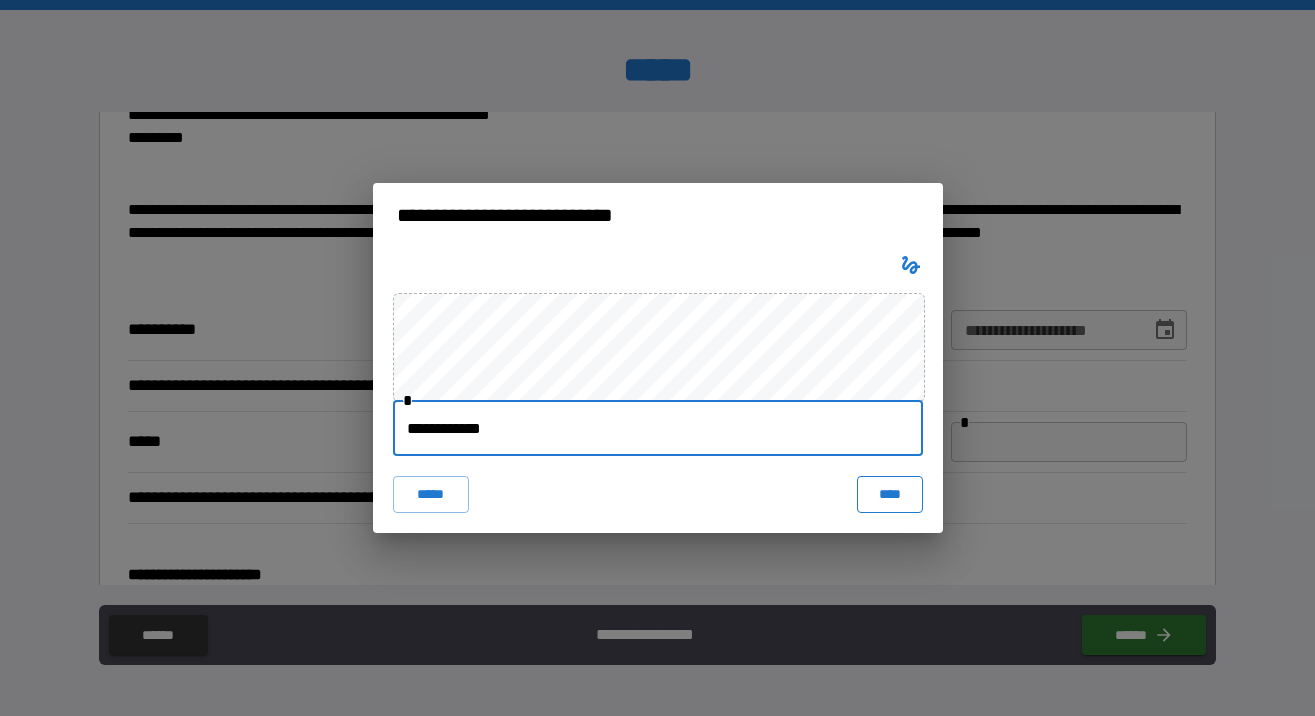 type on "**********" 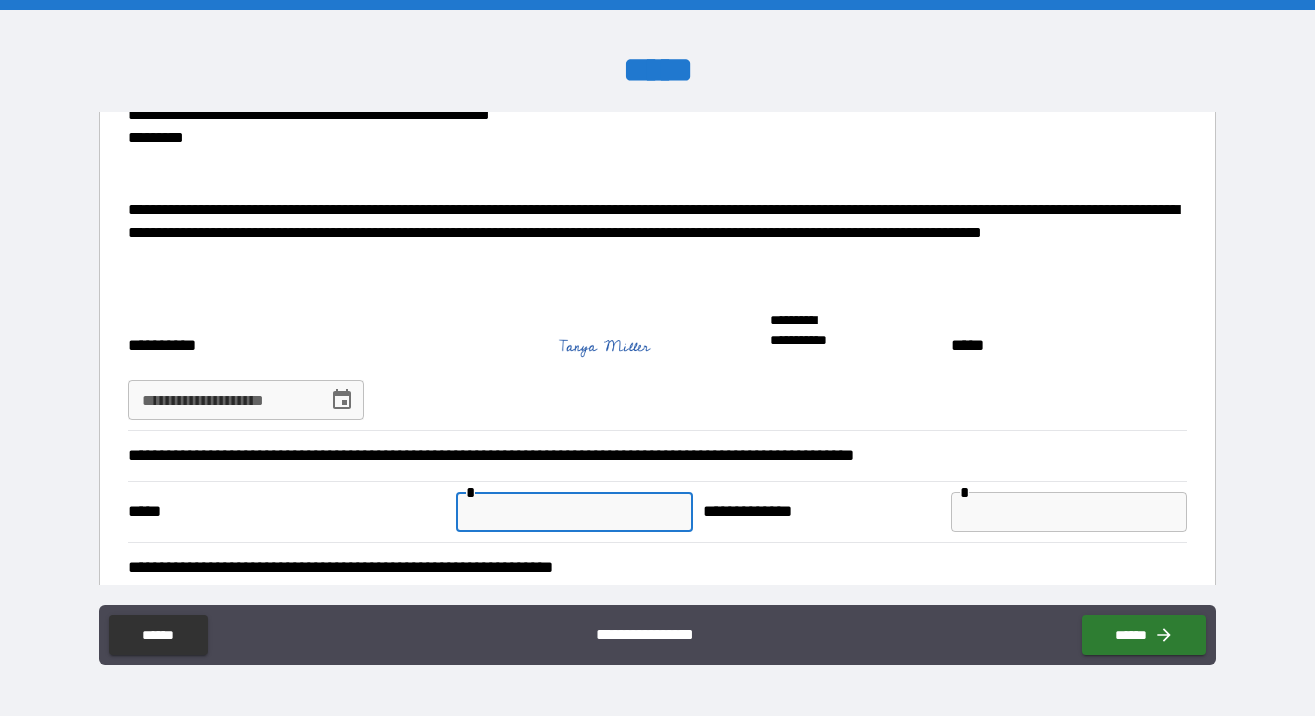 click at bounding box center (574, 512) 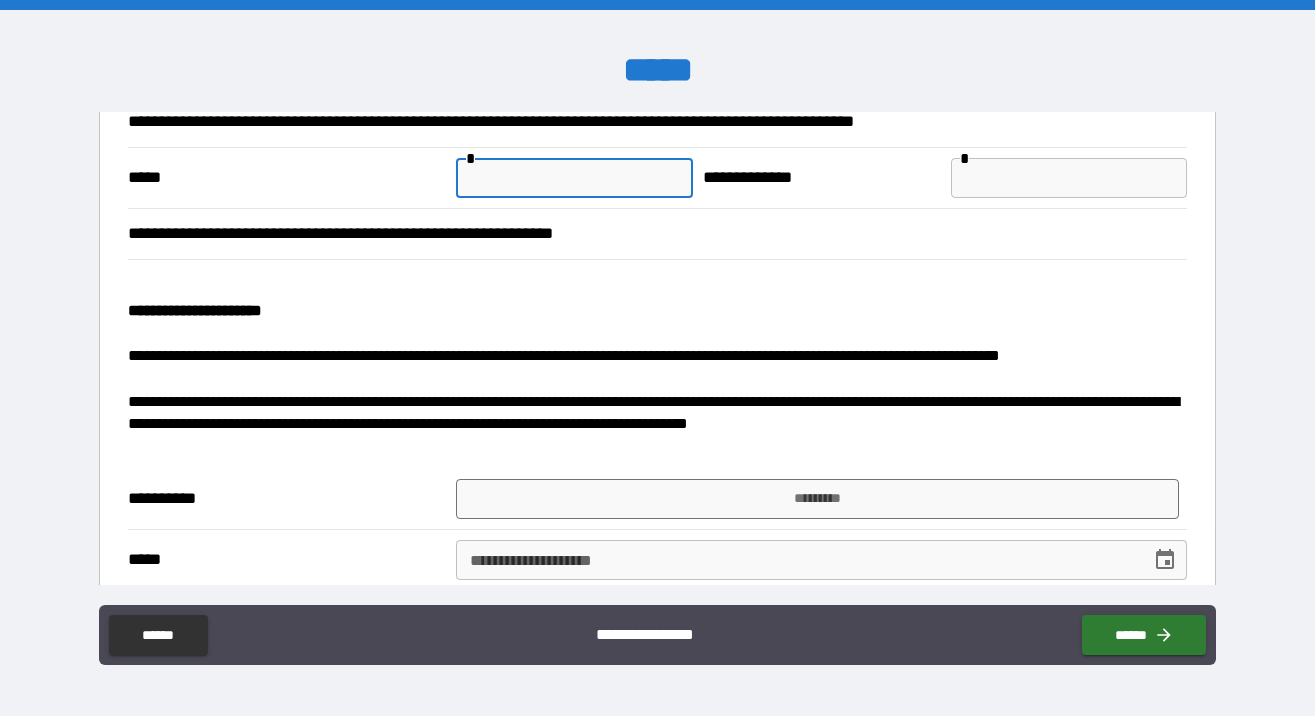 scroll, scrollTop: 1923, scrollLeft: 0, axis: vertical 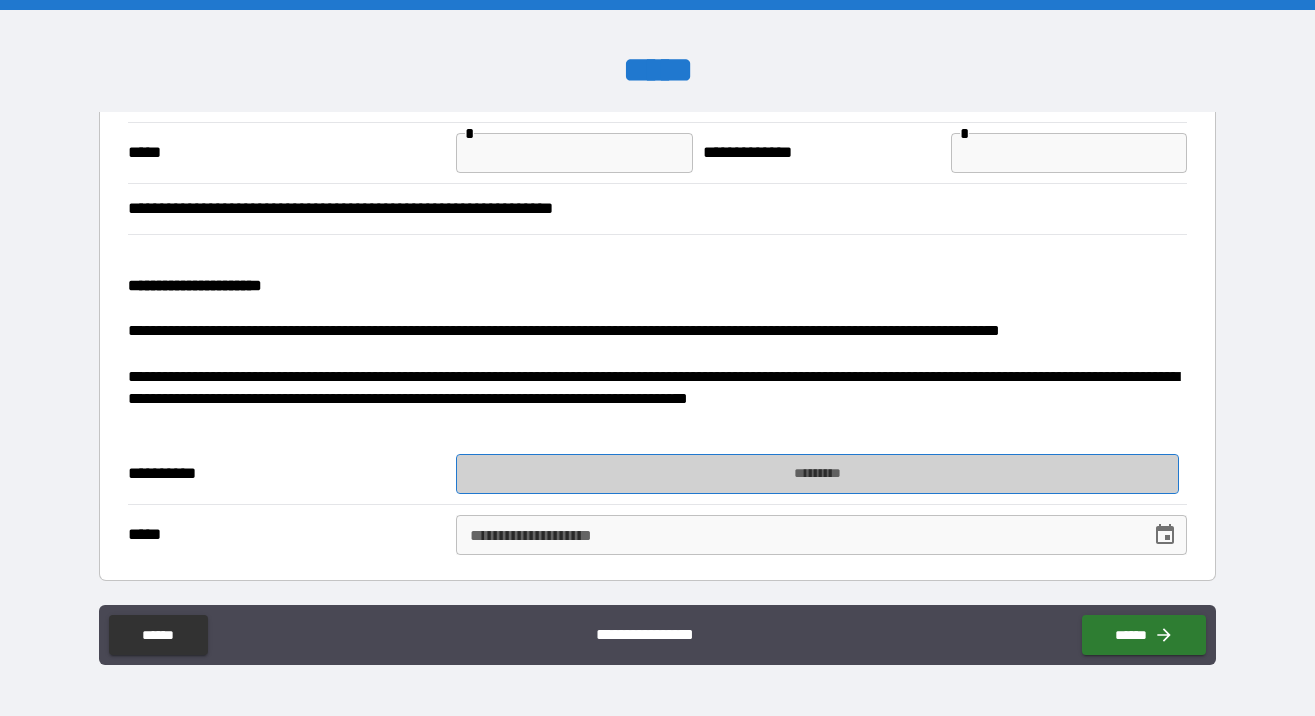 click on "*********" at bounding box center [817, 474] 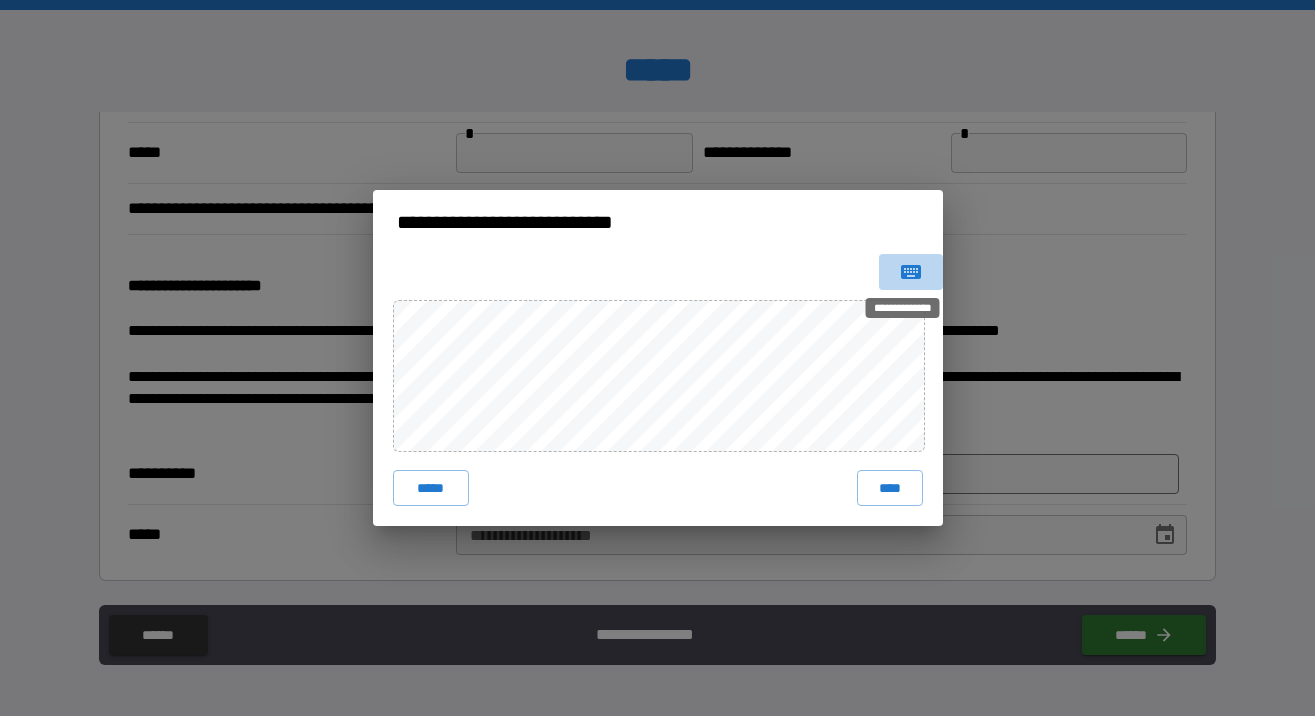 click 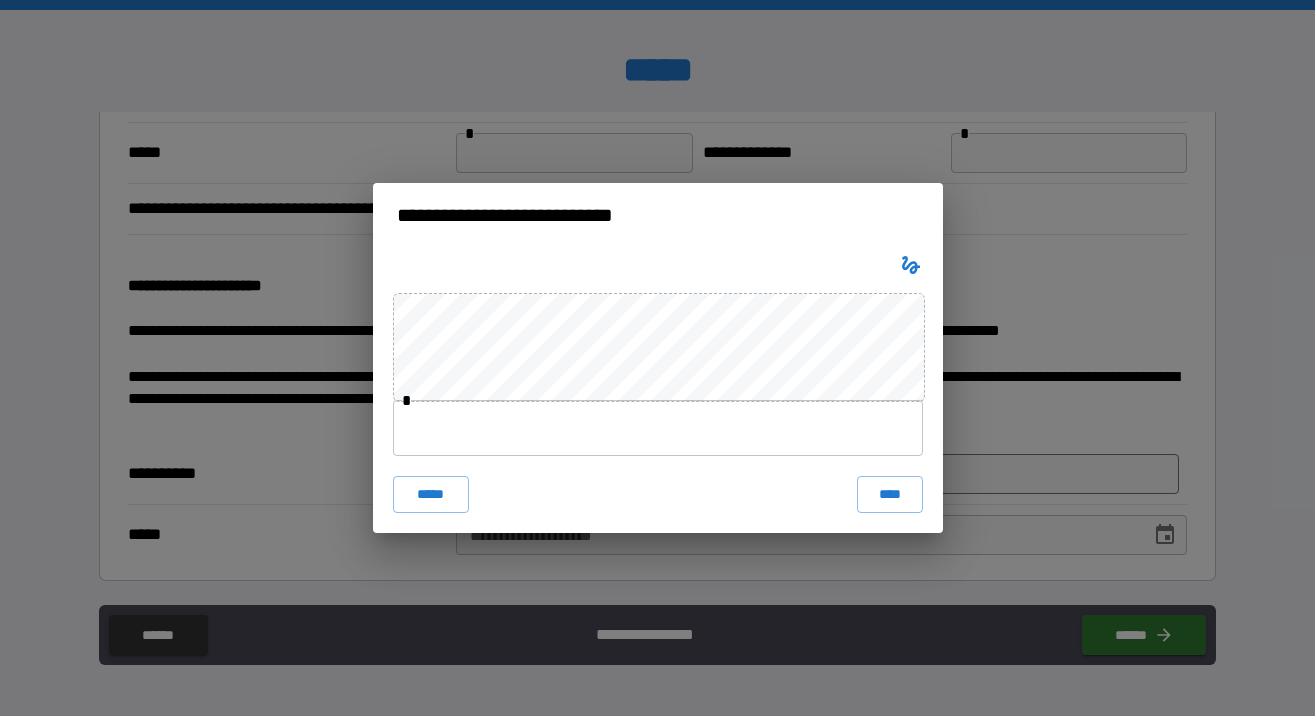 click at bounding box center (658, 428) 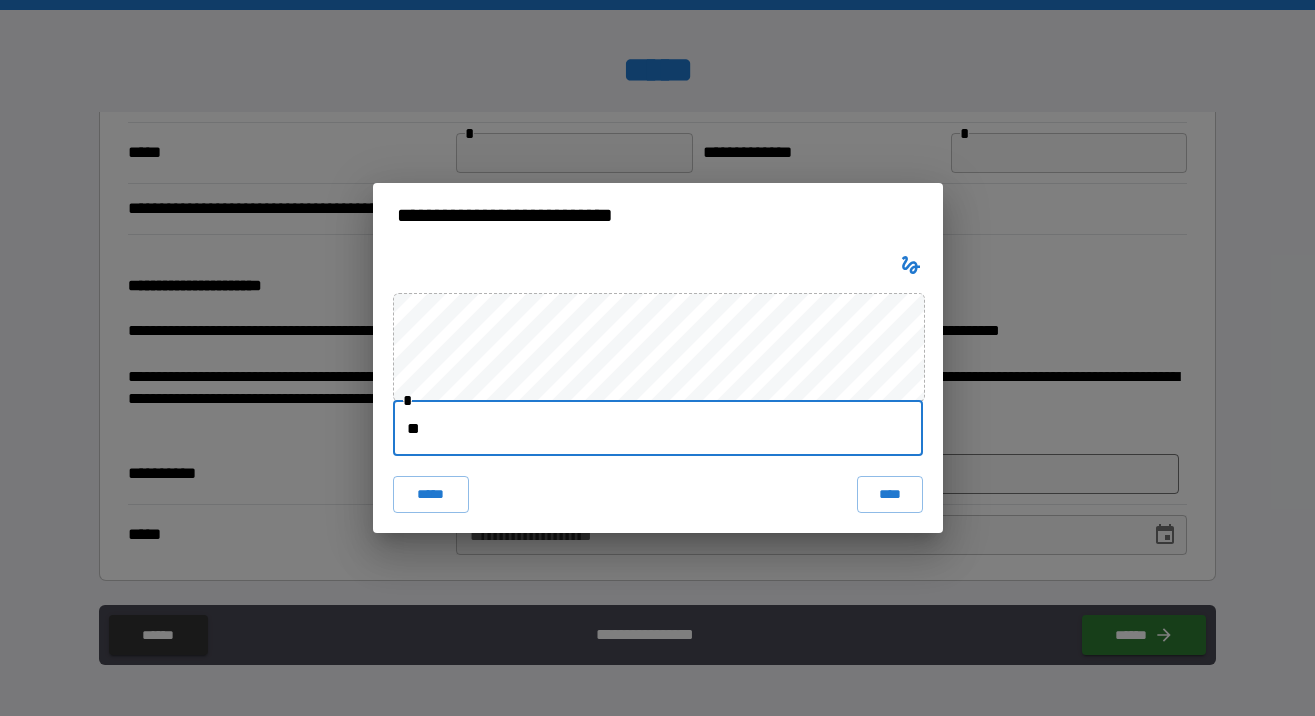 type on "*" 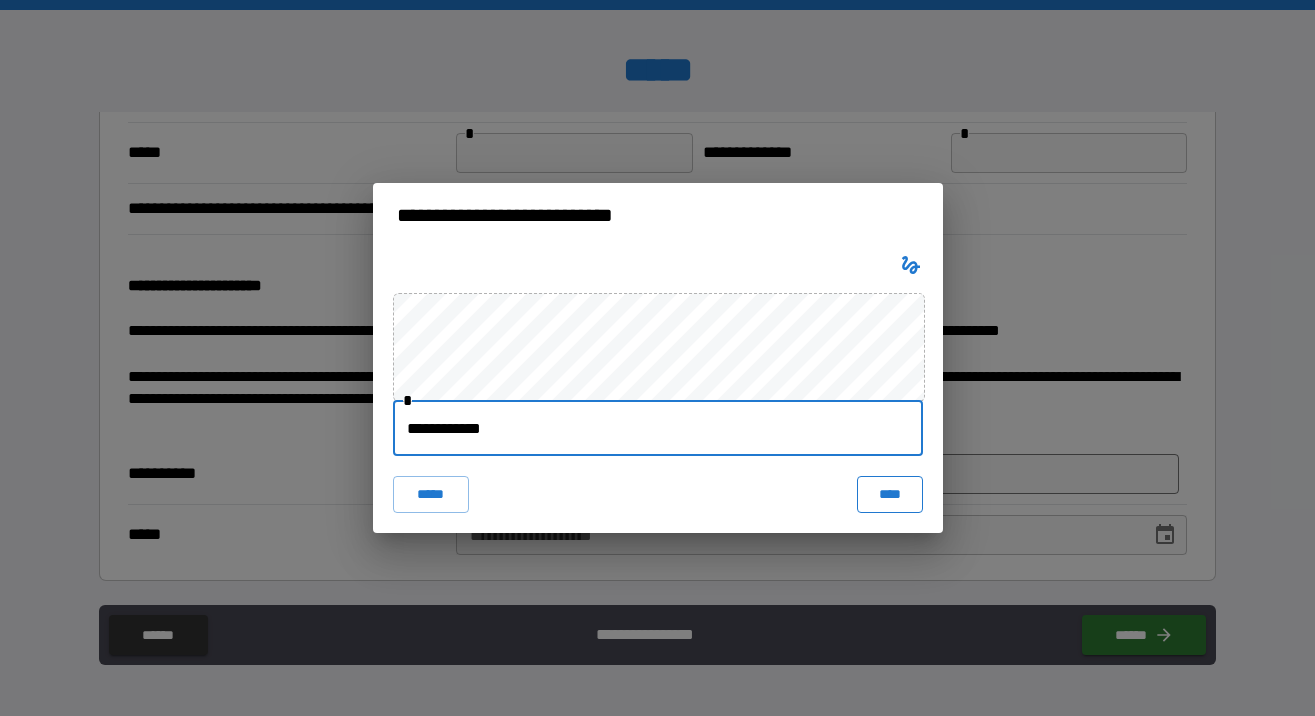 type on "**********" 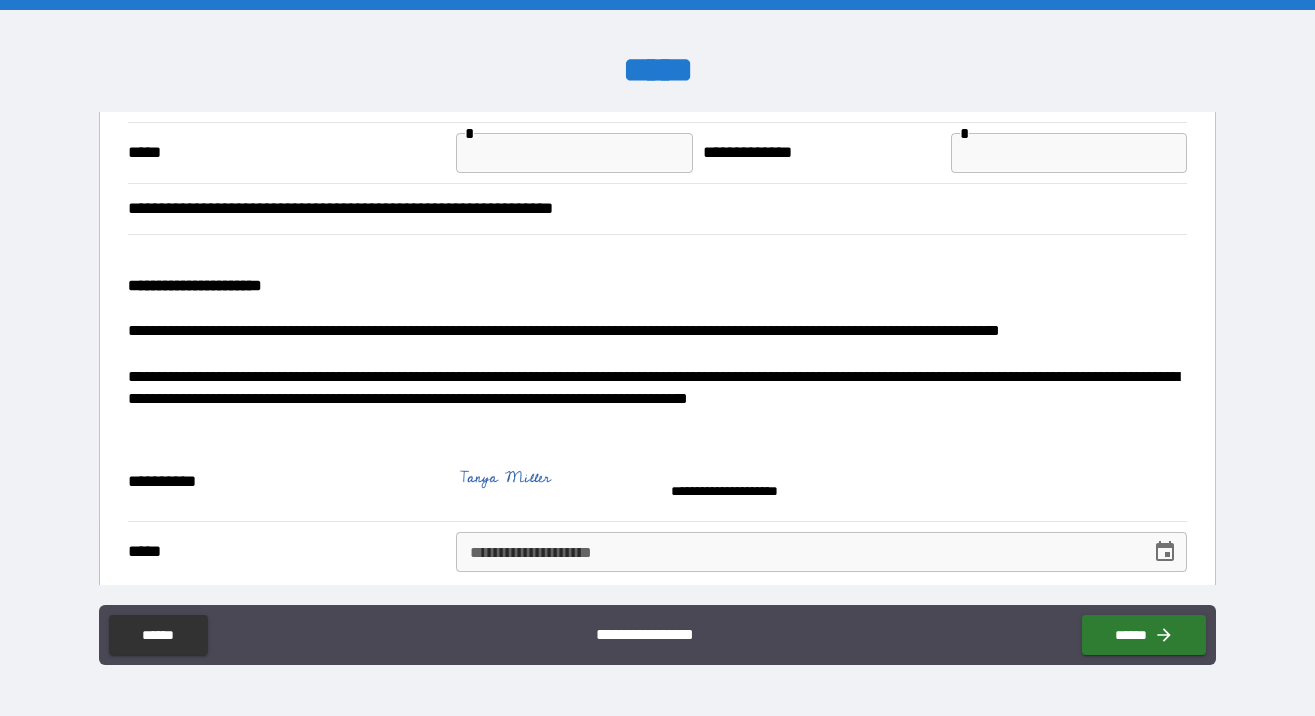 scroll, scrollTop: 1941, scrollLeft: 0, axis: vertical 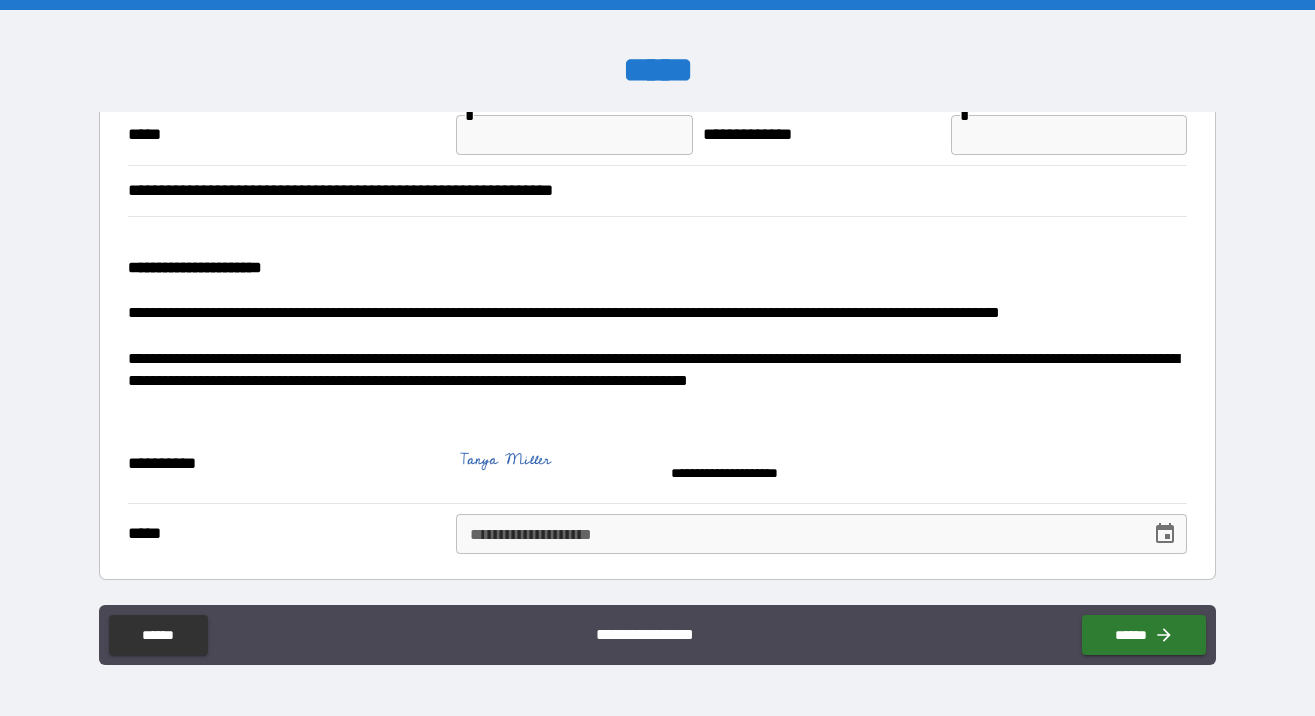 click on "**********" at bounding box center (796, 534) 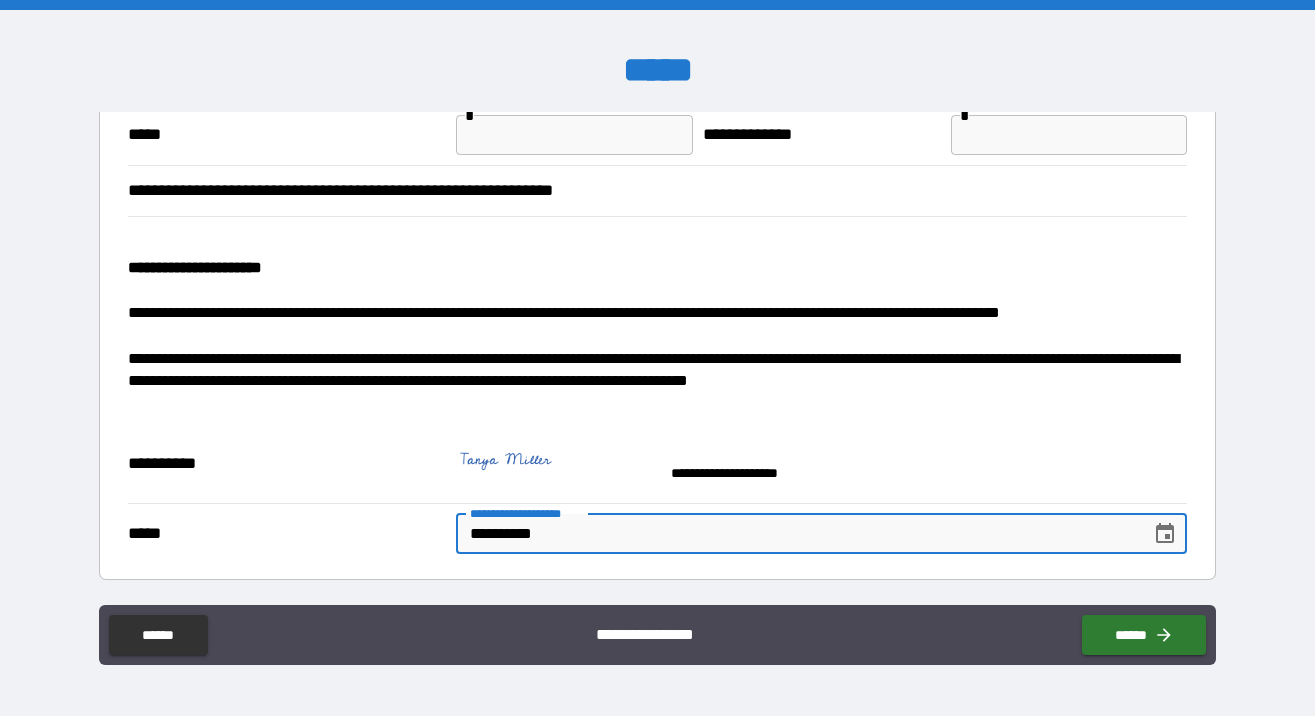 type on "**********" 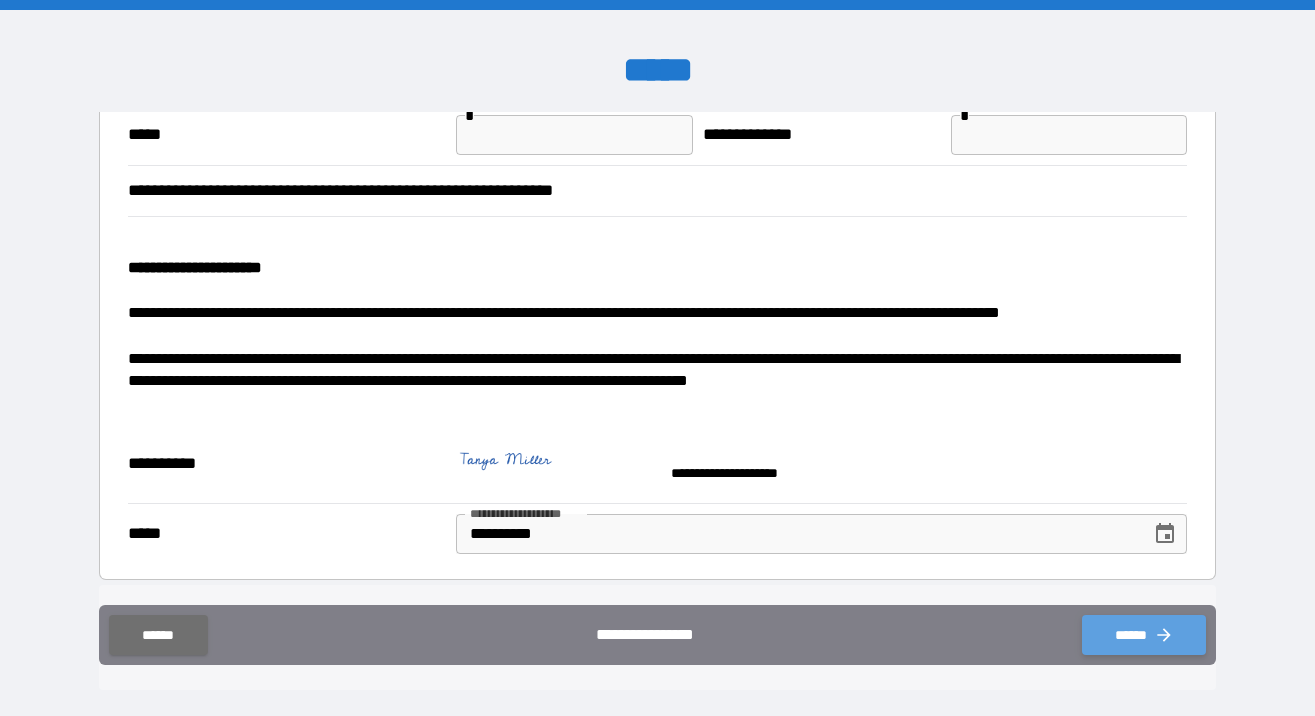 click on "******" at bounding box center (1144, 635) 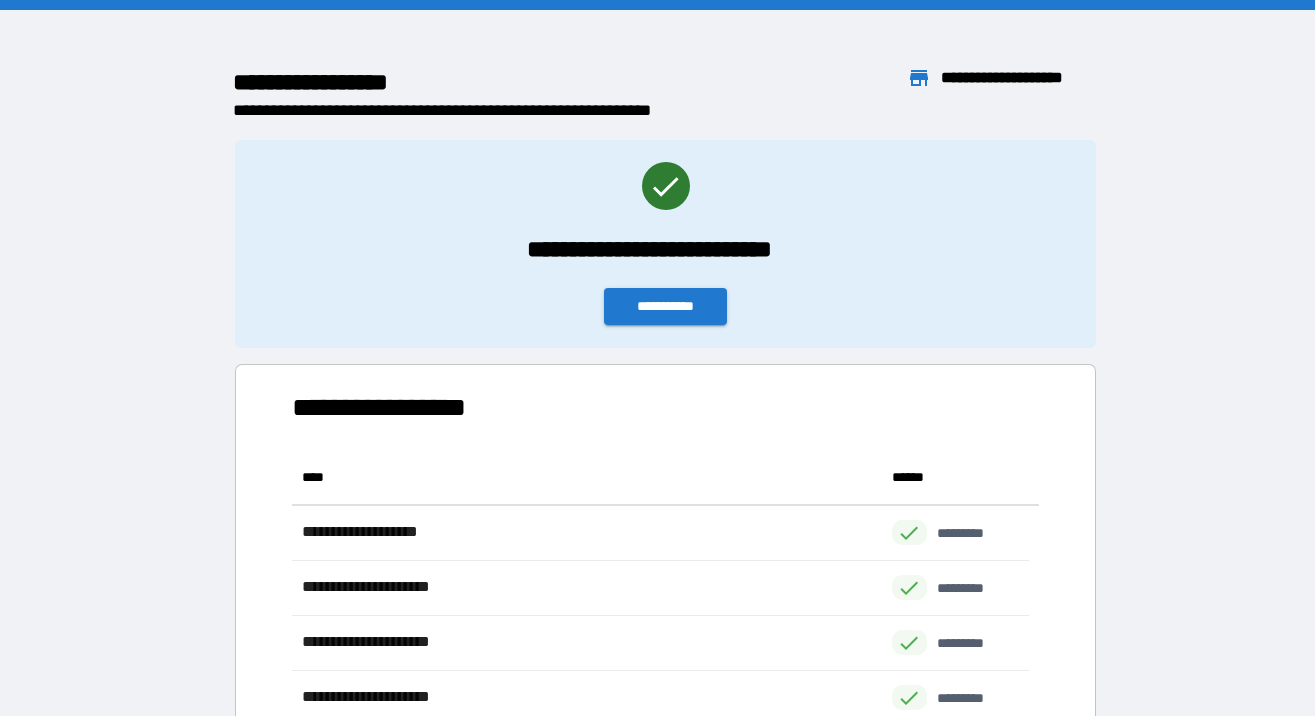 scroll, scrollTop: 16, scrollLeft: 16, axis: both 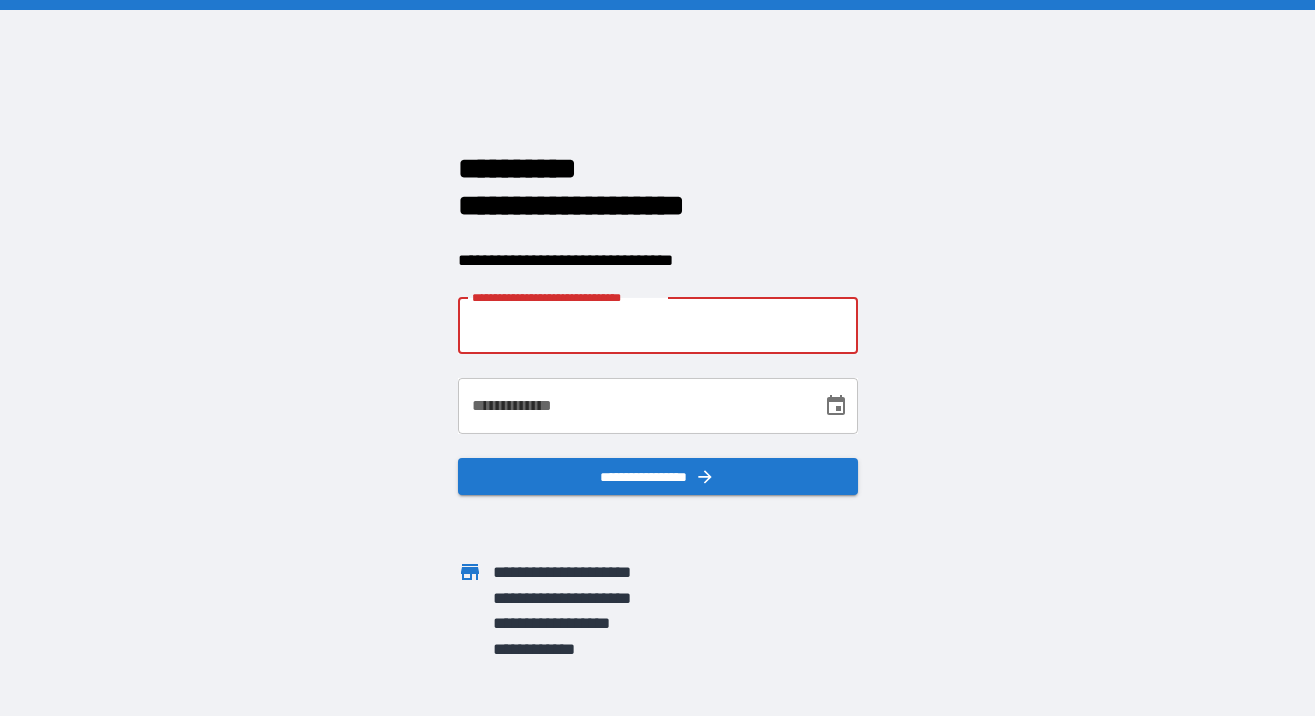 click on "**********" at bounding box center [658, 326] 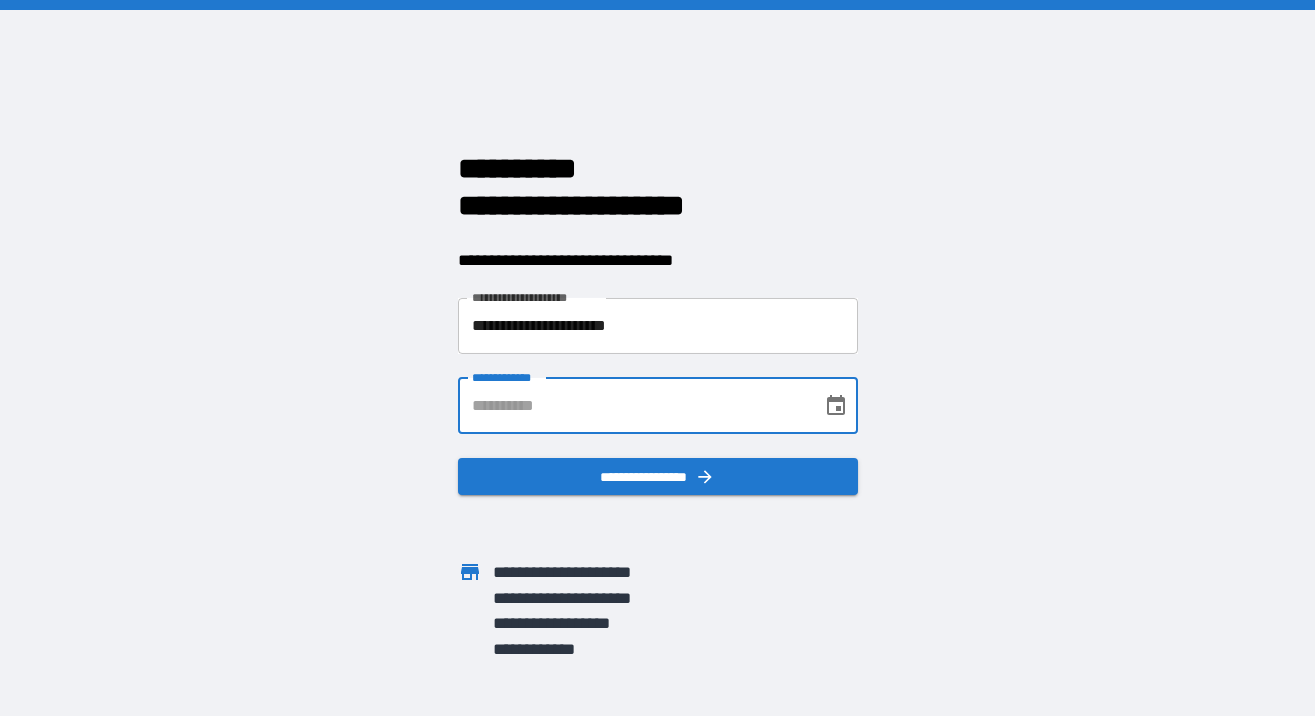 click on "**********" at bounding box center (633, 406) 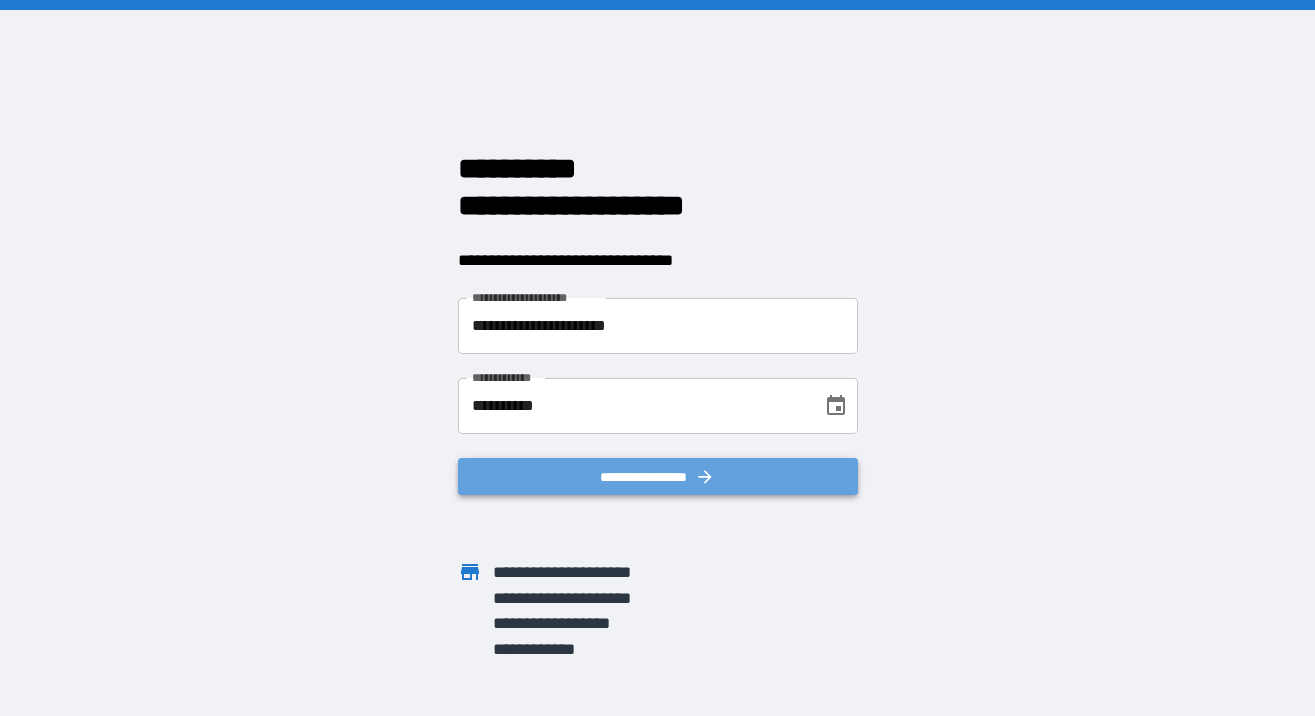 click on "**********" at bounding box center (658, 477) 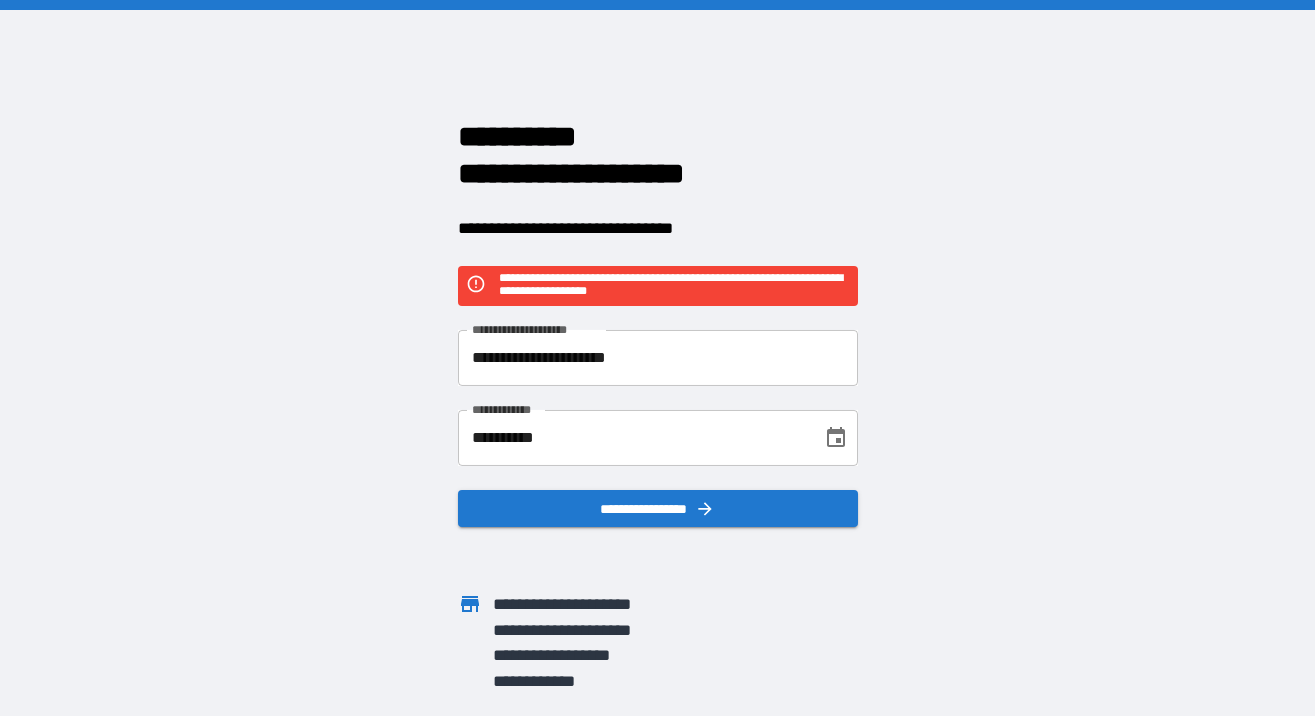 click on "**********" at bounding box center (658, 358) 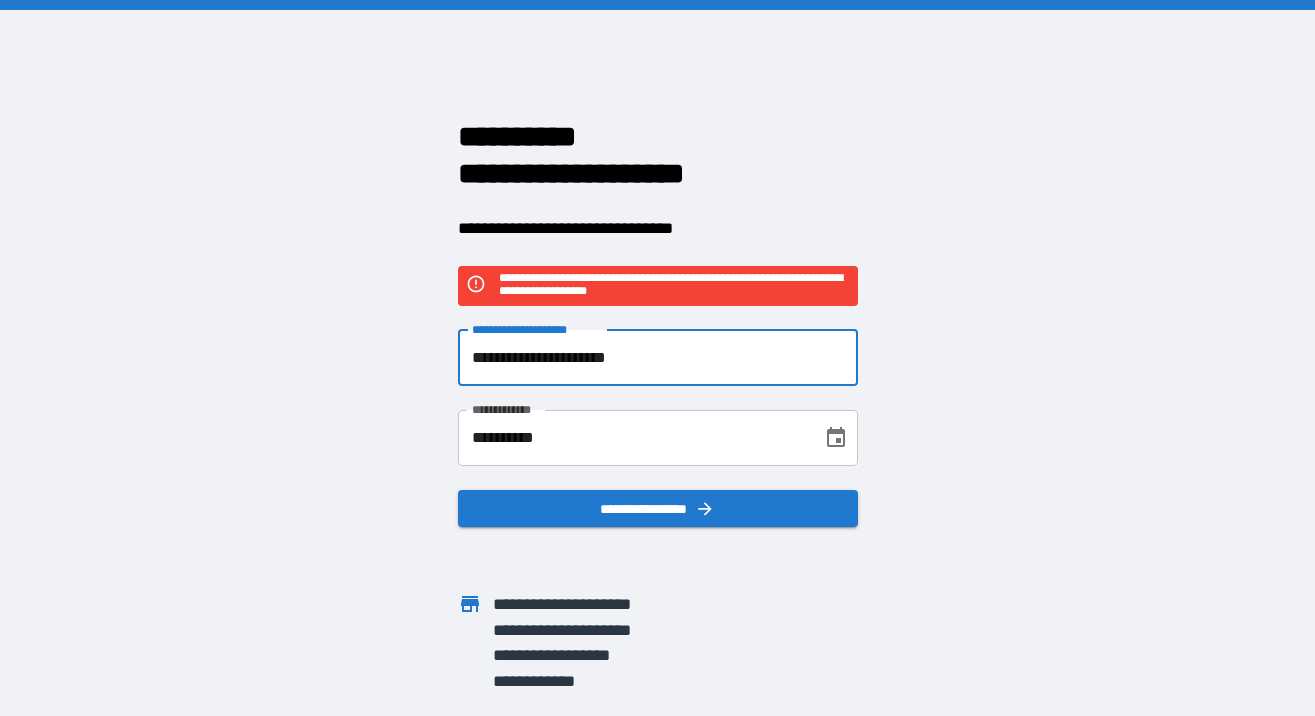 drag, startPoint x: 713, startPoint y: 355, endPoint x: 374, endPoint y: 304, distance: 342.81482 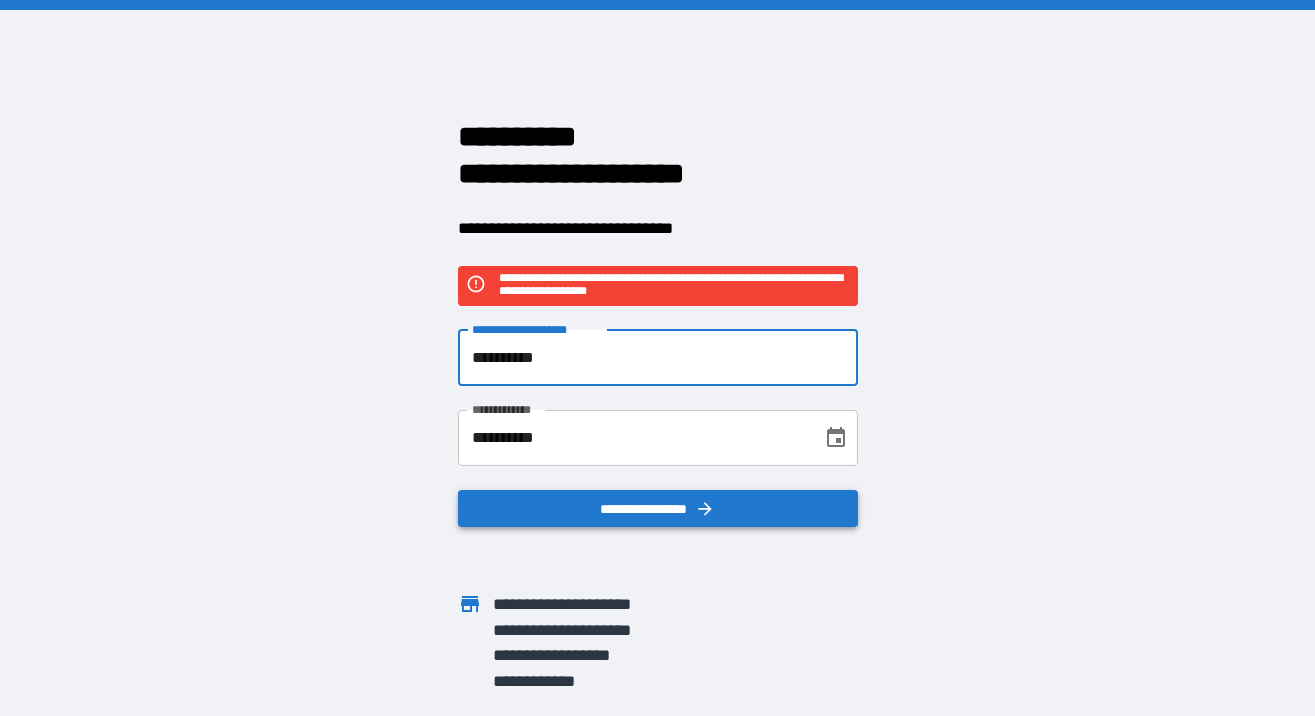 type on "**********" 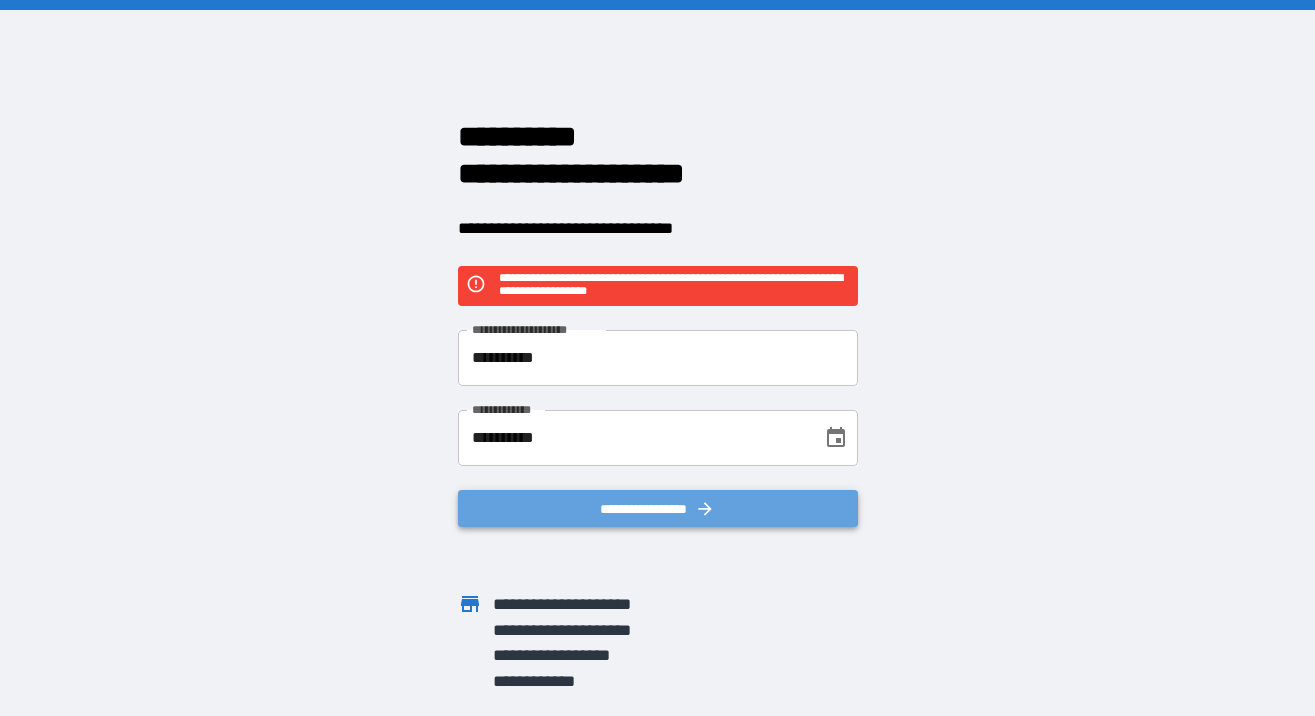 click on "**********" at bounding box center (658, 509) 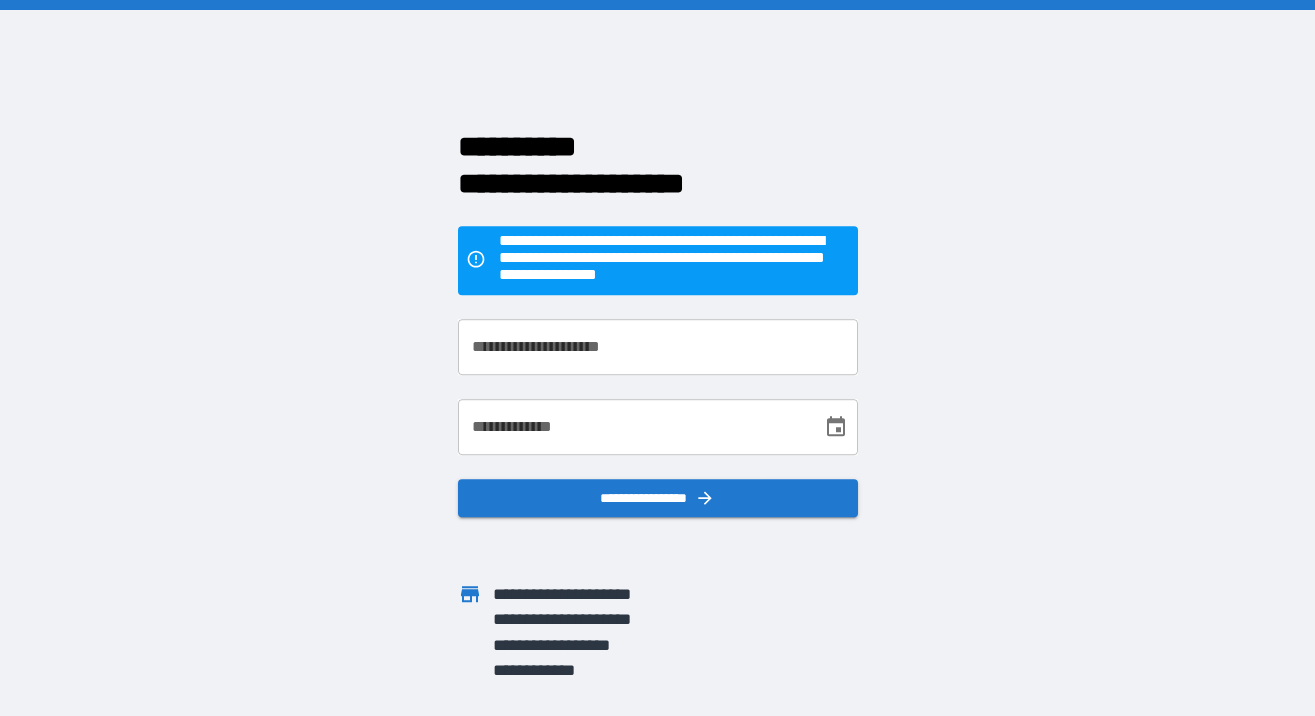 scroll, scrollTop: 0, scrollLeft: 0, axis: both 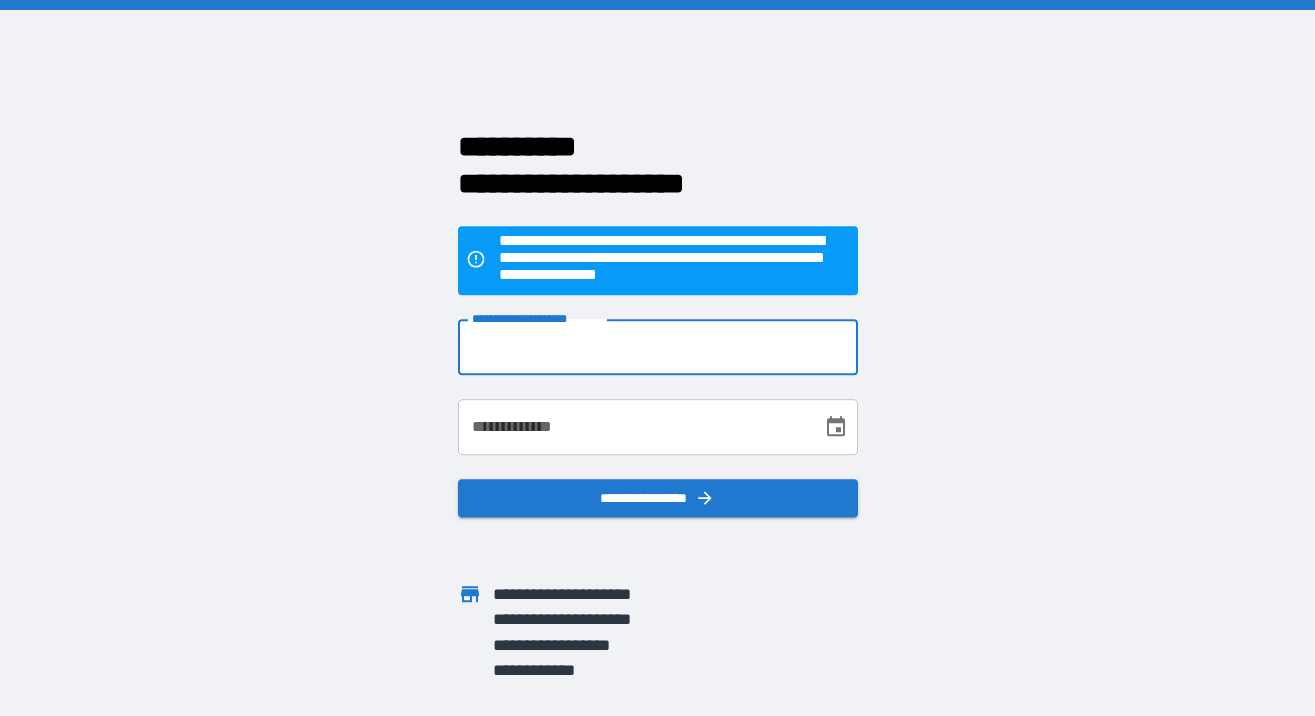 click on "**********" at bounding box center (658, 347) 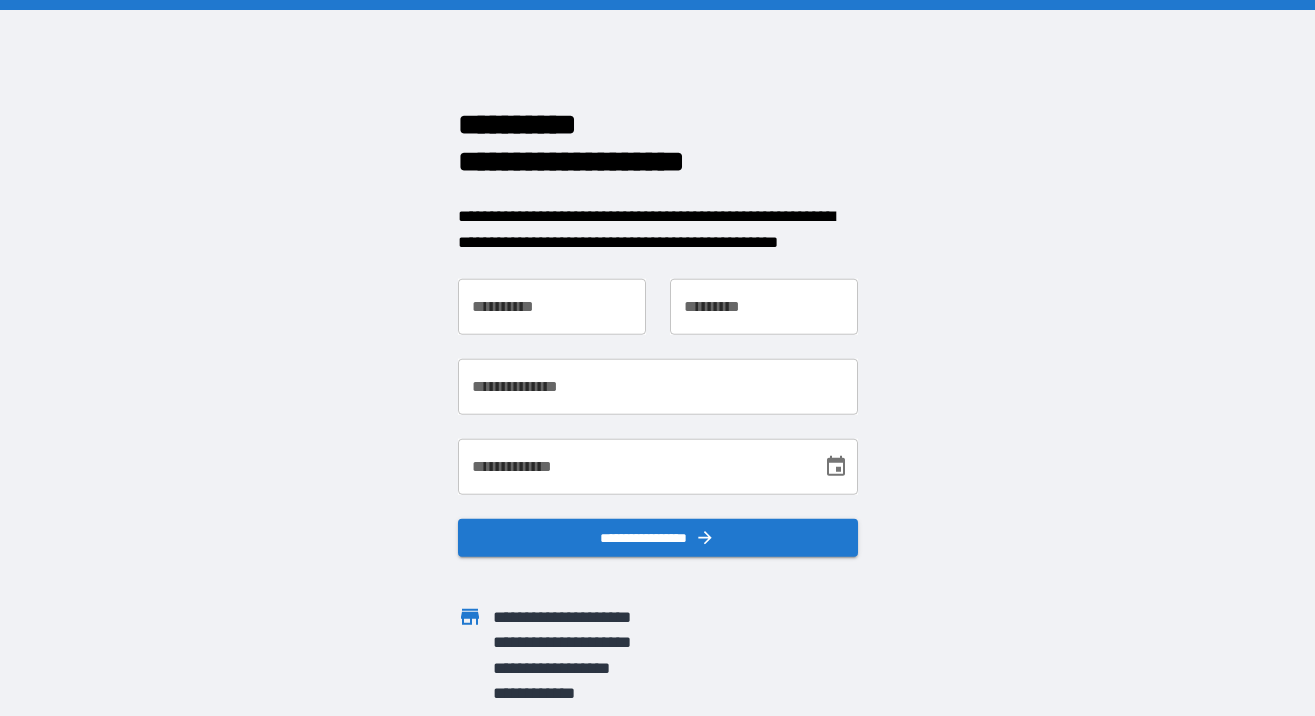 scroll, scrollTop: 0, scrollLeft: 0, axis: both 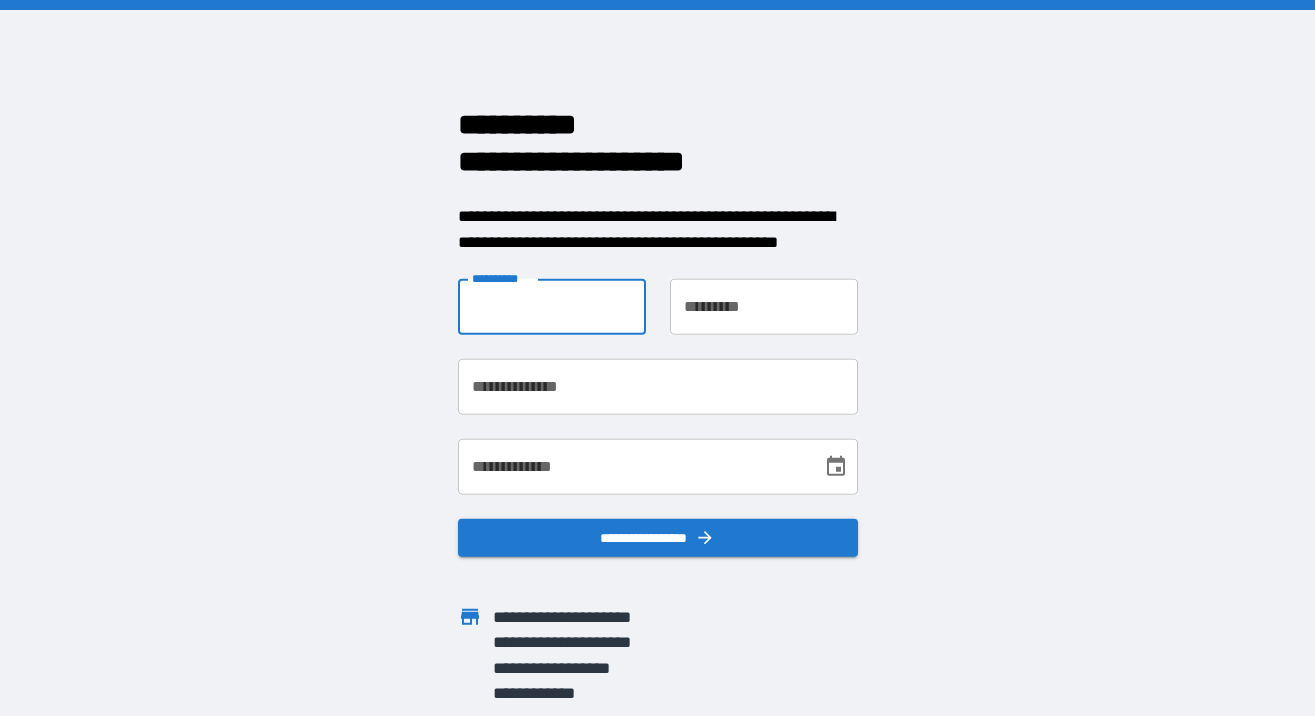 click on "**********" at bounding box center [552, 307] 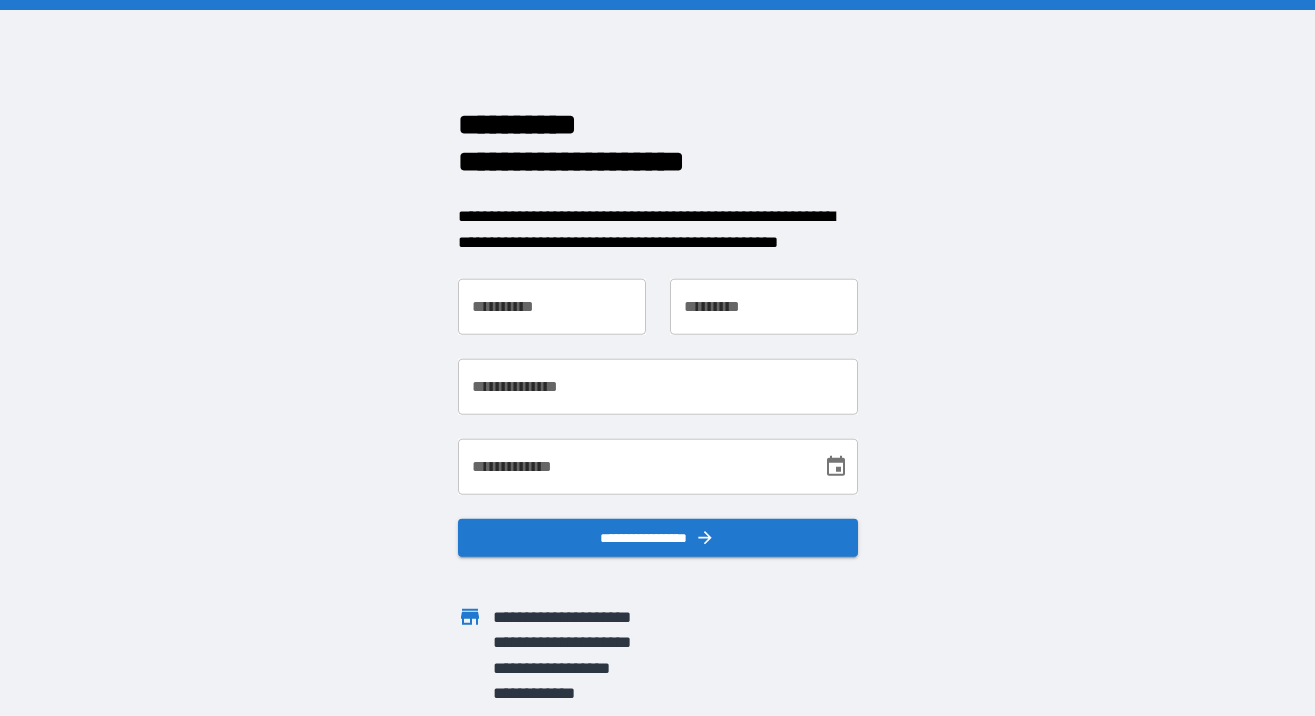 click on "**********" at bounding box center [658, 387] 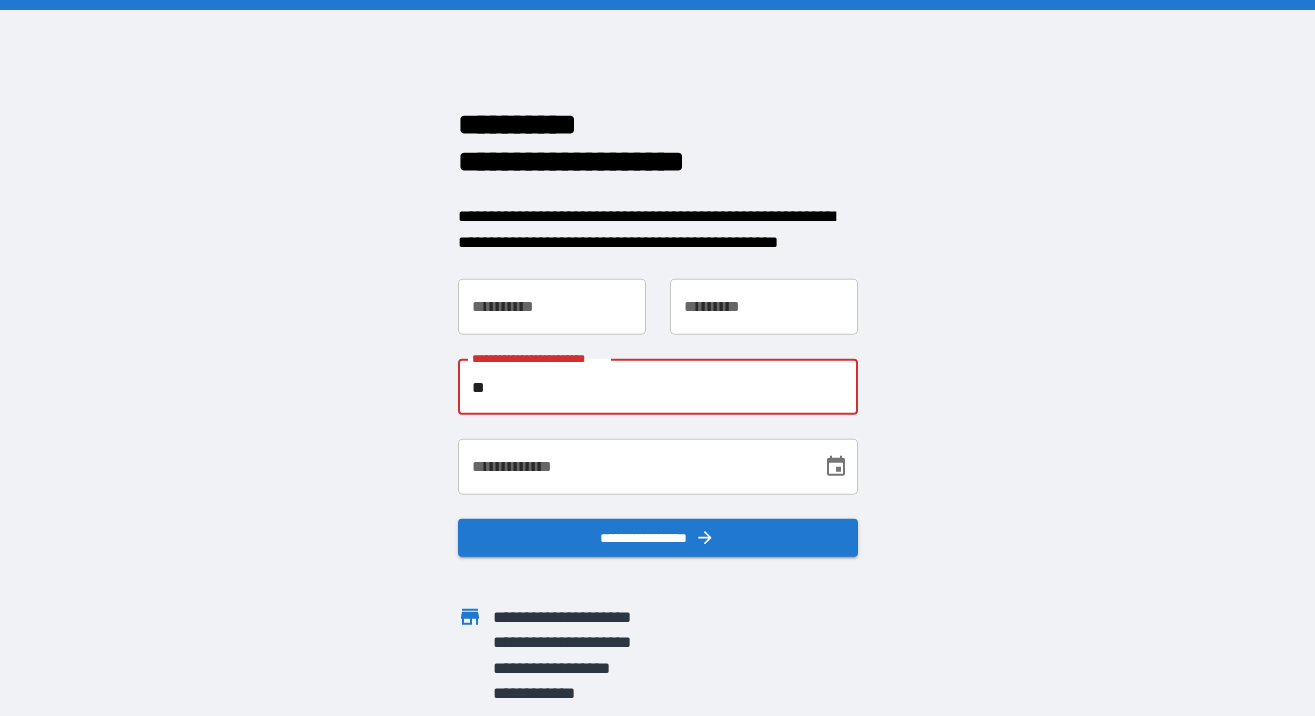 type on "*" 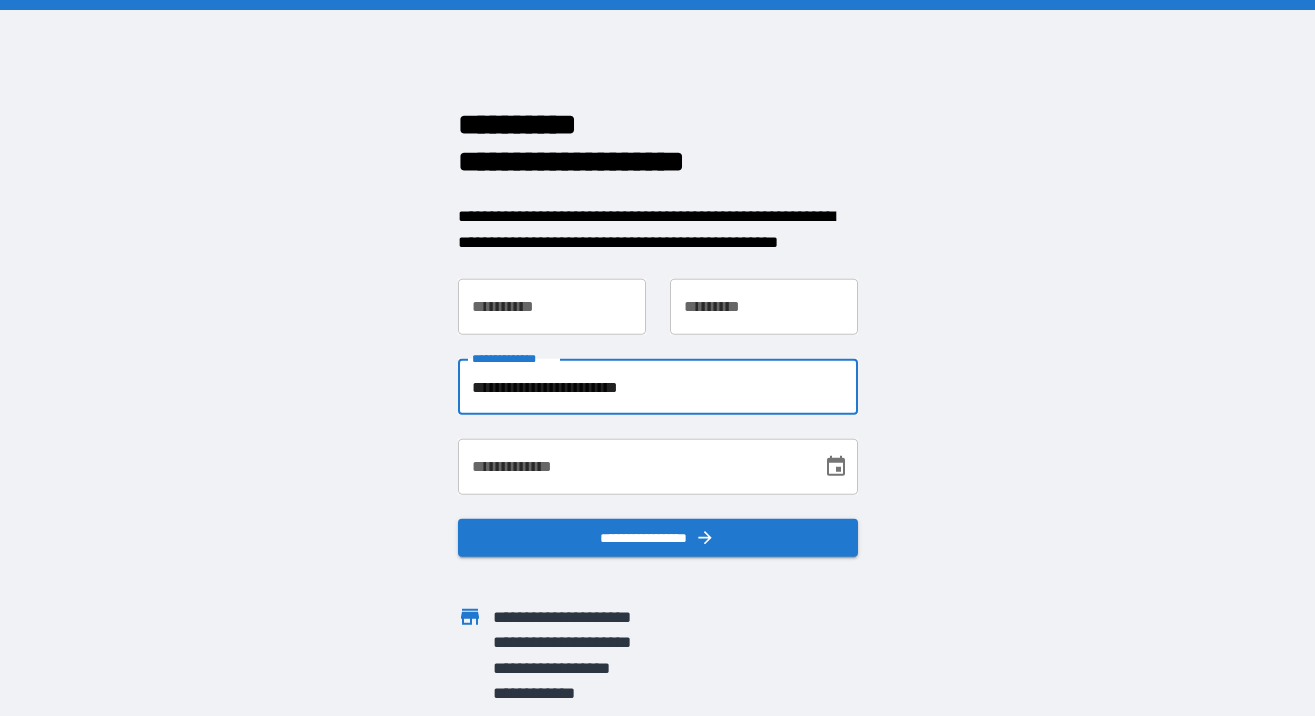 type on "**********" 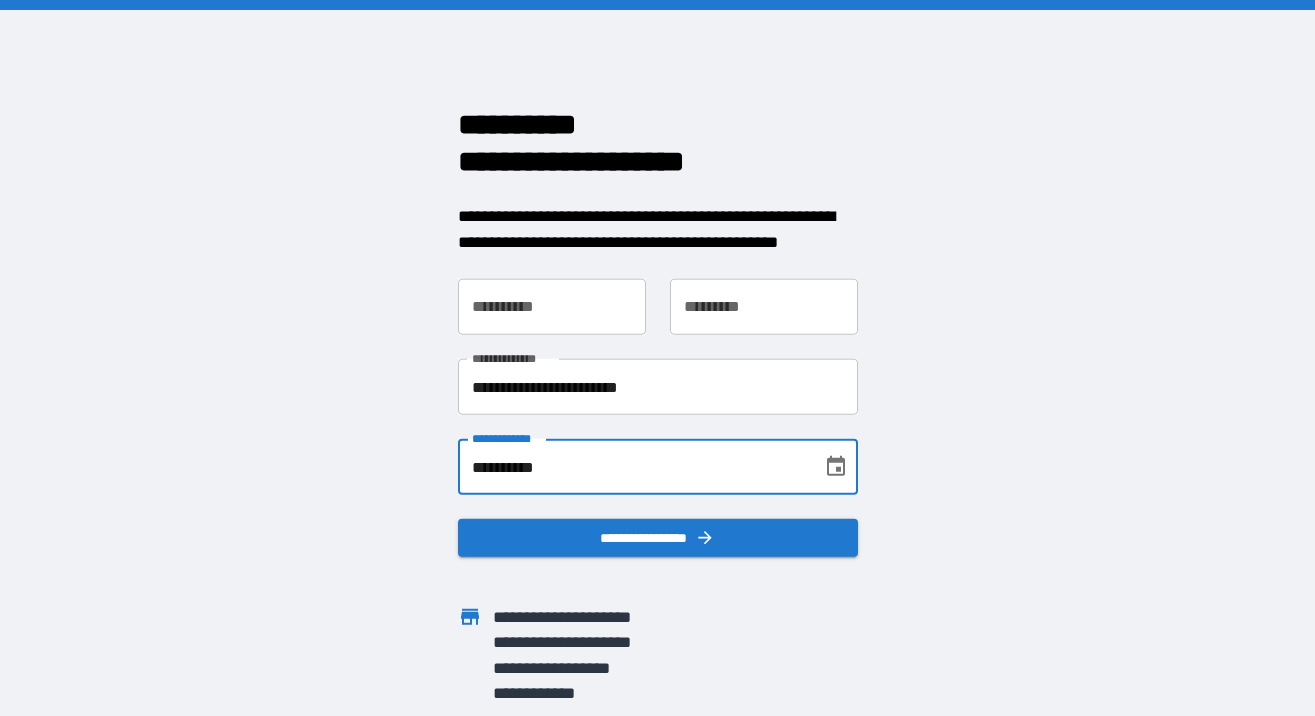 type on "**********" 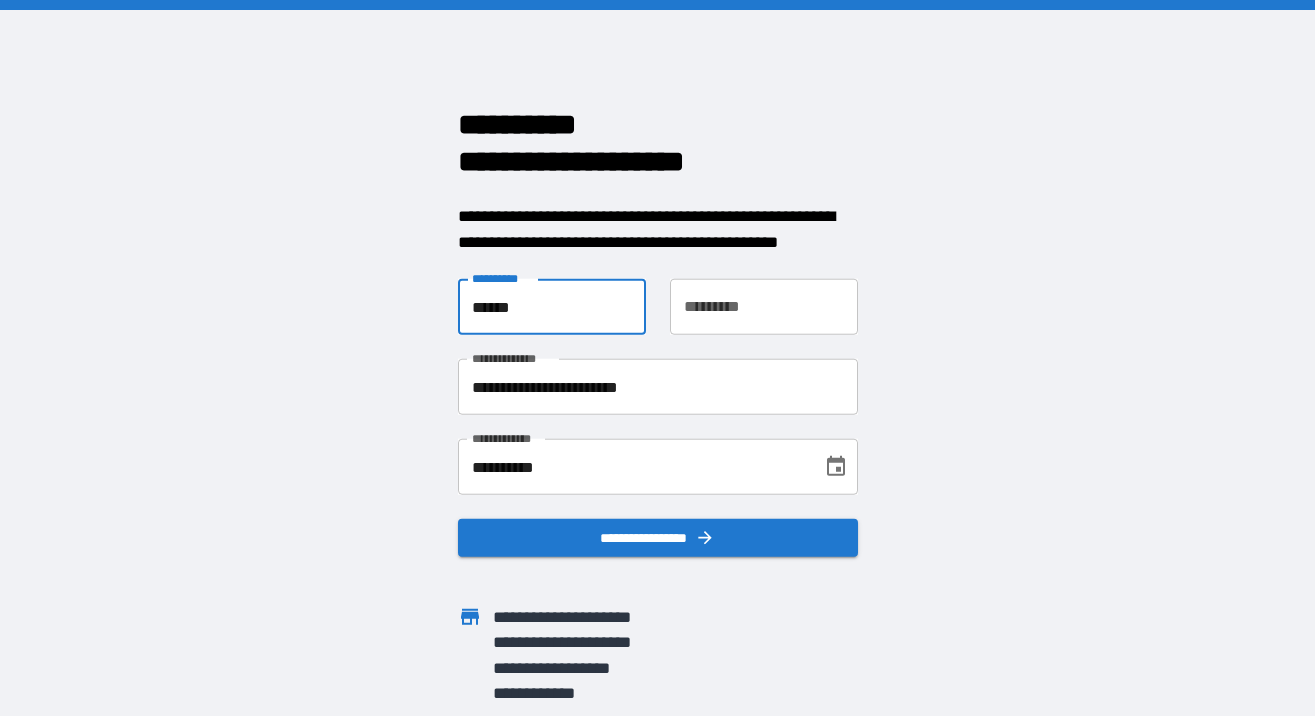 type on "******" 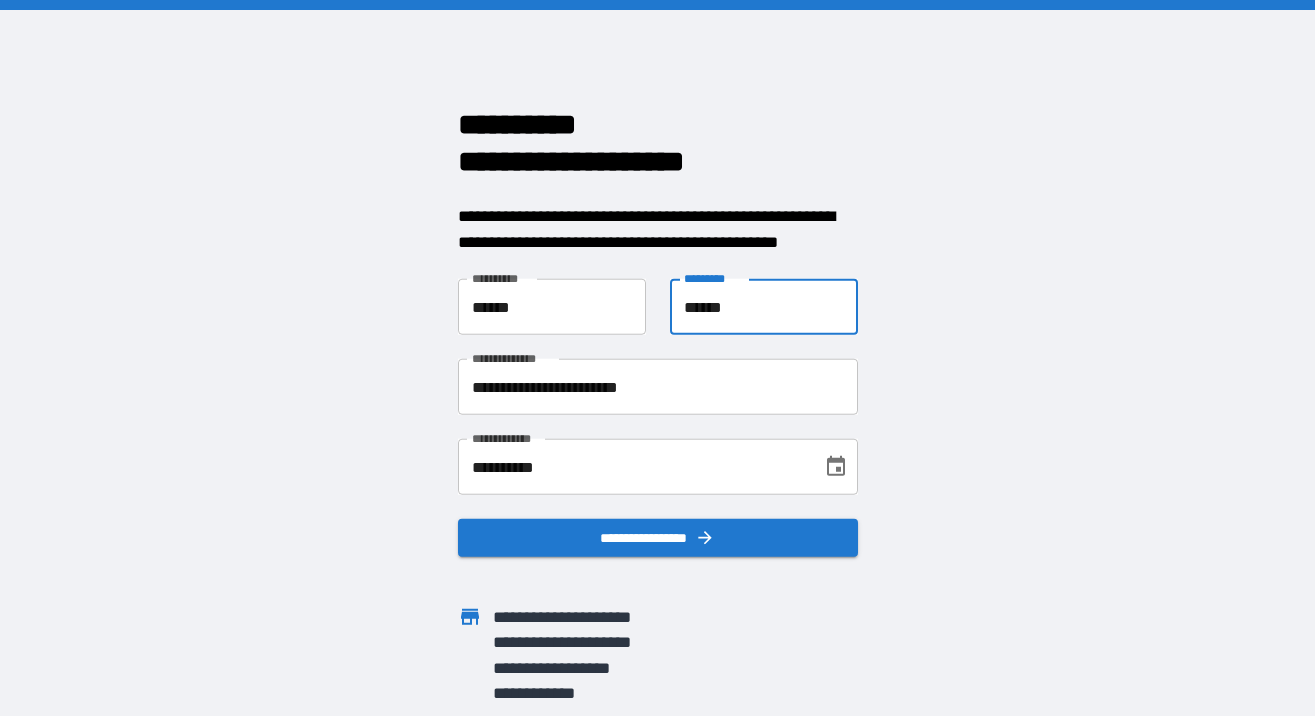type on "******" 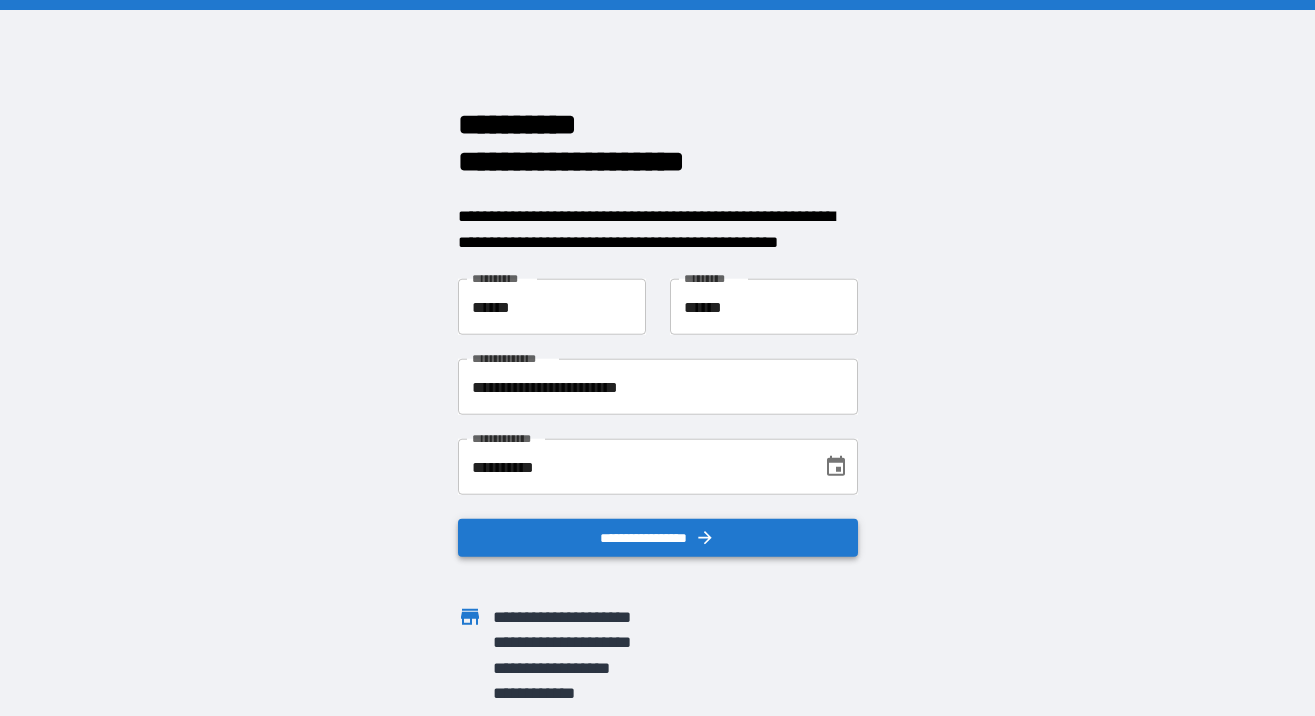 click on "**********" at bounding box center [658, 538] 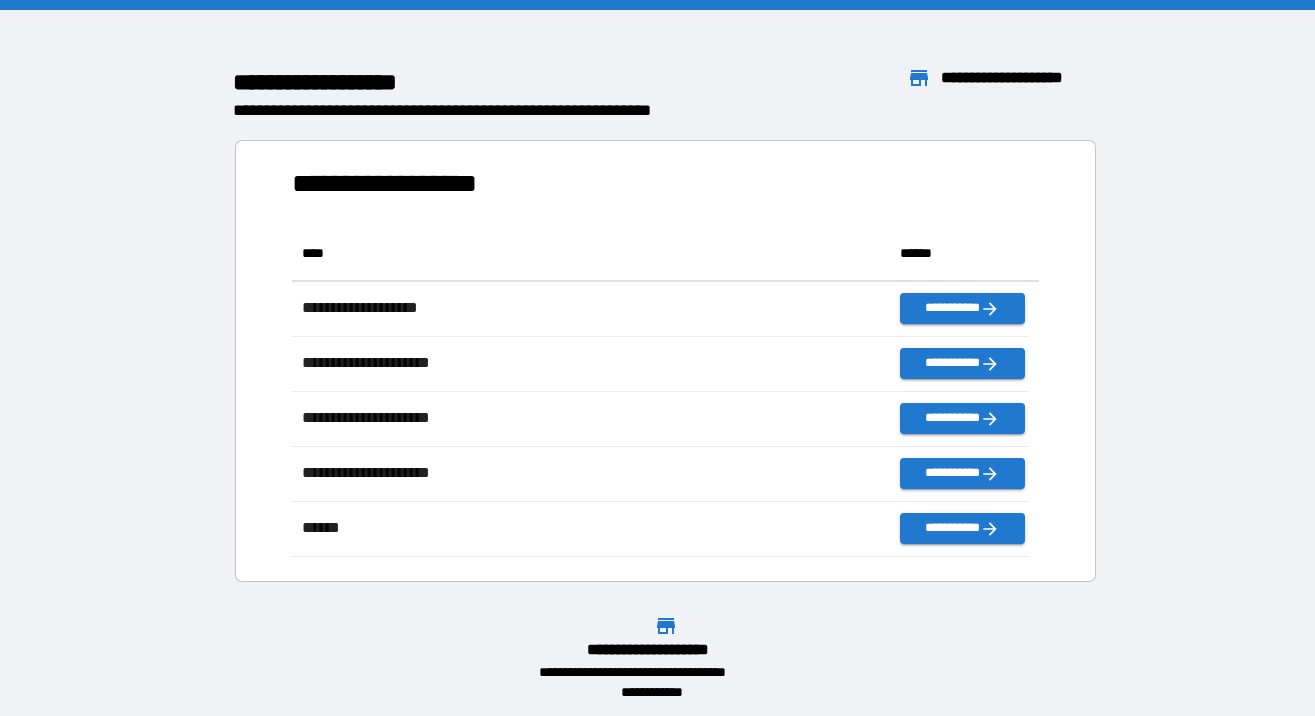 scroll, scrollTop: 316, scrollLeft: 722, axis: both 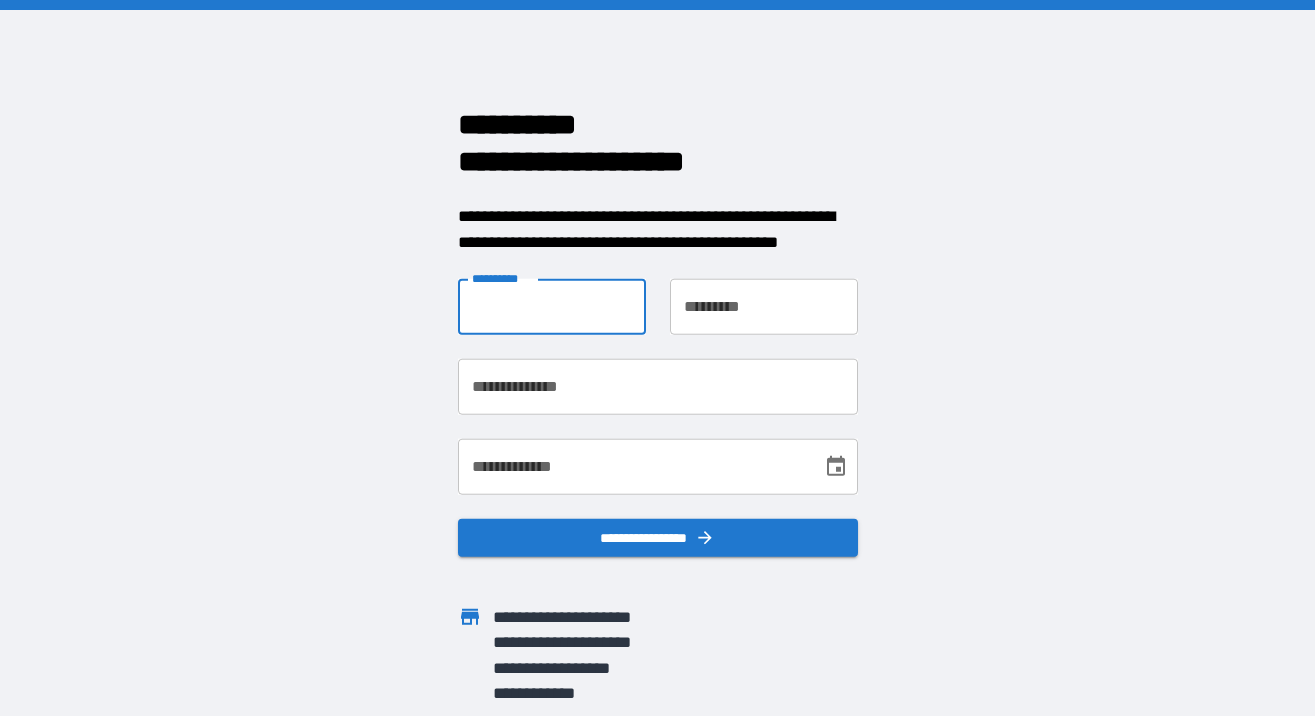 click on "**********" at bounding box center (552, 307) 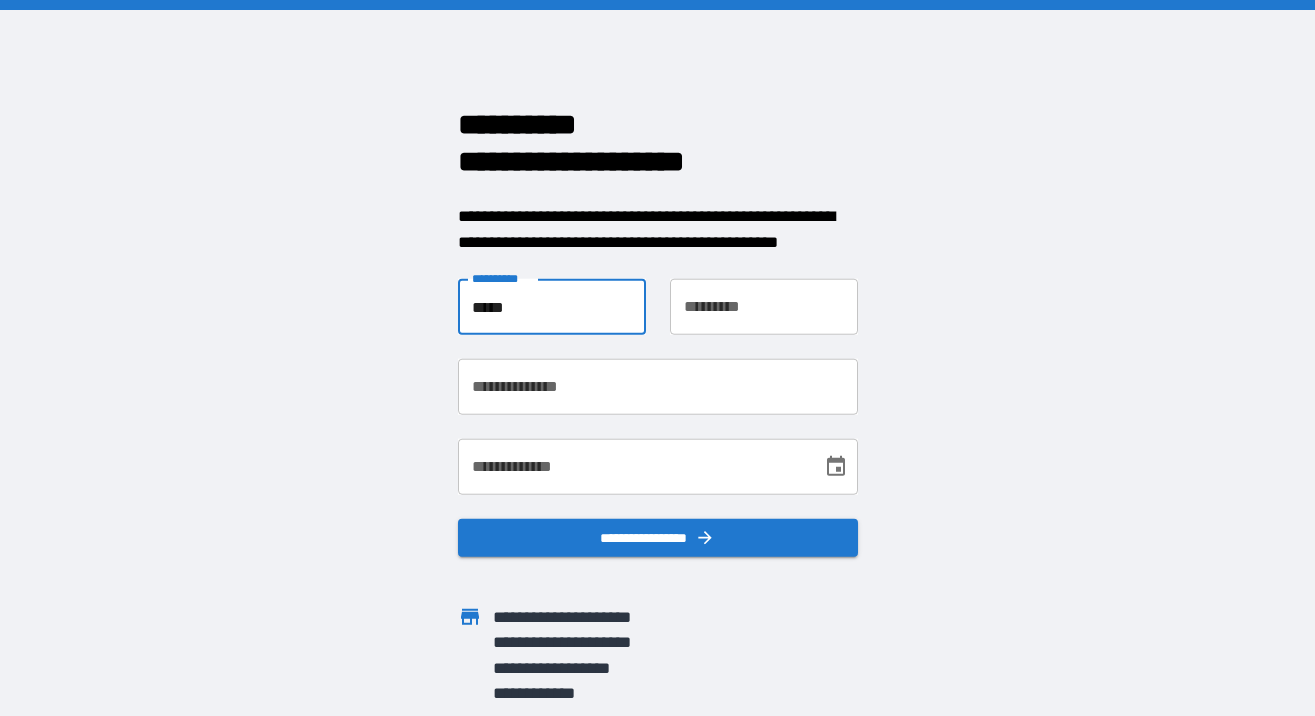 type on "*****" 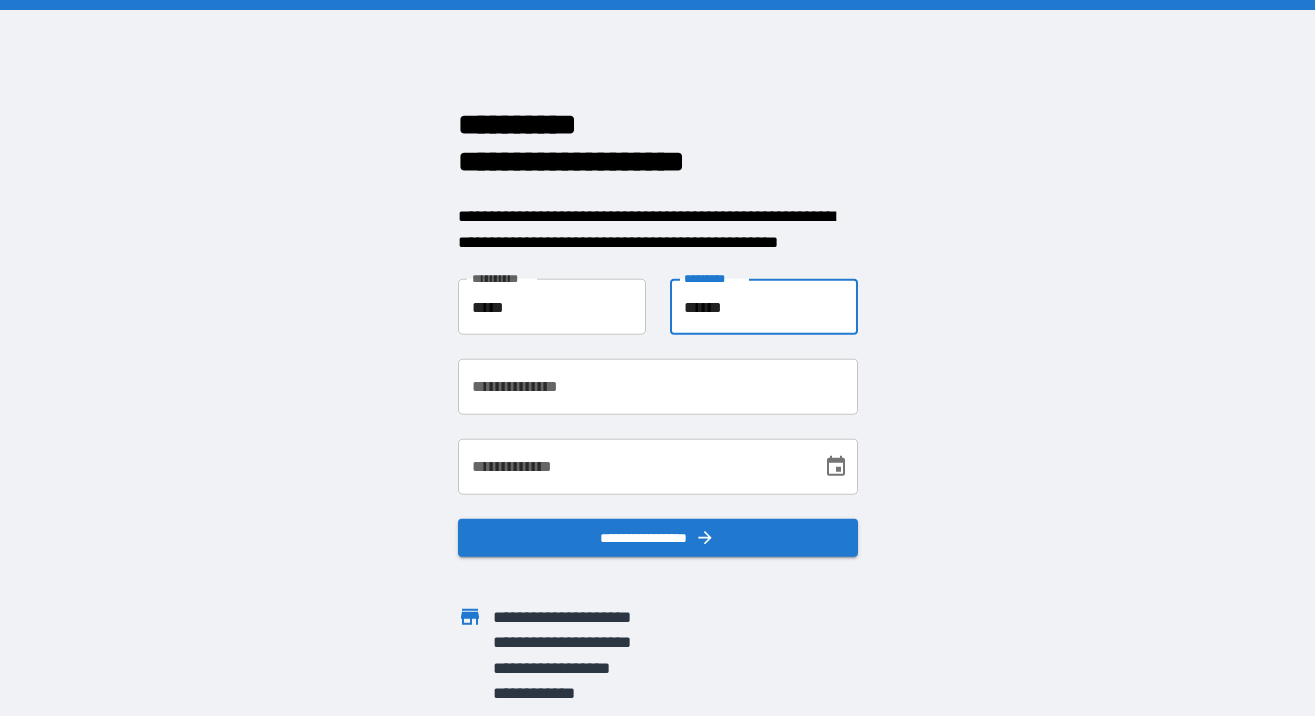 type on "******" 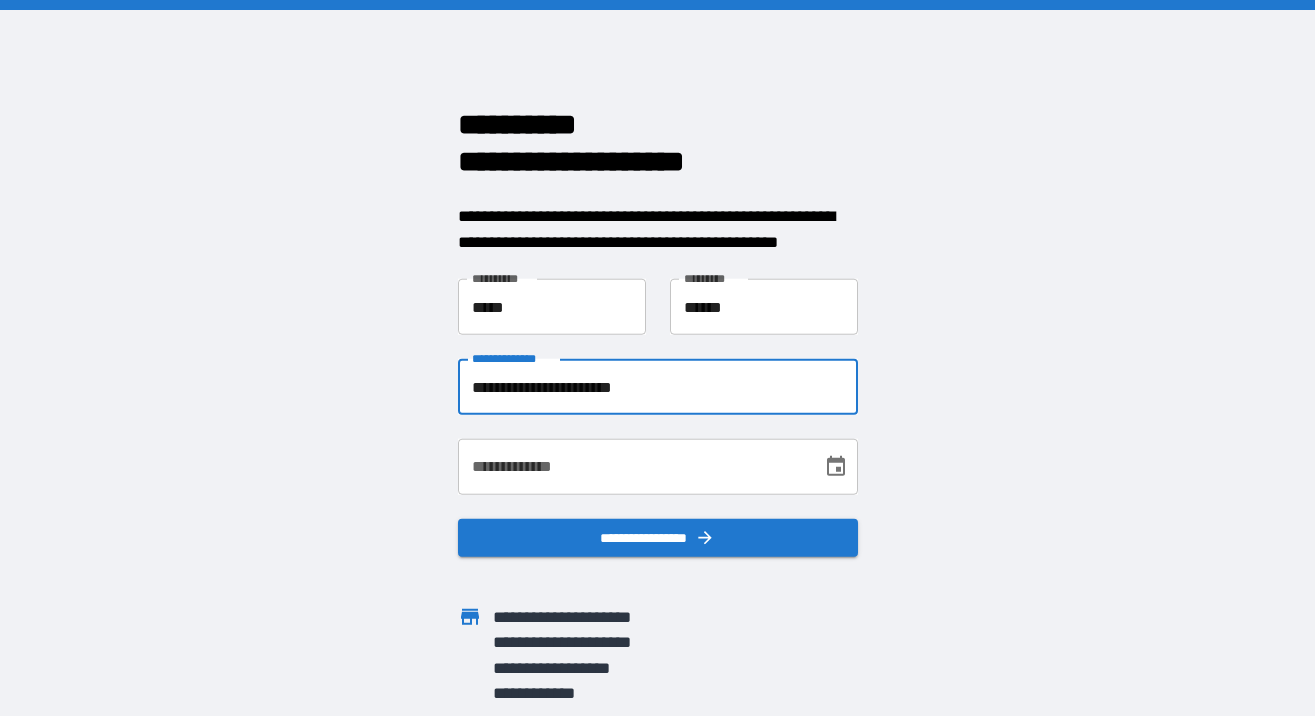 type on "**********" 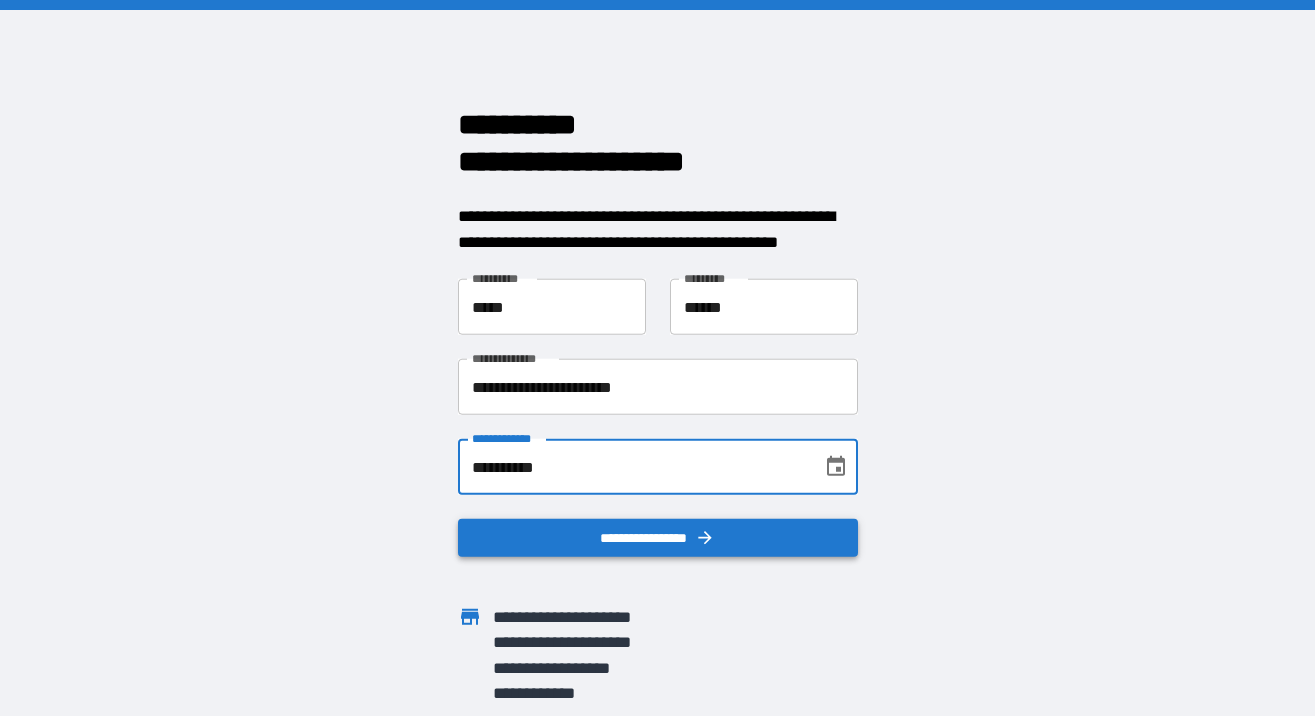 type on "**********" 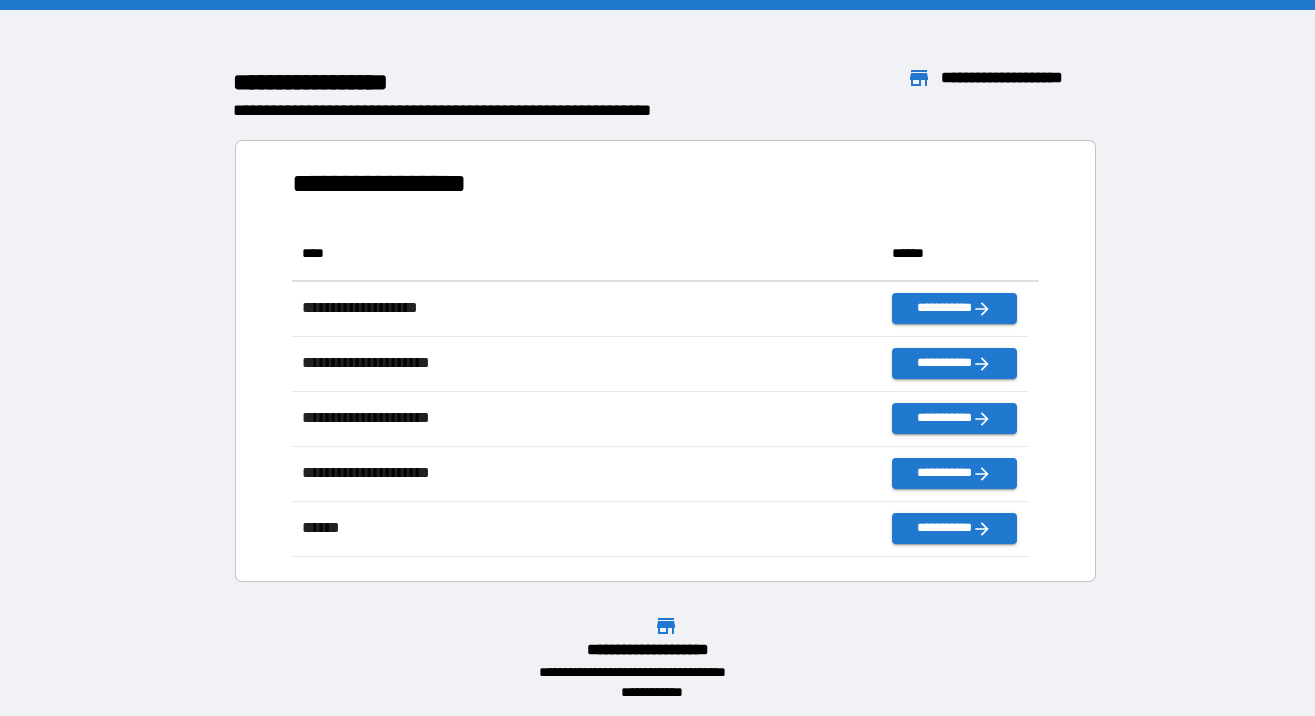 scroll, scrollTop: 16, scrollLeft: 16, axis: both 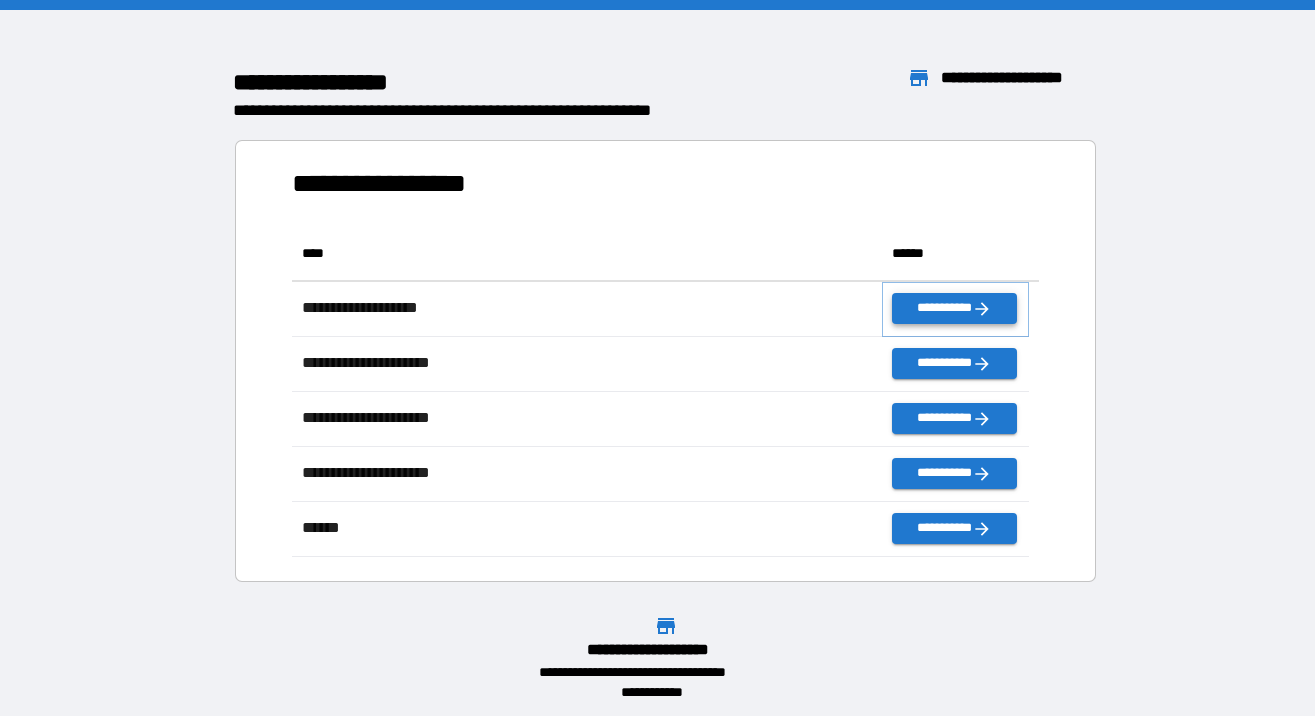 click on "**********" at bounding box center [954, 308] 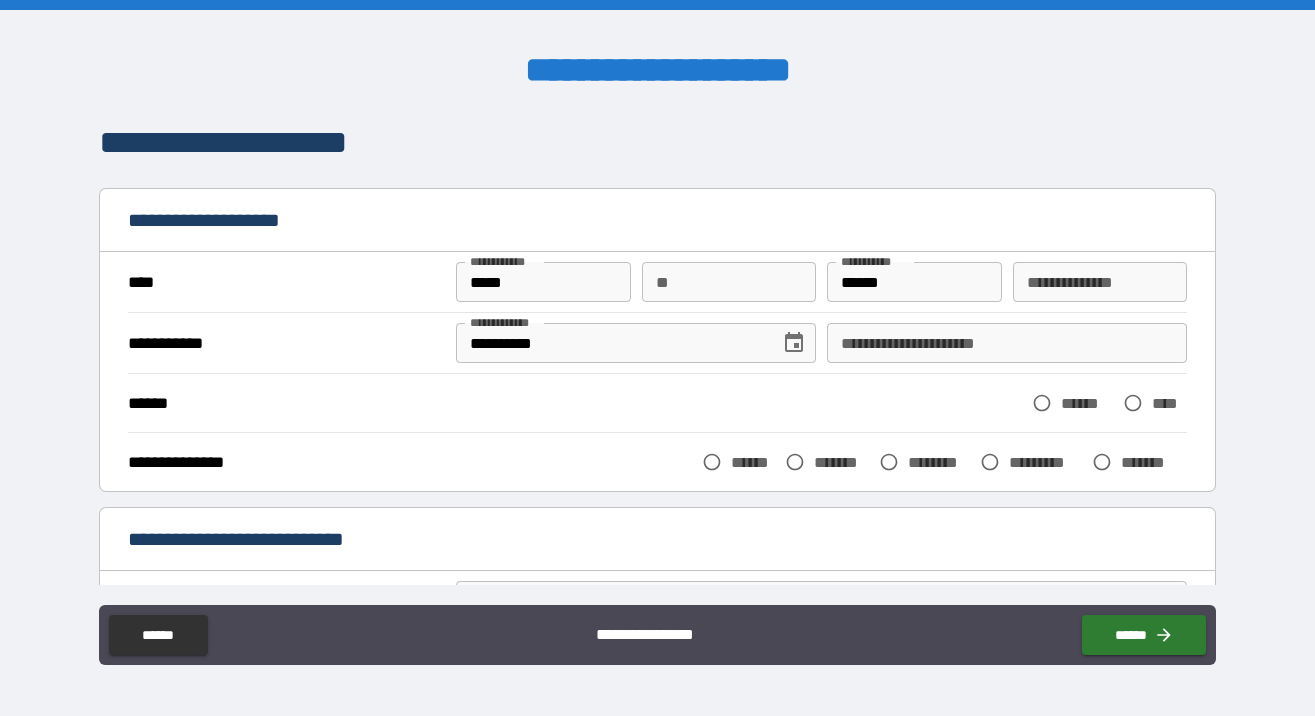 click on "**********" at bounding box center (1007, 343) 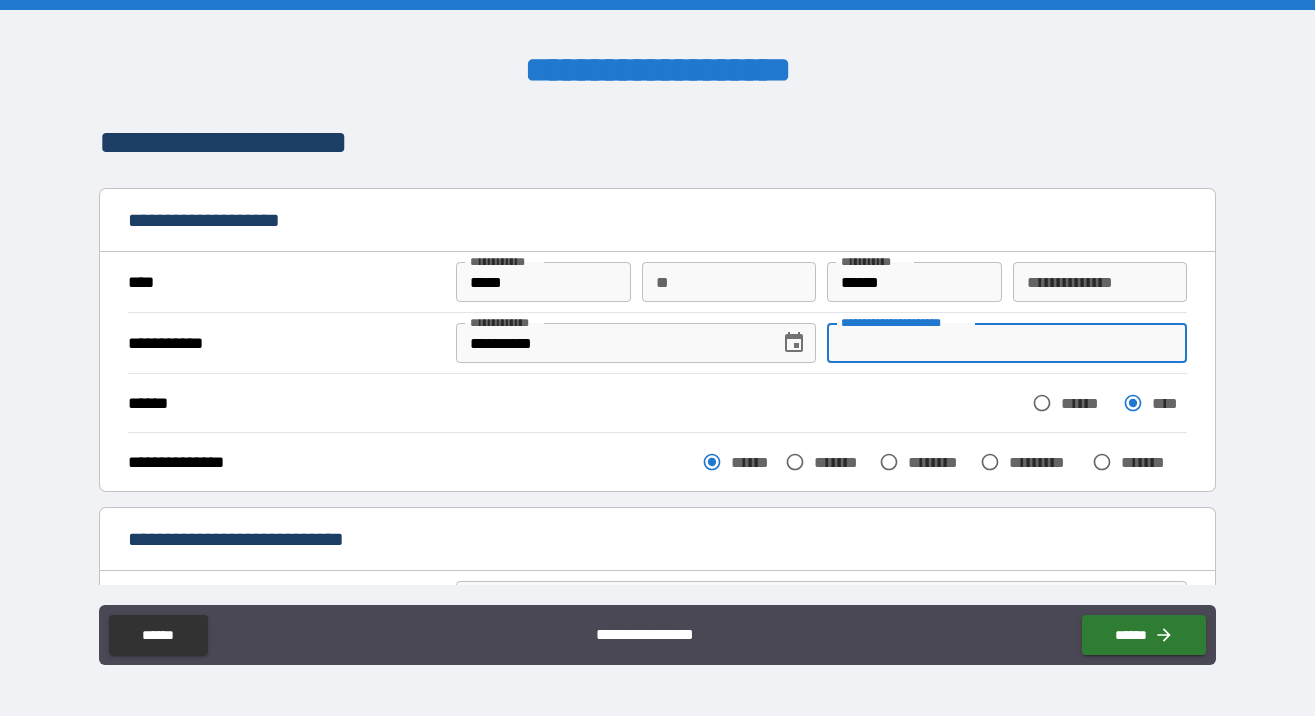 click on "**********" at bounding box center [1007, 343] 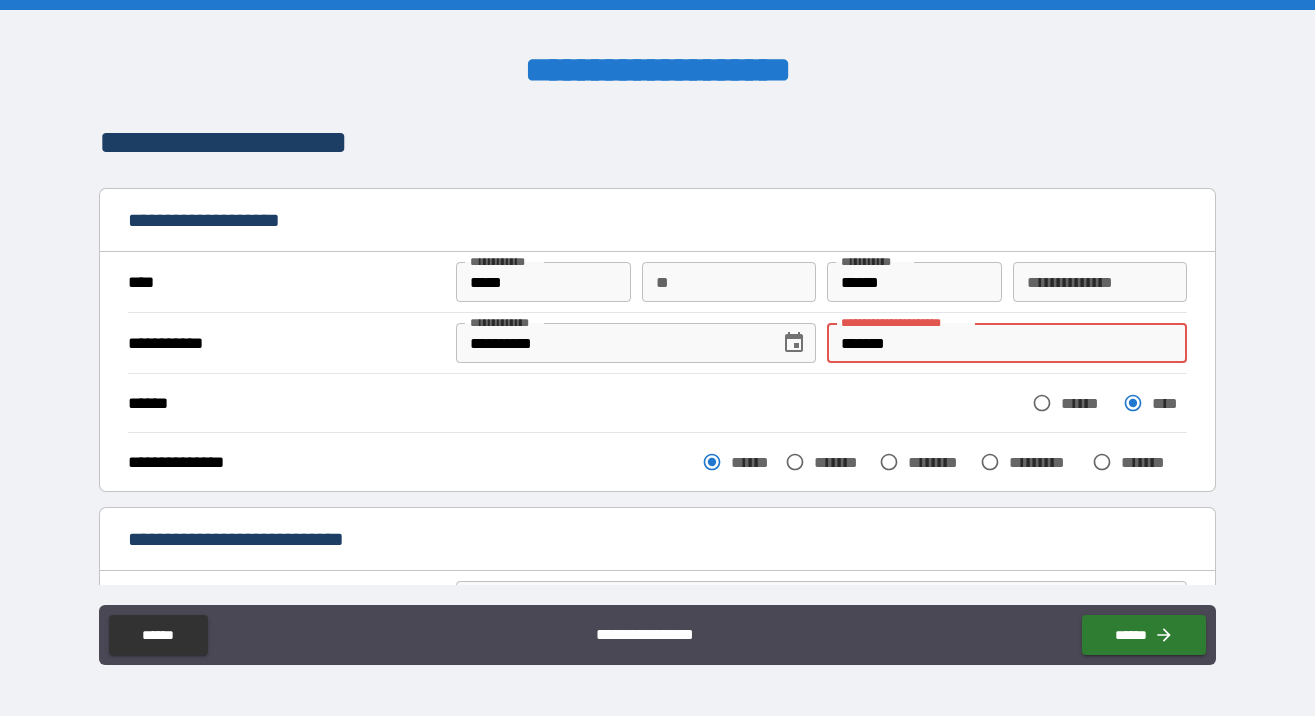 click on "*******" at bounding box center [1007, 343] 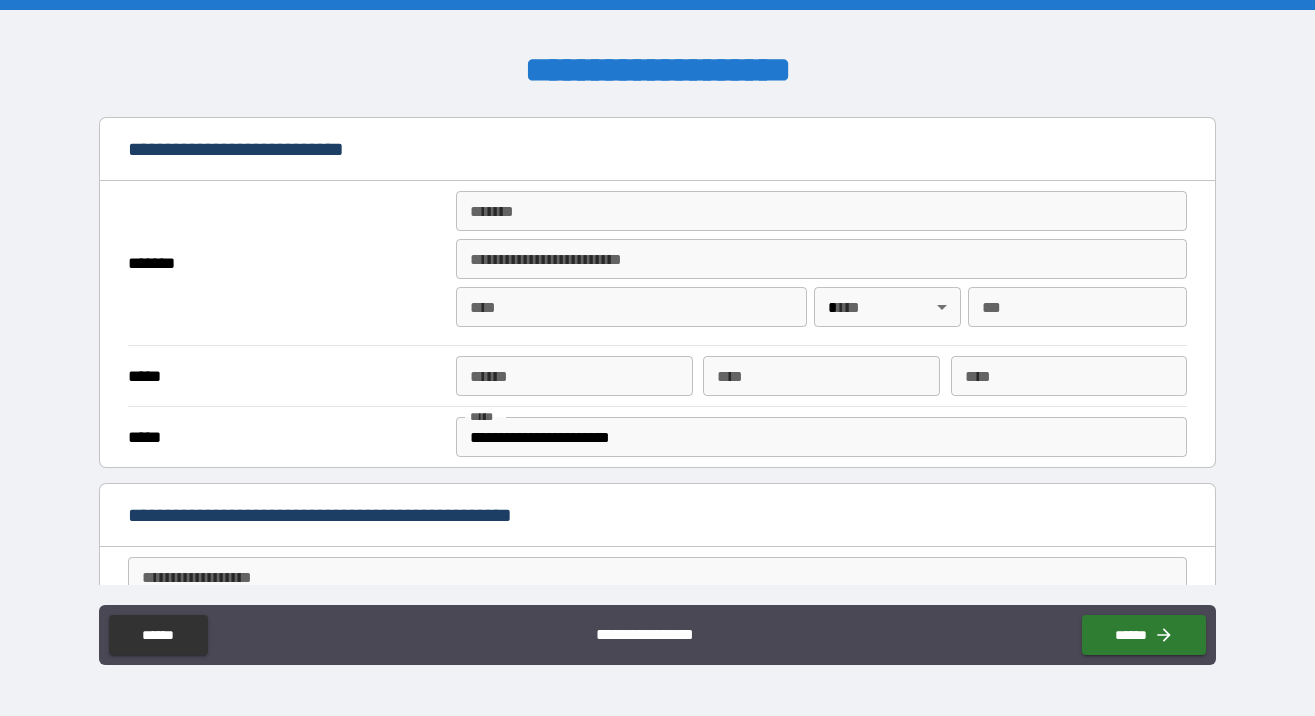 scroll, scrollTop: 399, scrollLeft: 0, axis: vertical 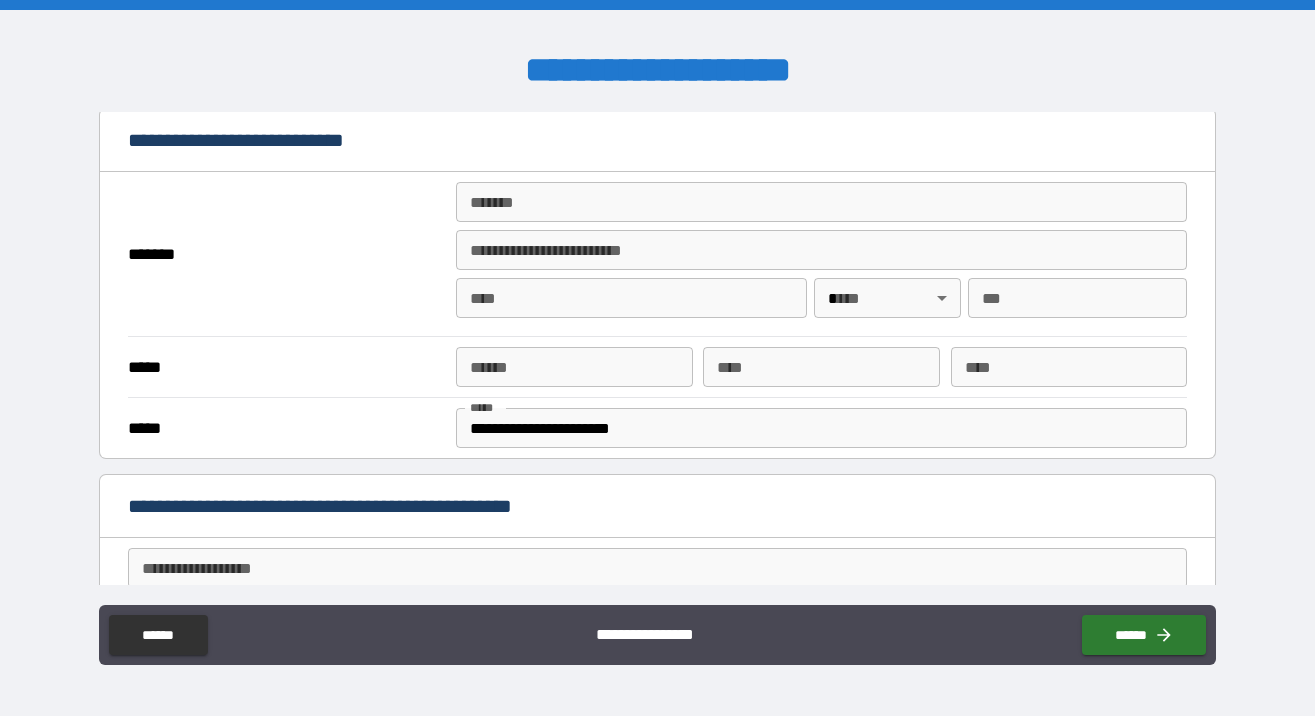 type on "**********" 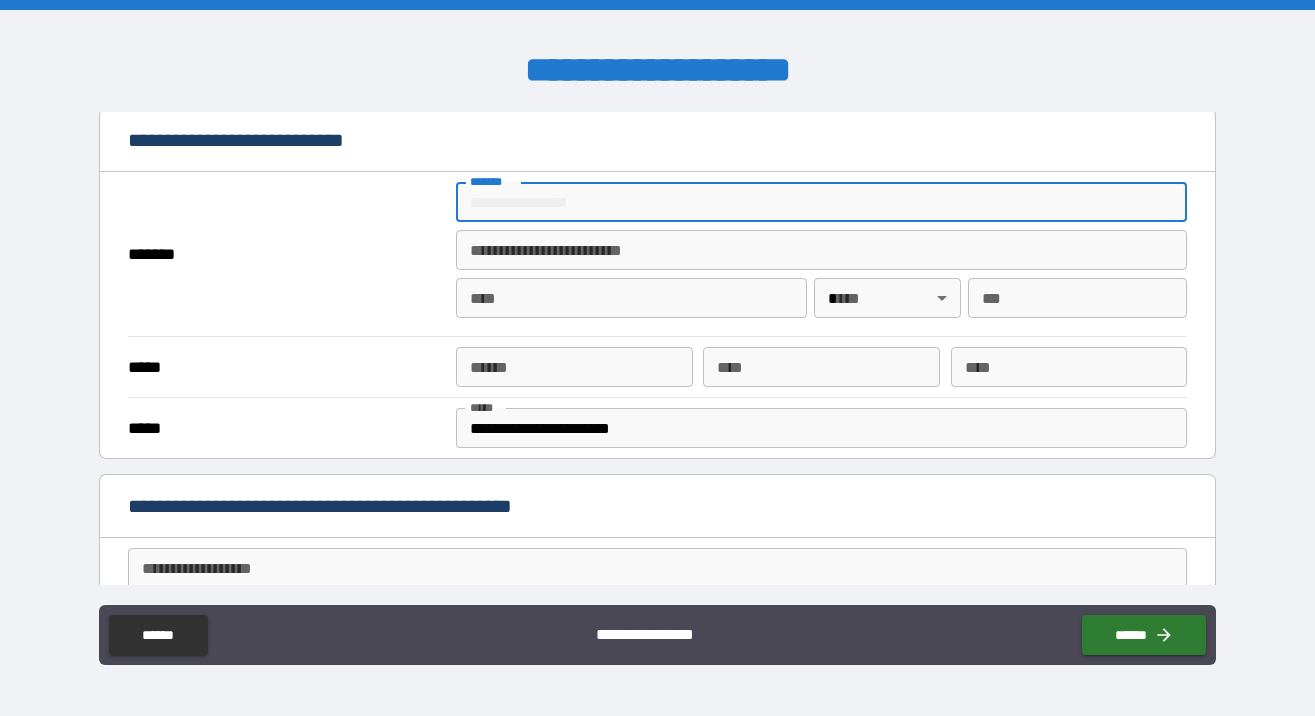 type on "**********" 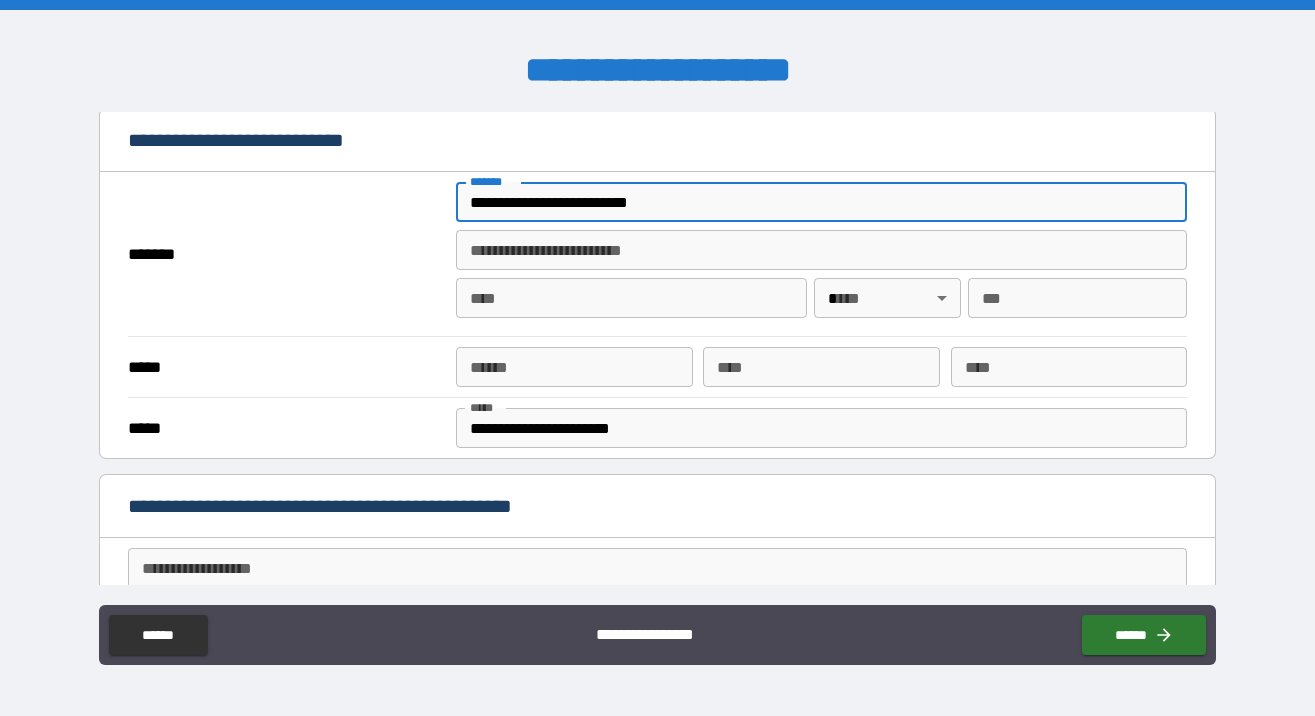 type on "*********" 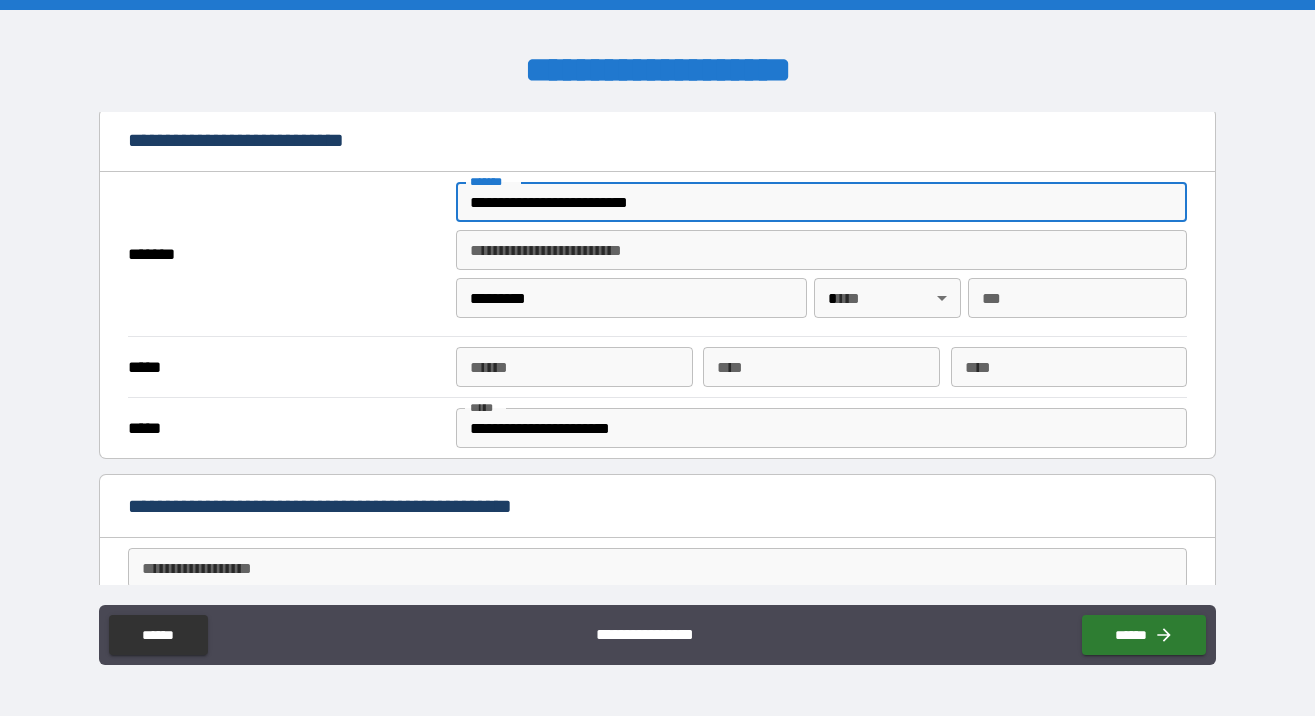 type on "**" 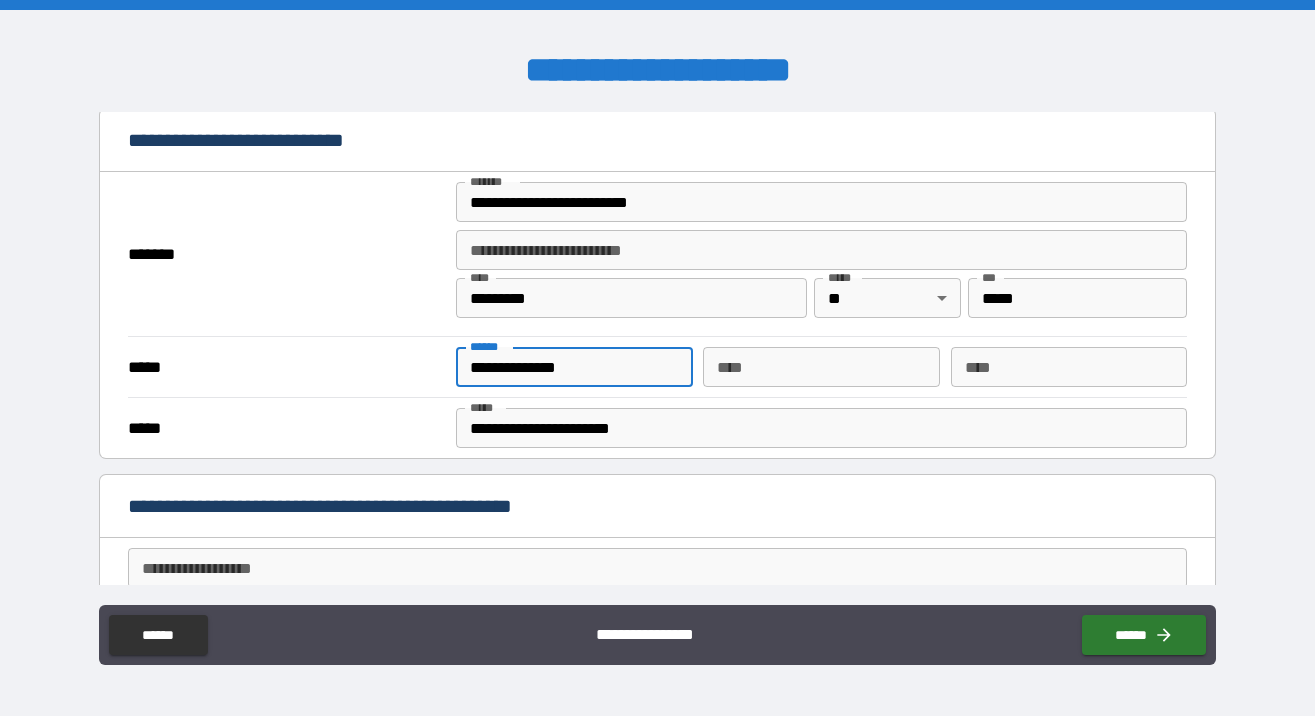 click on "**********" at bounding box center (574, 367) 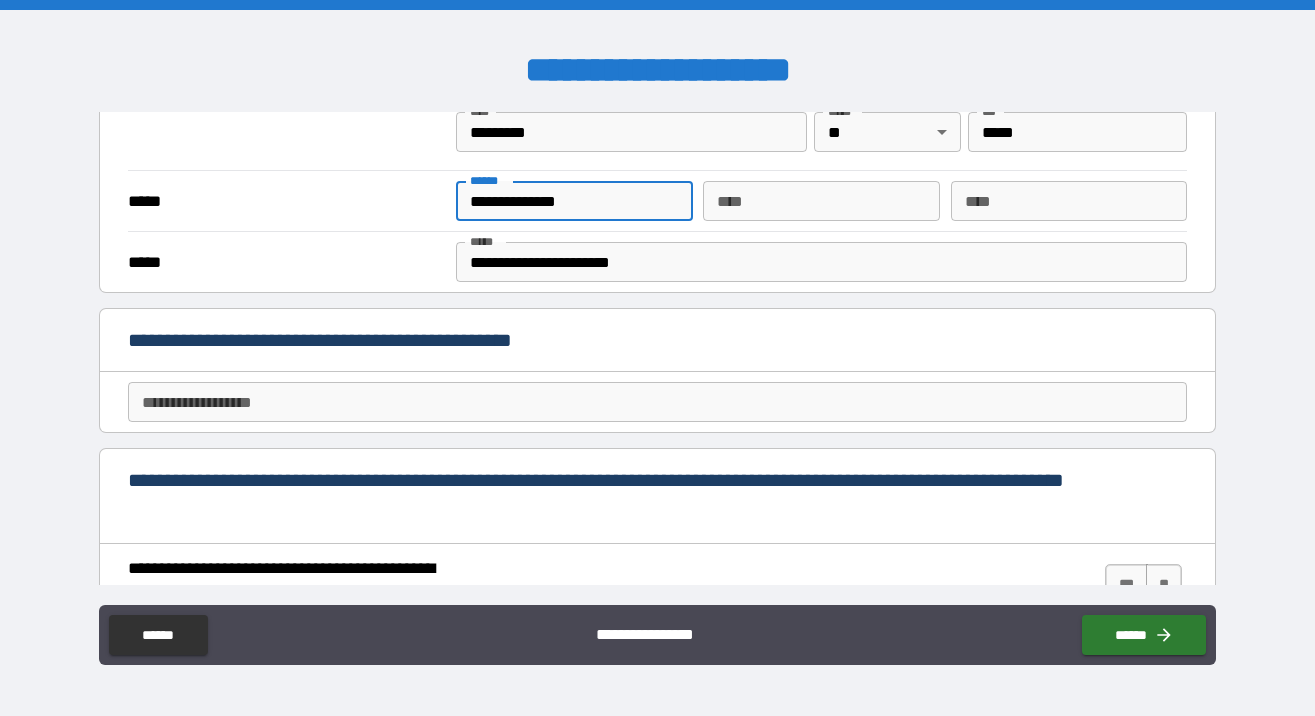 scroll, scrollTop: 592, scrollLeft: 0, axis: vertical 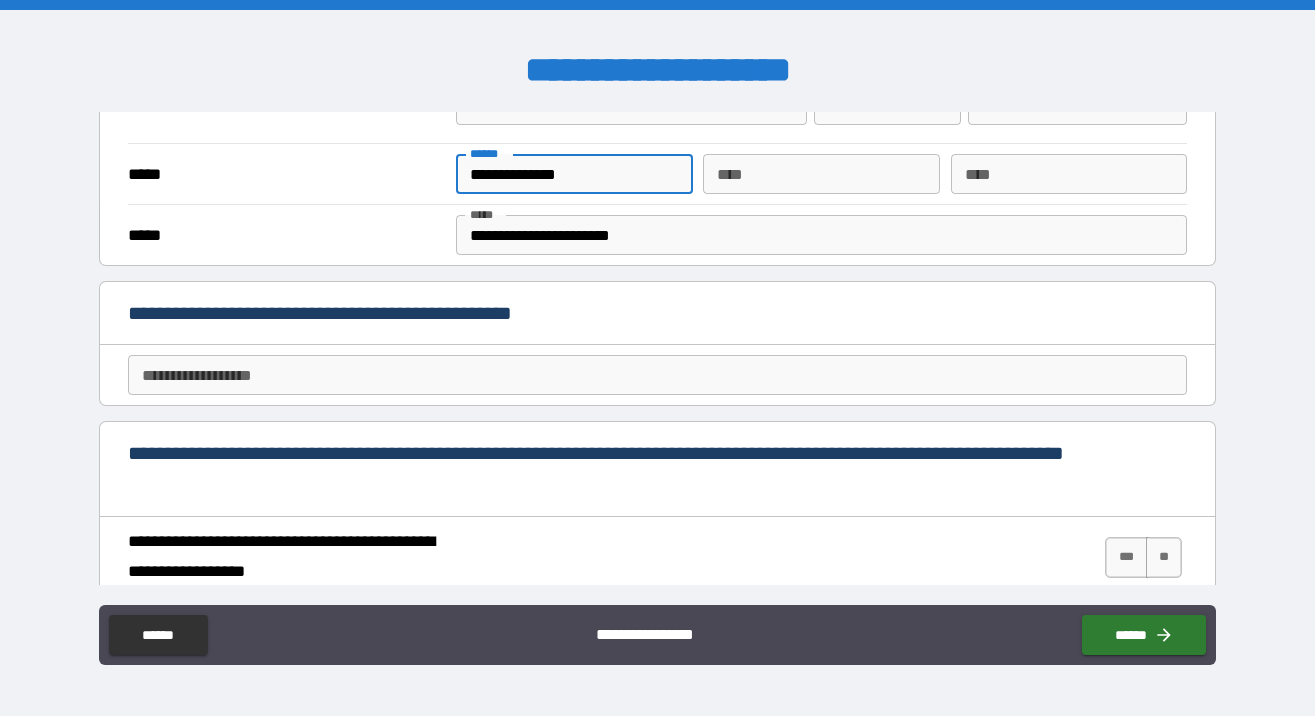 type on "**********" 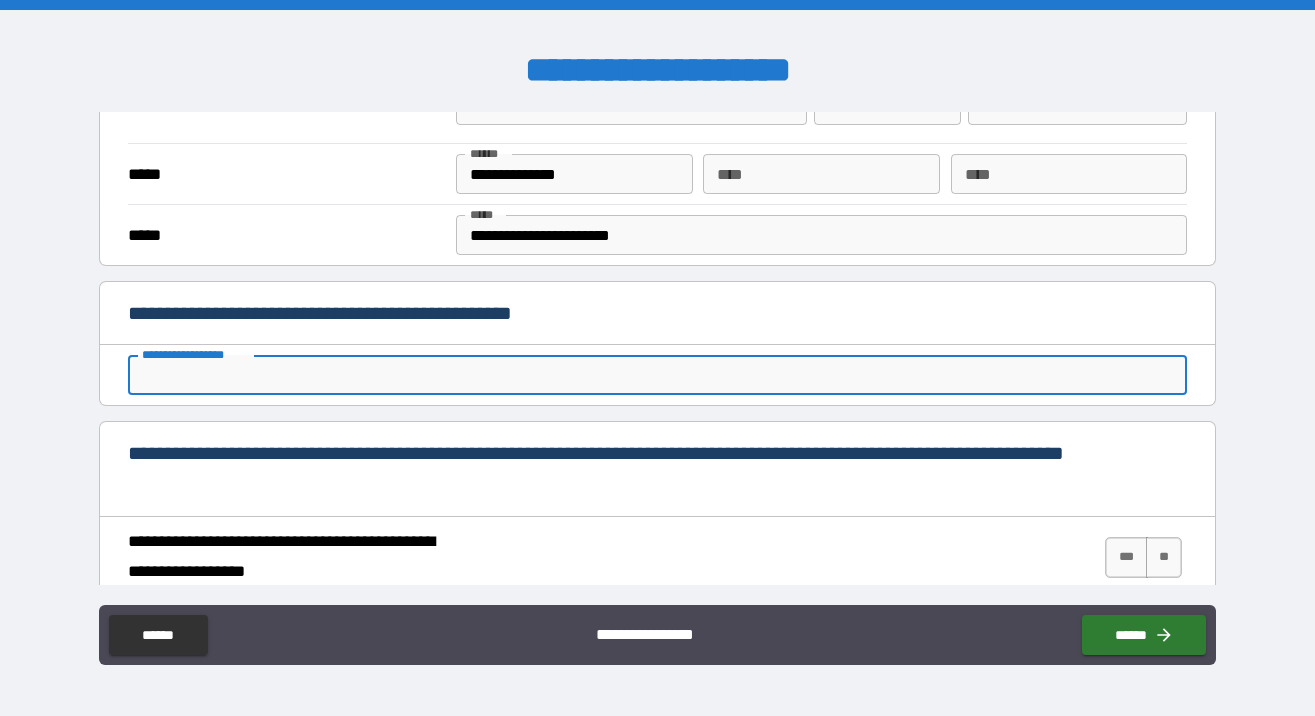 type on "******" 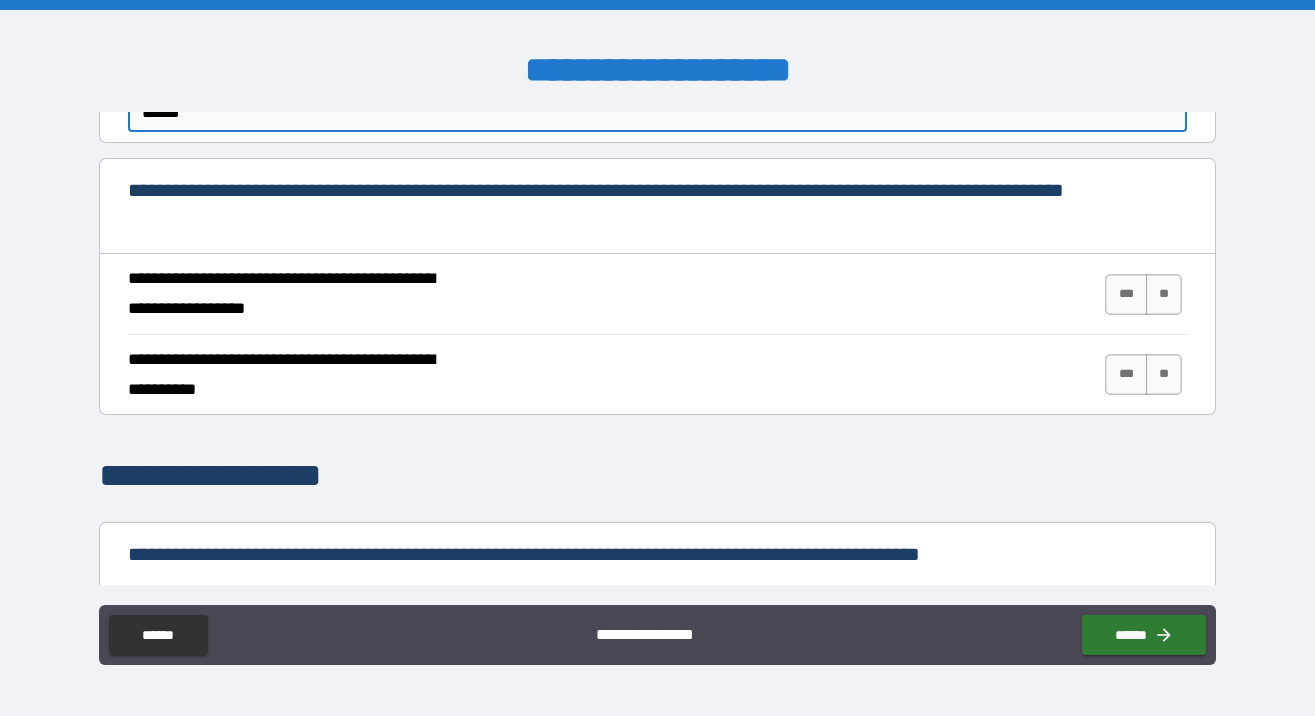 scroll, scrollTop: 858, scrollLeft: 0, axis: vertical 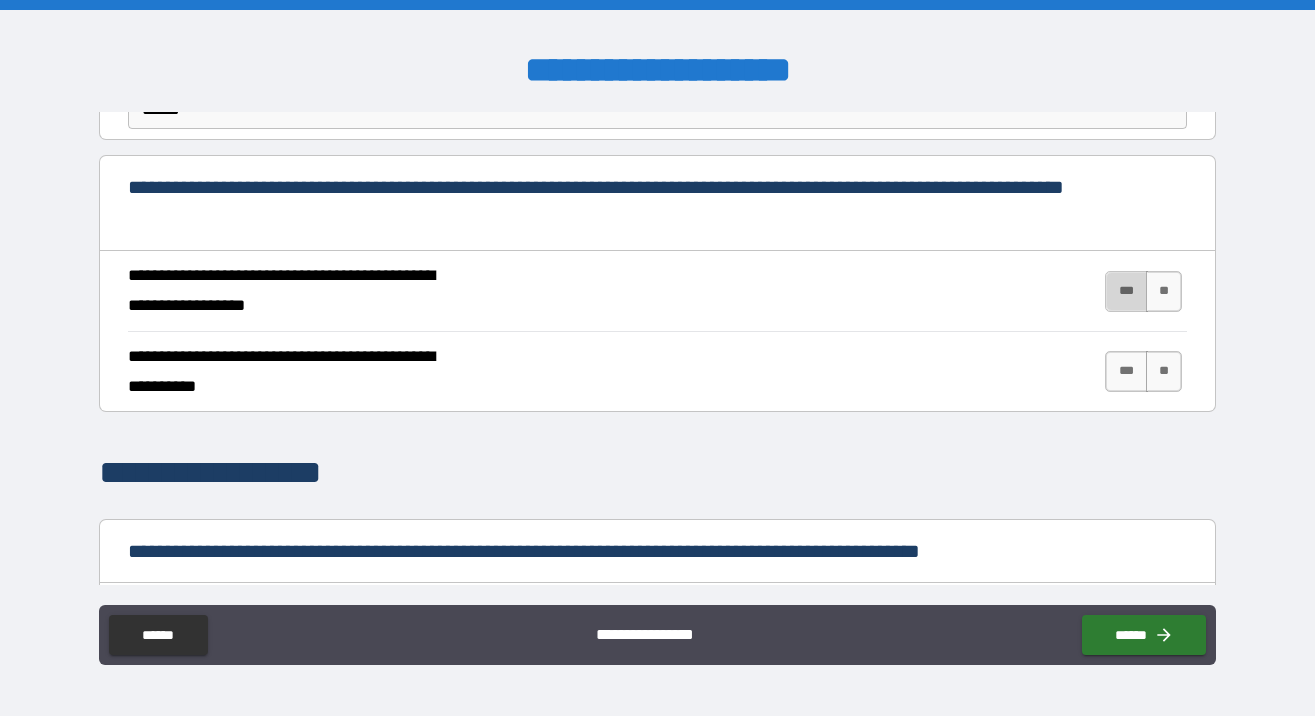 click on "***" at bounding box center [1126, 291] 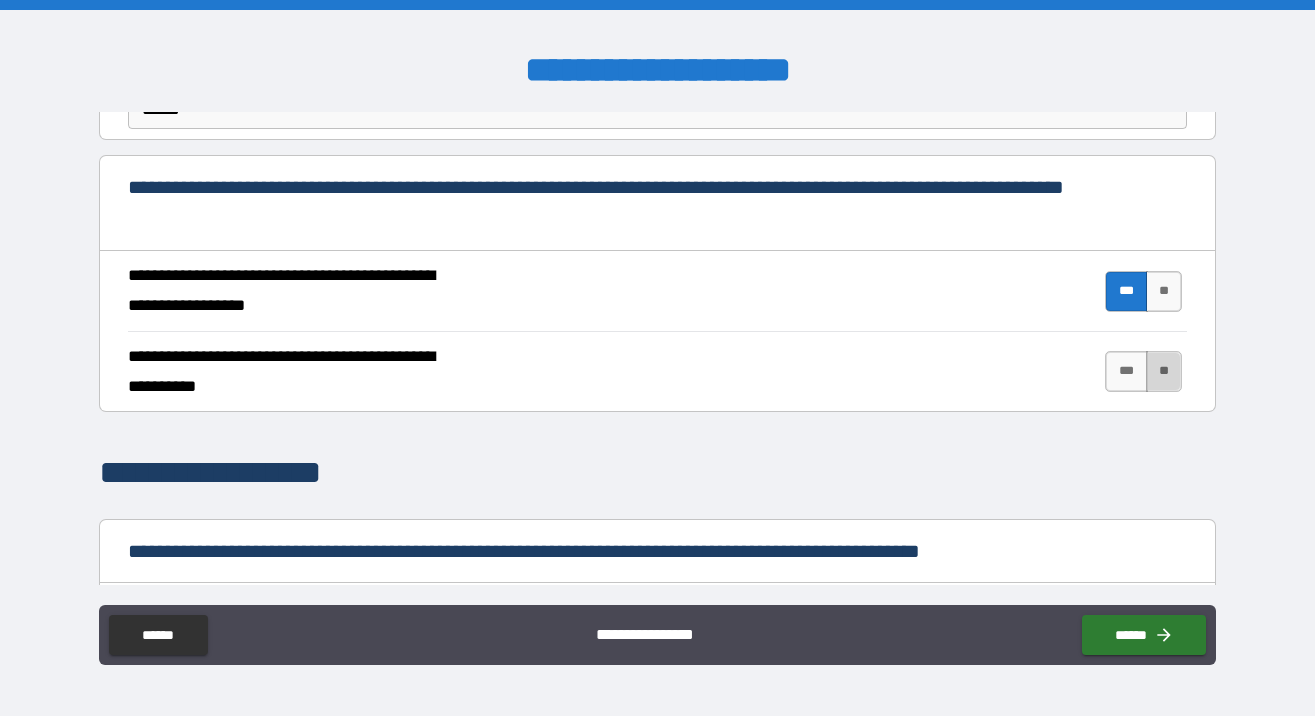 click on "**" at bounding box center [1164, 371] 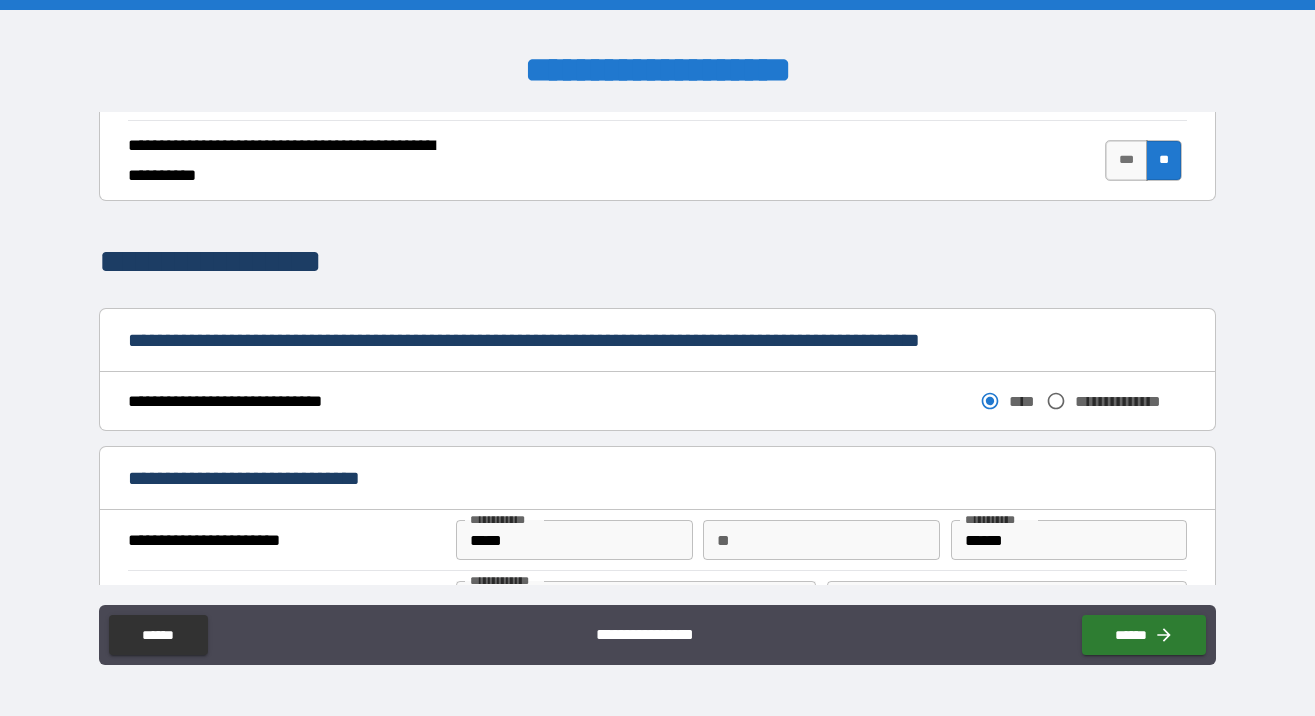 scroll, scrollTop: 1094, scrollLeft: 0, axis: vertical 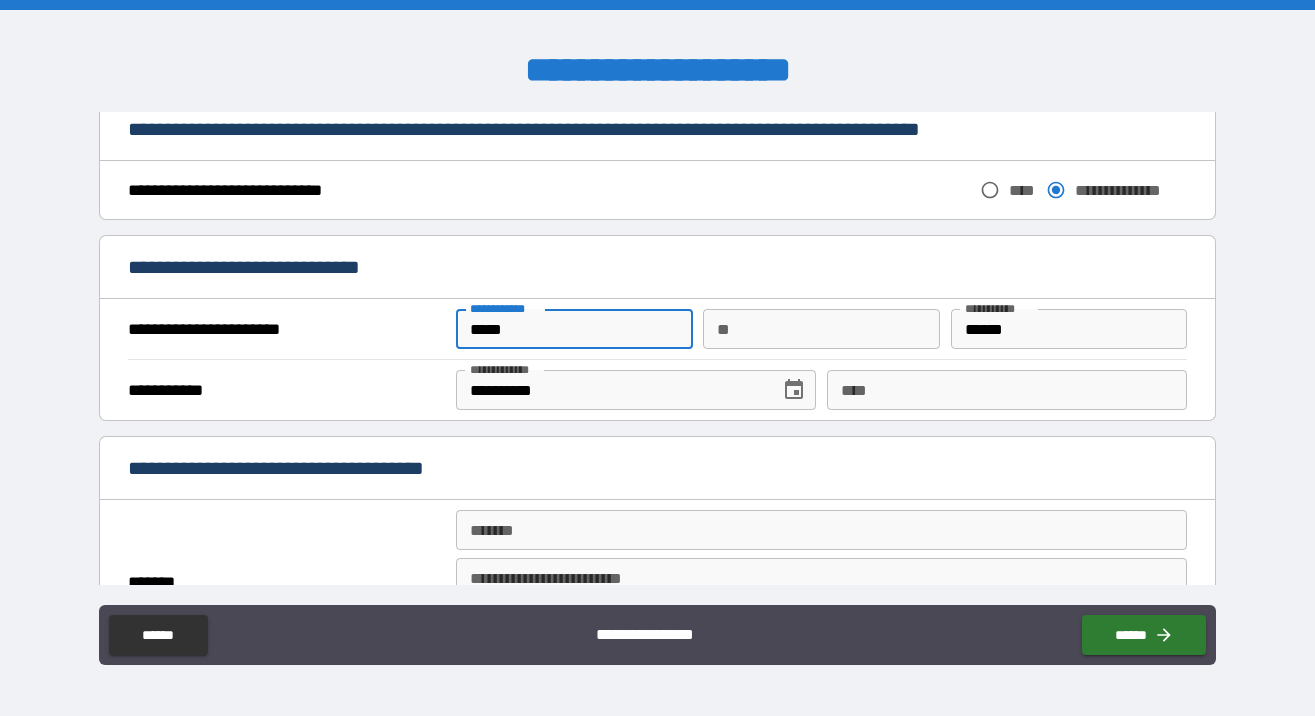 click on "*****" at bounding box center (574, 329) 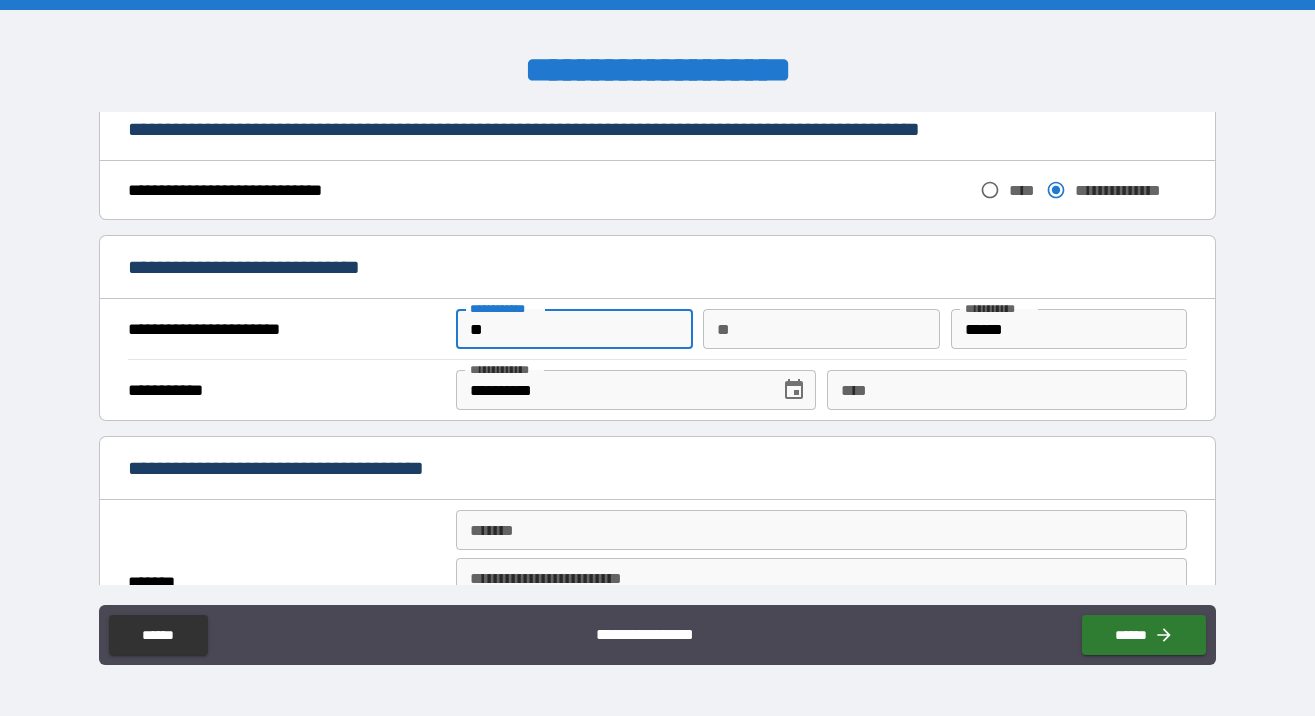 type on "*" 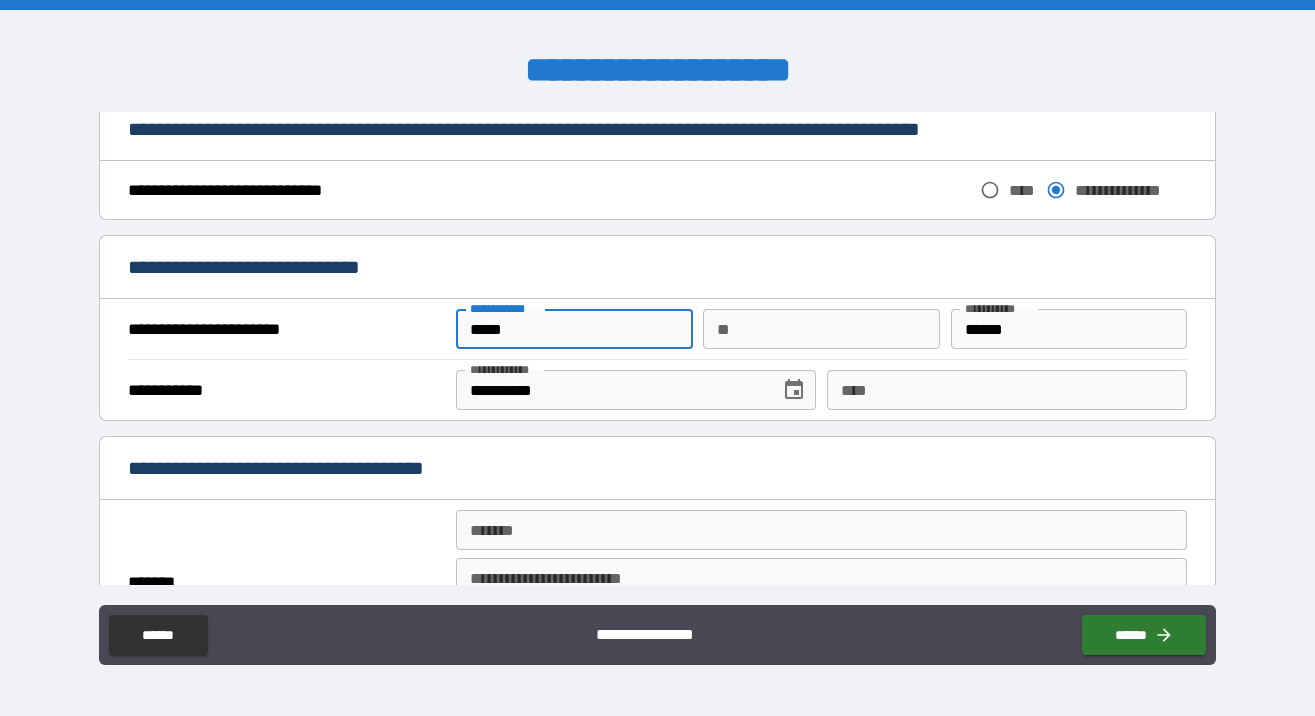type on "*****" 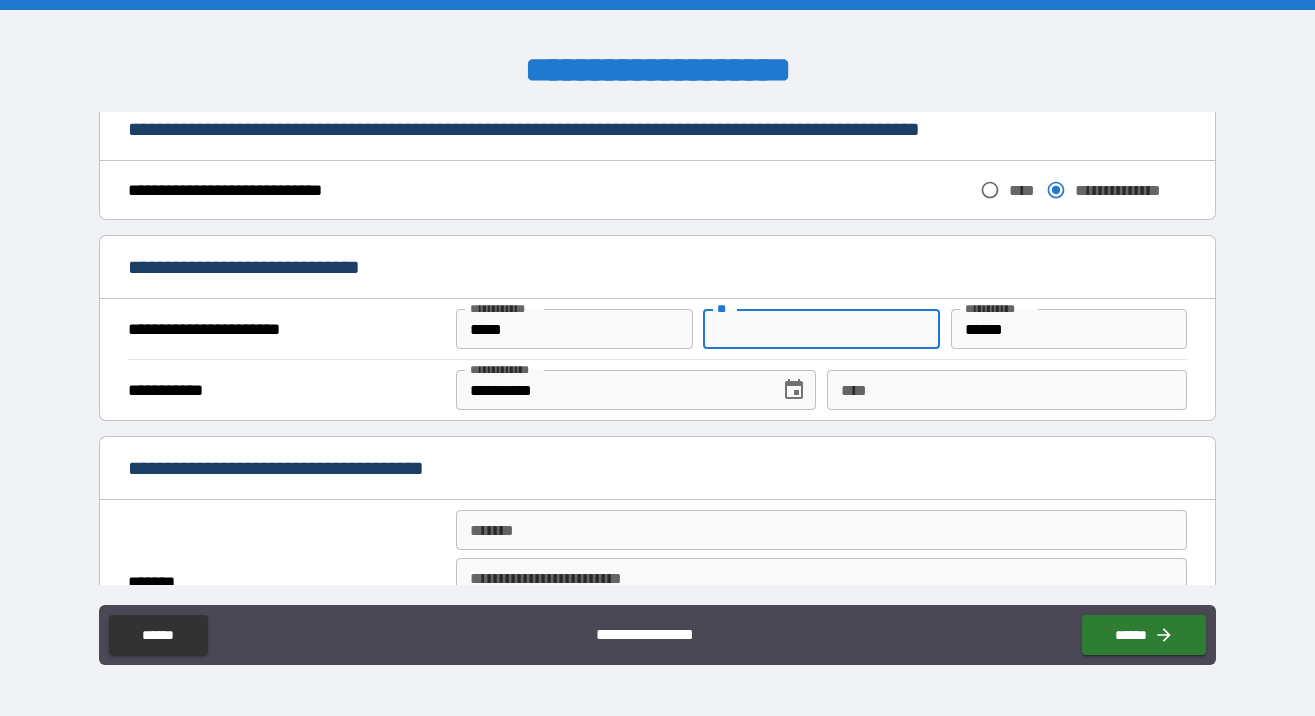 type on "*" 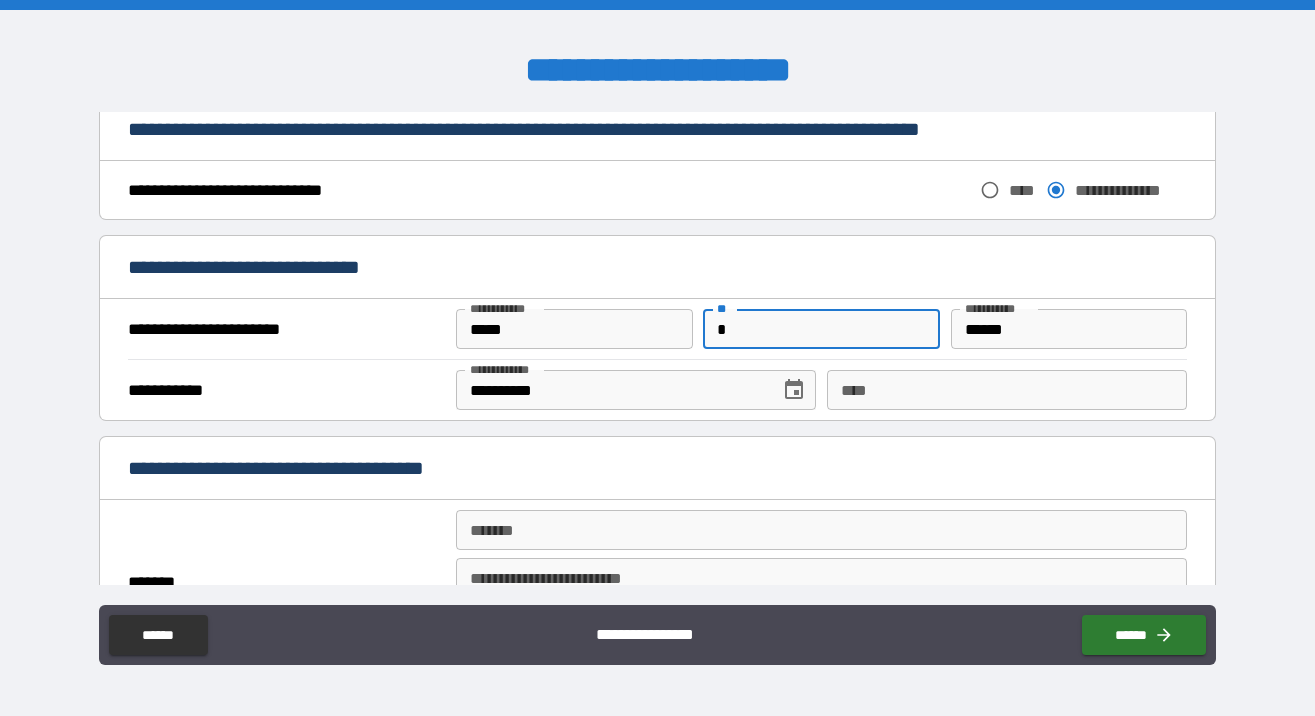 type 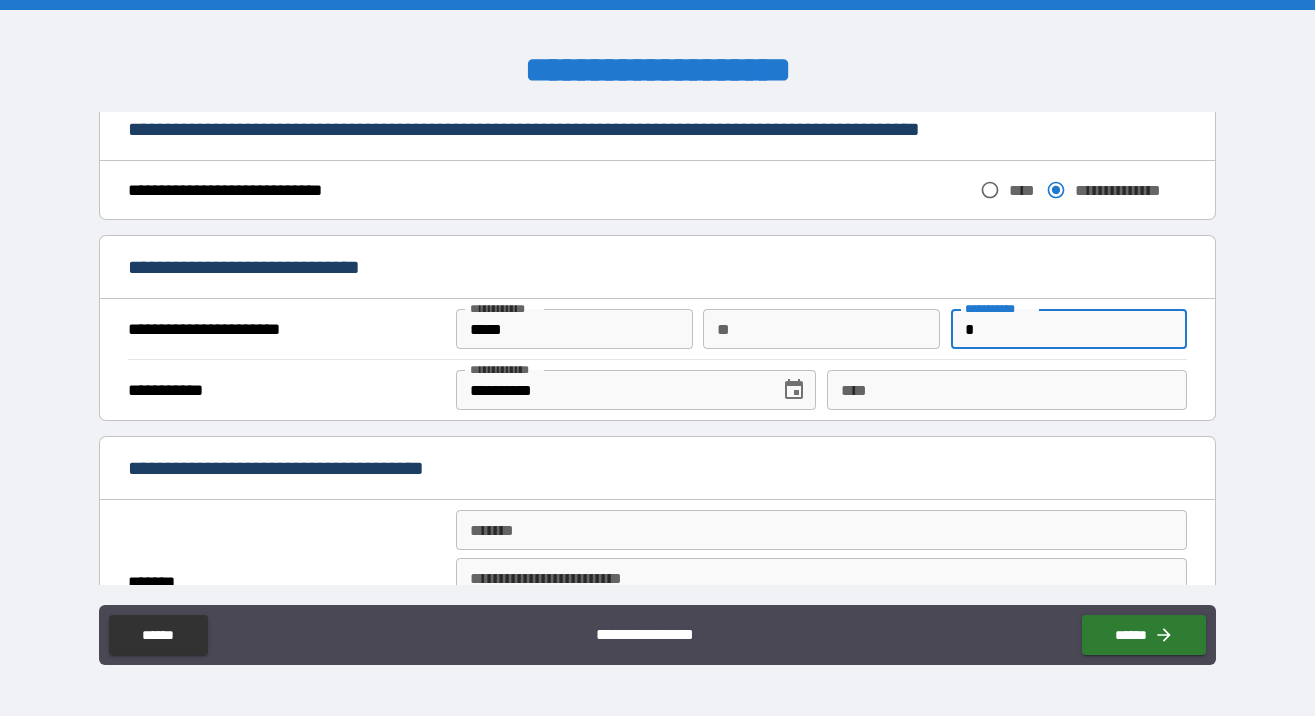 type on "*" 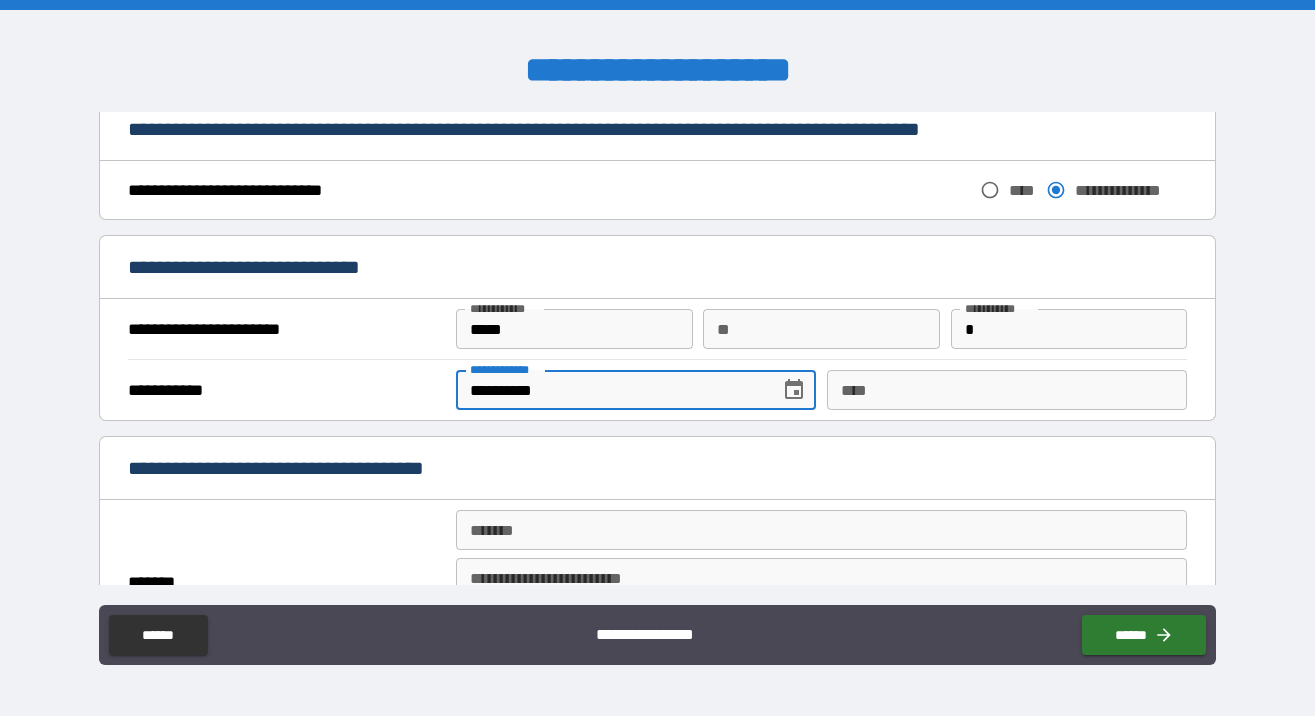 click on "*" at bounding box center (1069, 329) 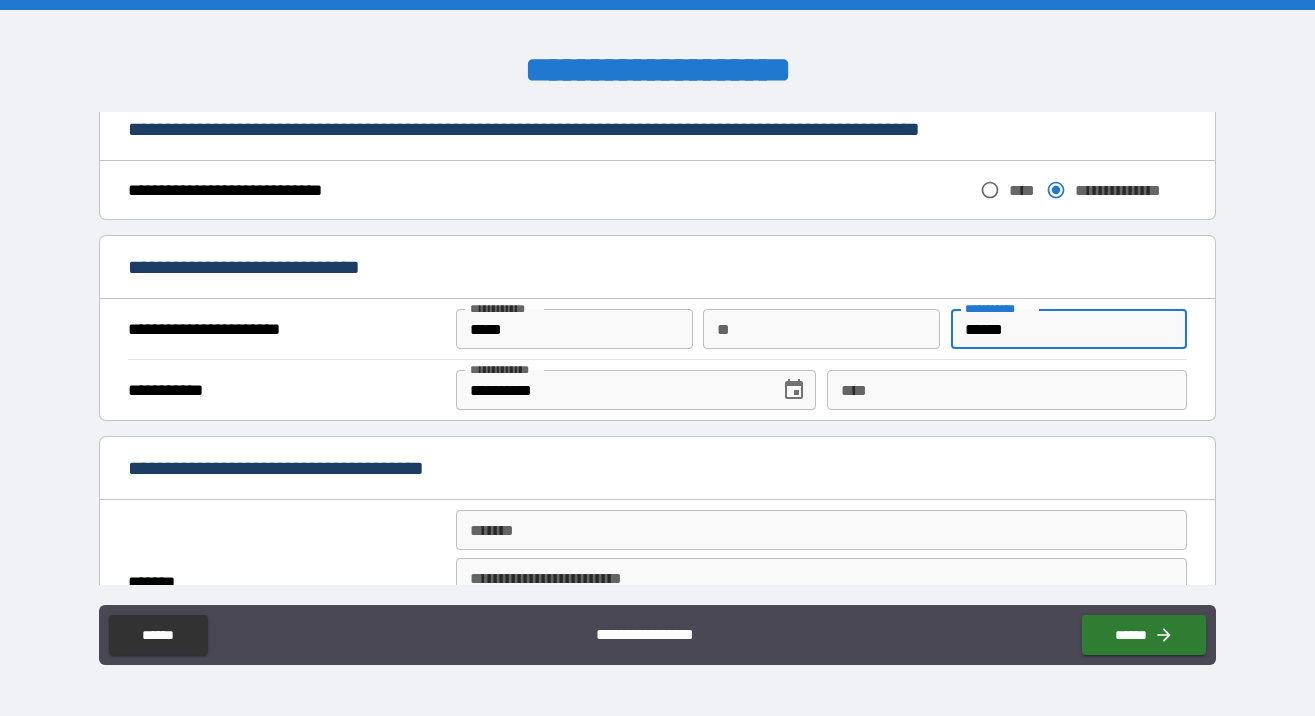 type on "******" 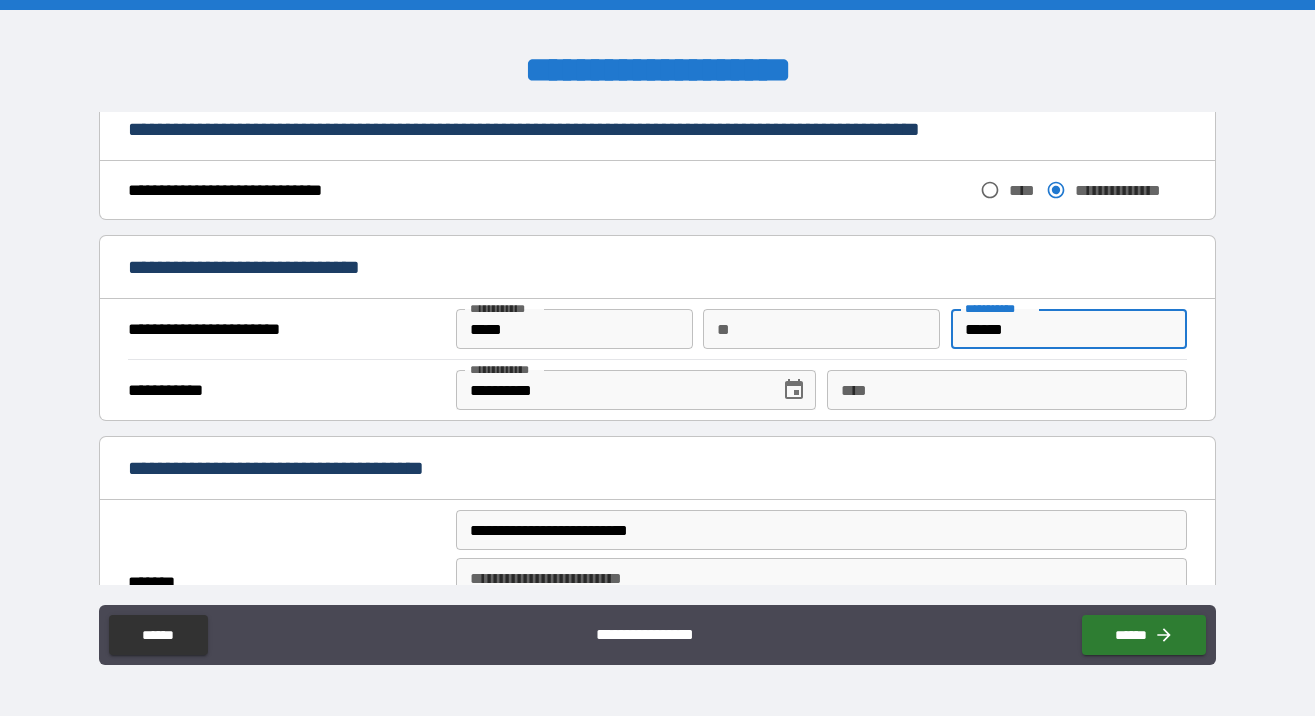type on "*********" 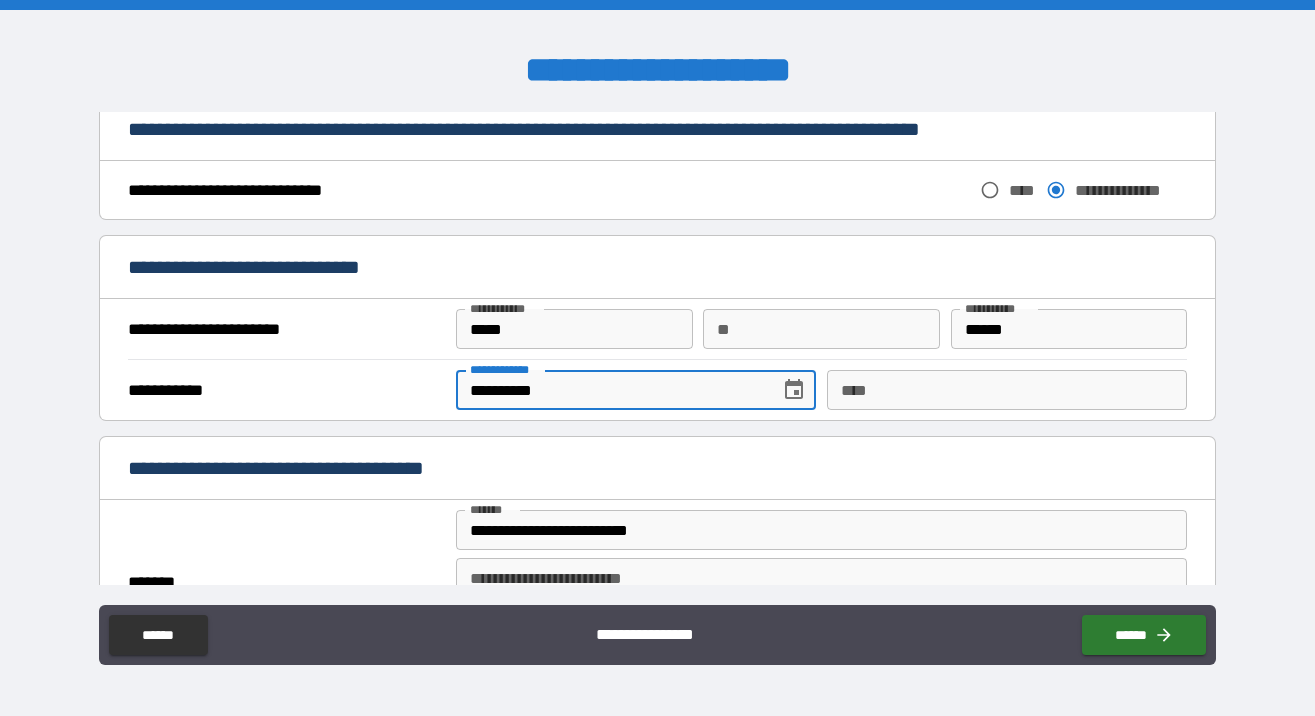 click on "**********" at bounding box center [611, 390] 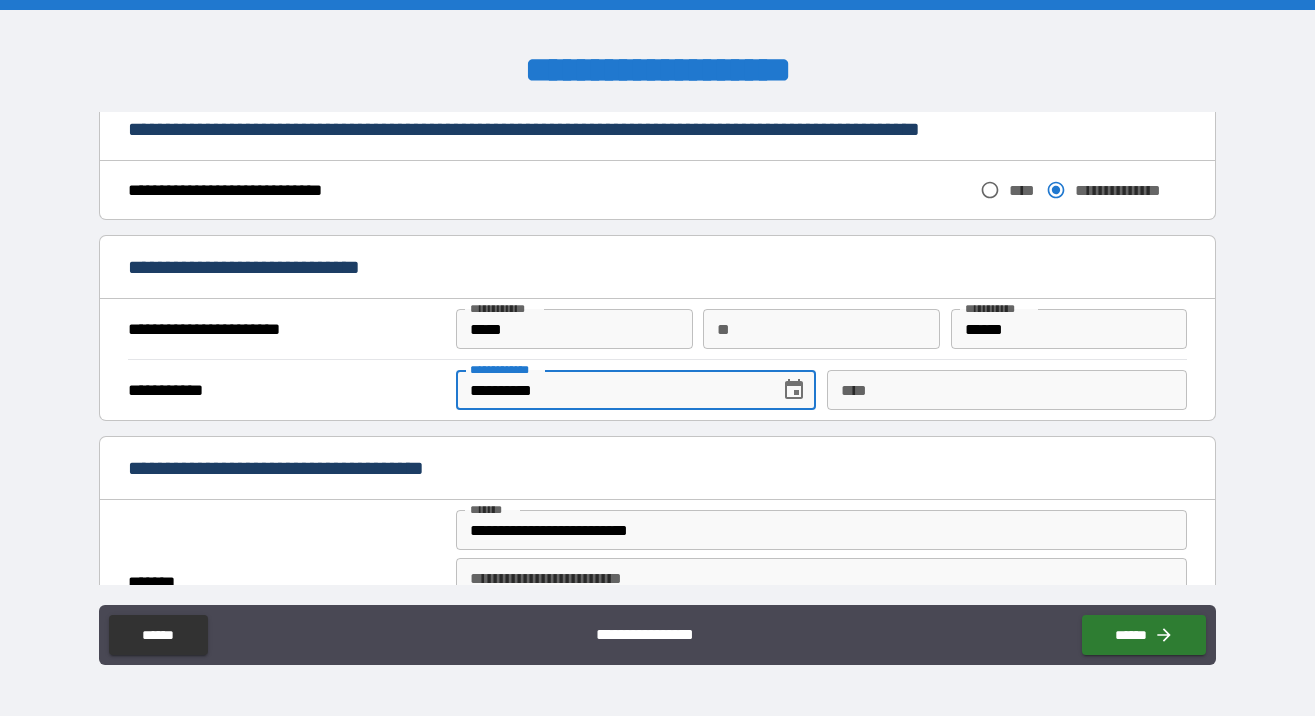 type on "**********" 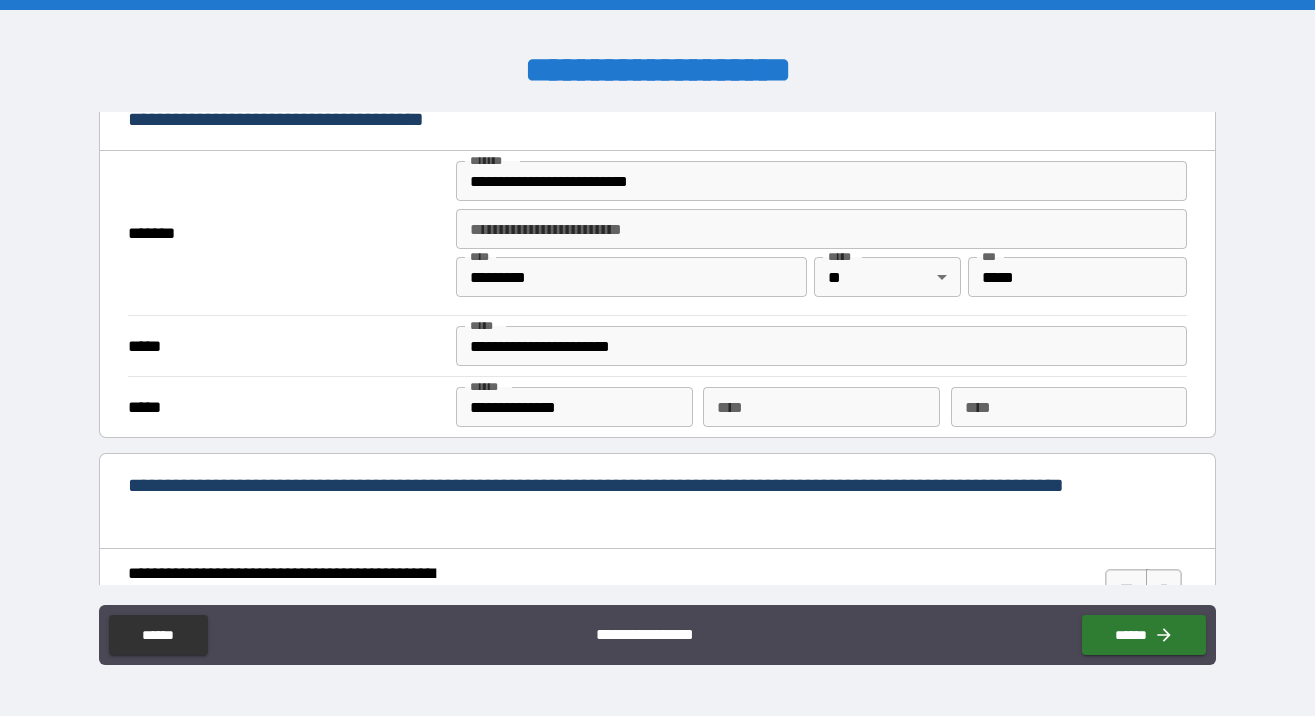 scroll, scrollTop: 1633, scrollLeft: 0, axis: vertical 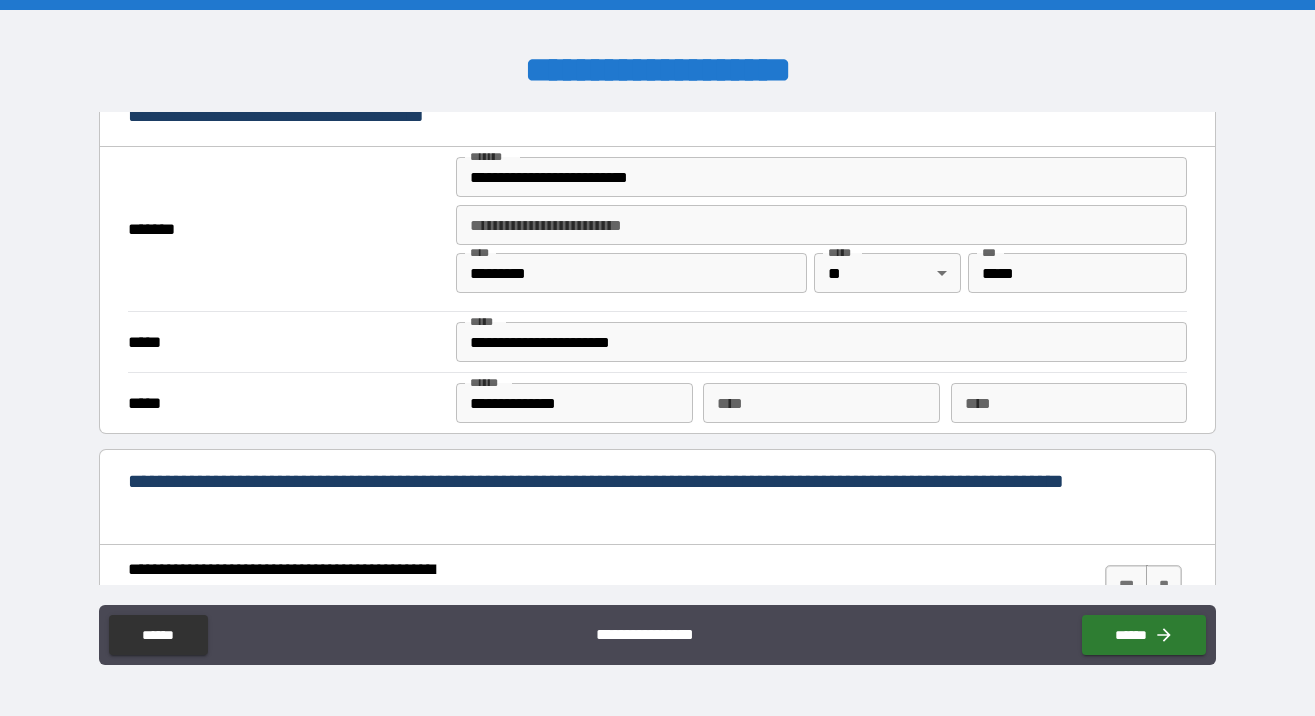 type on "**********" 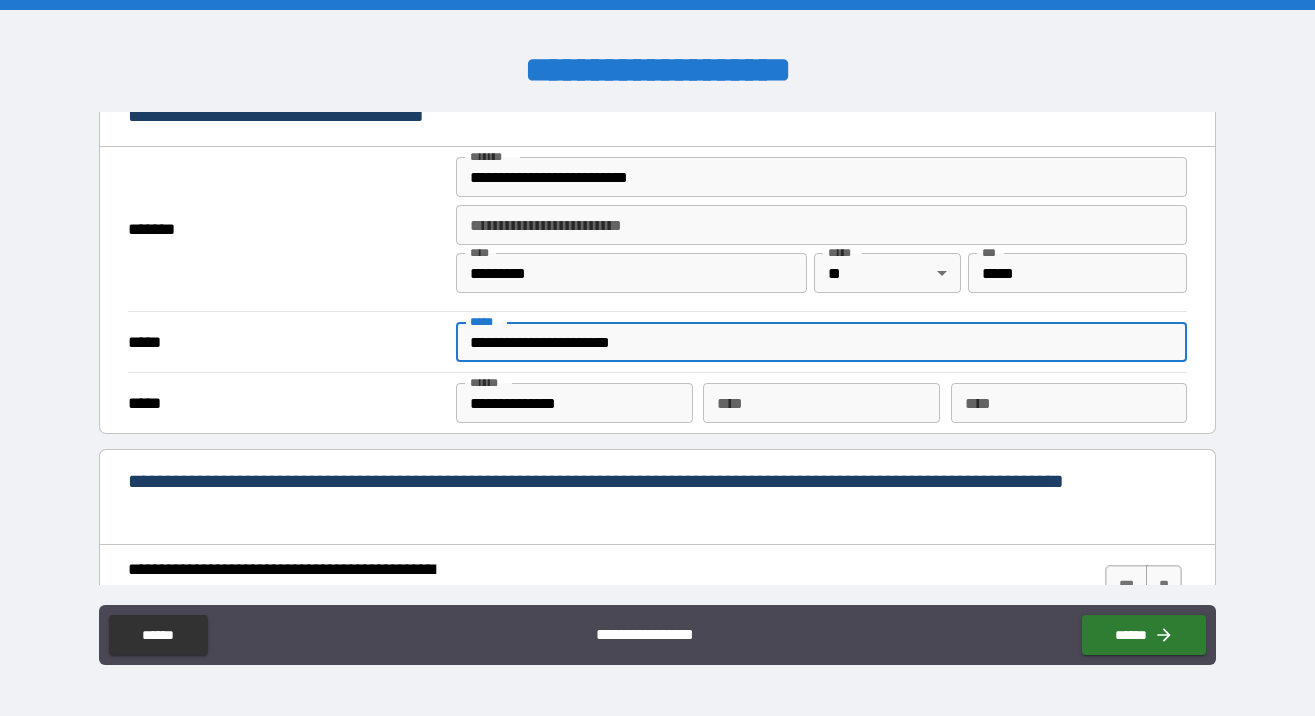 drag, startPoint x: 707, startPoint y: 335, endPoint x: 362, endPoint y: 335, distance: 345 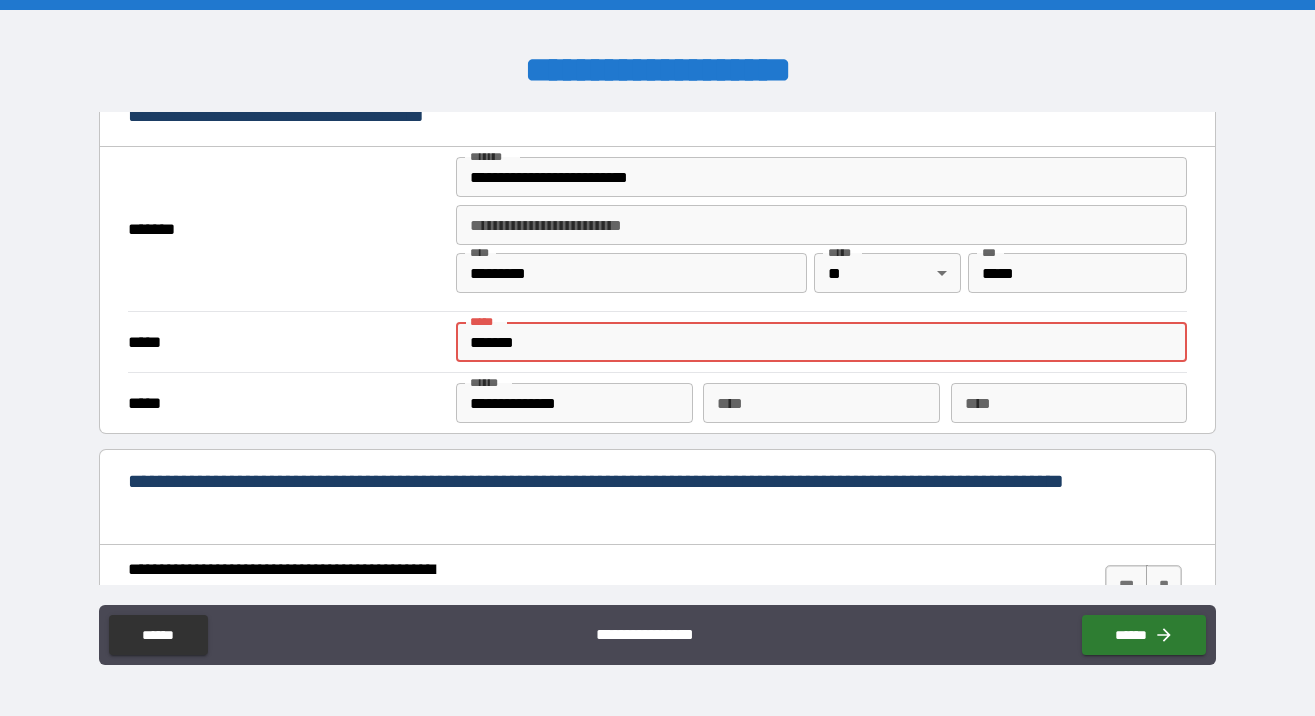type on "**********" 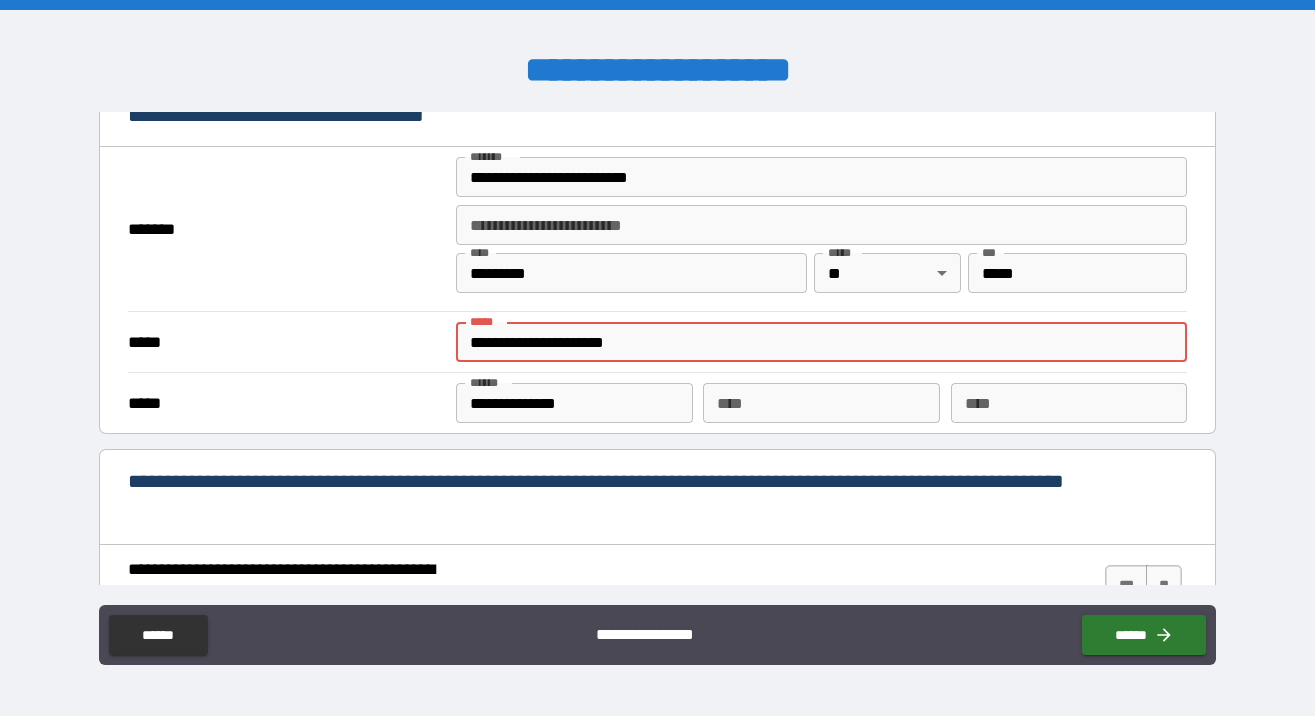 type on "*" 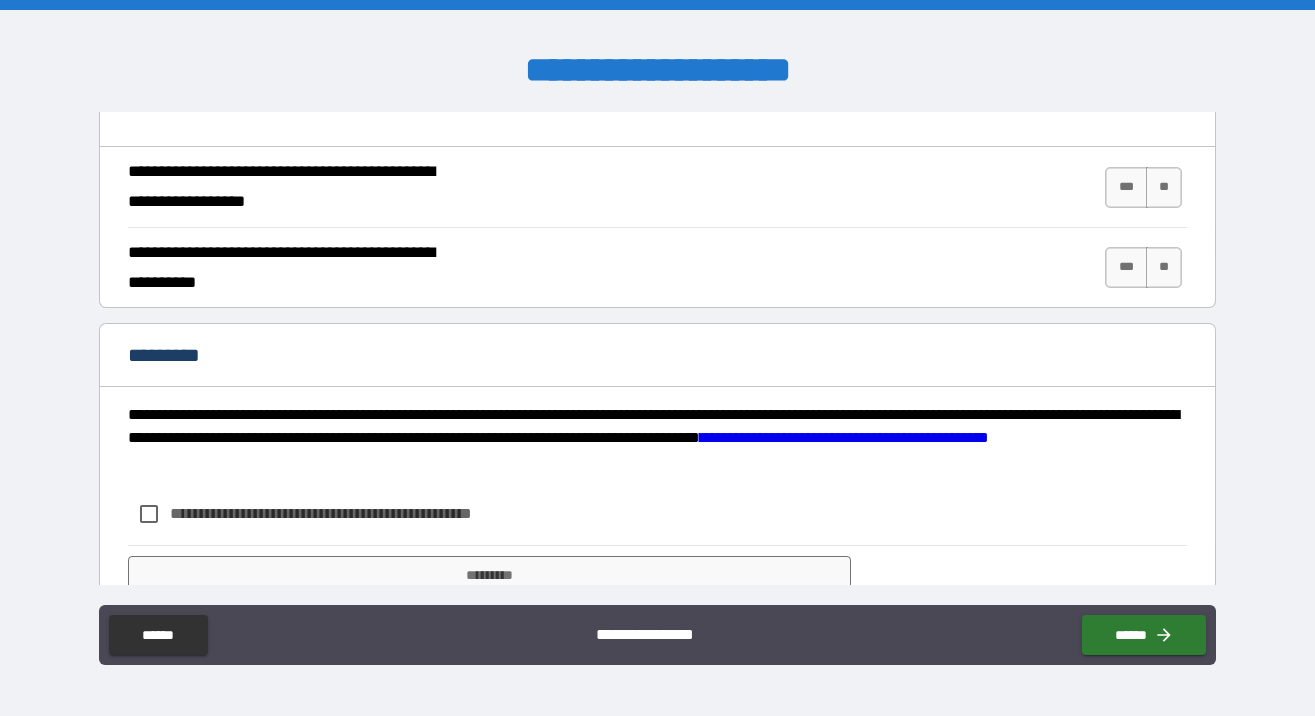 scroll, scrollTop: 1993, scrollLeft: 0, axis: vertical 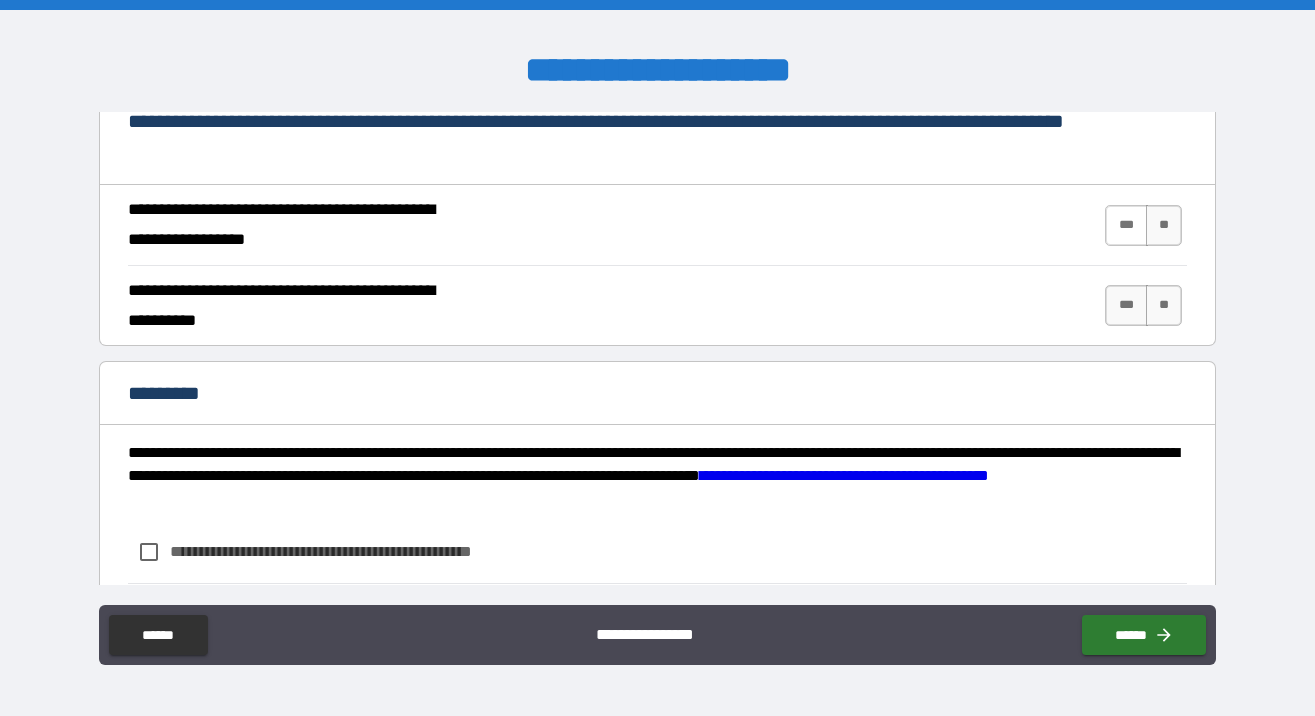 click on "***" at bounding box center (1126, 225) 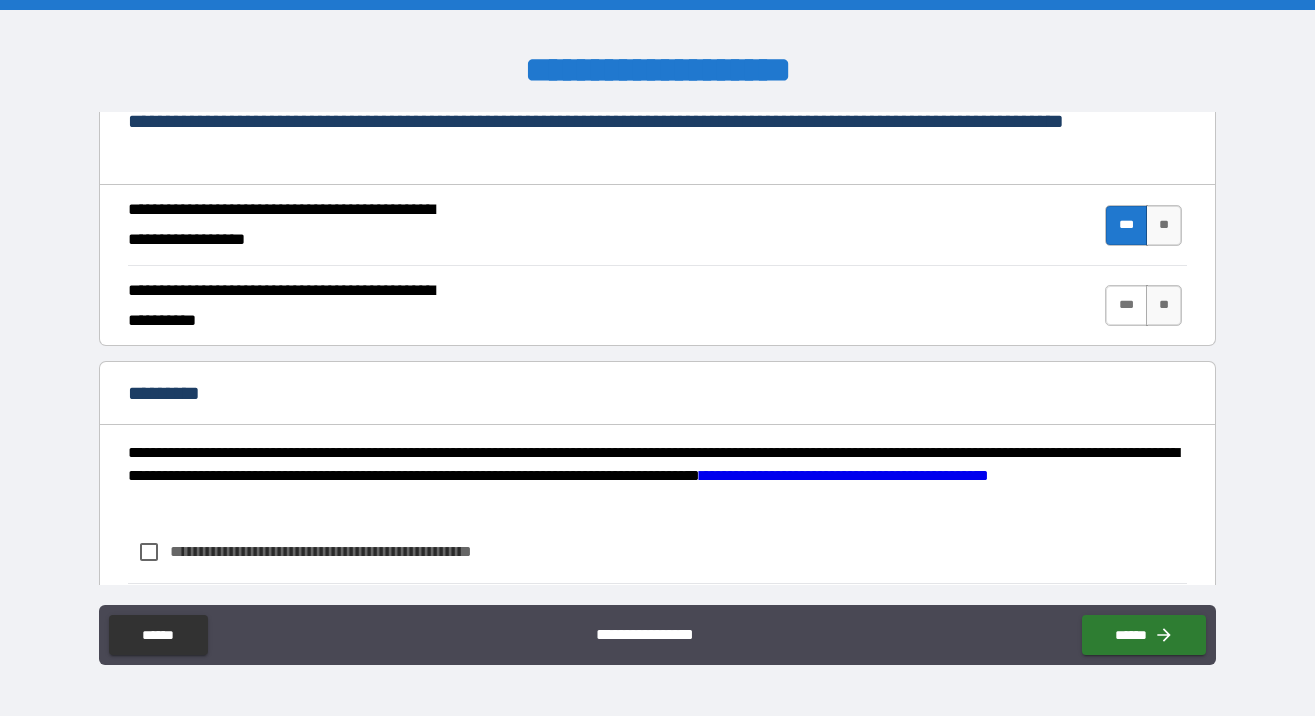 click on "***" at bounding box center [1126, 305] 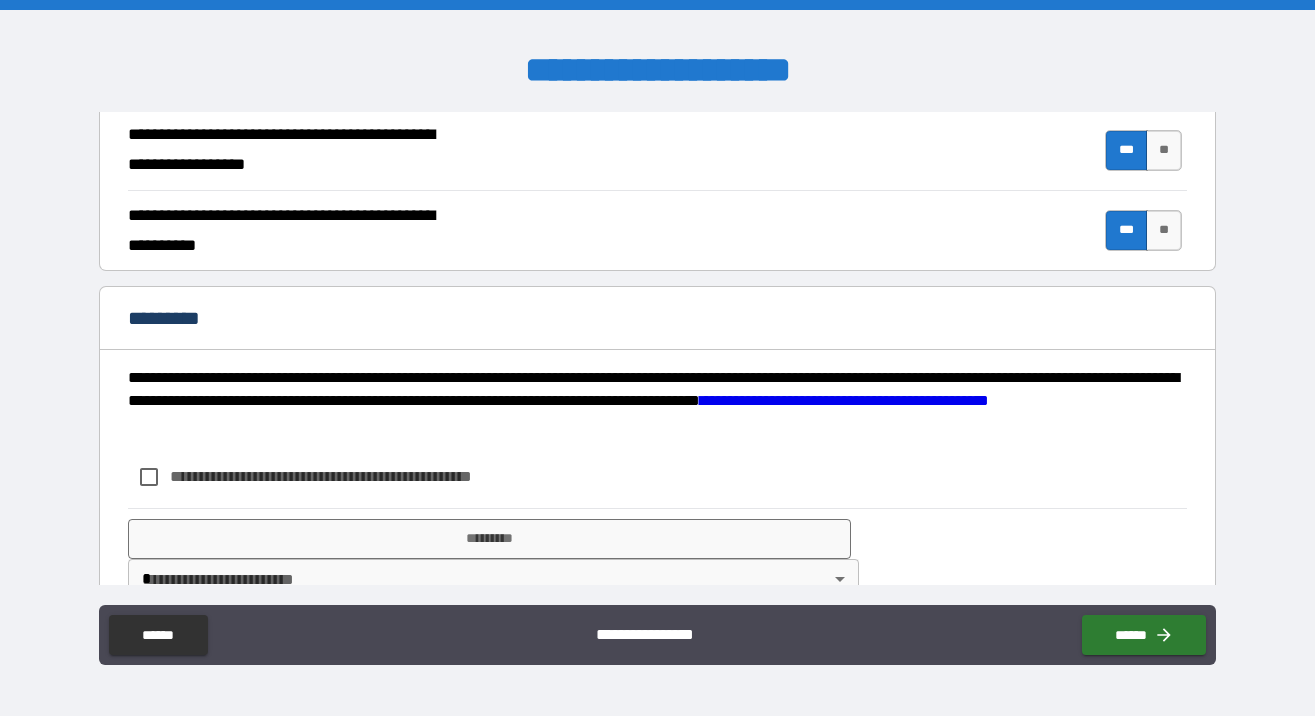 scroll, scrollTop: 2112, scrollLeft: 0, axis: vertical 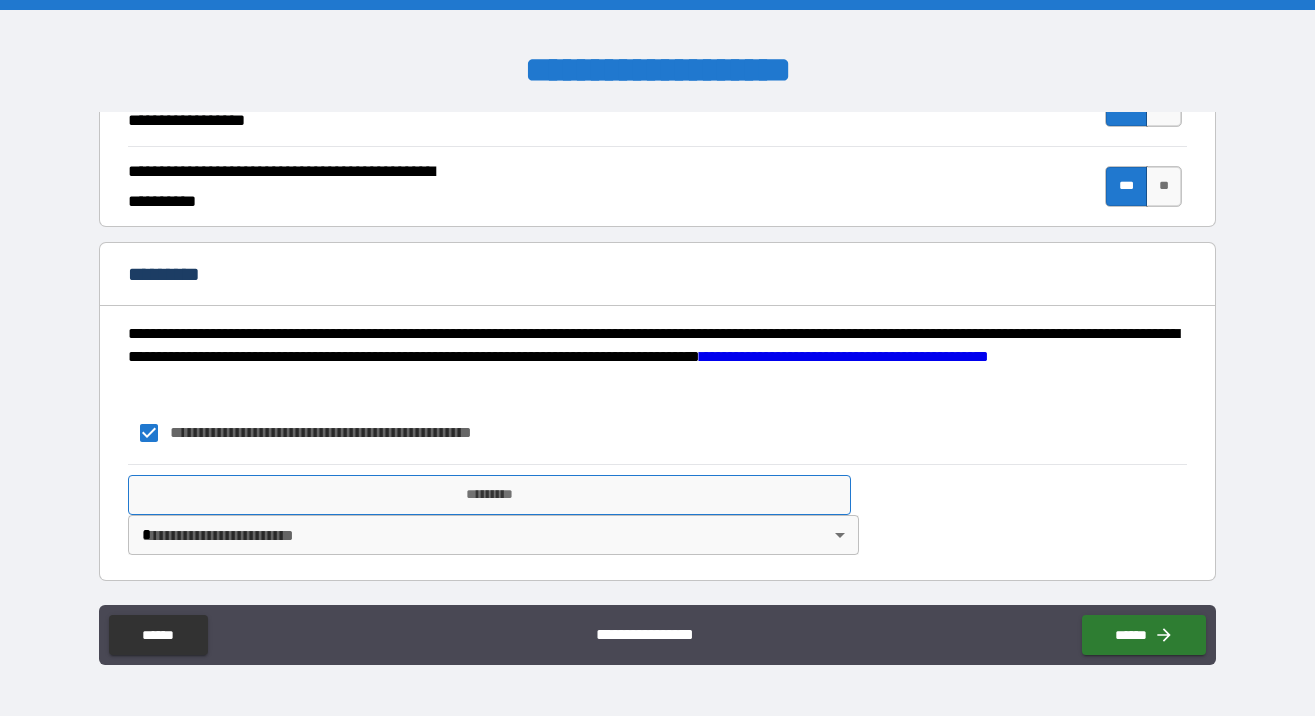 click on "*********" at bounding box center [489, 495] 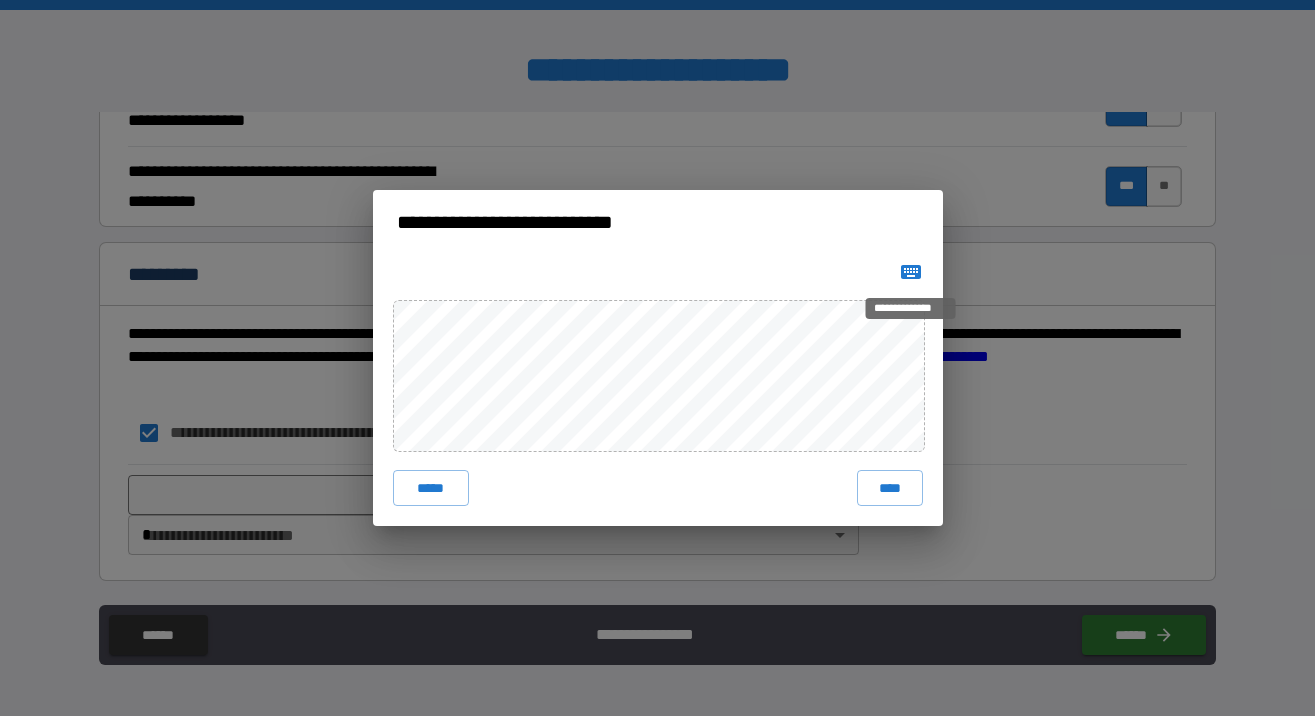 click 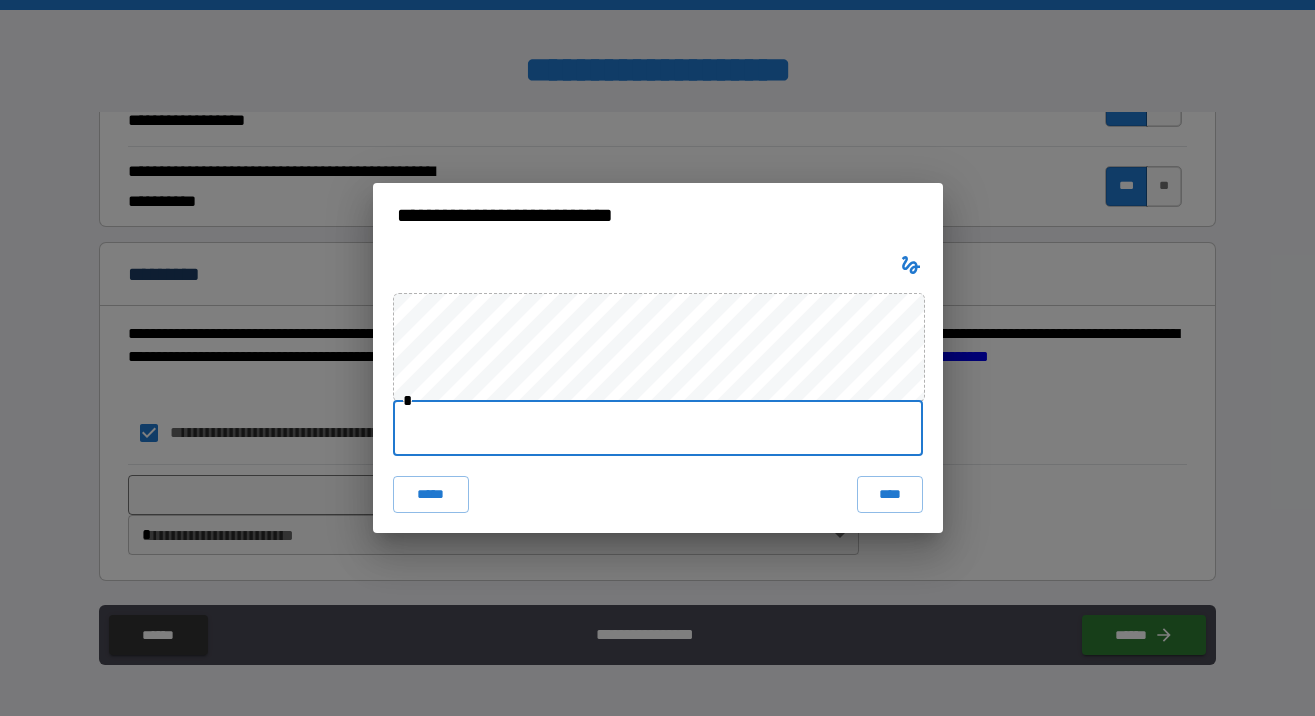 click at bounding box center [658, 428] 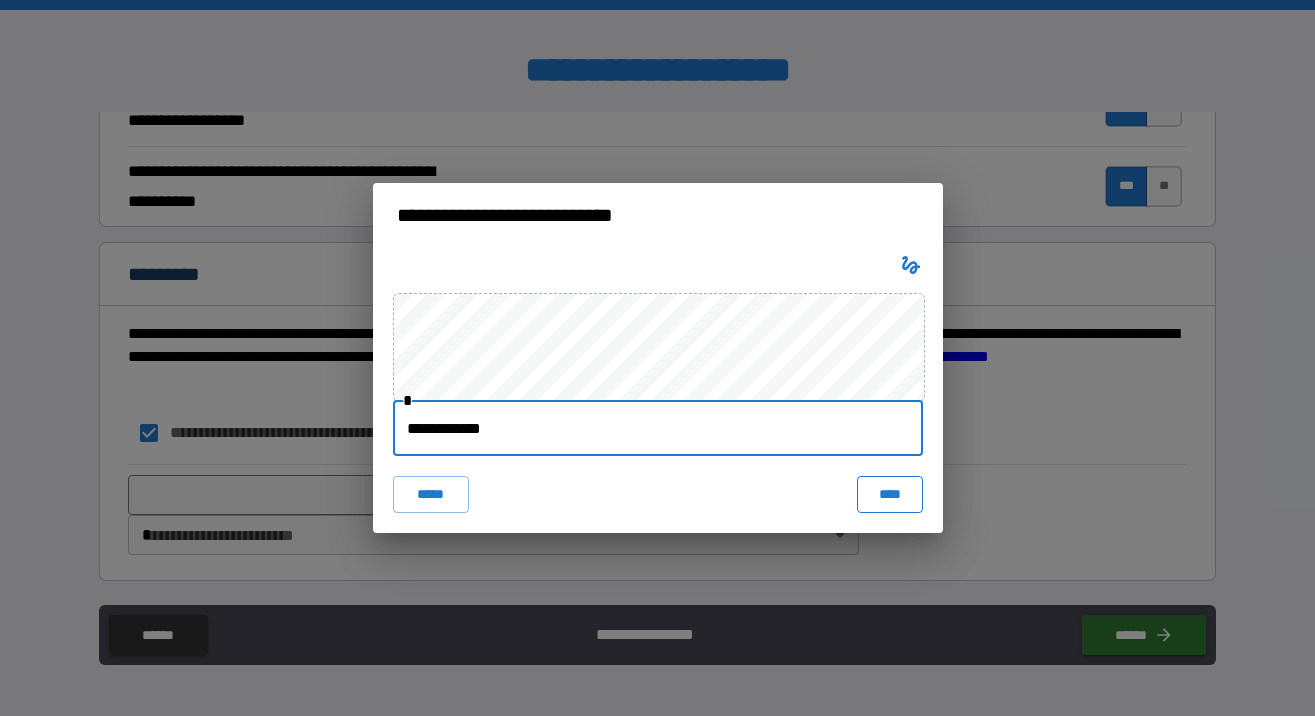 type on "**********" 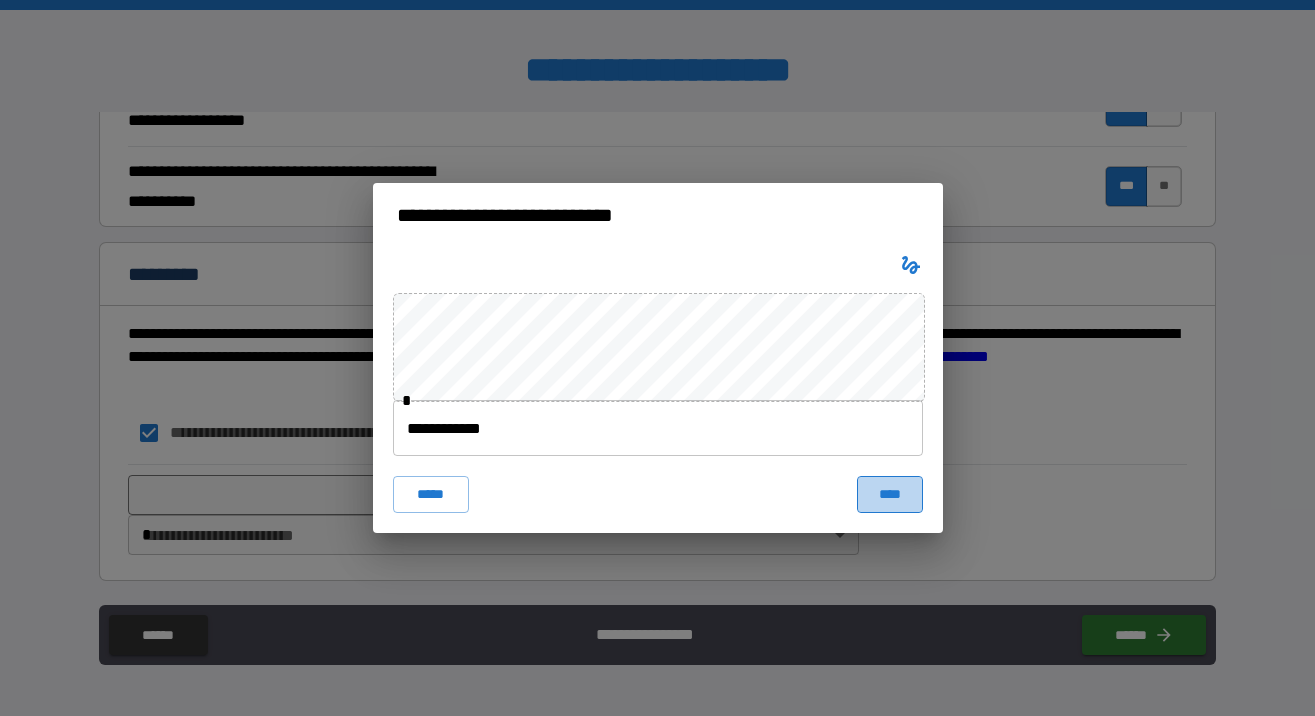 click on "****" at bounding box center (890, 494) 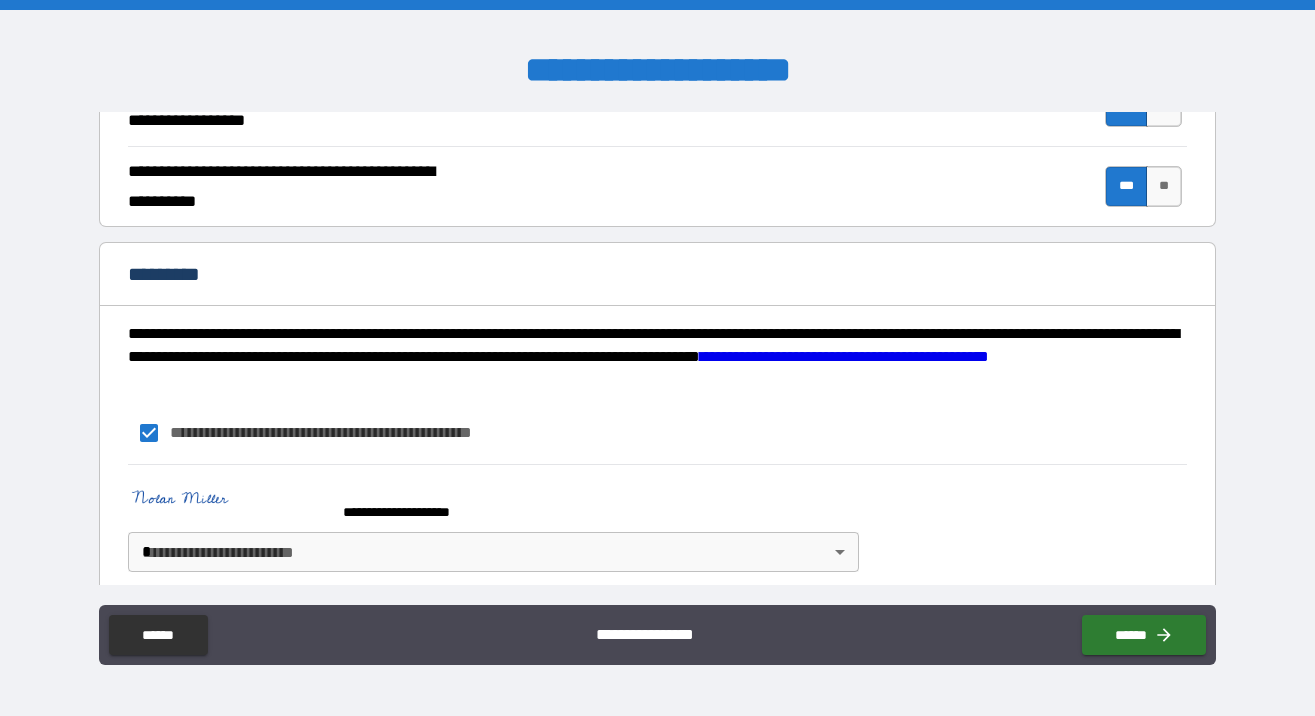 scroll, scrollTop: 2130, scrollLeft: 0, axis: vertical 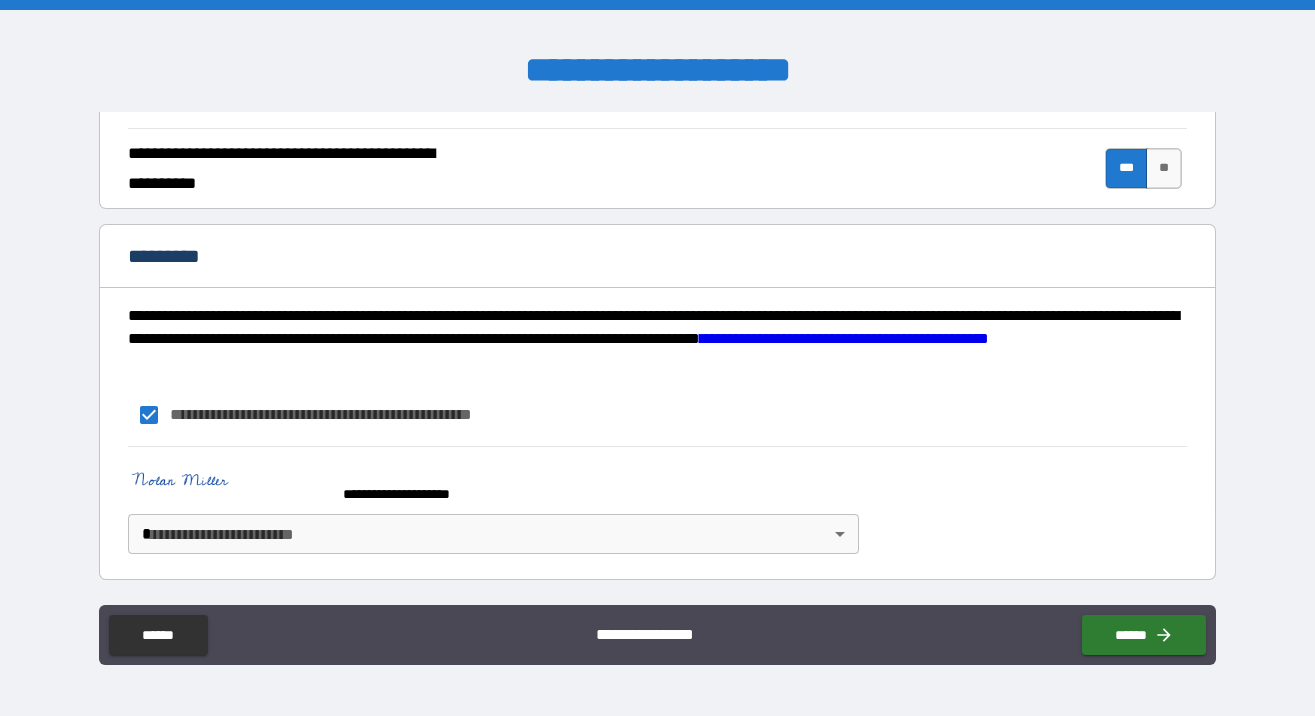 click on "**********" at bounding box center [657, 358] 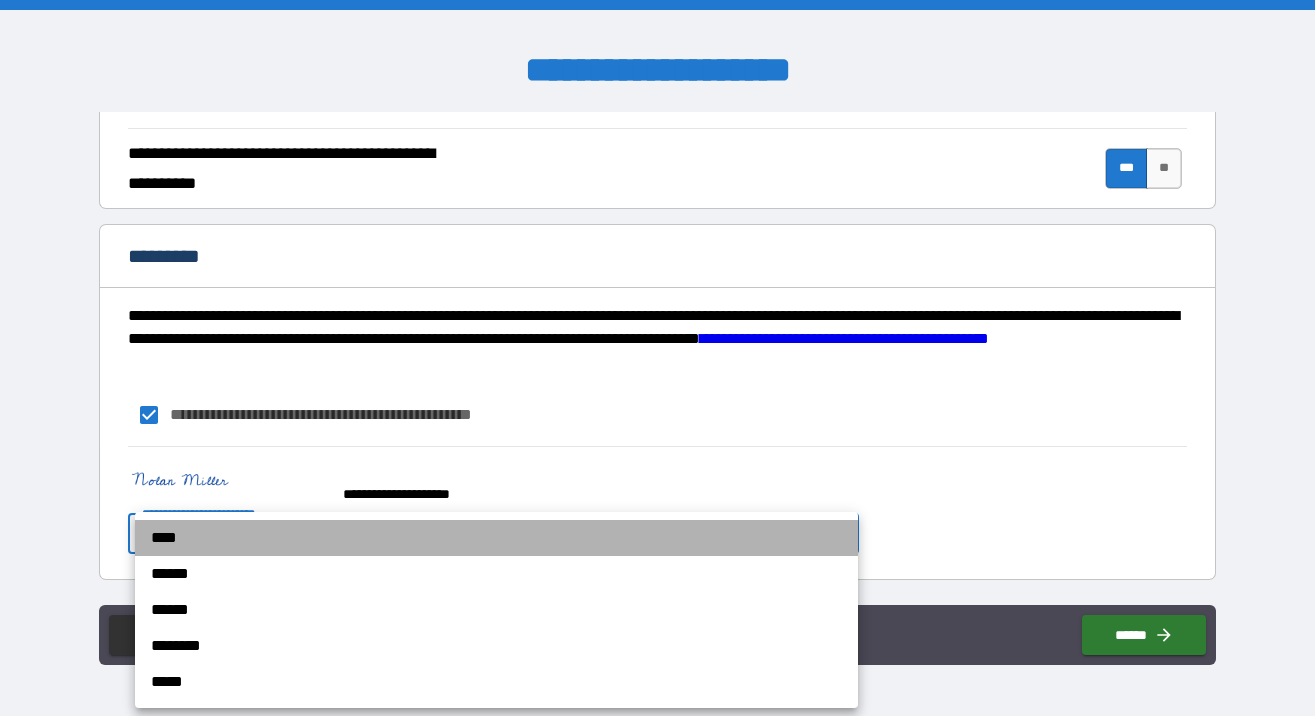 click on "****" at bounding box center [496, 538] 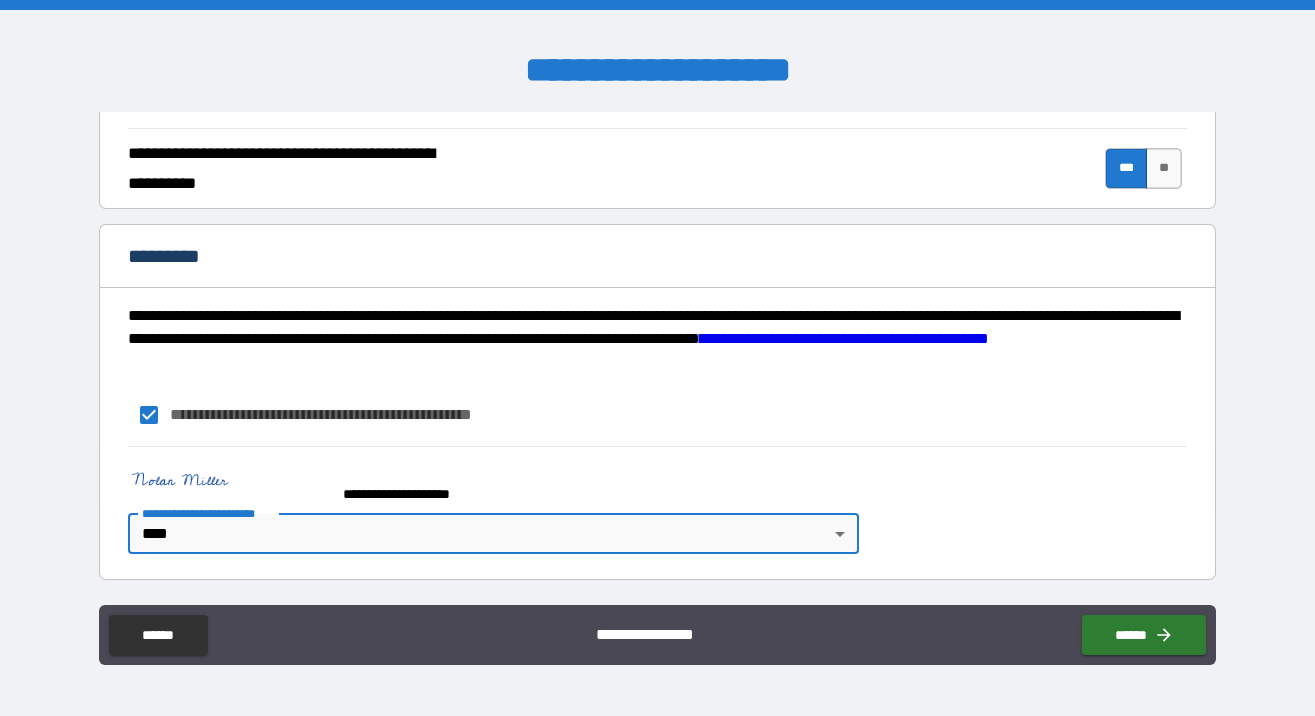 click on "**********" at bounding box center (657, 358) 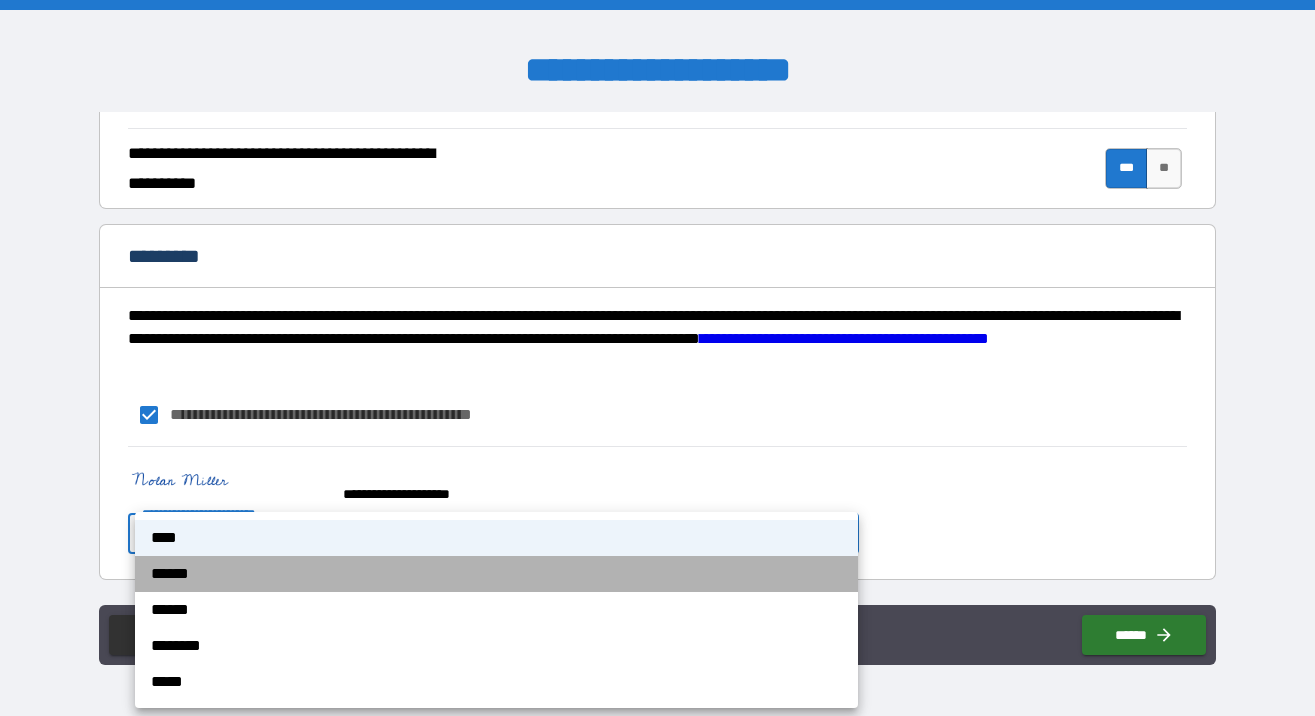 click on "******" at bounding box center [496, 574] 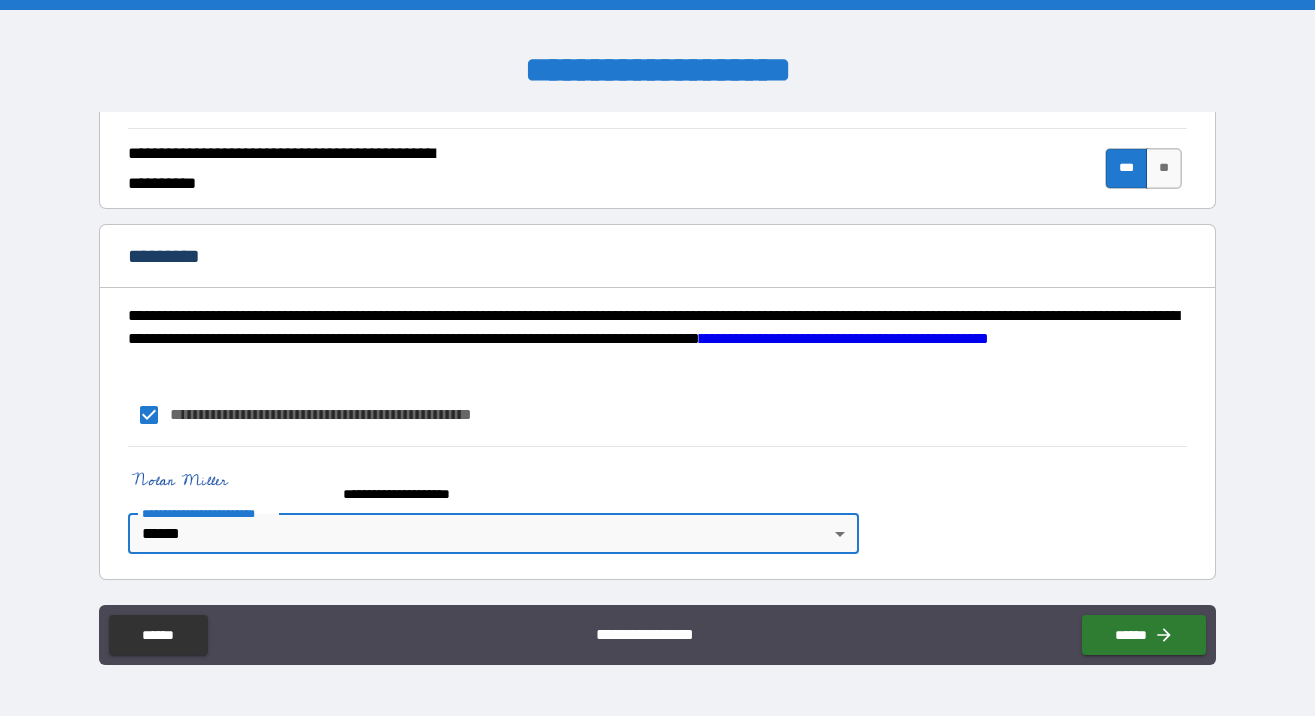 click on "**********" at bounding box center [657, 358] 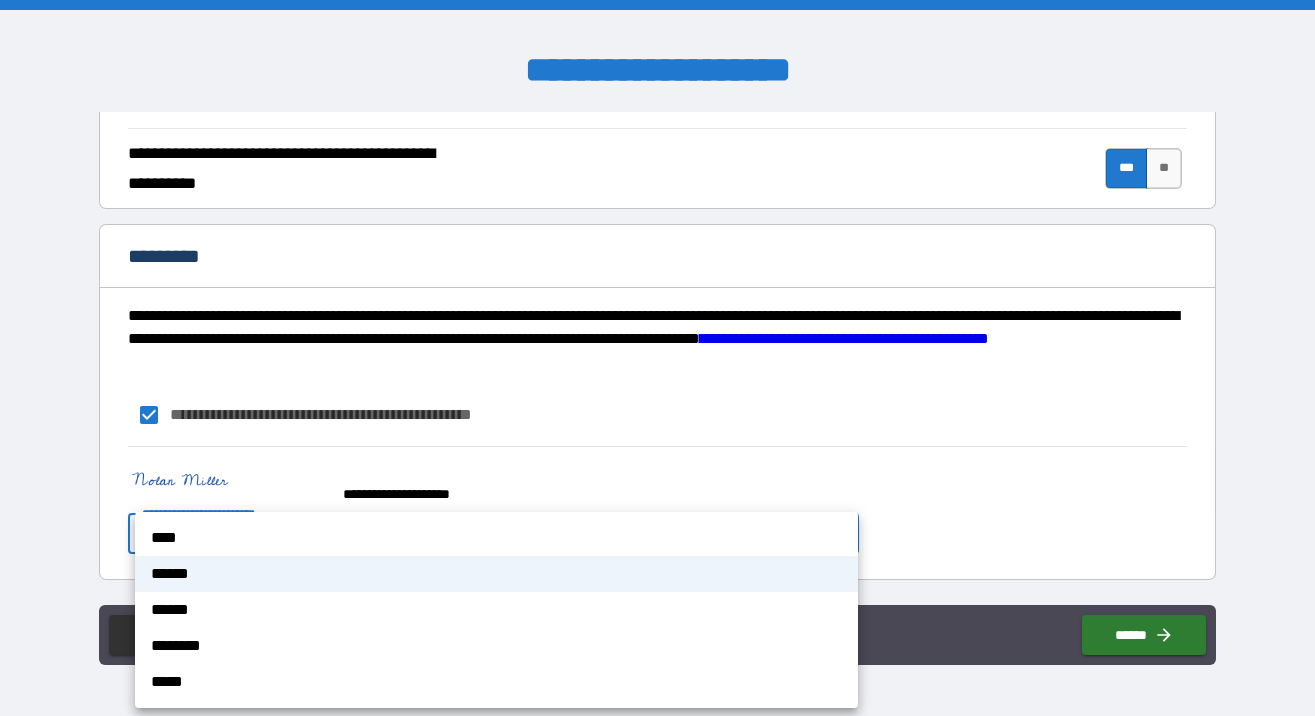 click on "****" at bounding box center [496, 538] 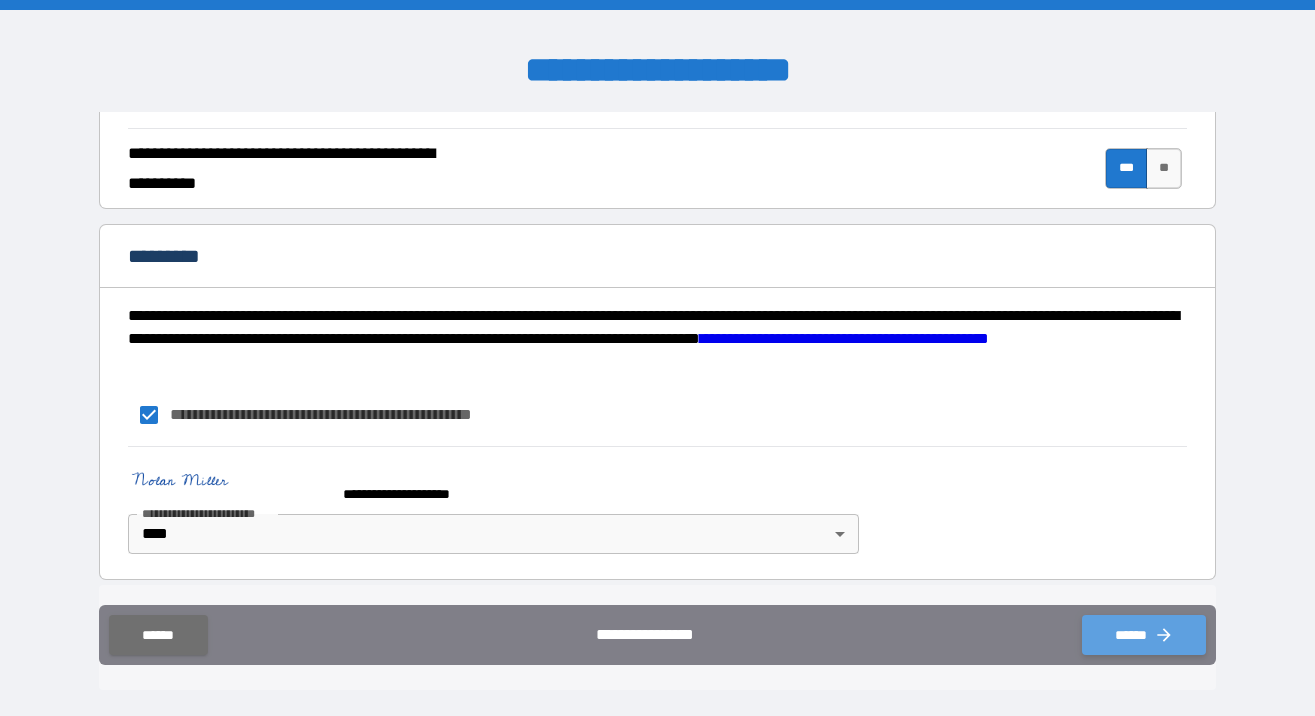 click on "******" at bounding box center [1144, 635] 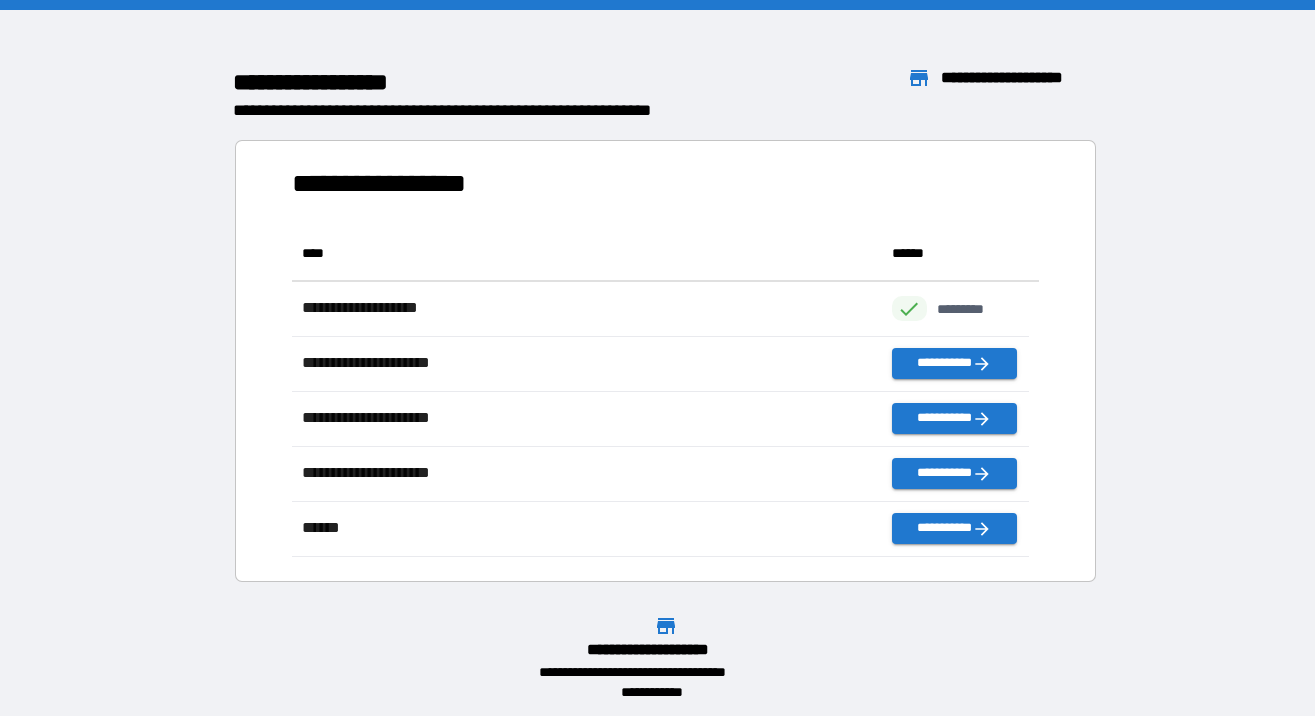 scroll, scrollTop: 16, scrollLeft: 16, axis: both 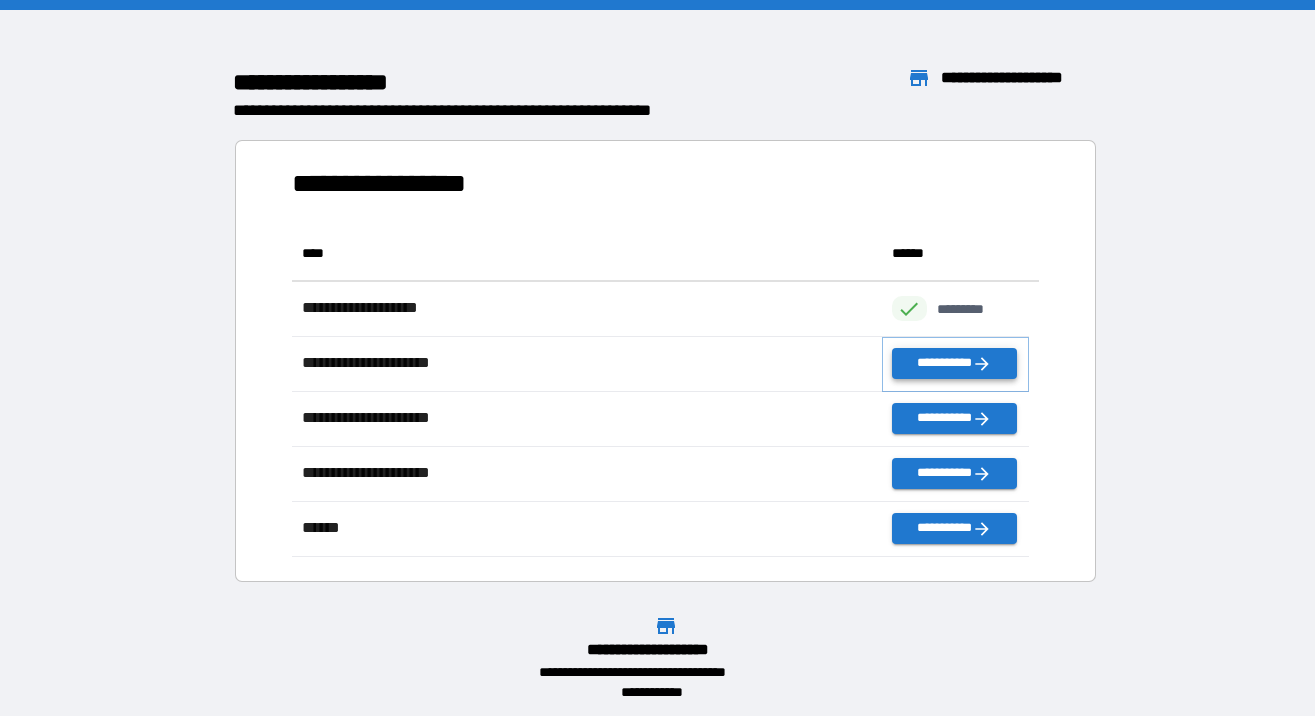 click on "**********" at bounding box center [954, 363] 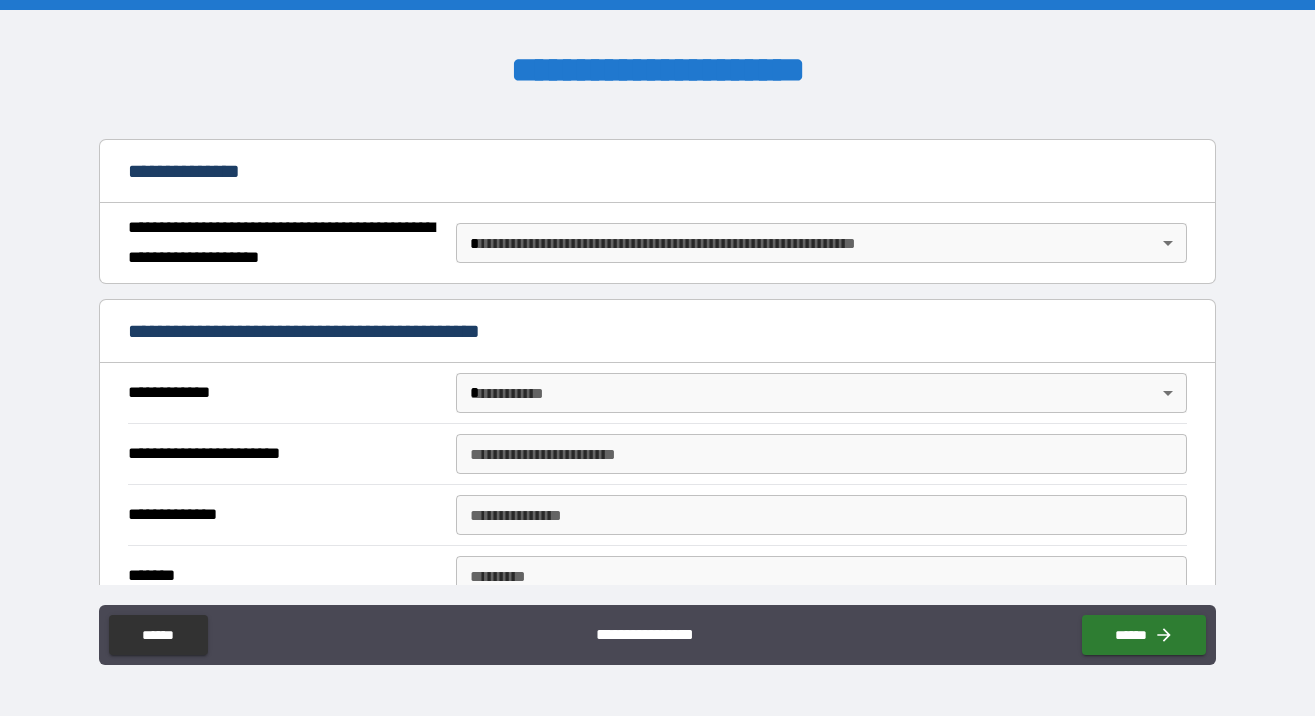 scroll, scrollTop: 208, scrollLeft: 0, axis: vertical 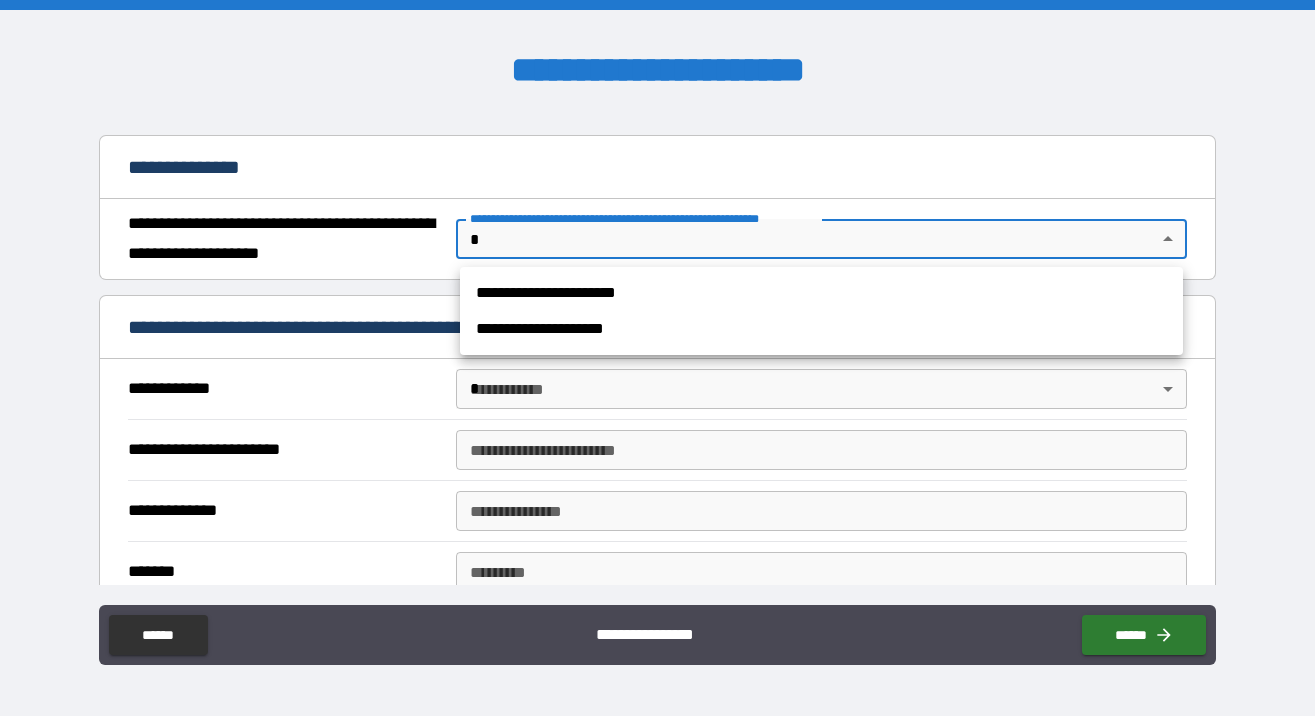 click on "**********" at bounding box center (657, 358) 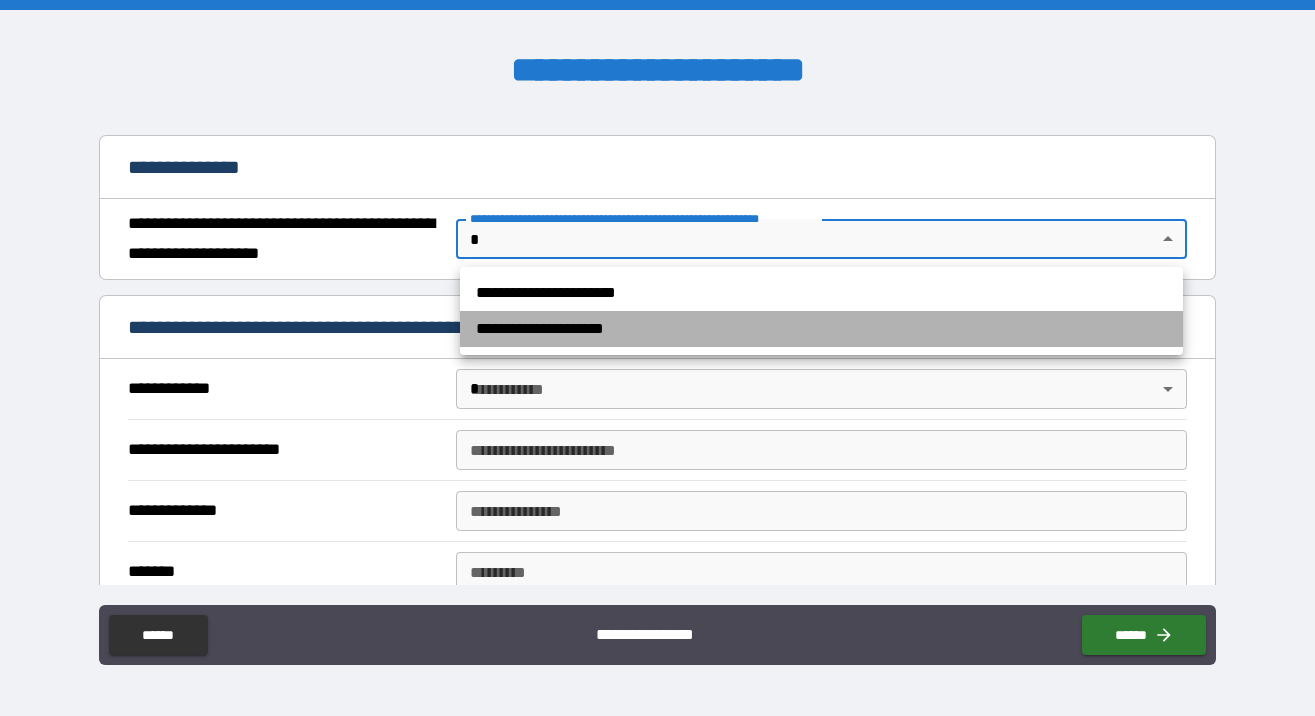 click on "**********" at bounding box center [821, 329] 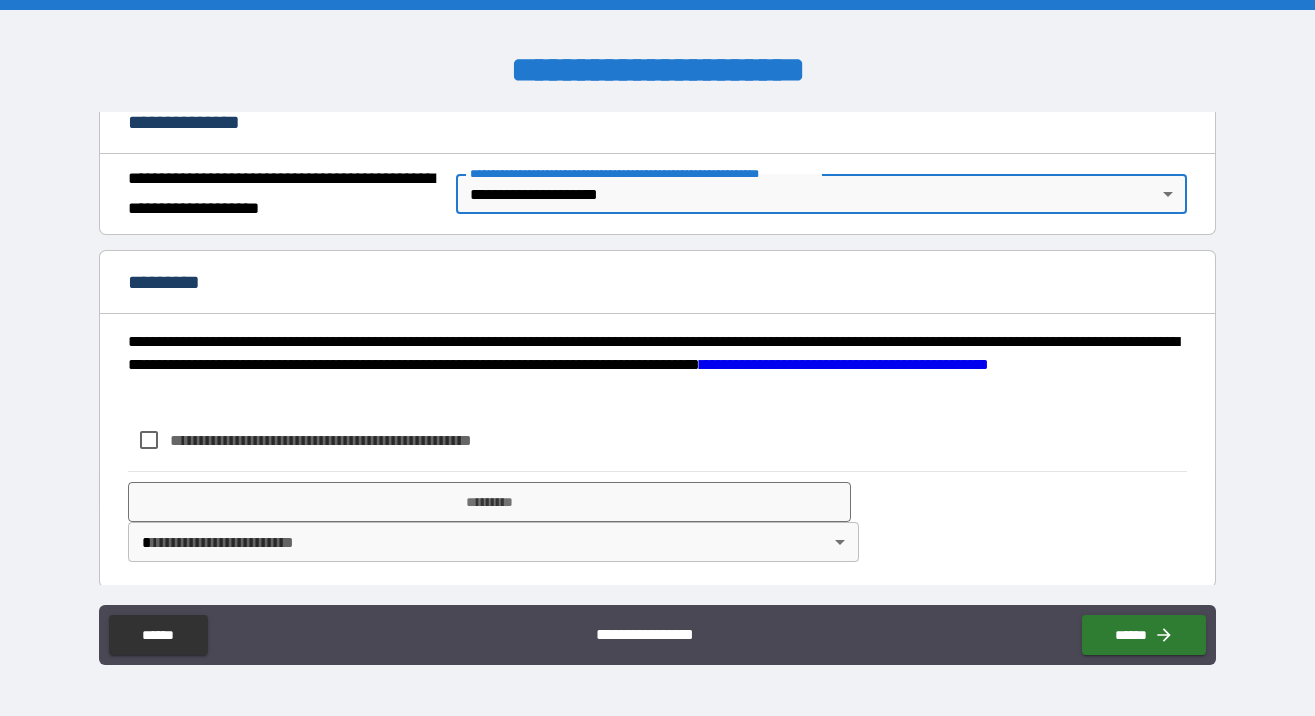 scroll, scrollTop: 261, scrollLeft: 0, axis: vertical 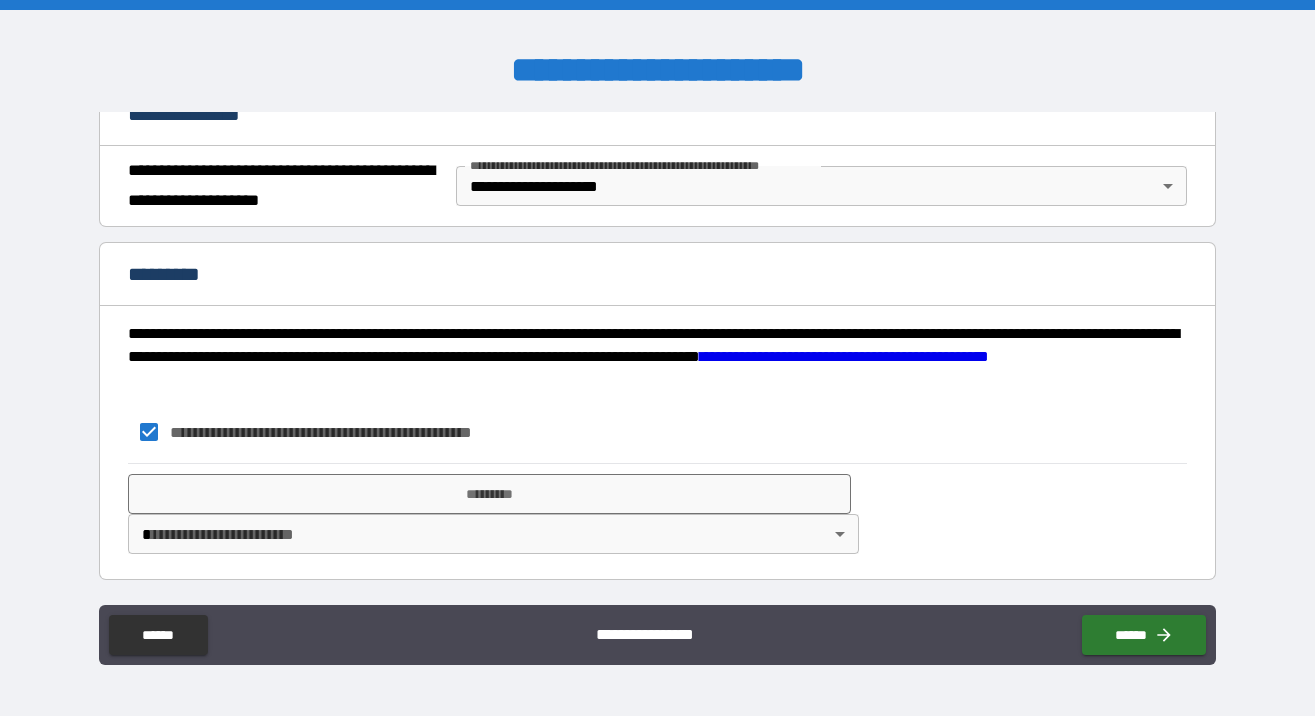 click on "**********" at bounding box center (657, 358) 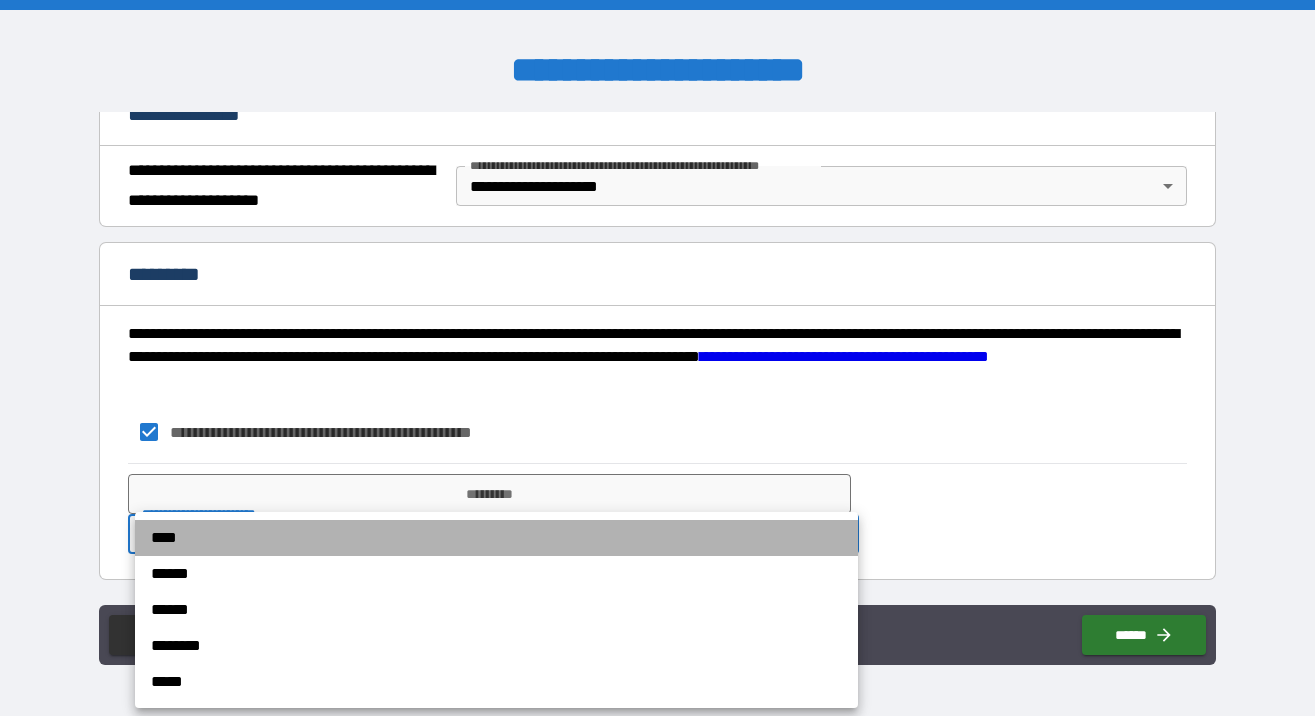 click on "****" at bounding box center (496, 538) 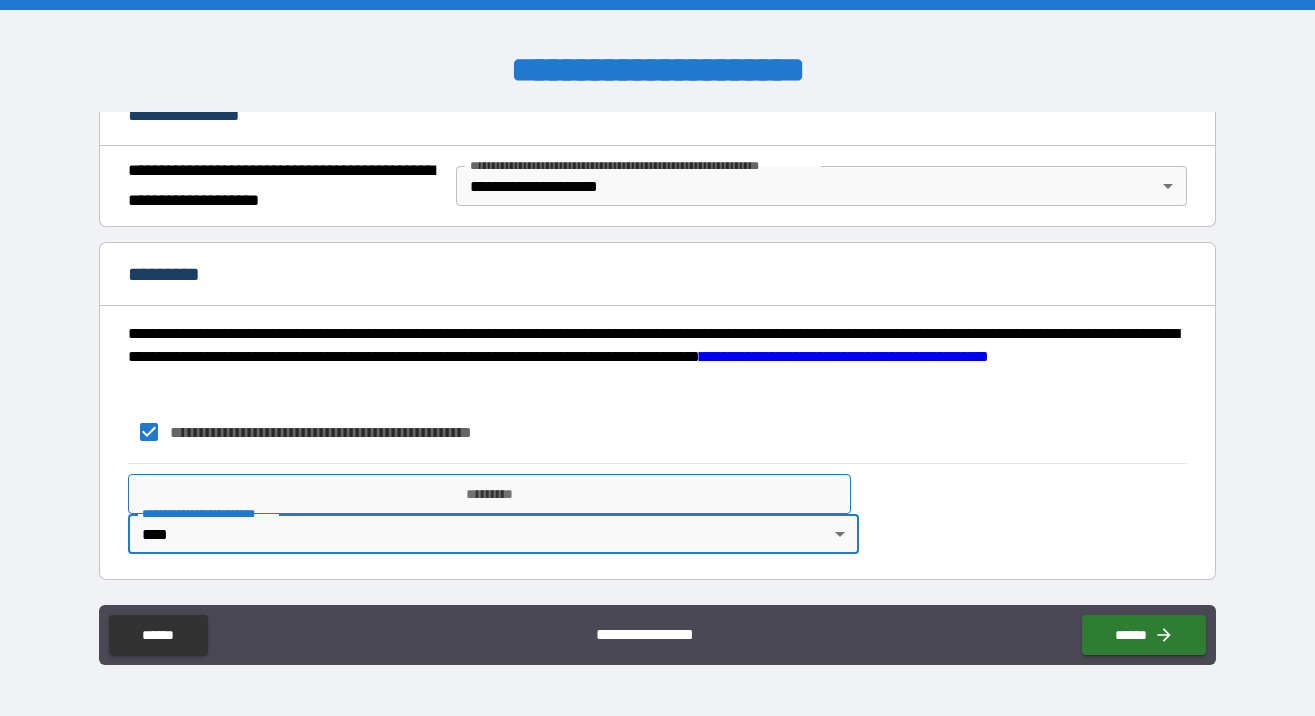 click on "*********" at bounding box center (489, 494) 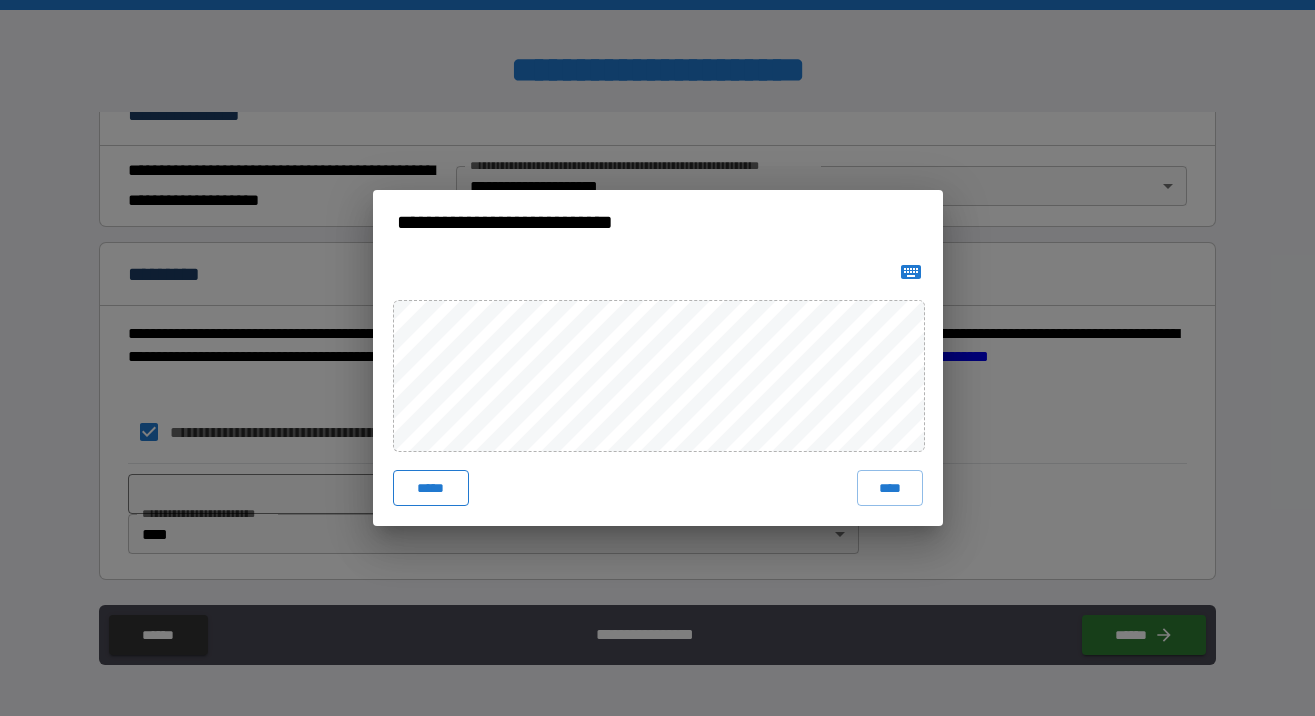 click on "*****" at bounding box center [431, 488] 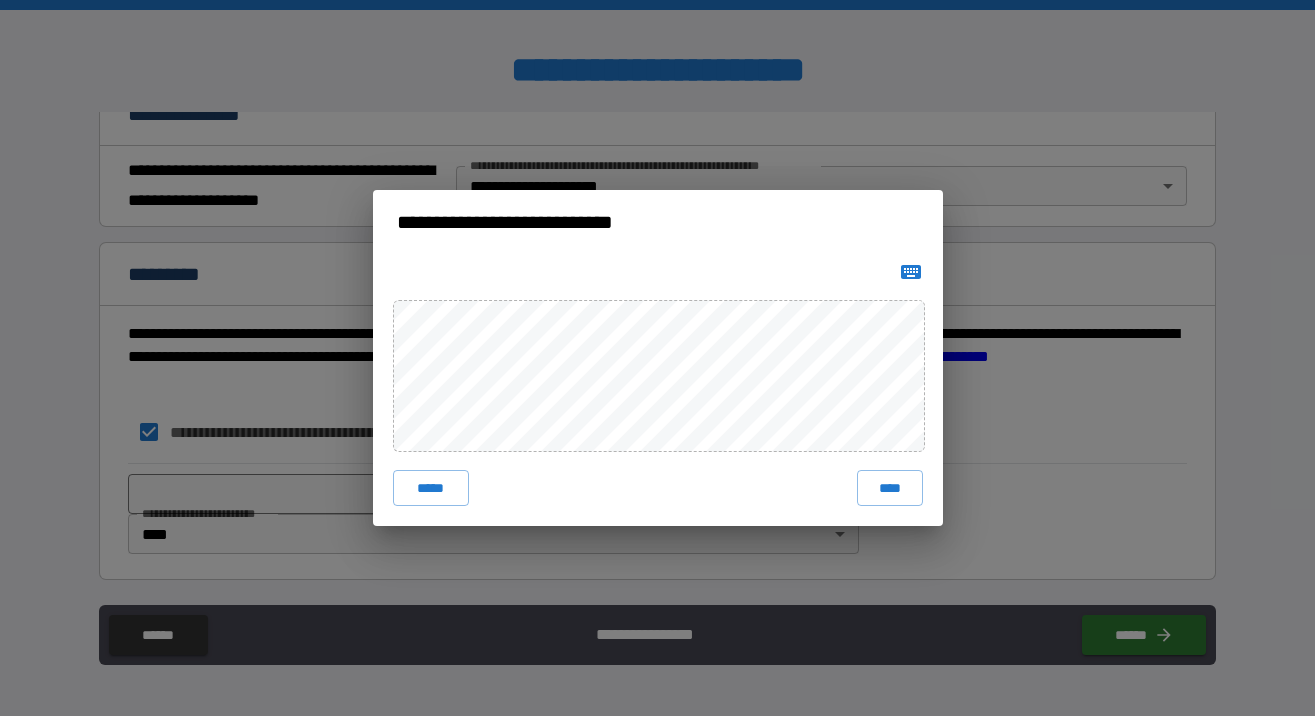 click 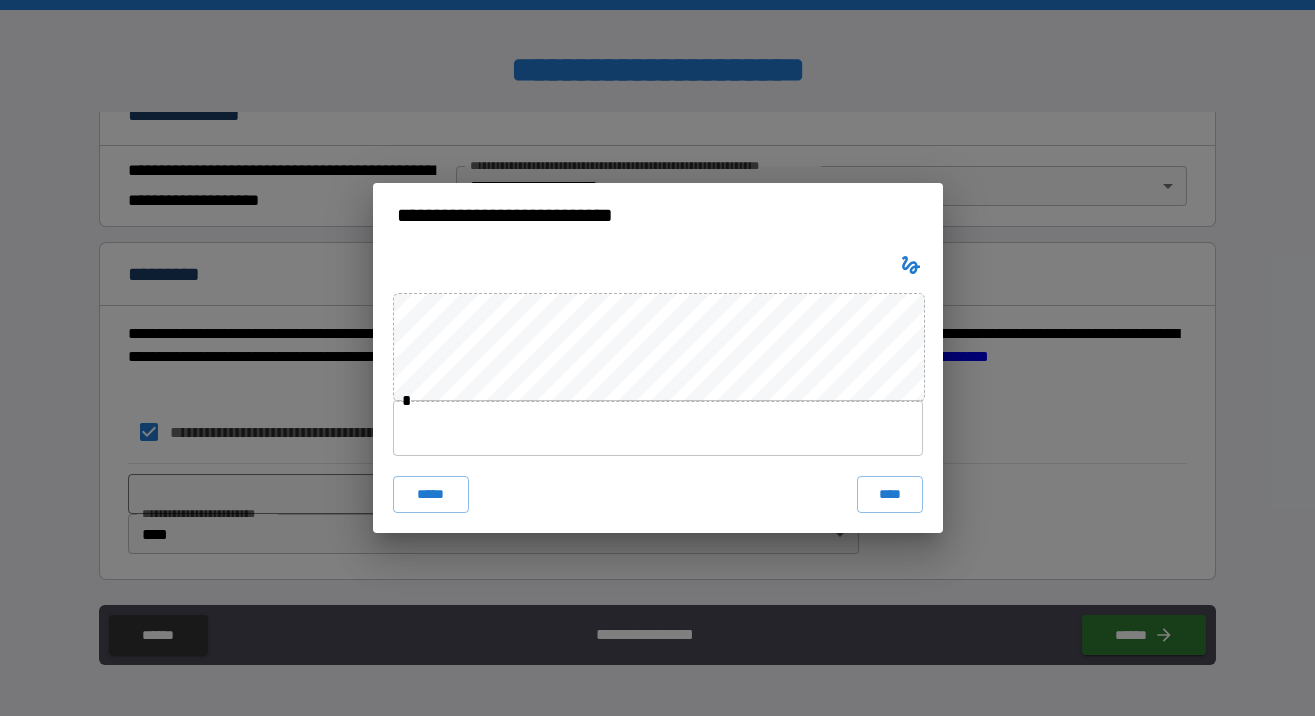 click at bounding box center [658, 428] 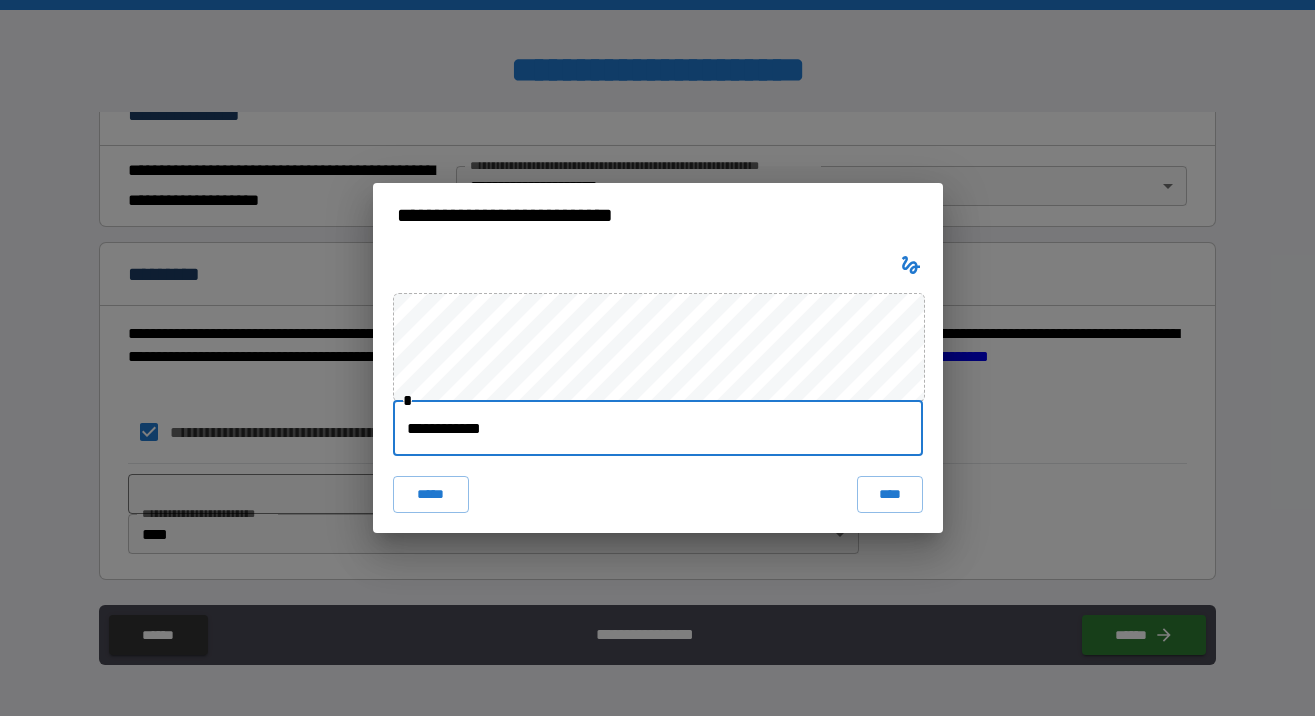 drag, startPoint x: 558, startPoint y: 415, endPoint x: 528, endPoint y: 425, distance: 31.622776 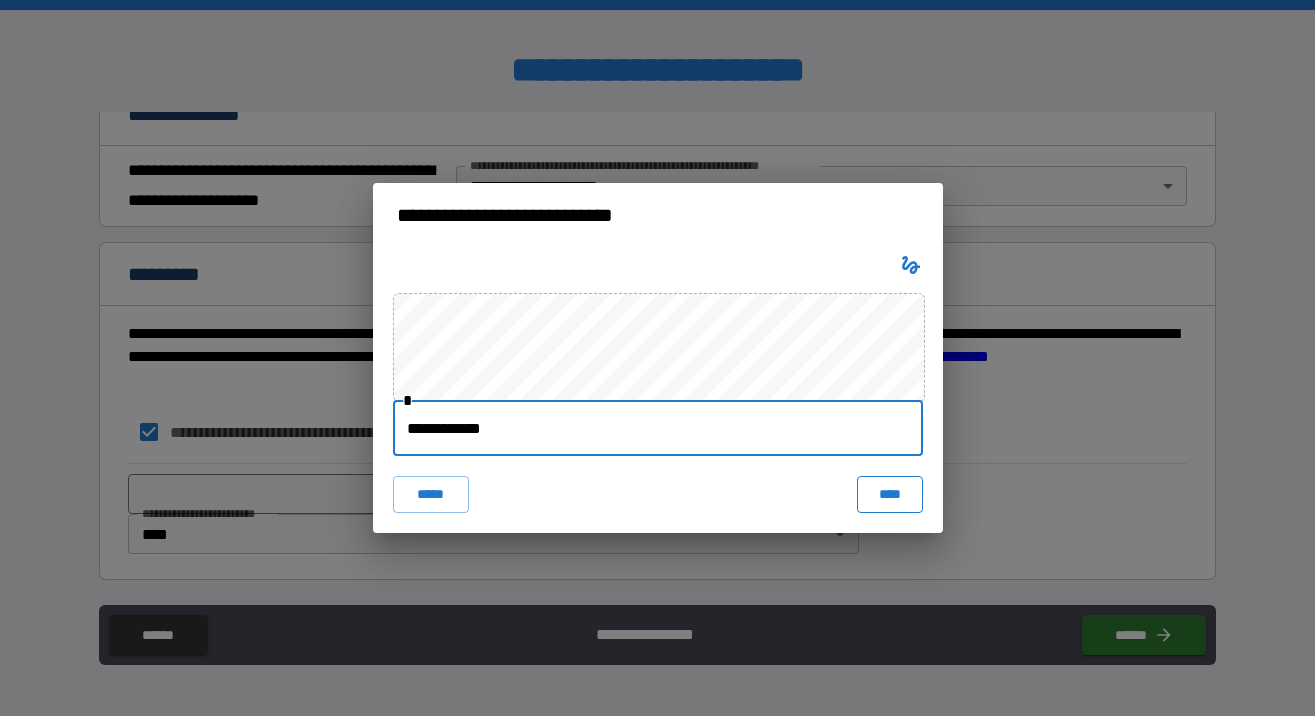 type on "**********" 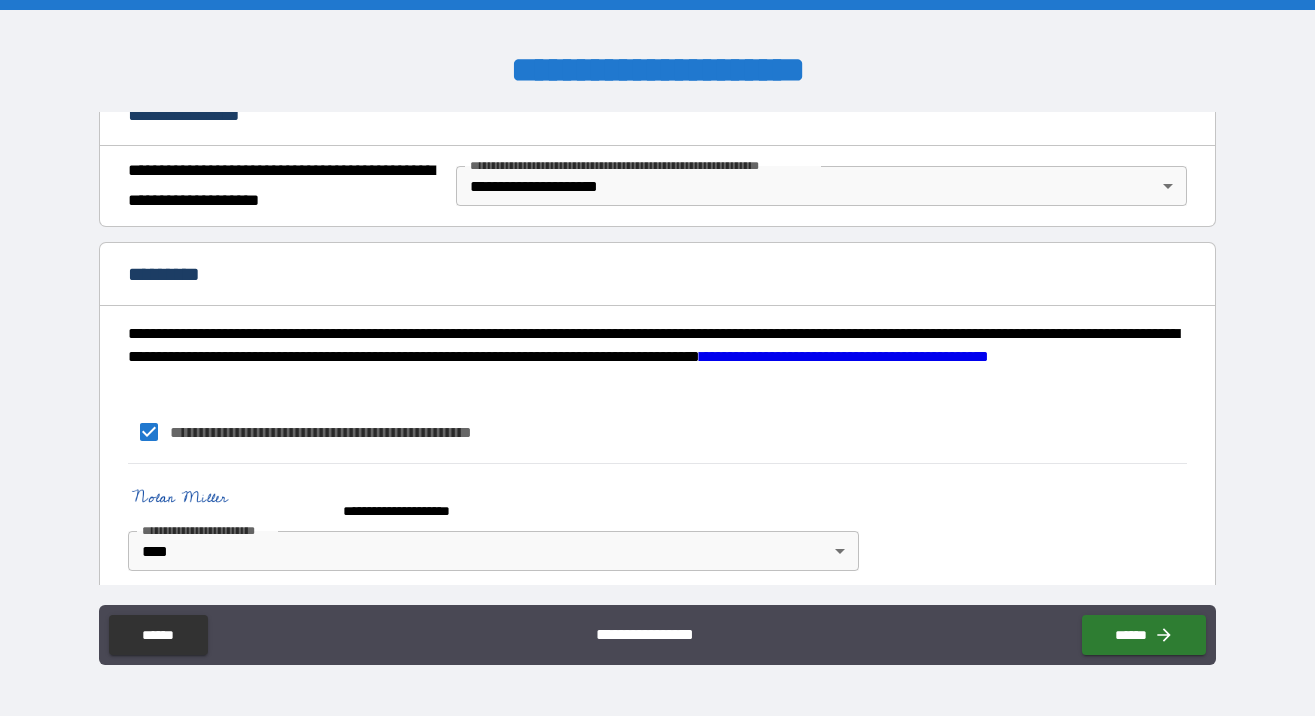 scroll, scrollTop: 278, scrollLeft: 0, axis: vertical 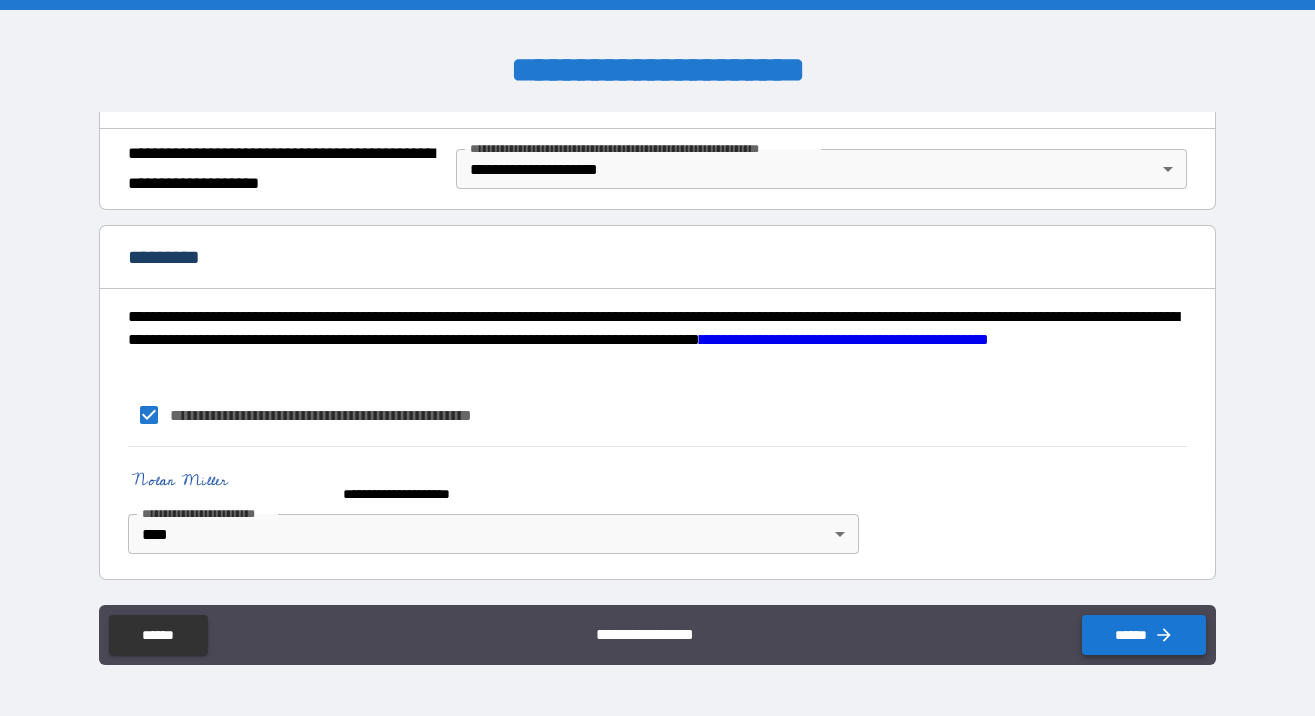 click on "******" at bounding box center (1144, 635) 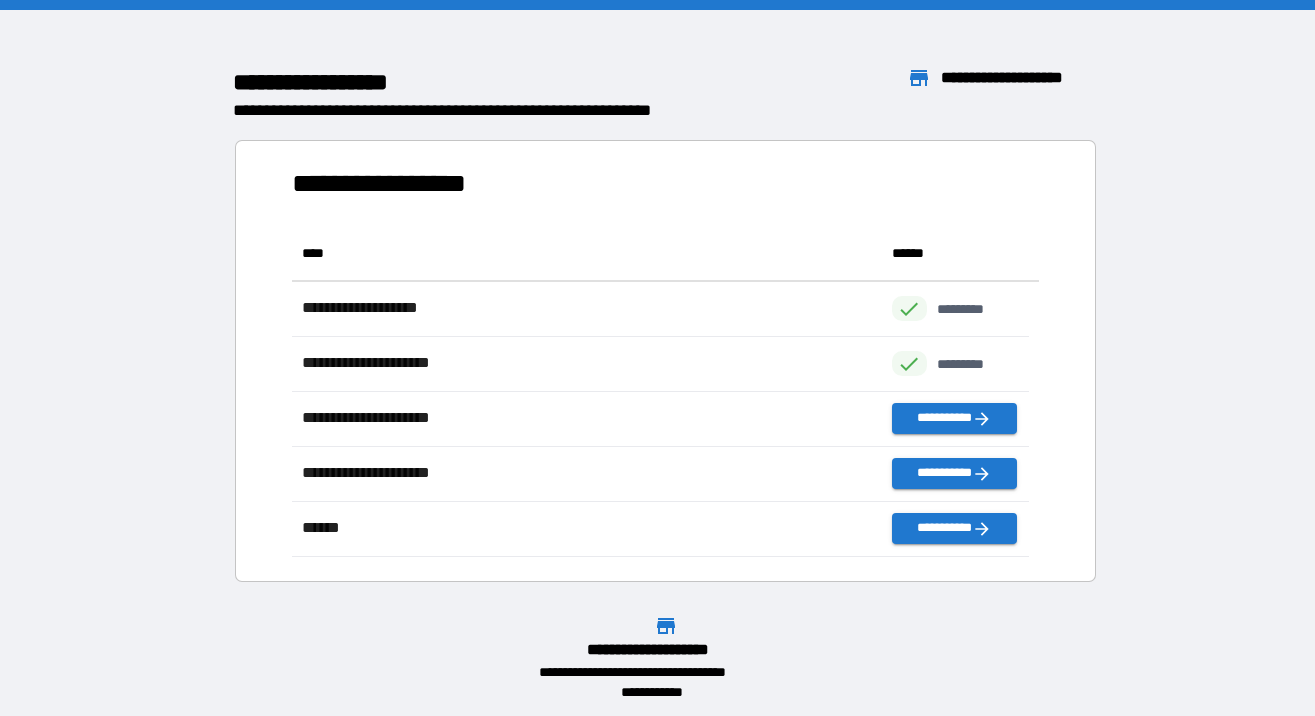scroll, scrollTop: 16, scrollLeft: 16, axis: both 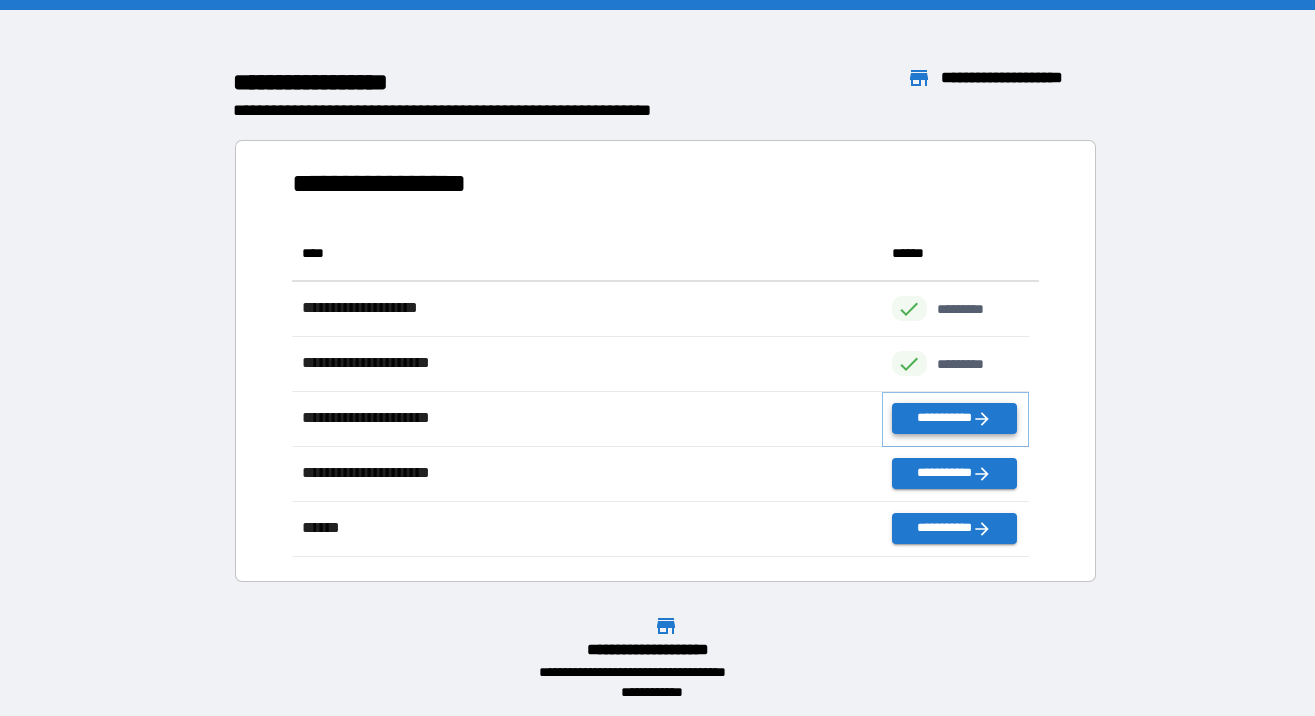 click on "**********" at bounding box center [954, 418] 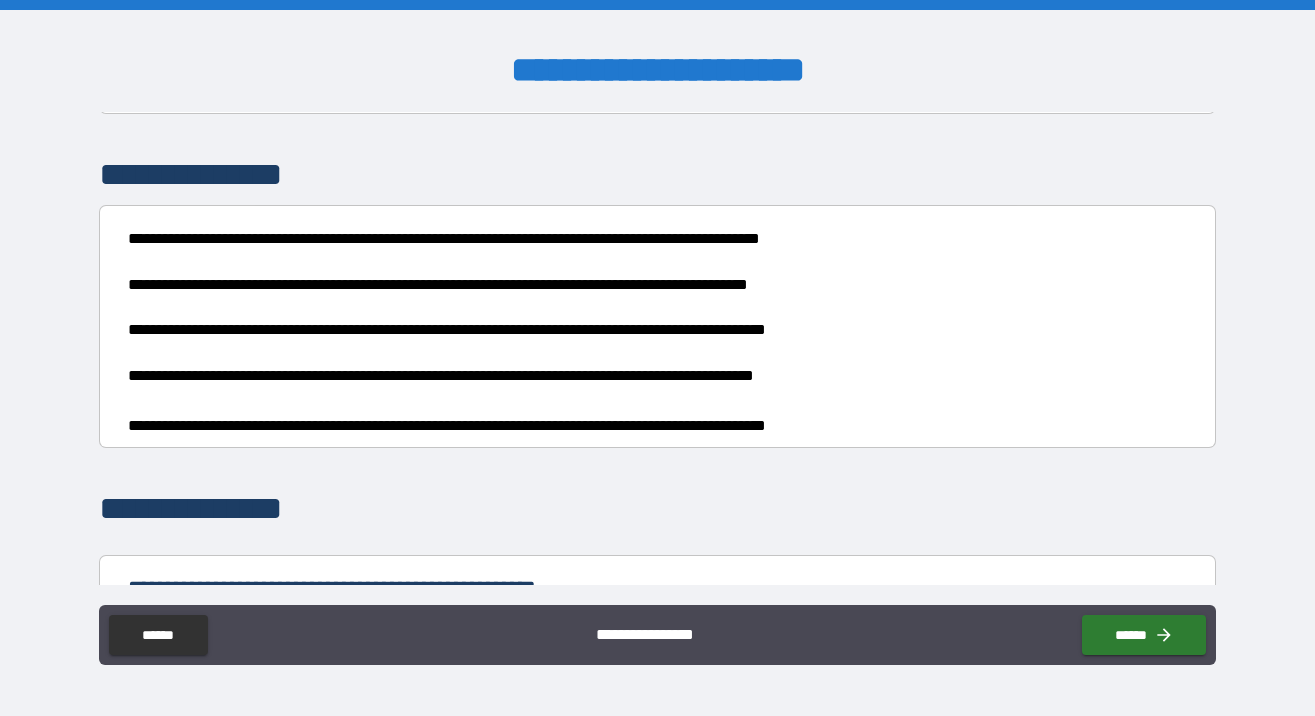 scroll, scrollTop: 133, scrollLeft: 0, axis: vertical 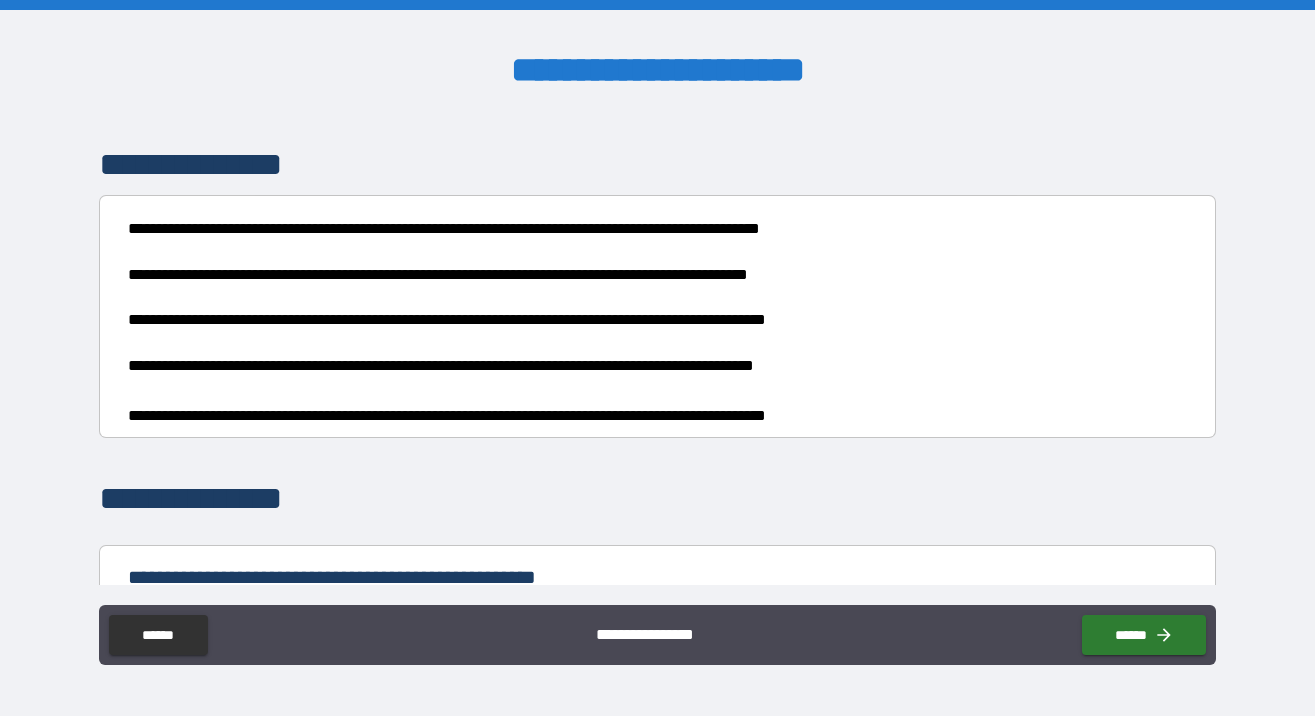 click on "**********" at bounding box center (652, 297) 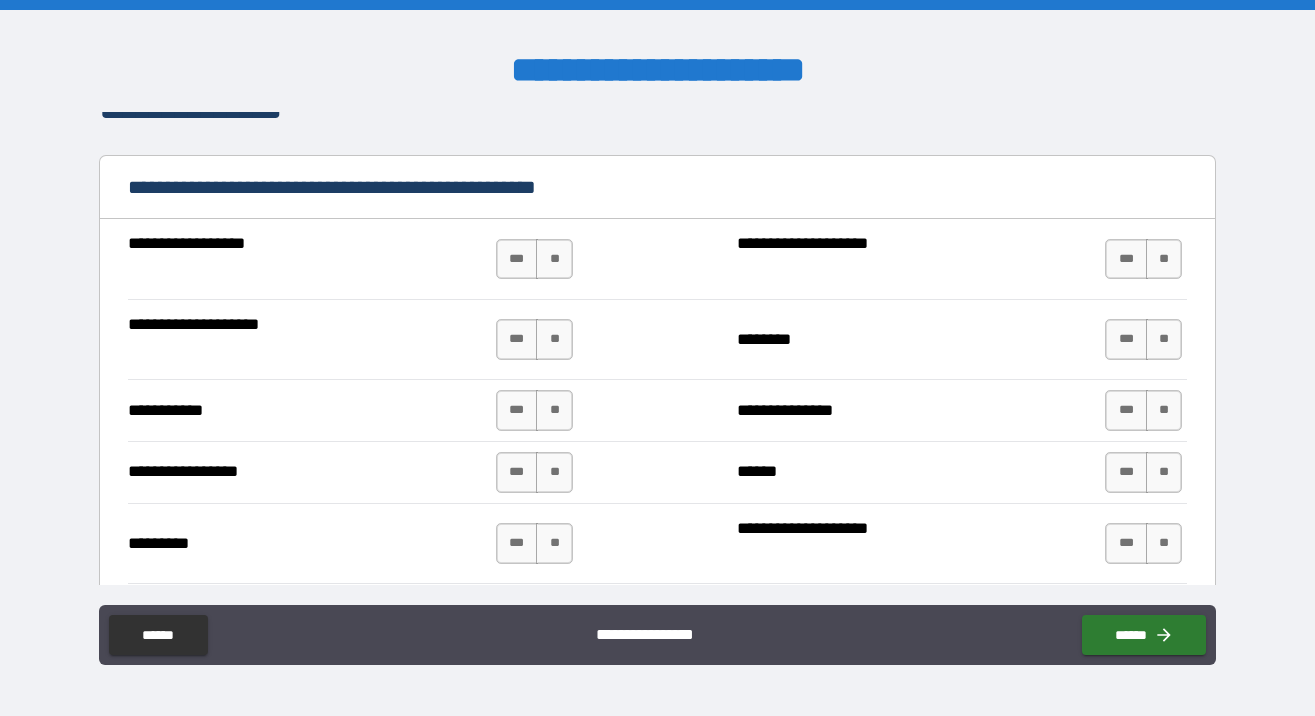 scroll, scrollTop: 508, scrollLeft: 0, axis: vertical 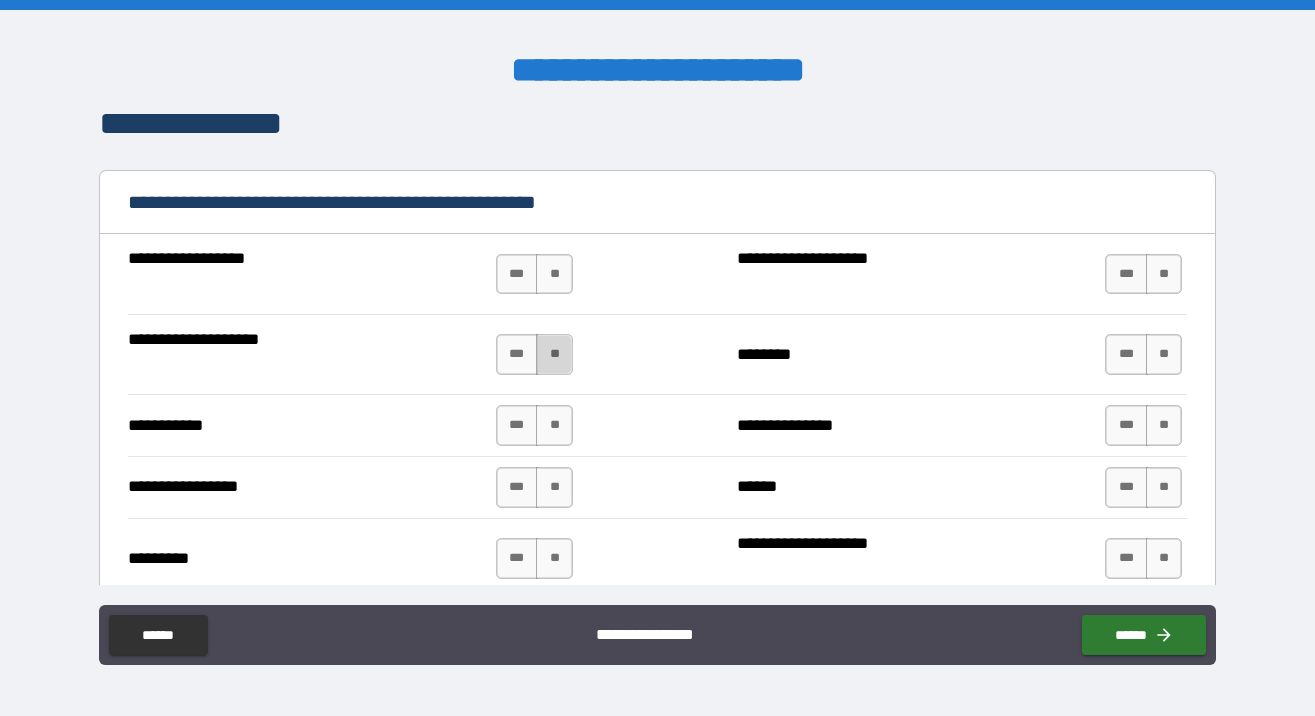 click on "**" at bounding box center (554, 354) 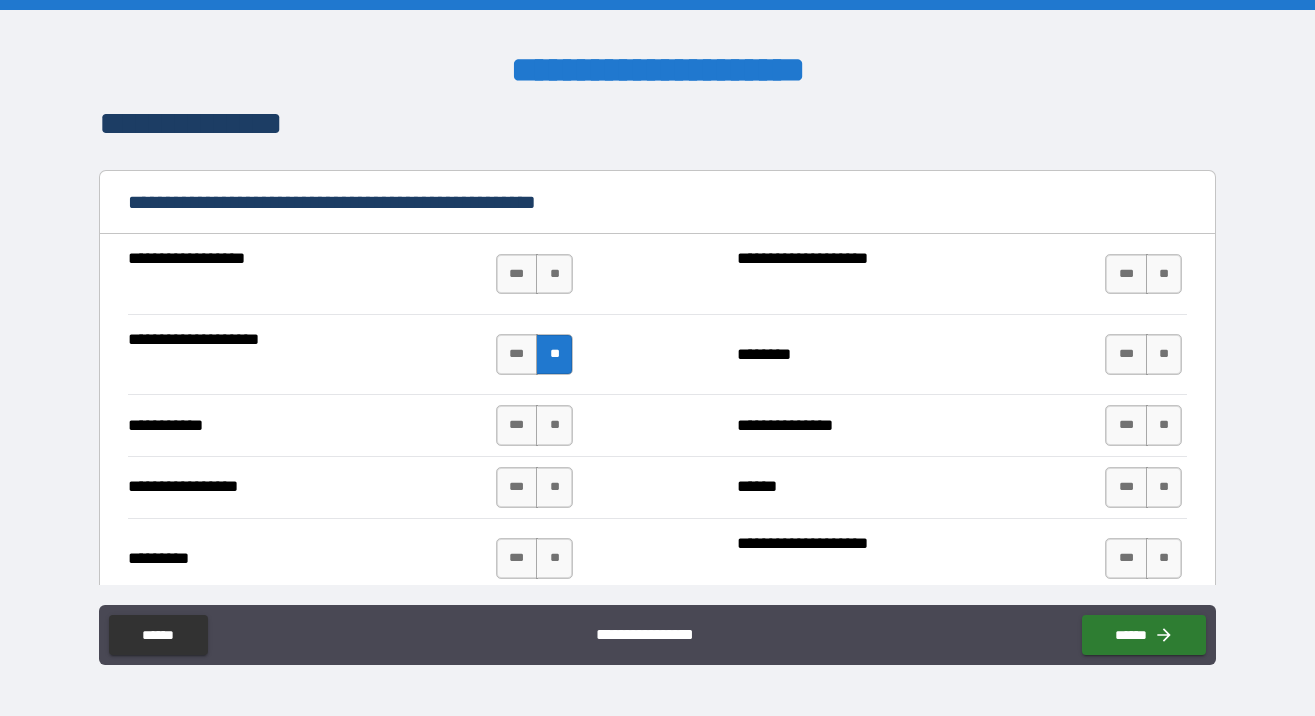 click on "*** **" at bounding box center [537, 274] 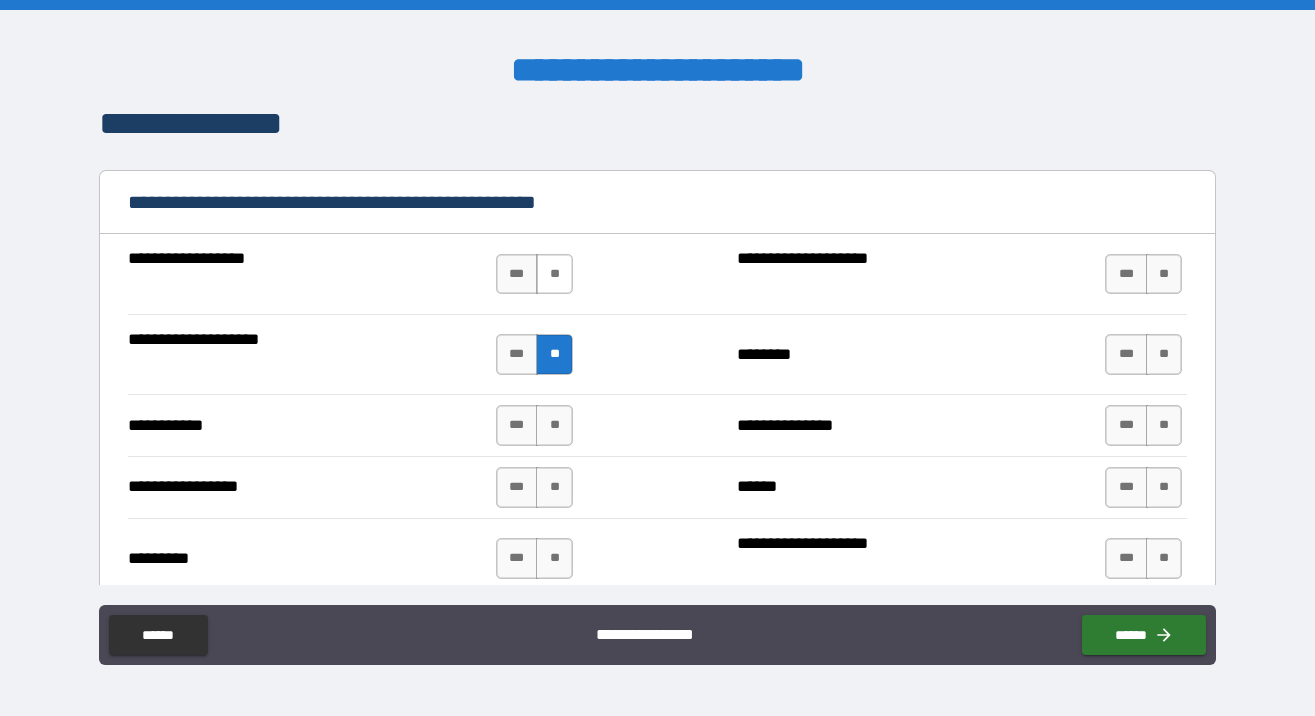 click on "**" at bounding box center (554, 274) 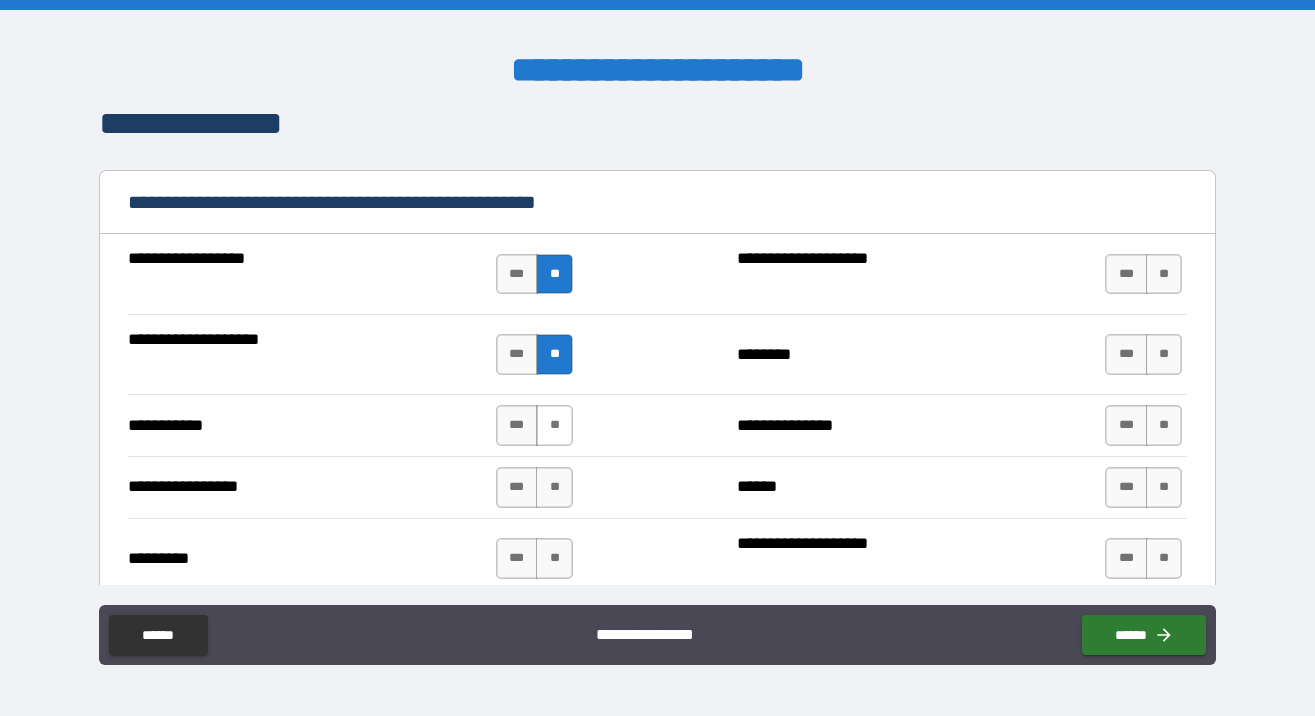 click on "**" at bounding box center (554, 425) 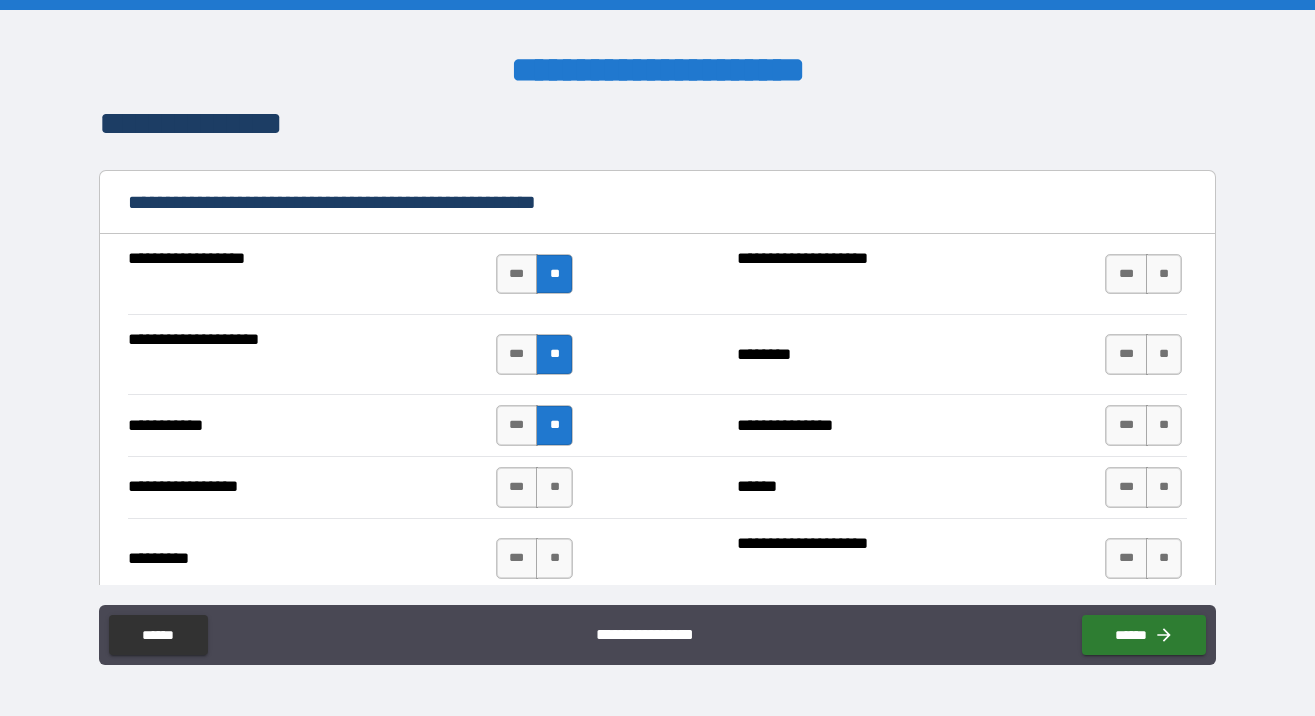 click on "**********" at bounding box center [658, 487] 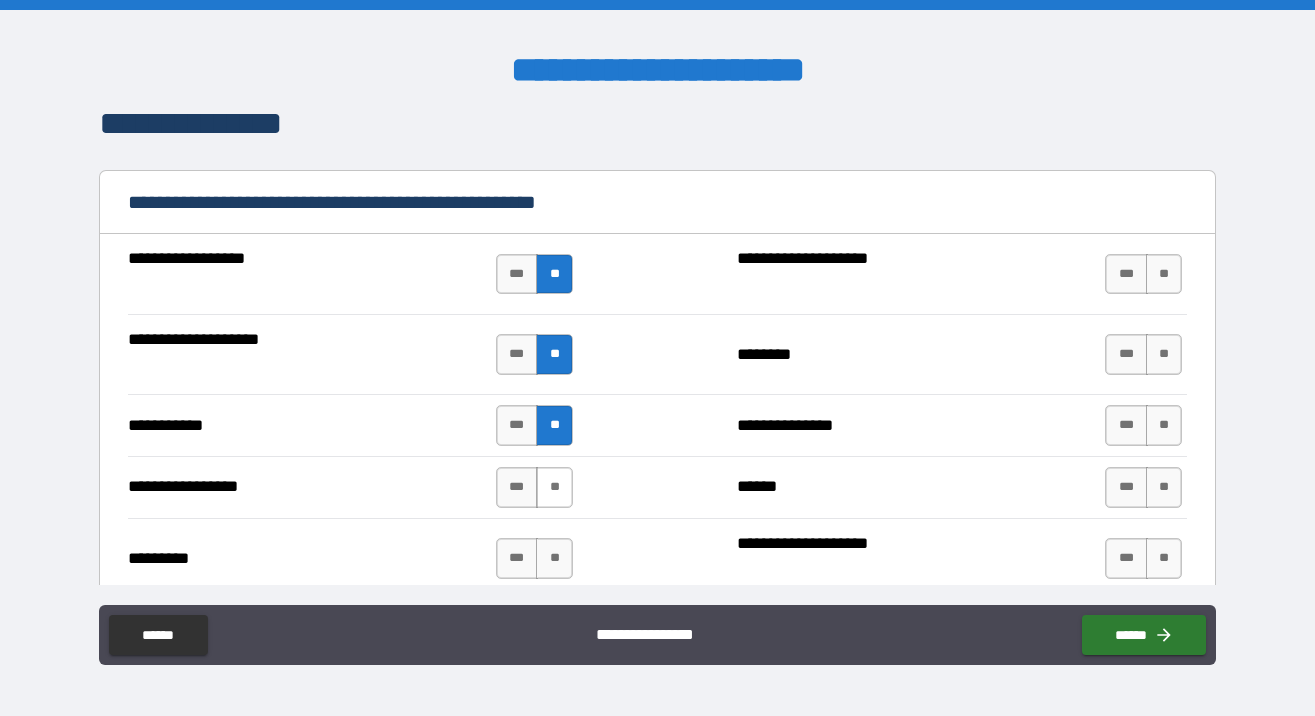 click on "**" at bounding box center (554, 487) 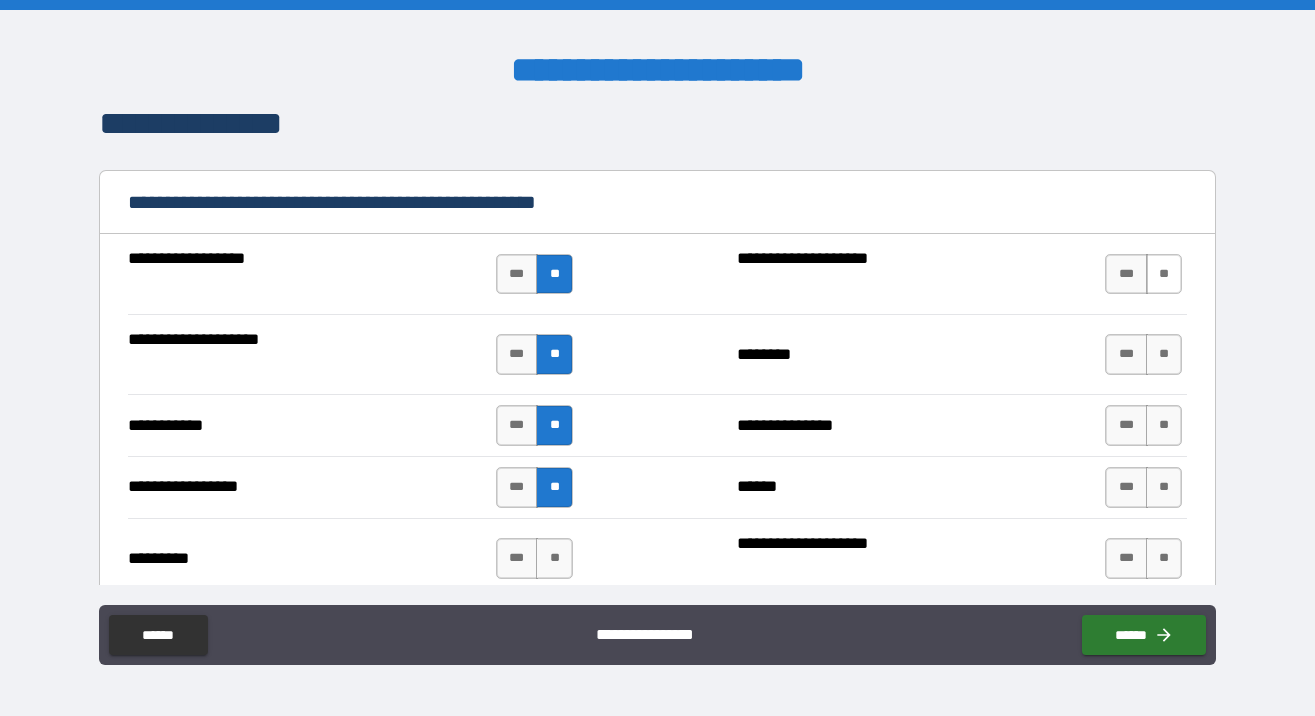 click on "**" at bounding box center [1164, 274] 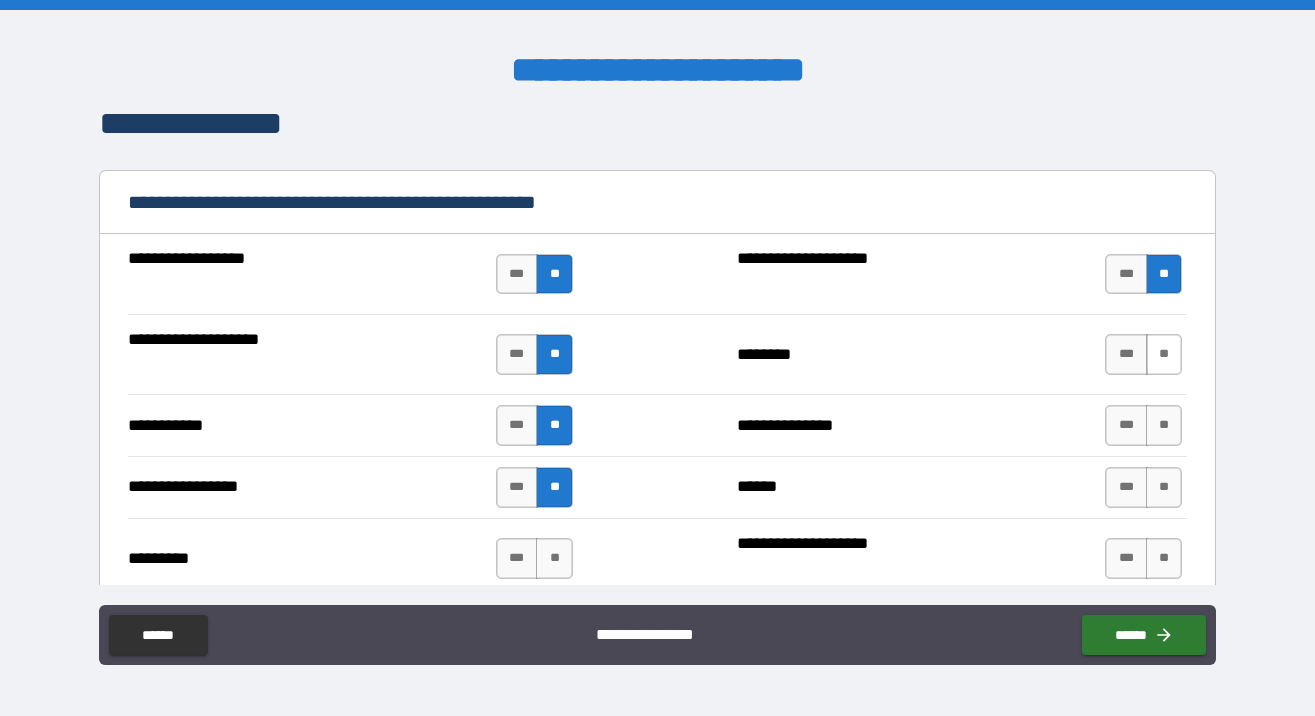 click on "**" at bounding box center (1164, 354) 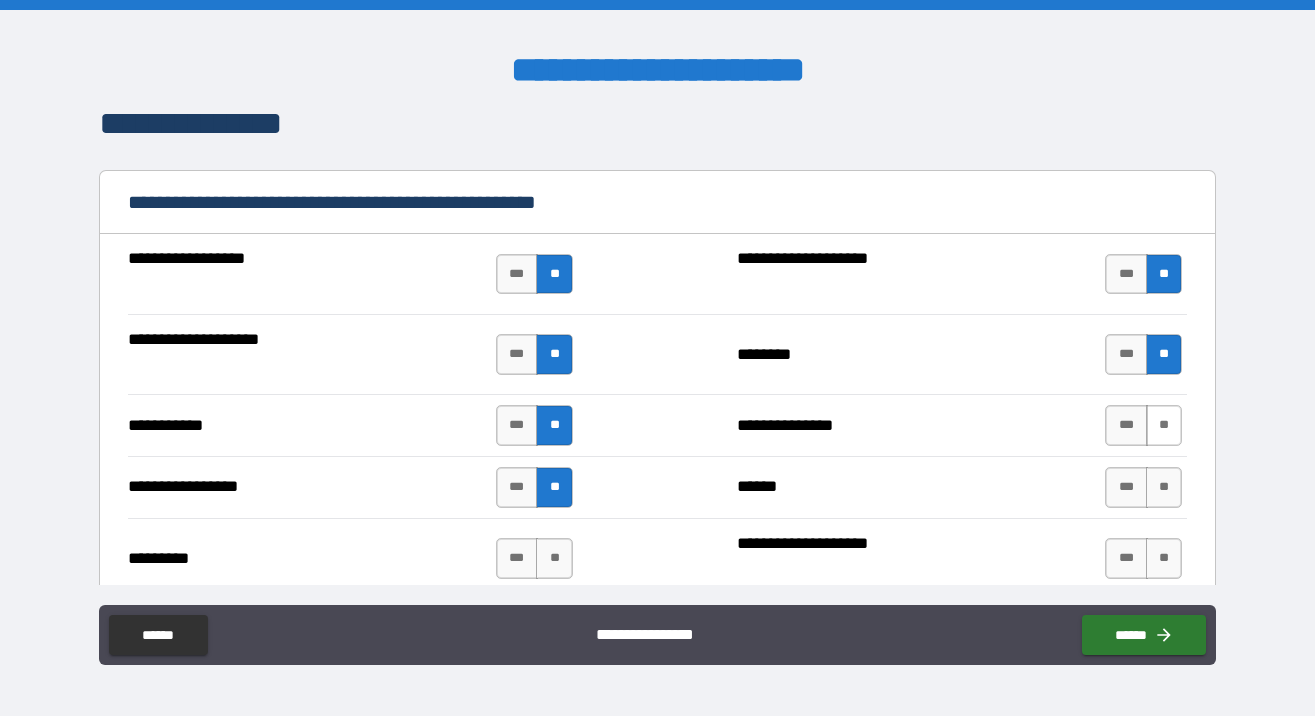 click on "**" at bounding box center [1164, 425] 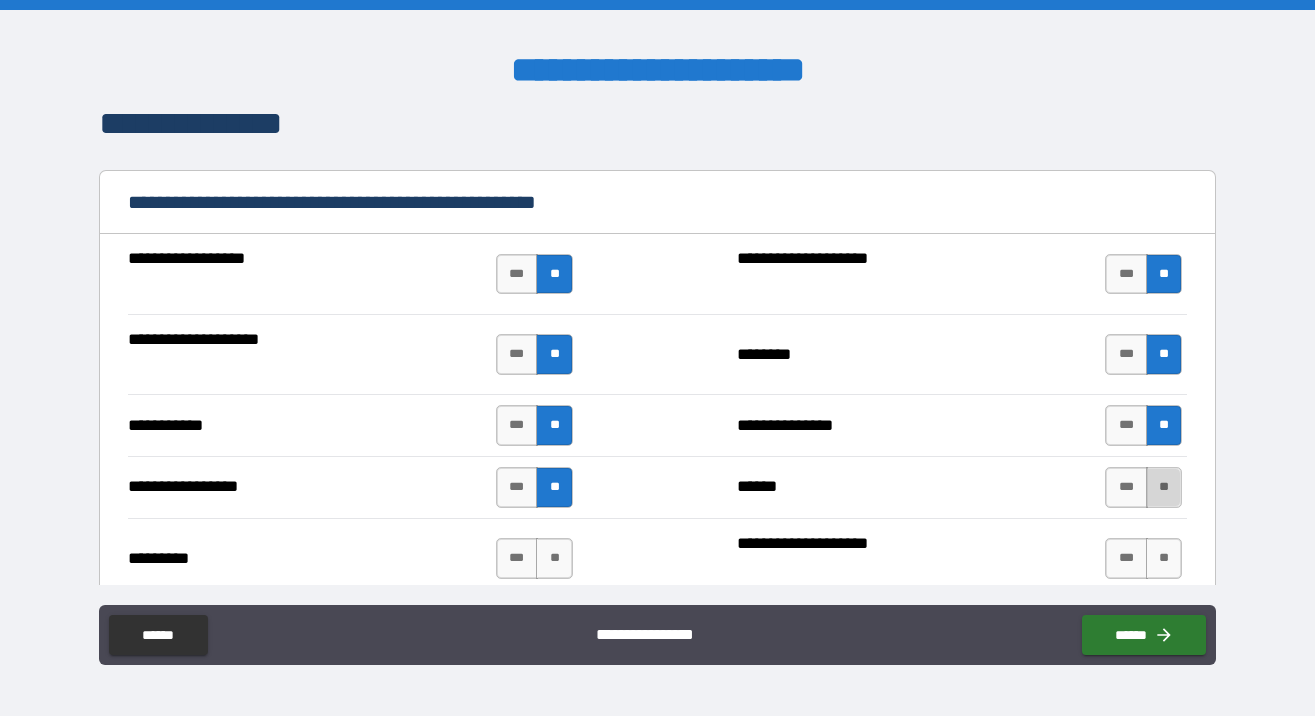click on "**" at bounding box center (1164, 487) 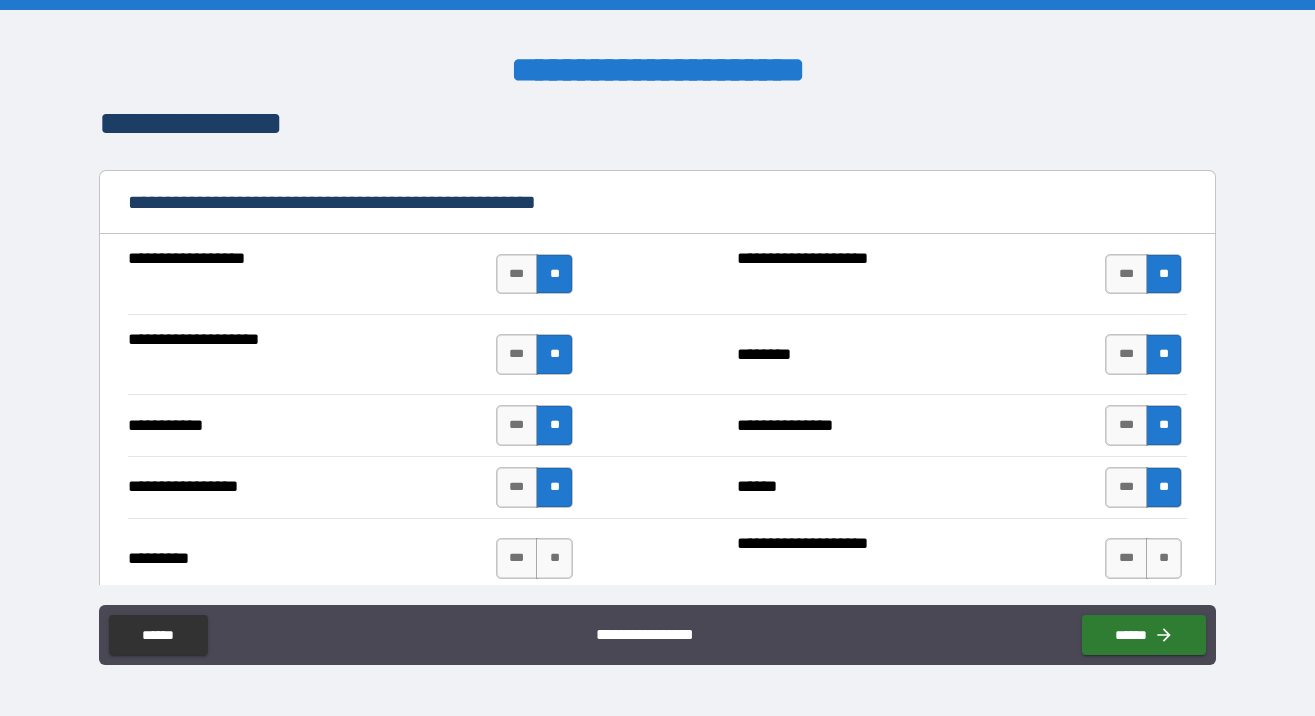 click on "*** **" at bounding box center (1146, 559) 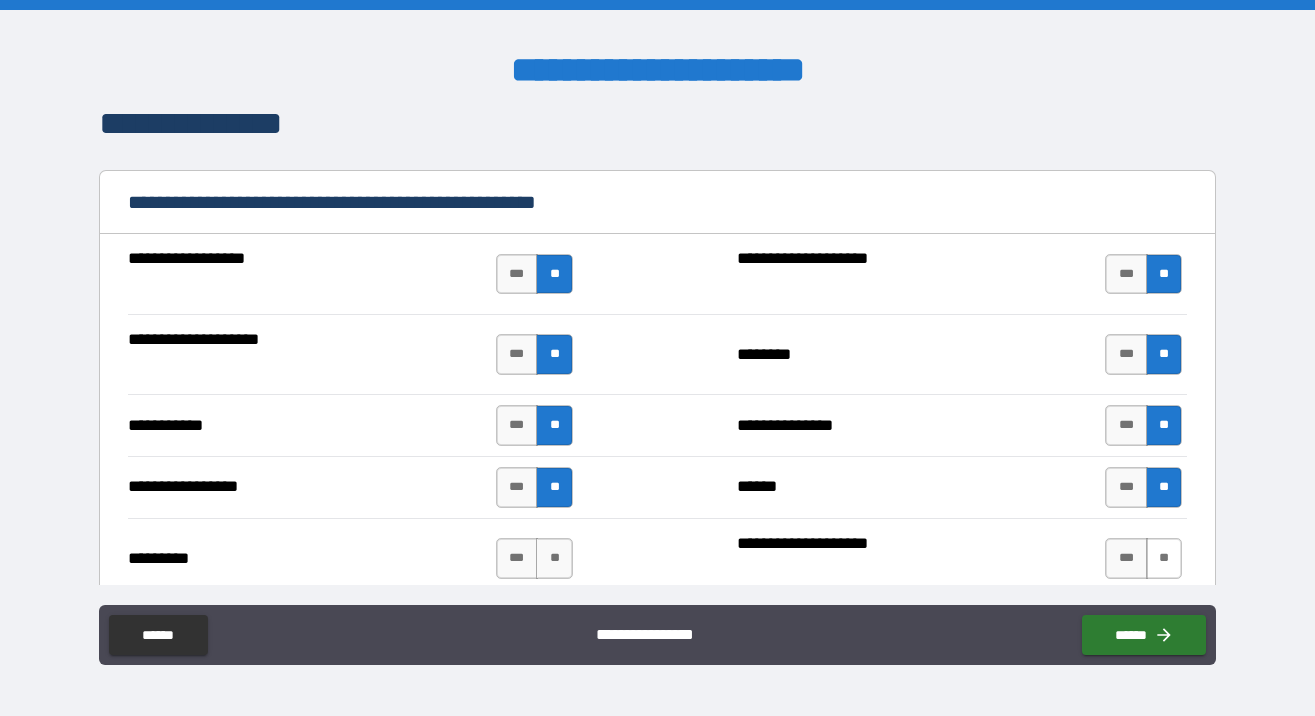 click on "**" at bounding box center (1164, 558) 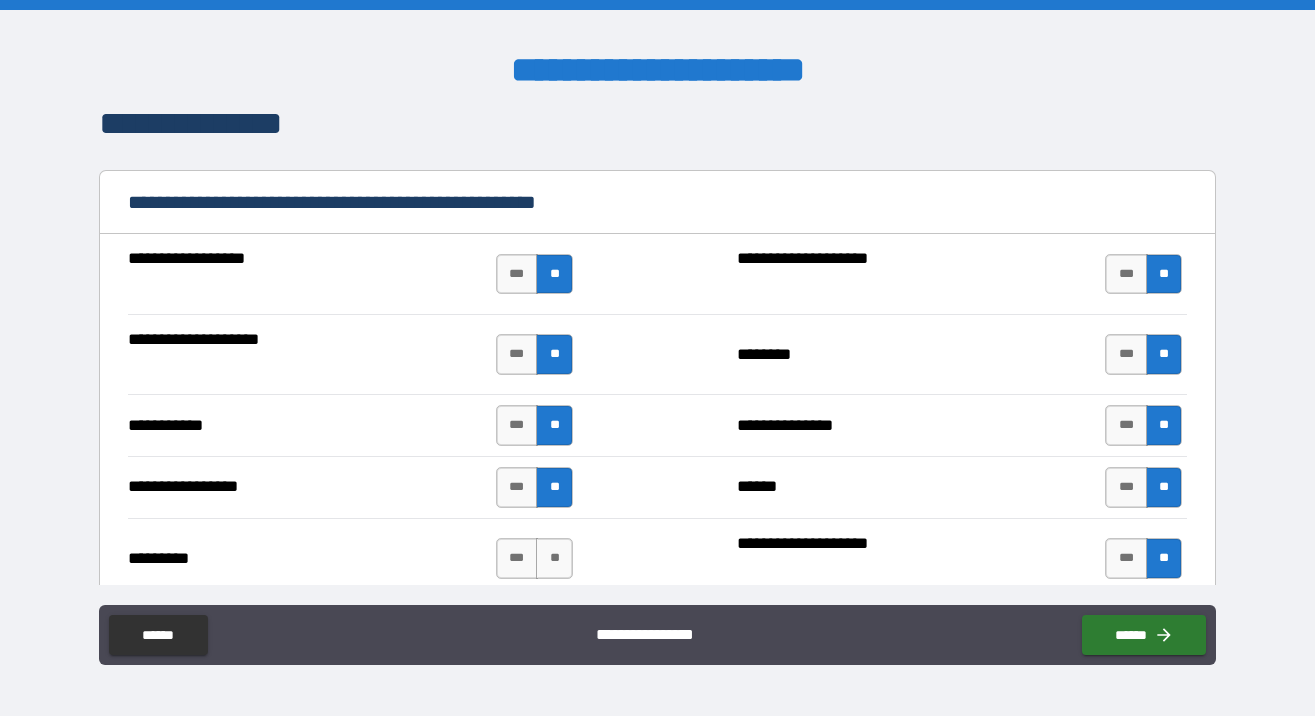 click on "*** **" at bounding box center (537, 558) 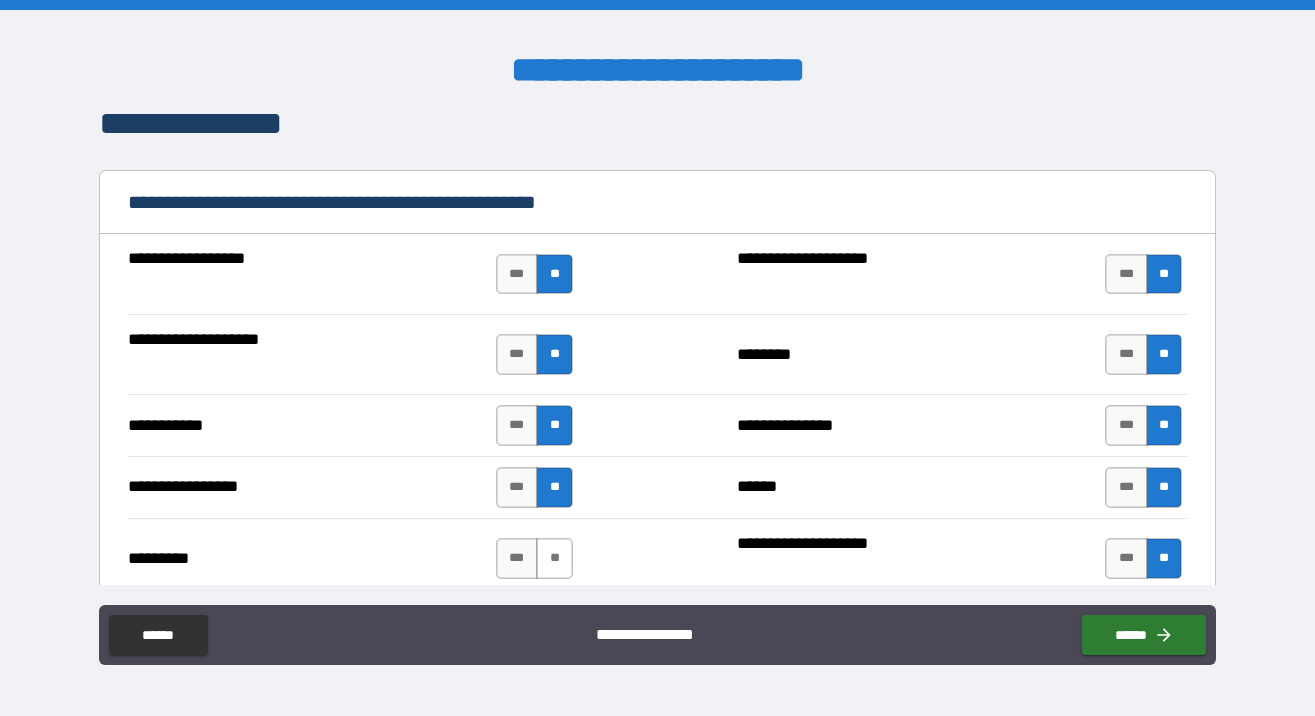 click on "**" at bounding box center [554, 558] 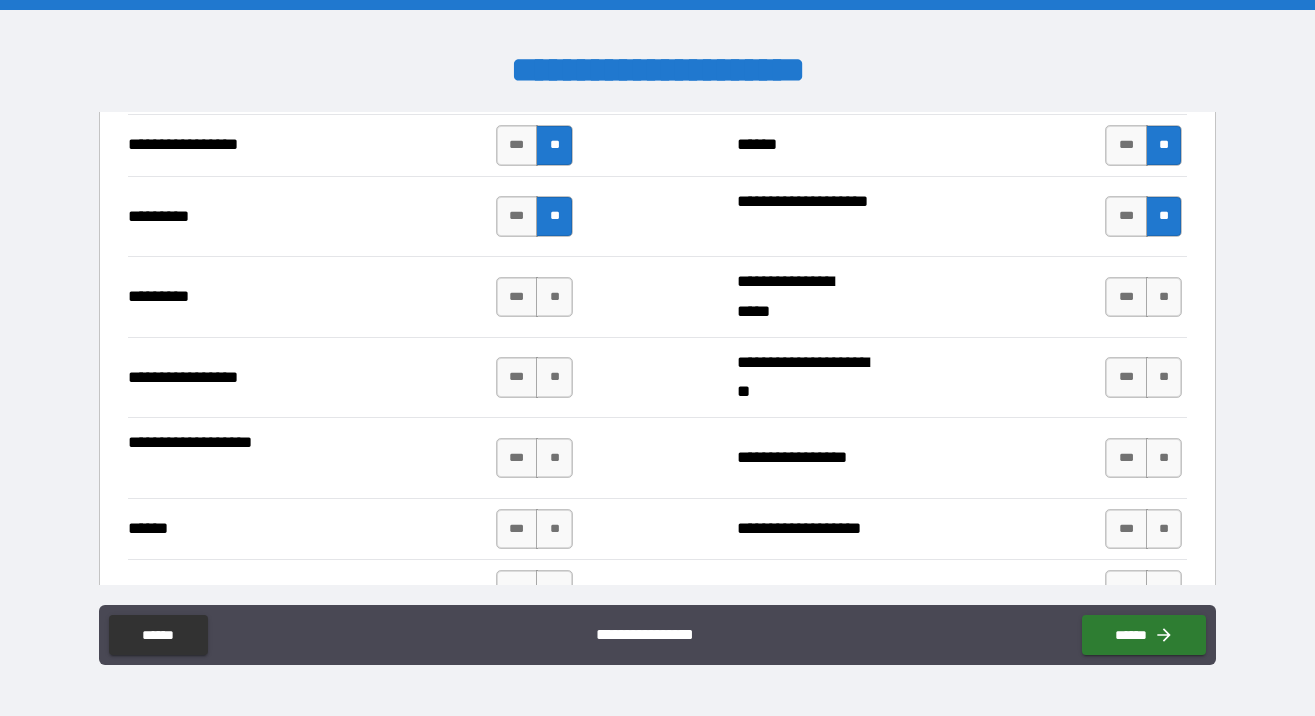 scroll, scrollTop: 863, scrollLeft: 0, axis: vertical 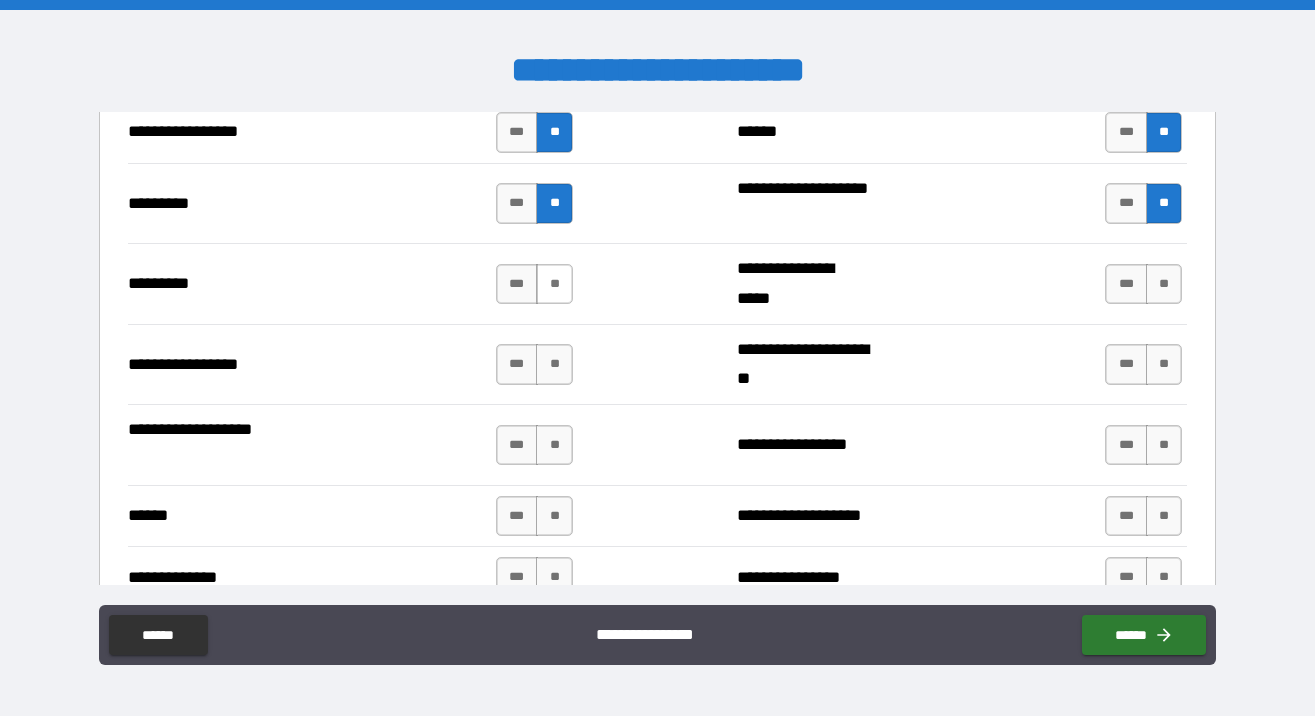 click on "**" at bounding box center [554, 284] 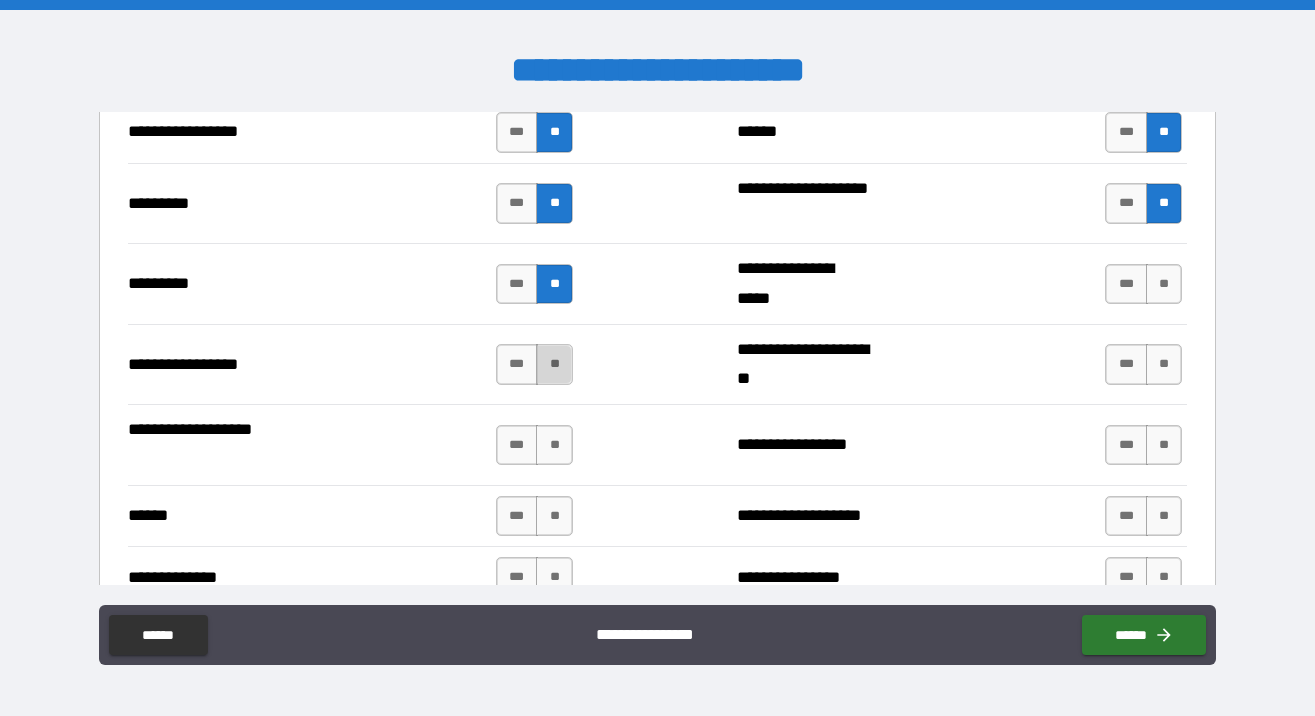 click on "**" at bounding box center [554, 364] 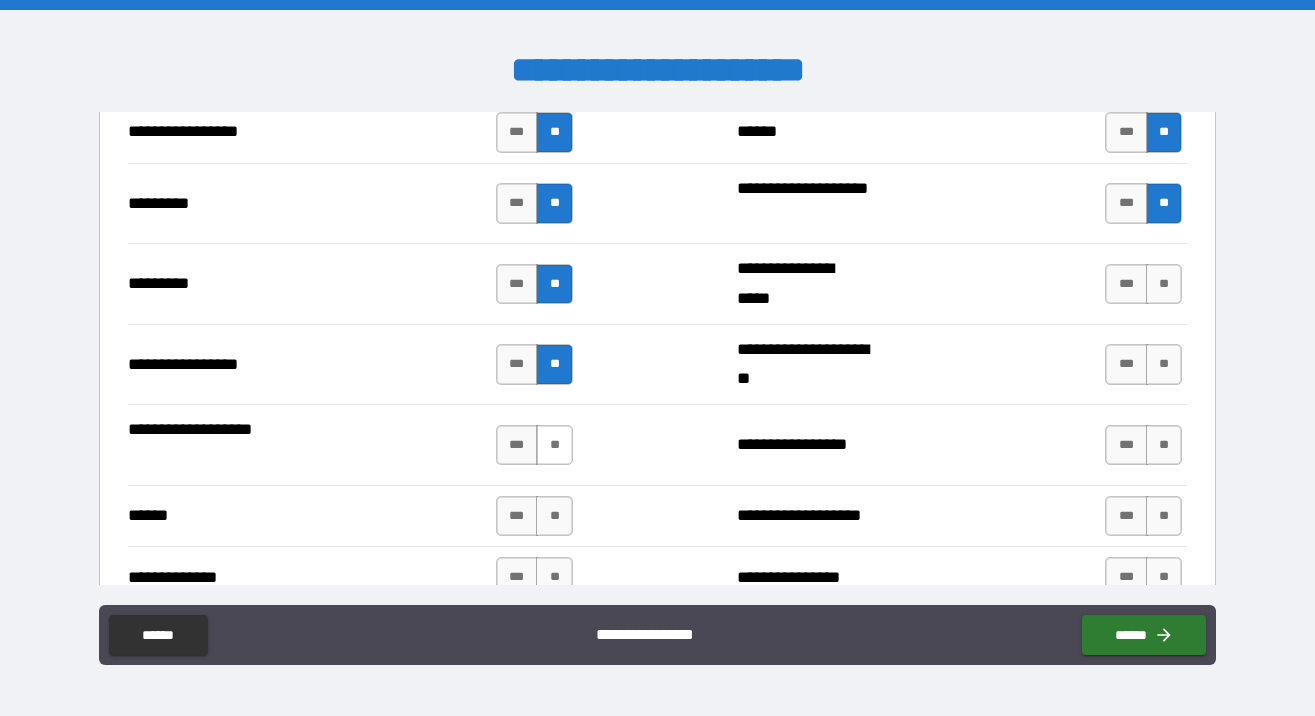 click on "**" at bounding box center (554, 445) 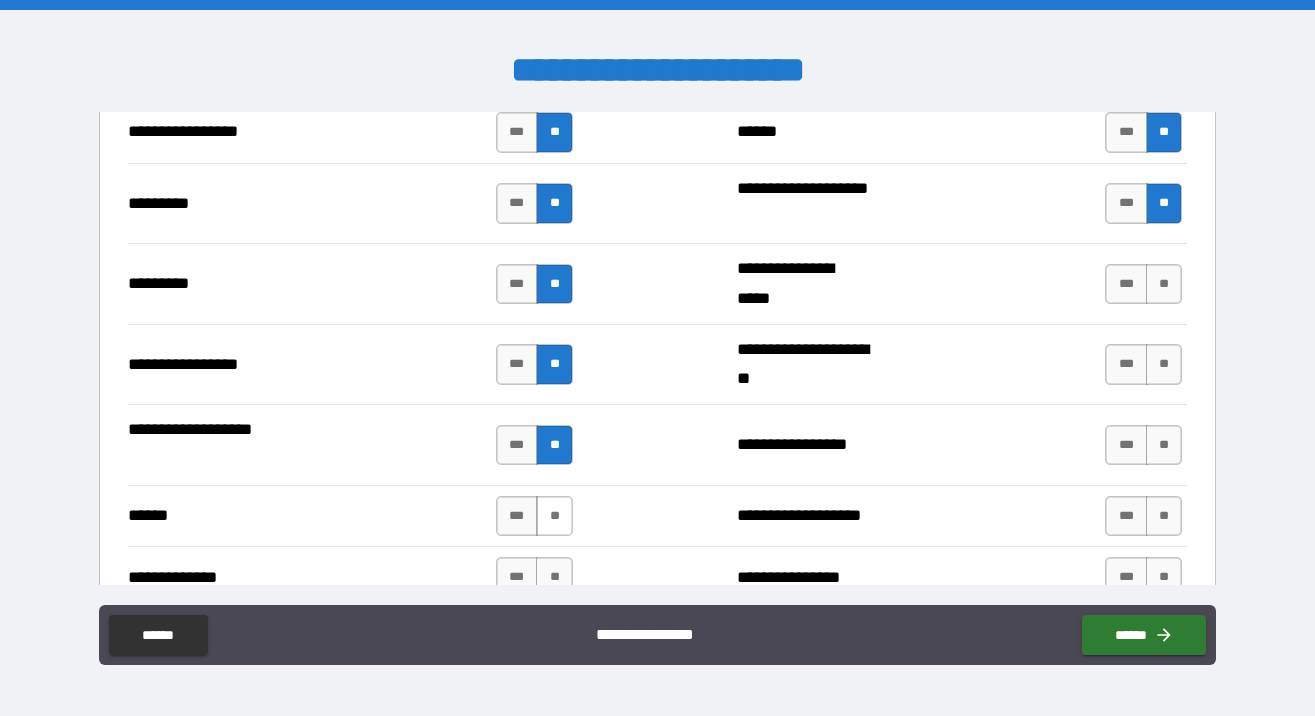 click on "**" at bounding box center [554, 516] 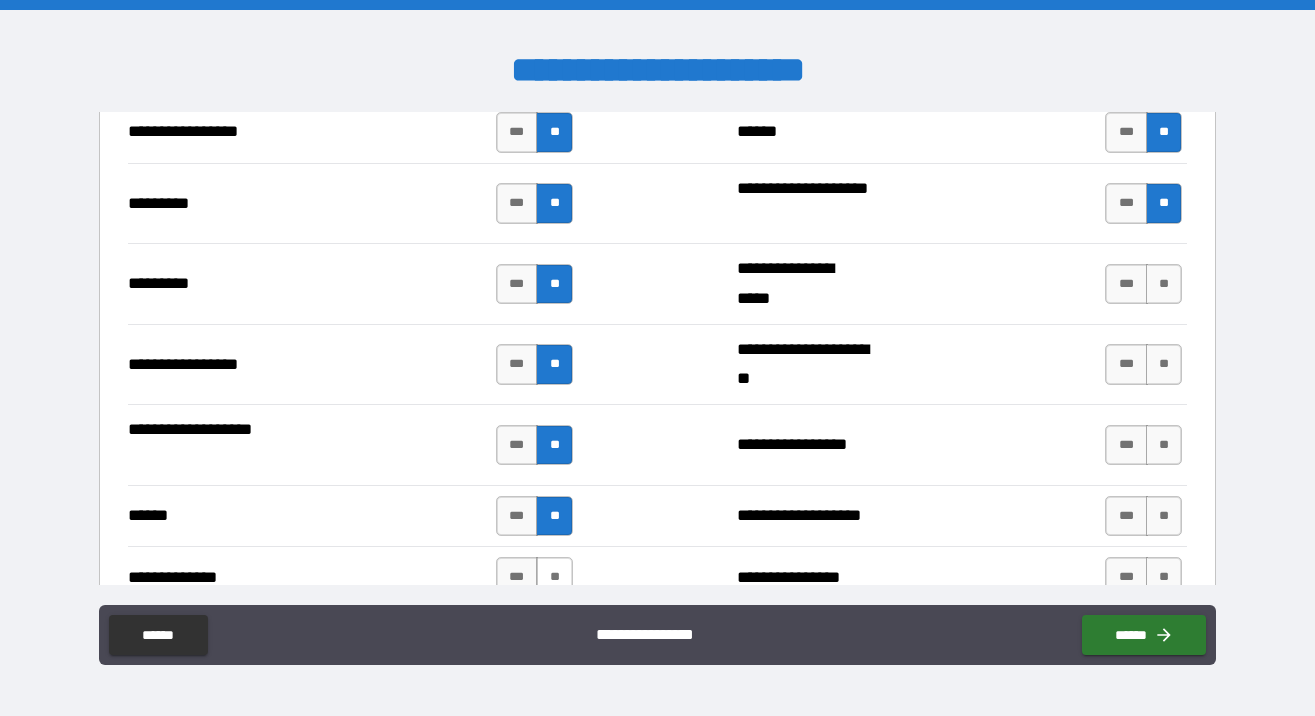 click on "**" at bounding box center (554, 577) 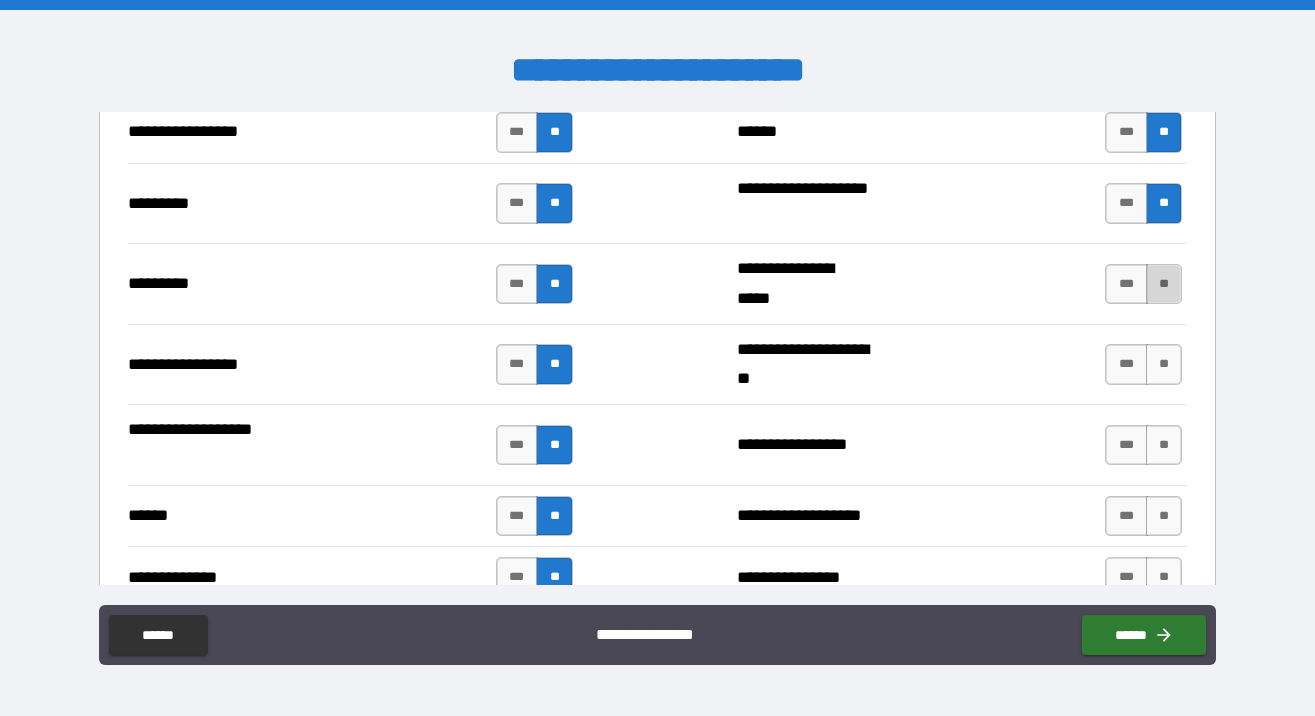 click on "**" at bounding box center (1164, 284) 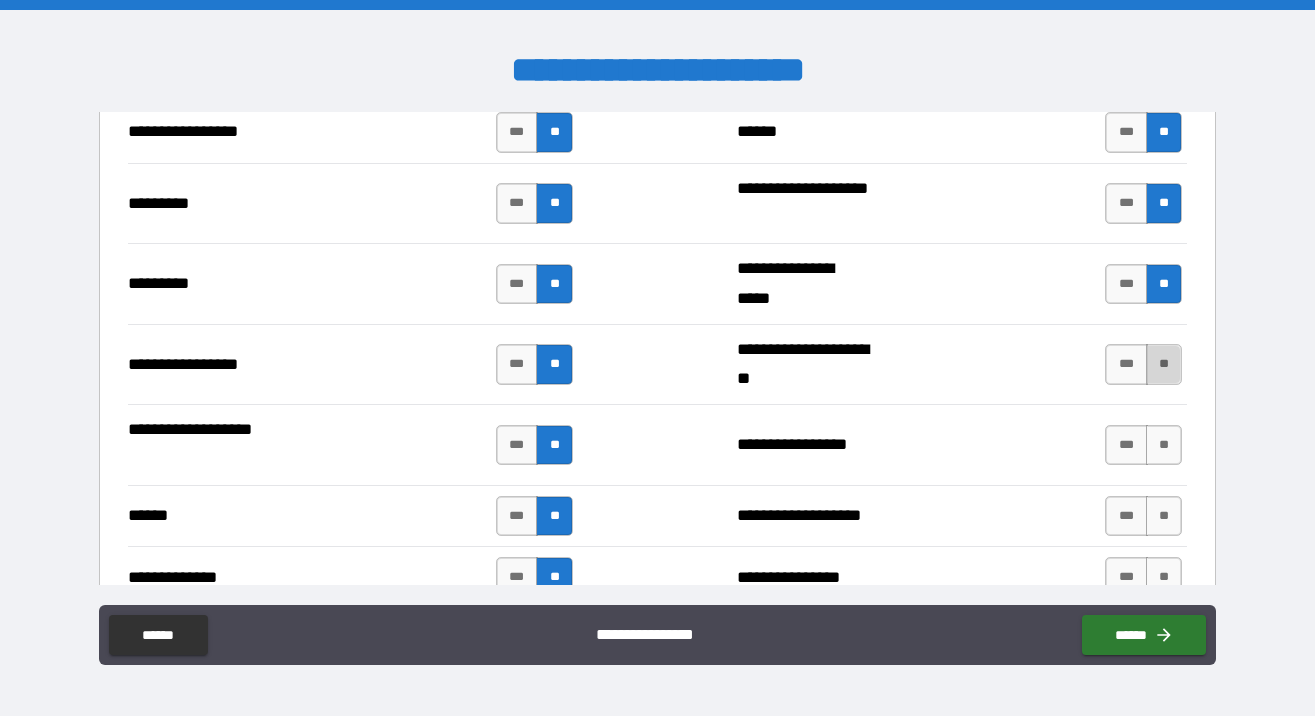 click on "**" at bounding box center [1164, 364] 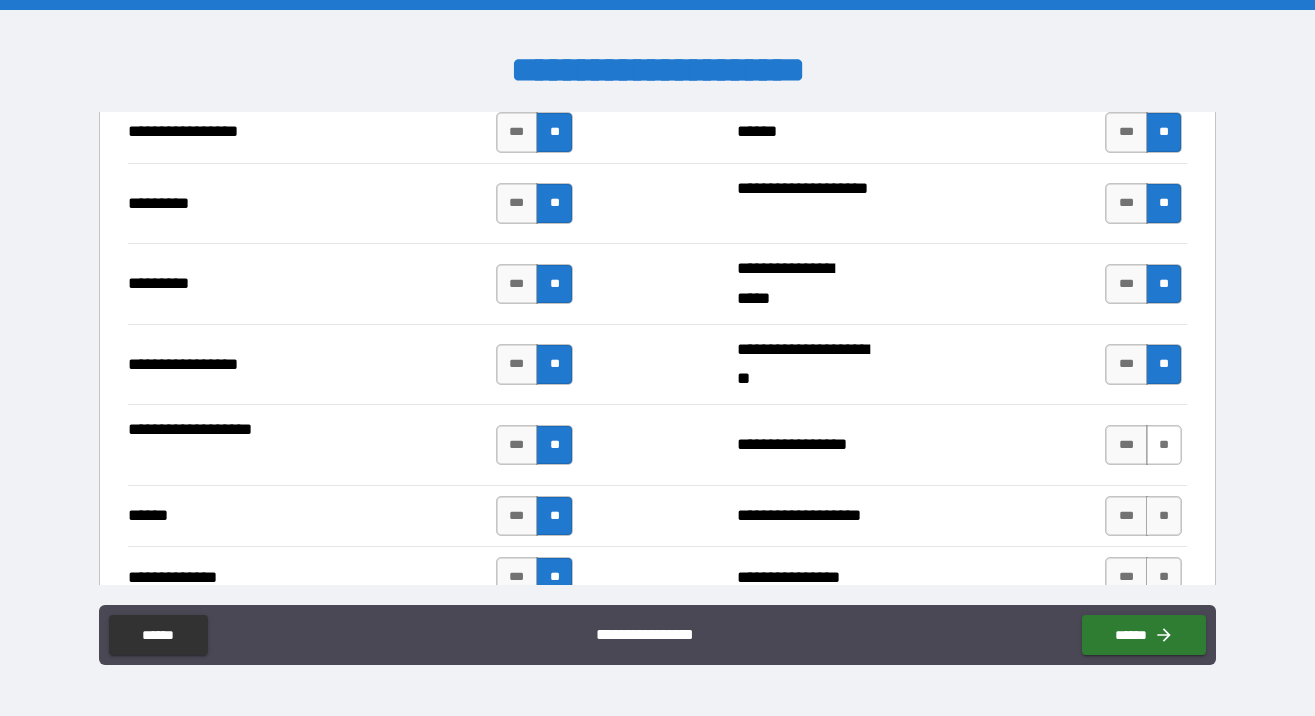 click on "**" at bounding box center [1164, 445] 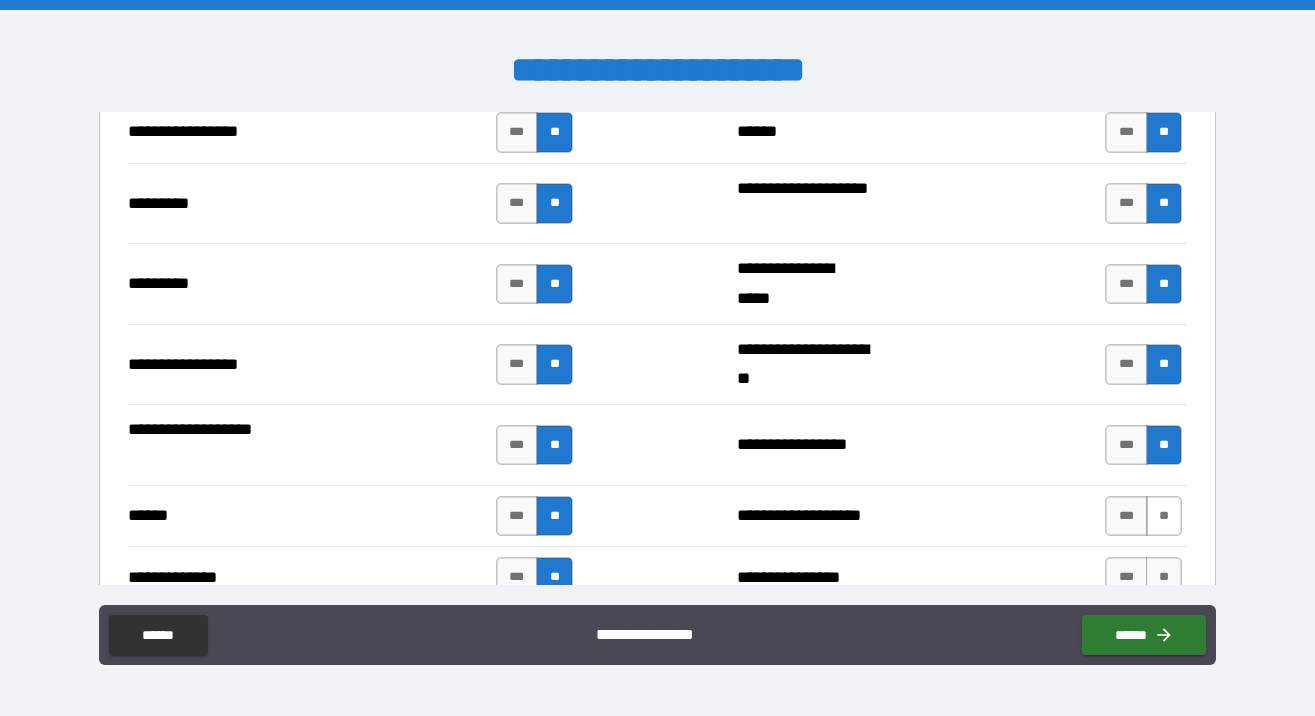click on "**" at bounding box center (1164, 516) 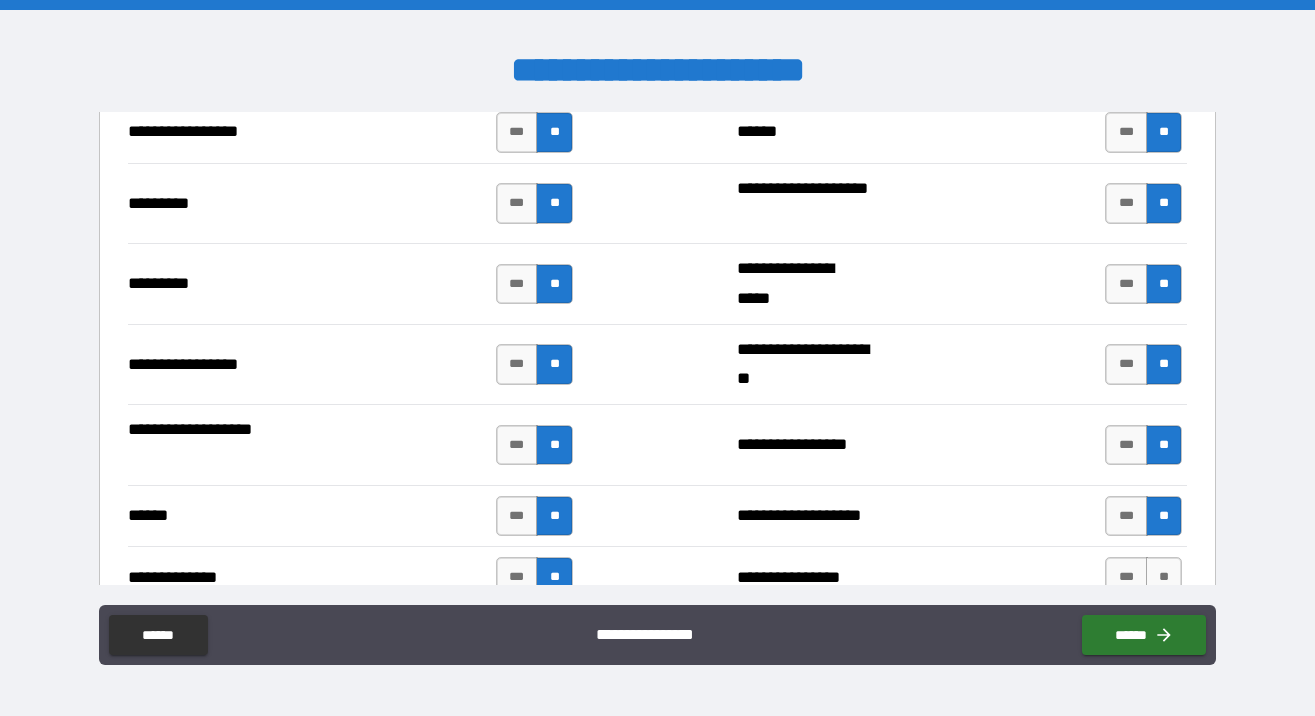 click on "**********" at bounding box center [658, 577] 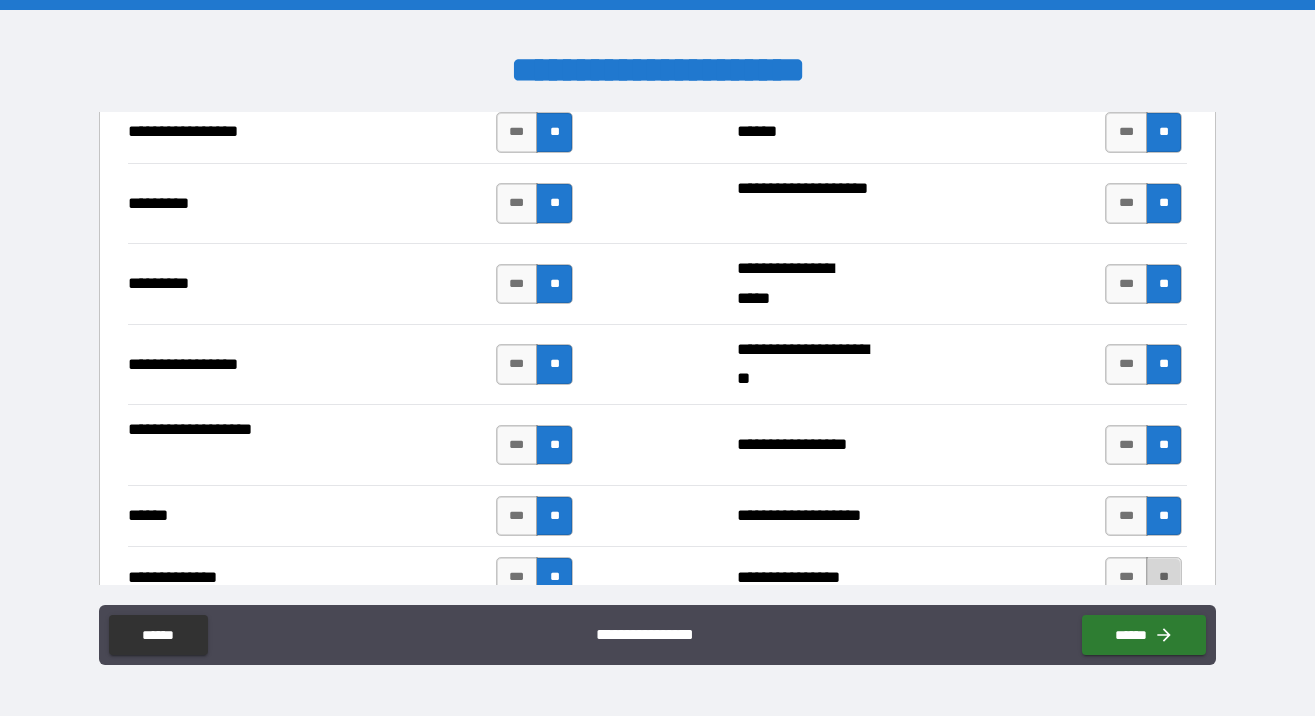 click on "**" at bounding box center (1164, 577) 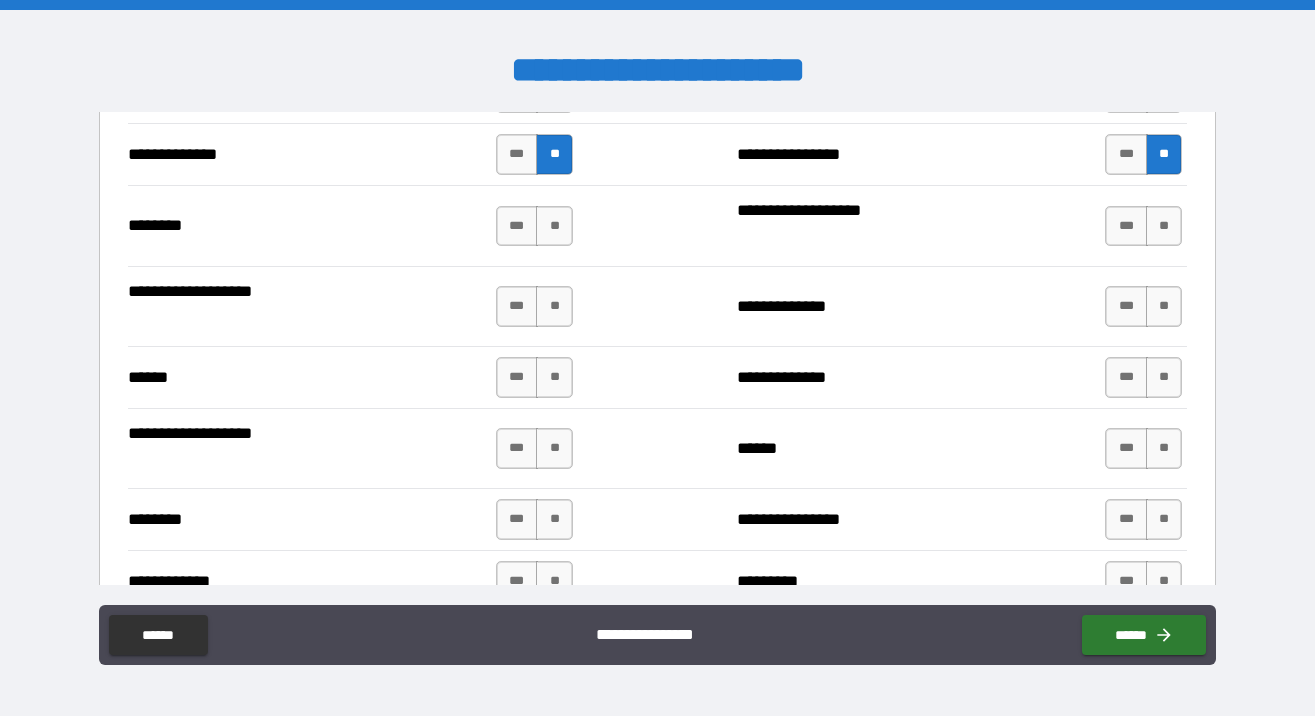 scroll, scrollTop: 1288, scrollLeft: 0, axis: vertical 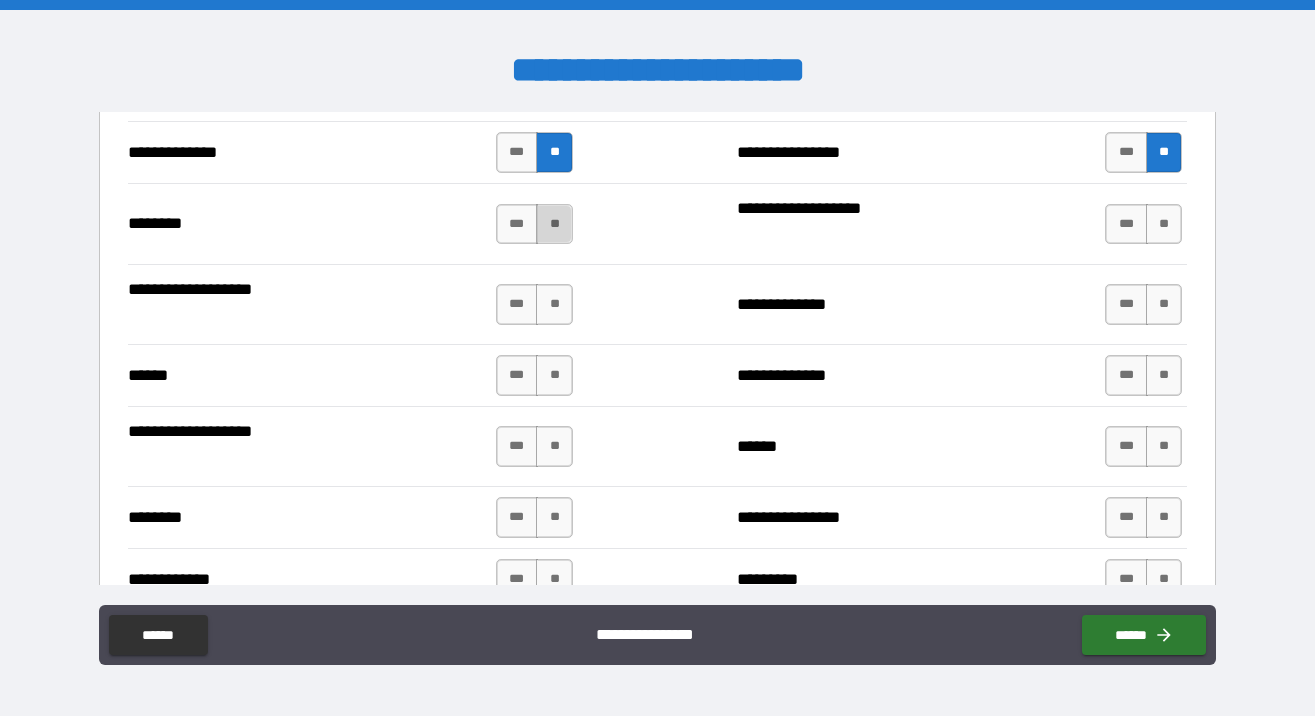 click on "**" at bounding box center (554, 224) 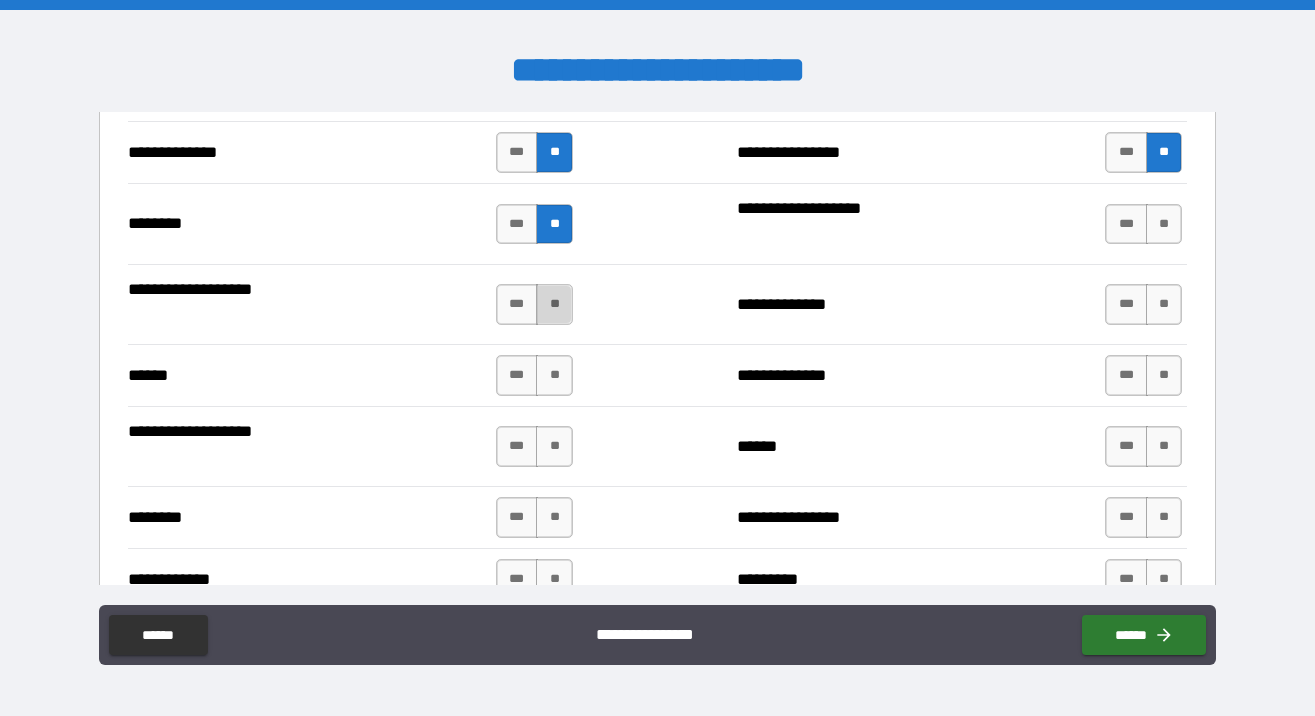 click on "**" at bounding box center [554, 304] 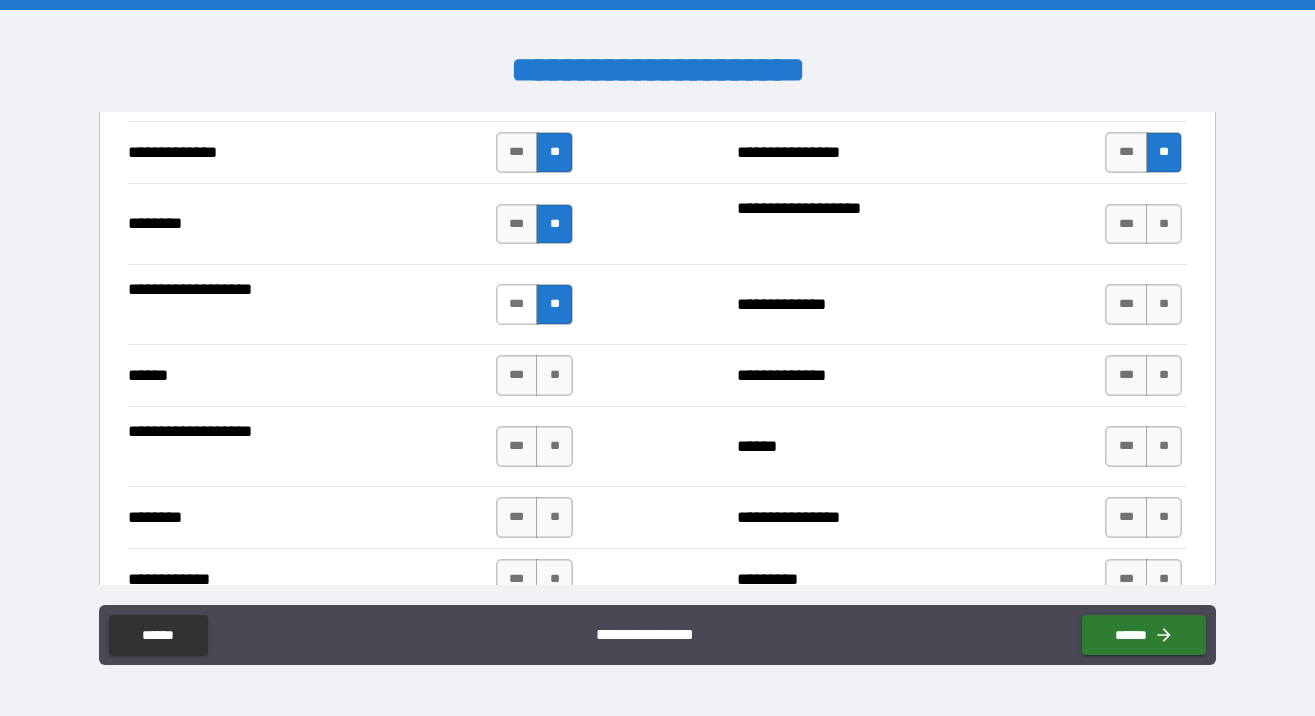 click on "***" at bounding box center (517, 304) 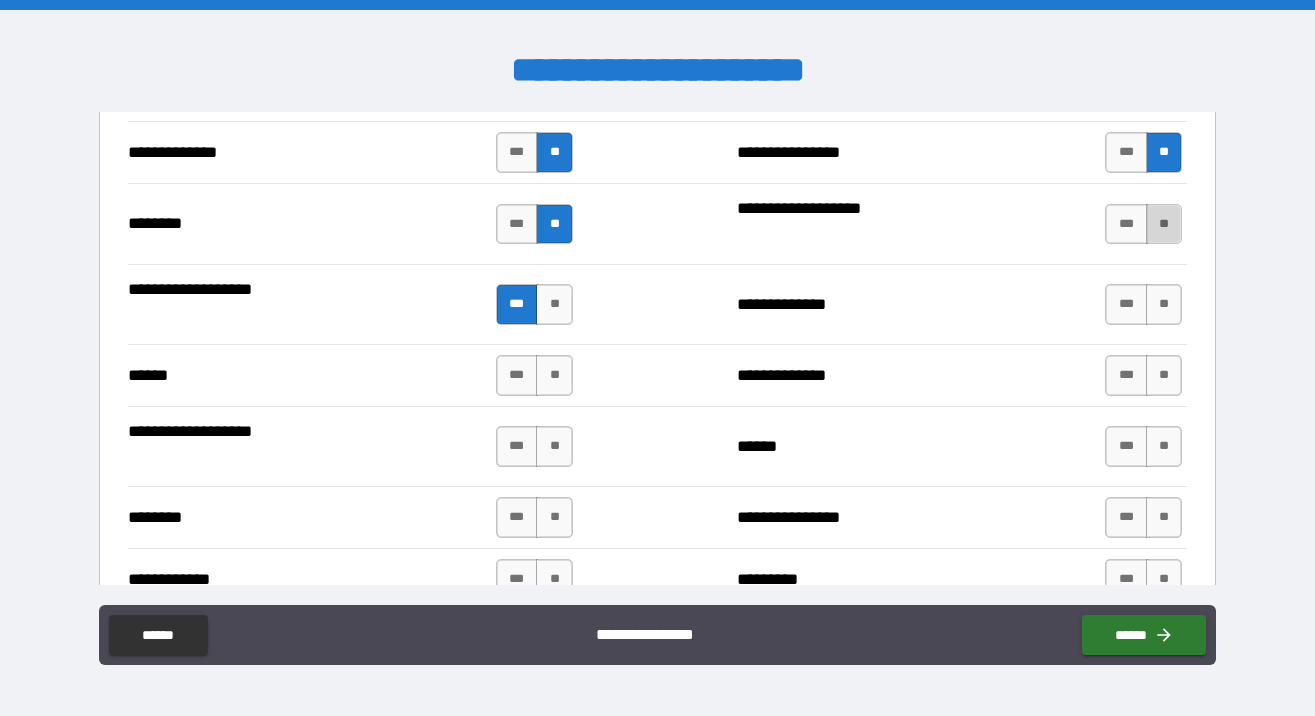 click on "**" at bounding box center [1164, 224] 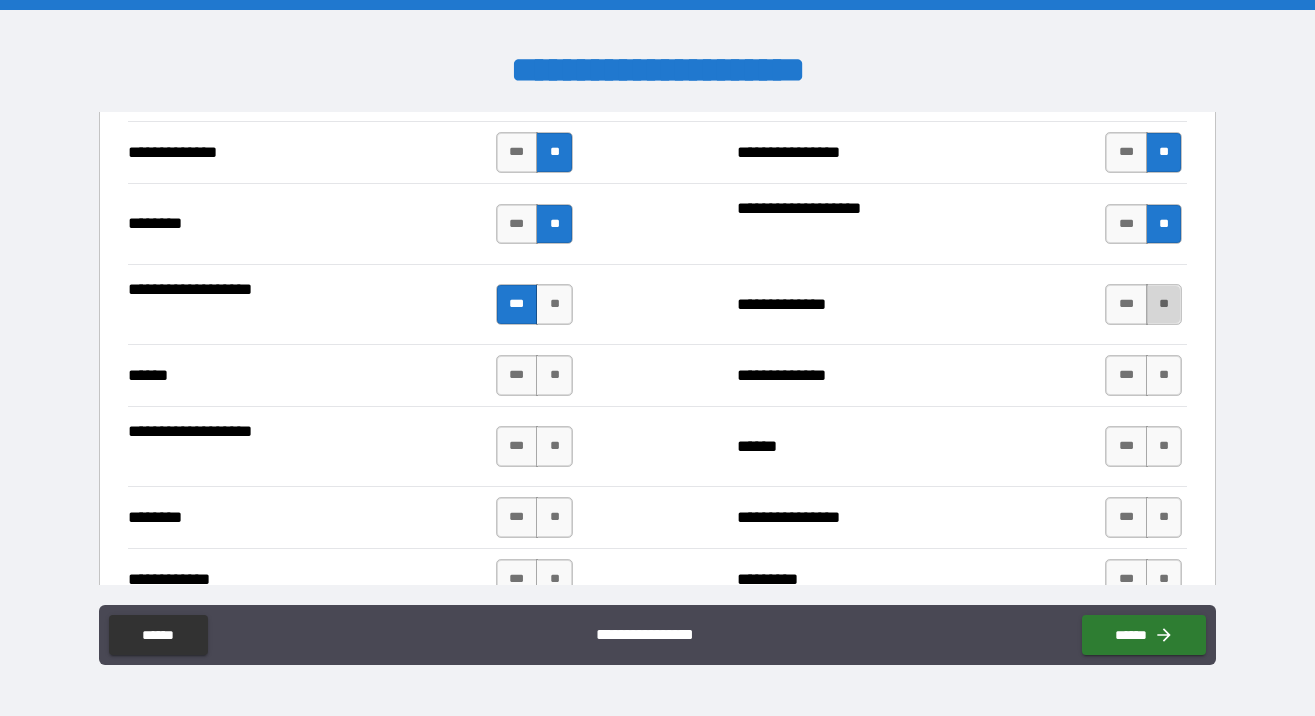 click on "**" at bounding box center [1164, 304] 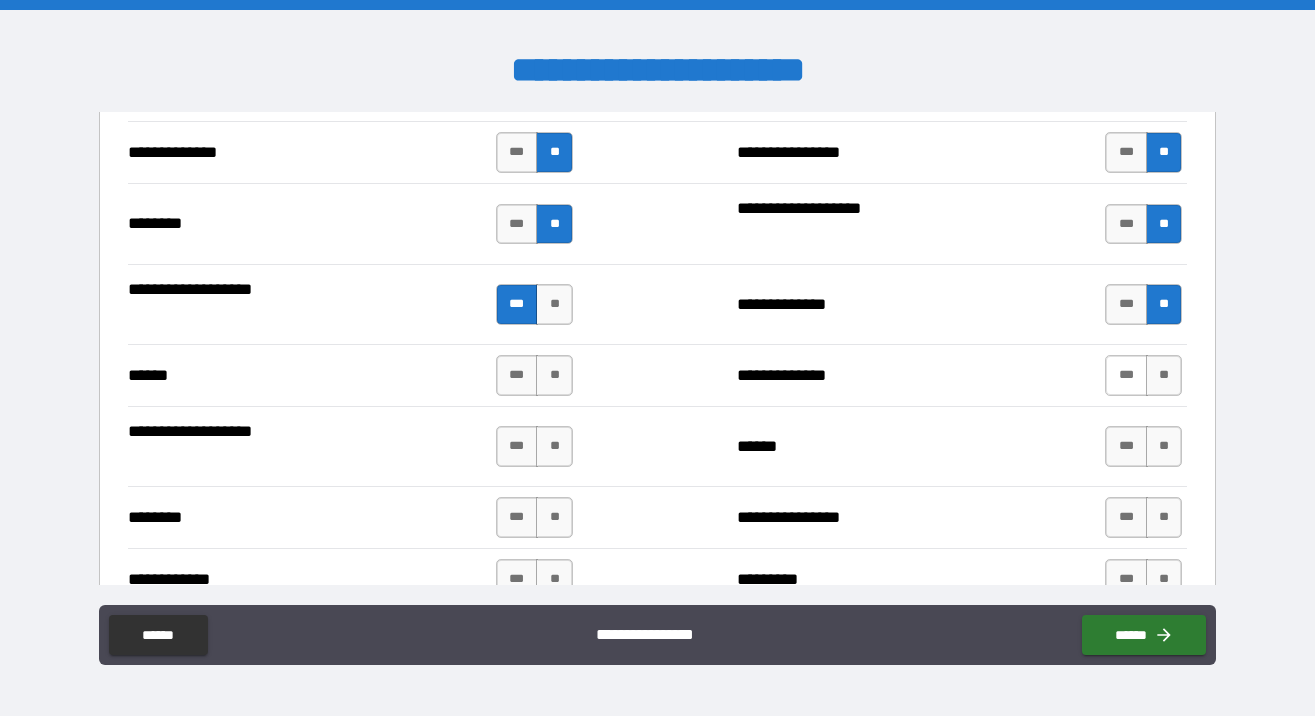 click on "***" at bounding box center (1126, 375) 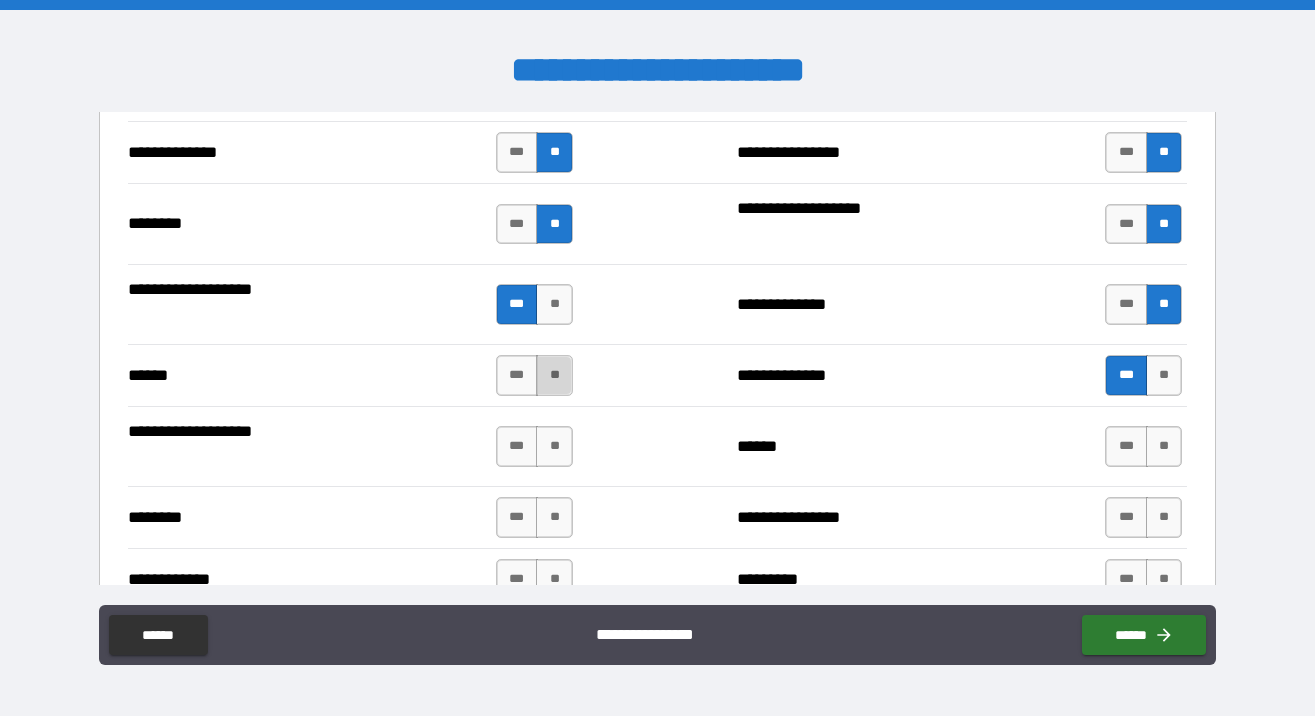 click on "**" at bounding box center [554, 375] 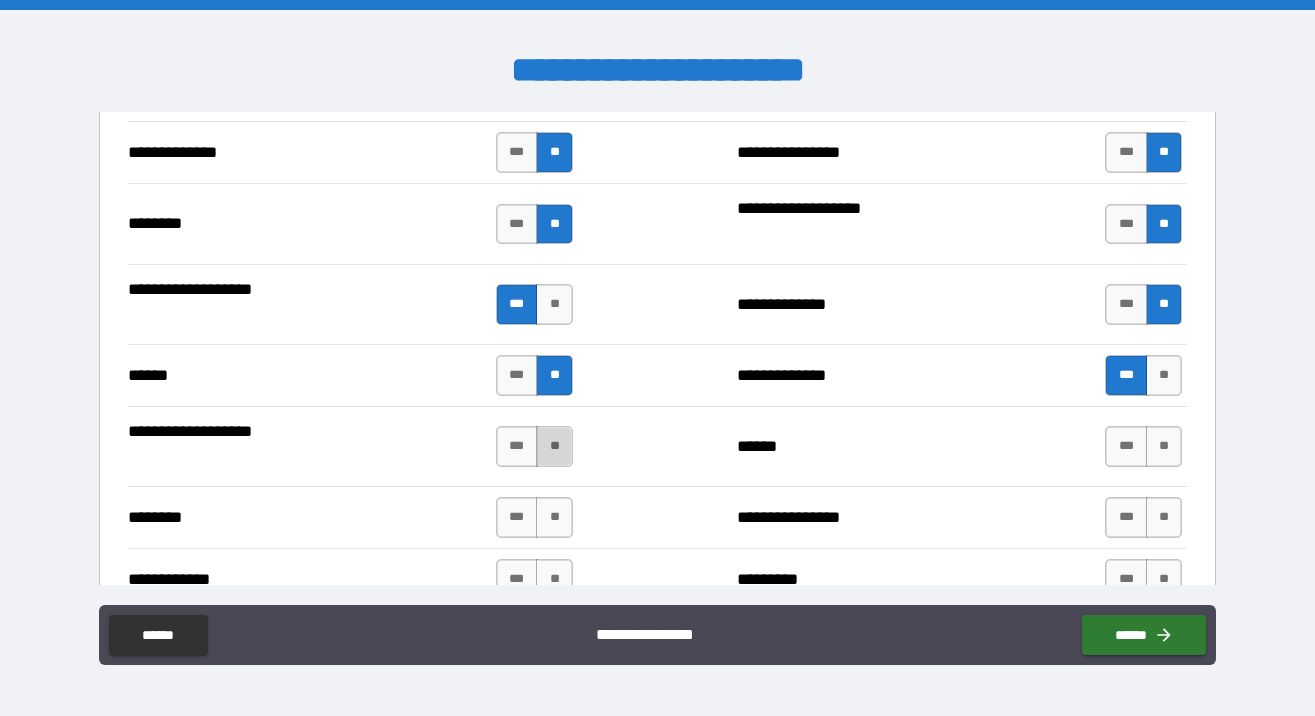 click on "**" at bounding box center [554, 446] 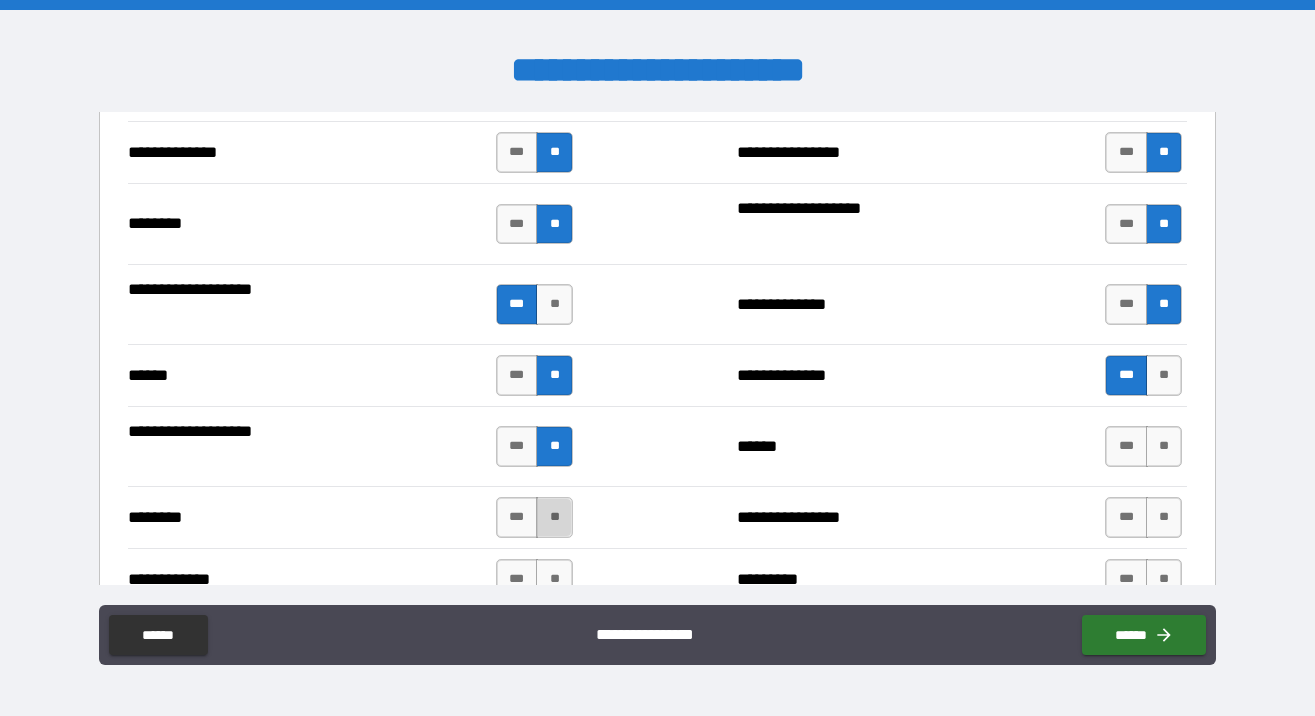 click on "**" at bounding box center (554, 517) 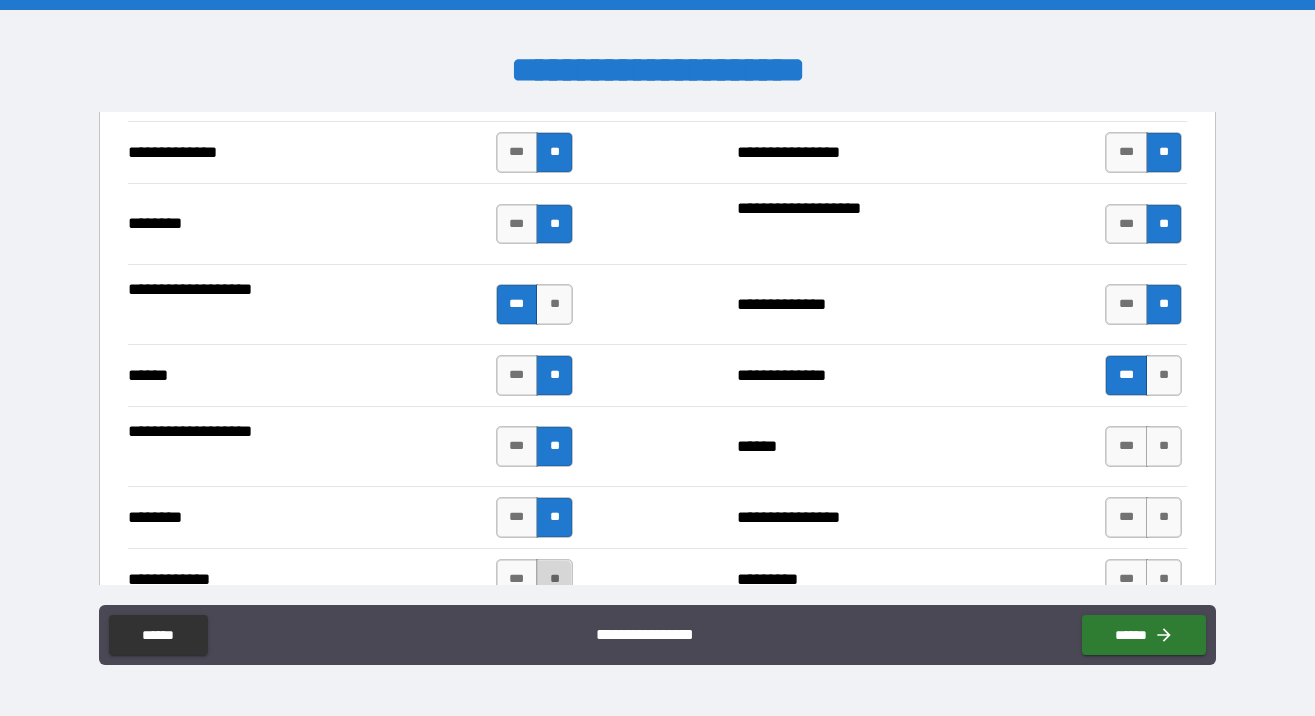 click on "**" at bounding box center (554, 579) 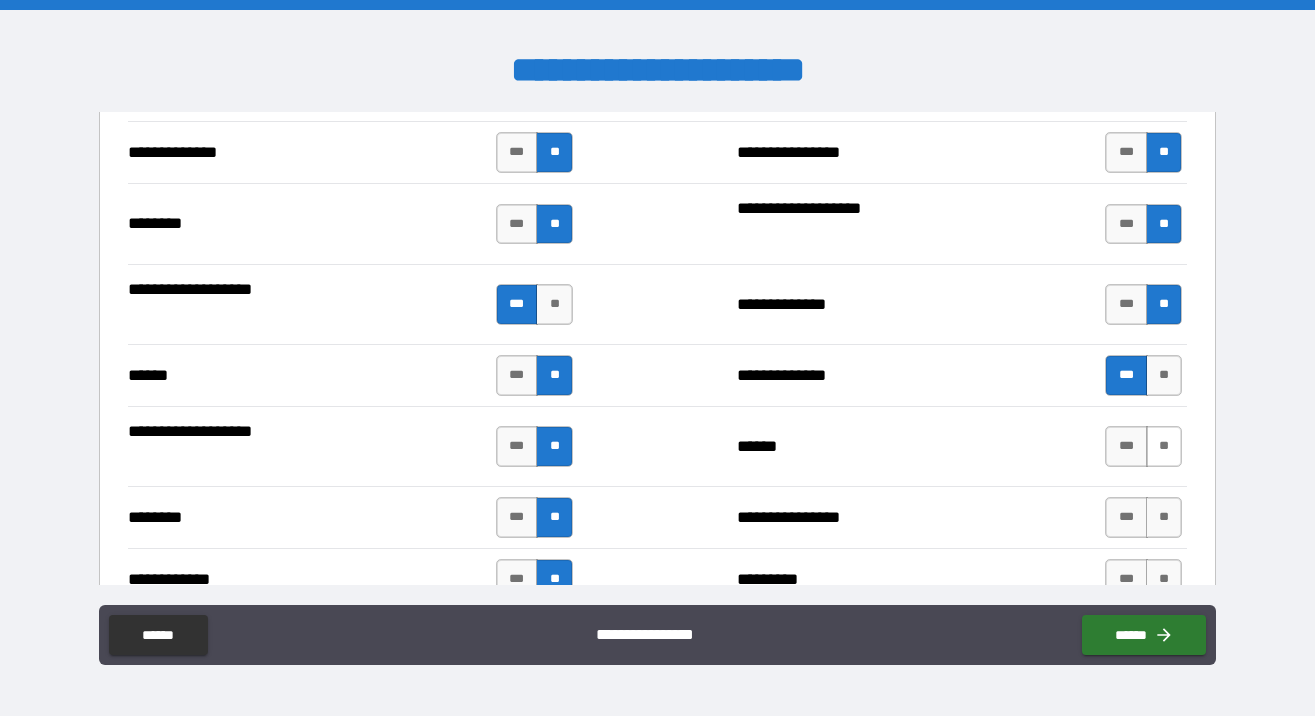 click on "**" at bounding box center [1164, 446] 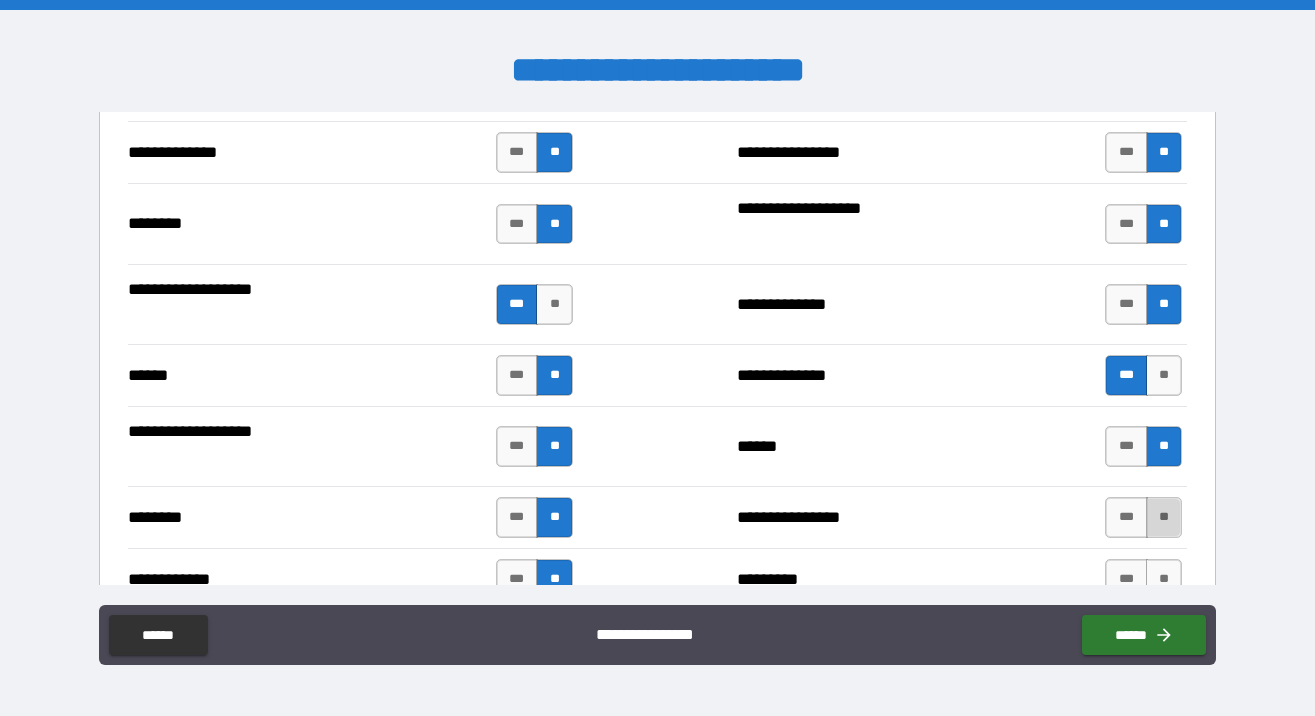 click on "**" at bounding box center (1164, 517) 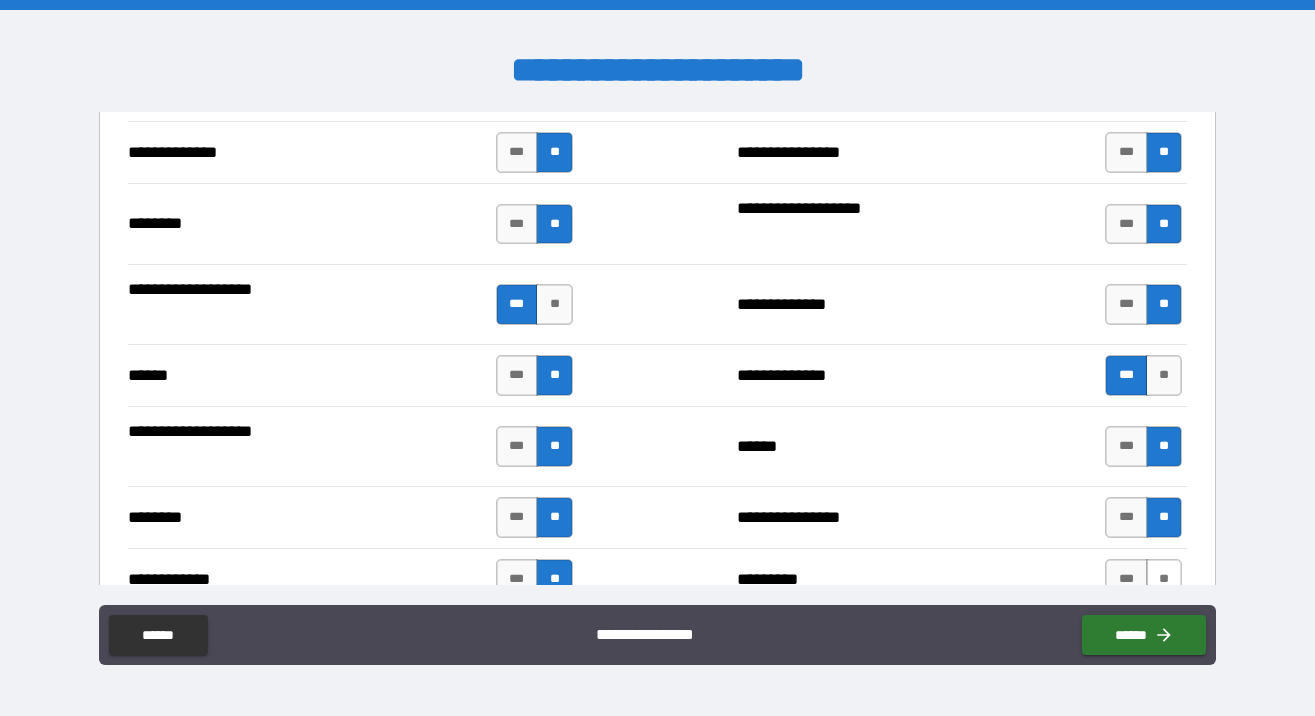 click on "**" at bounding box center (1164, 579) 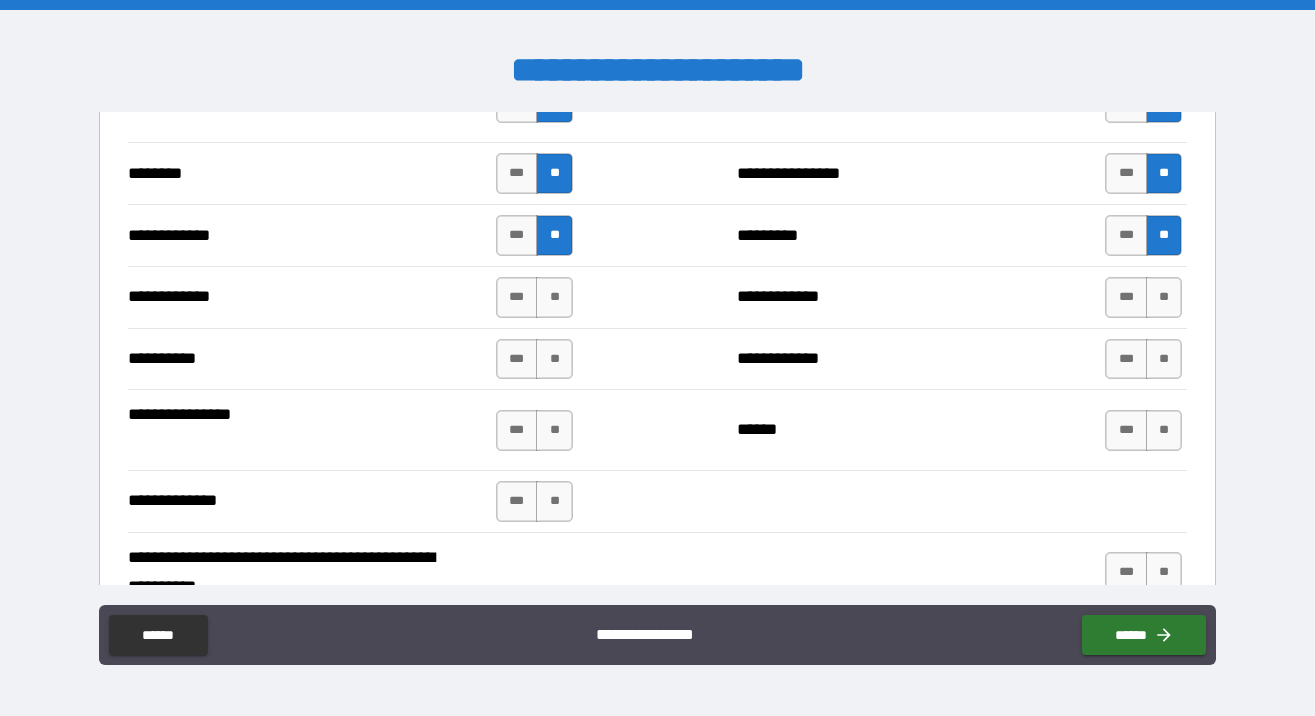scroll, scrollTop: 1690, scrollLeft: 0, axis: vertical 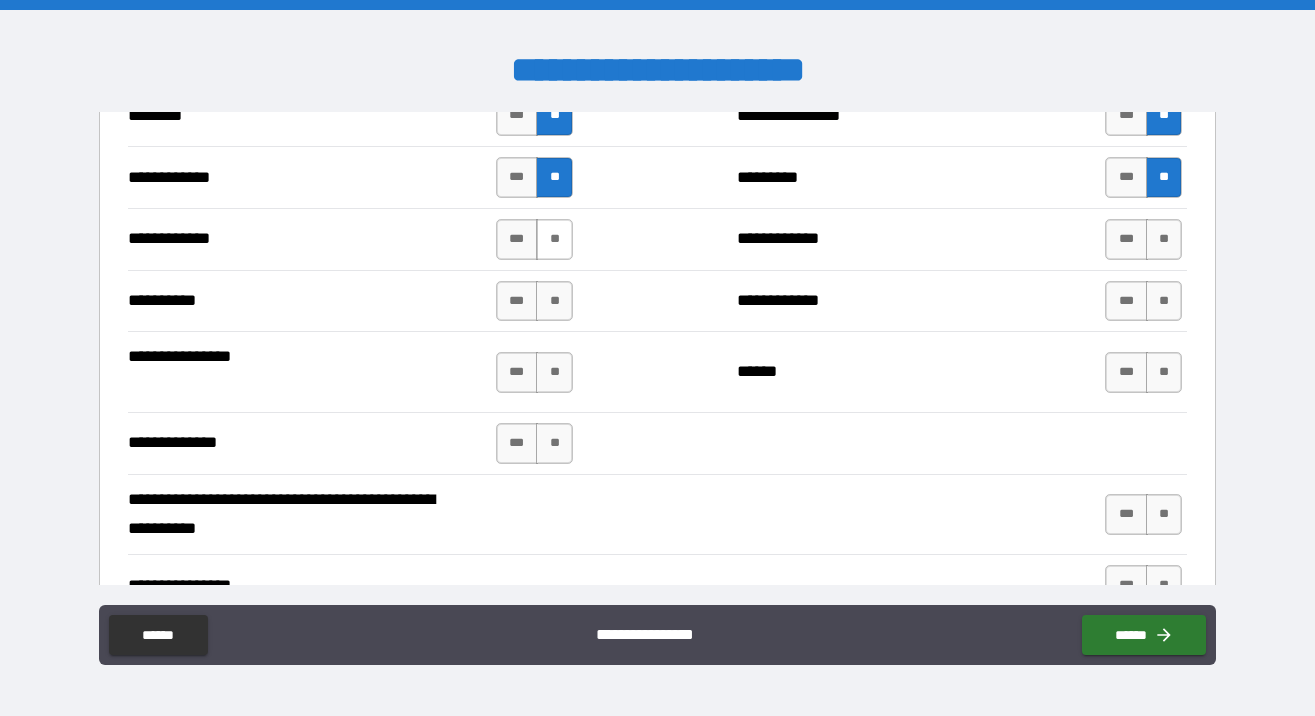 click on "**" at bounding box center [554, 239] 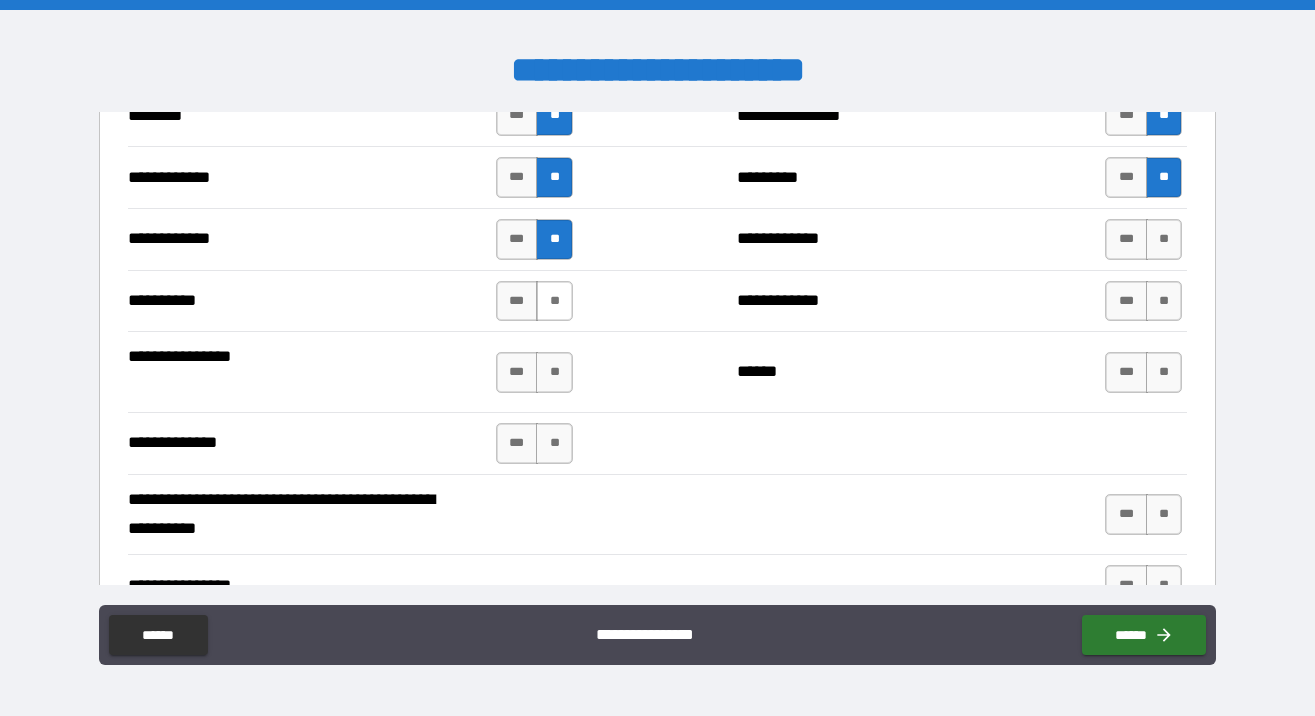 click on "**" at bounding box center [554, 301] 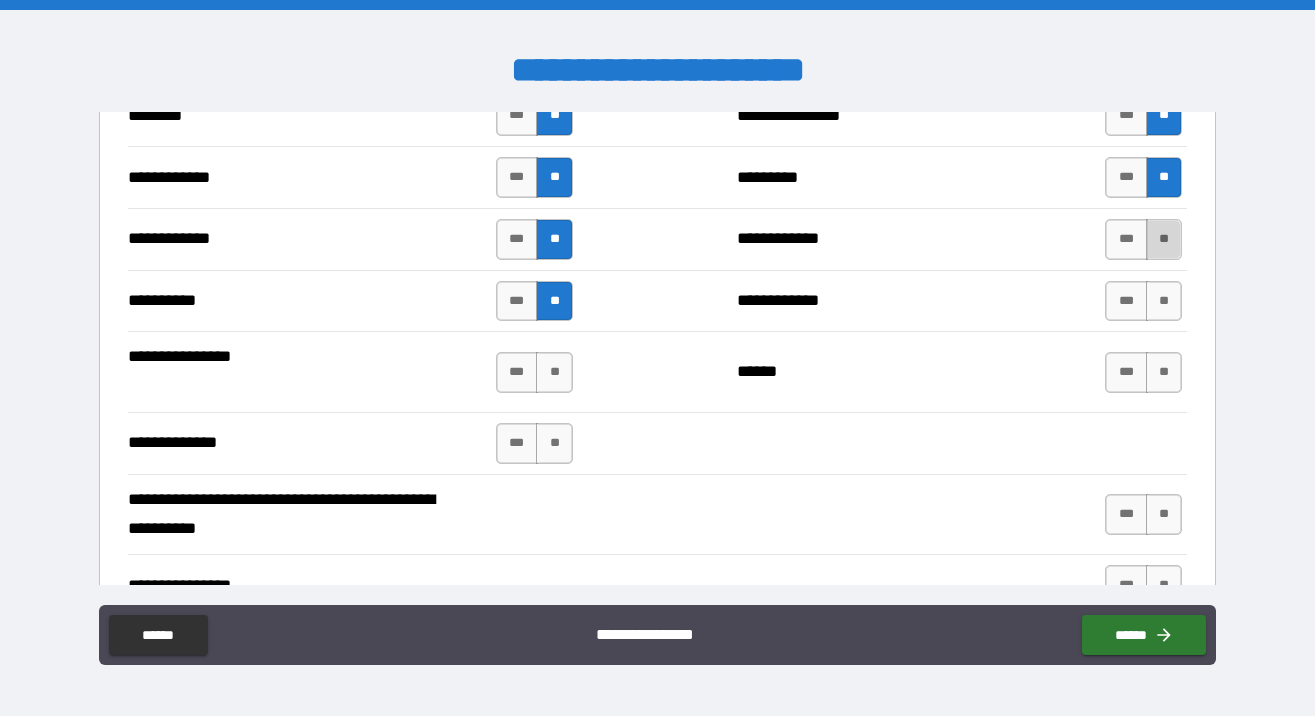 click on "**" at bounding box center [1164, 239] 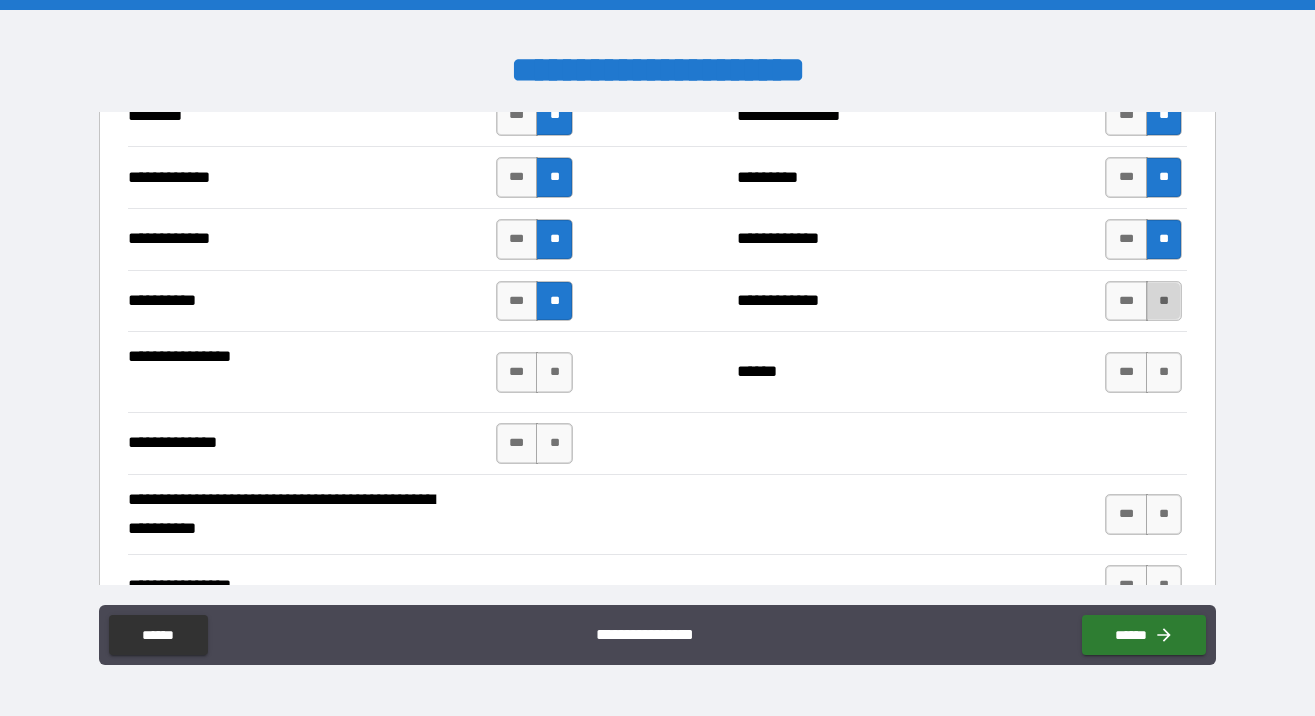 click on "**" at bounding box center (1164, 301) 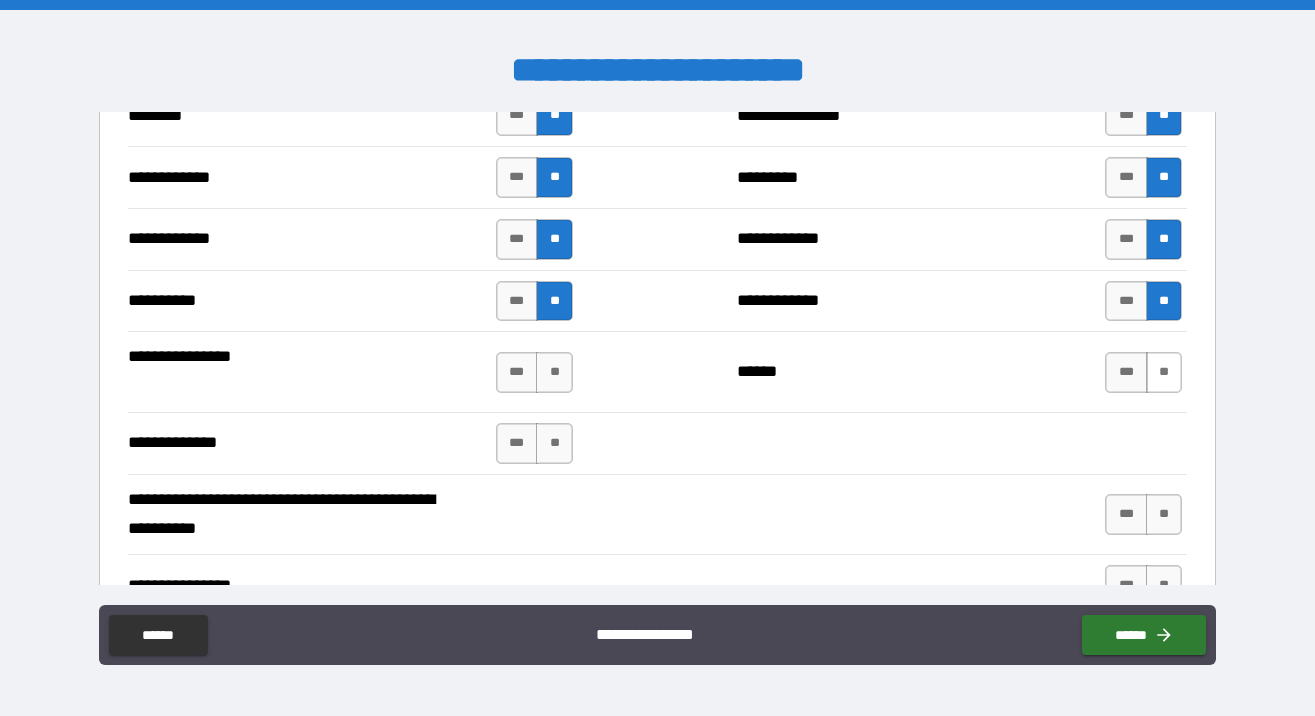 click on "**" at bounding box center [1164, 372] 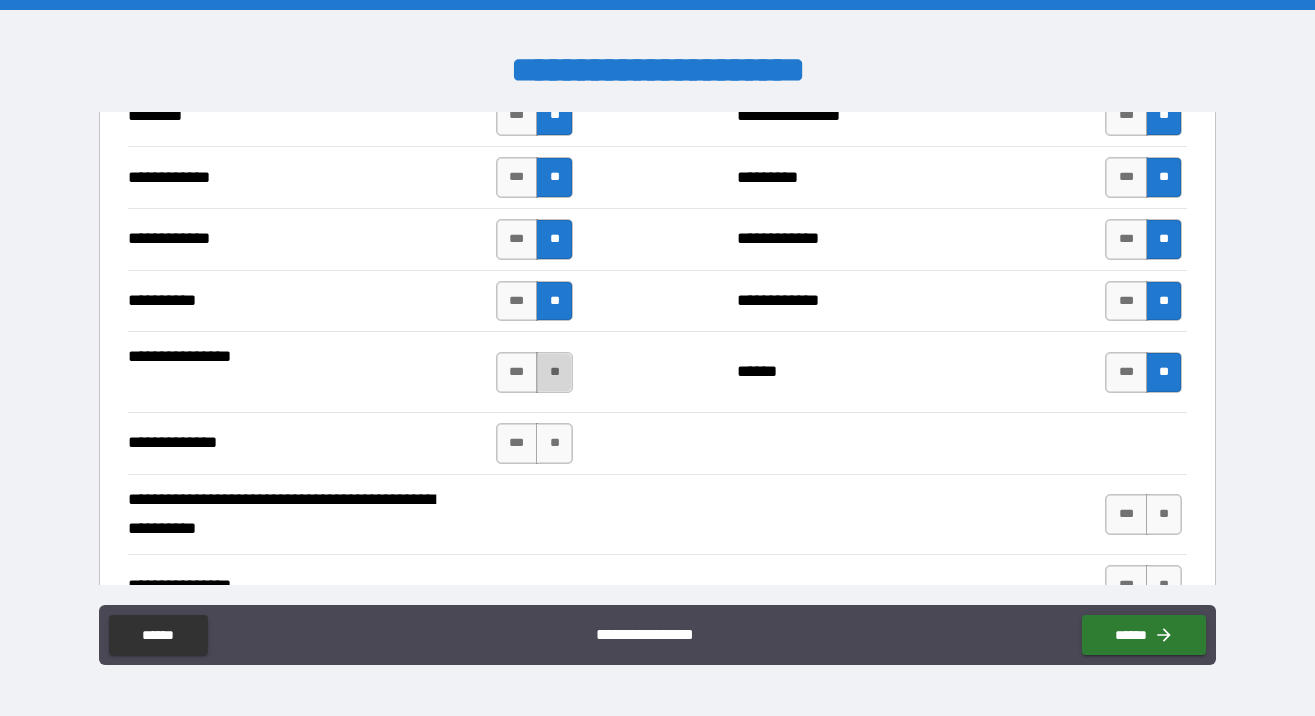 click on "**" at bounding box center (554, 372) 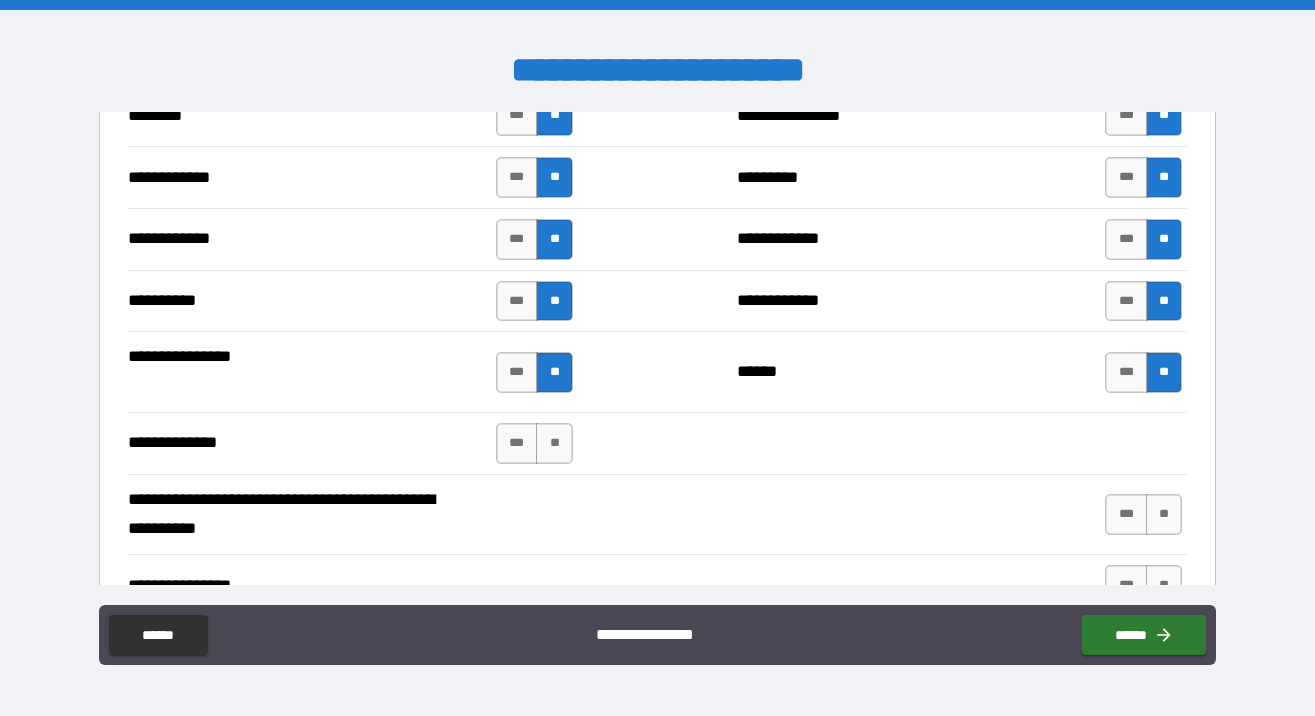 click on "*** **" at bounding box center [534, 443] 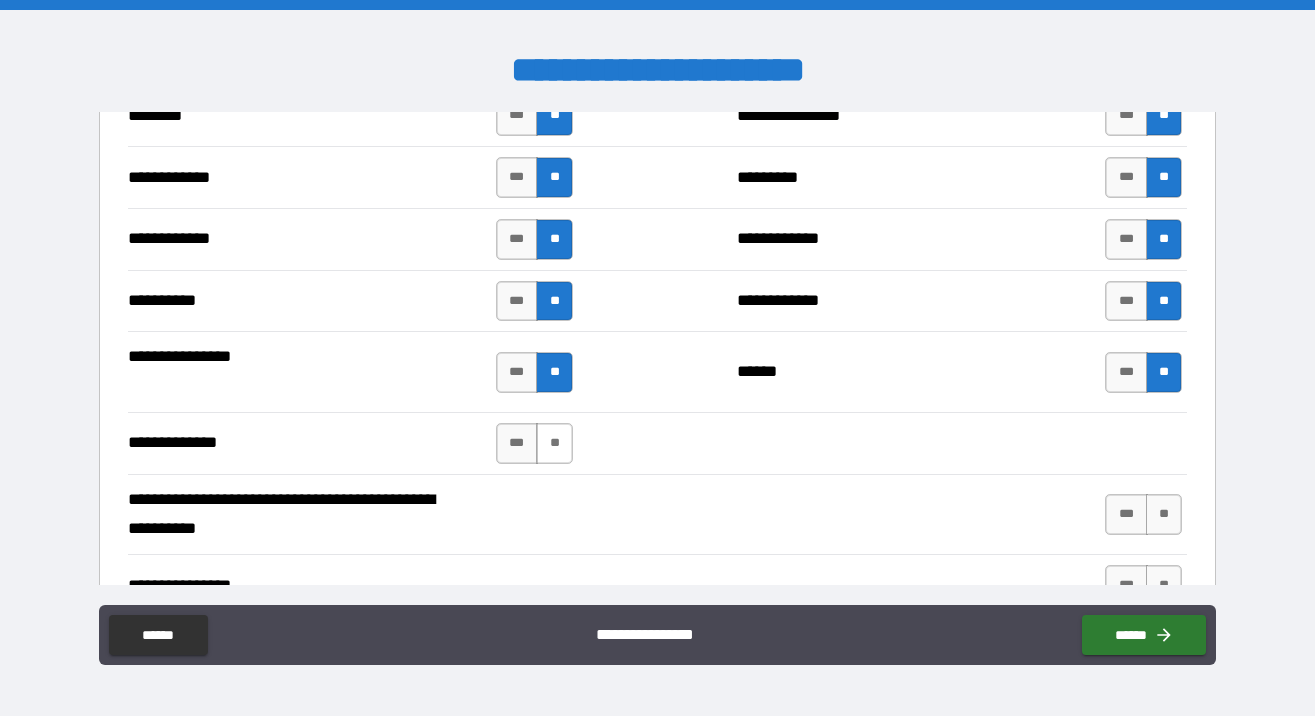click on "**" at bounding box center (554, 443) 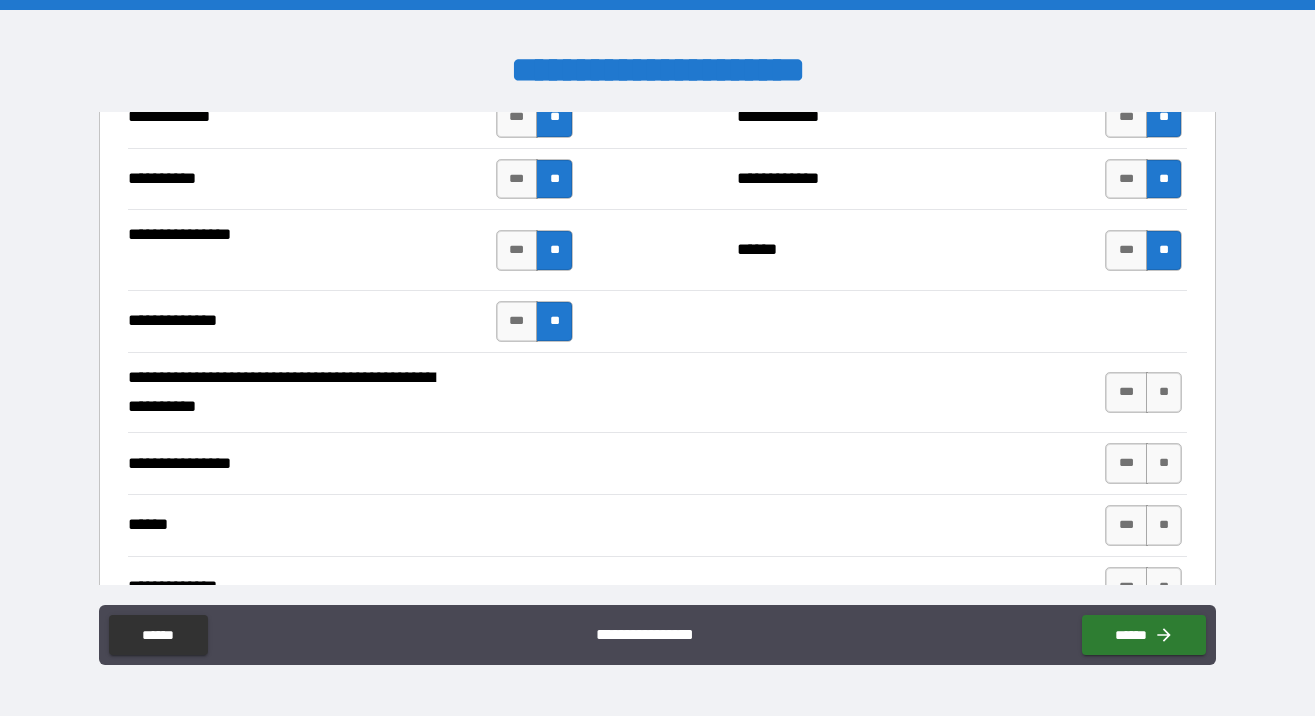 scroll, scrollTop: 1912, scrollLeft: 0, axis: vertical 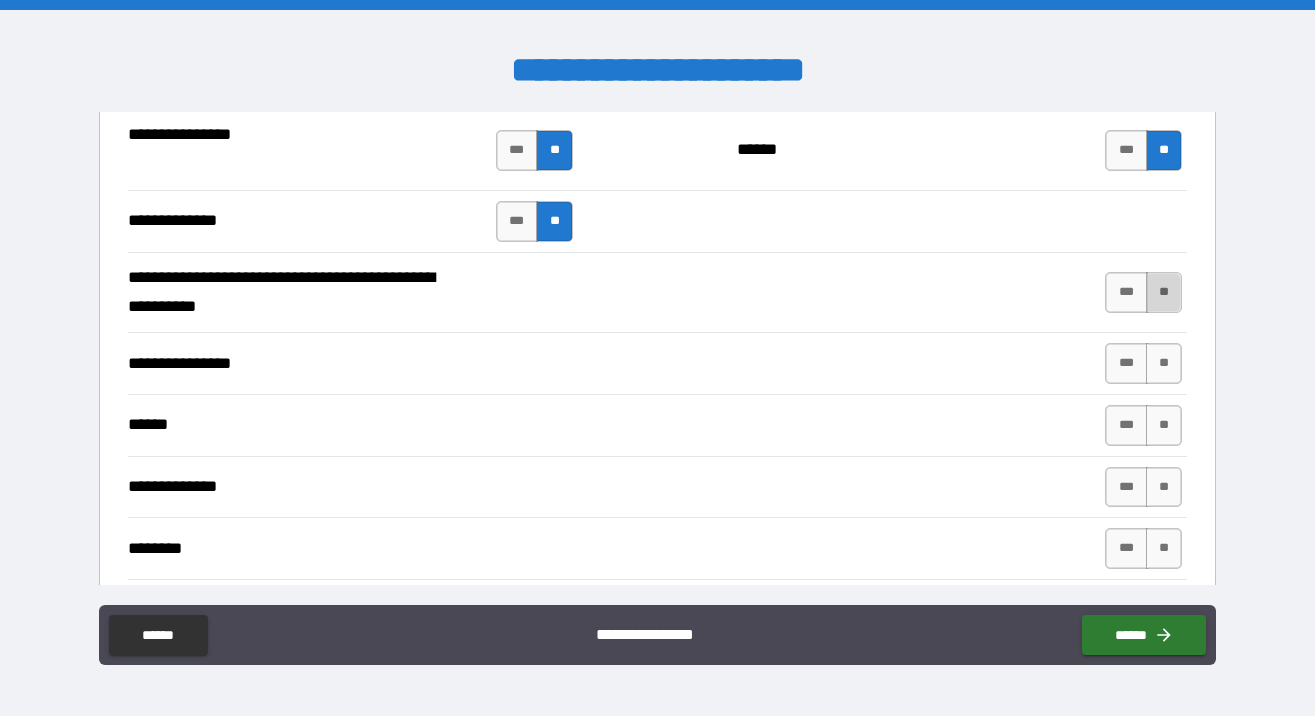 click on "**" at bounding box center (1164, 292) 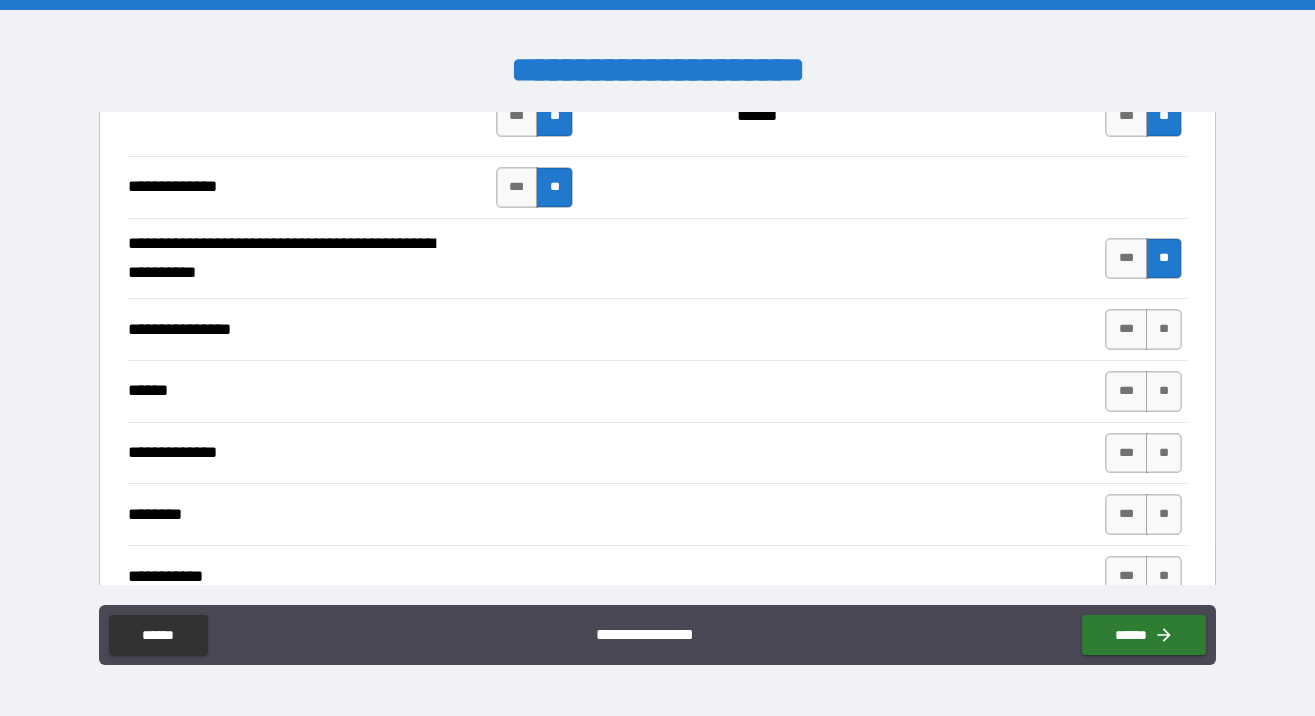 scroll, scrollTop: 1952, scrollLeft: 0, axis: vertical 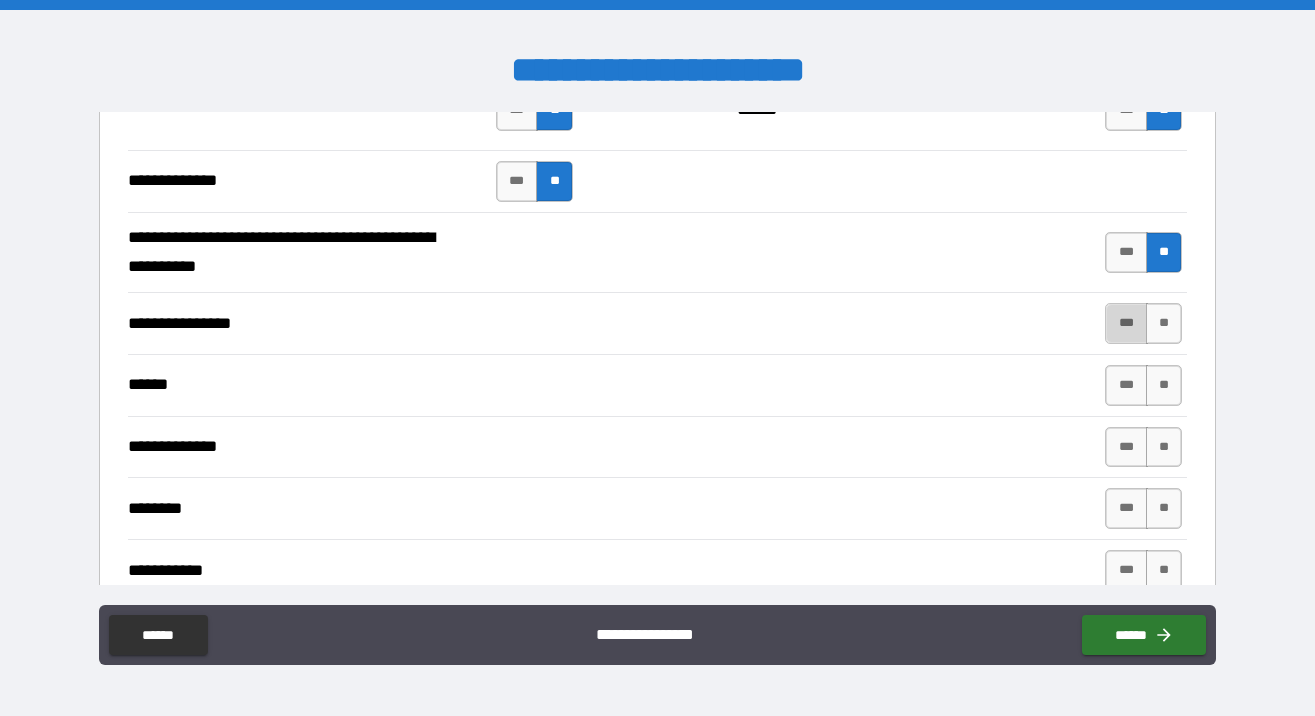 click on "***" at bounding box center [1126, 323] 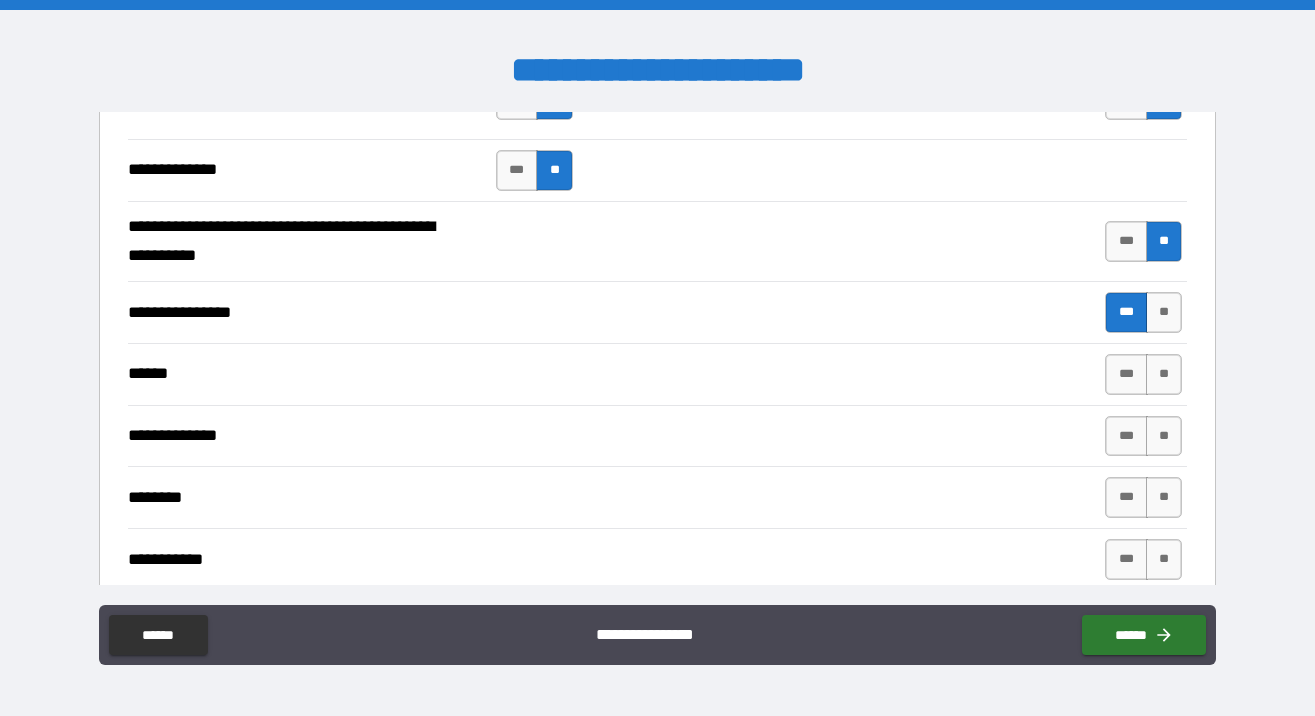 scroll, scrollTop: 1967, scrollLeft: 0, axis: vertical 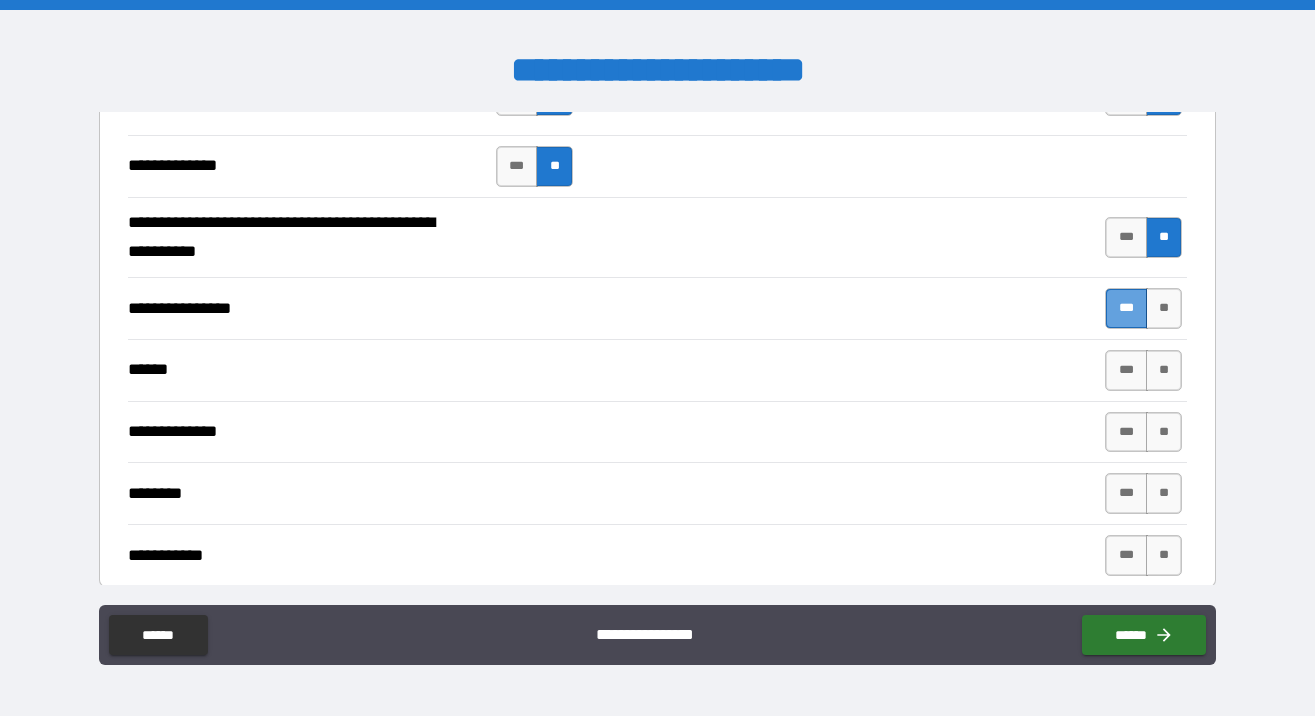 click on "***" at bounding box center (1126, 308) 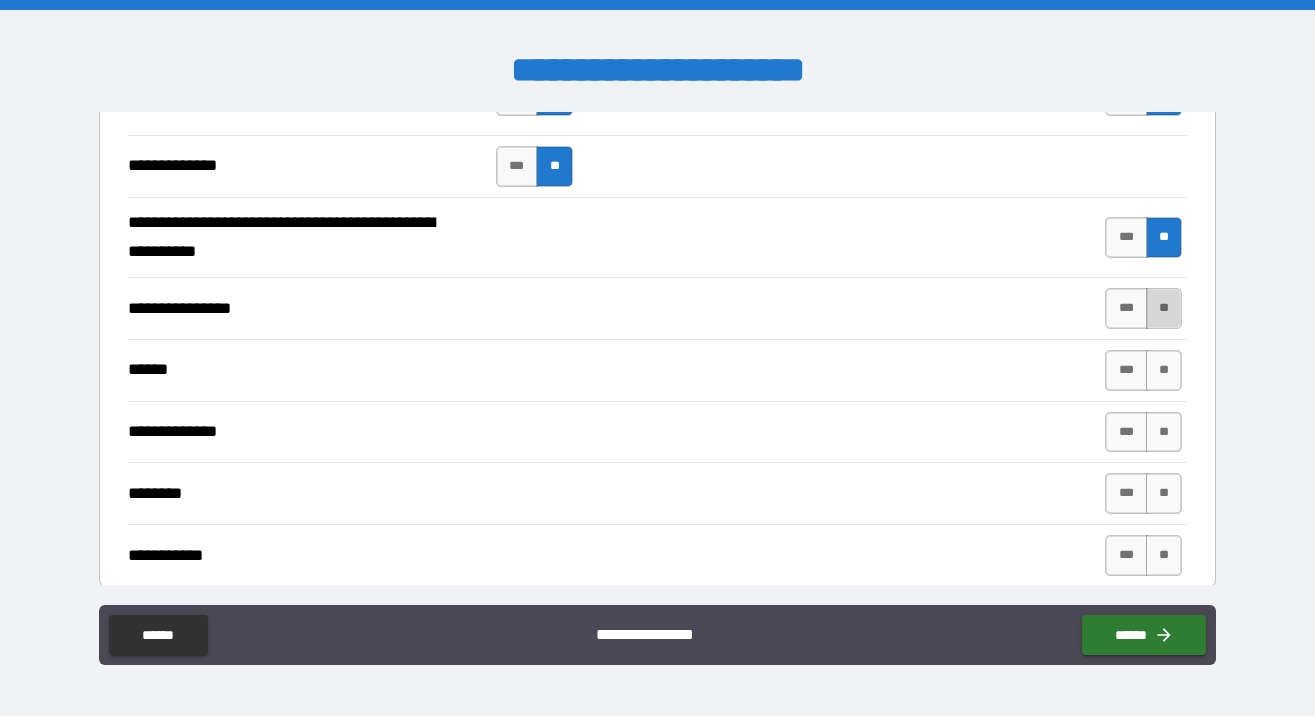 click on "**" at bounding box center [1164, 308] 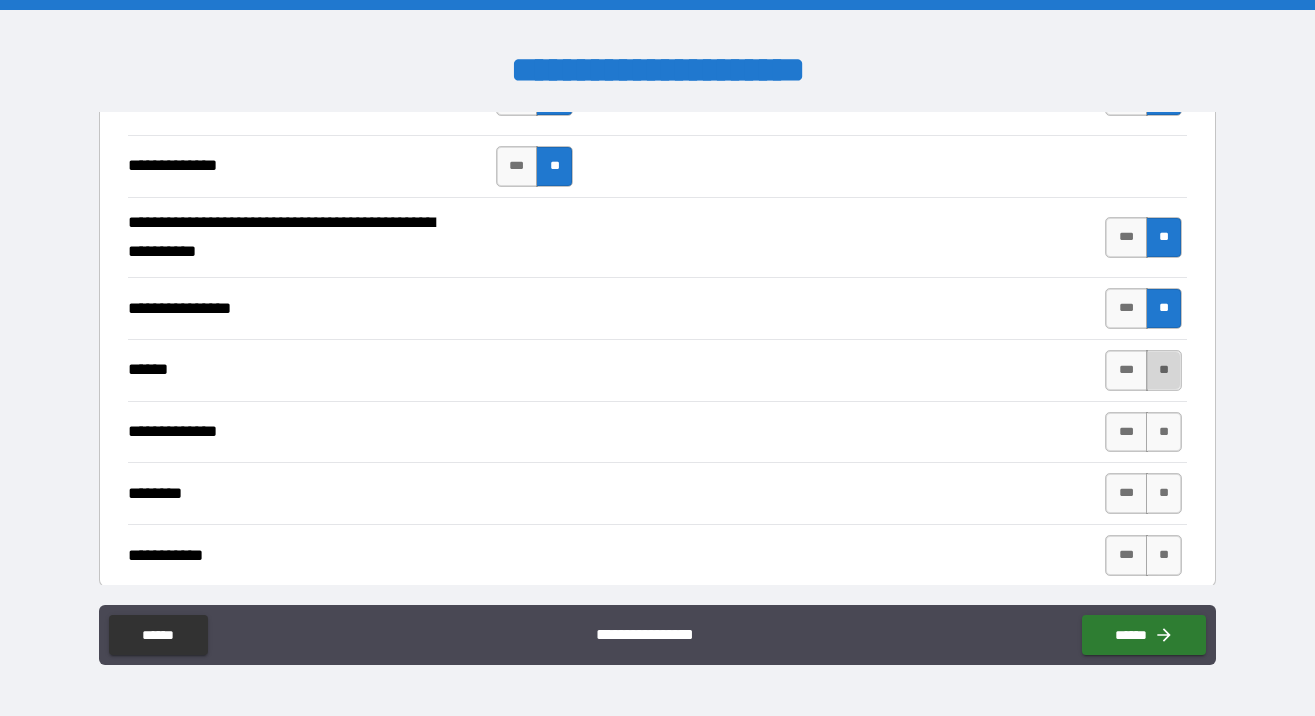 click on "**" at bounding box center [1164, 370] 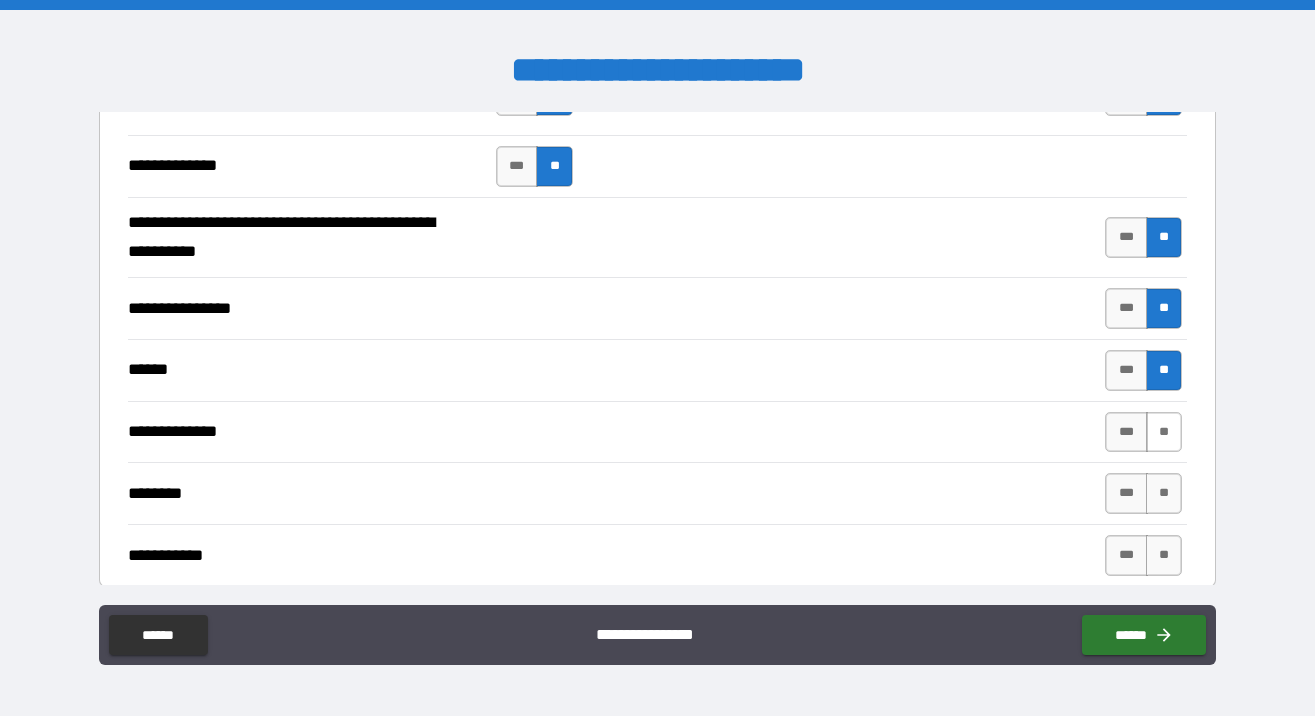 click on "**" at bounding box center (1164, 432) 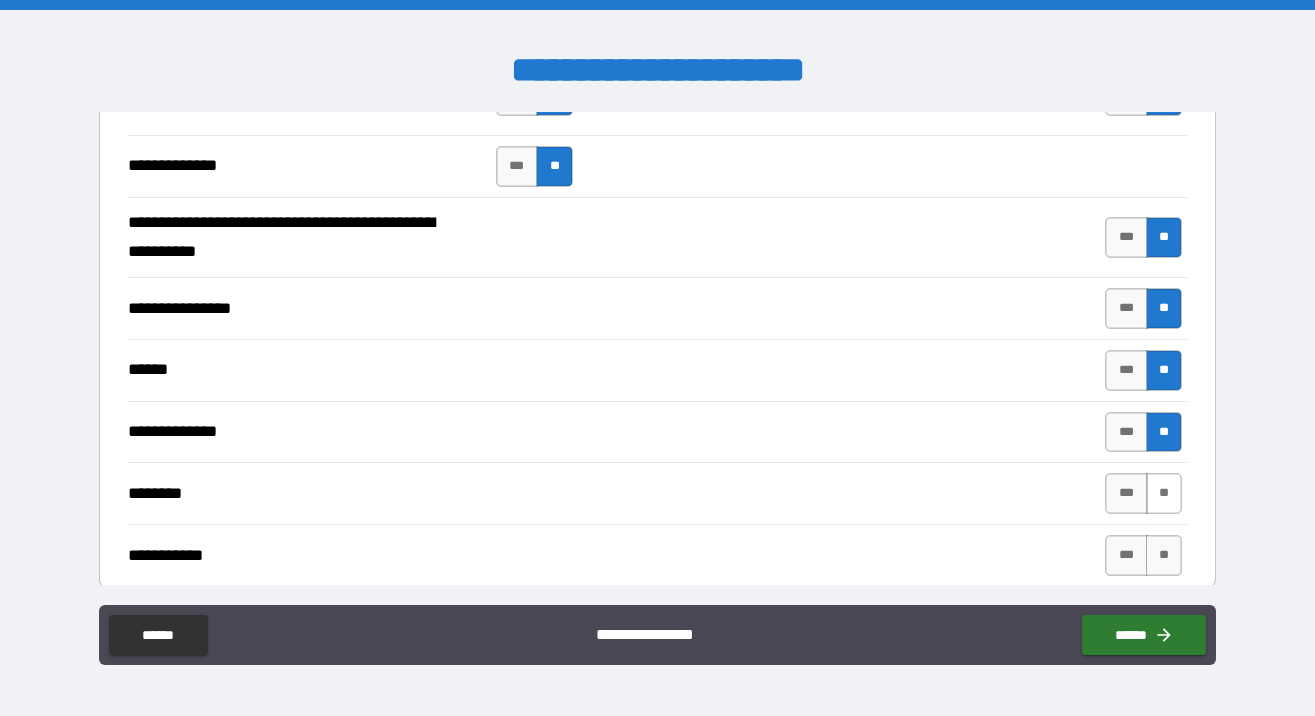click on "**" at bounding box center (1164, 493) 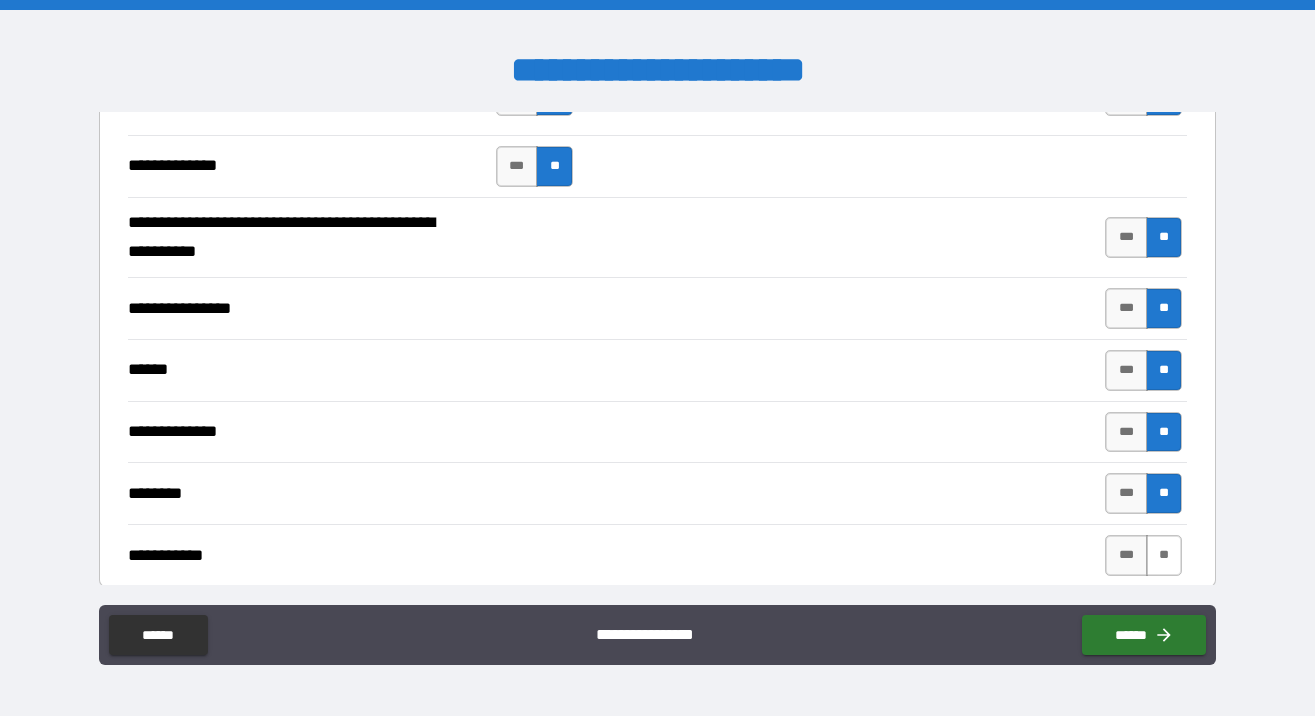 click on "**" at bounding box center [1164, 555] 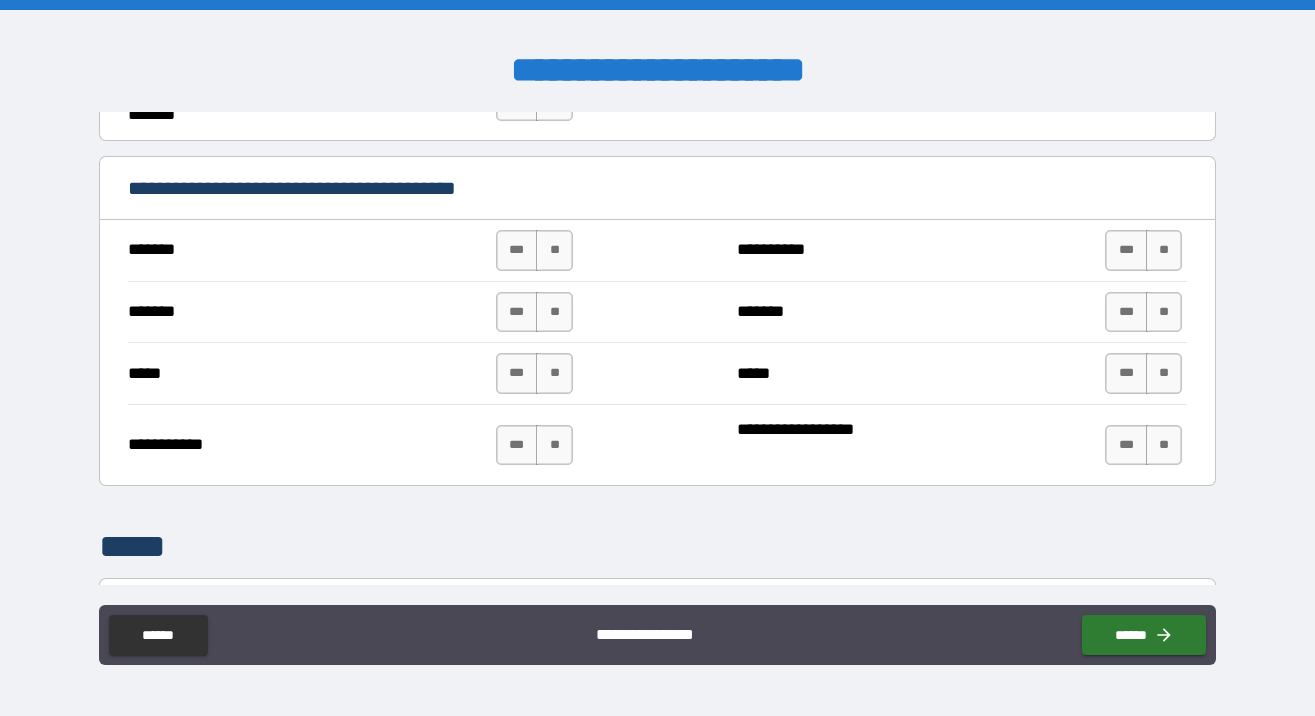 scroll, scrollTop: 2748, scrollLeft: 0, axis: vertical 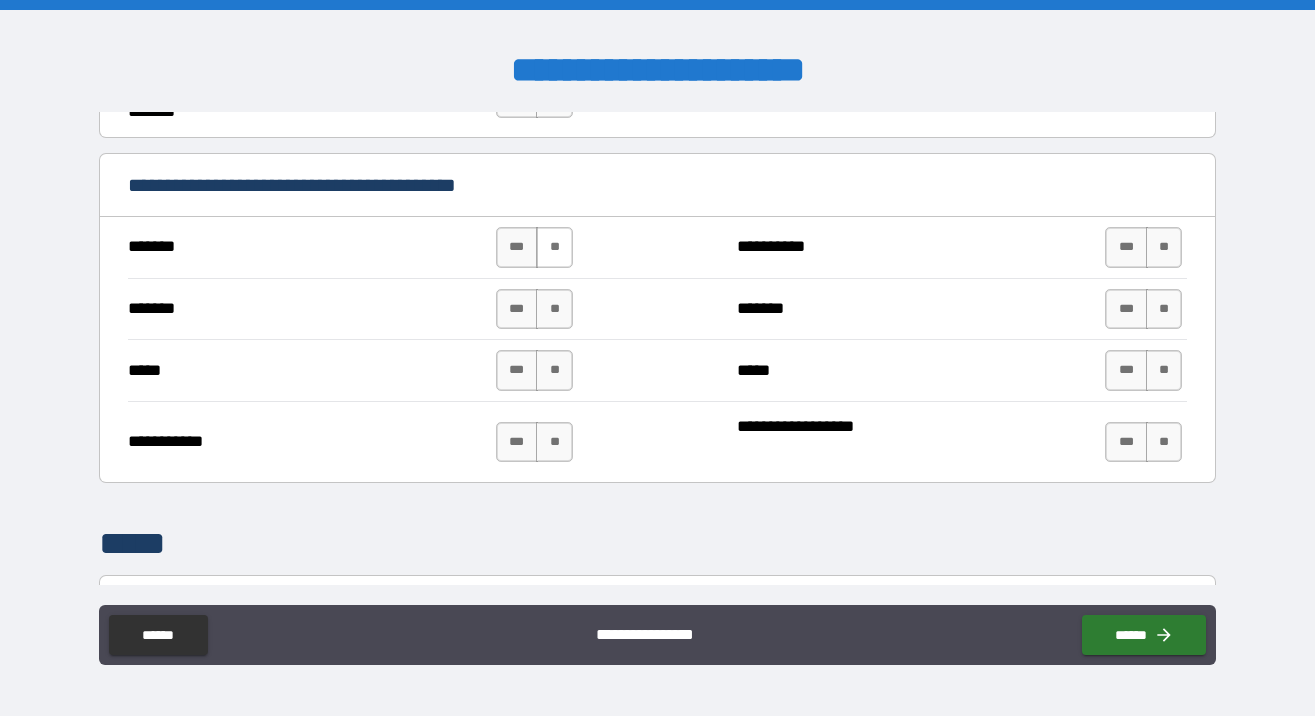 click on "**" at bounding box center (554, 247) 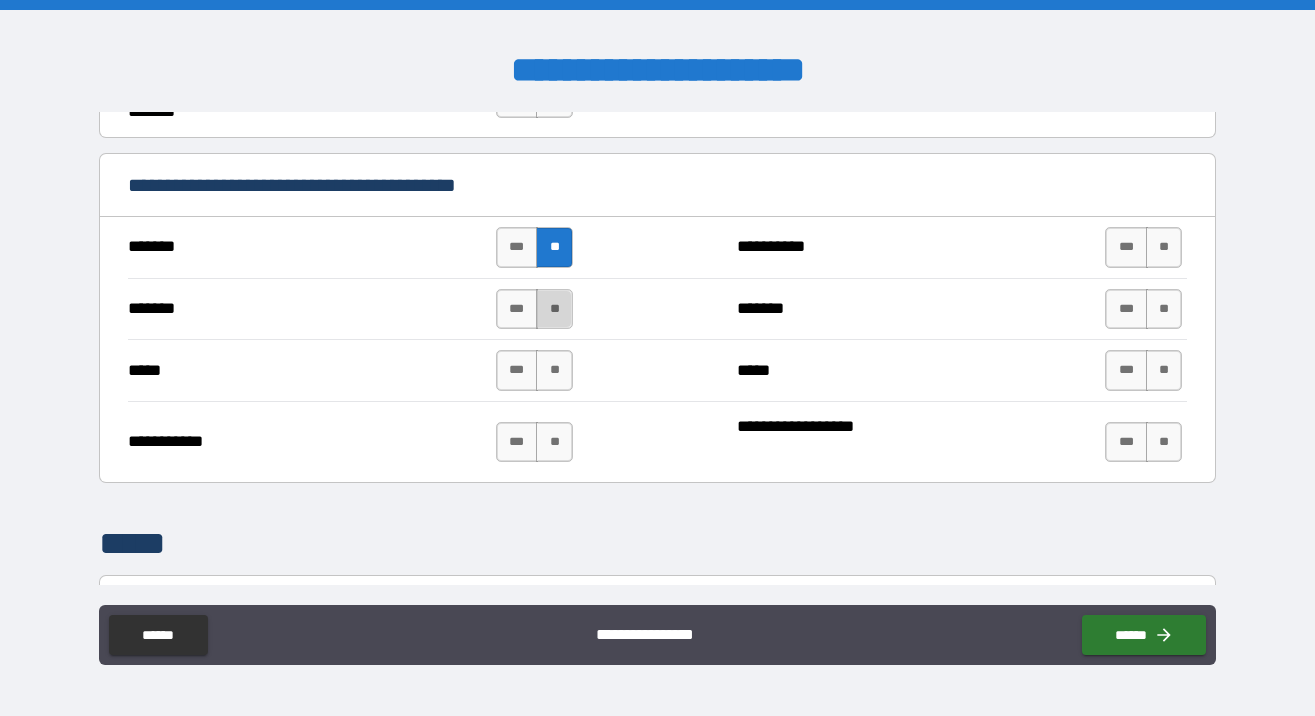 click on "**" at bounding box center [554, 309] 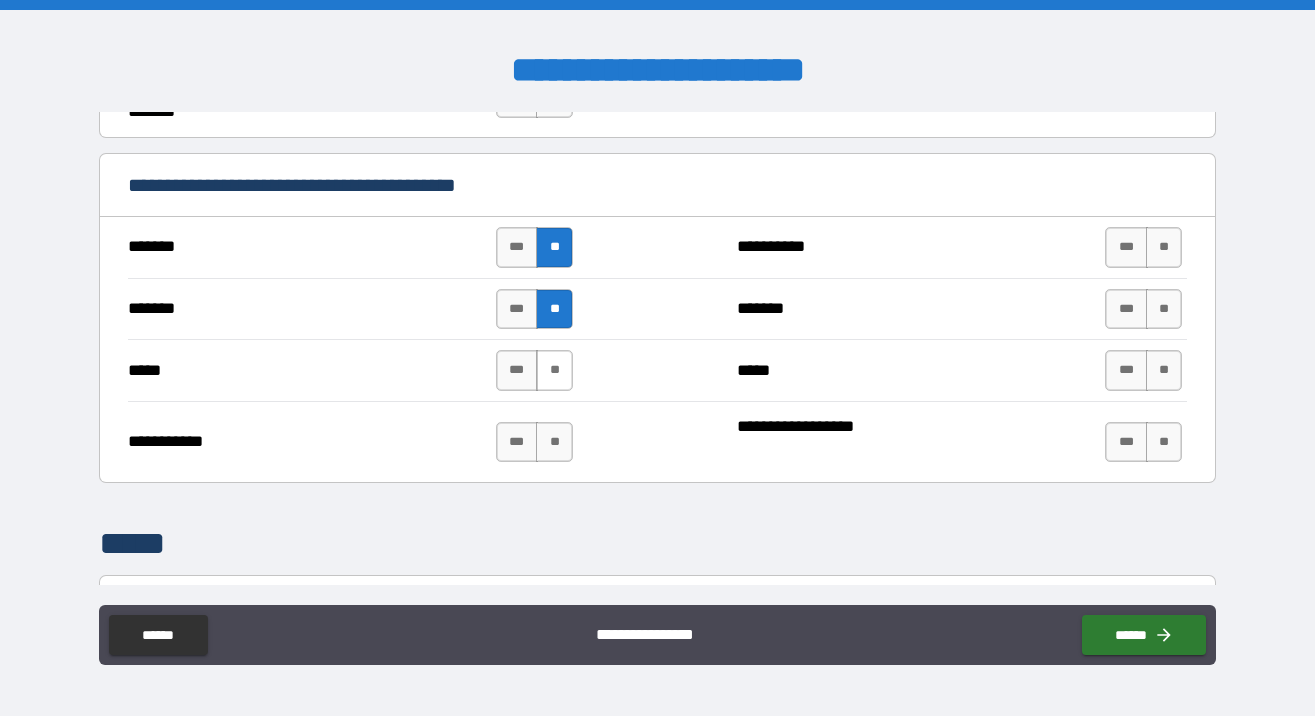 click on "**" at bounding box center (554, 370) 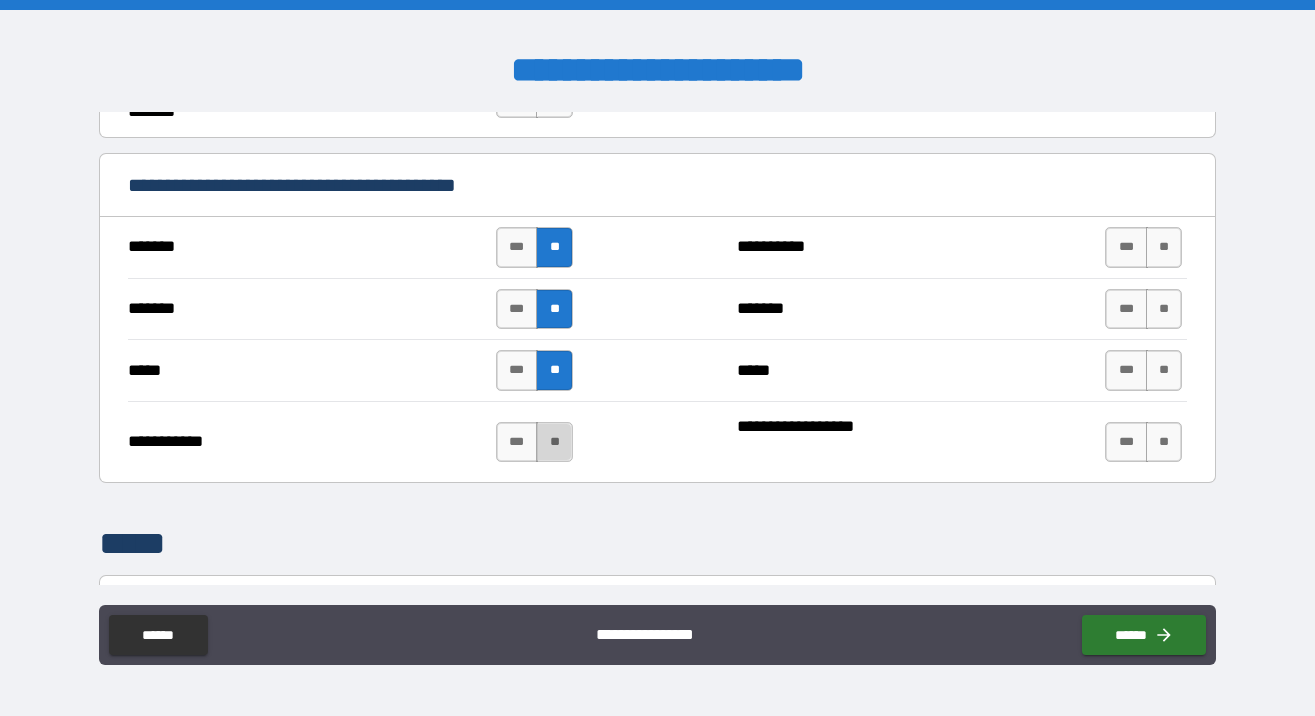 click on "**" at bounding box center [554, 442] 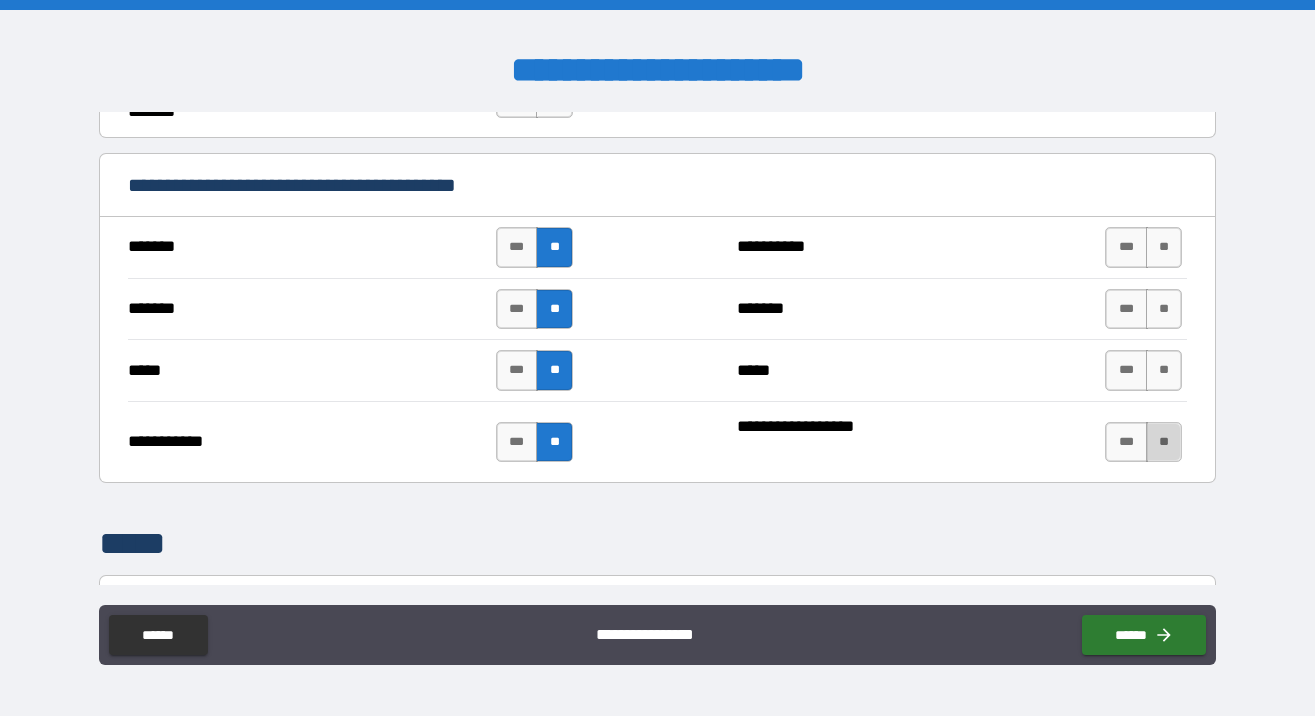 click on "**" at bounding box center [1164, 442] 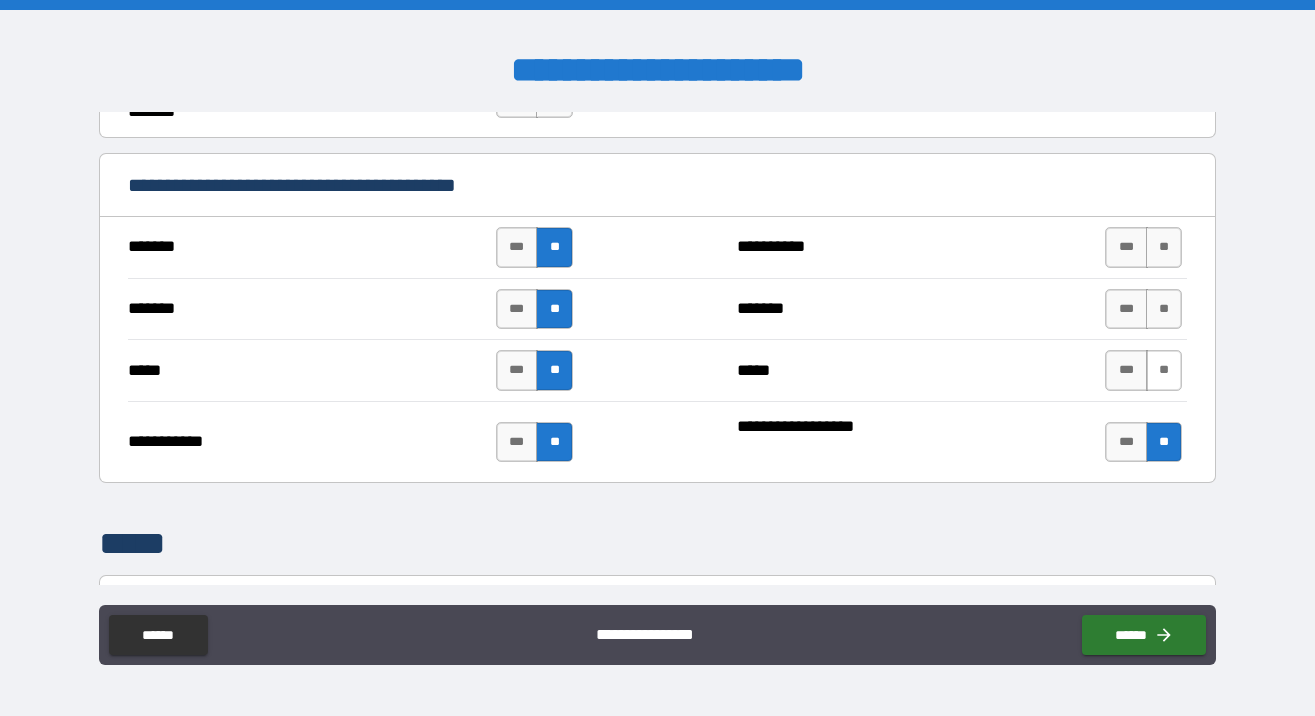 click on "**" at bounding box center [1164, 370] 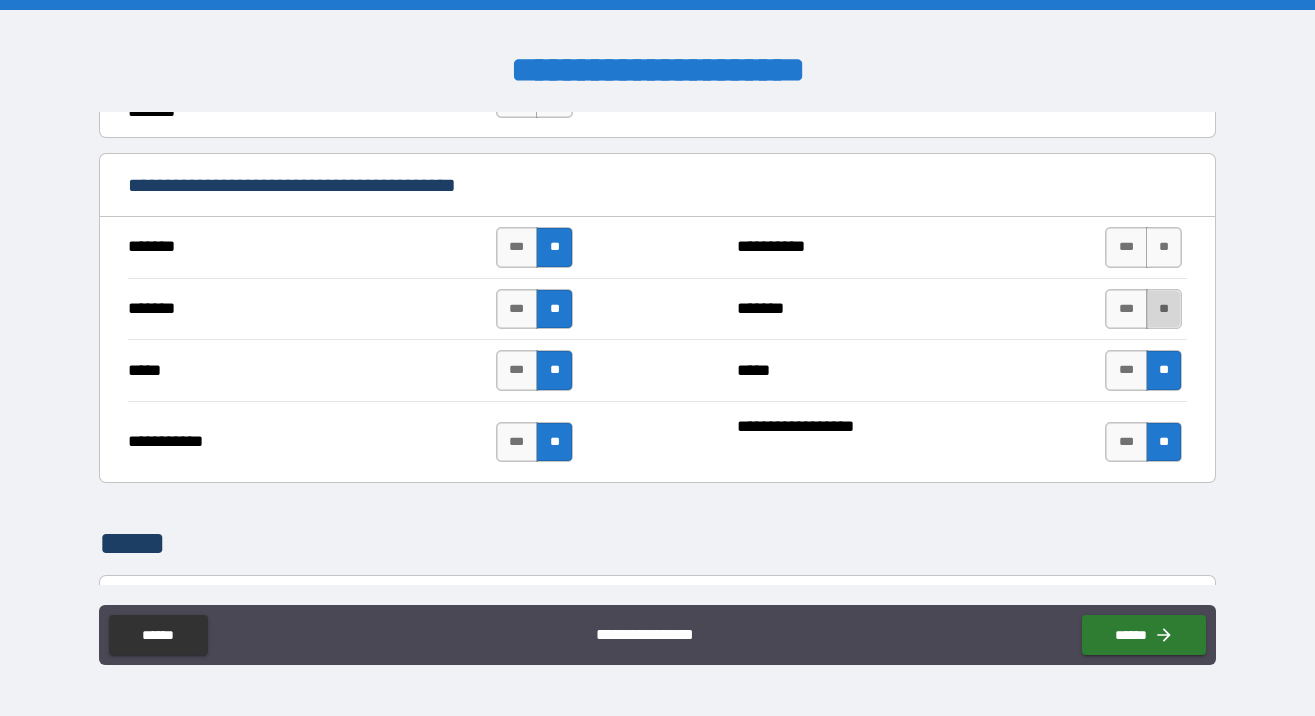 click on "**" at bounding box center [1164, 309] 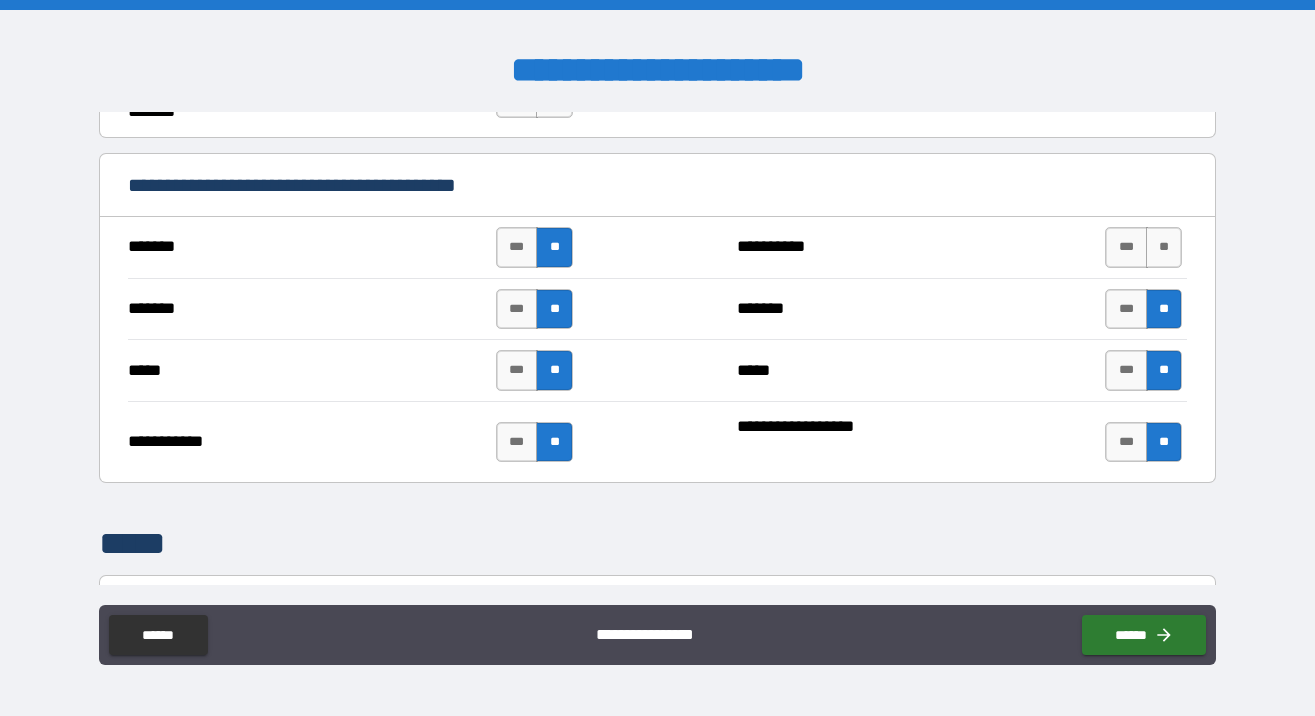 click on "**********" at bounding box center (658, 247) 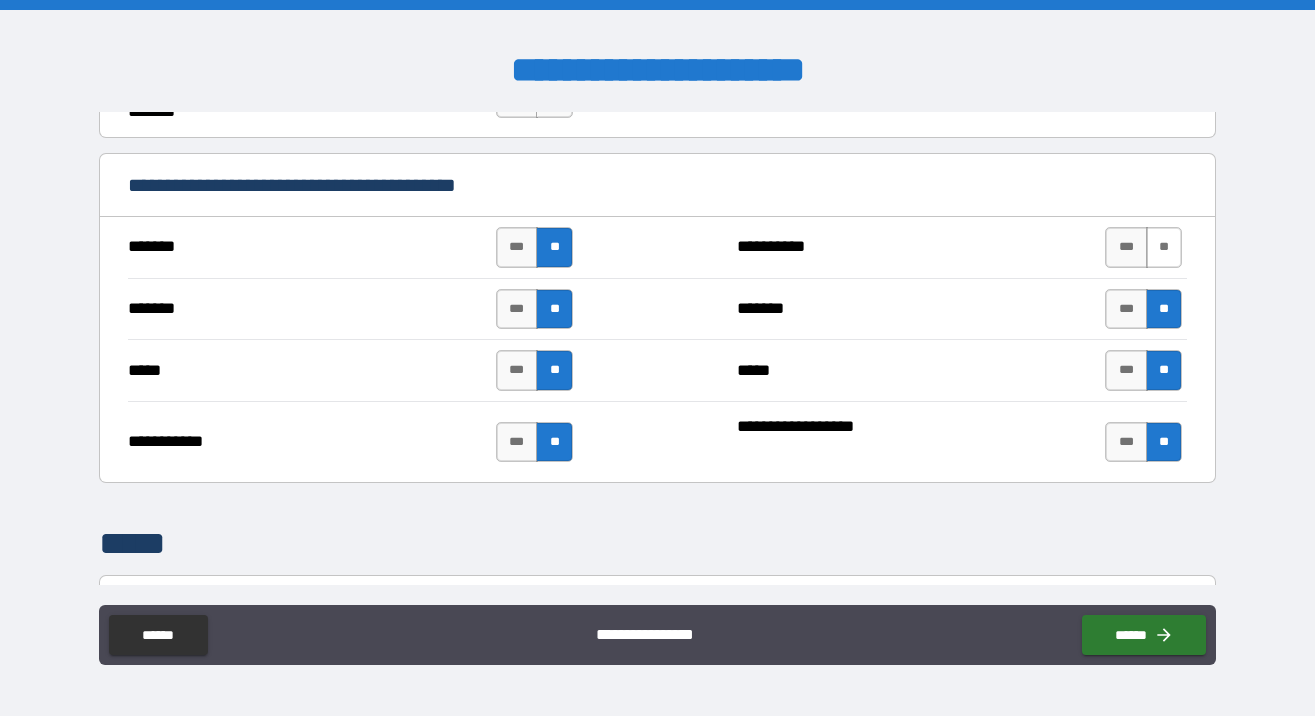 click on "**" at bounding box center (1164, 247) 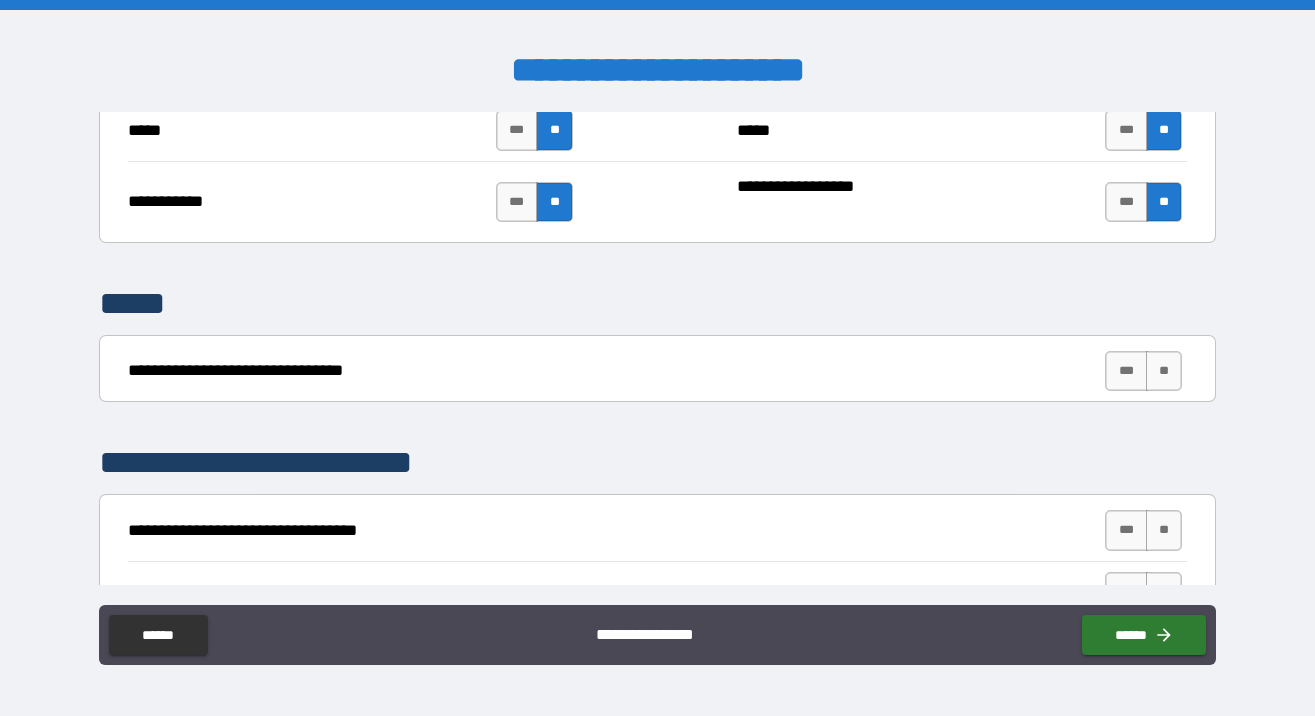 scroll, scrollTop: 3002, scrollLeft: 0, axis: vertical 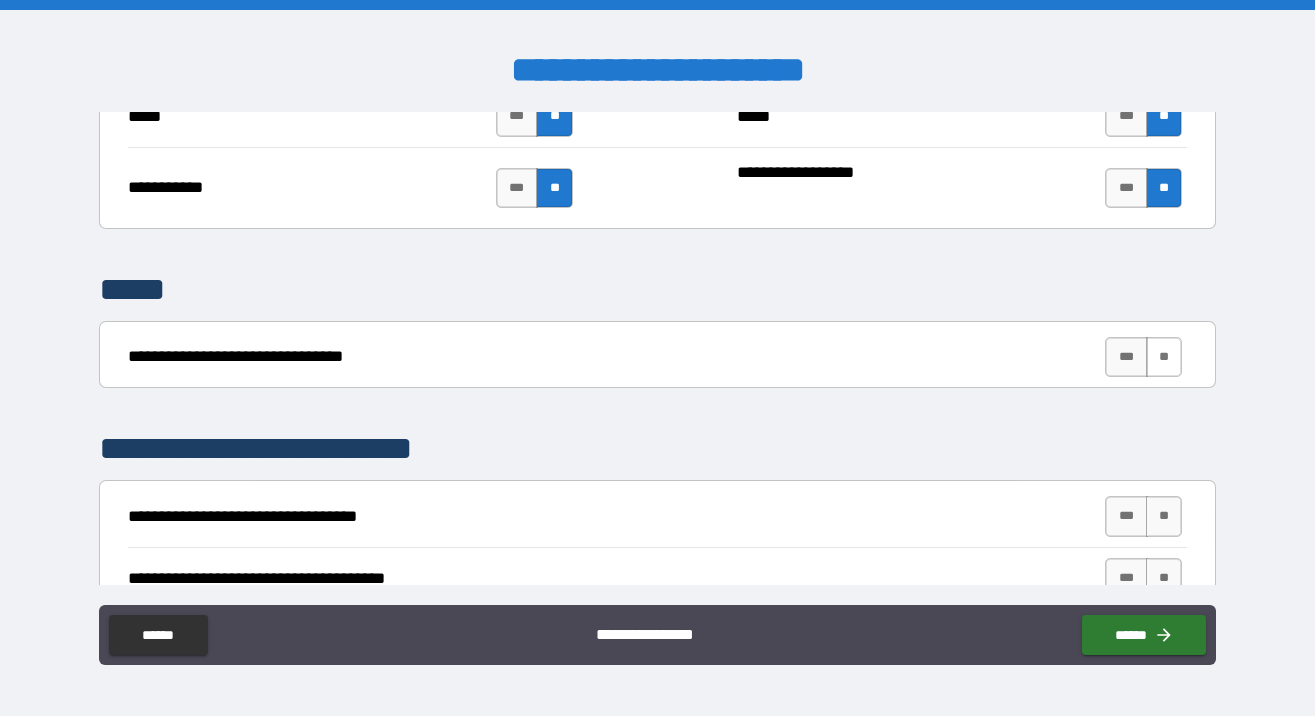 click on "**" at bounding box center [1164, 357] 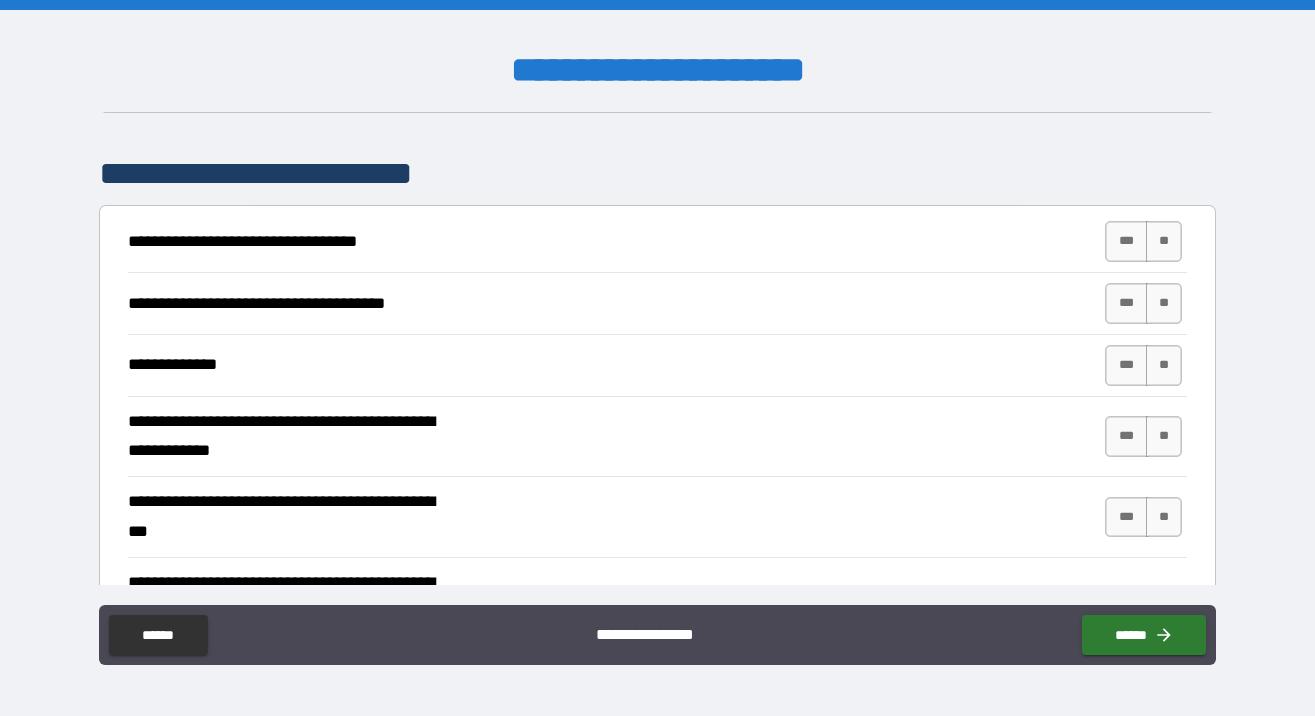 scroll, scrollTop: 3326, scrollLeft: 0, axis: vertical 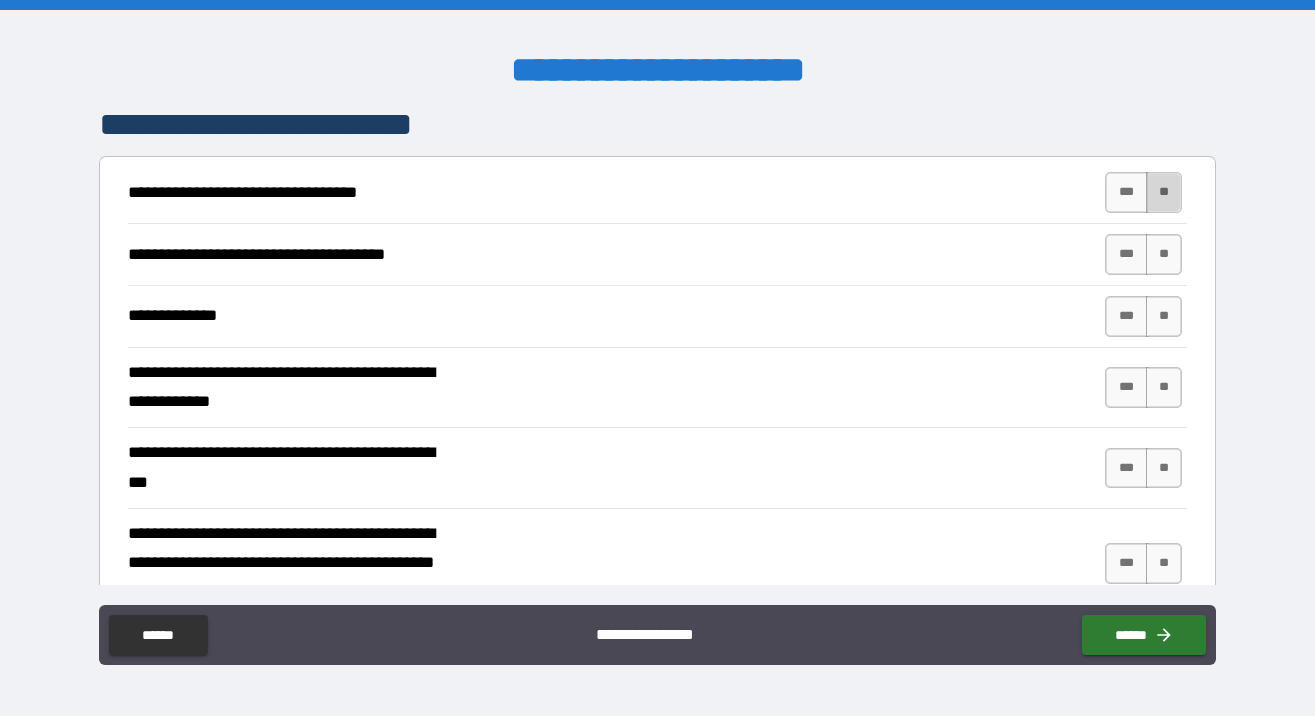 click on "**" at bounding box center [1164, 192] 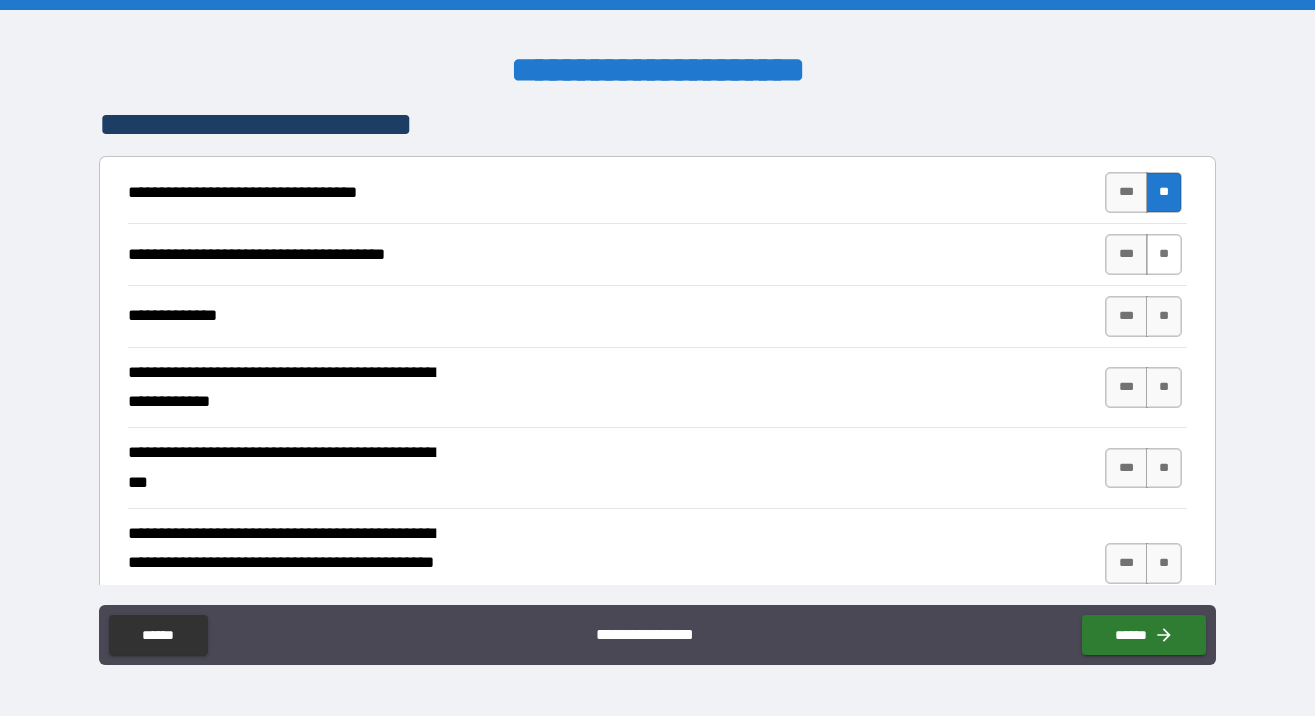 click on "**" at bounding box center [1164, 254] 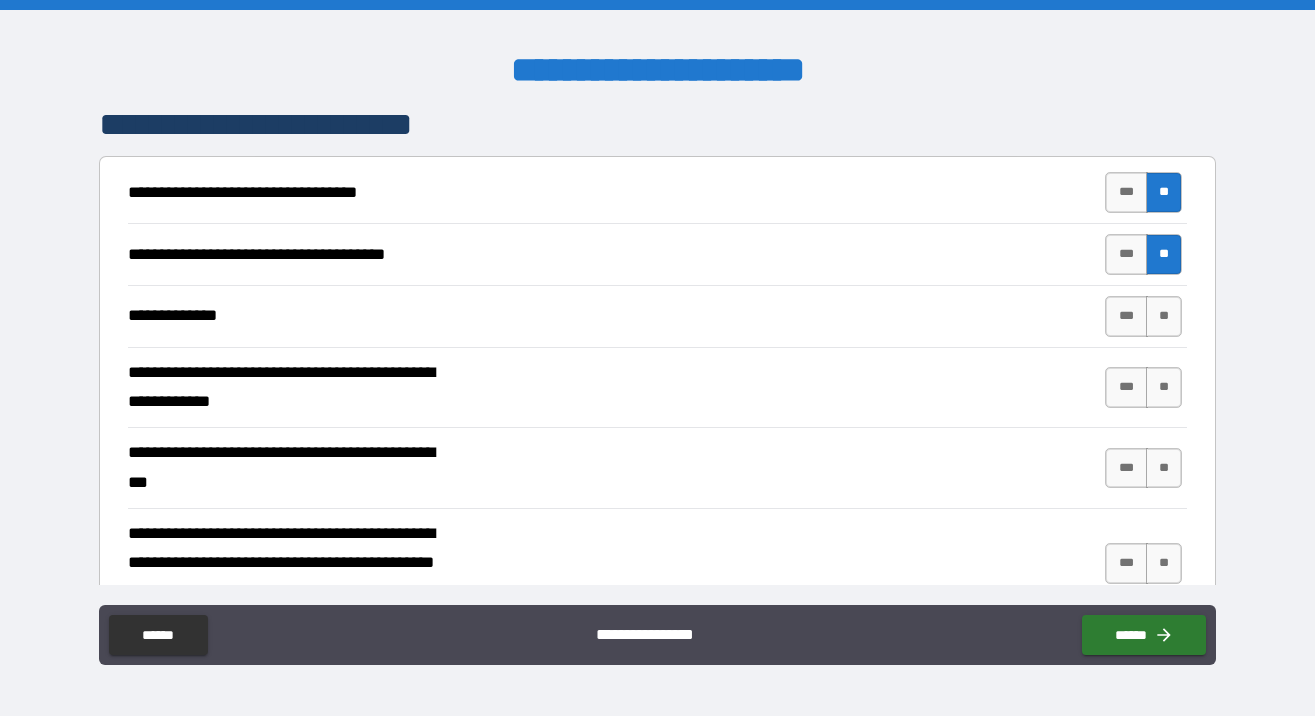 type on "*****" 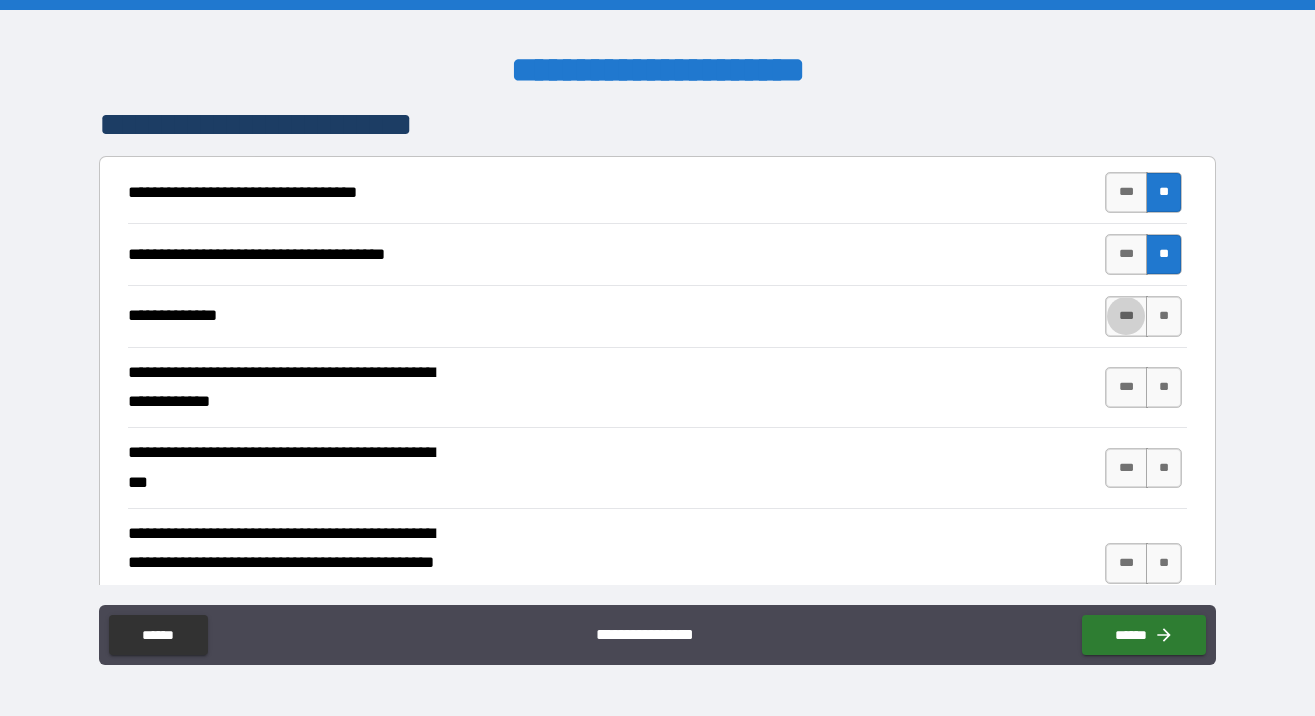 type on "****" 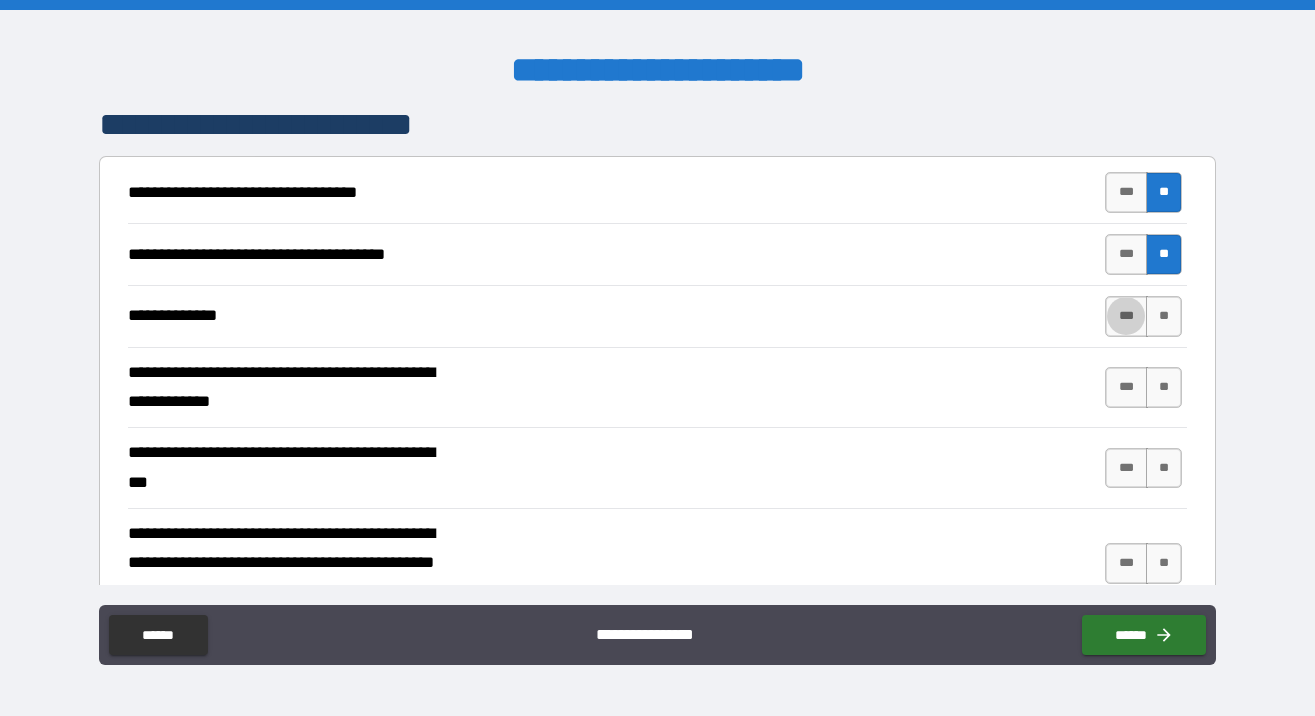 type on "*****" 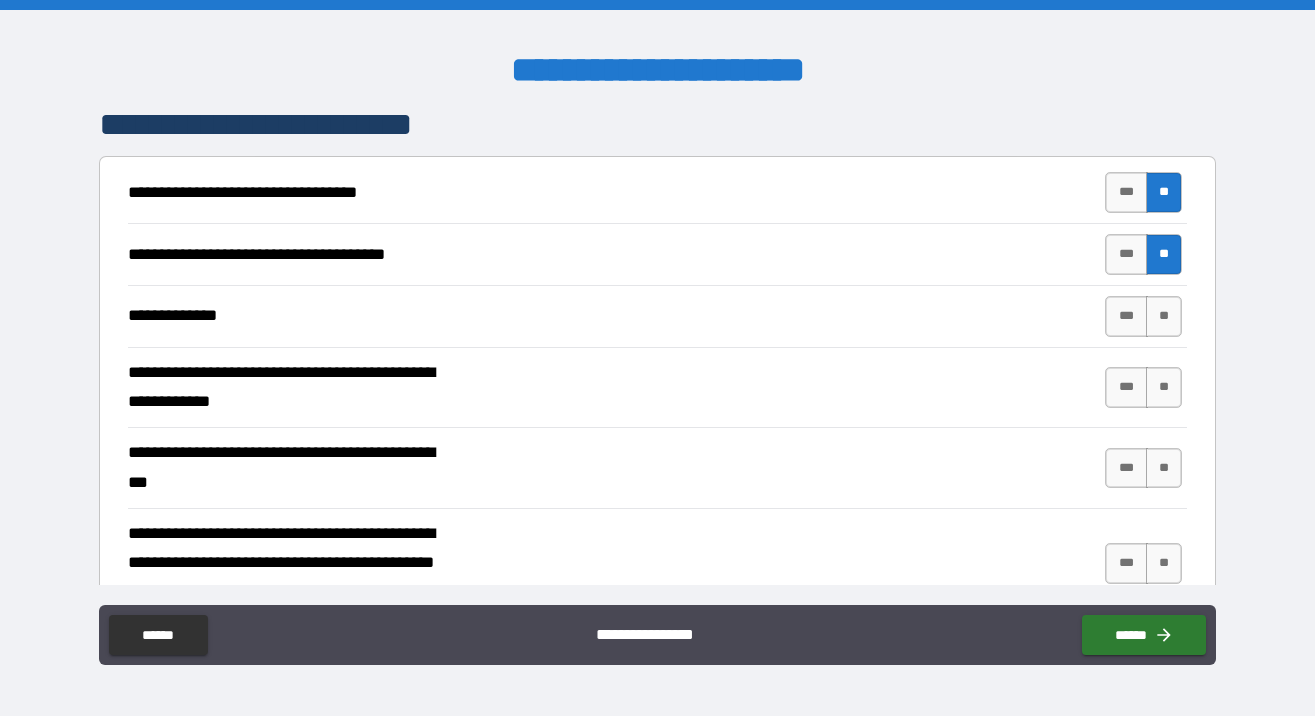 click on "**********" at bounding box center [658, 254] 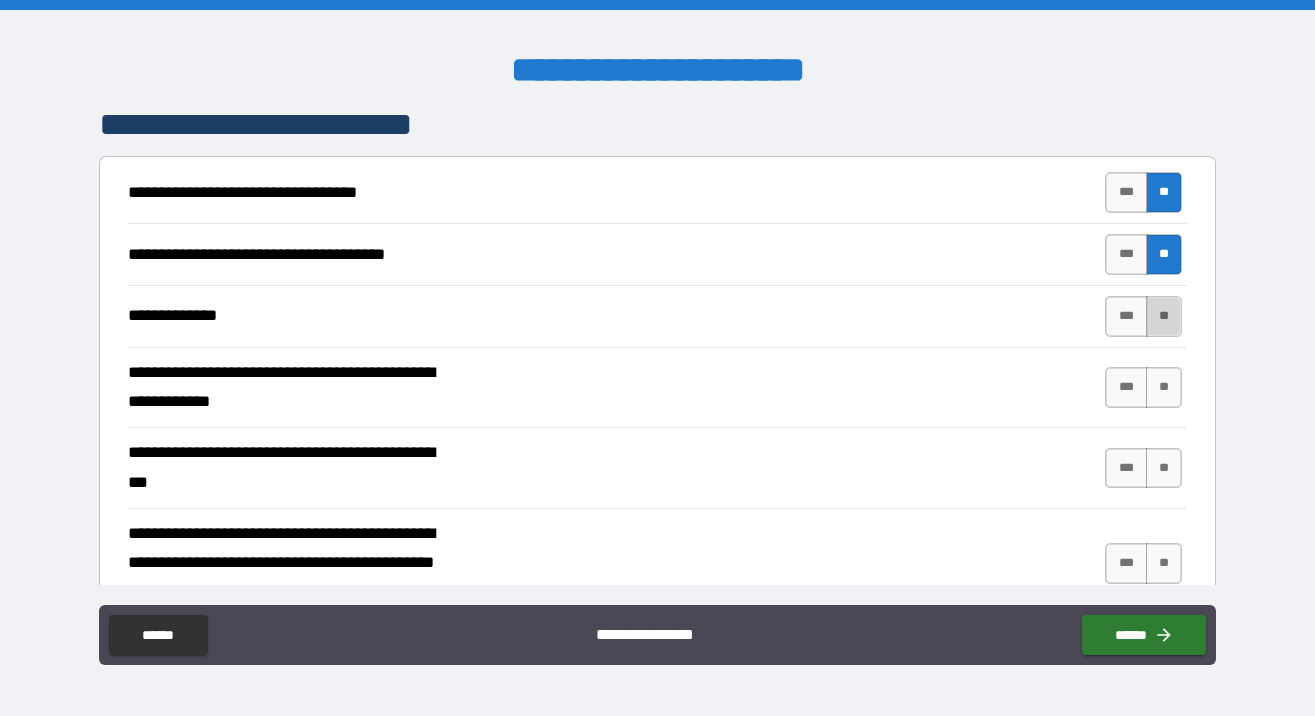 click on "**" at bounding box center (1164, 316) 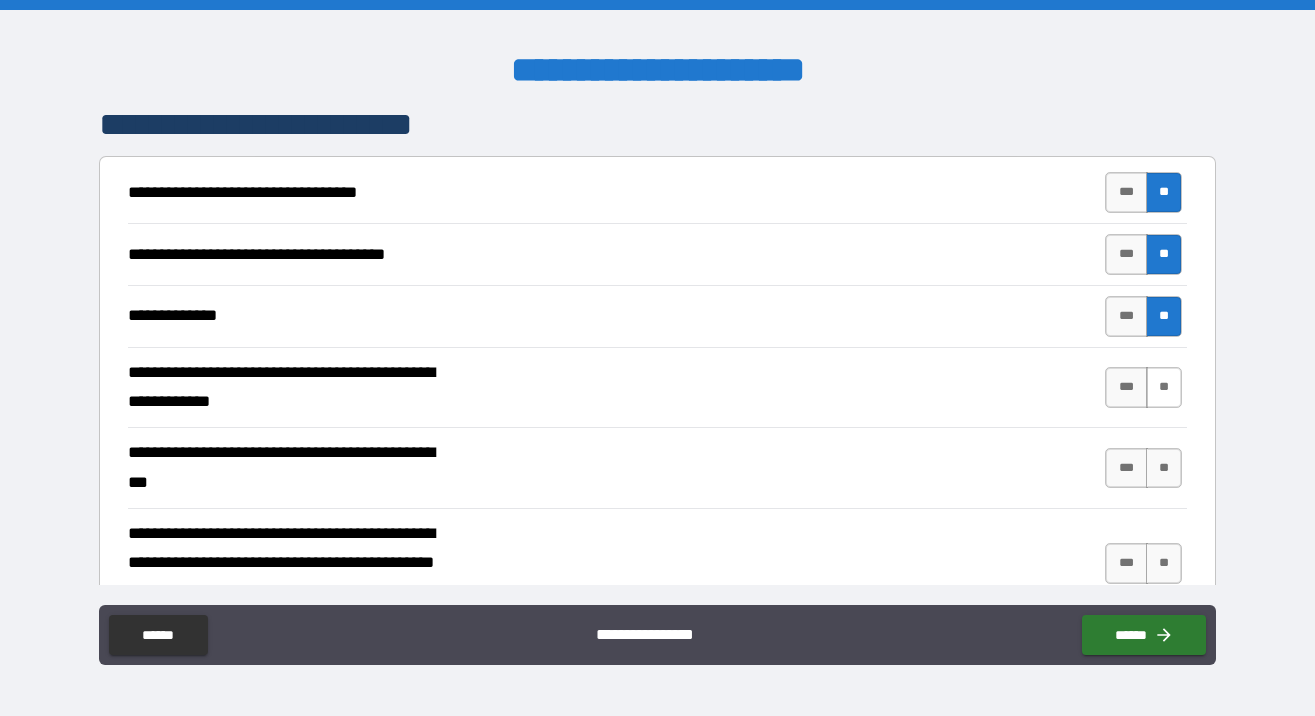 click on "**" at bounding box center [1164, 387] 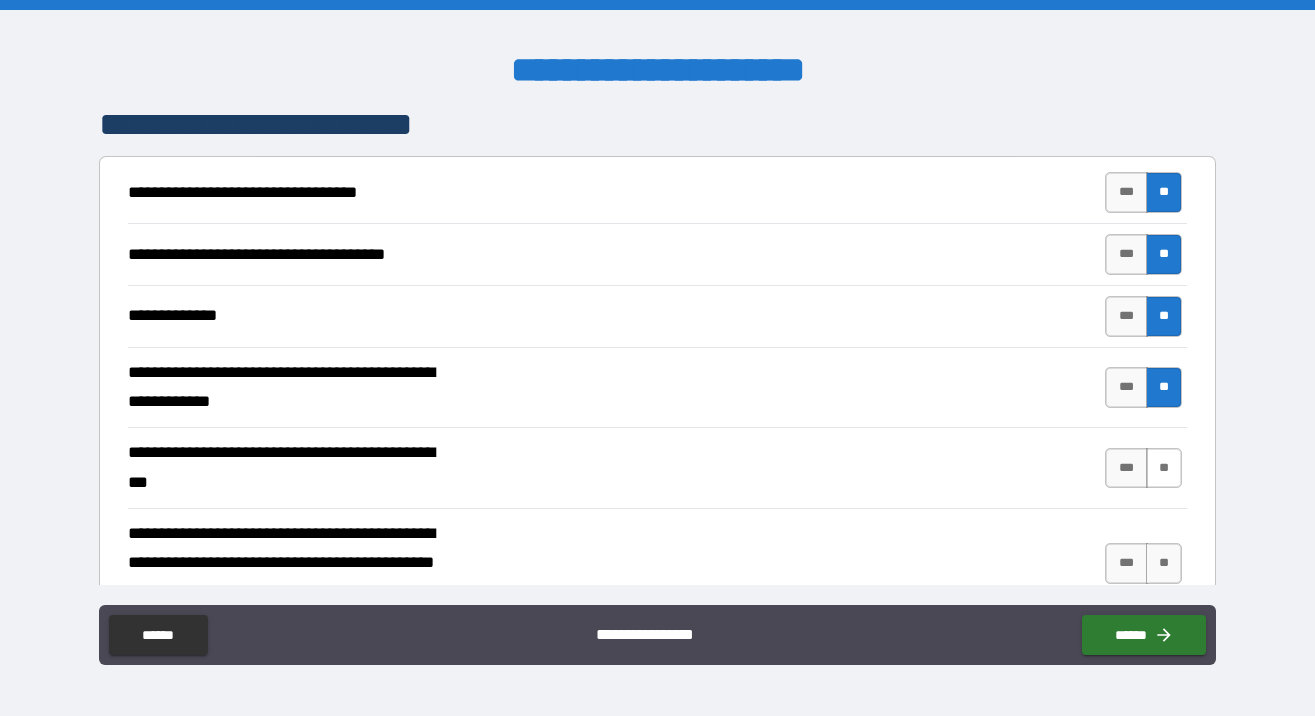 click on "**" at bounding box center [1164, 468] 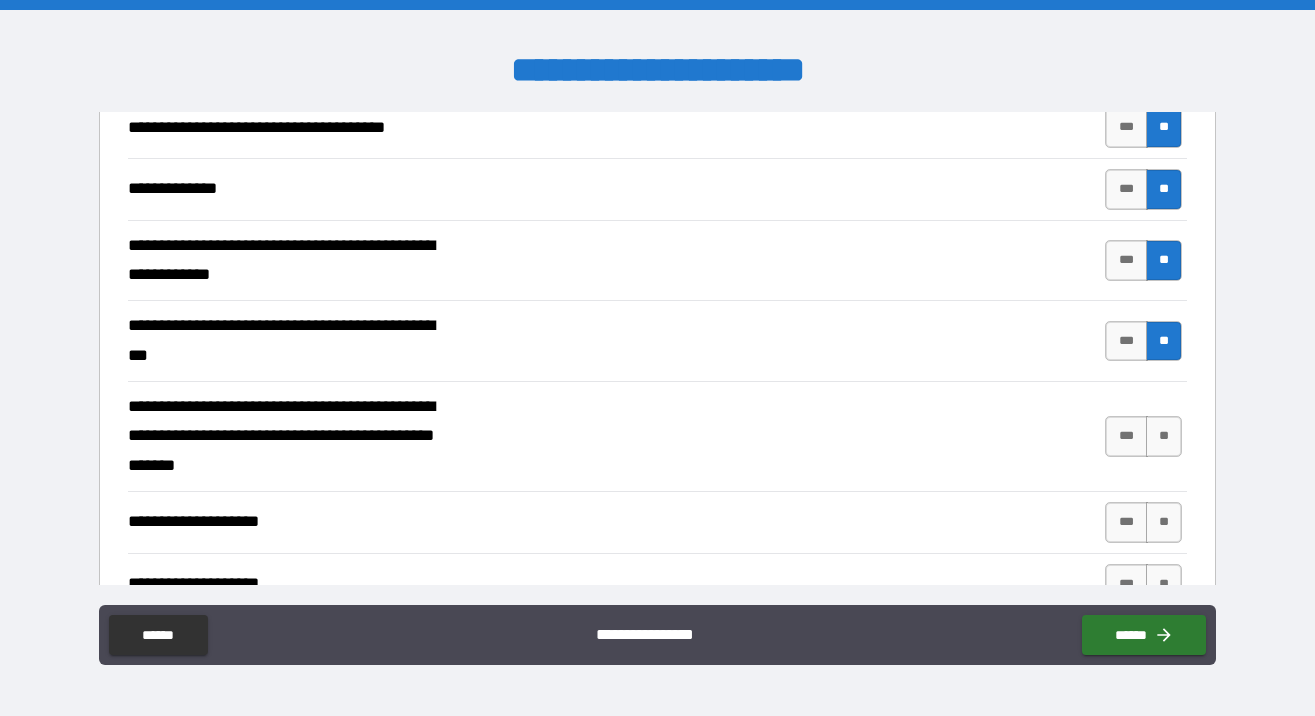 scroll, scrollTop: 3490, scrollLeft: 0, axis: vertical 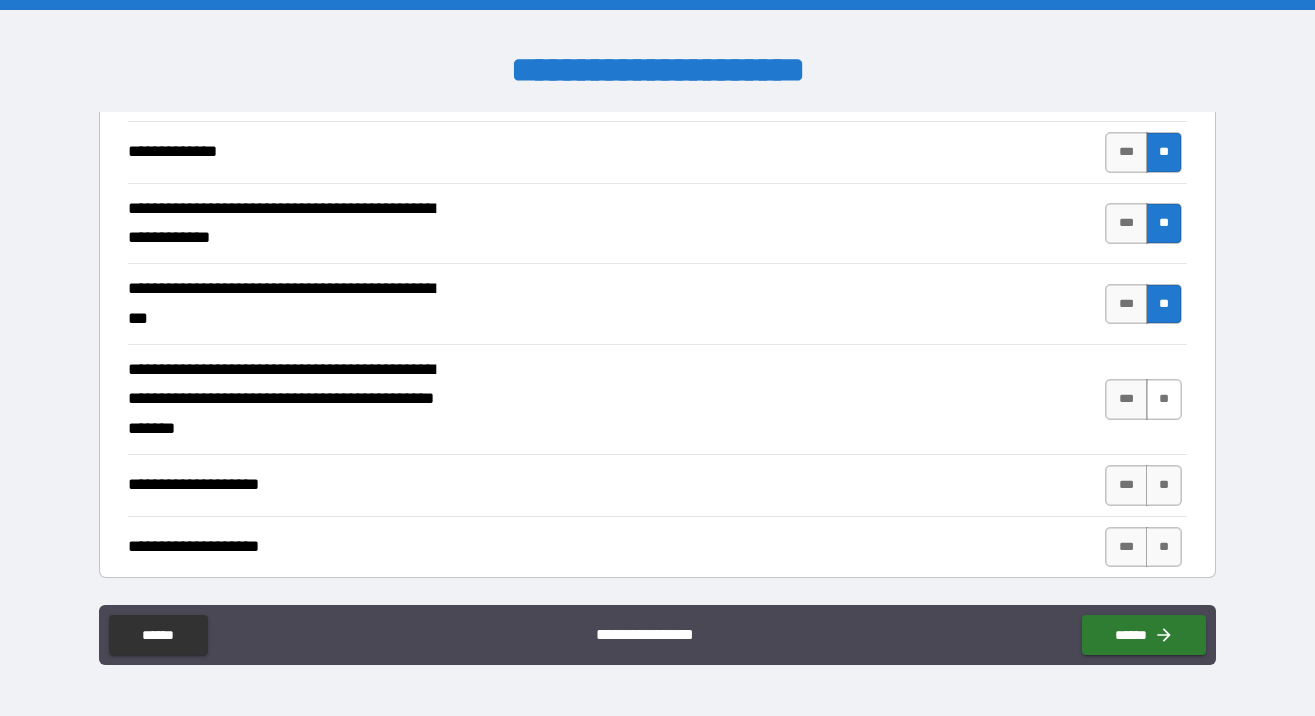 click on "**" at bounding box center [1164, 399] 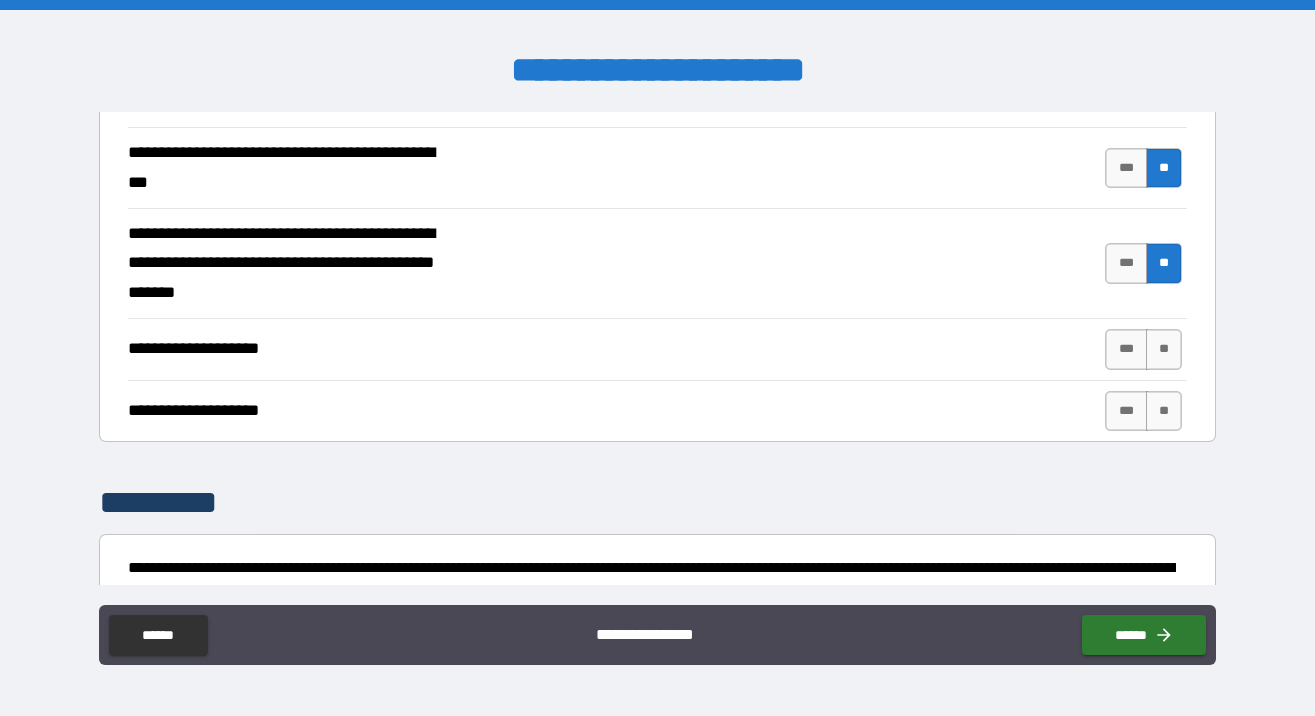 scroll, scrollTop: 3633, scrollLeft: 0, axis: vertical 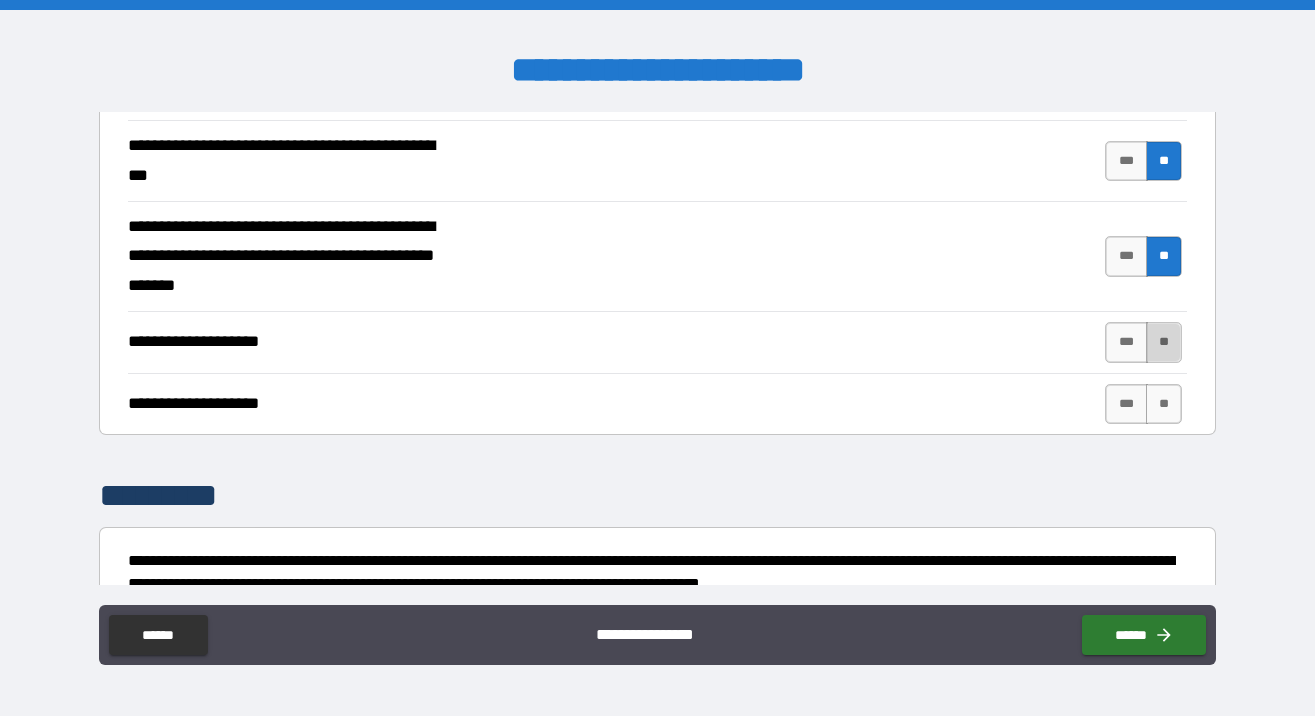 click on "**" at bounding box center [1164, 342] 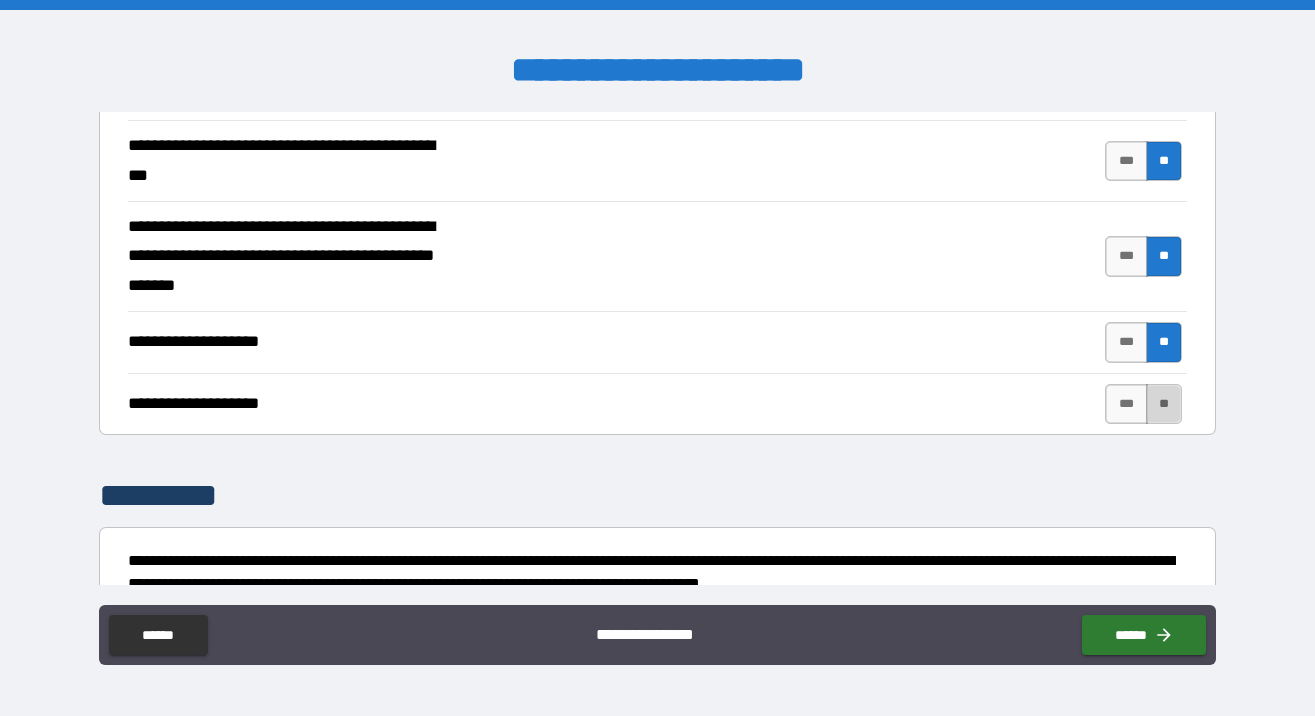 click on "**" at bounding box center (1164, 404) 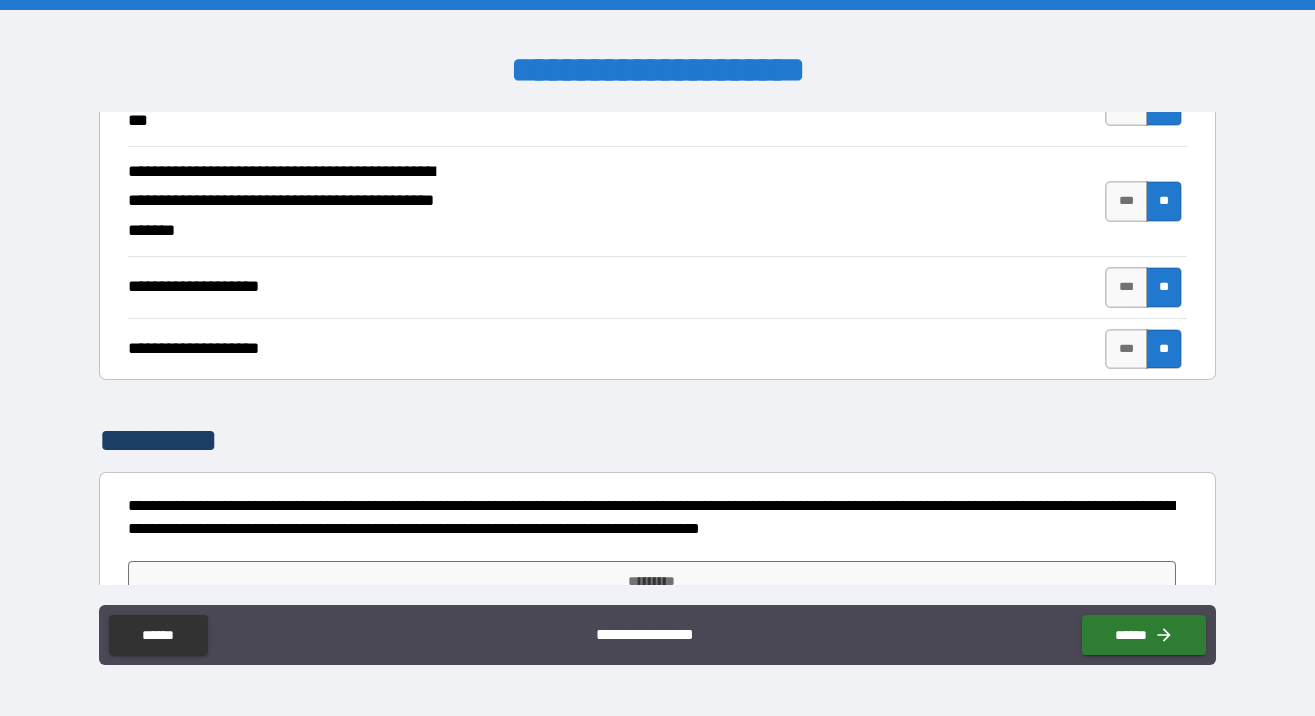 scroll, scrollTop: 3735, scrollLeft: 0, axis: vertical 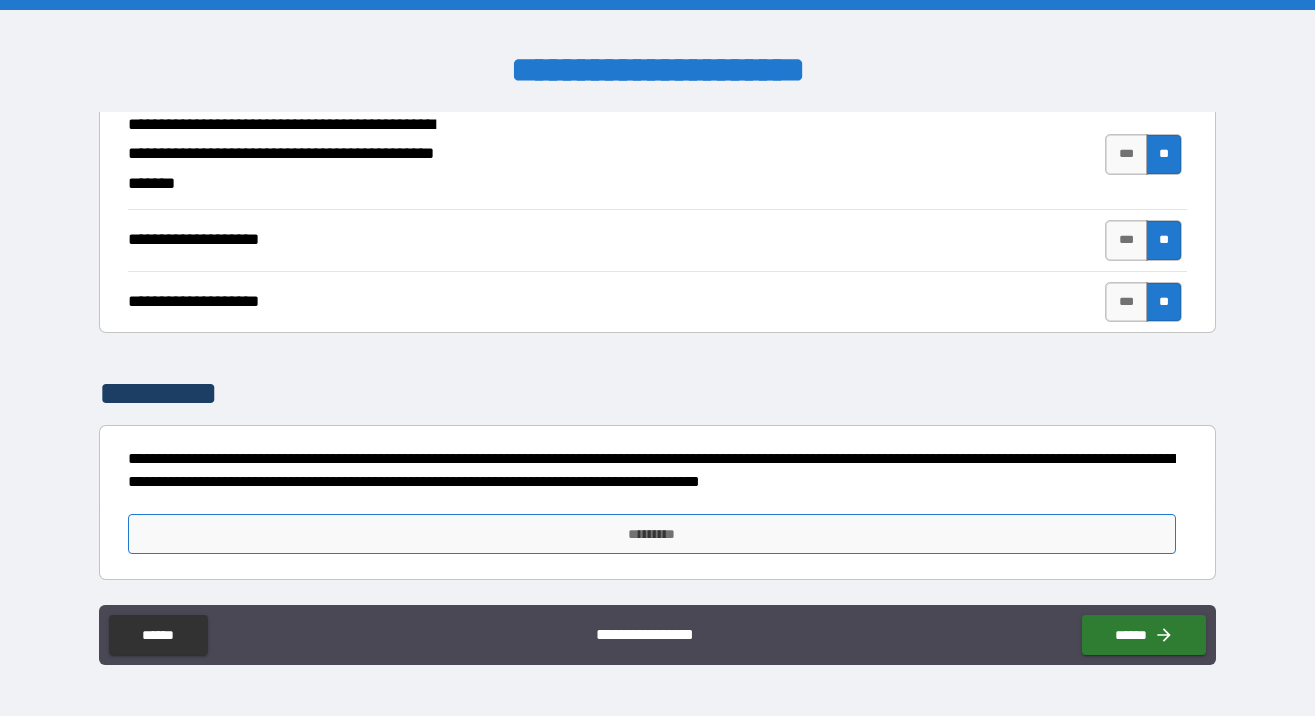 click on "*********" at bounding box center (652, 534) 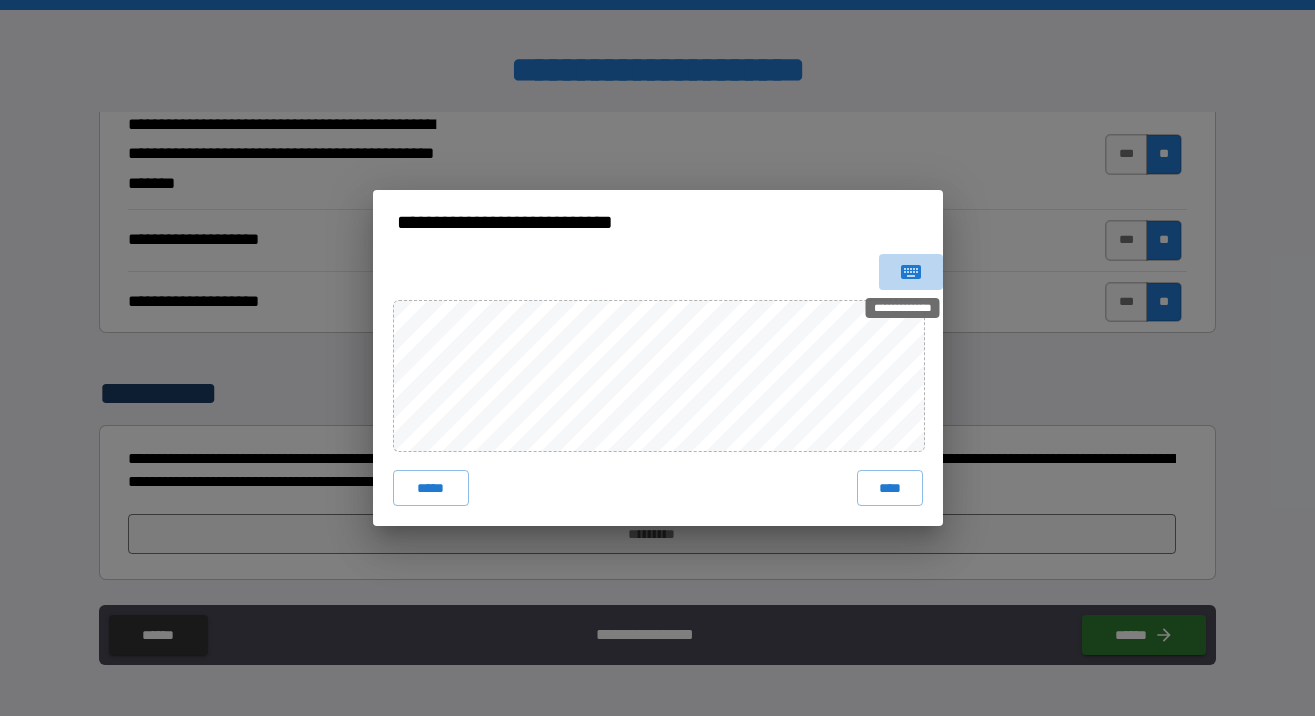 click 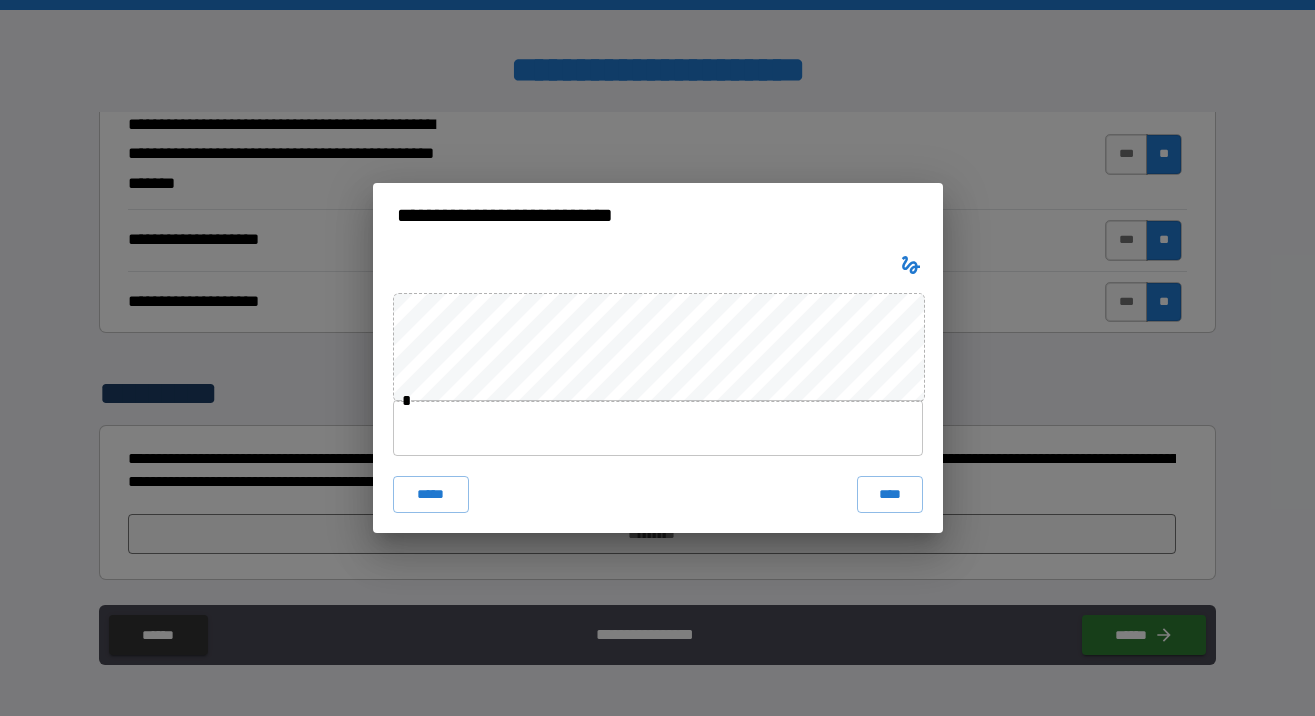 click at bounding box center [658, 428] 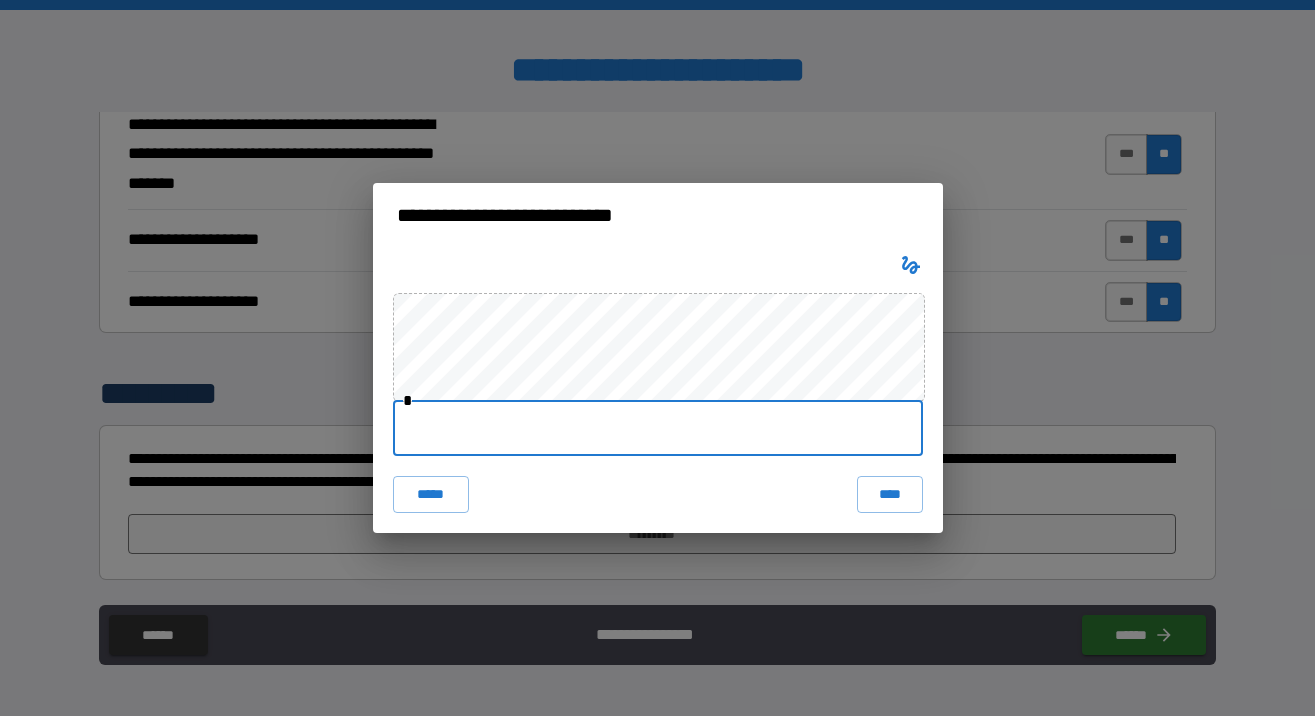 type on "*" 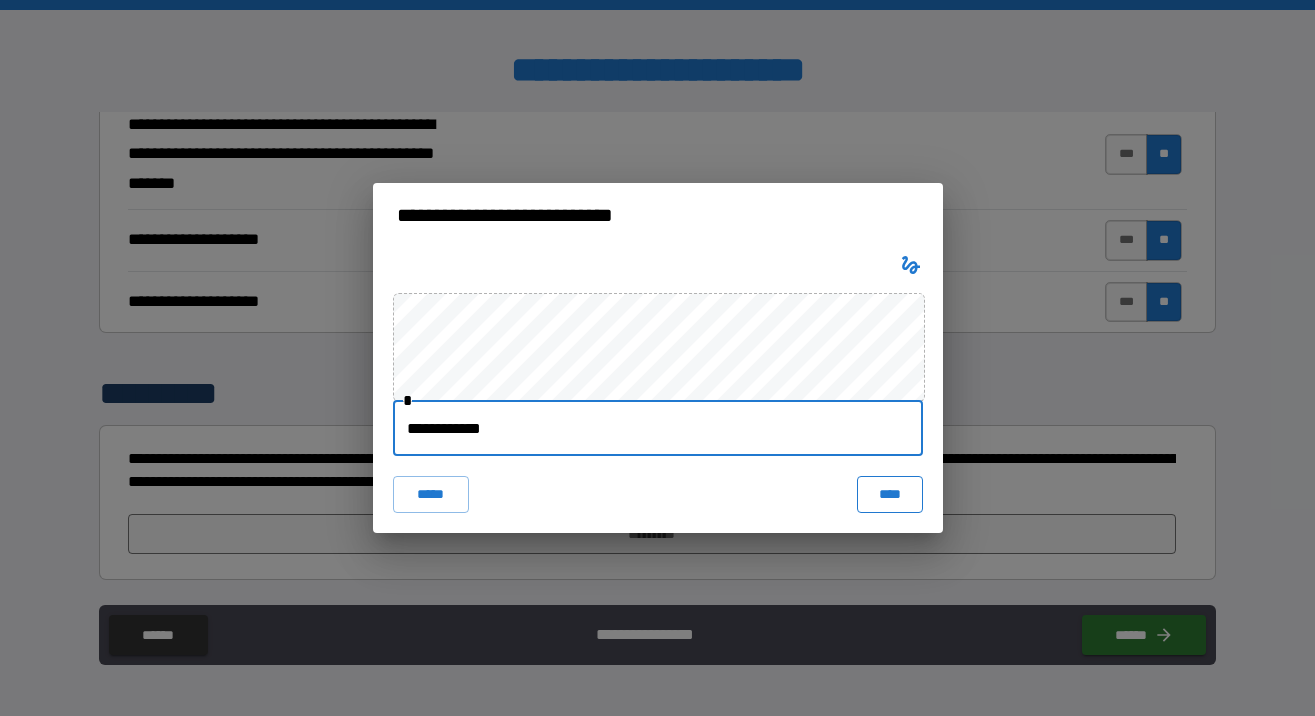 type on "**********" 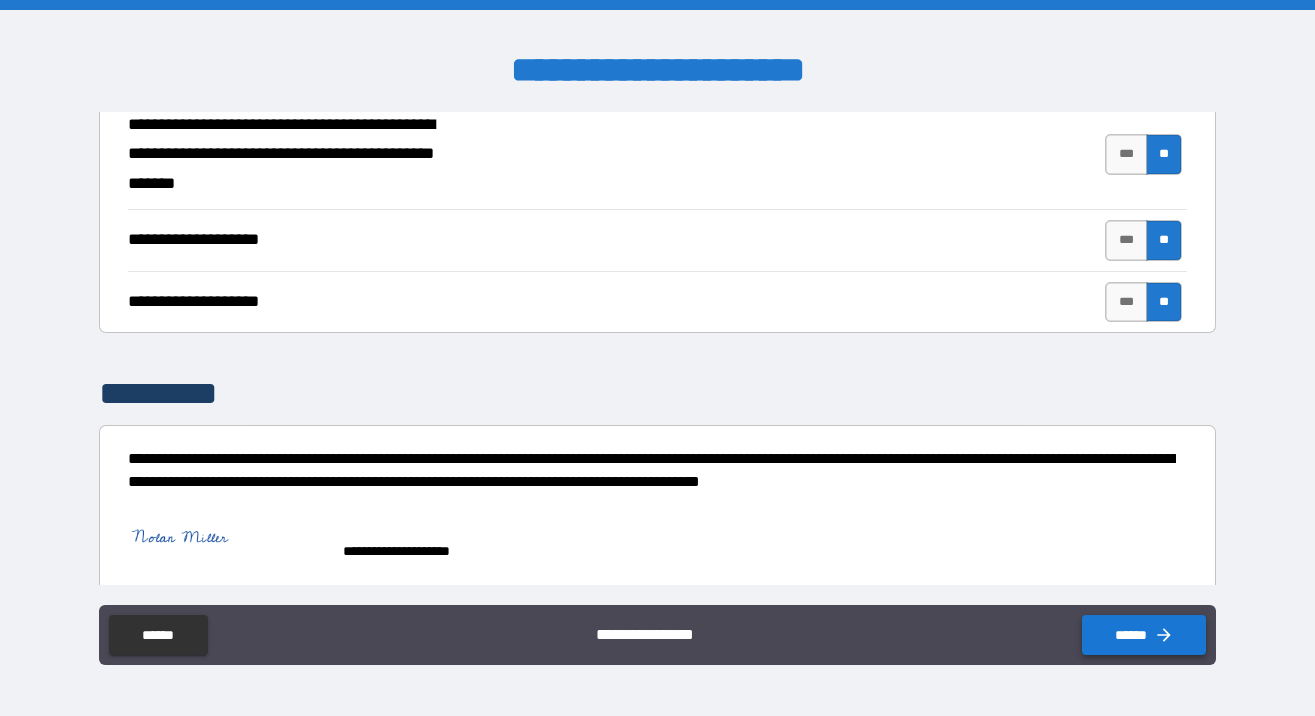 click on "******" at bounding box center [1144, 635] 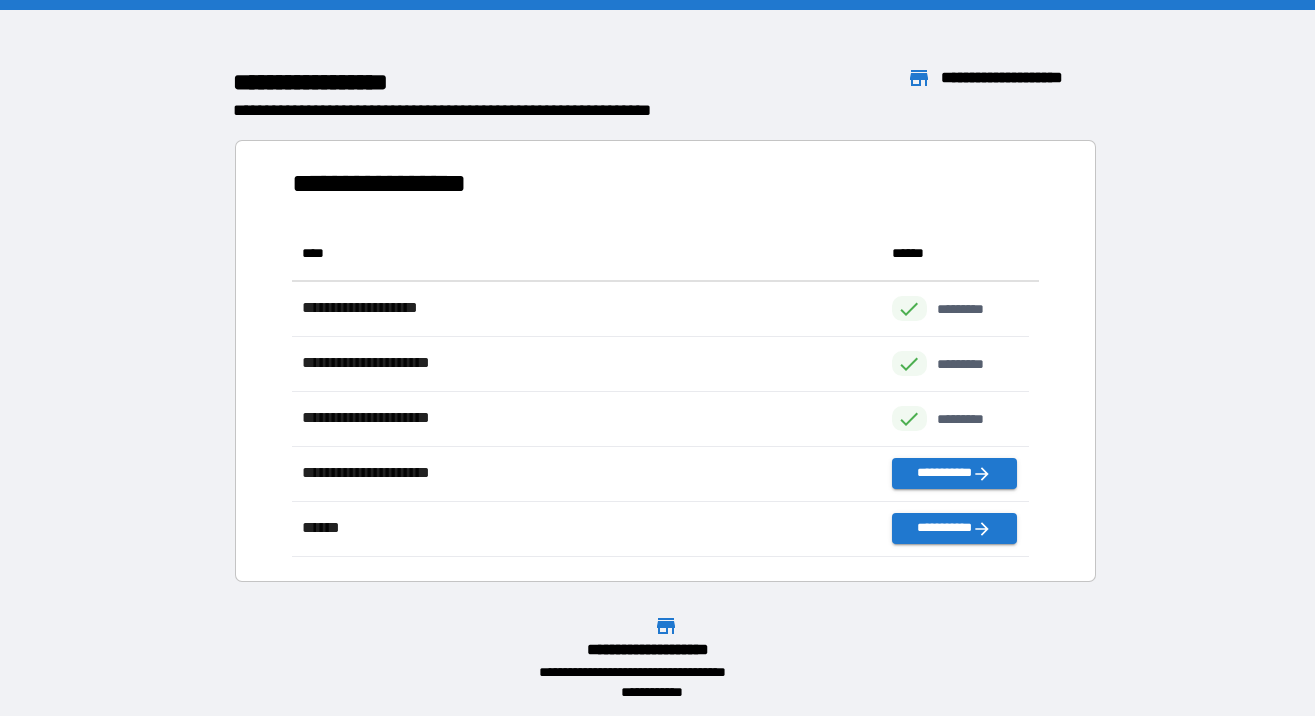 scroll, scrollTop: 16, scrollLeft: 16, axis: both 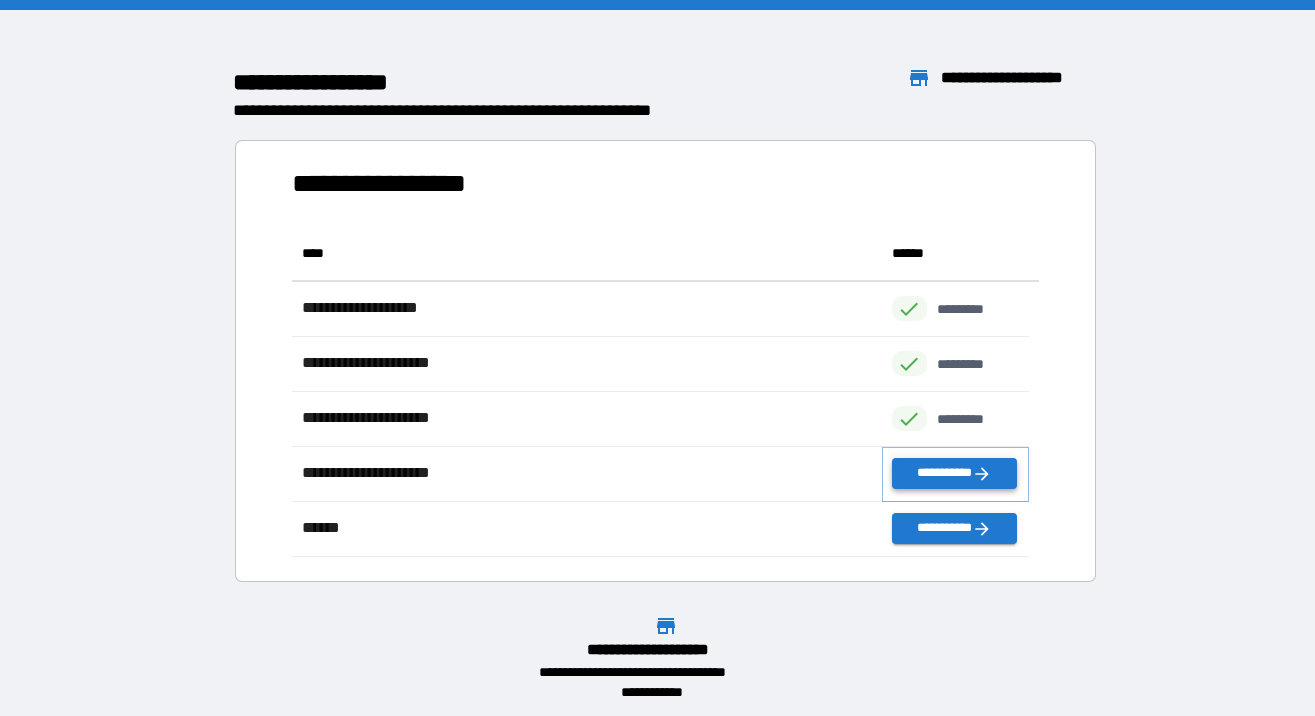 click 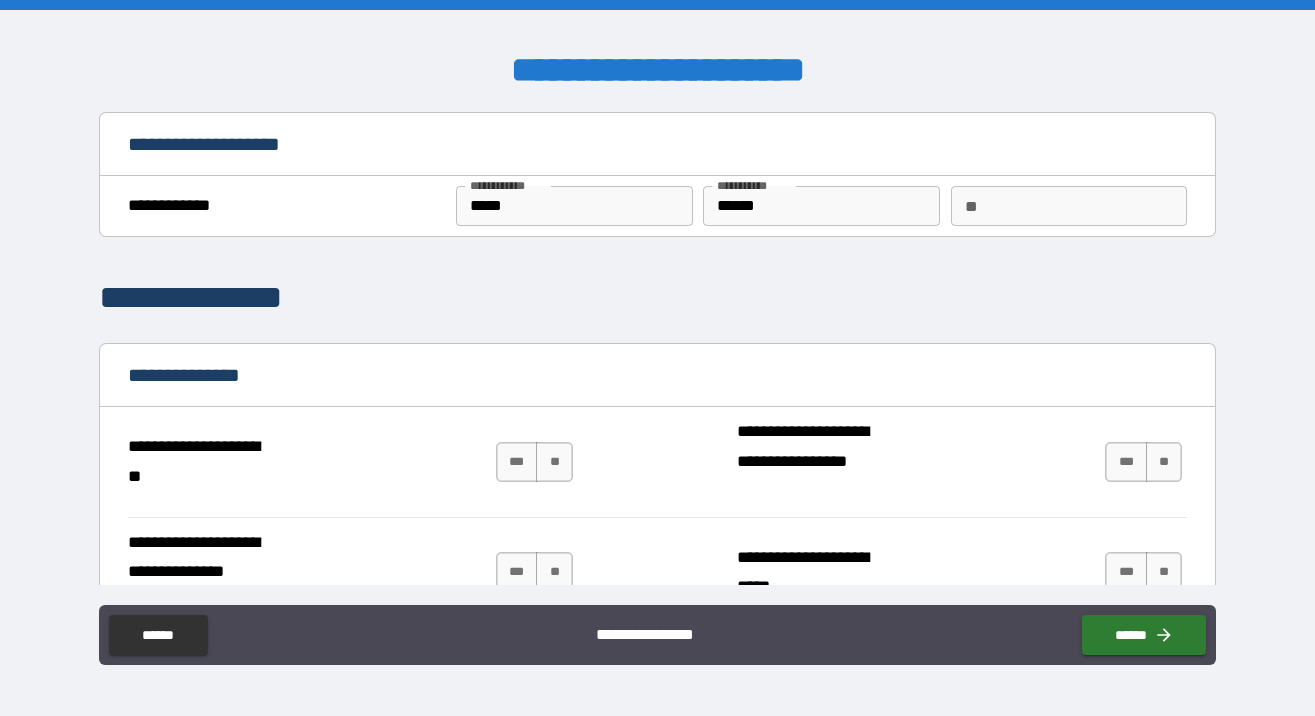 click on "**" at bounding box center (1069, 206) 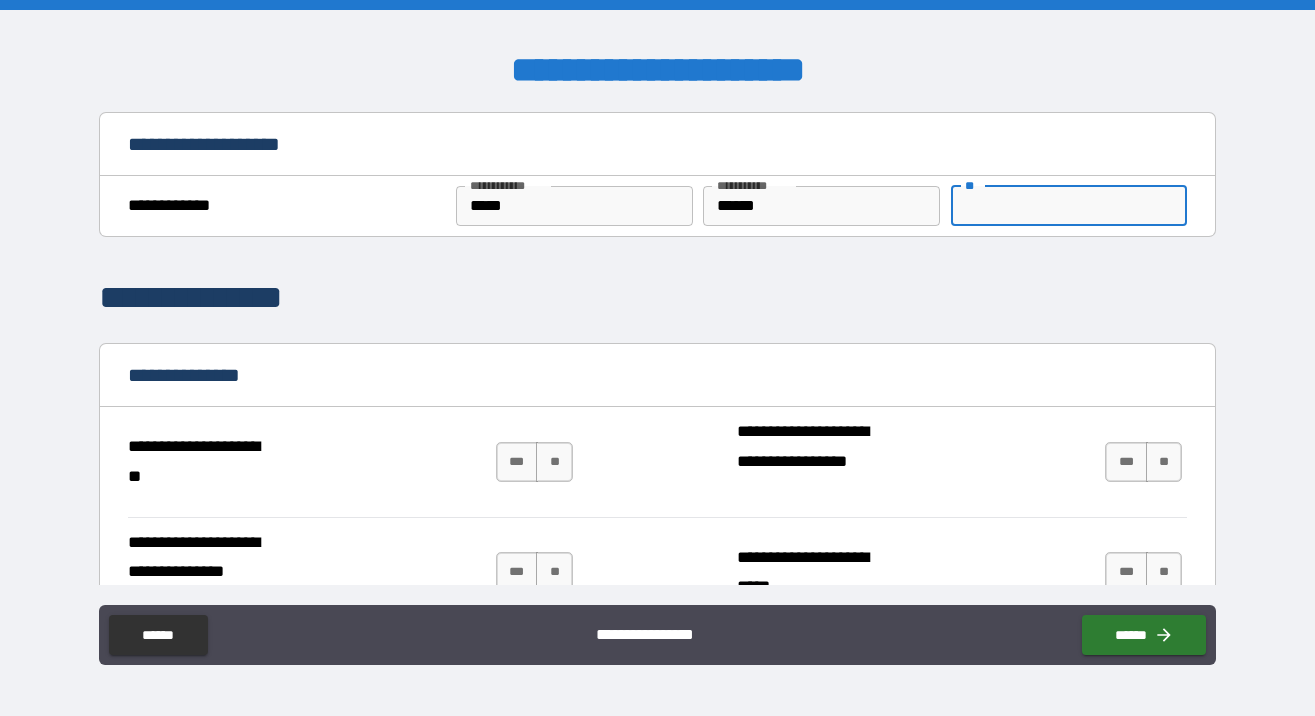 click on "**" at bounding box center (1069, 206) 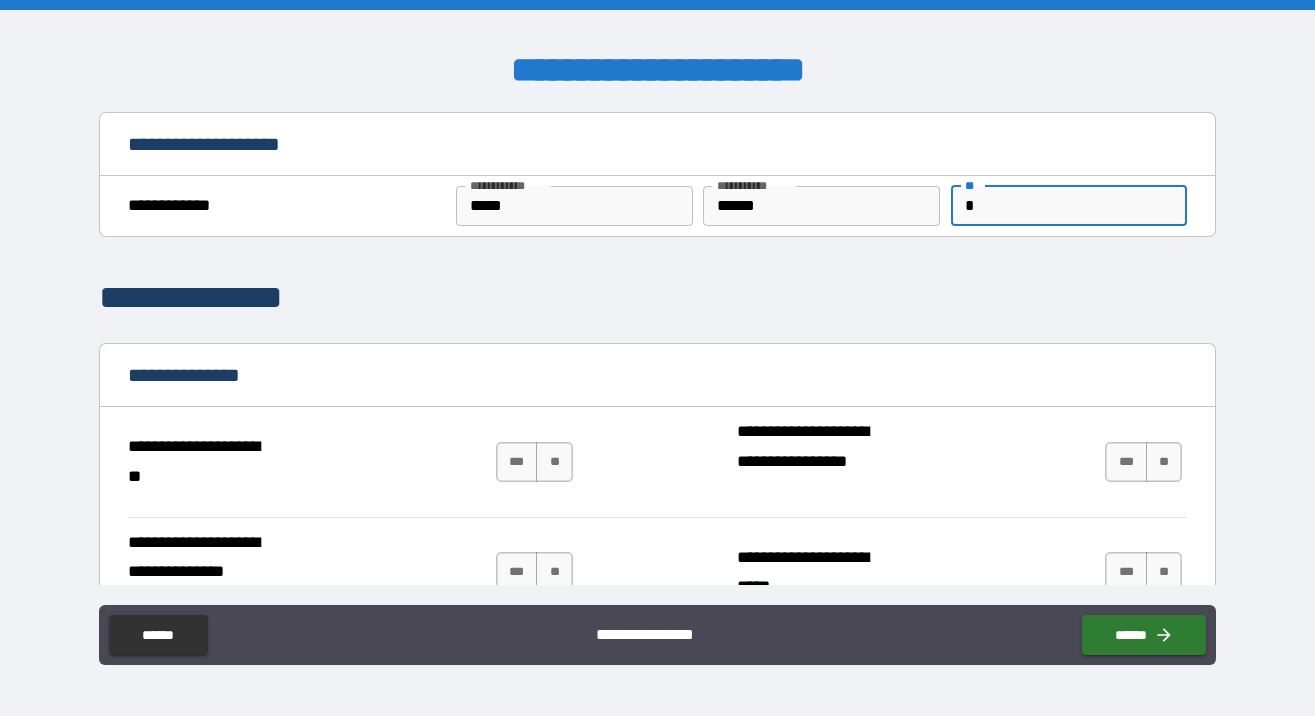type on "*" 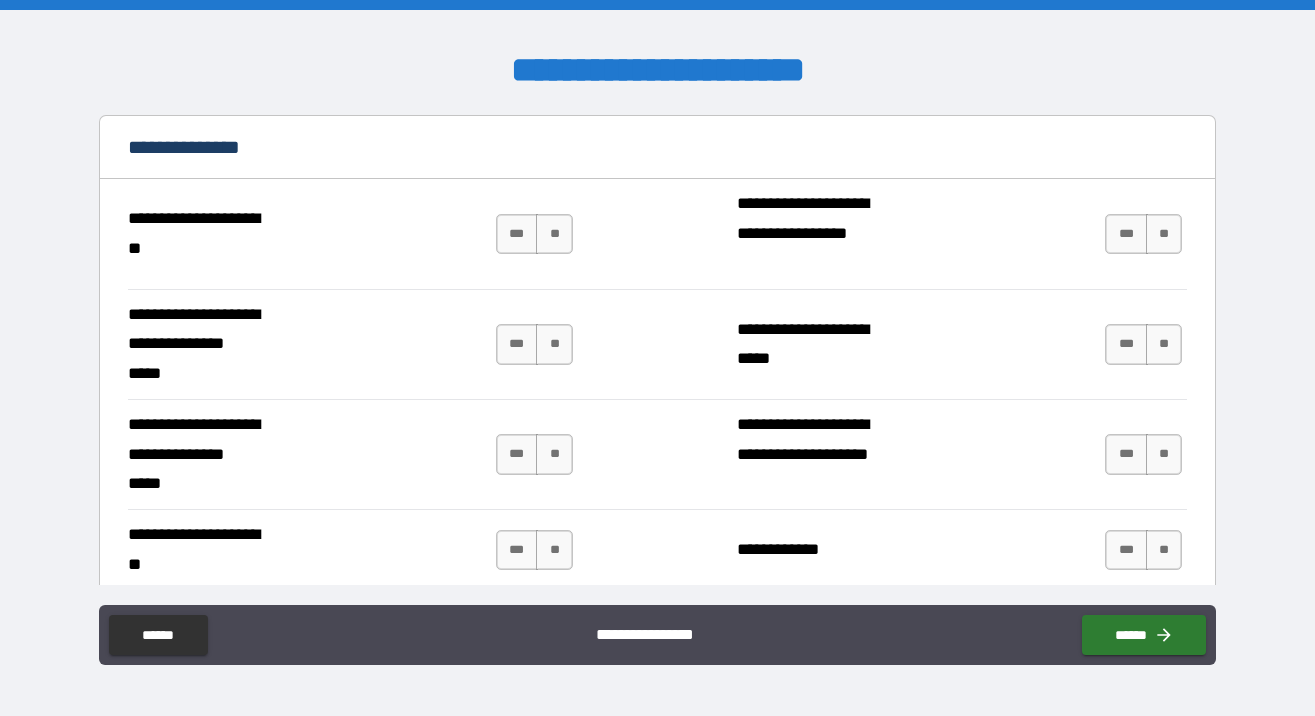 scroll, scrollTop: 246, scrollLeft: 0, axis: vertical 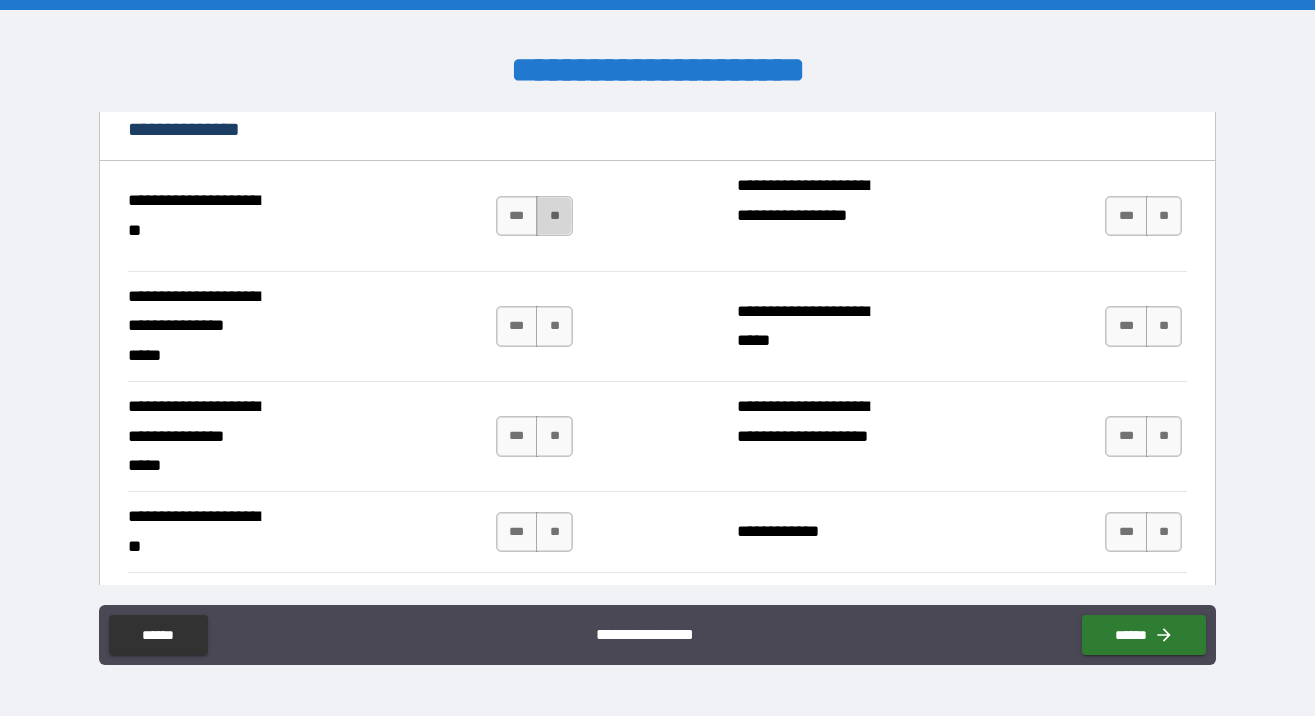 click on "**" at bounding box center (554, 216) 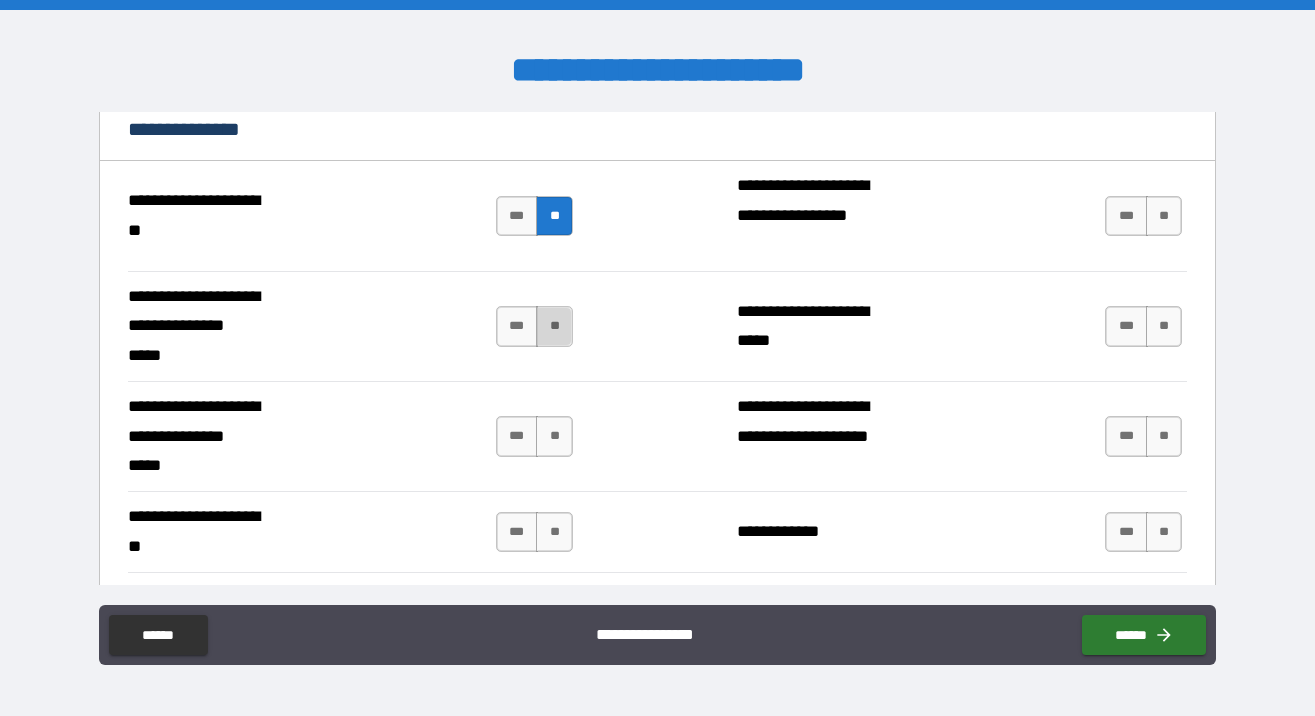 click on "**" at bounding box center [554, 326] 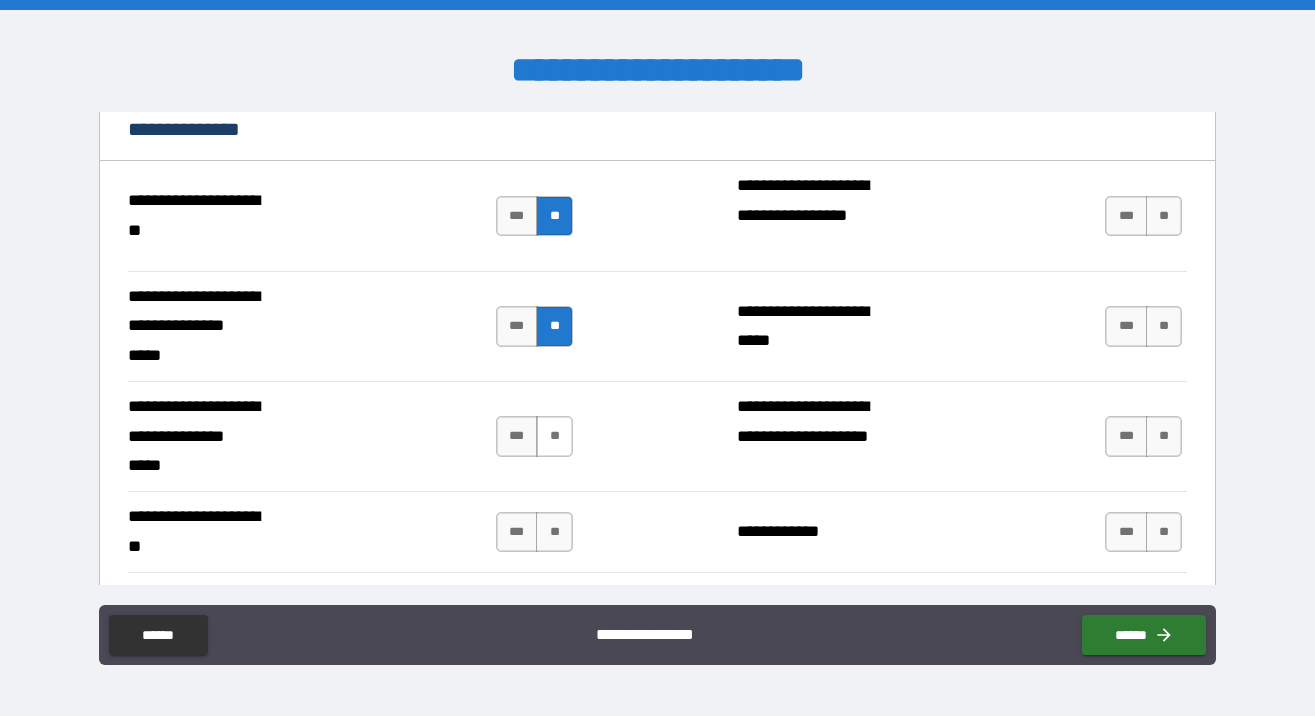 click on "**" at bounding box center (554, 436) 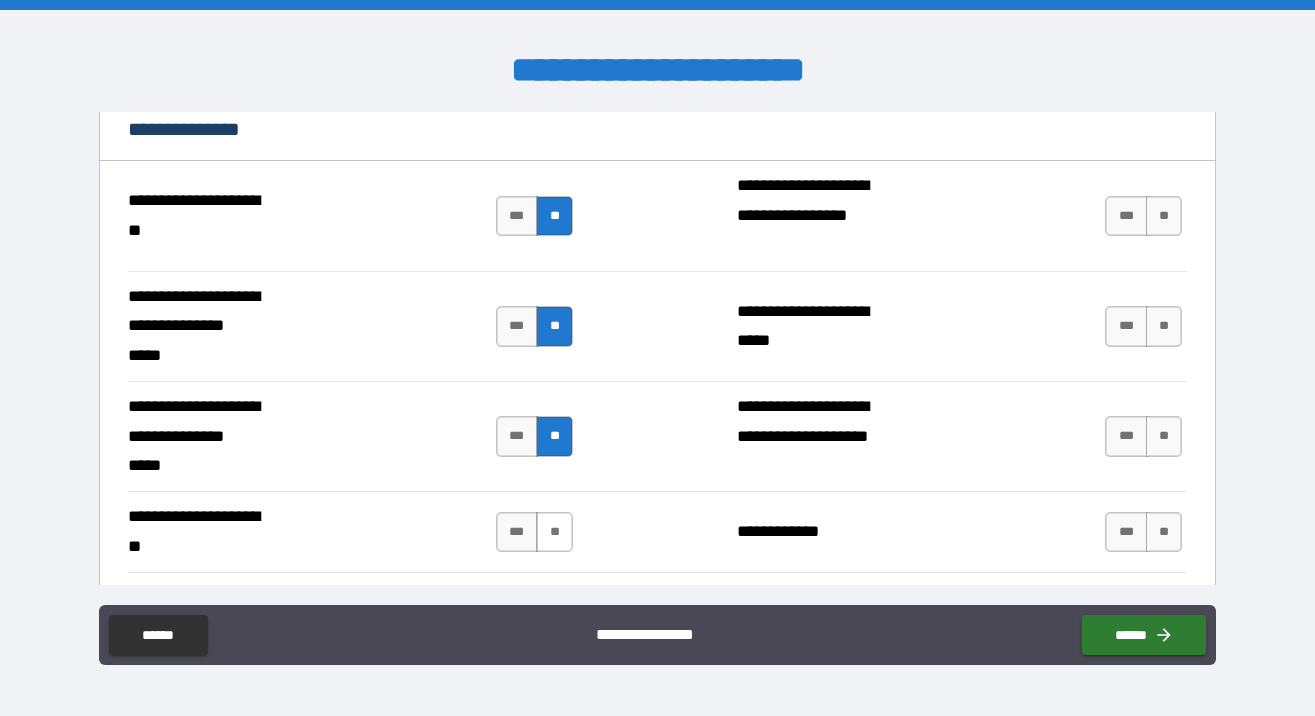 click on "**" at bounding box center [554, 532] 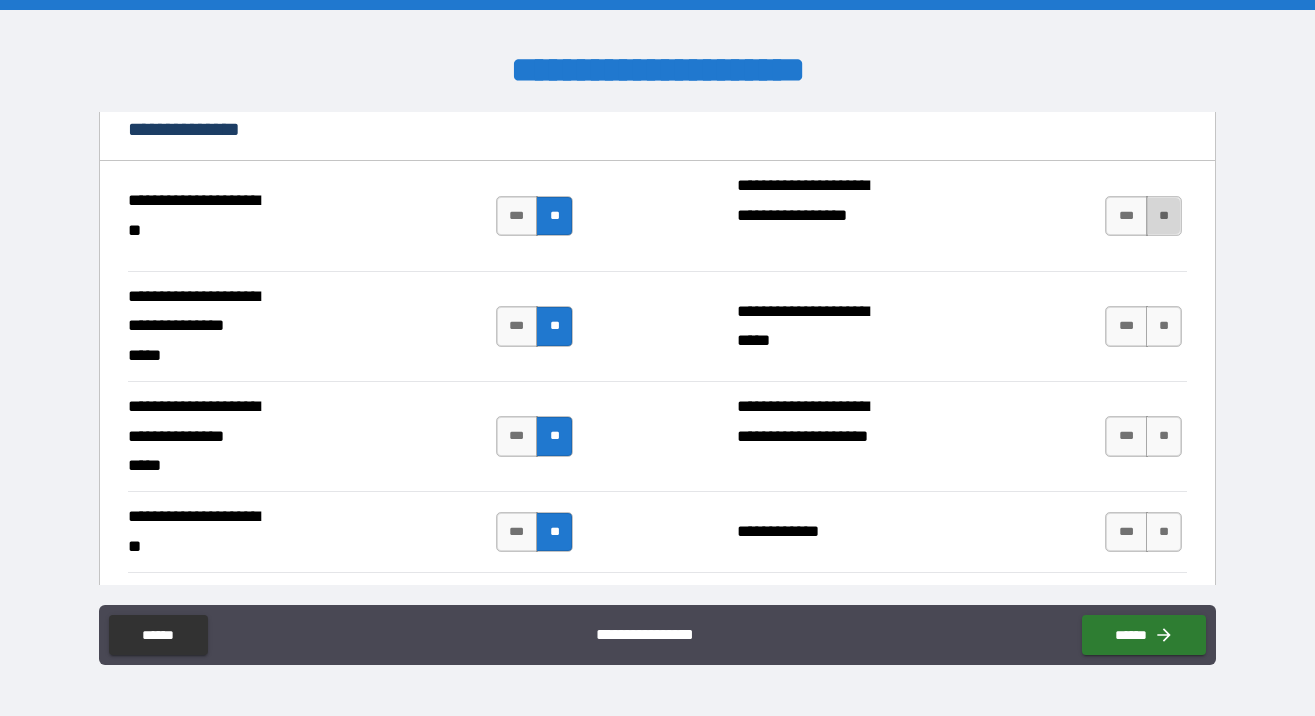 click on "**" at bounding box center [1164, 216] 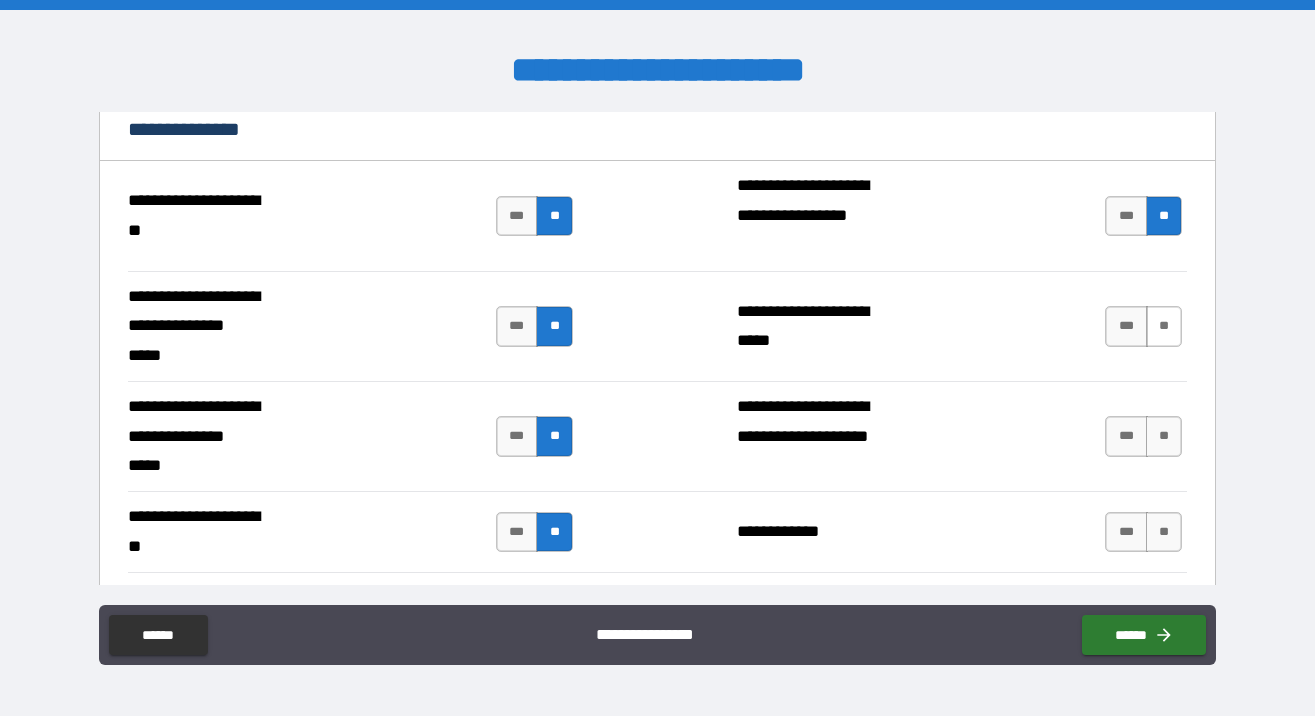 click on "**" at bounding box center [1164, 326] 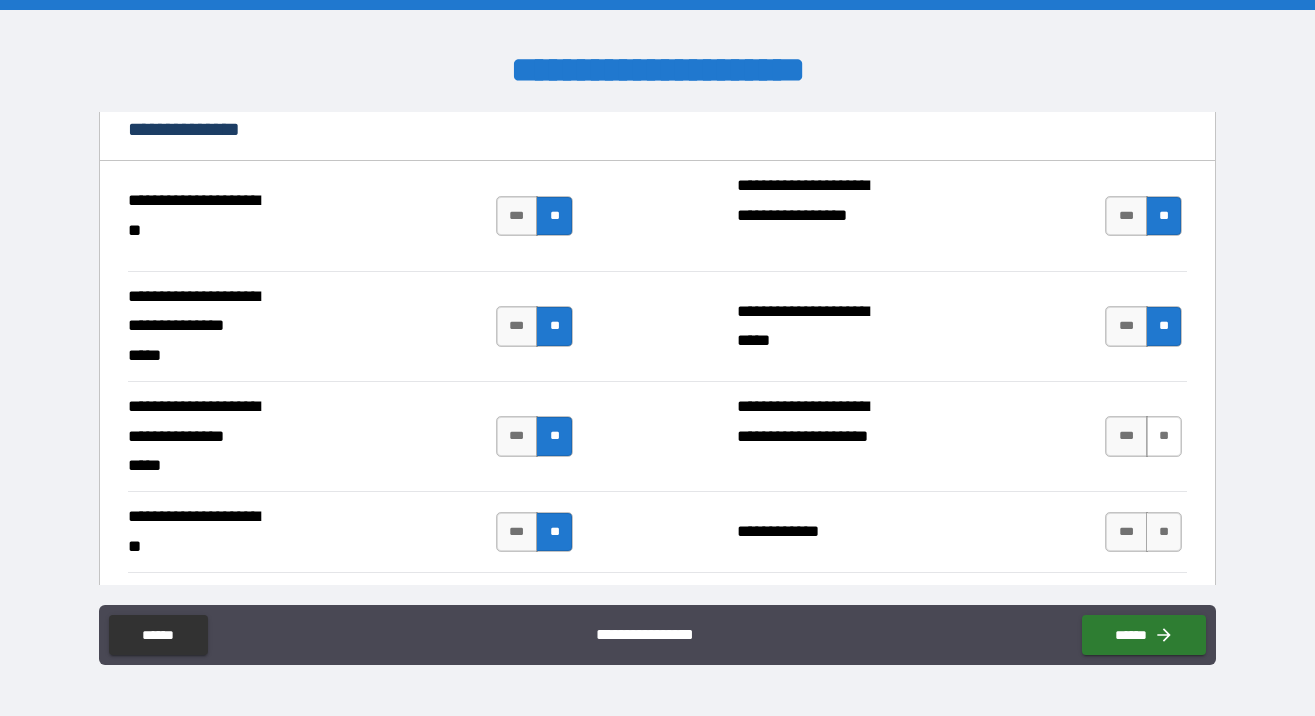 click on "**" at bounding box center (1164, 436) 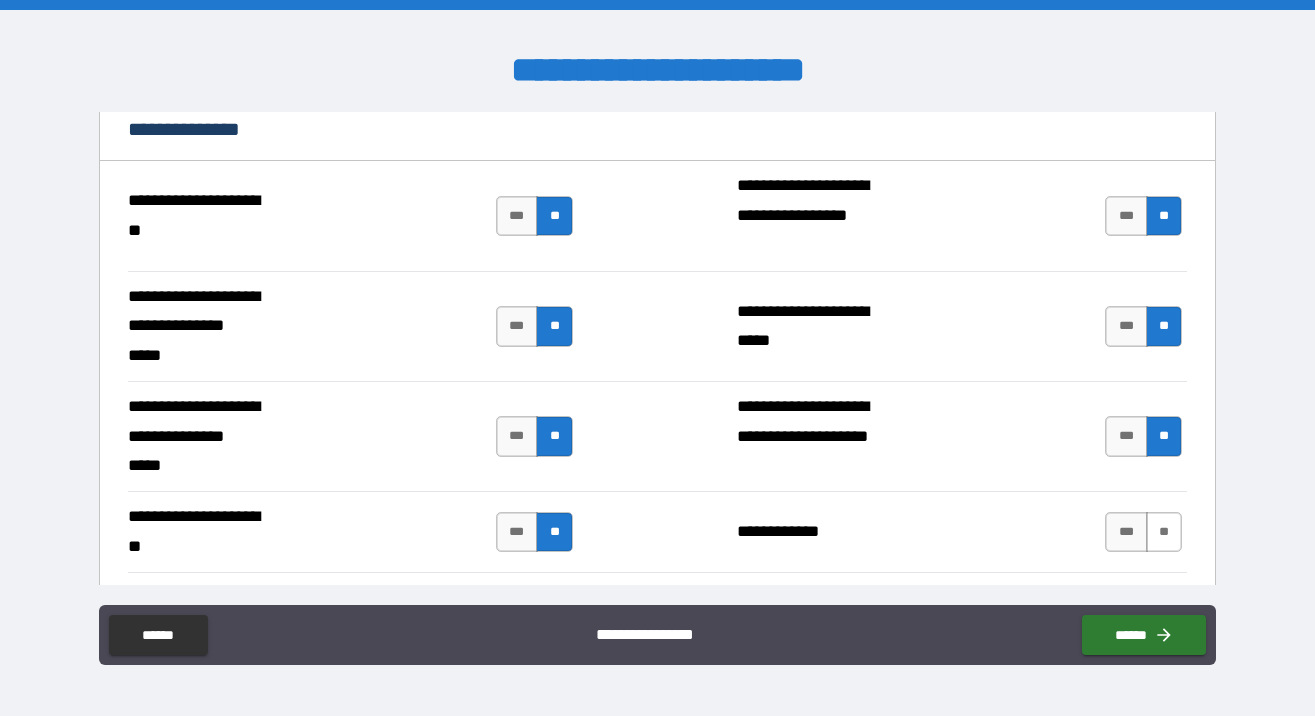 click on "**" at bounding box center [1164, 532] 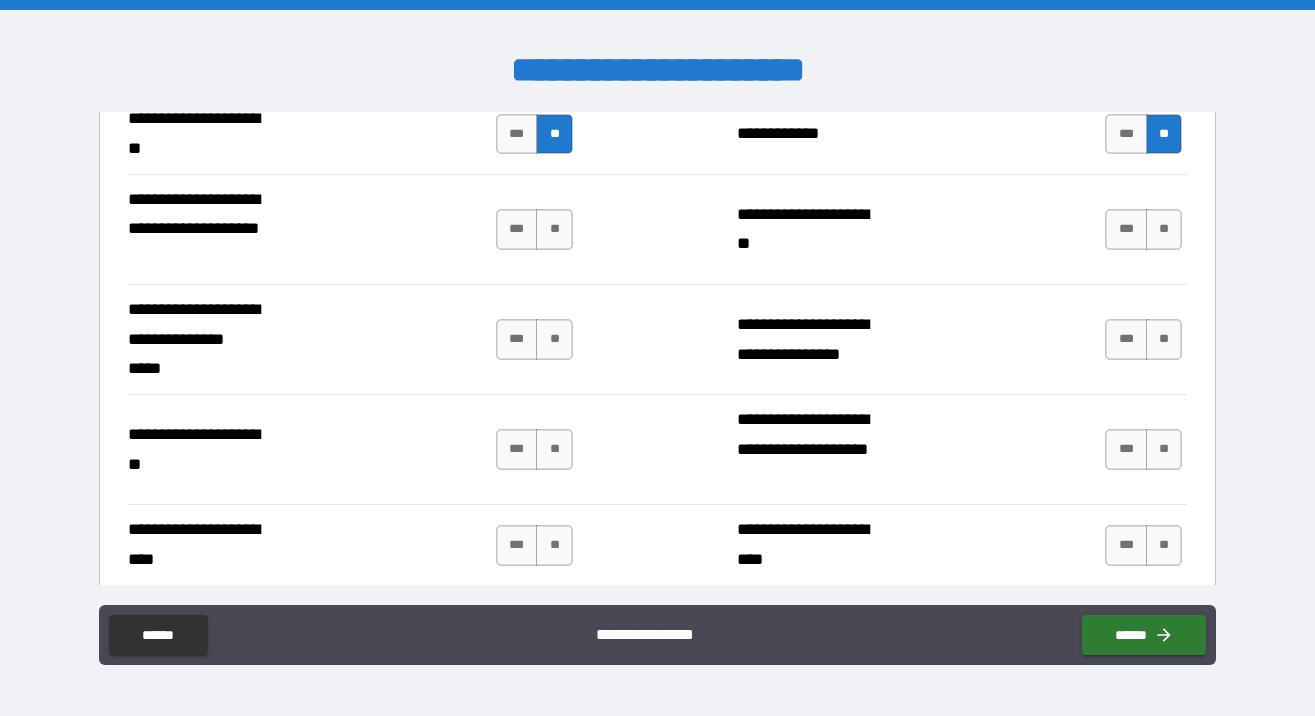 scroll, scrollTop: 661, scrollLeft: 0, axis: vertical 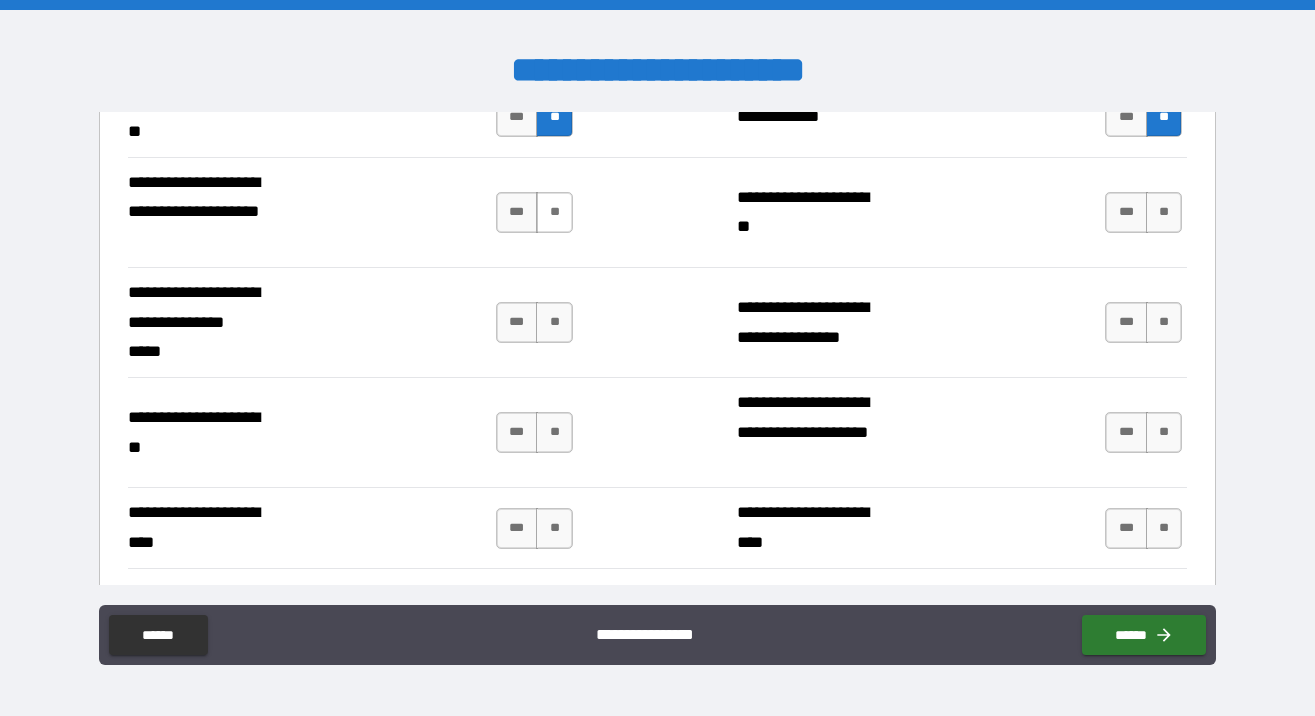 click on "**" at bounding box center (554, 212) 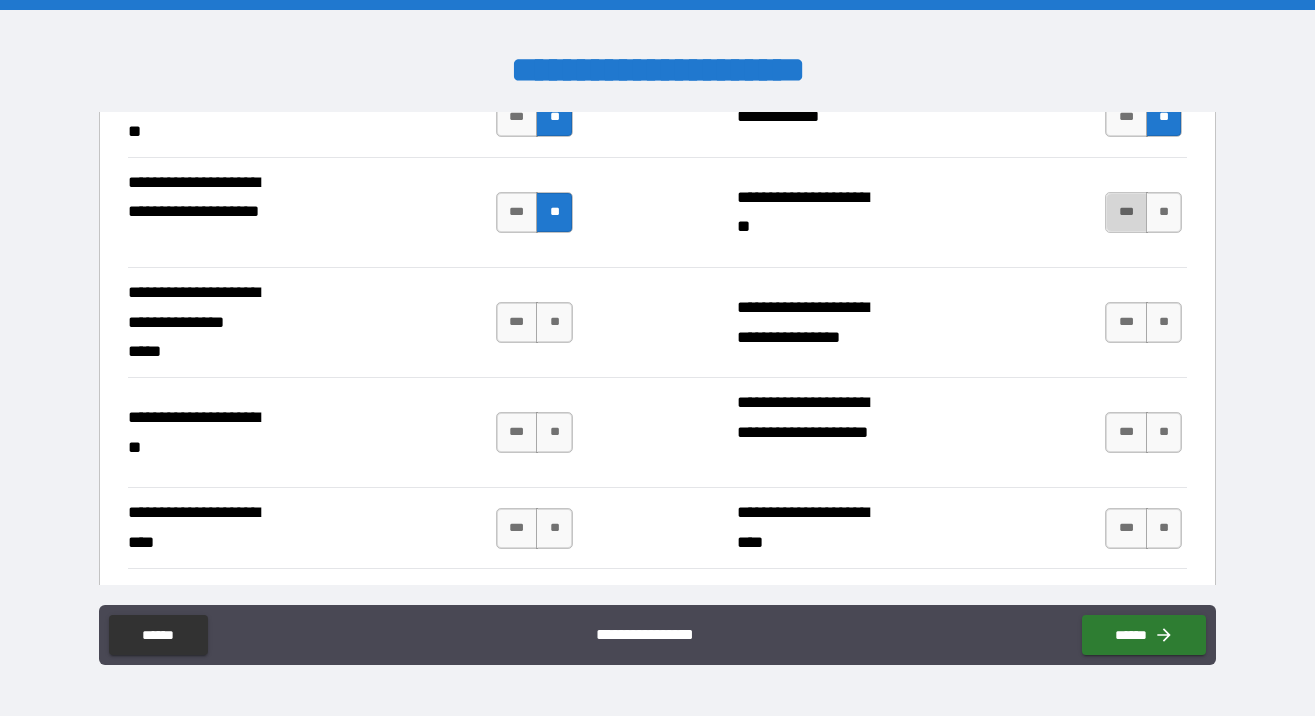 click on "***" at bounding box center (1126, 212) 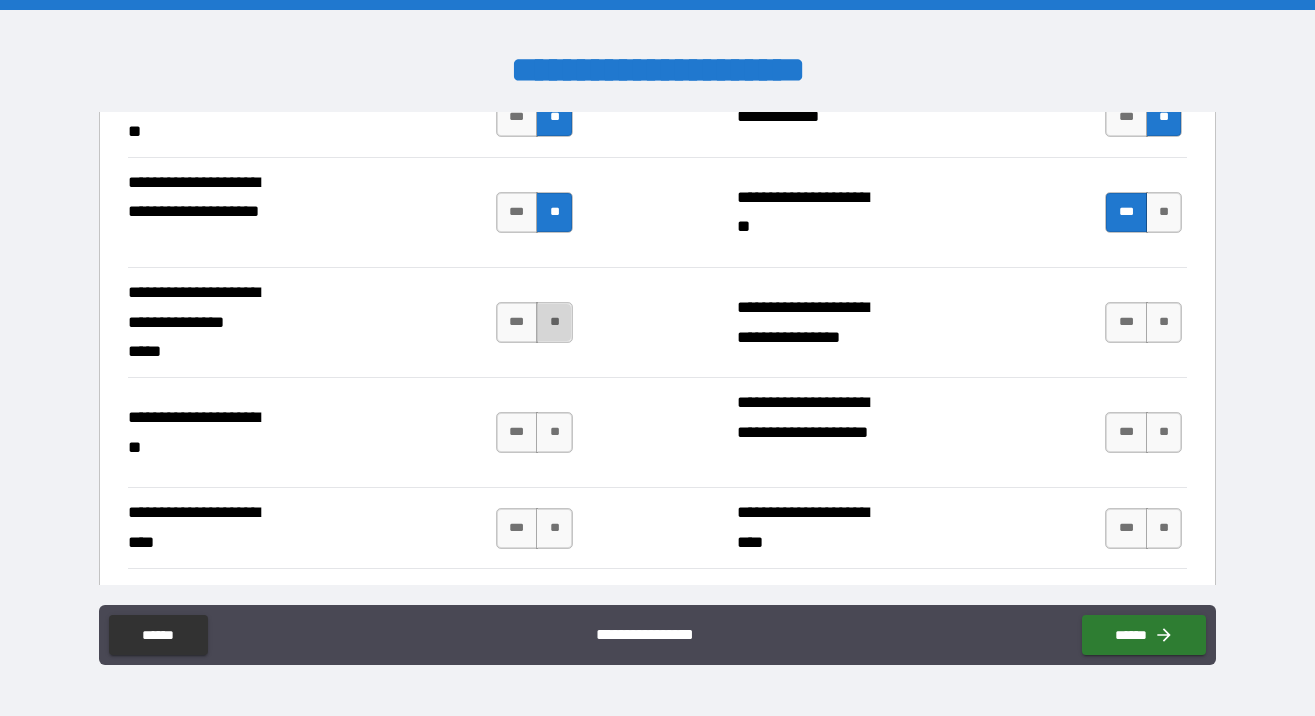 click on "**" at bounding box center [554, 322] 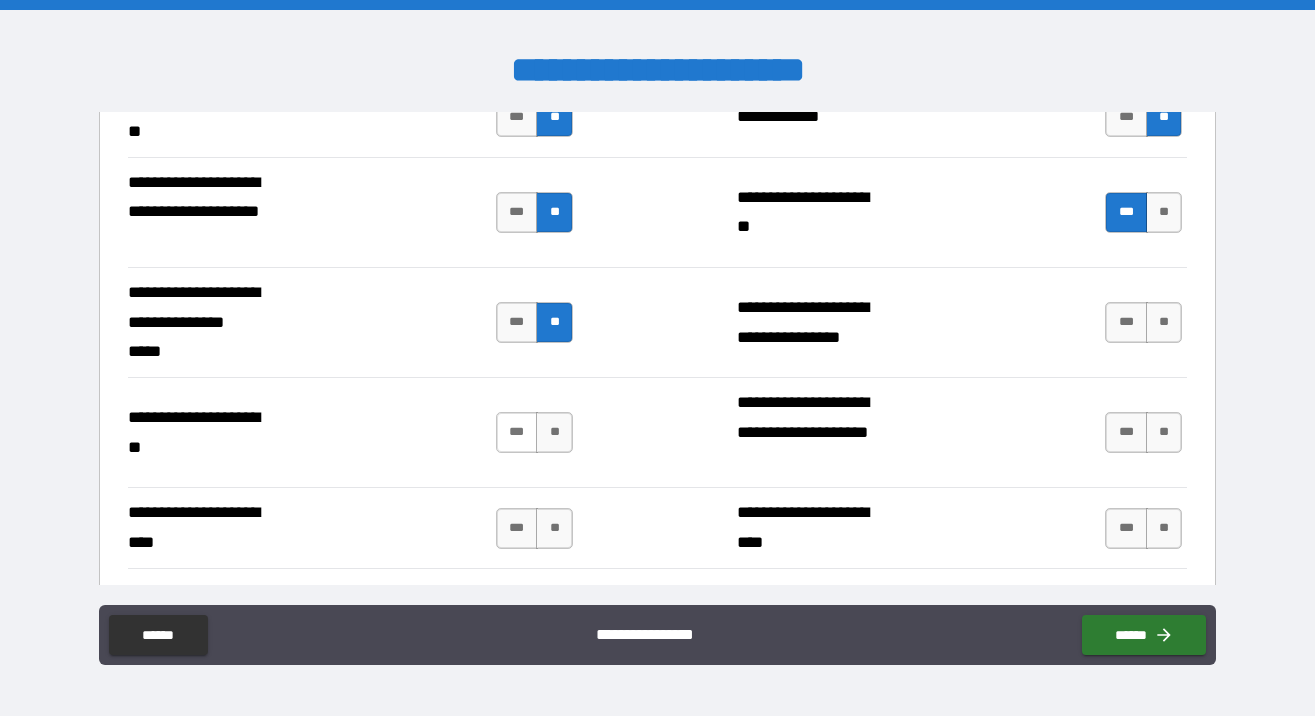 click on "***" at bounding box center (517, 432) 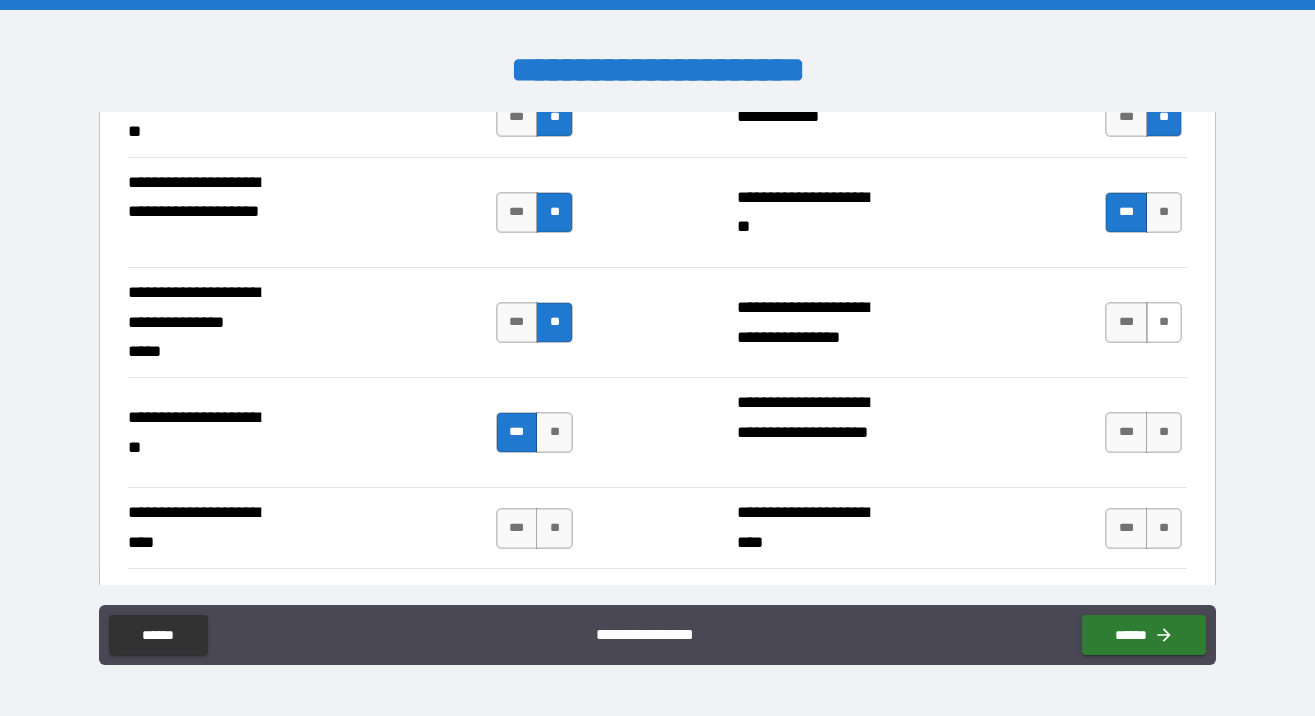 click on "**" at bounding box center [1164, 322] 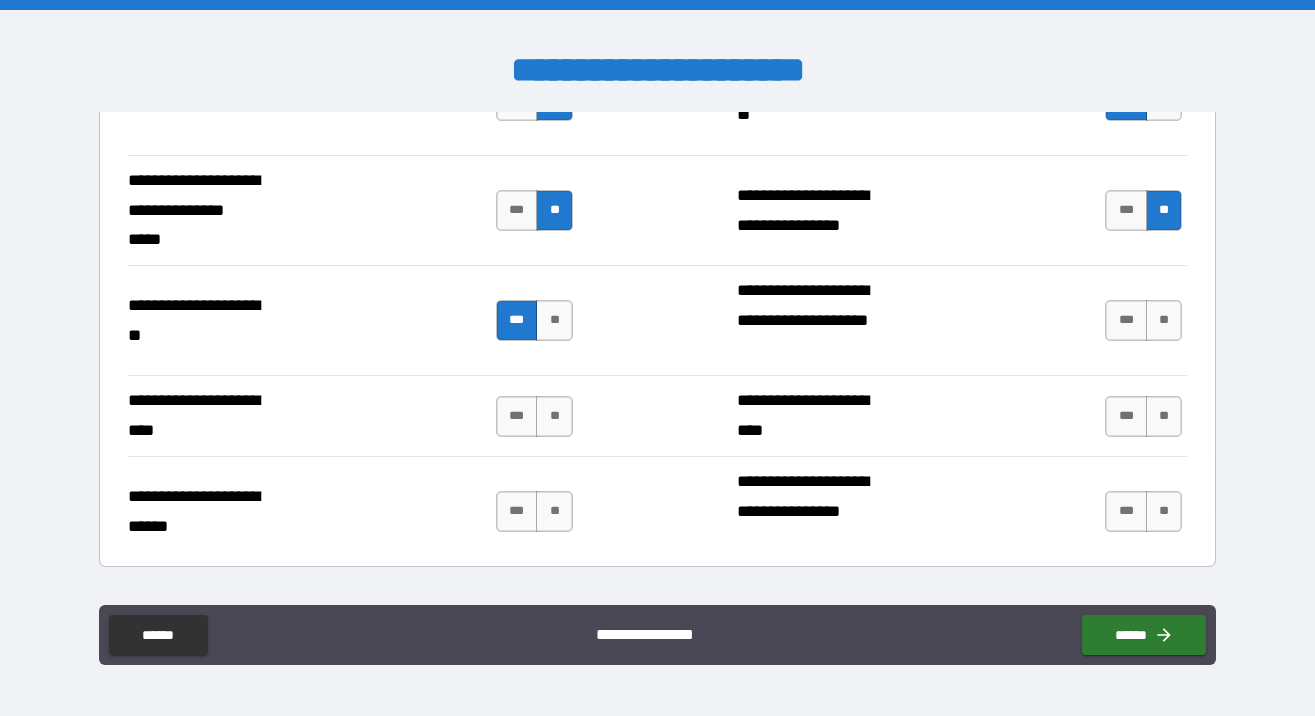 scroll, scrollTop: 789, scrollLeft: 0, axis: vertical 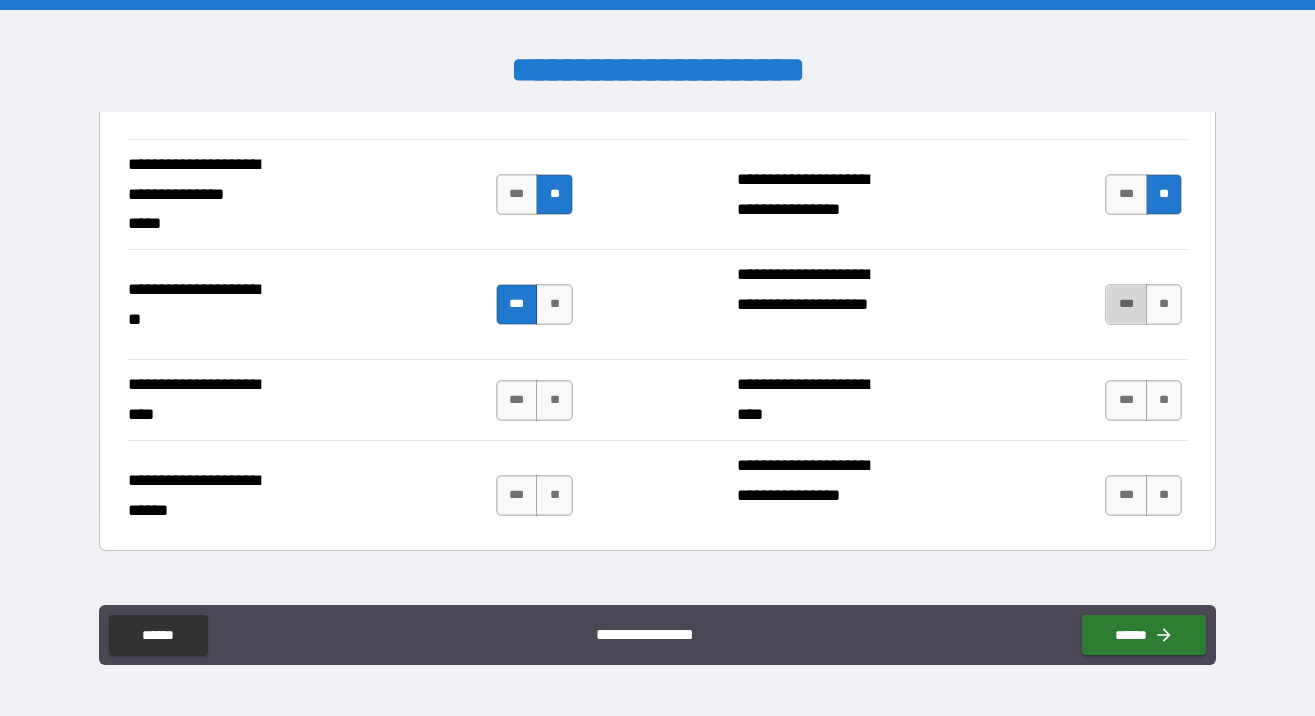 click on "***" at bounding box center (1126, 304) 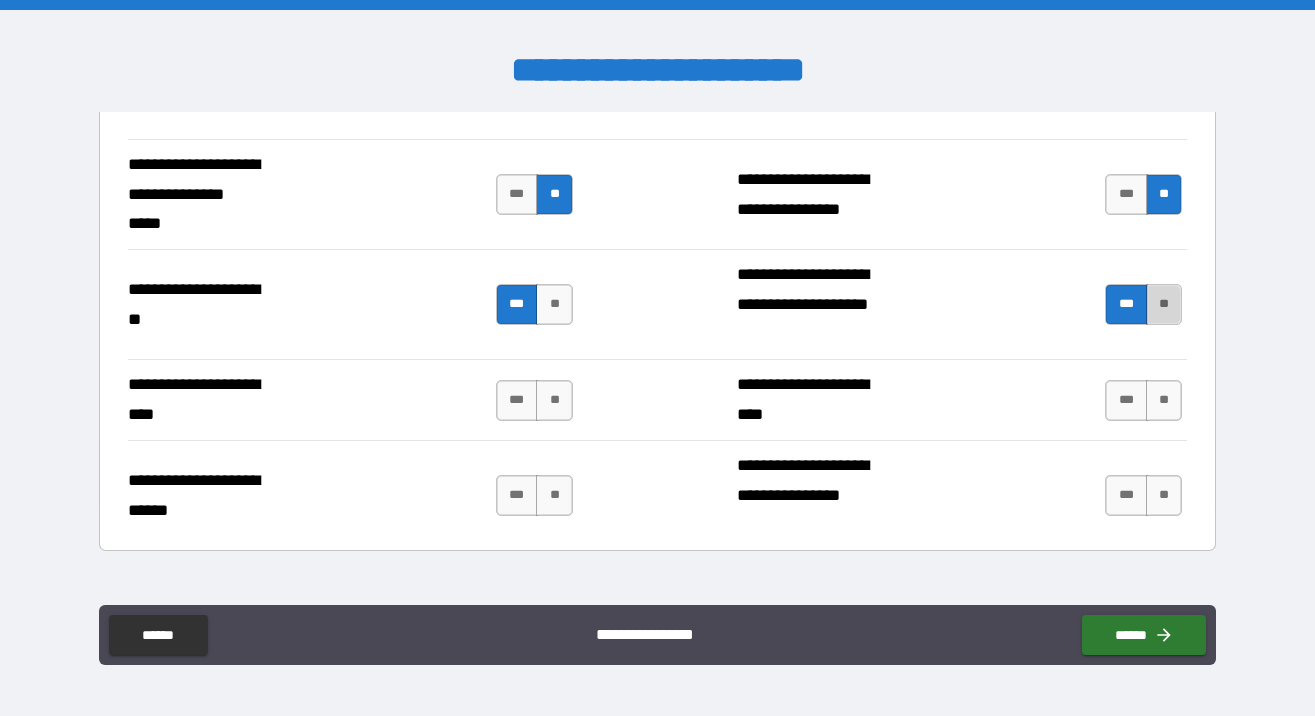 click on "**" at bounding box center [1164, 304] 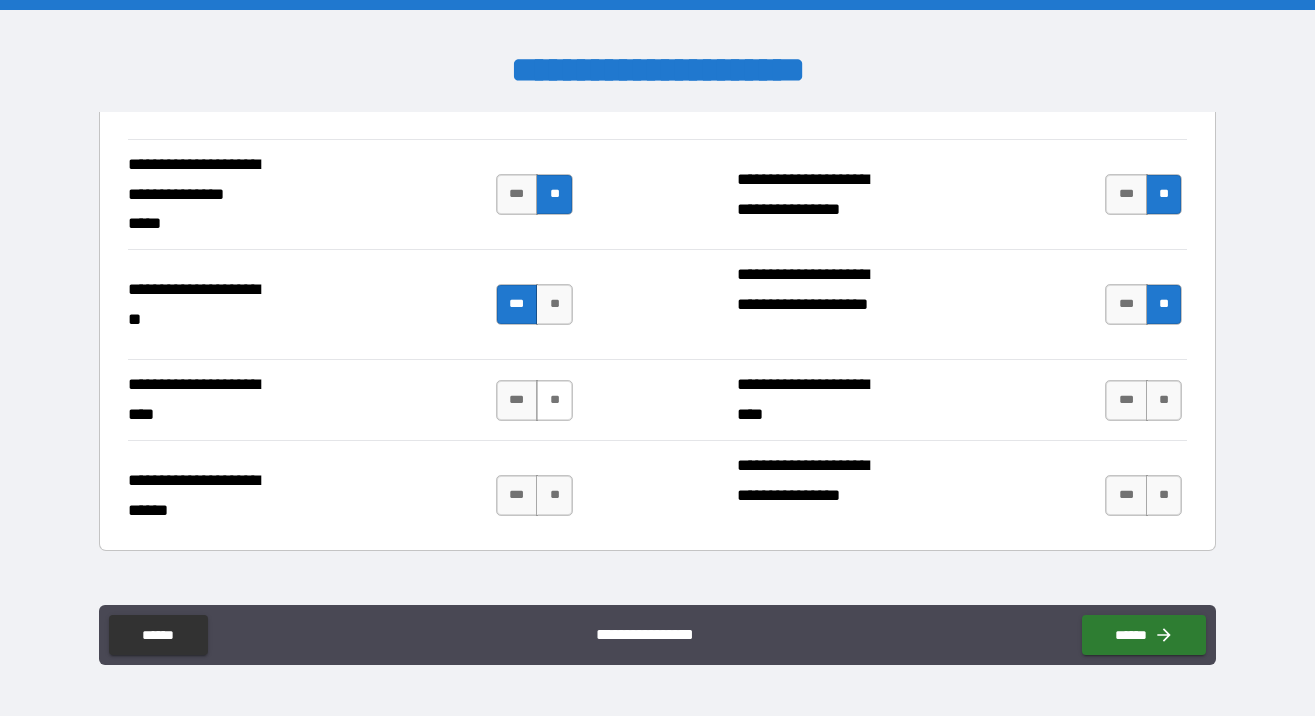 click on "**" at bounding box center [554, 400] 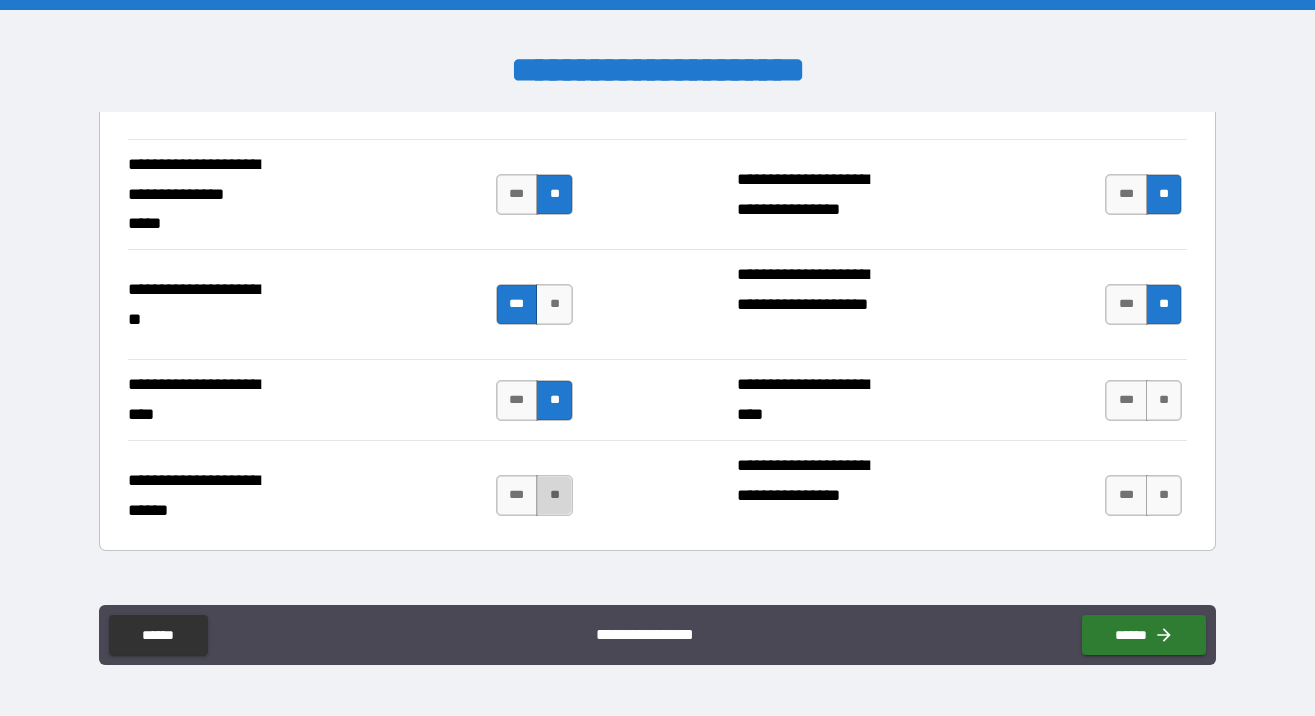click on "**" at bounding box center (554, 495) 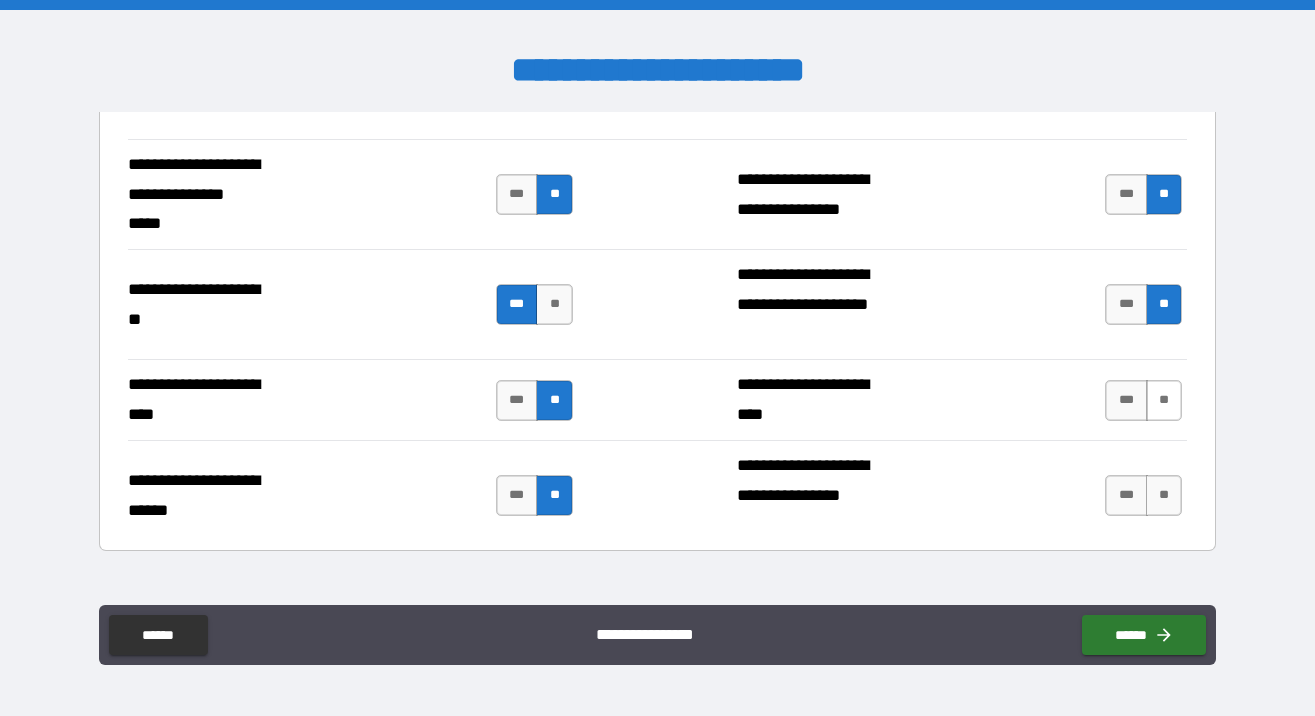 click on "**" at bounding box center (1164, 400) 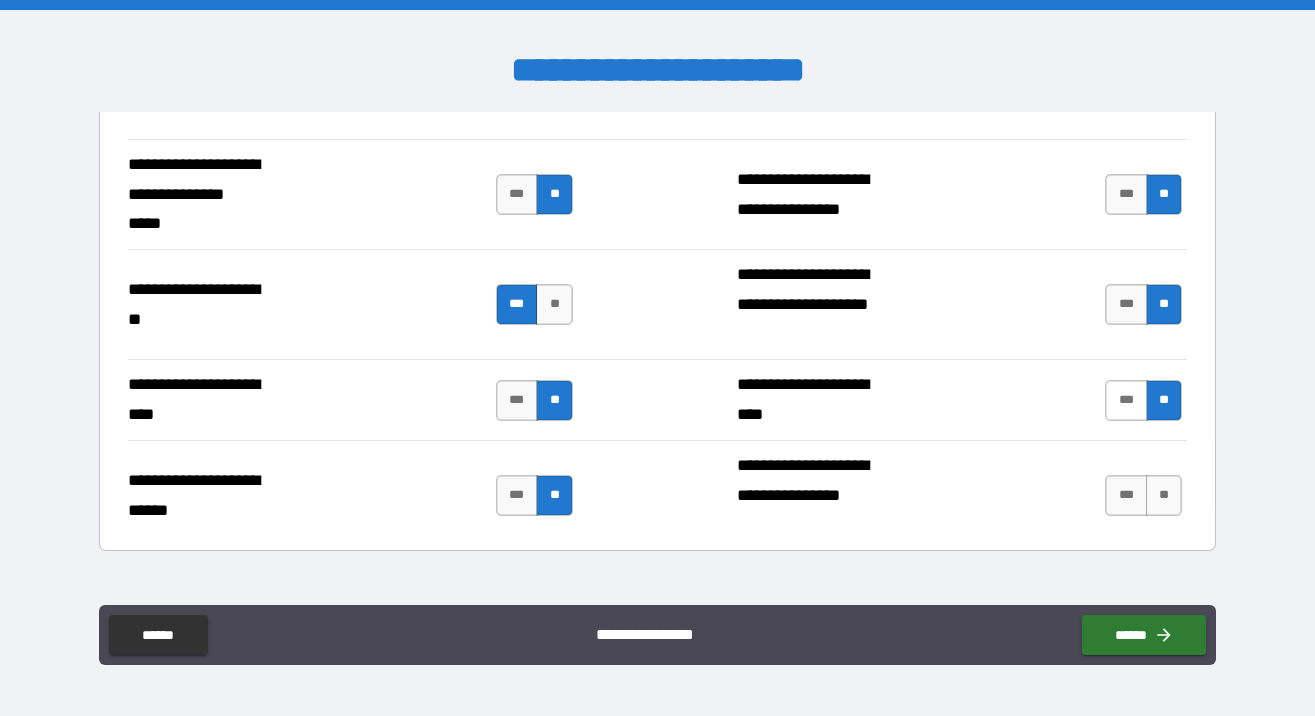 click on "***" at bounding box center [1126, 400] 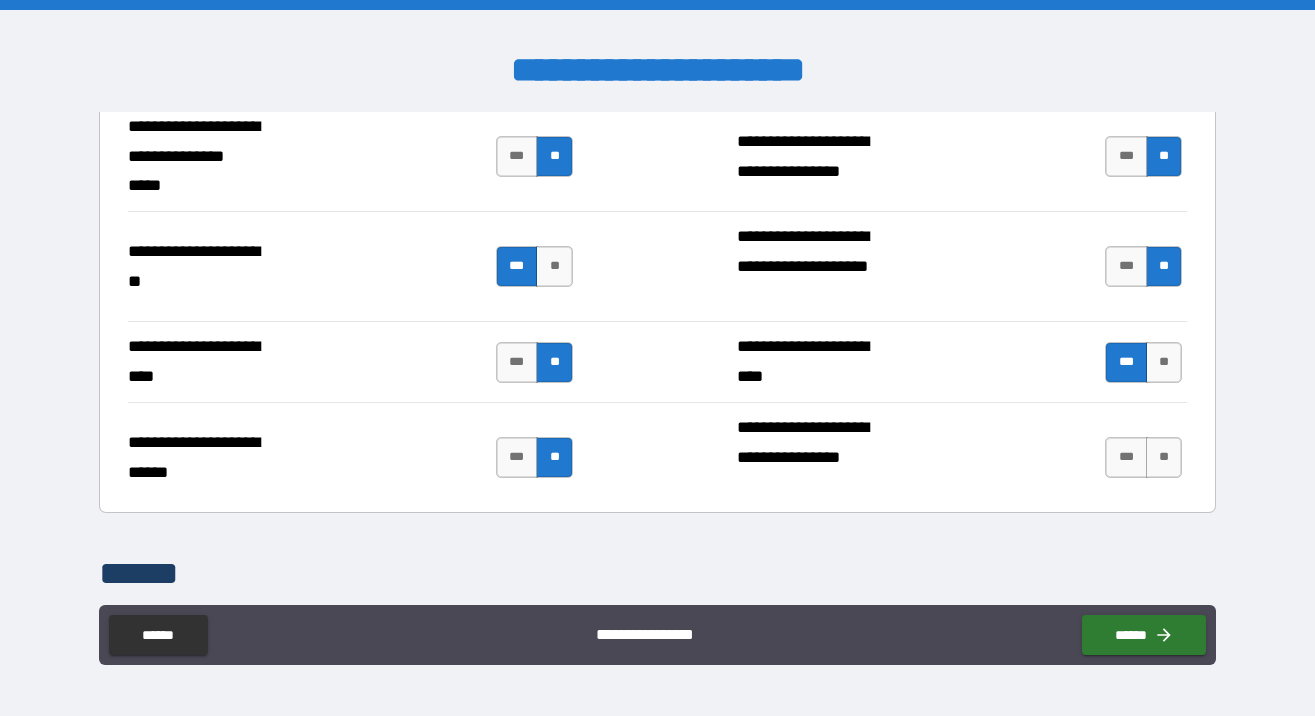 scroll, scrollTop: 851, scrollLeft: 0, axis: vertical 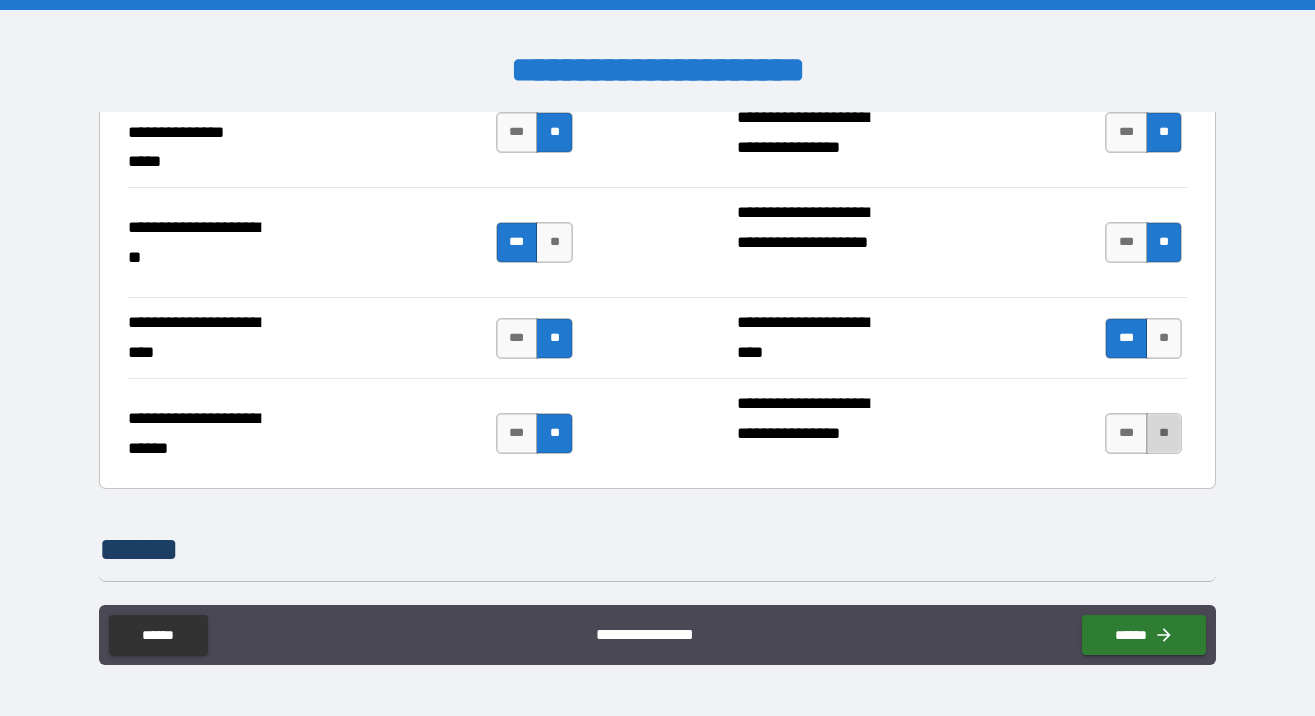 click on "**" at bounding box center (1164, 433) 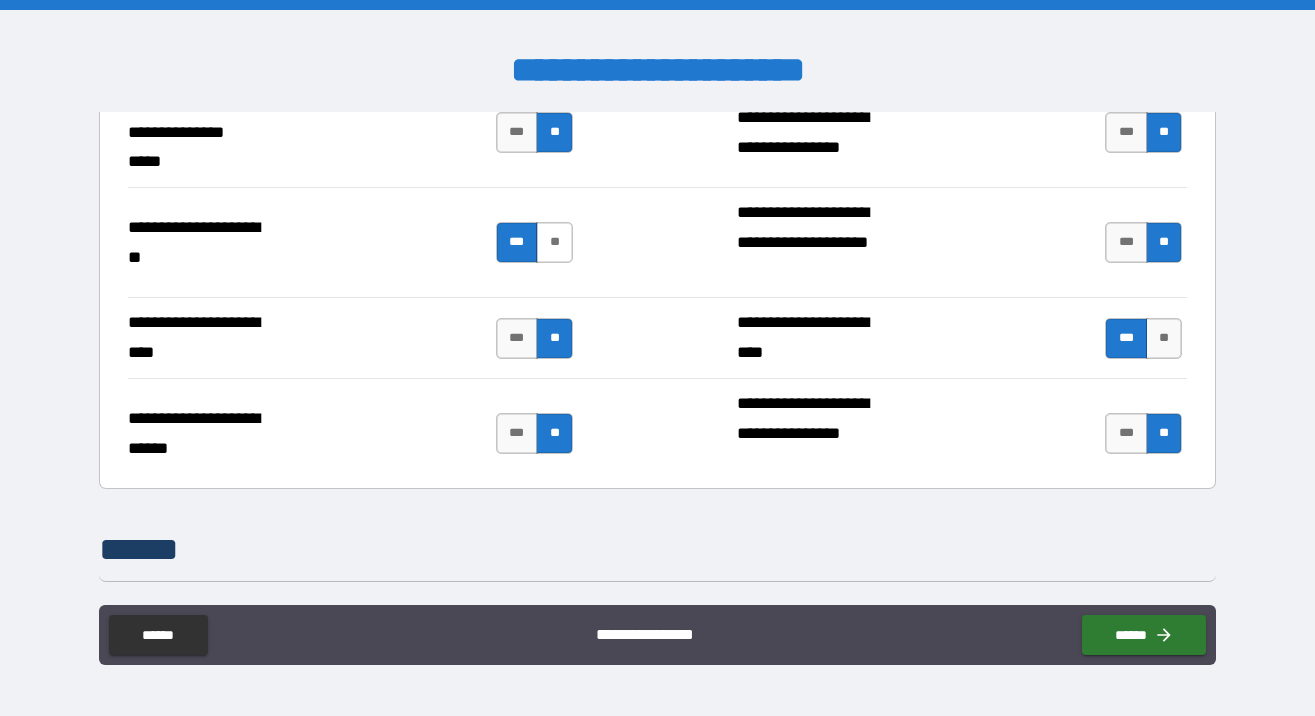 click on "**" at bounding box center [554, 242] 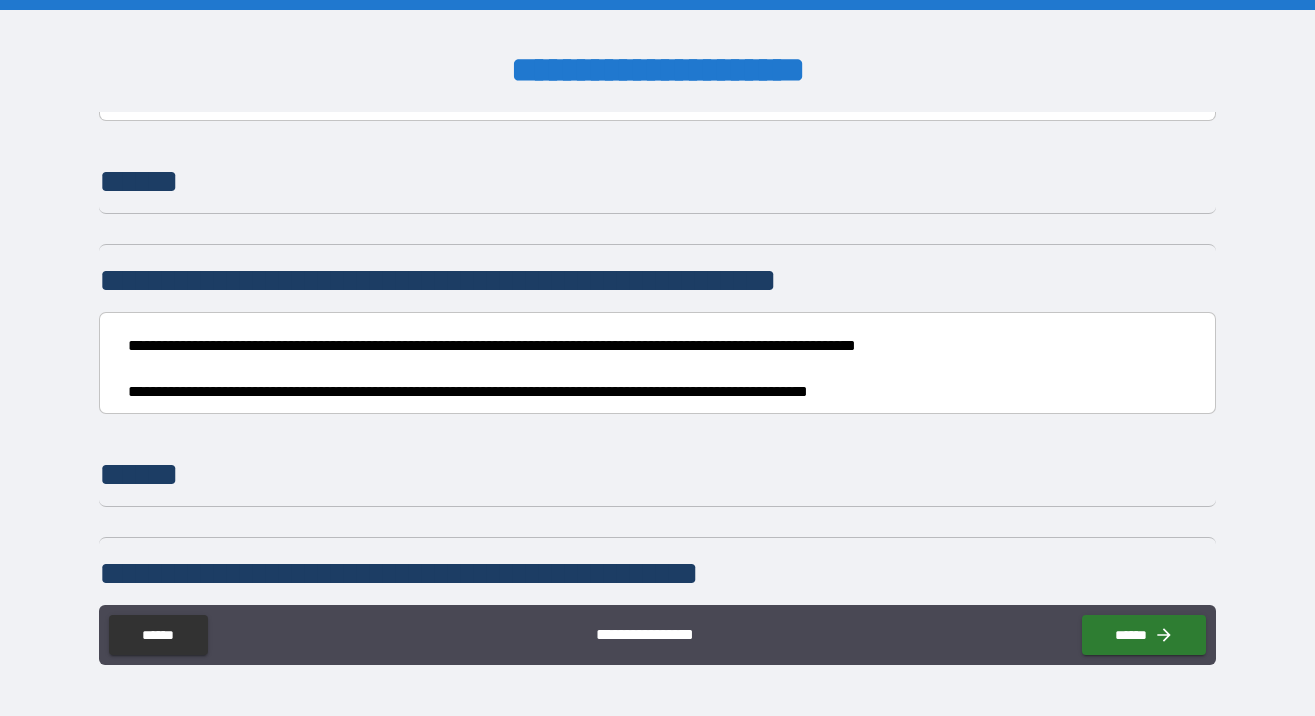 scroll, scrollTop: 1228, scrollLeft: 0, axis: vertical 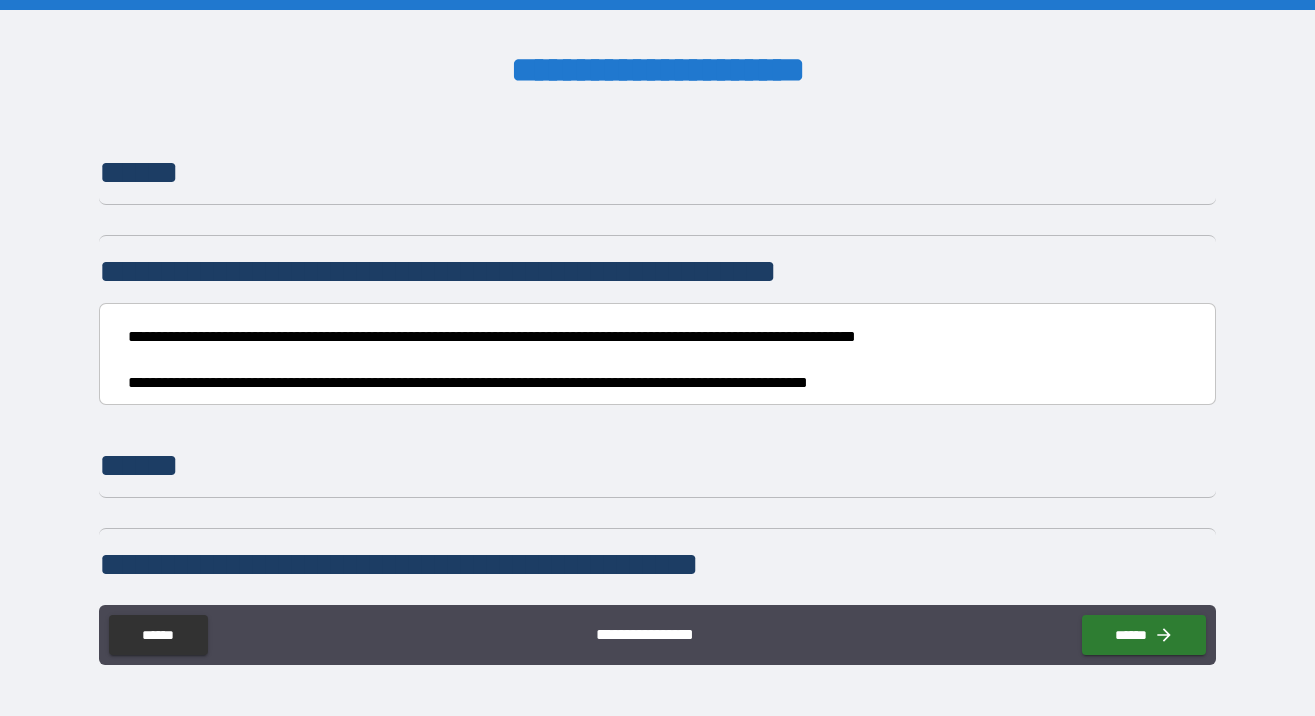click on "**********" at bounding box center (652, 360) 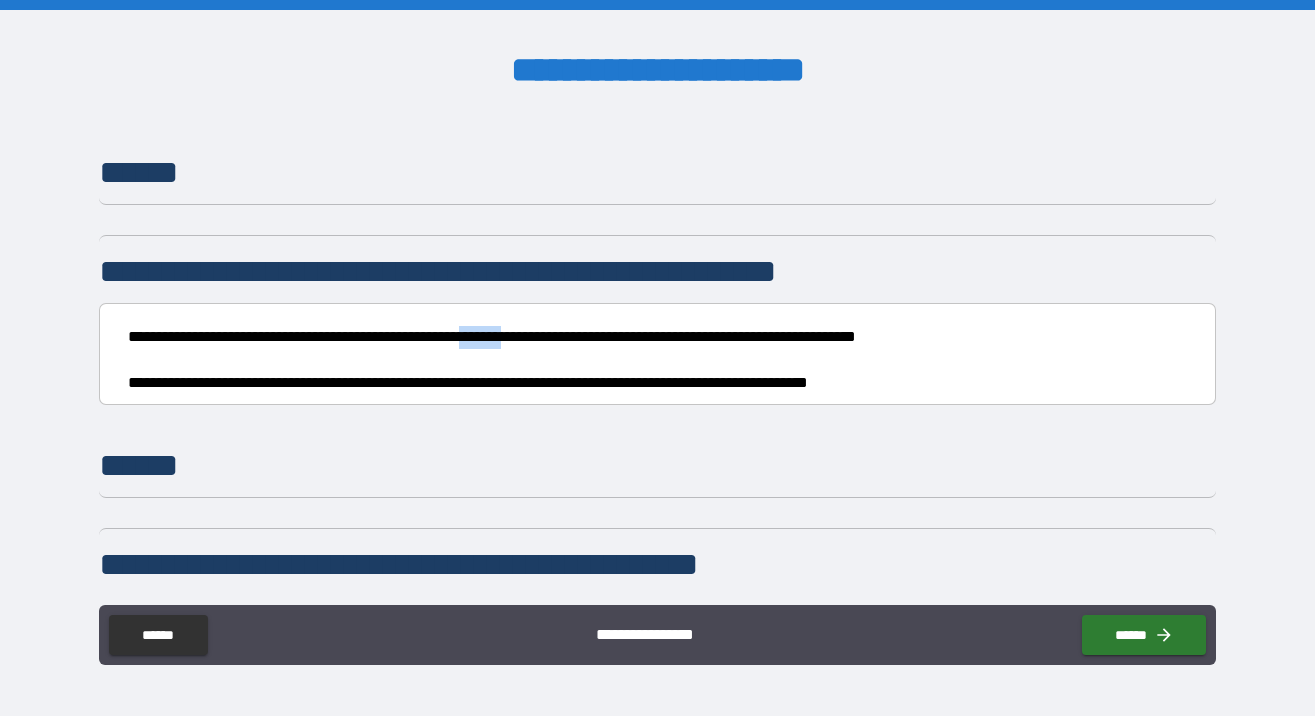 click on "**********" at bounding box center (652, 360) 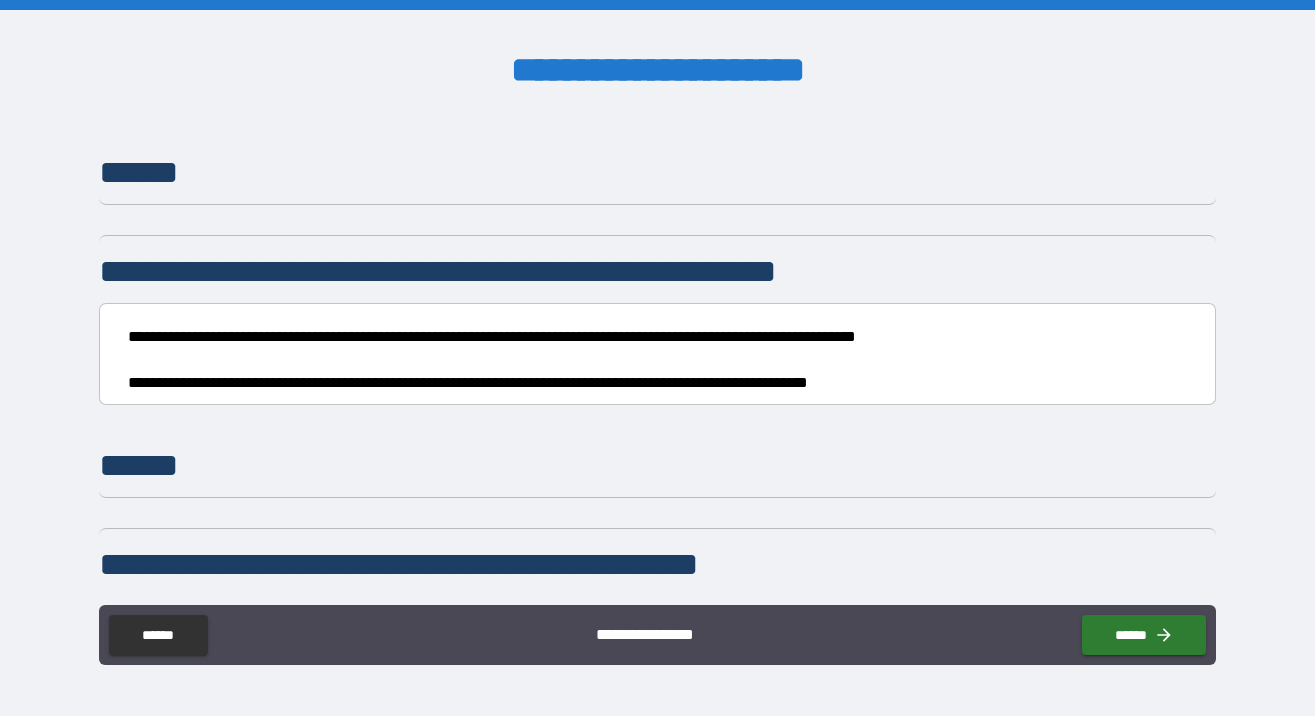 click on "**********" at bounding box center (652, 360) 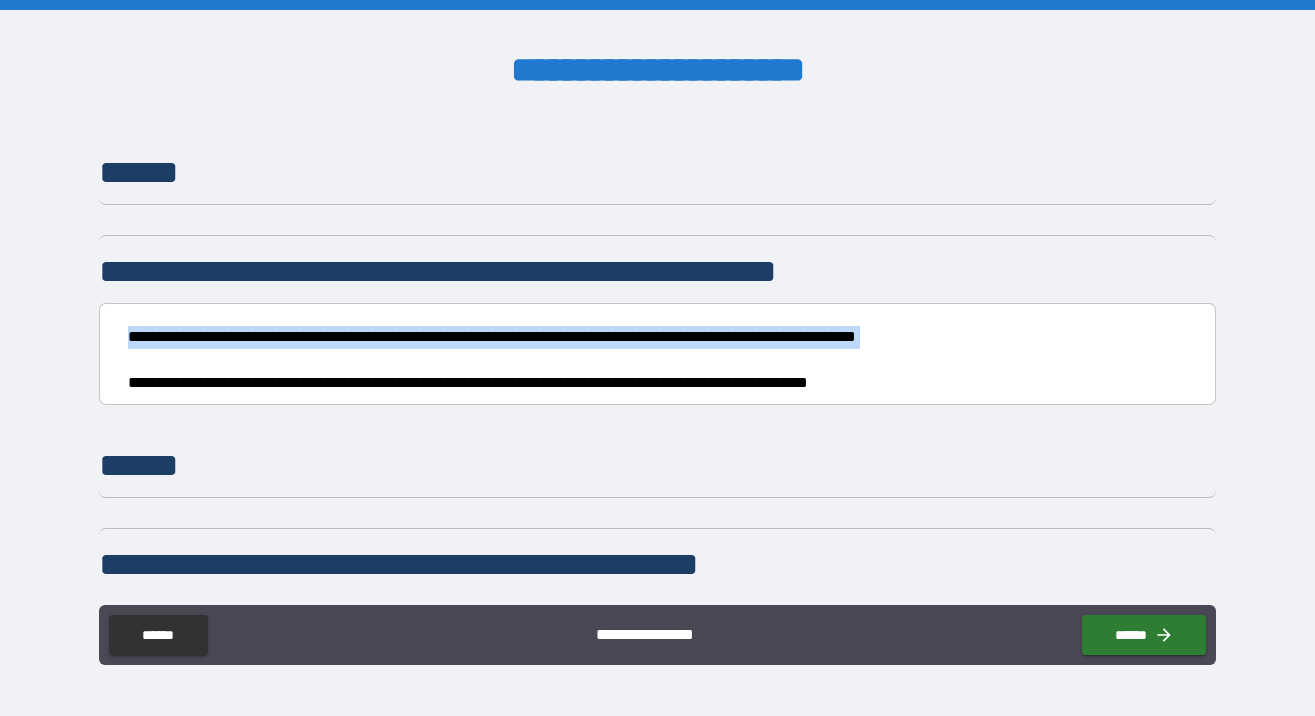 drag, startPoint x: 483, startPoint y: 371, endPoint x: 480, endPoint y: 332, distance: 39.115215 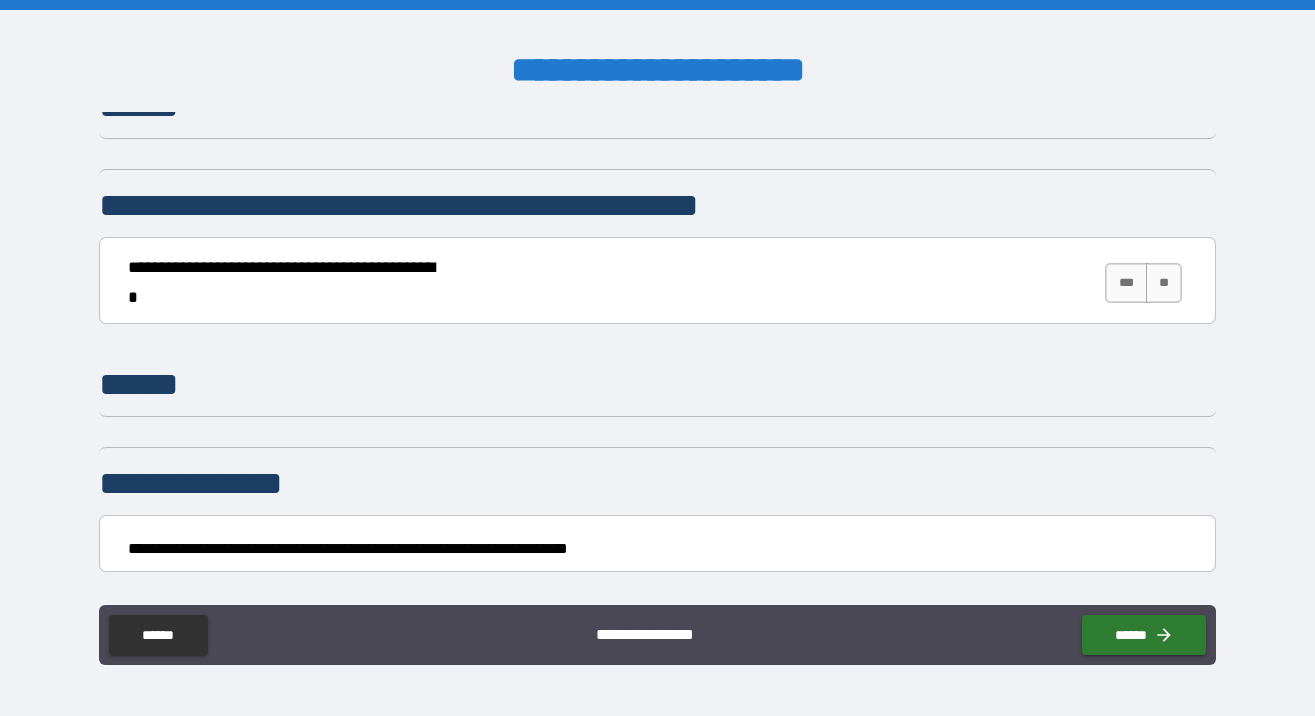 scroll, scrollTop: 1599, scrollLeft: 0, axis: vertical 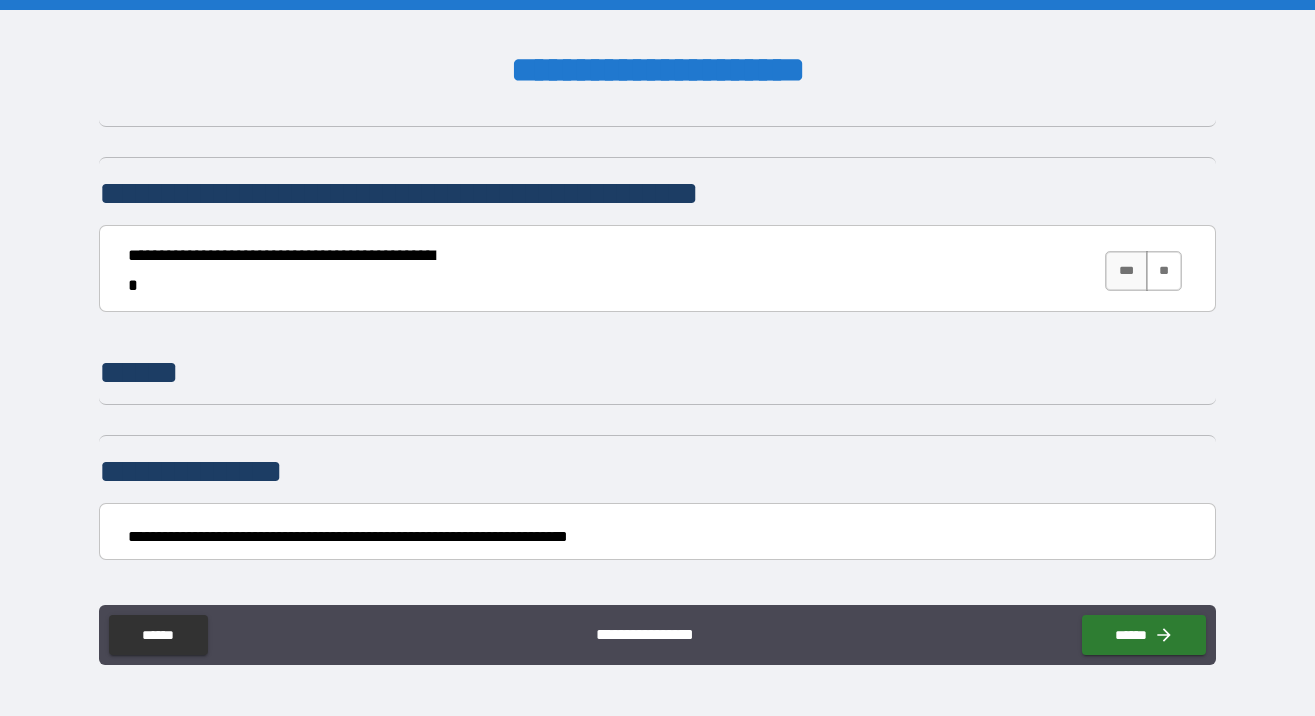 click on "**" at bounding box center (1164, 271) 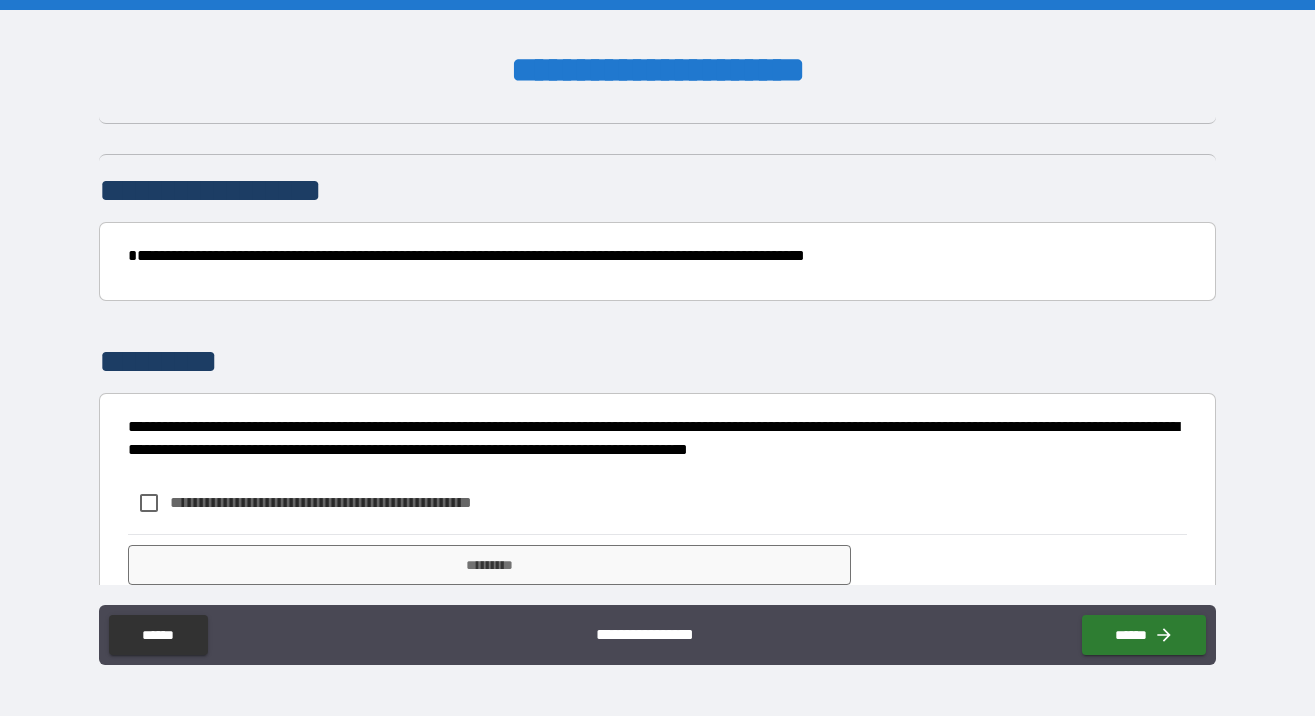 scroll, scrollTop: 3033, scrollLeft: 0, axis: vertical 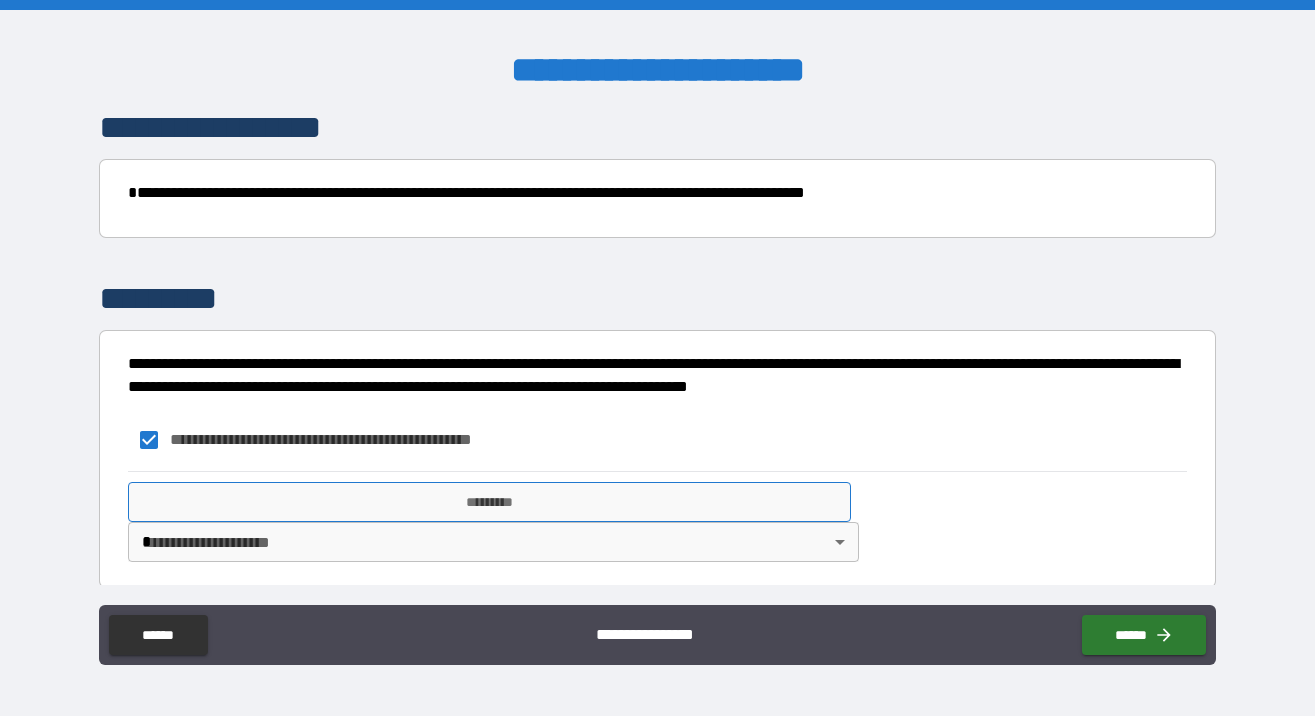 click on "*********" at bounding box center (489, 502) 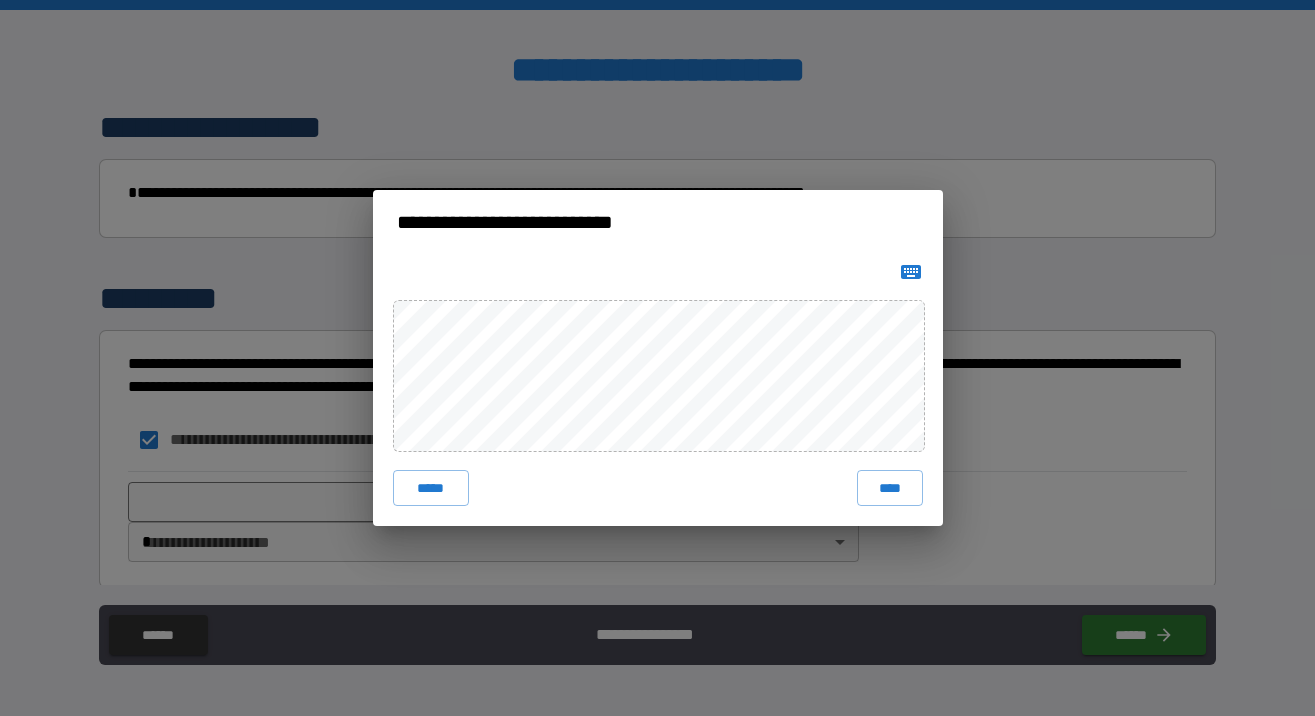 click 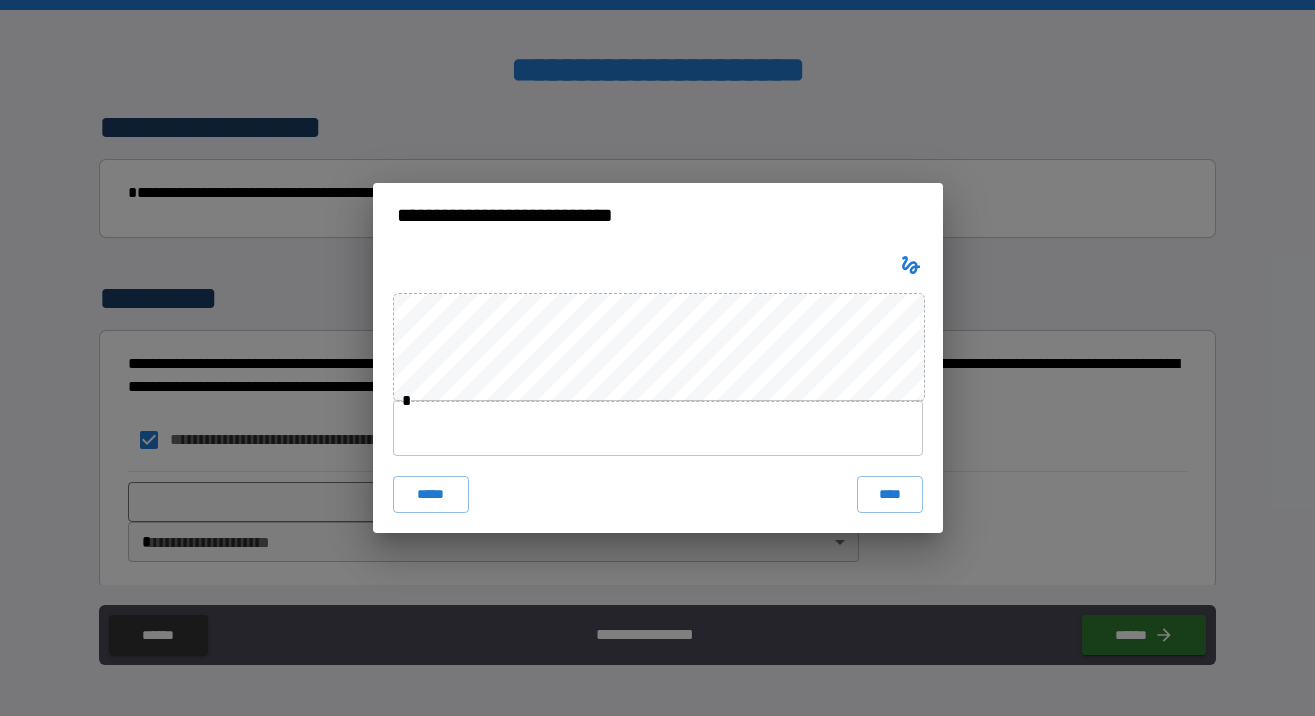 click at bounding box center (658, 428) 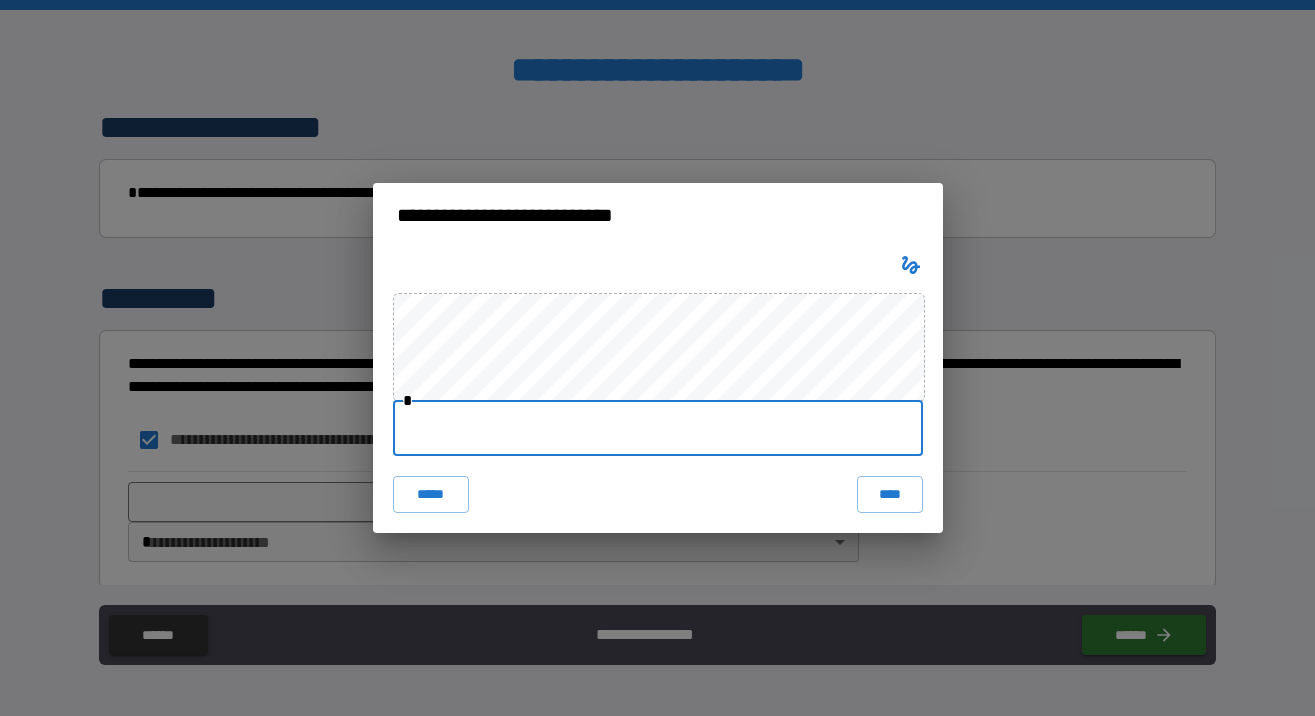 paste on "**********" 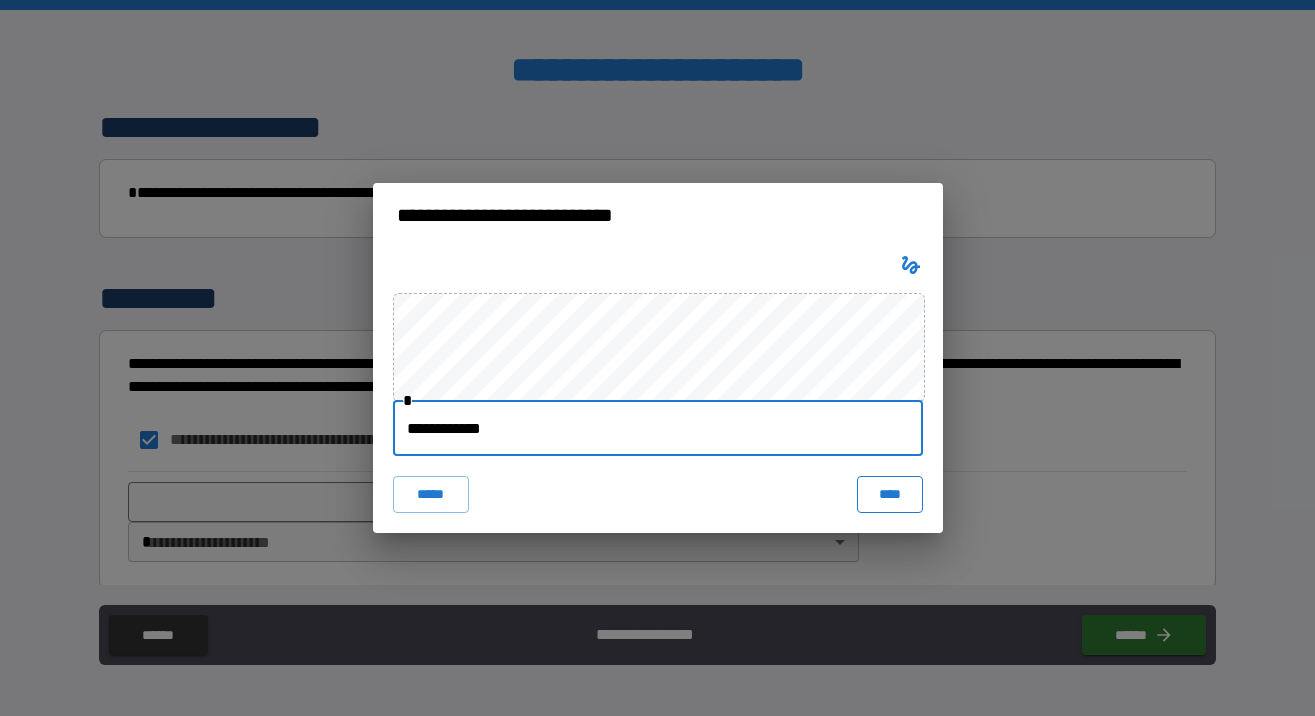 type on "**********" 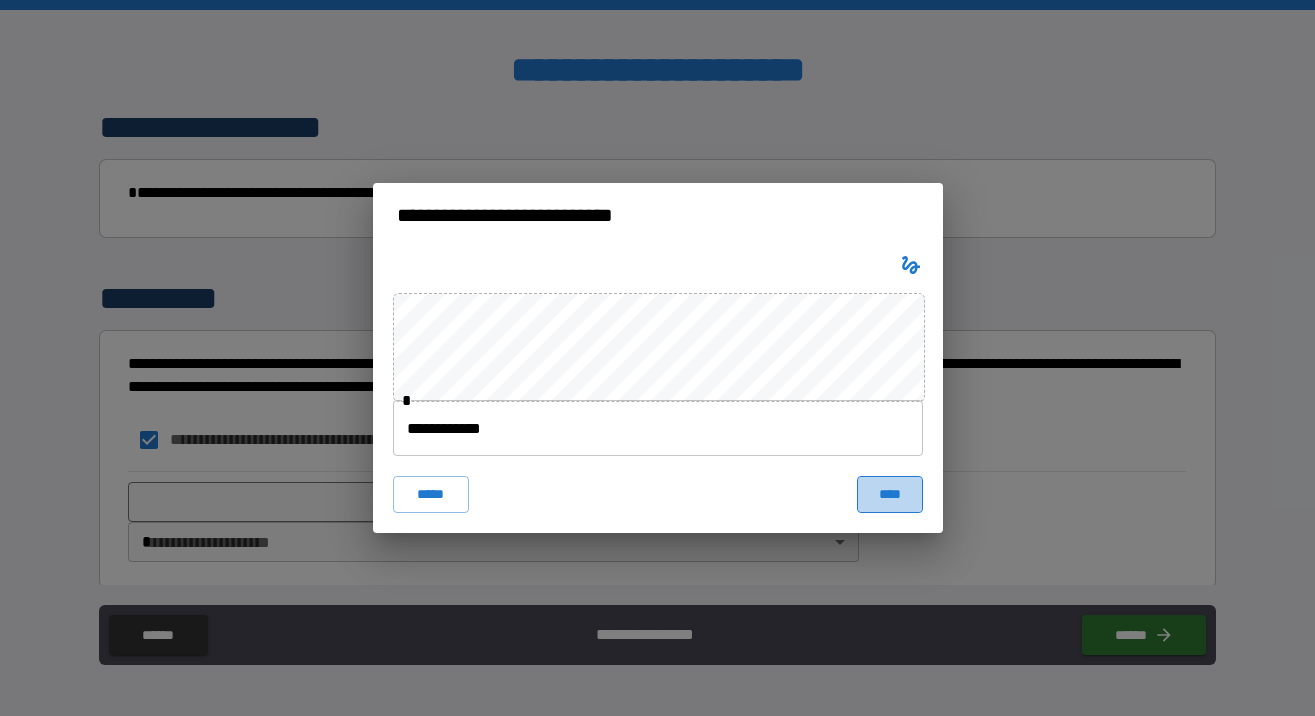 click on "****" at bounding box center (890, 494) 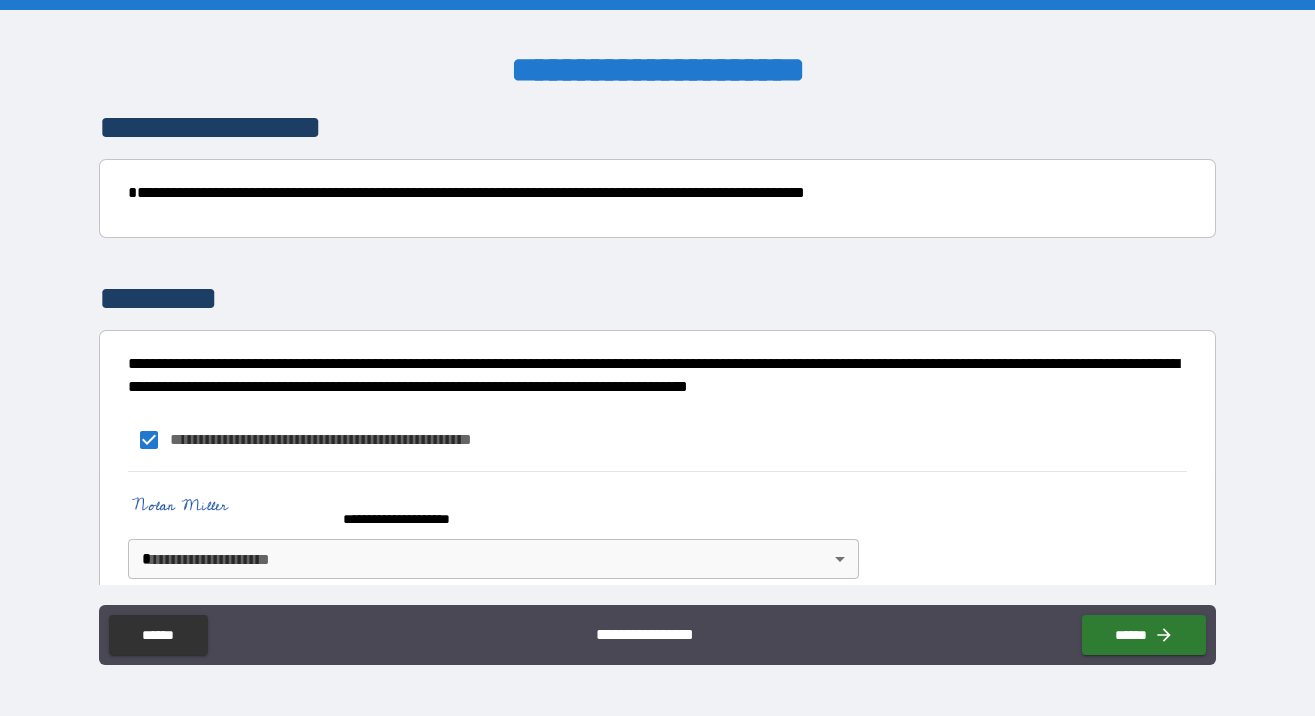 scroll, scrollTop: 3058, scrollLeft: 0, axis: vertical 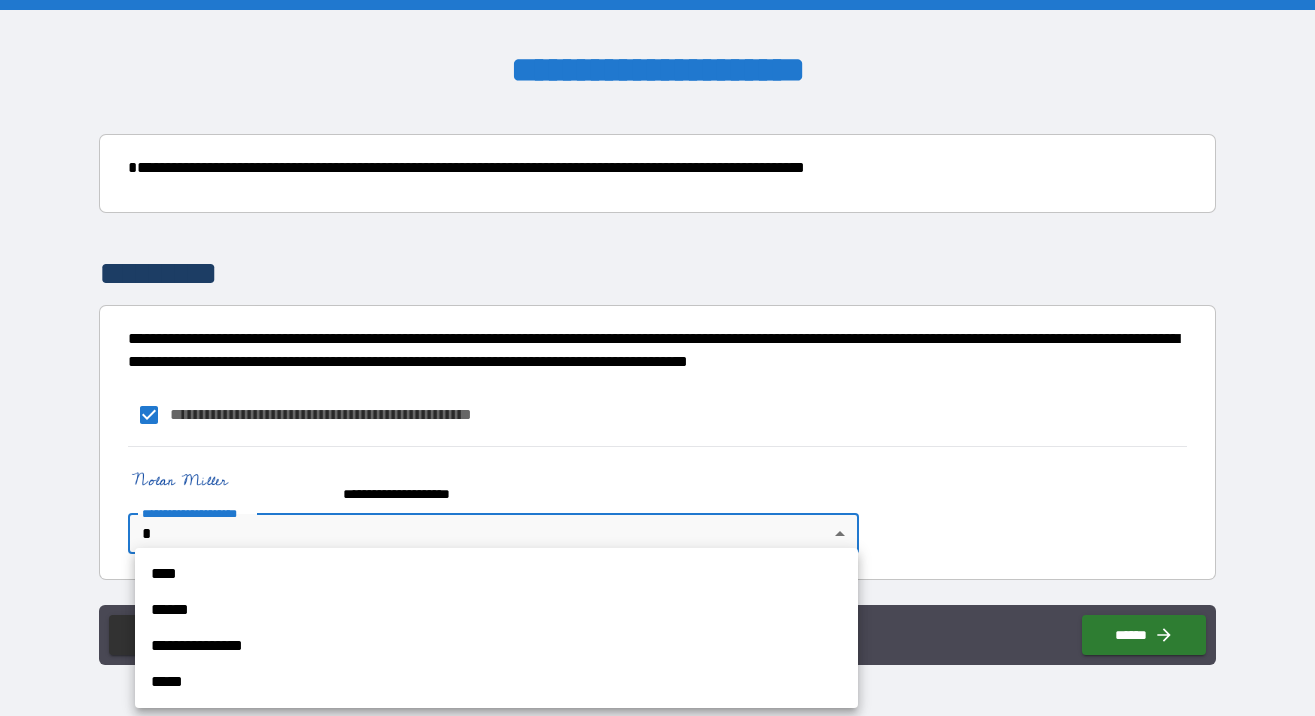 click on "**********" at bounding box center [657, 358] 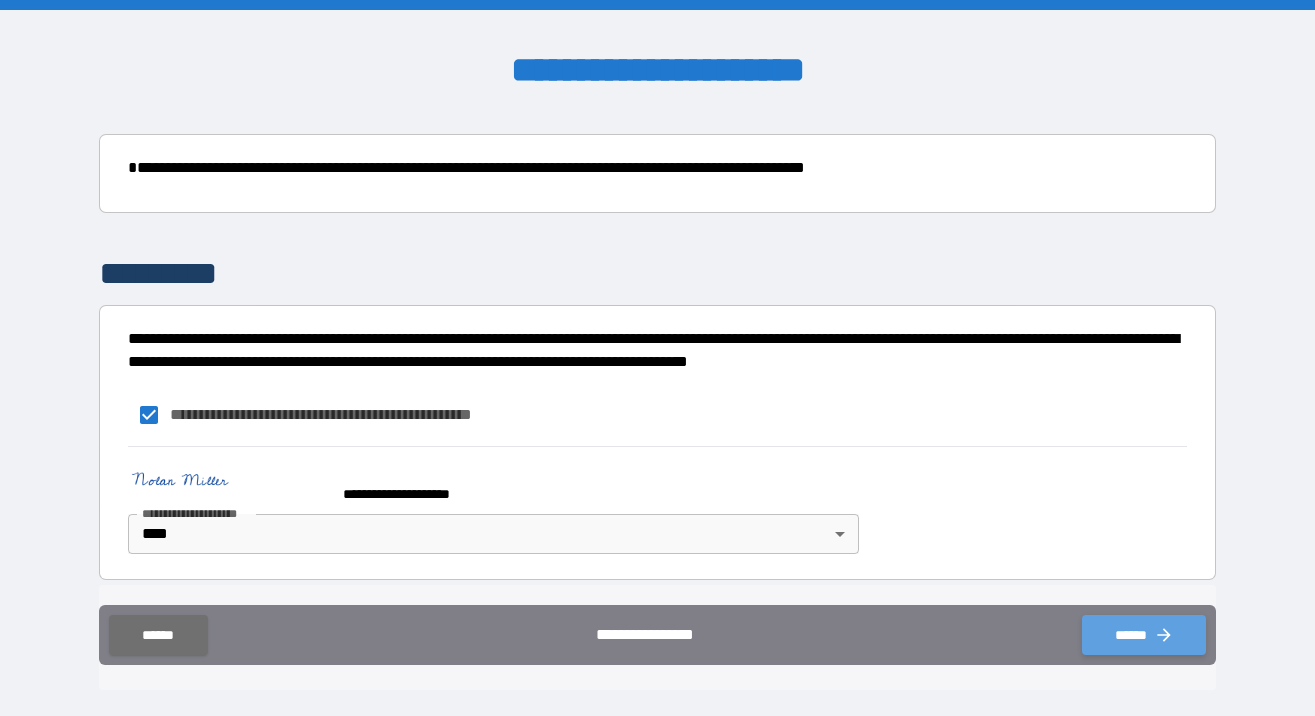 click on "******" at bounding box center [1144, 635] 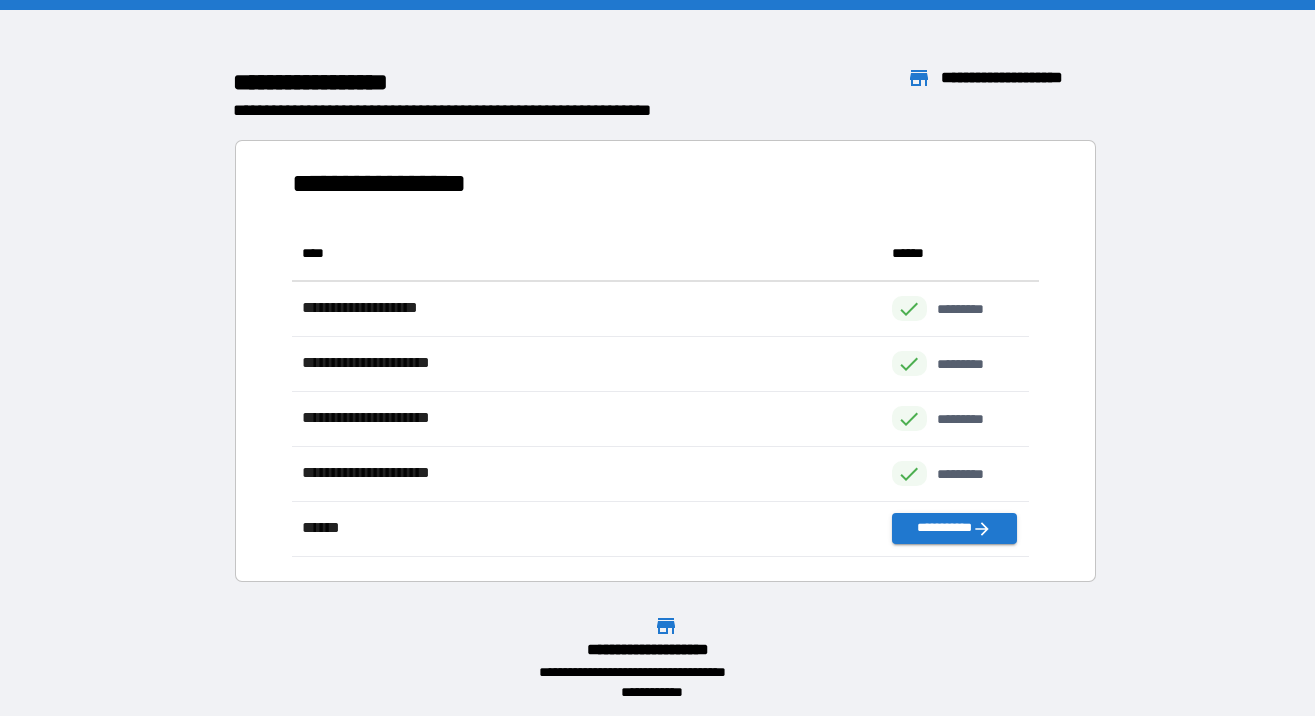 scroll, scrollTop: 16, scrollLeft: 16, axis: both 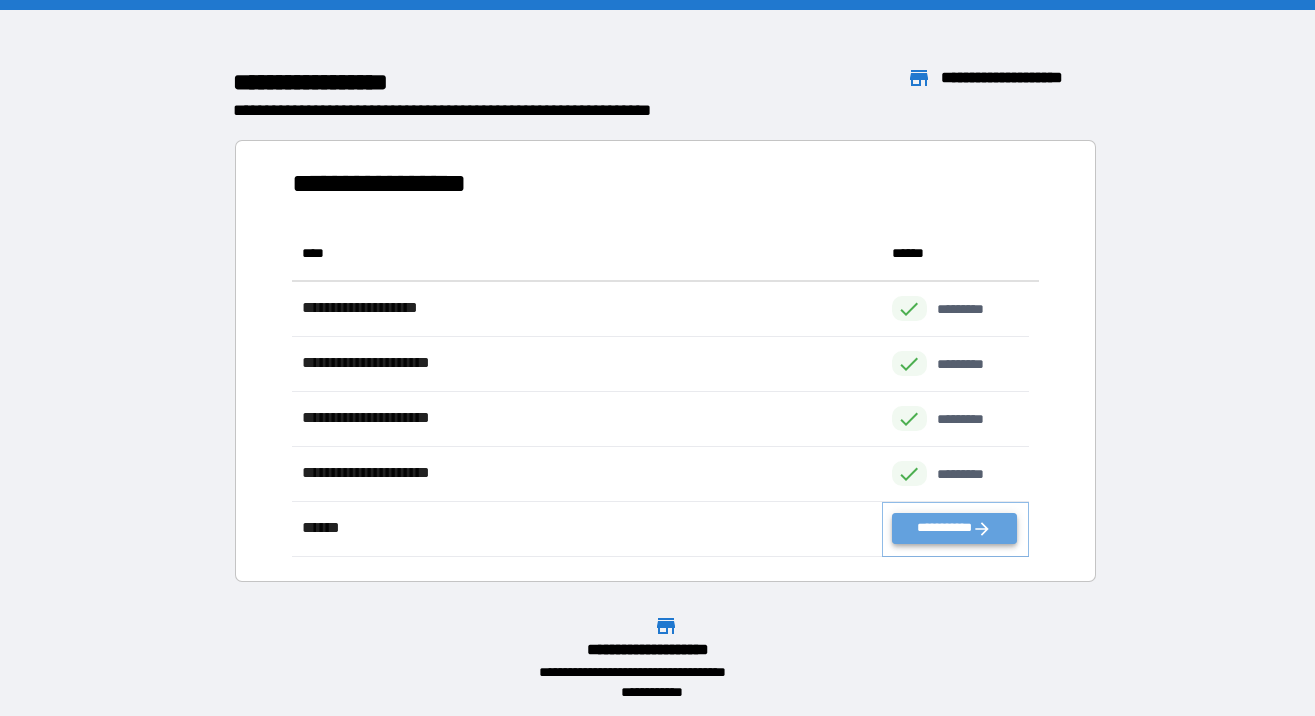 click on "**********" at bounding box center [954, 528] 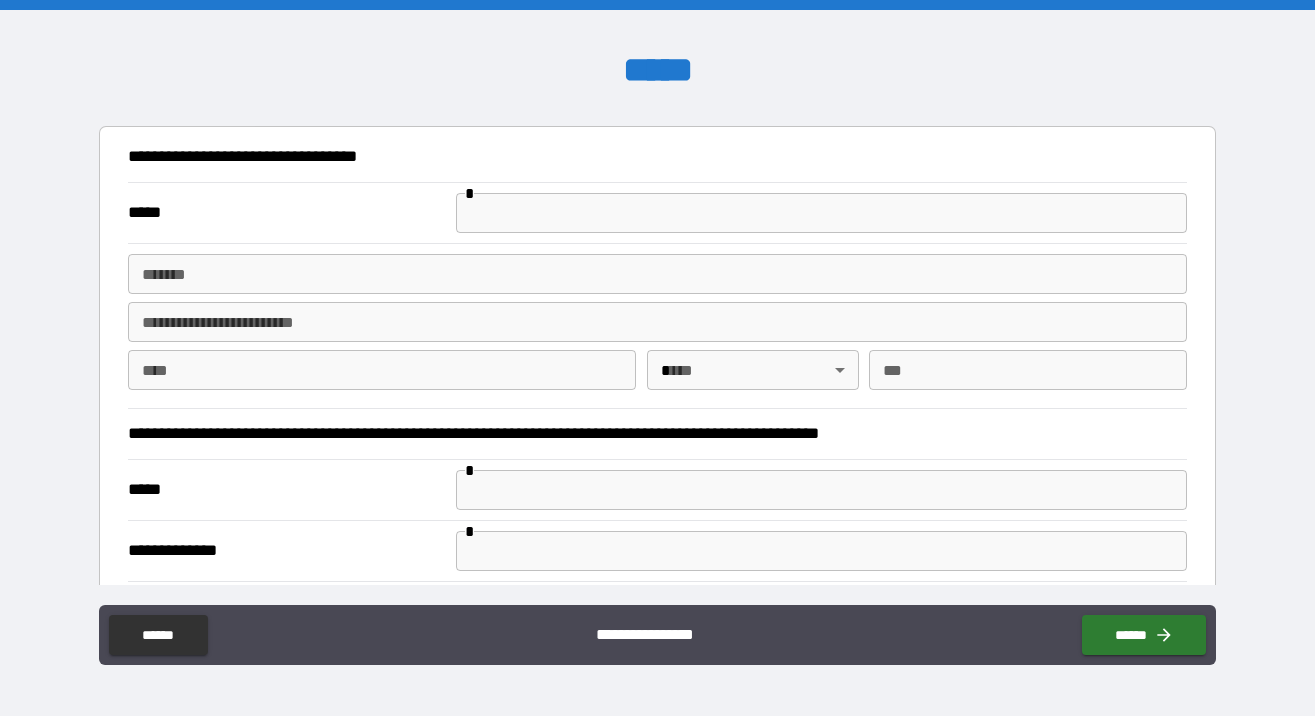 scroll, scrollTop: 51, scrollLeft: 0, axis: vertical 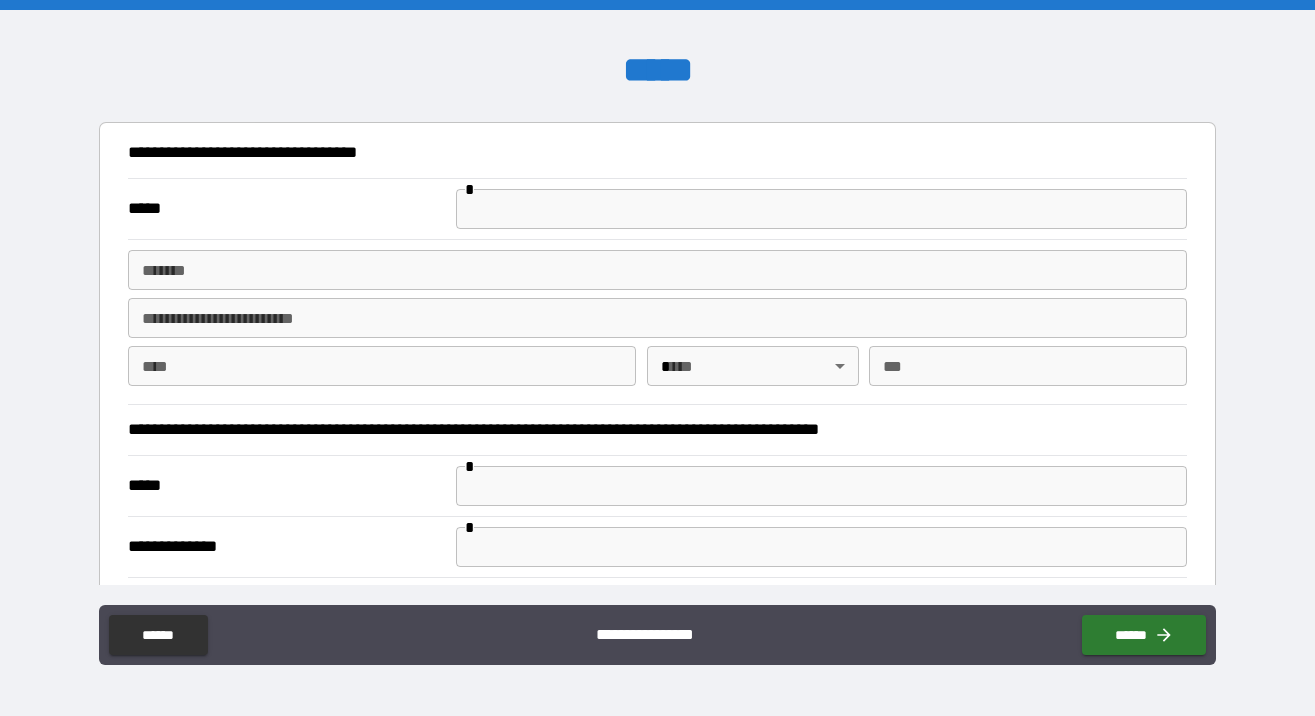 click at bounding box center [821, 209] 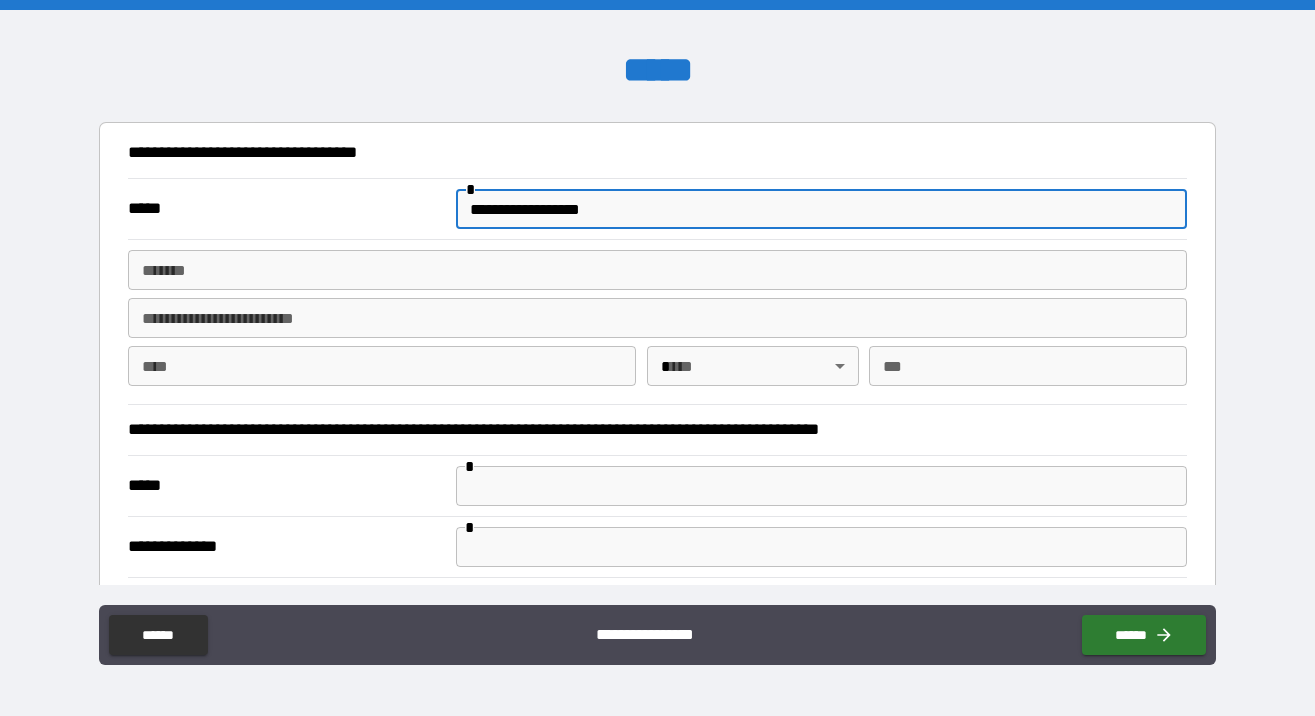 type on "**********" 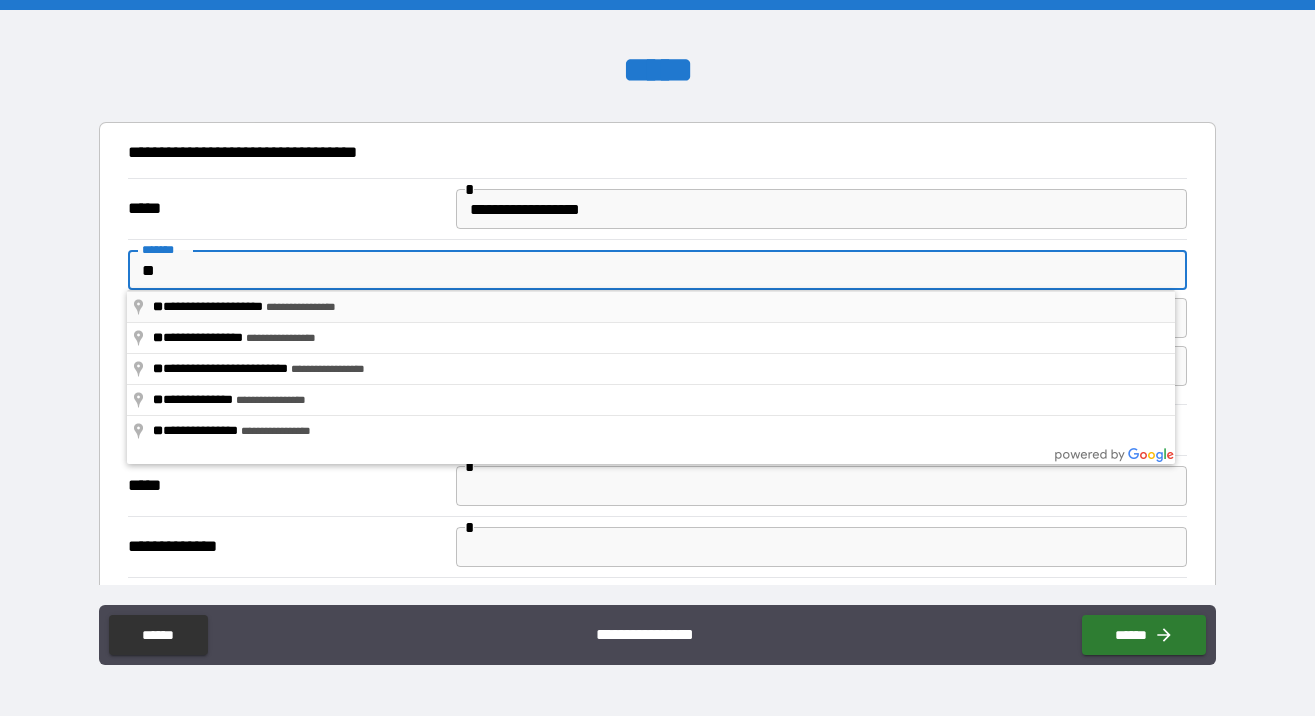 type on "**********" 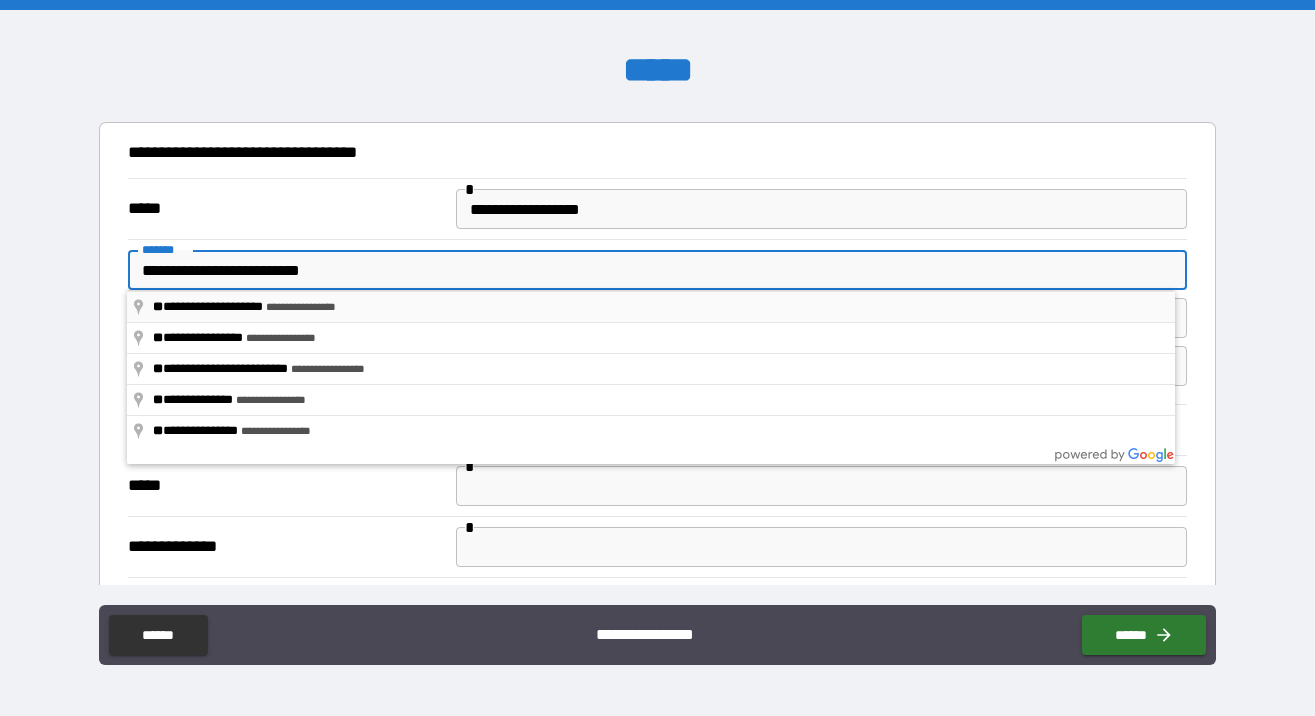 type on "*********" 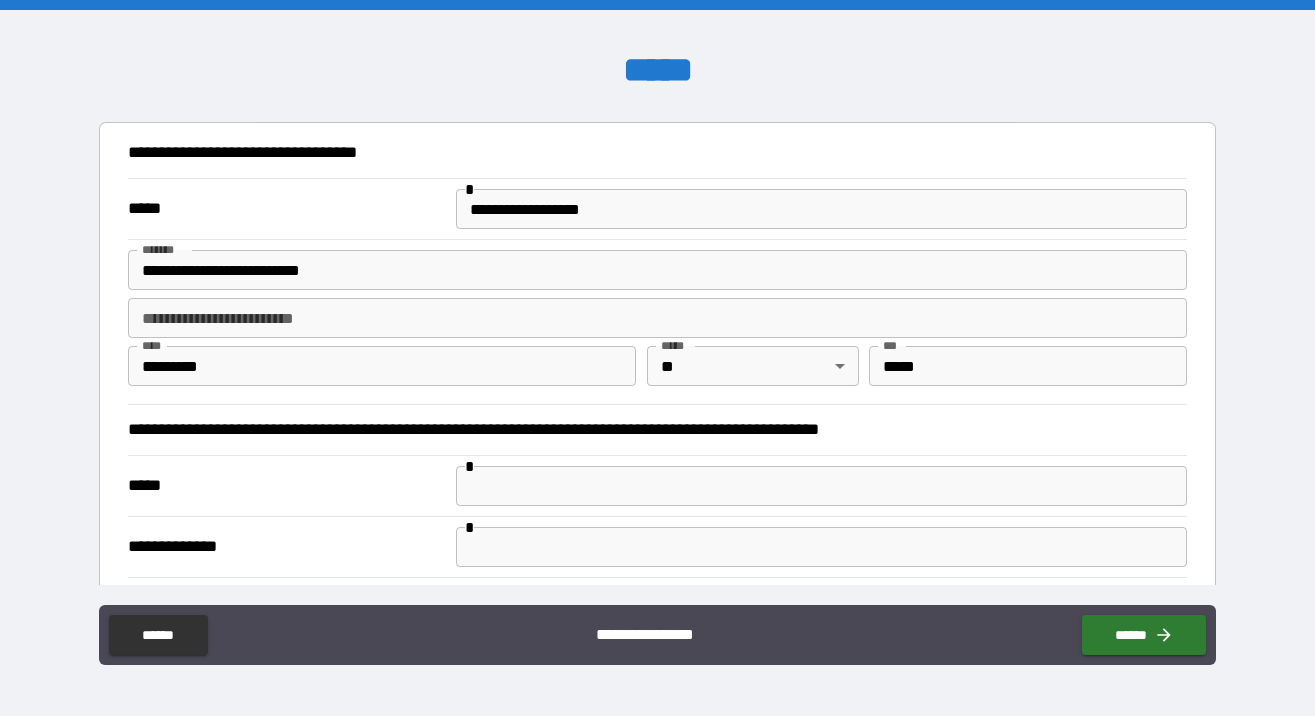 click on "**********" at bounding box center (658, 321) 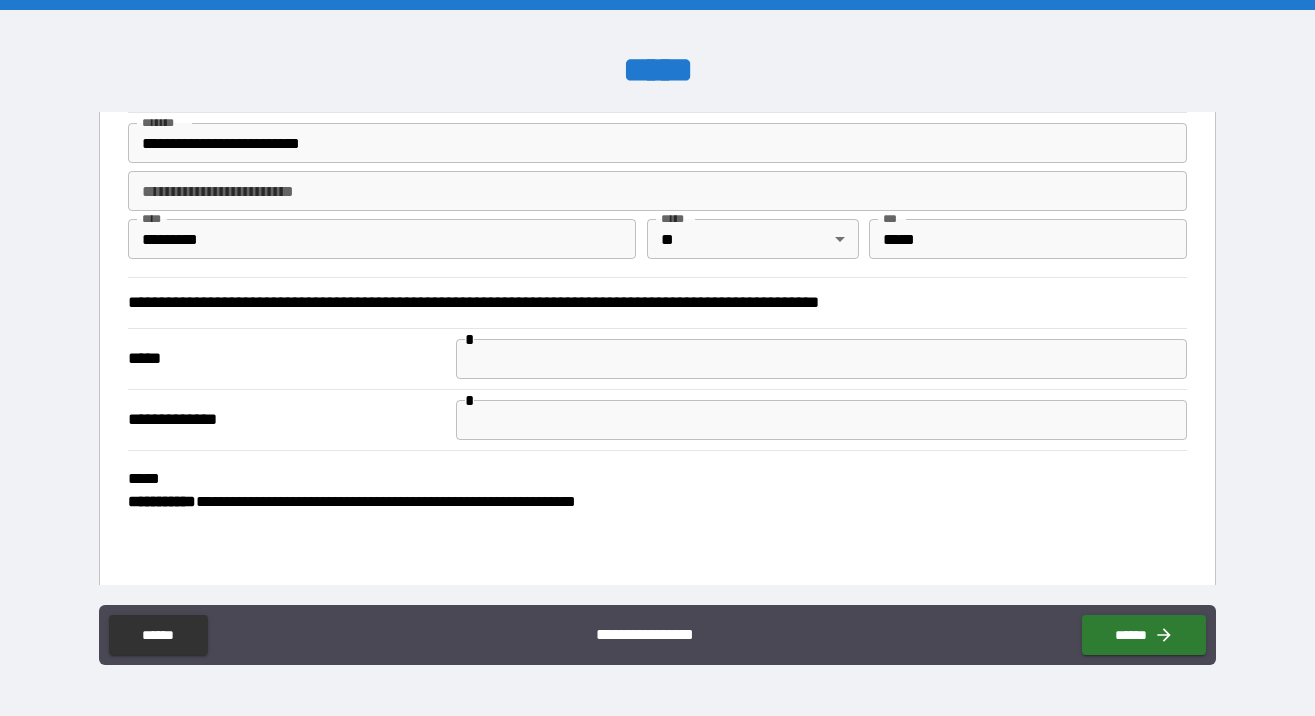 scroll, scrollTop: 188, scrollLeft: 0, axis: vertical 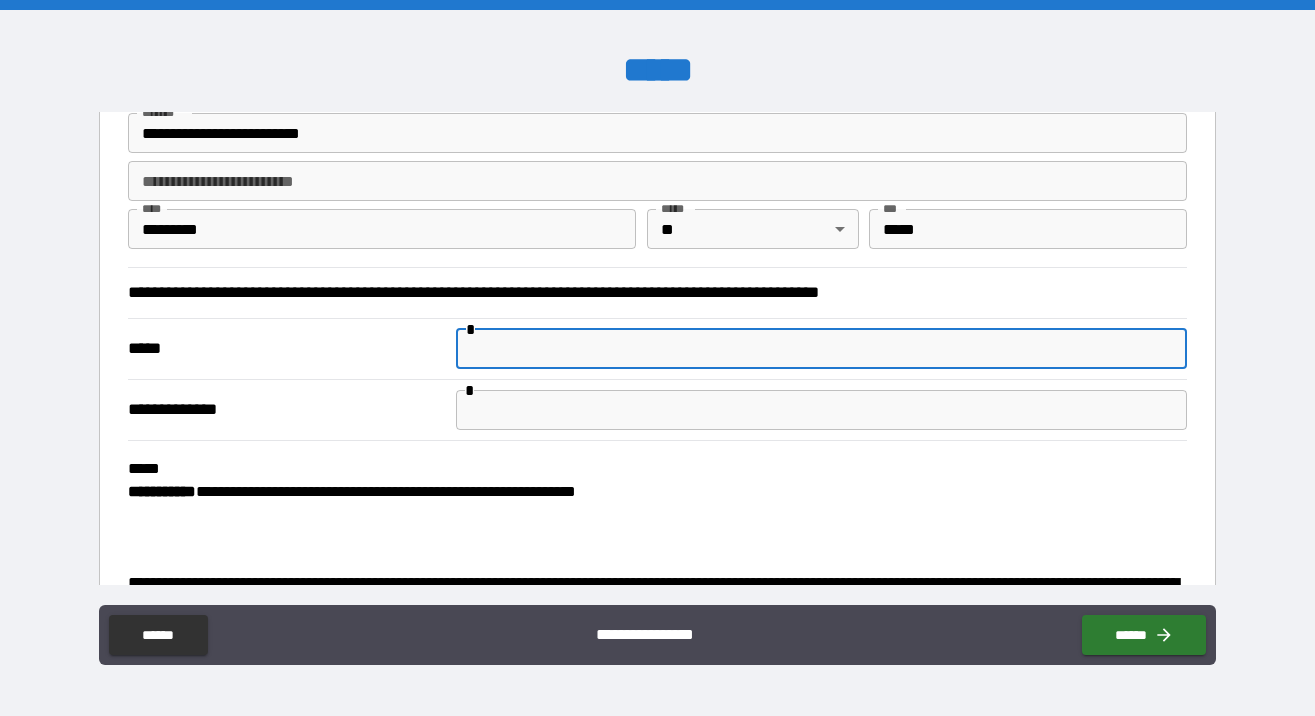 click at bounding box center [821, 349] 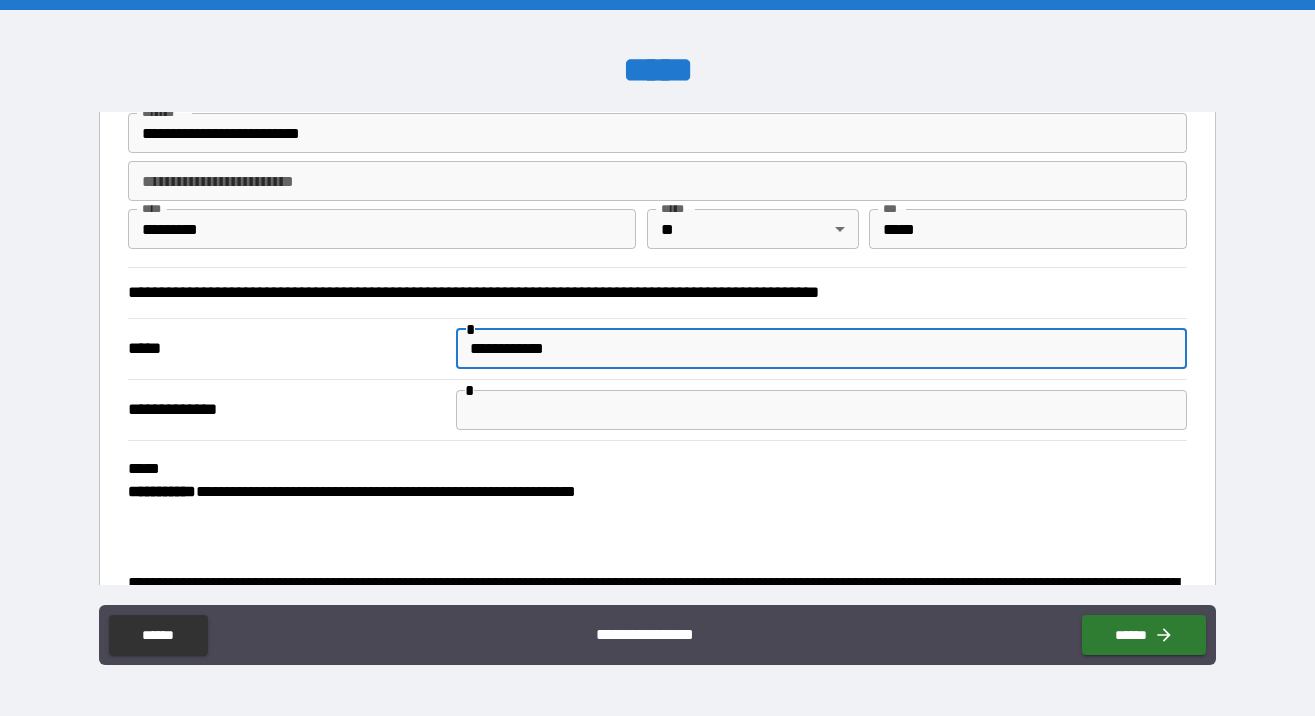type on "**********" 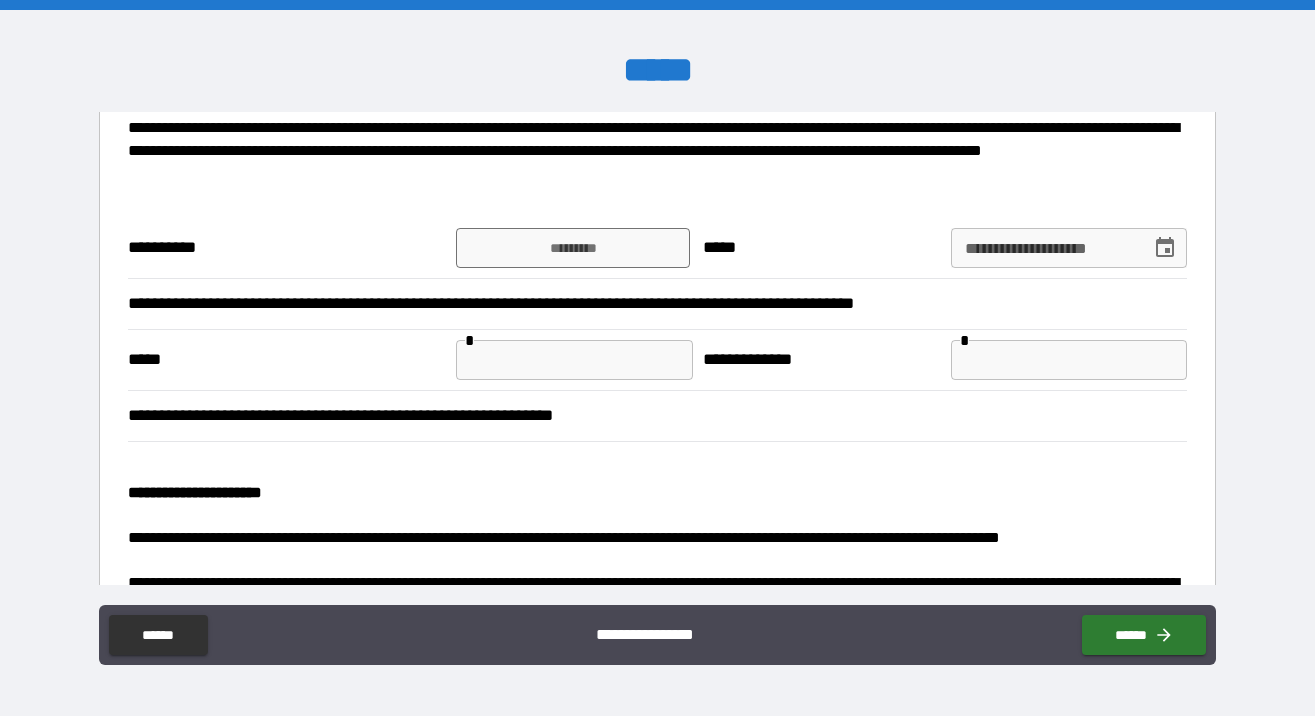 scroll, scrollTop: 1696, scrollLeft: 0, axis: vertical 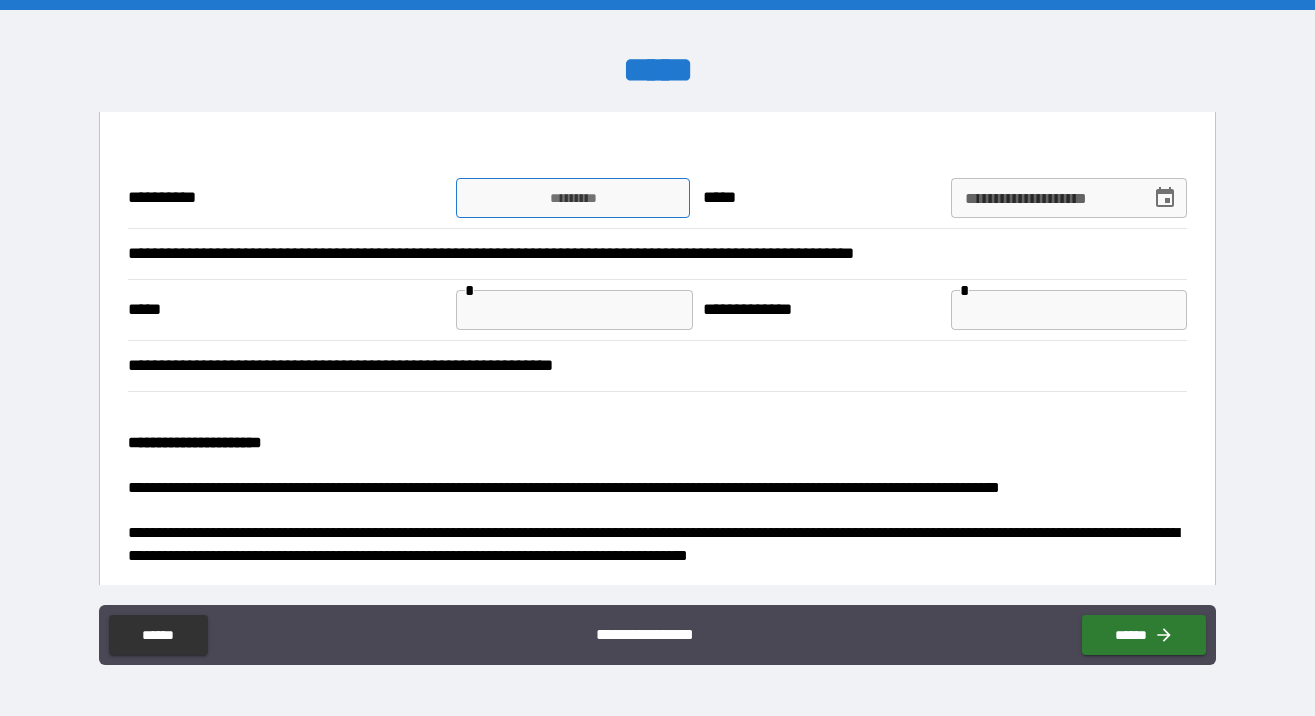type on "******" 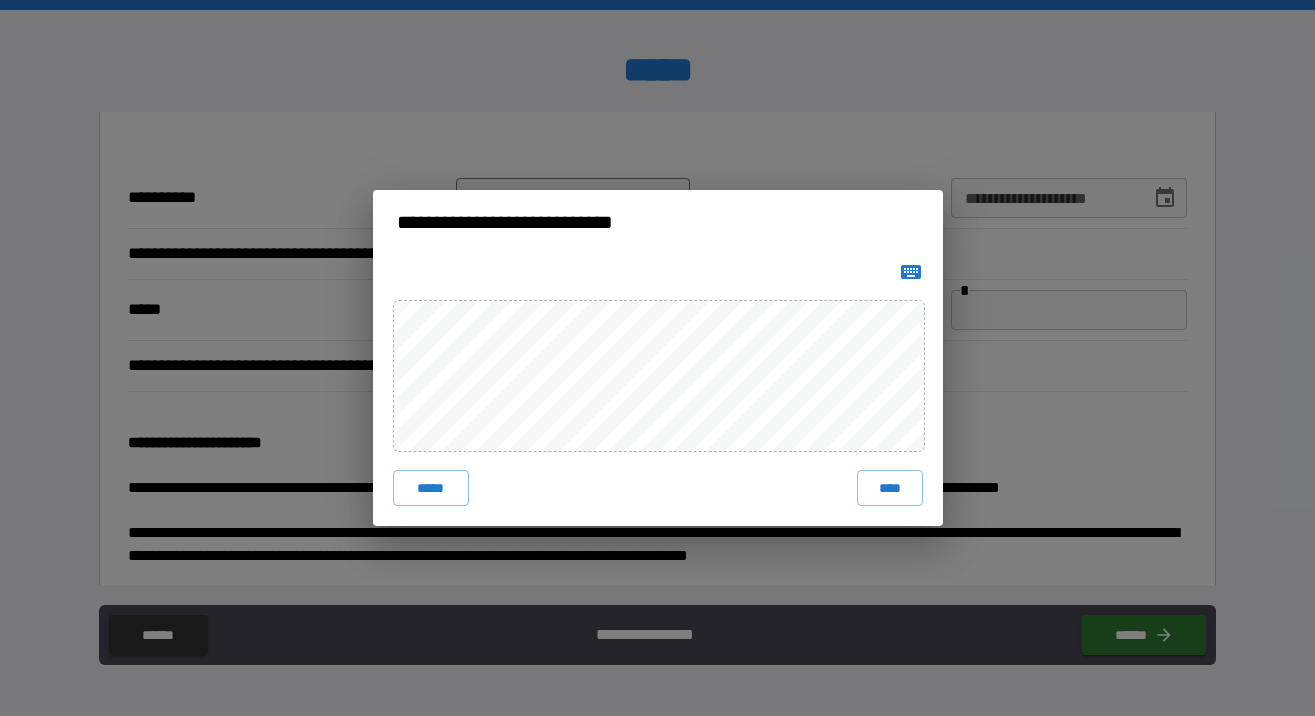 click 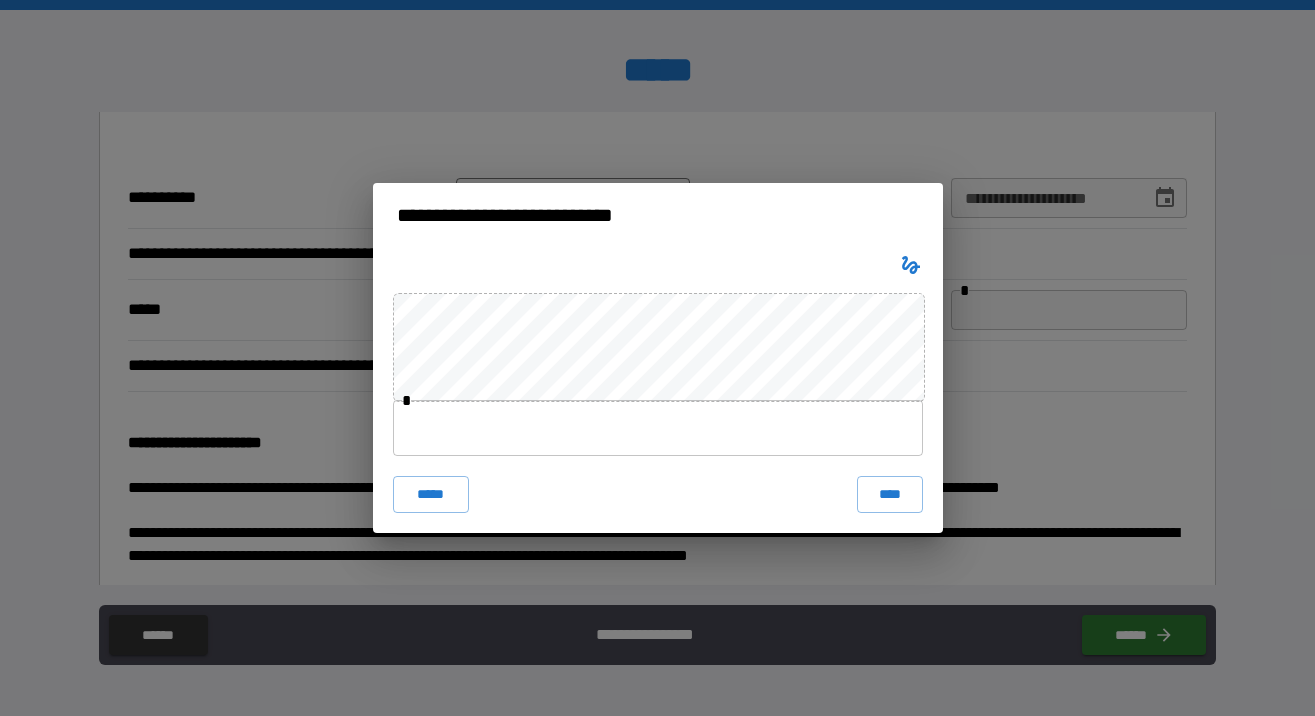 click at bounding box center [658, 428] 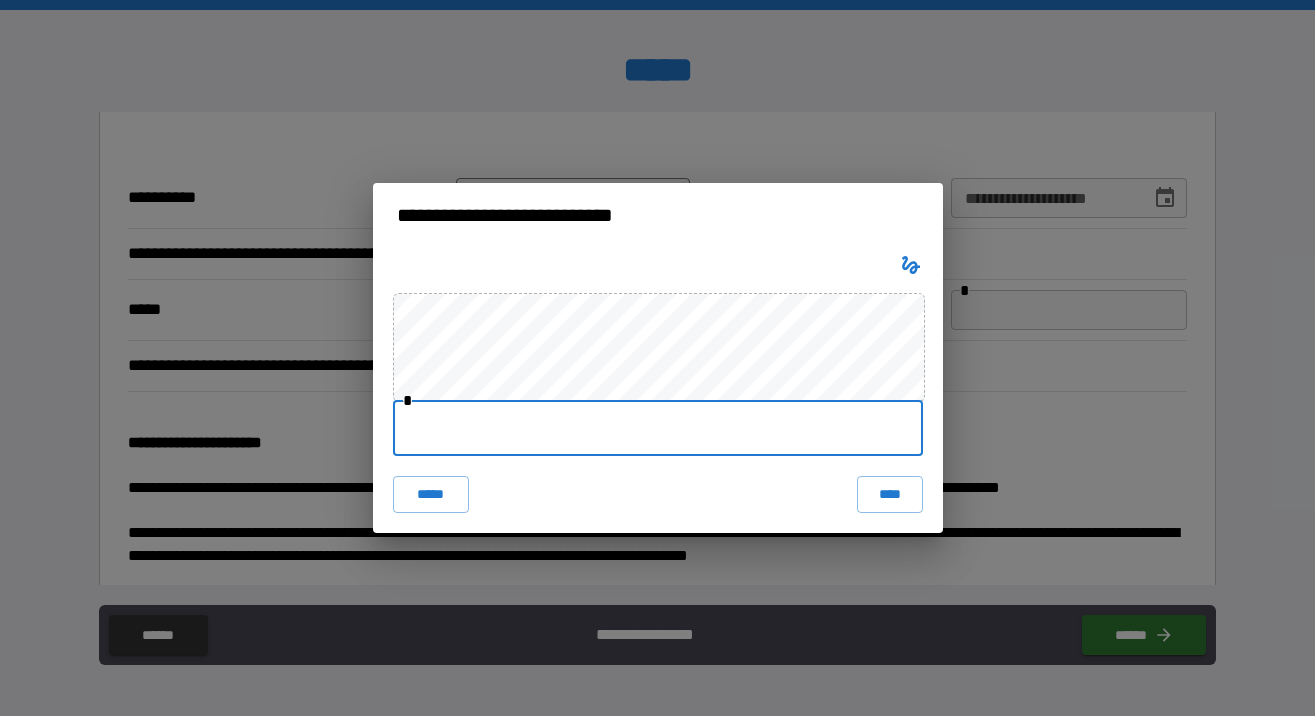 paste on "**********" 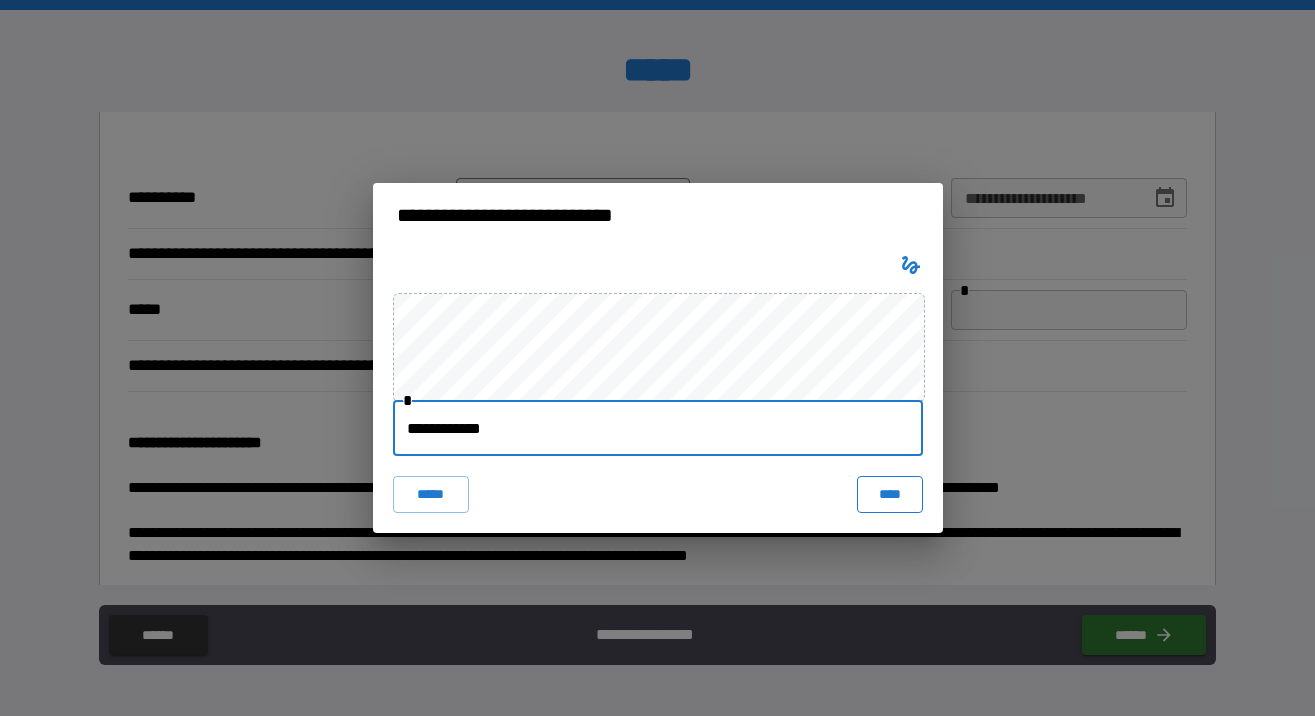 type on "**********" 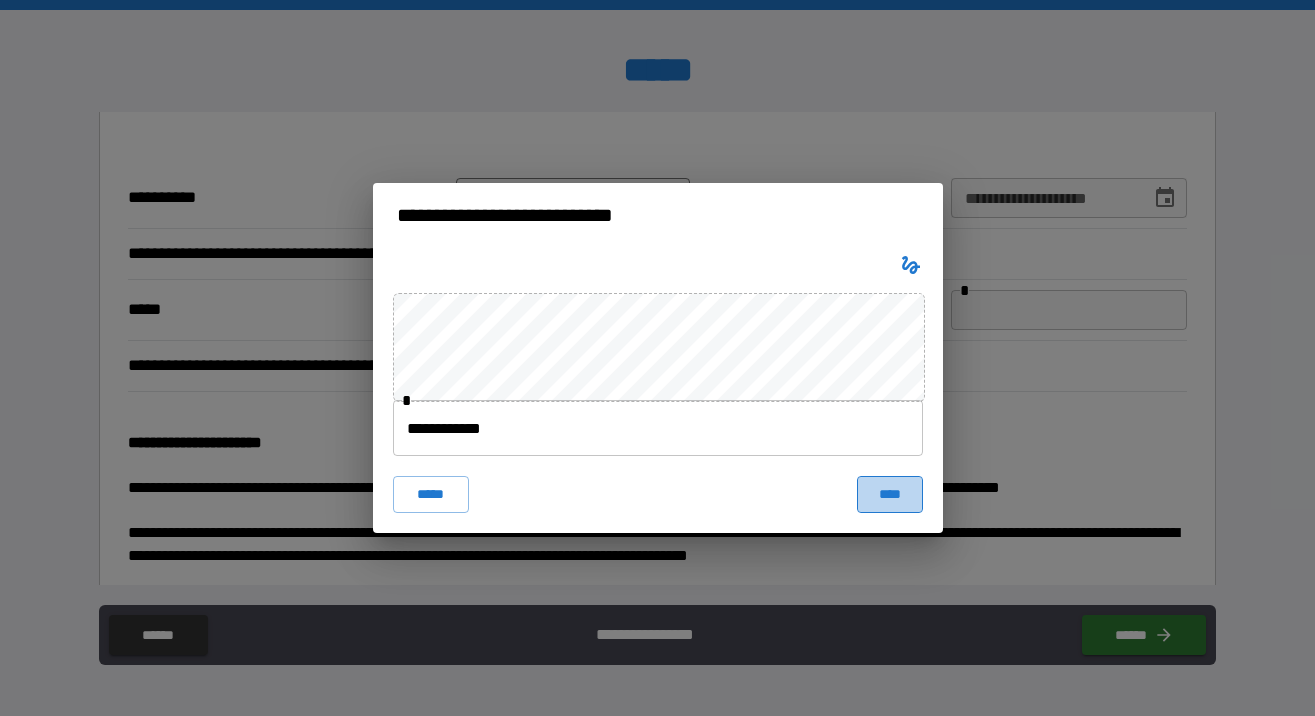 click on "****" at bounding box center [890, 494] 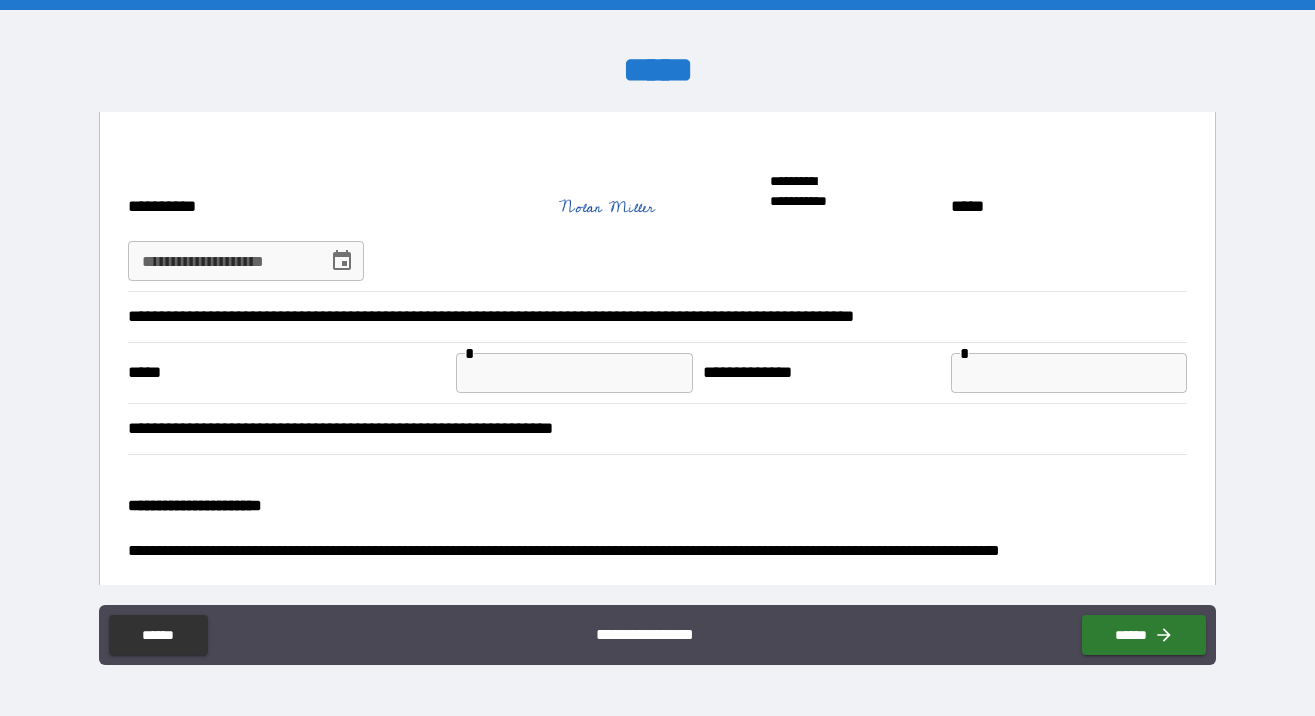 scroll, scrollTop: 1709, scrollLeft: 0, axis: vertical 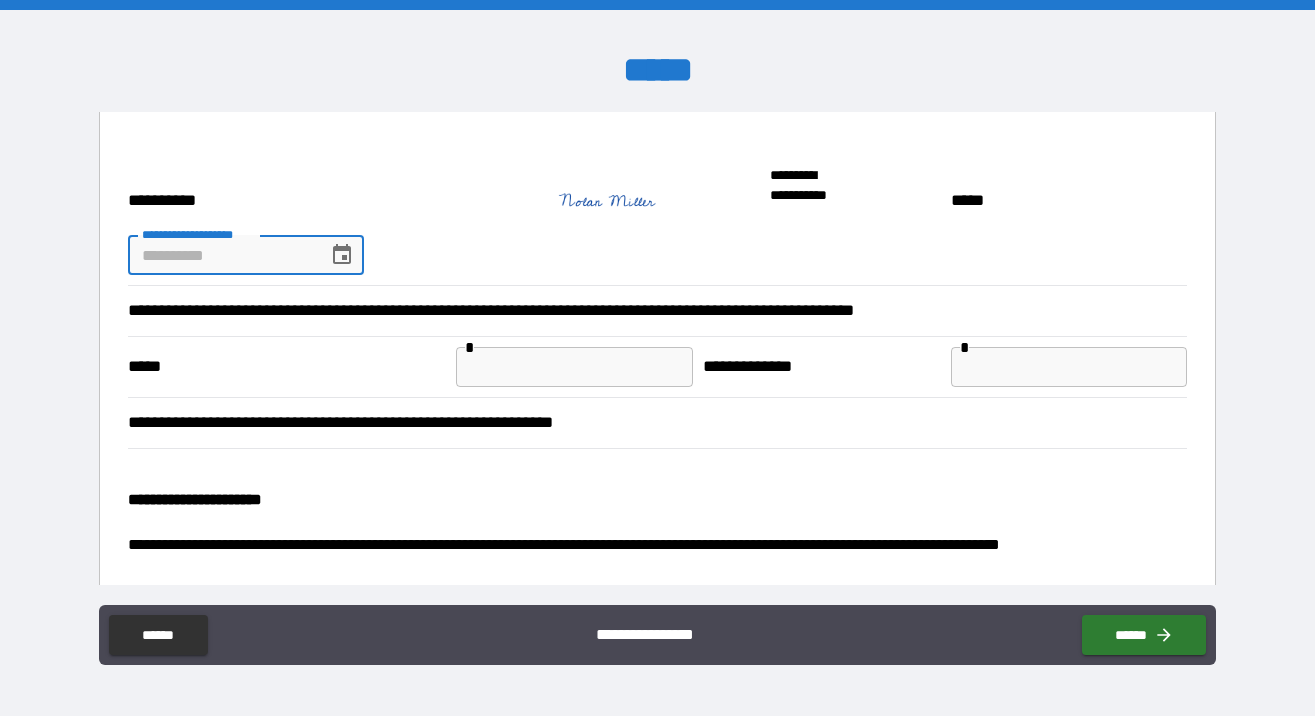 click on "**********" at bounding box center (221, 255) 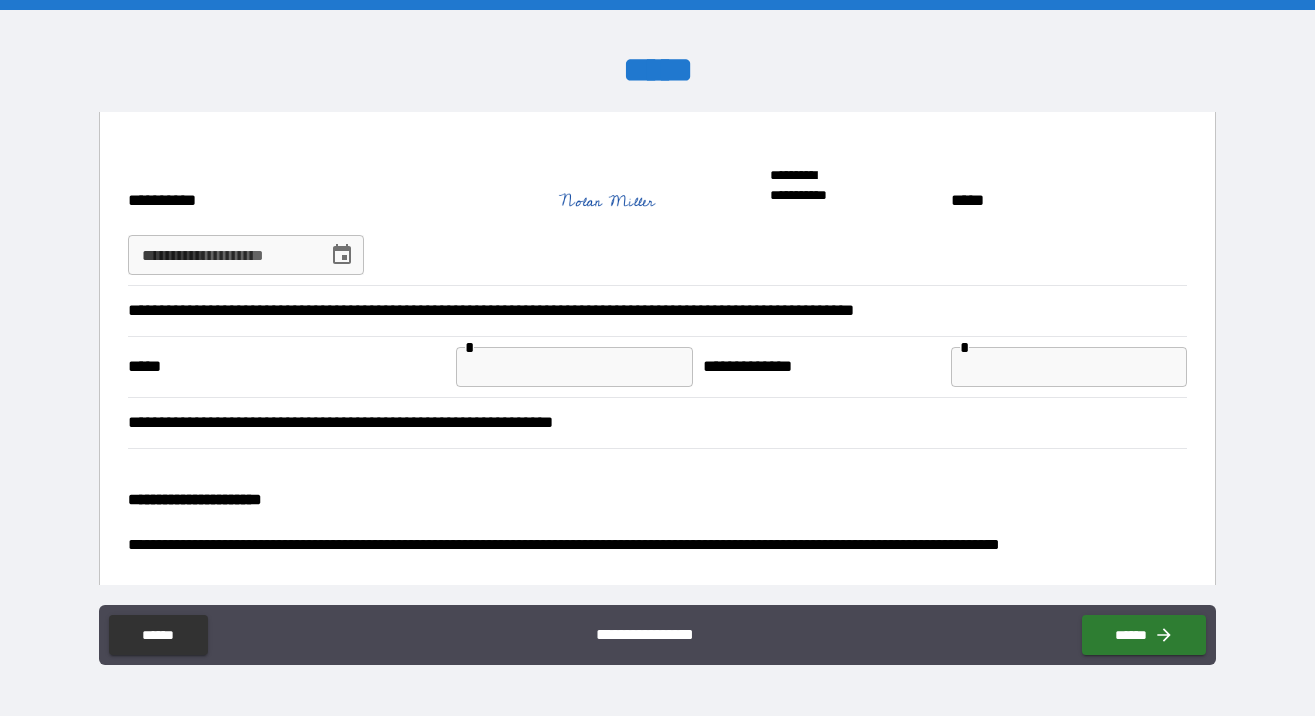 click on "**********" at bounding box center (658, 220) 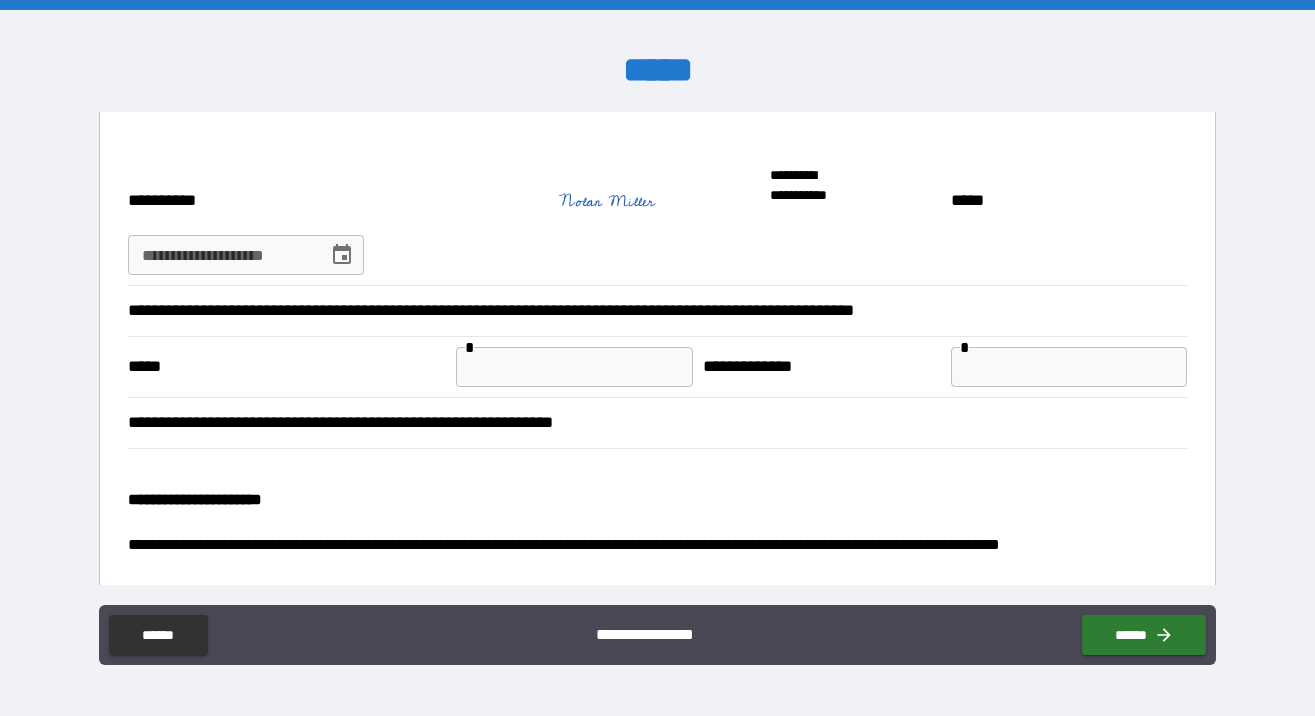 click on "**********" at bounding box center (221, 255) 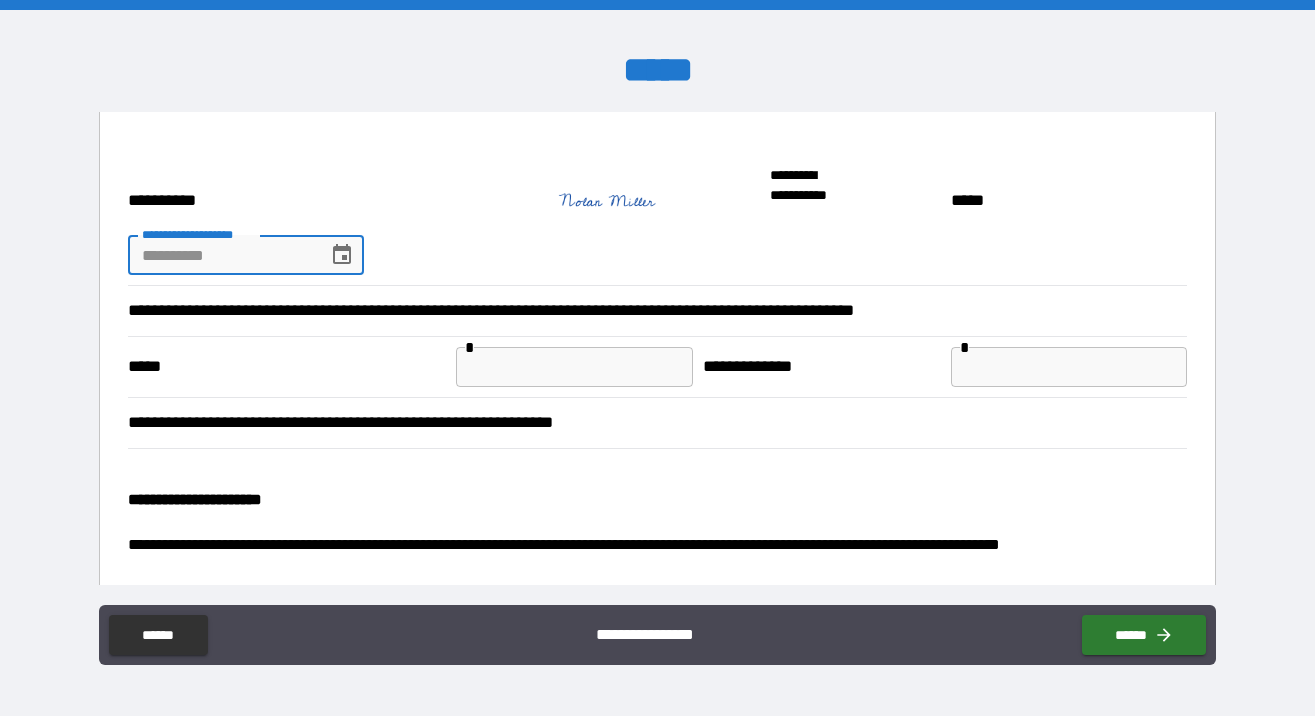 click 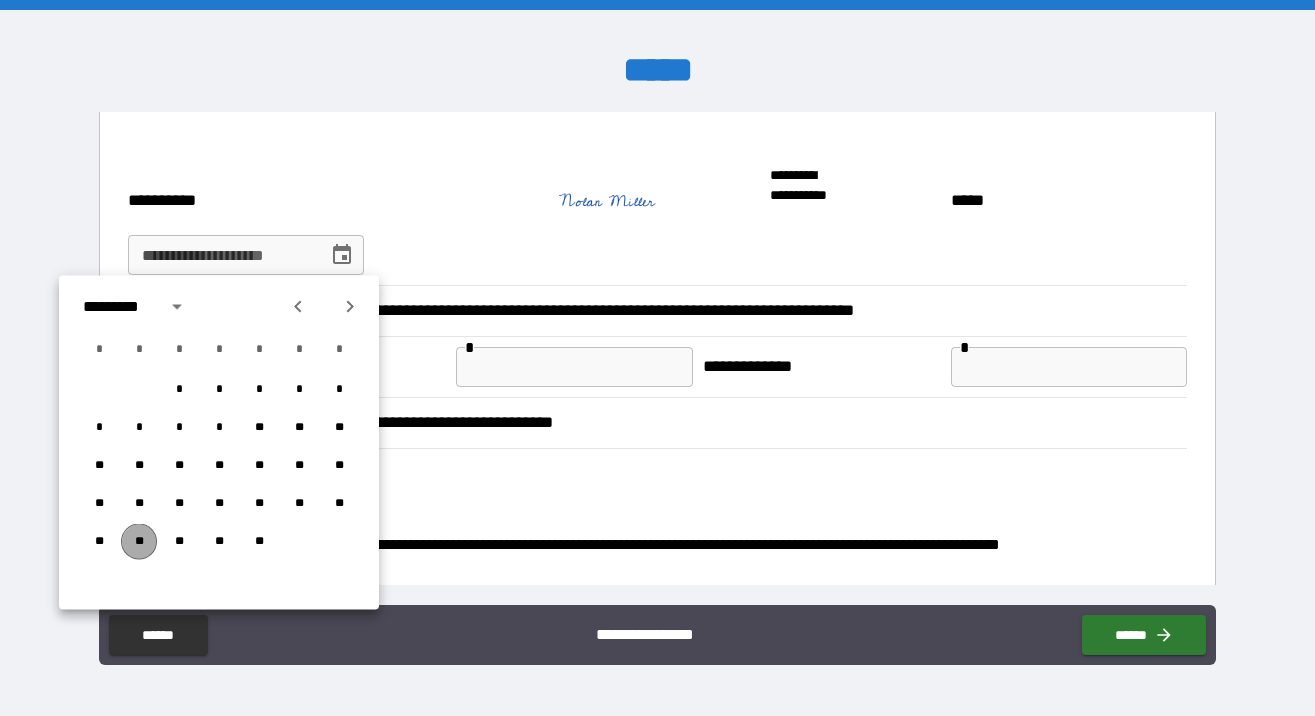 click on "**" at bounding box center (139, 542) 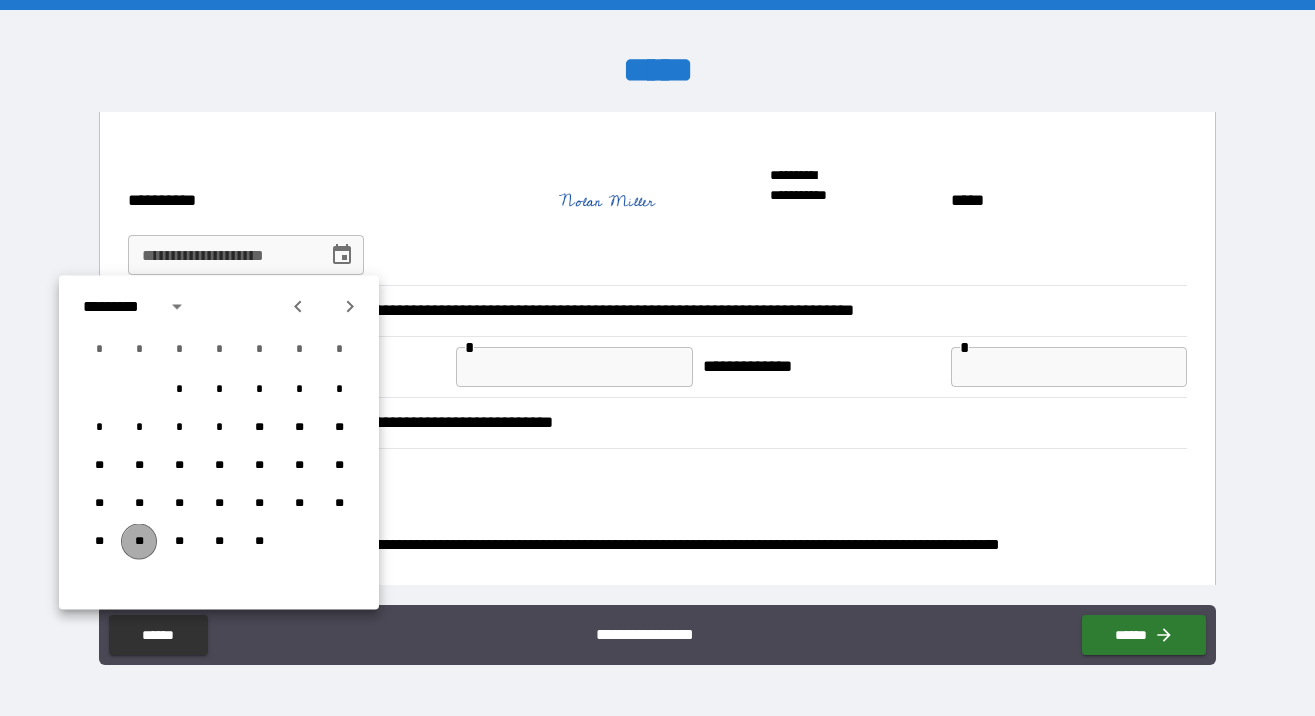 type on "**********" 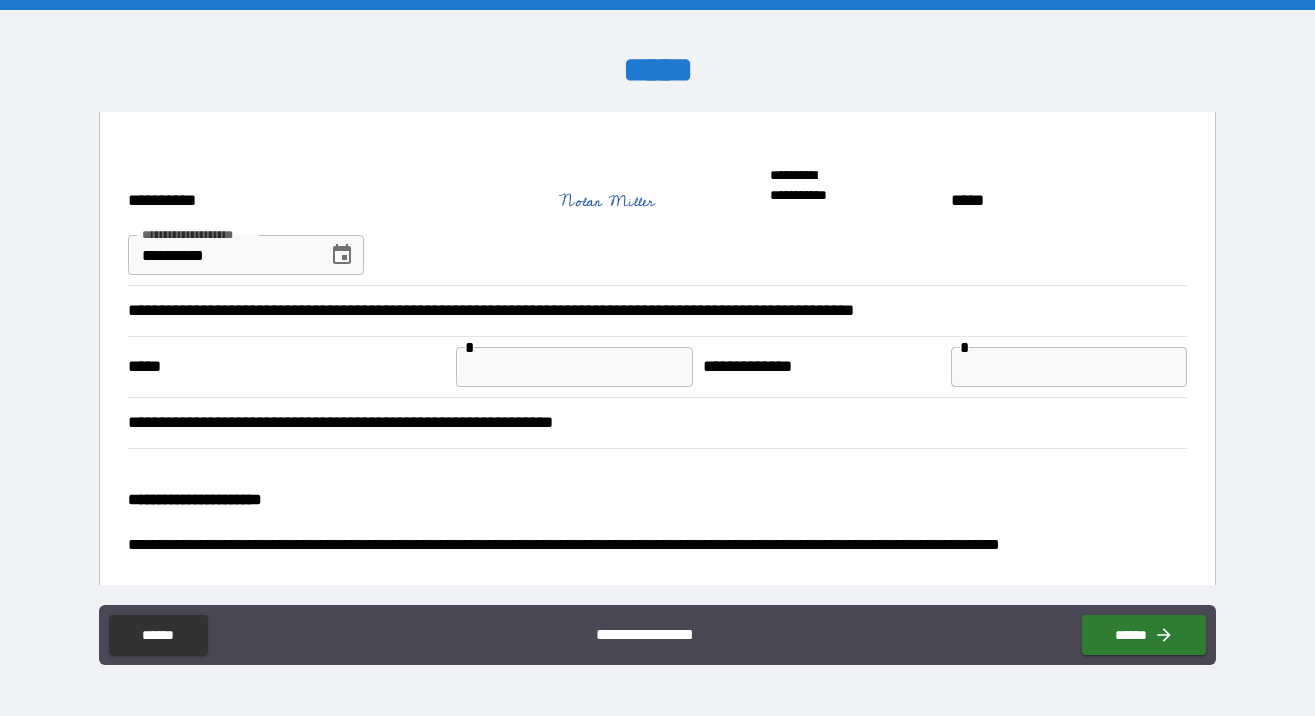 click on "**********" at bounding box center (658, 422) 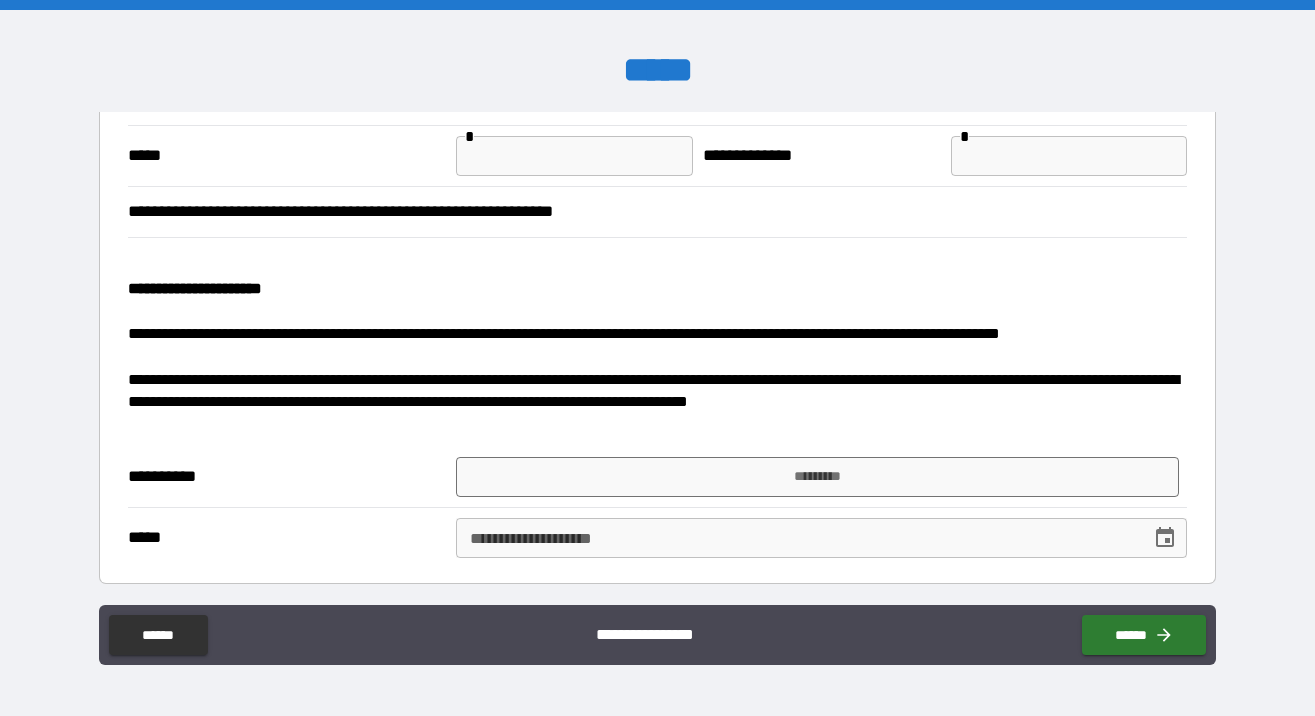 scroll, scrollTop: 1923, scrollLeft: 0, axis: vertical 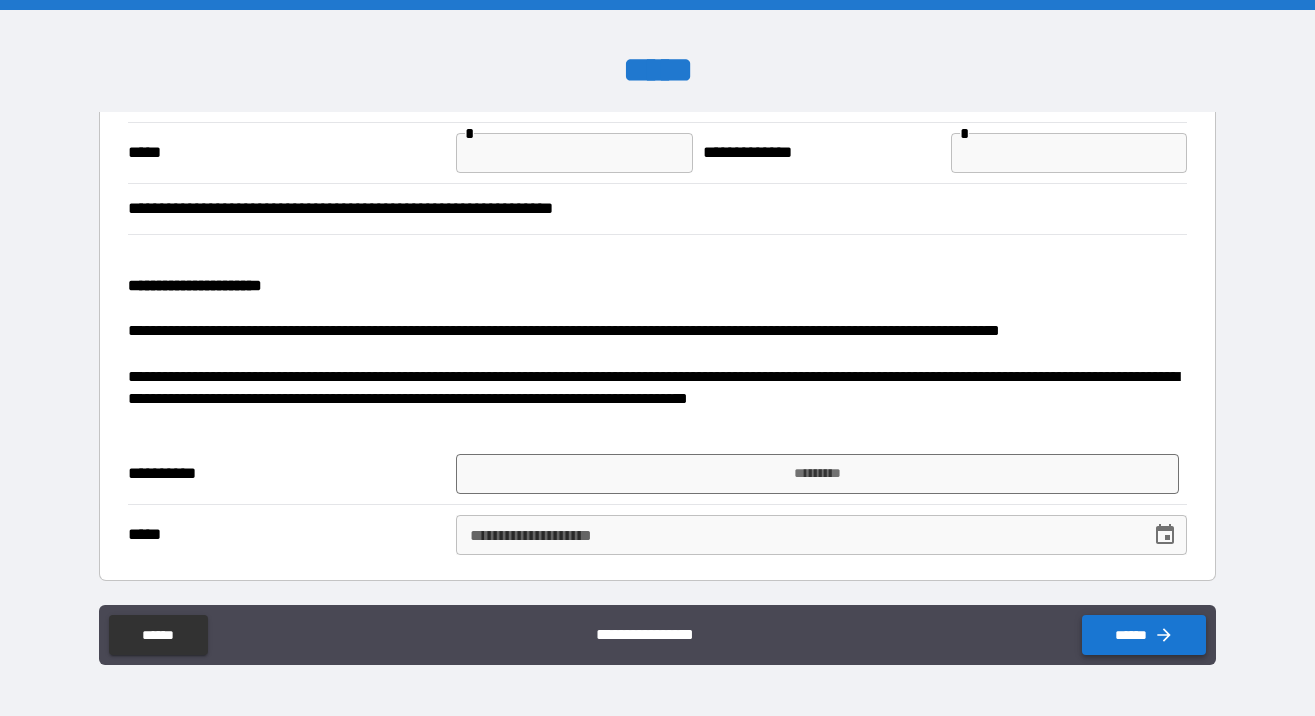 click on "******" at bounding box center (1144, 635) 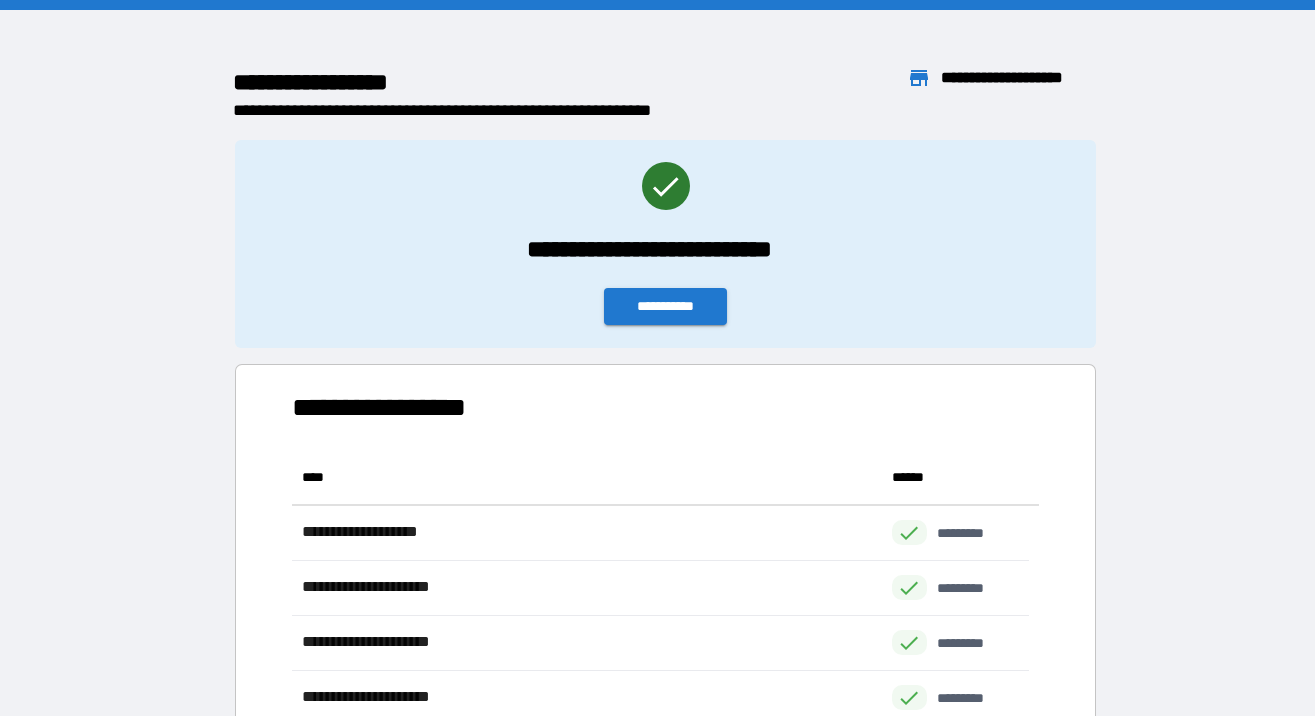 scroll, scrollTop: 16, scrollLeft: 16, axis: both 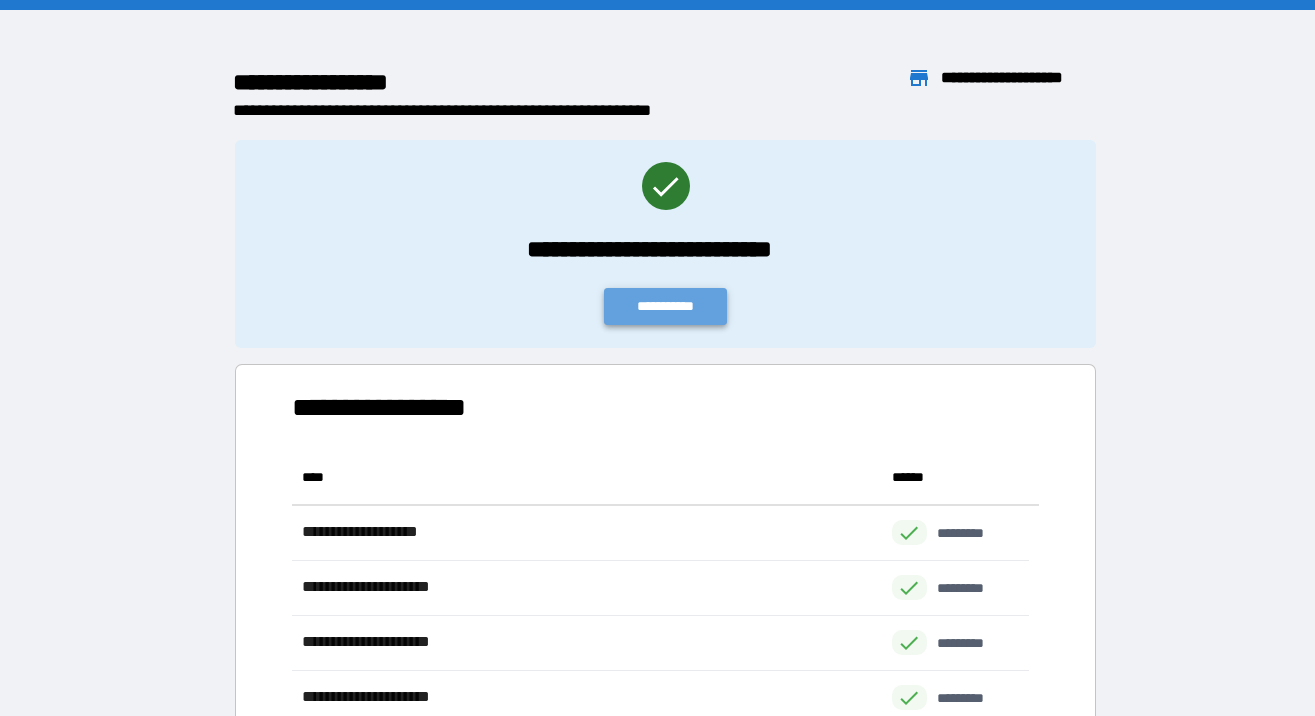 click on "**********" at bounding box center (666, 306) 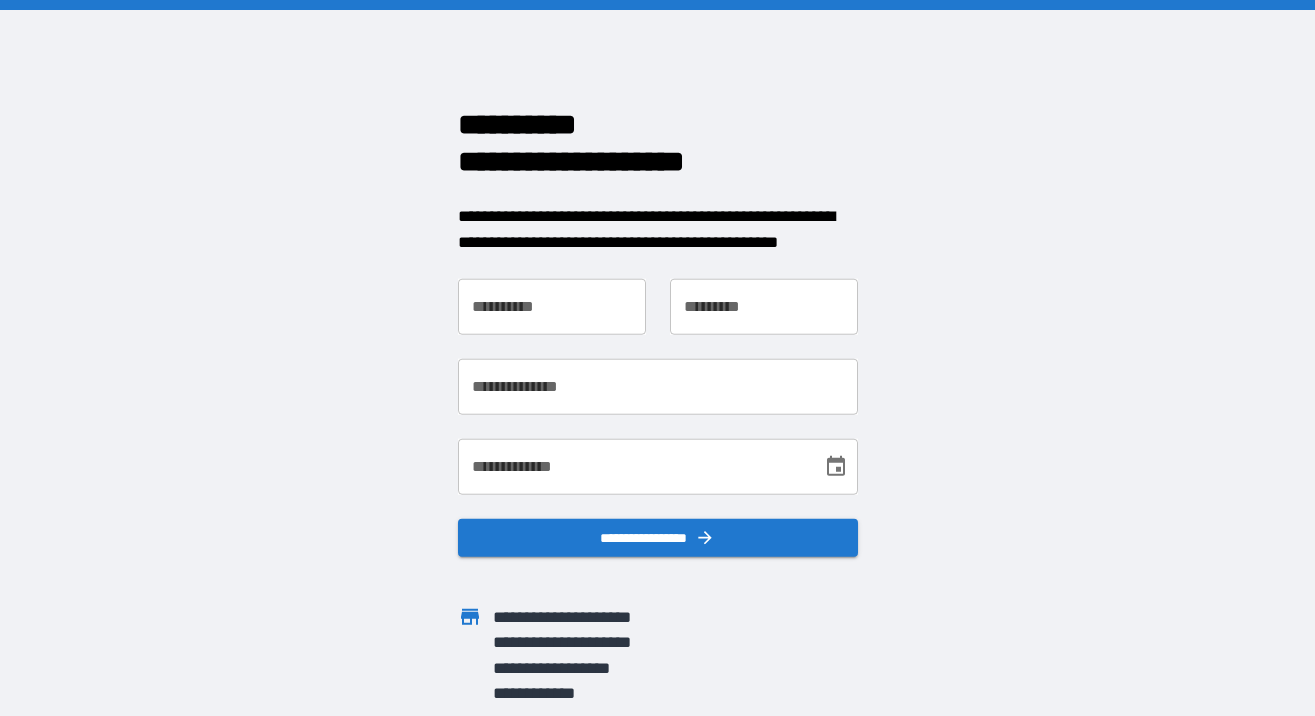 scroll, scrollTop: 0, scrollLeft: 0, axis: both 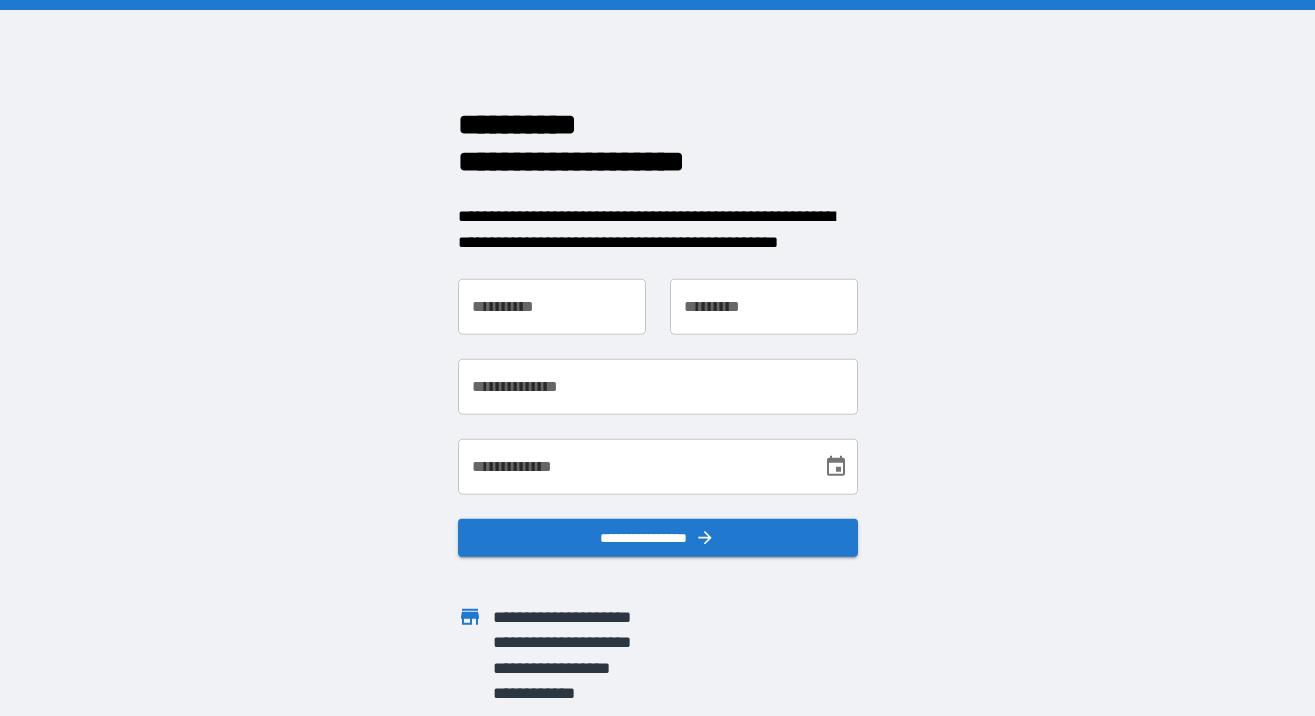 click on "**********" at bounding box center (552, 307) 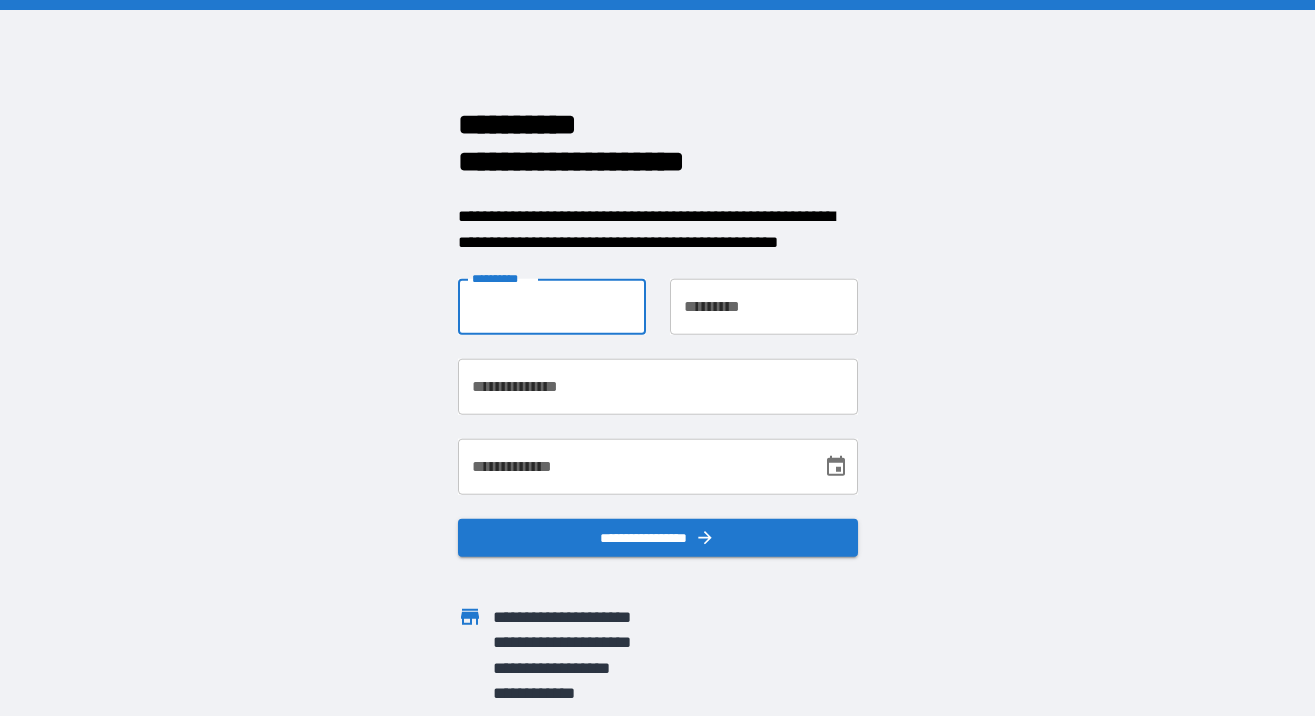 type on "*" 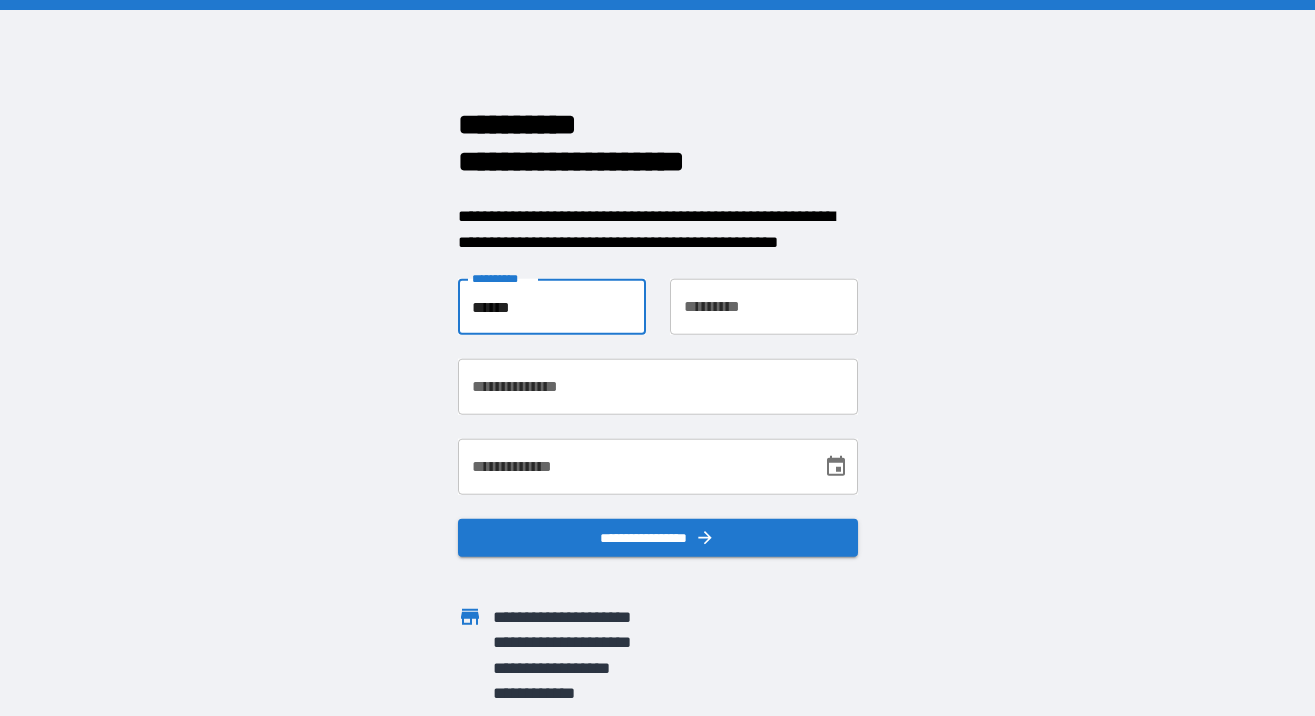 type on "******" 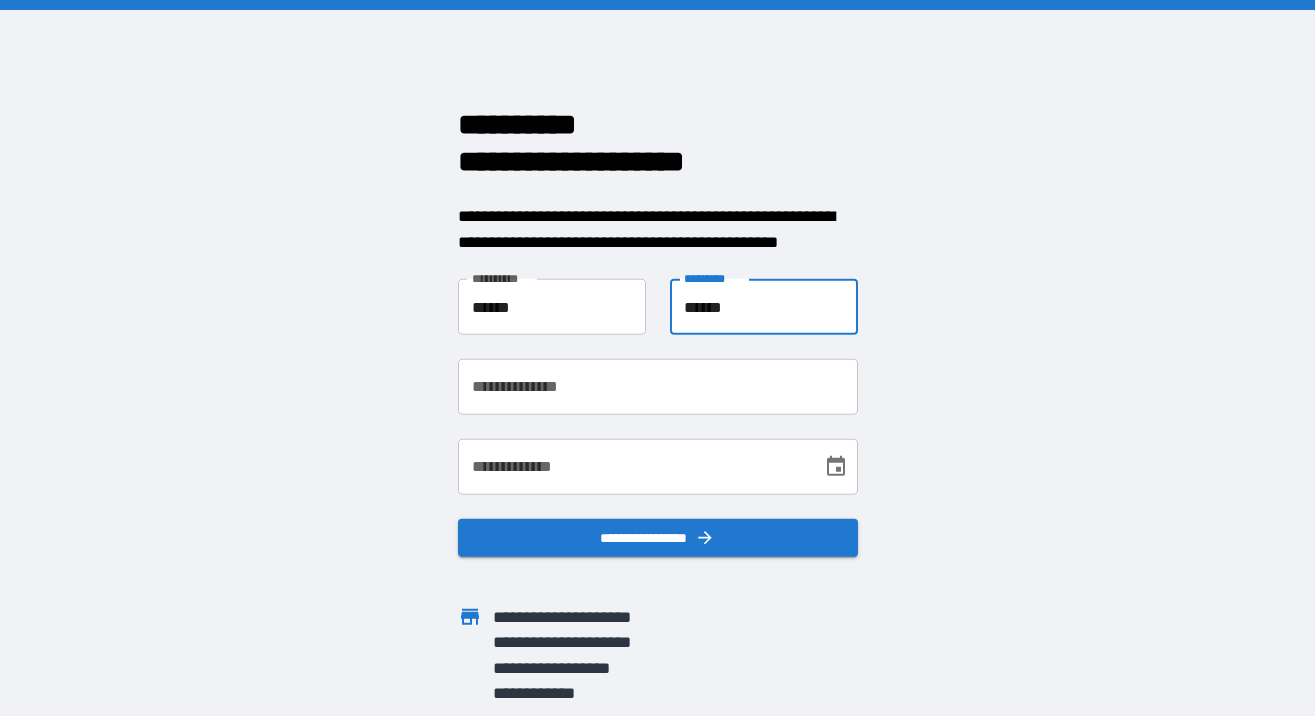 type on "******" 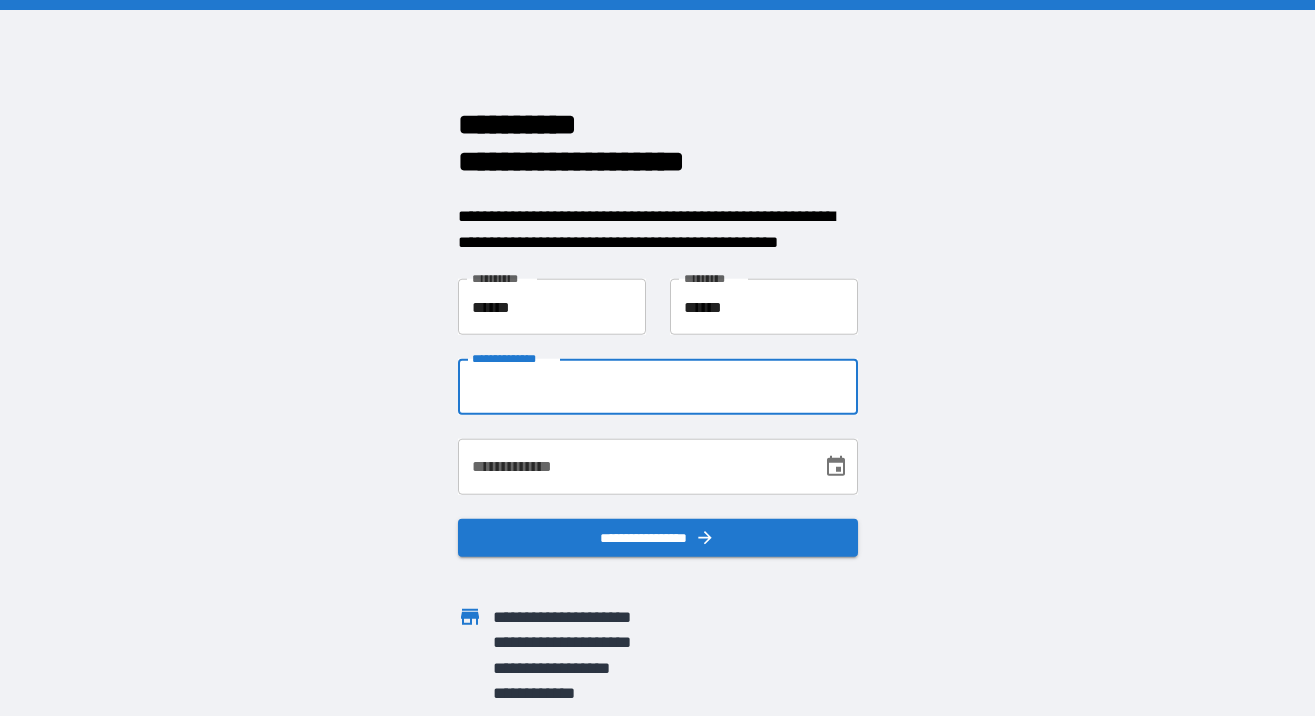 type on "*" 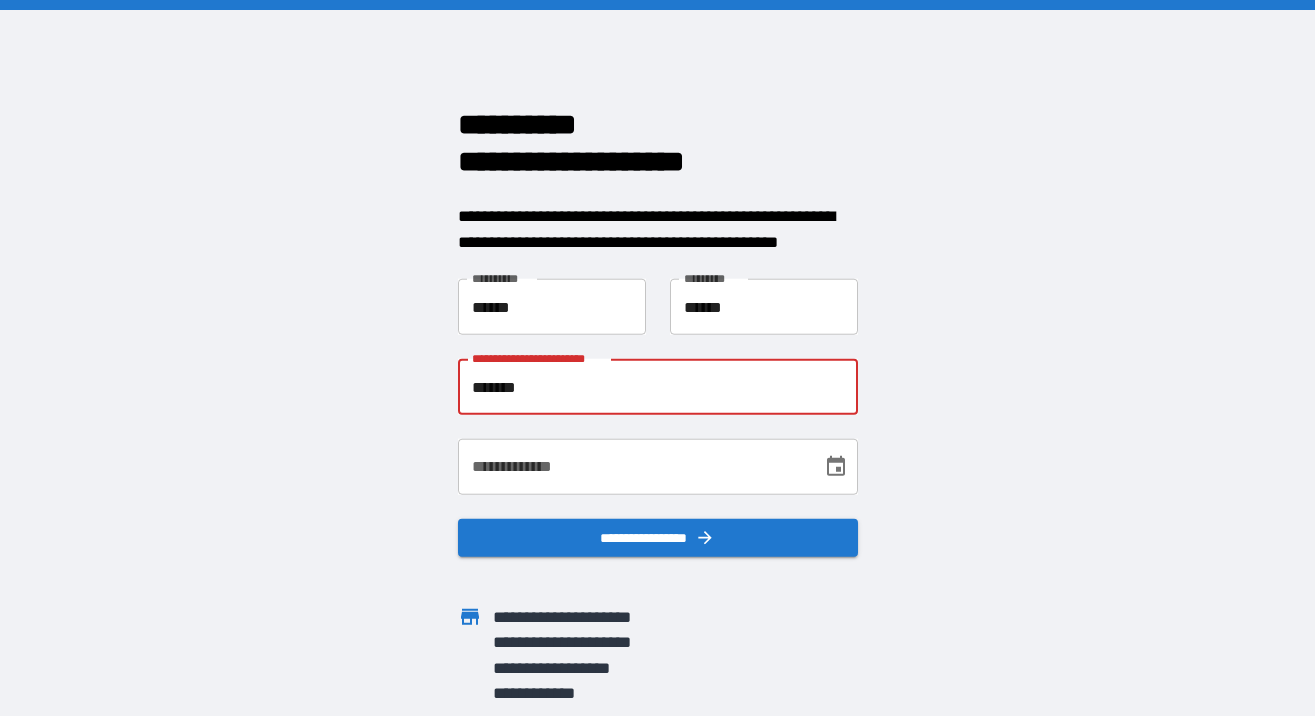 type on "**********" 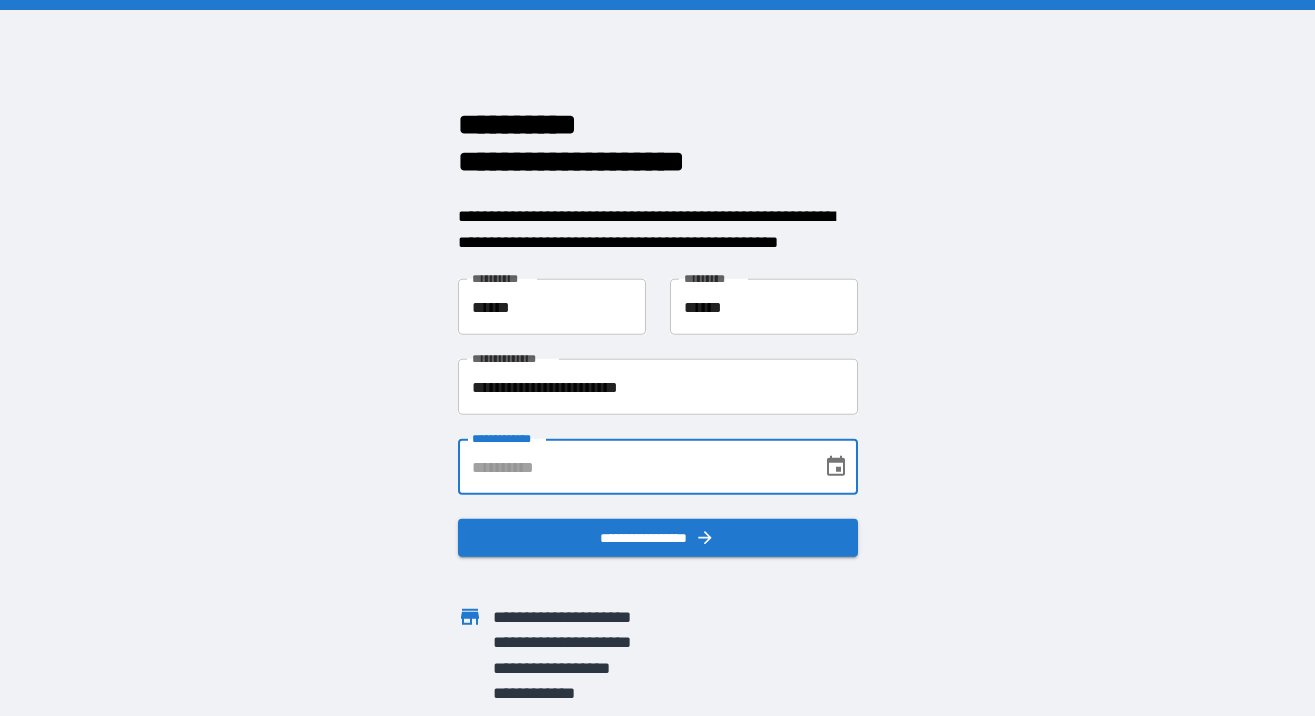 click on "**********" at bounding box center [633, 467] 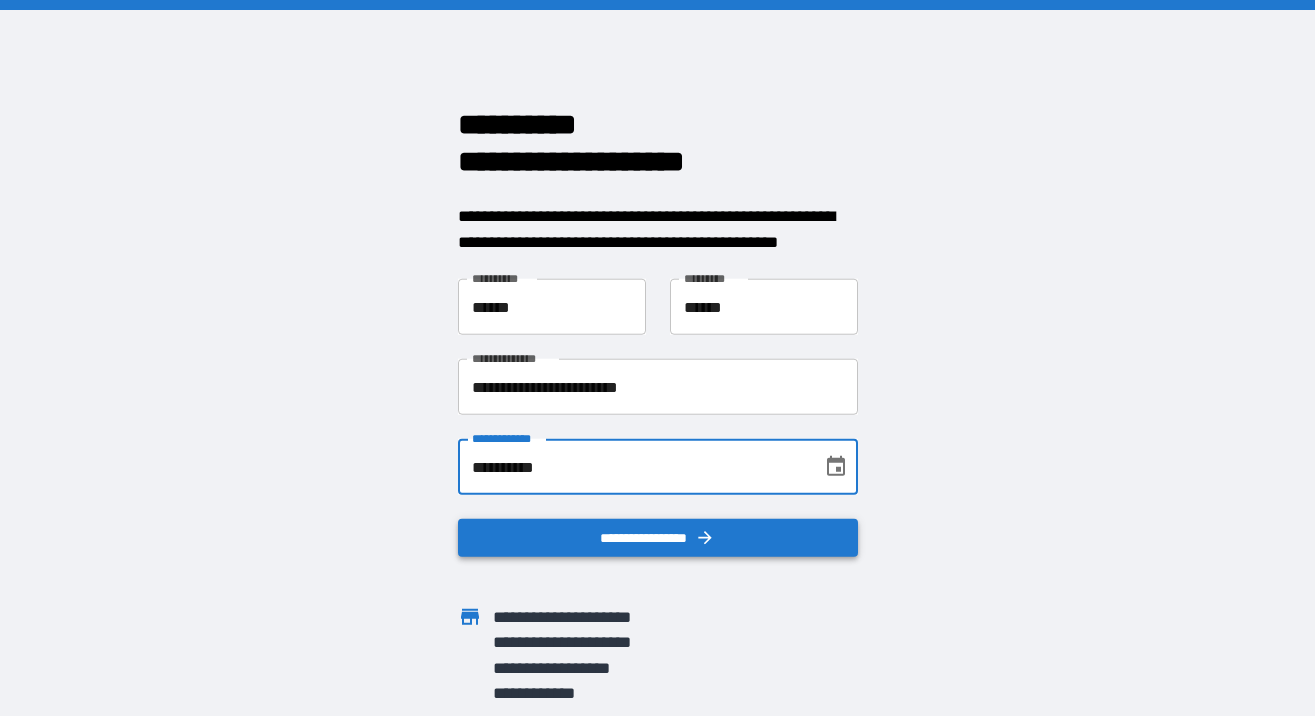 type on "**********" 